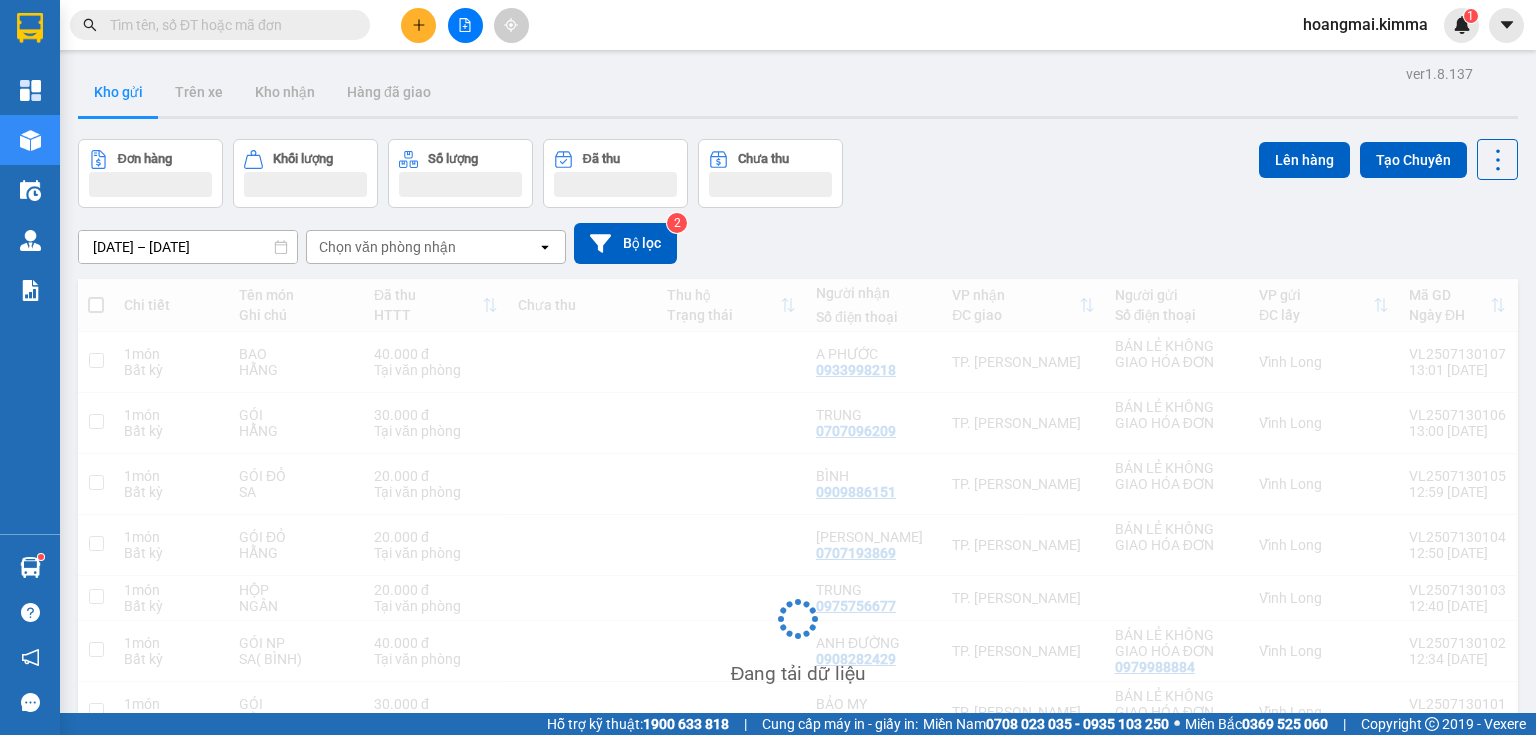 scroll, scrollTop: 0, scrollLeft: 0, axis: both 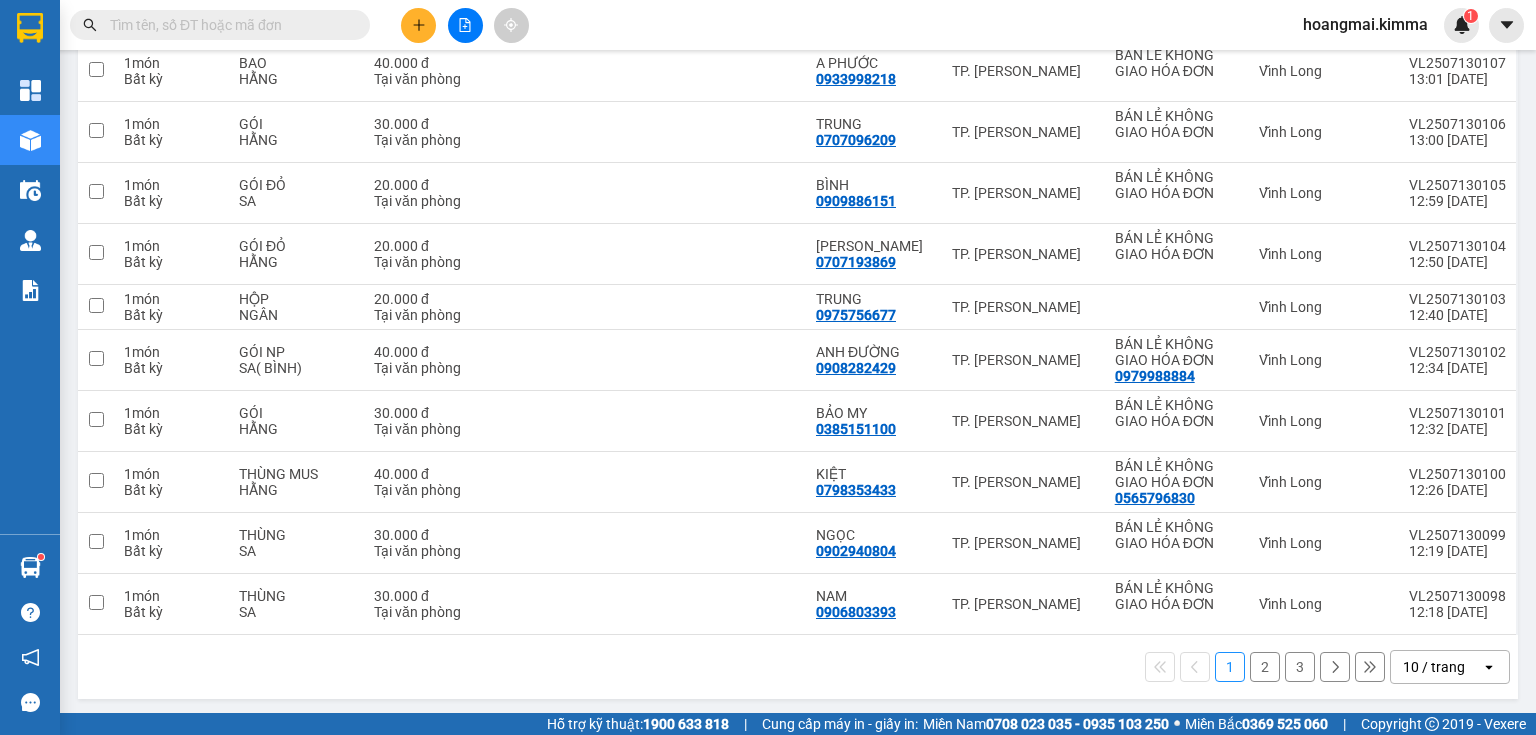 click on "10 / trang" at bounding box center (1434, 667) 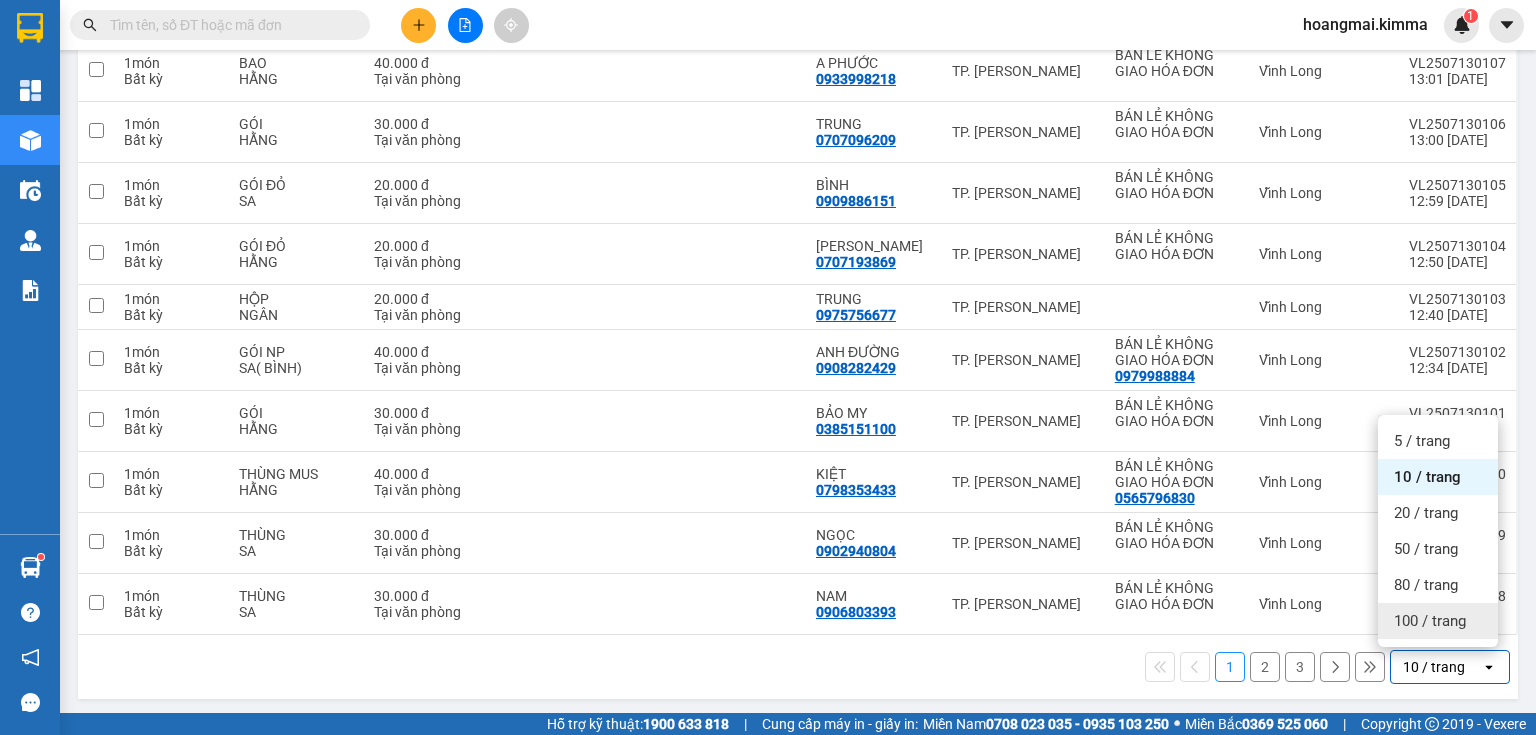 click on "100 / trang" at bounding box center (1430, 621) 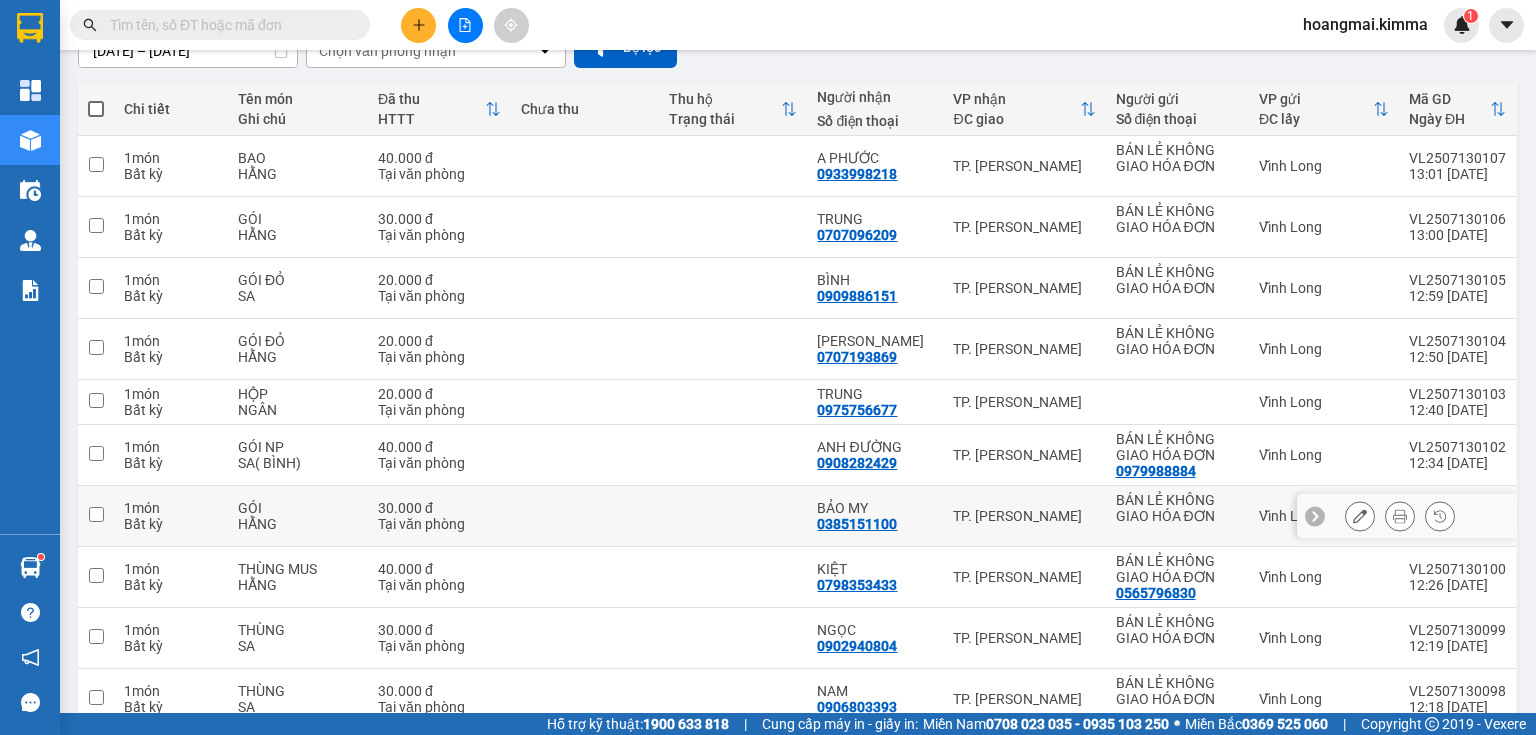 scroll, scrollTop: 0, scrollLeft: 0, axis: both 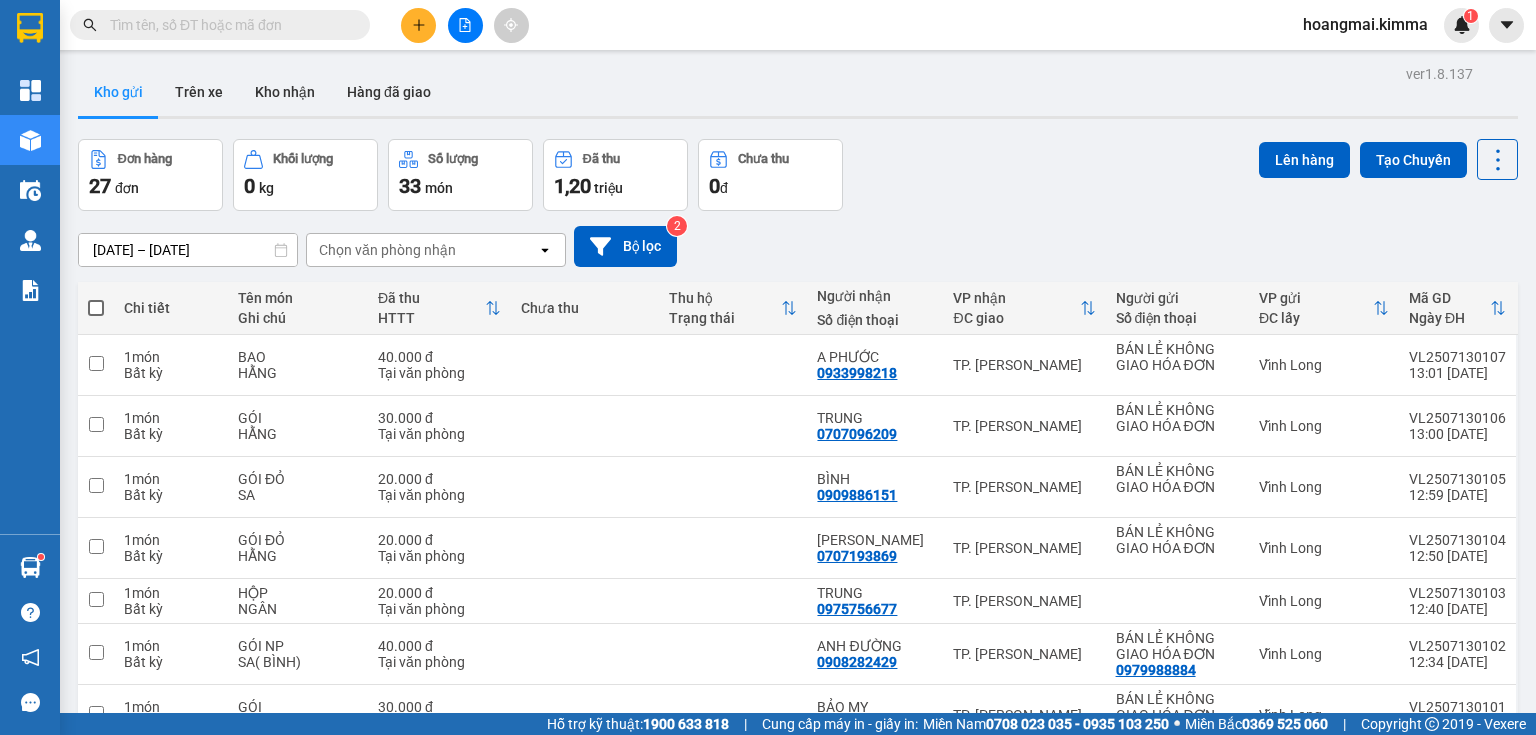 click at bounding box center [96, 308] 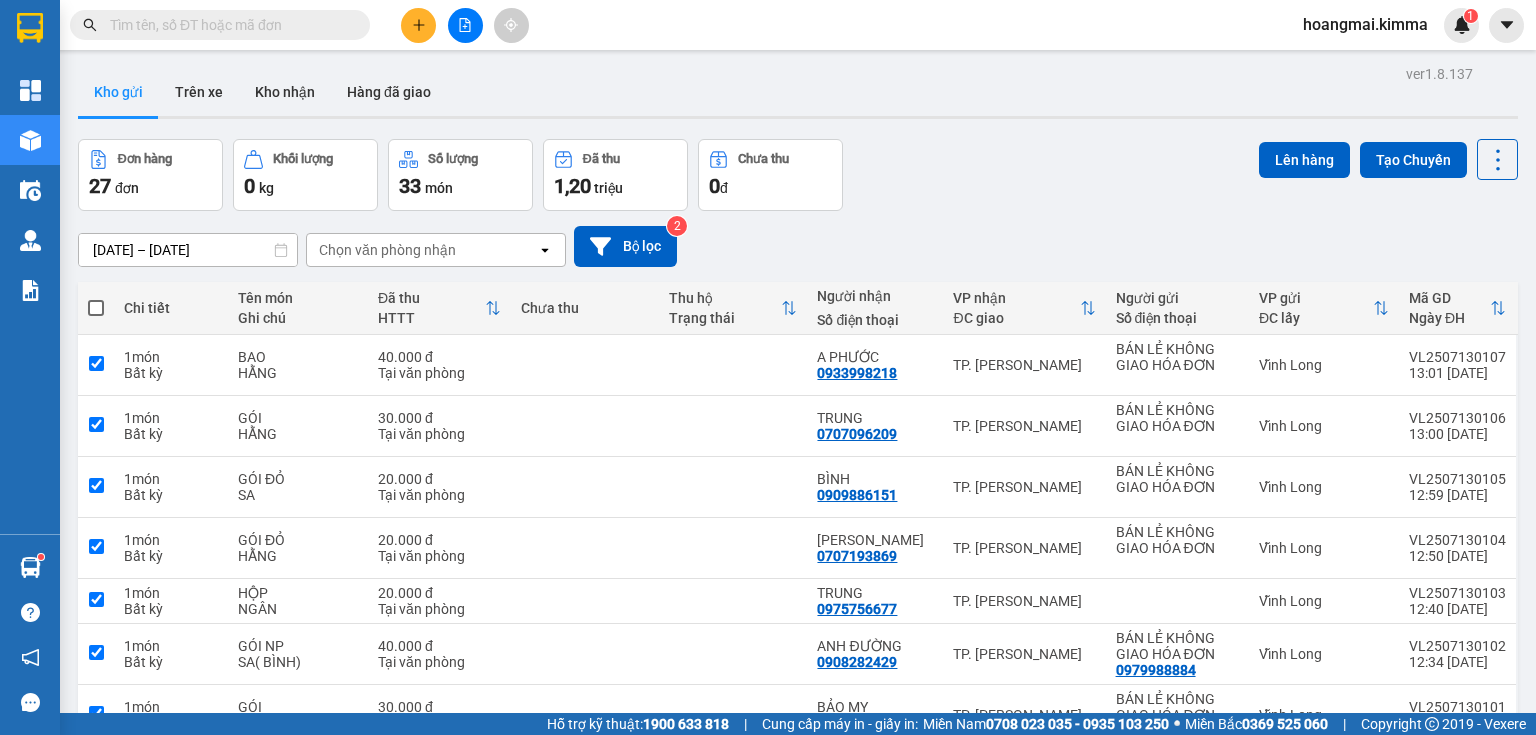 checkbox on "true" 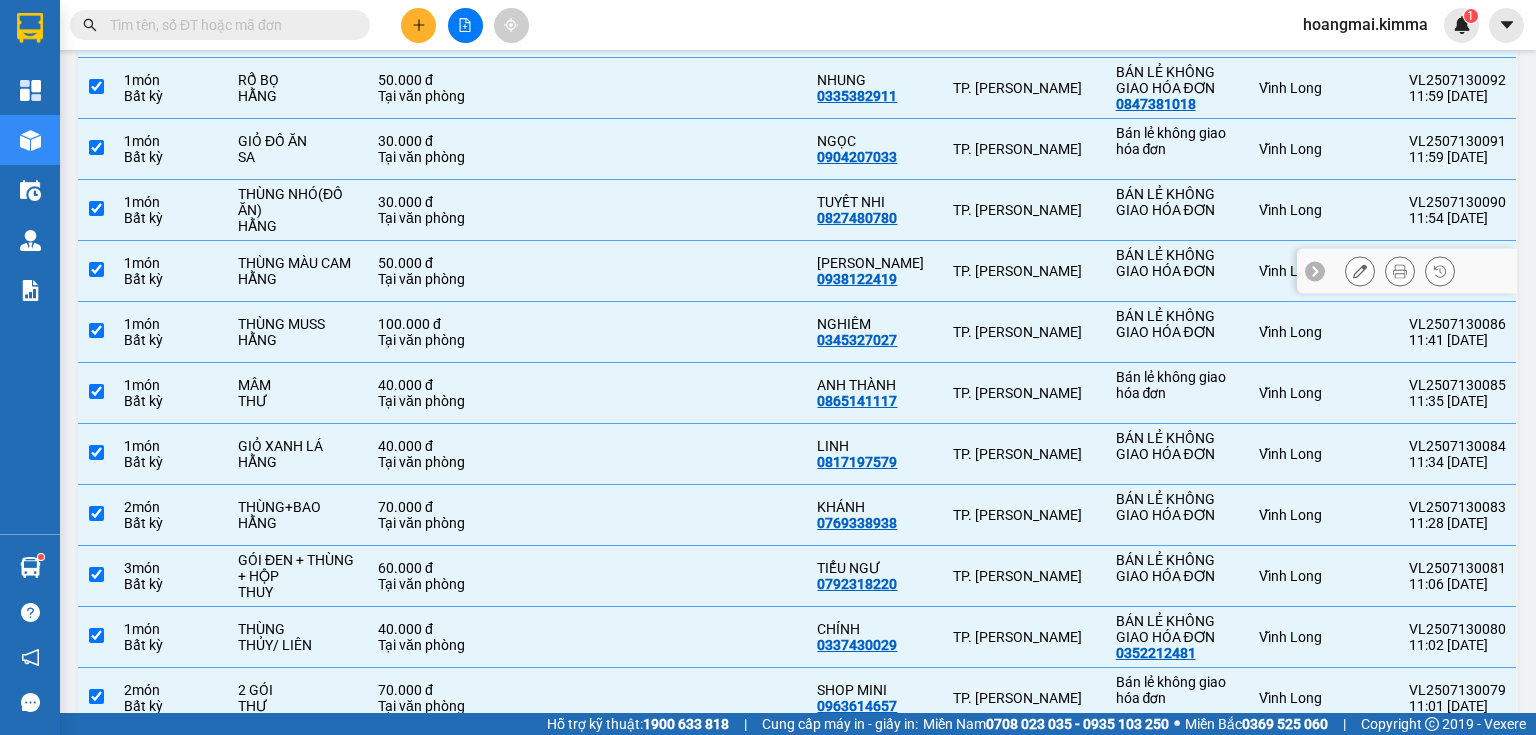 scroll, scrollTop: 1296, scrollLeft: 0, axis: vertical 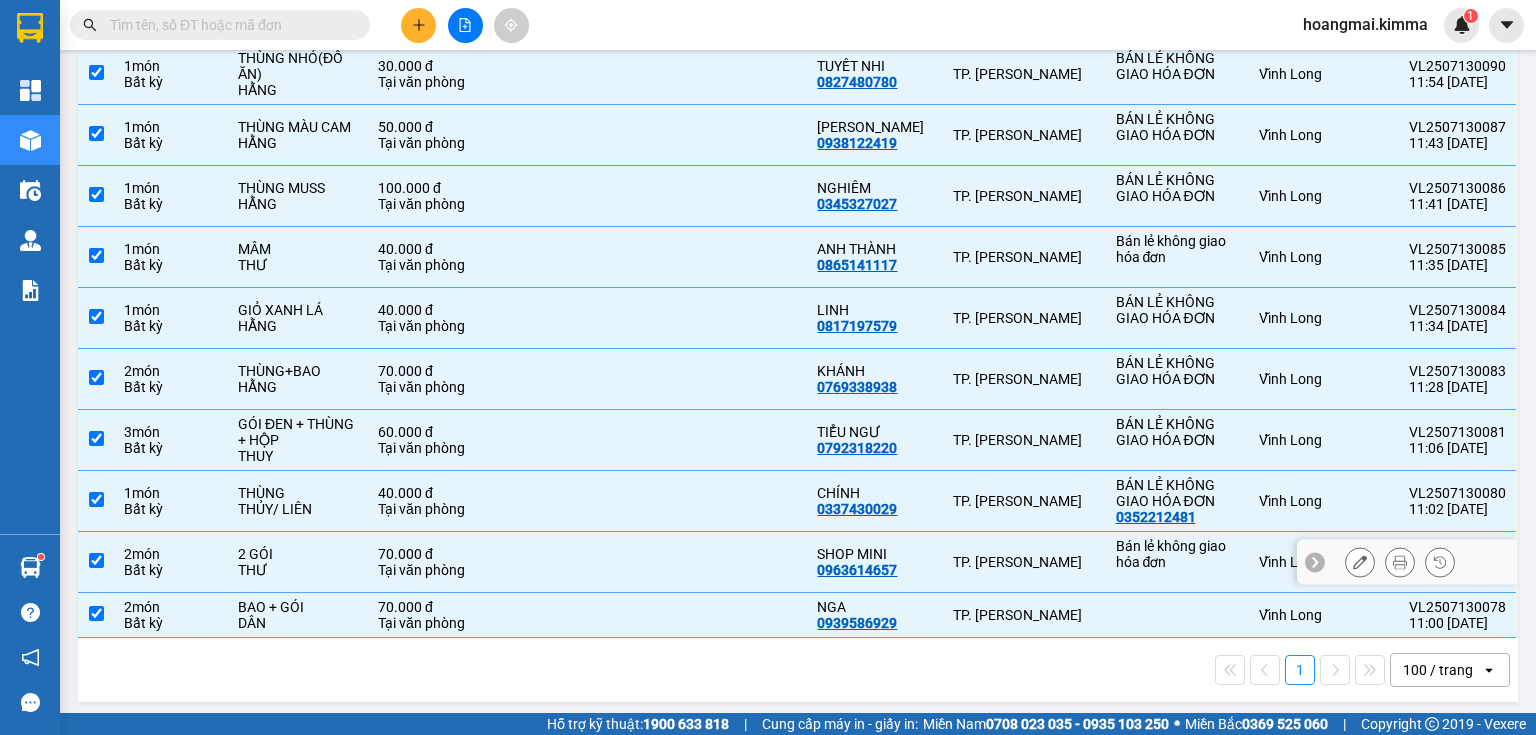 click at bounding box center [96, 560] 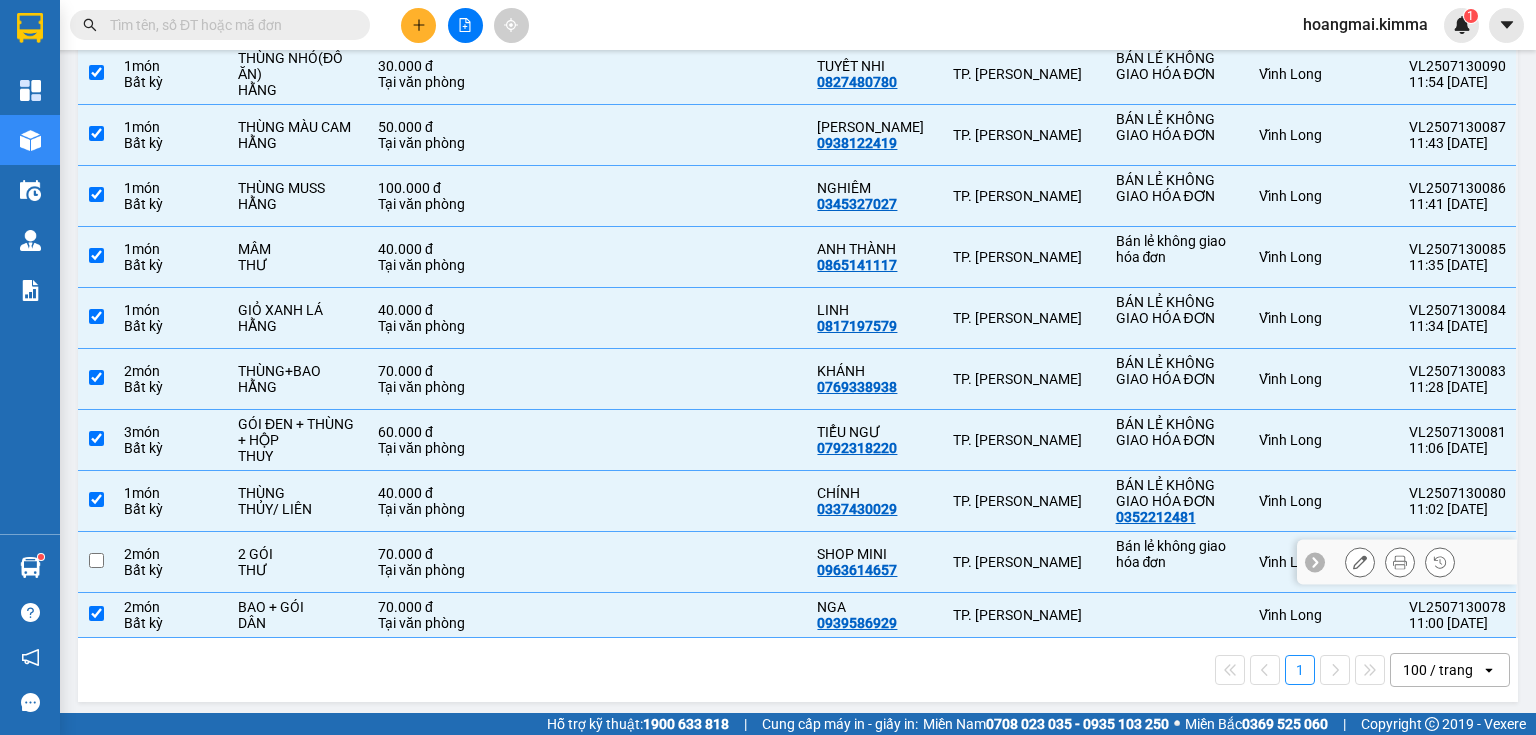 checkbox on "false" 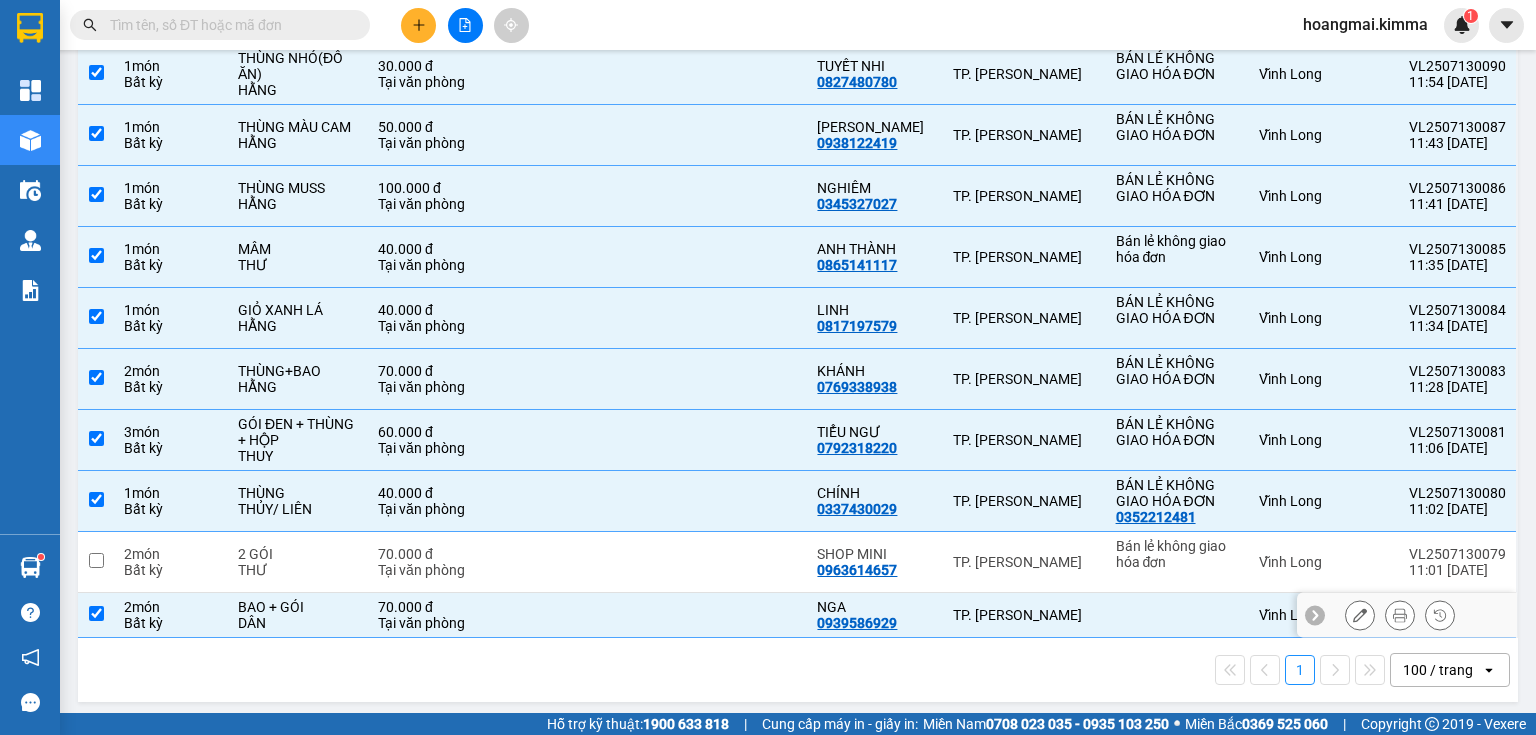 click at bounding box center (96, 613) 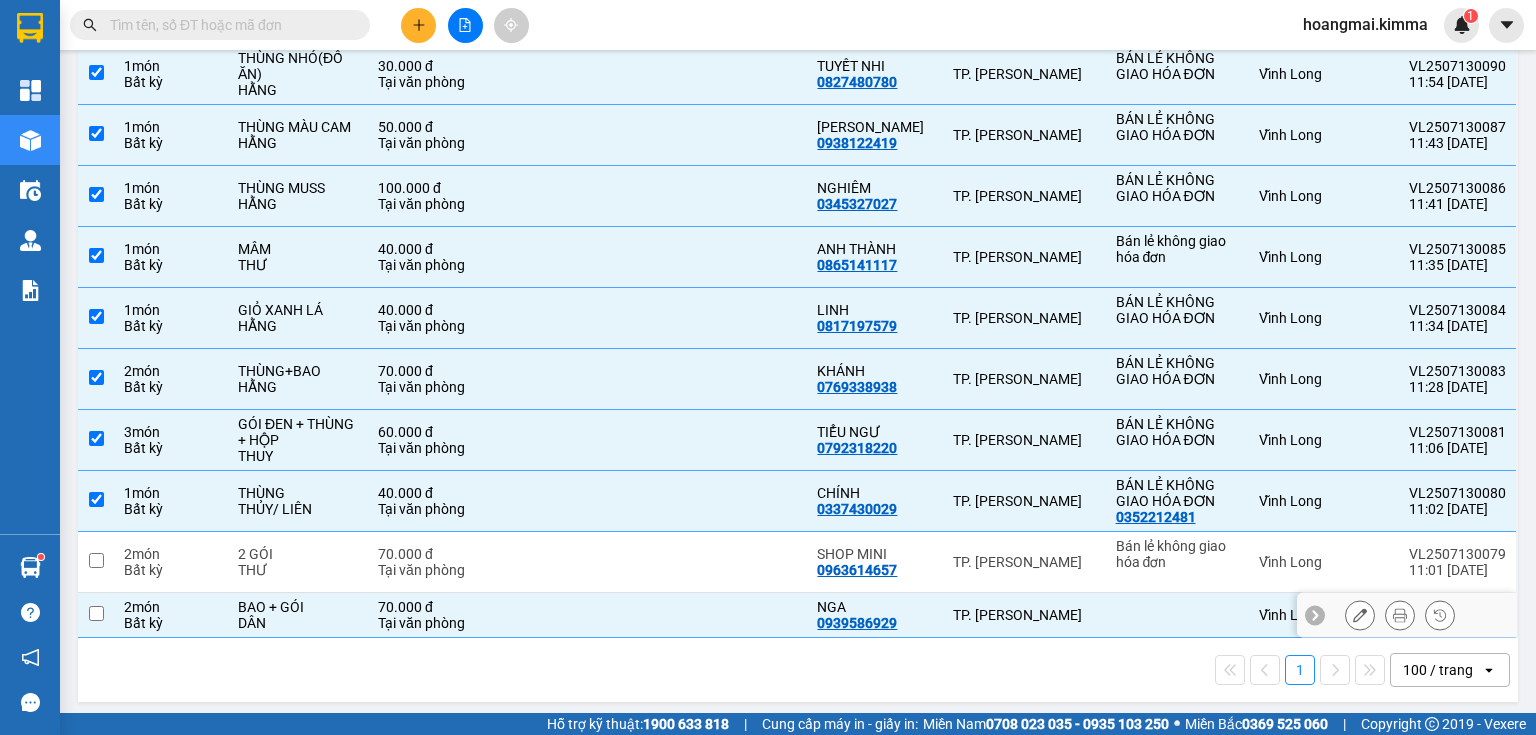 checkbox on "false" 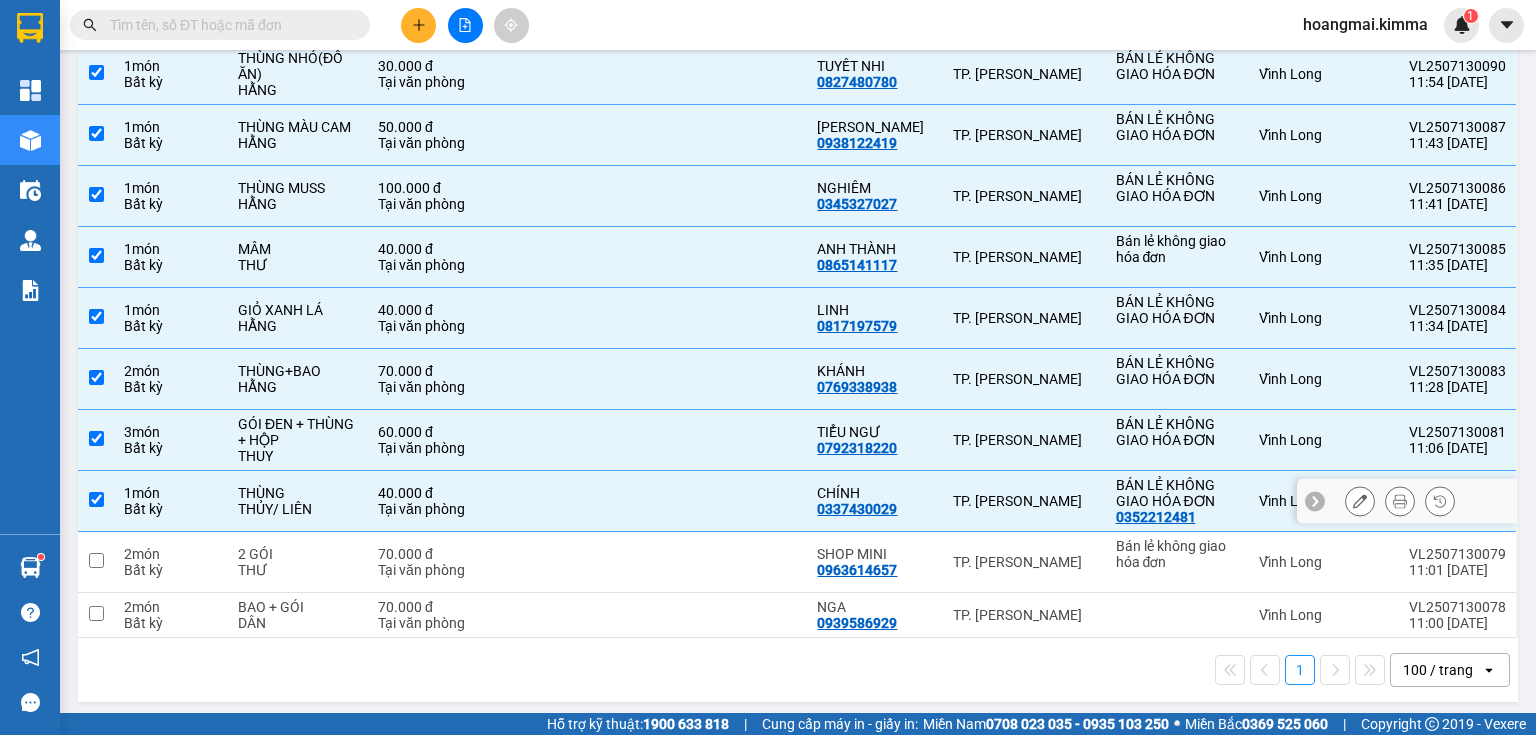 click at bounding box center [96, 499] 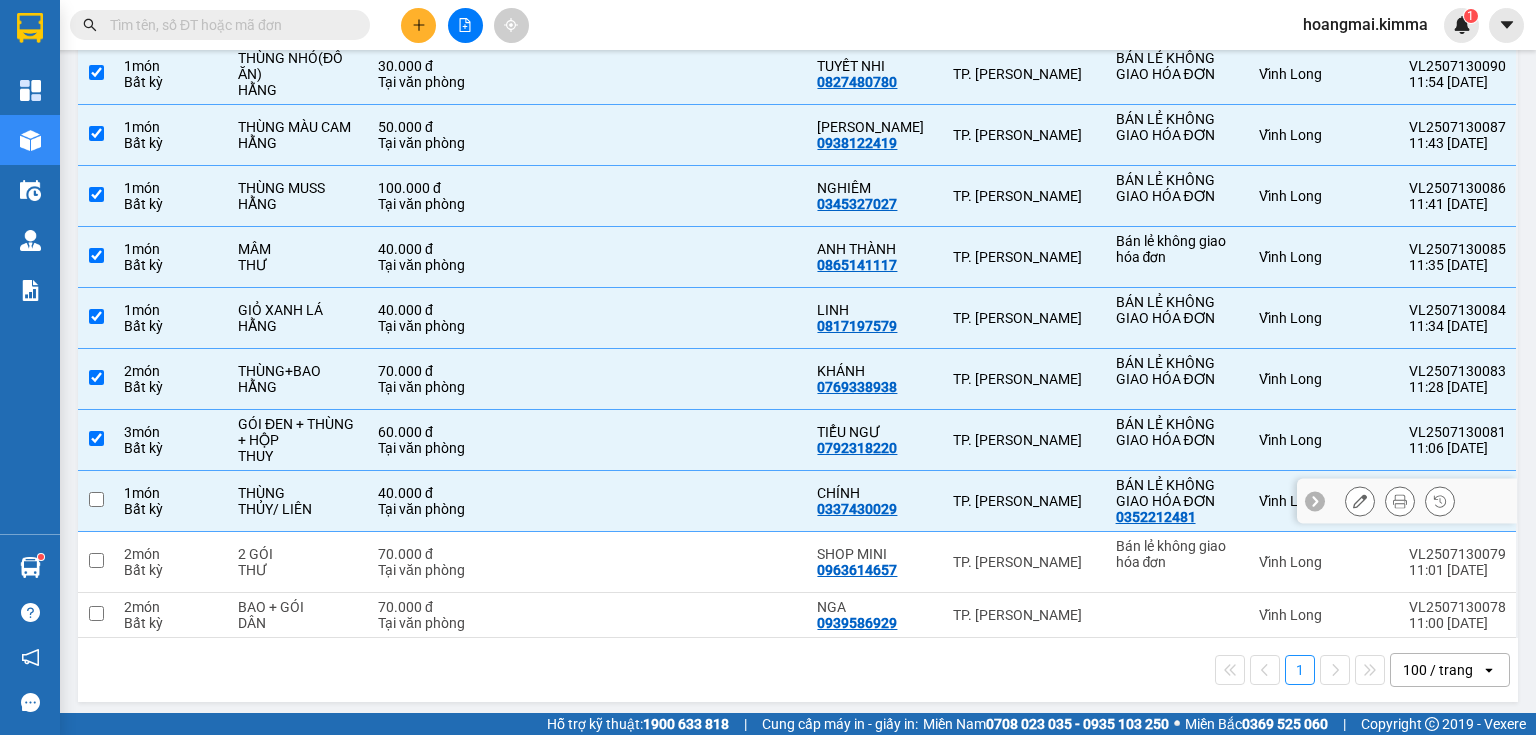 checkbox on "false" 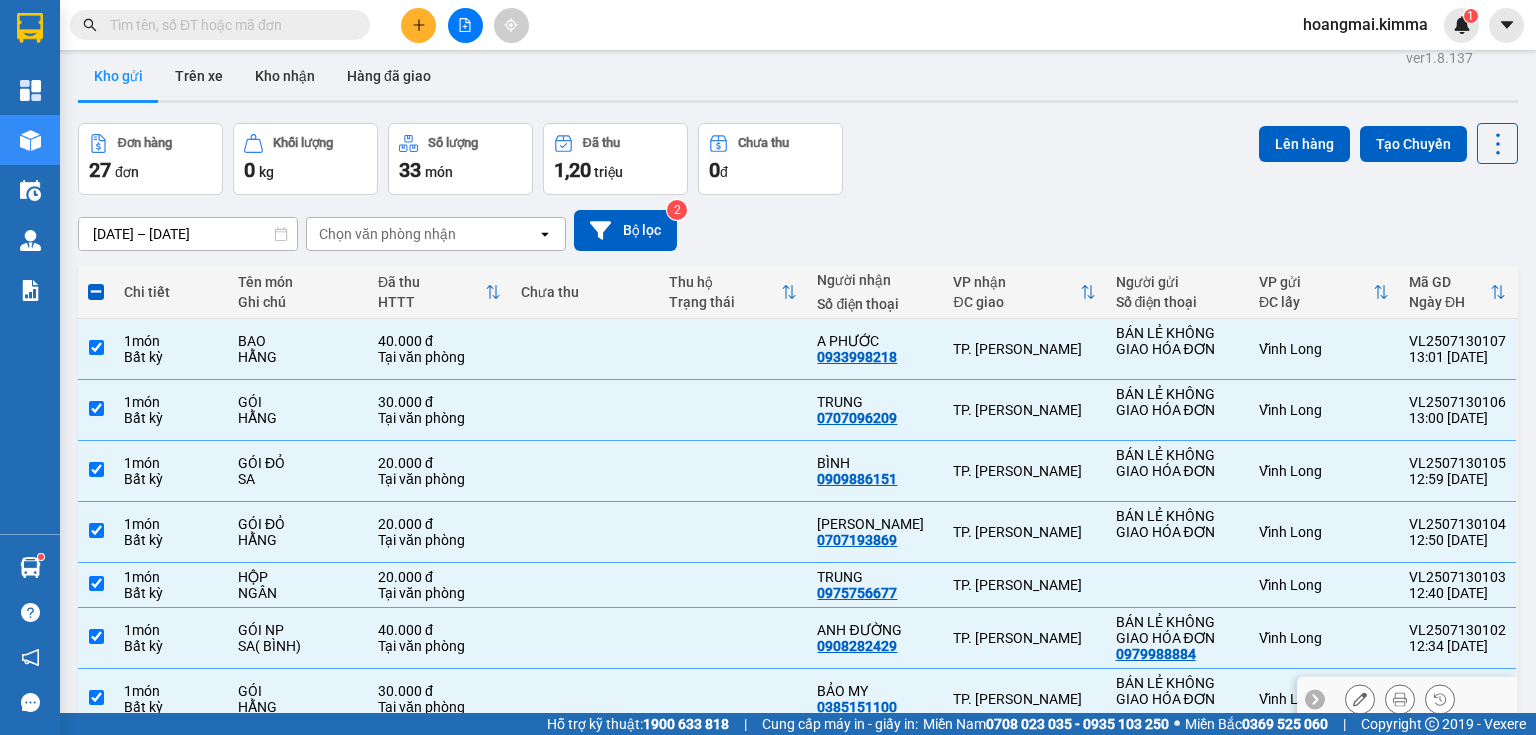 scroll, scrollTop: 16, scrollLeft: 0, axis: vertical 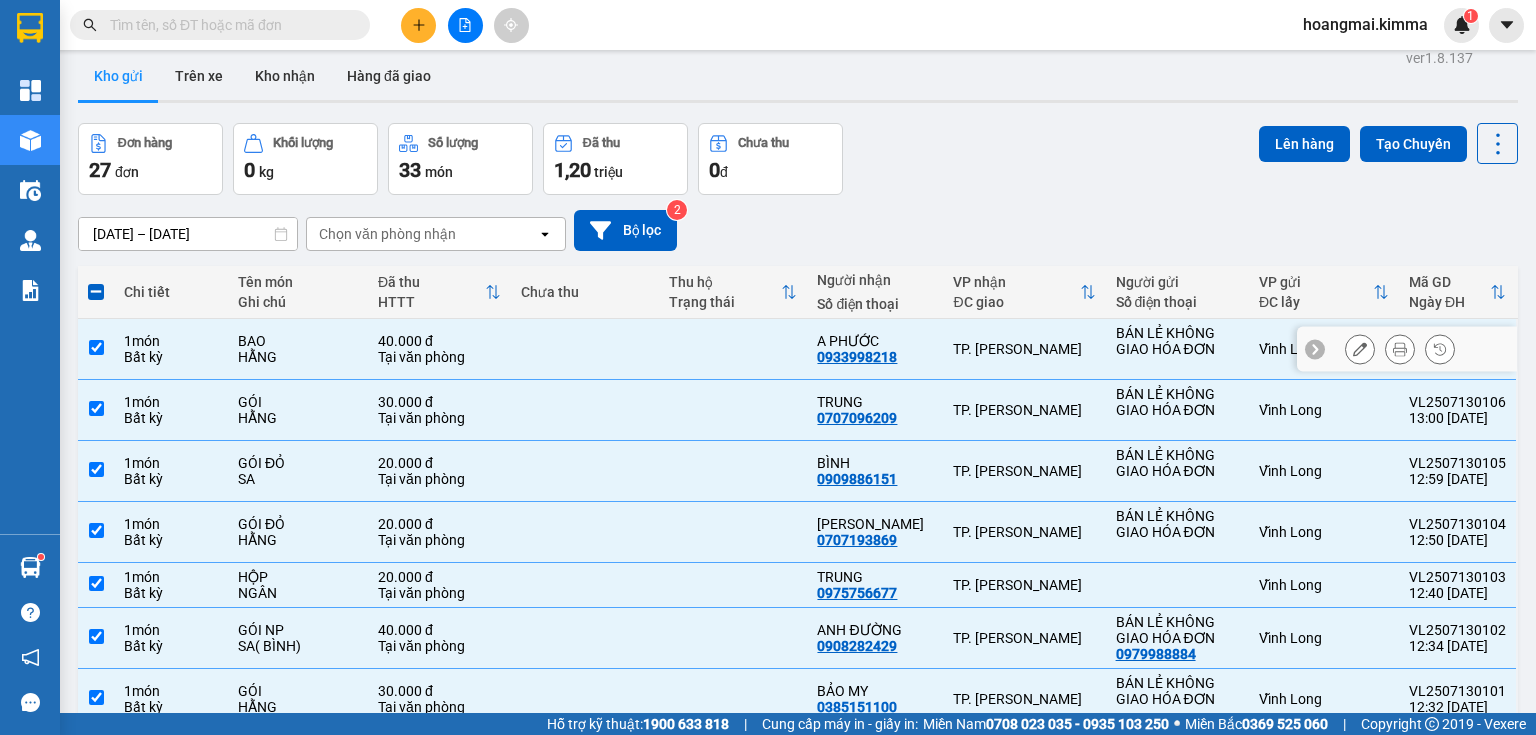 click at bounding box center [96, 347] 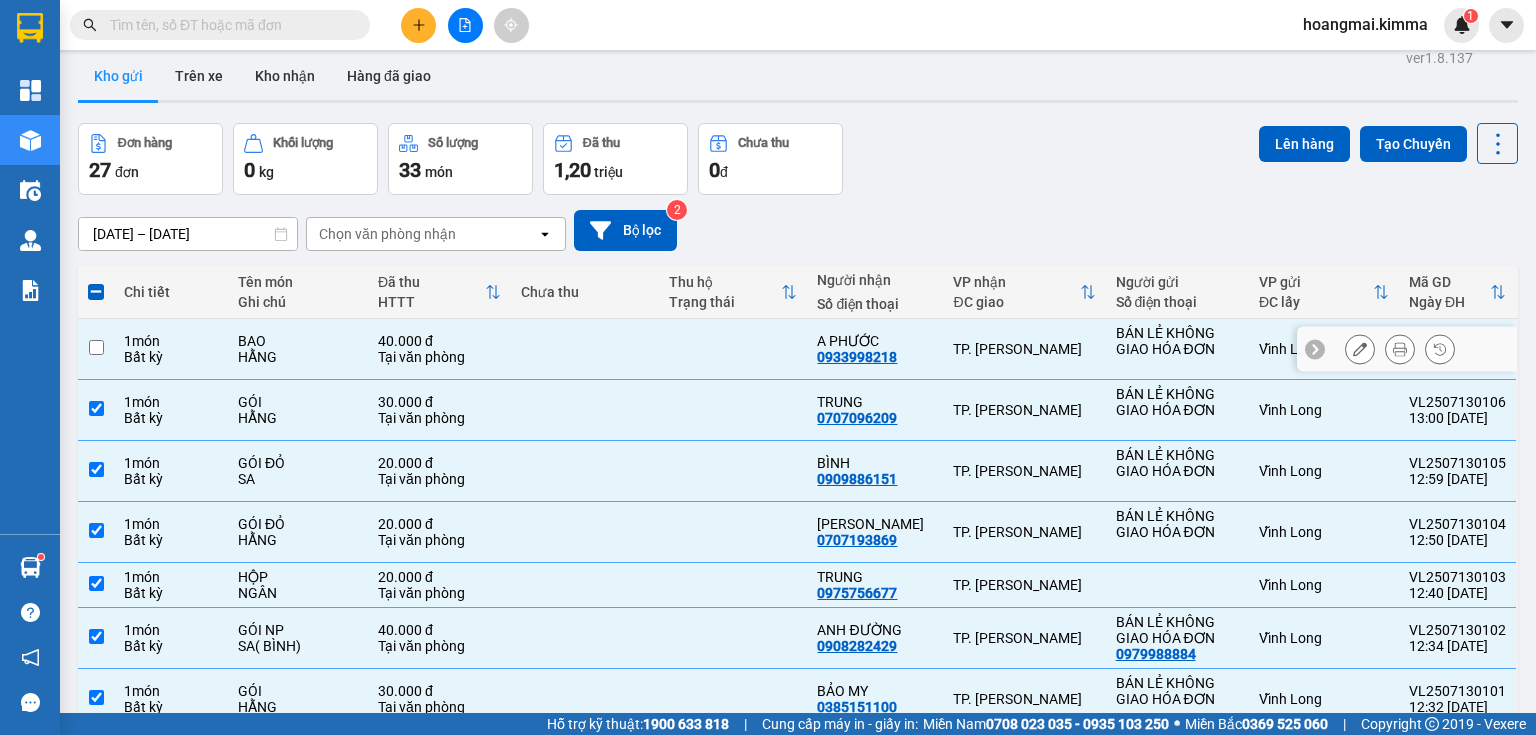 checkbox on "false" 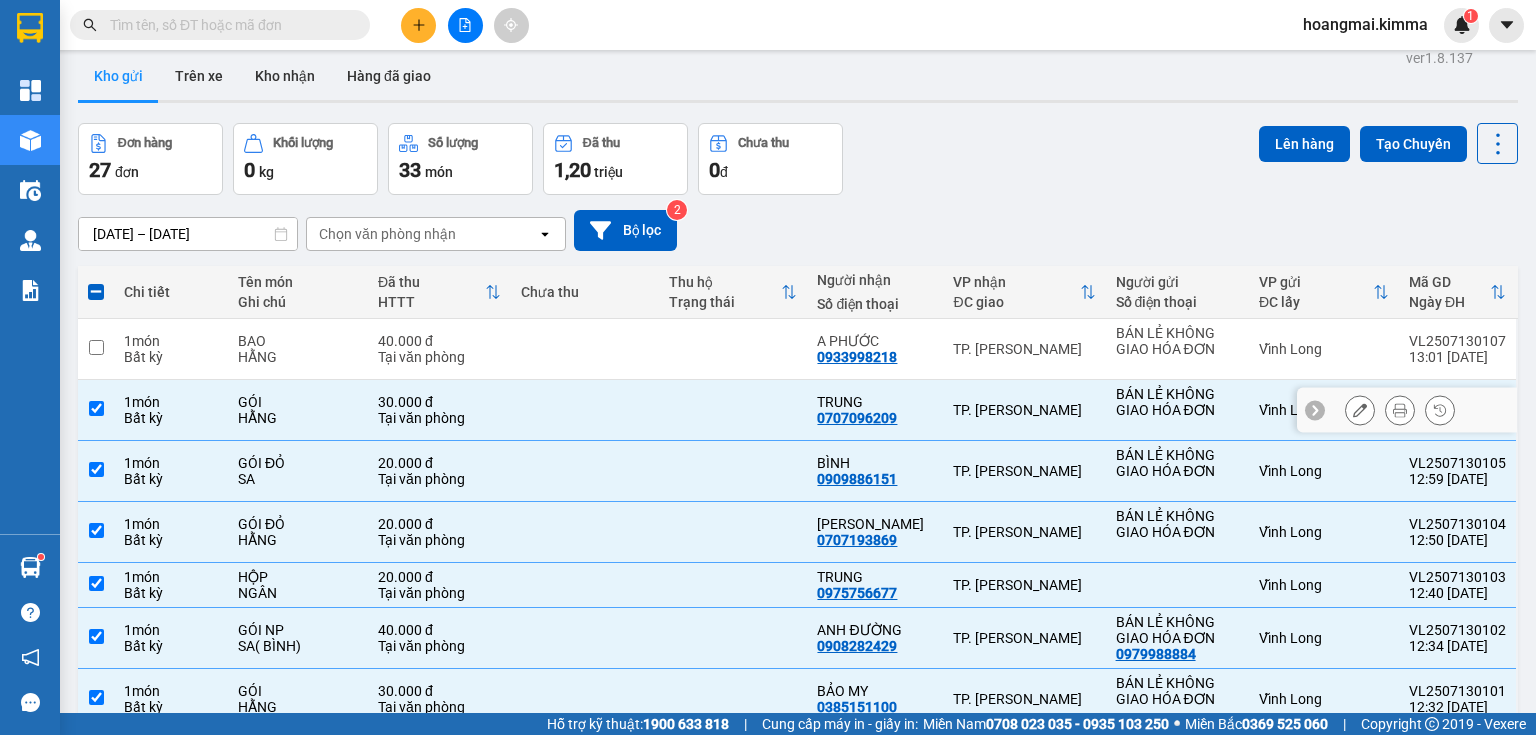click at bounding box center (96, 408) 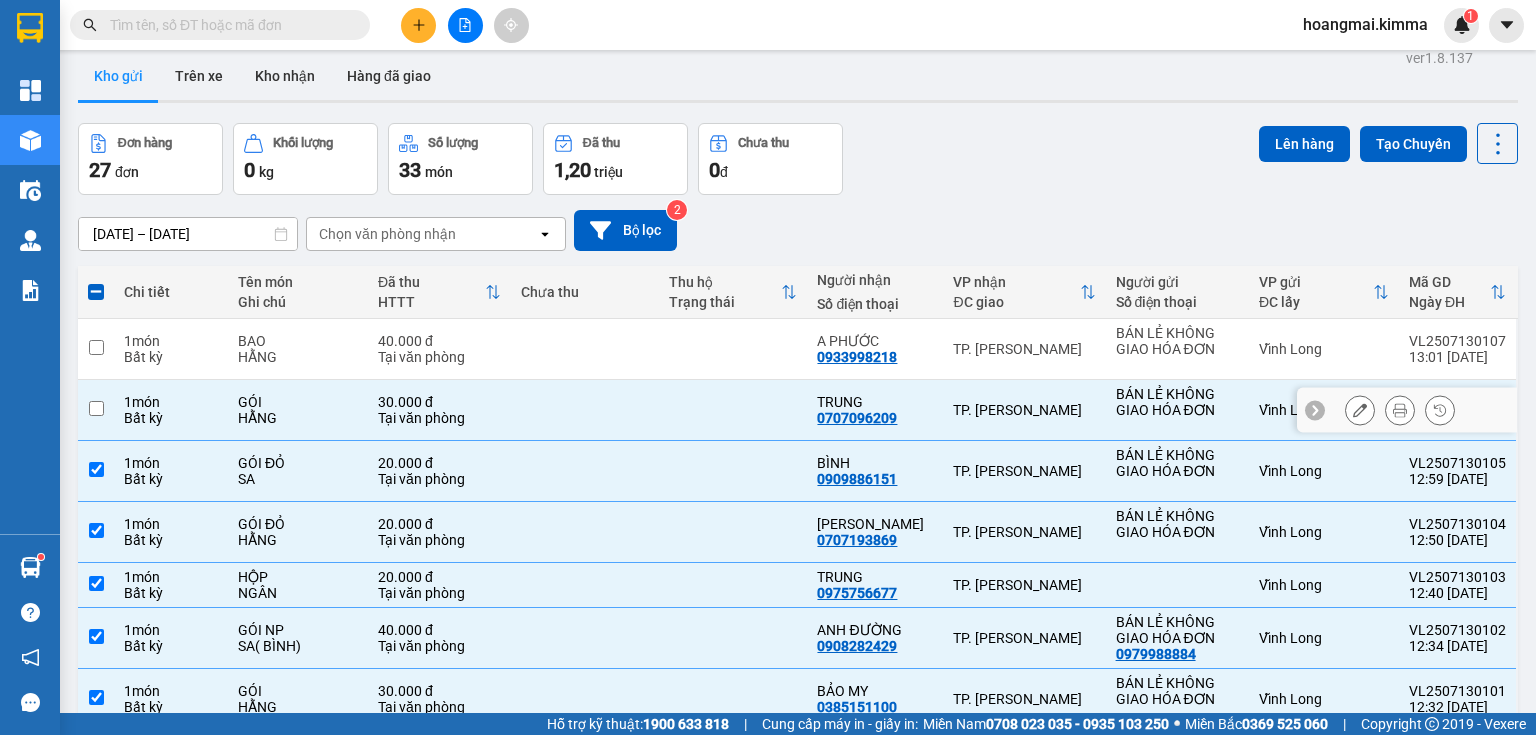 checkbox on "false" 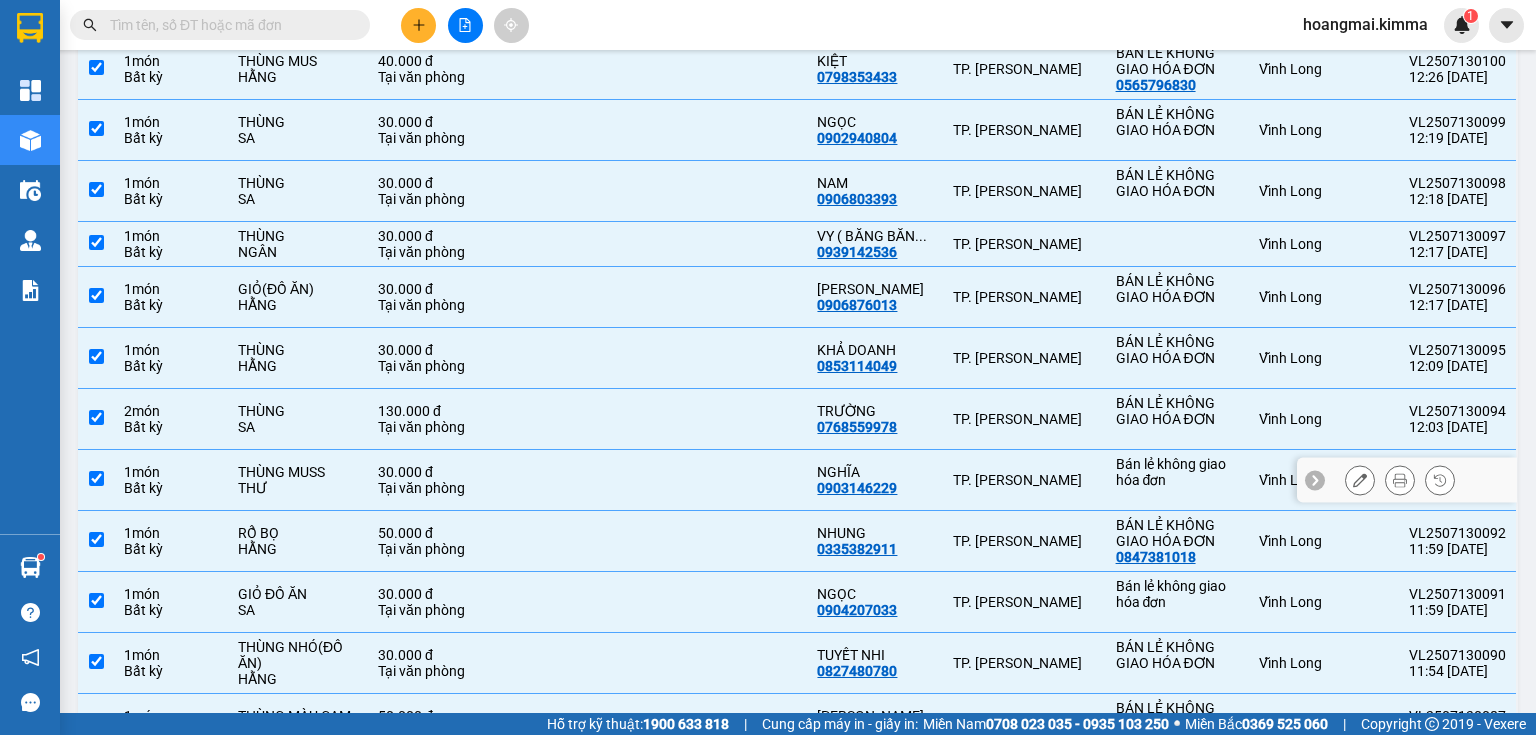 scroll, scrollTop: 736, scrollLeft: 0, axis: vertical 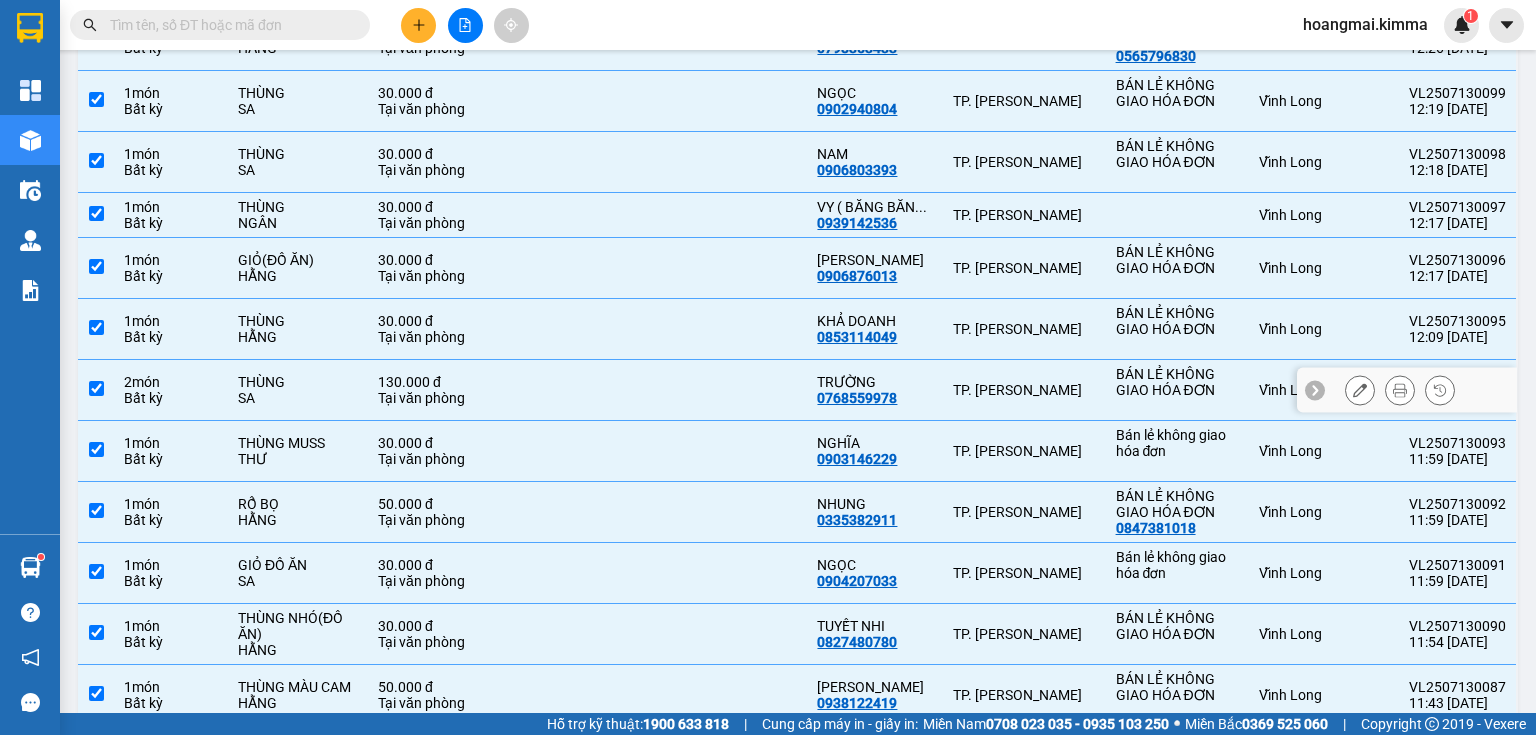 click at bounding box center [96, 388] 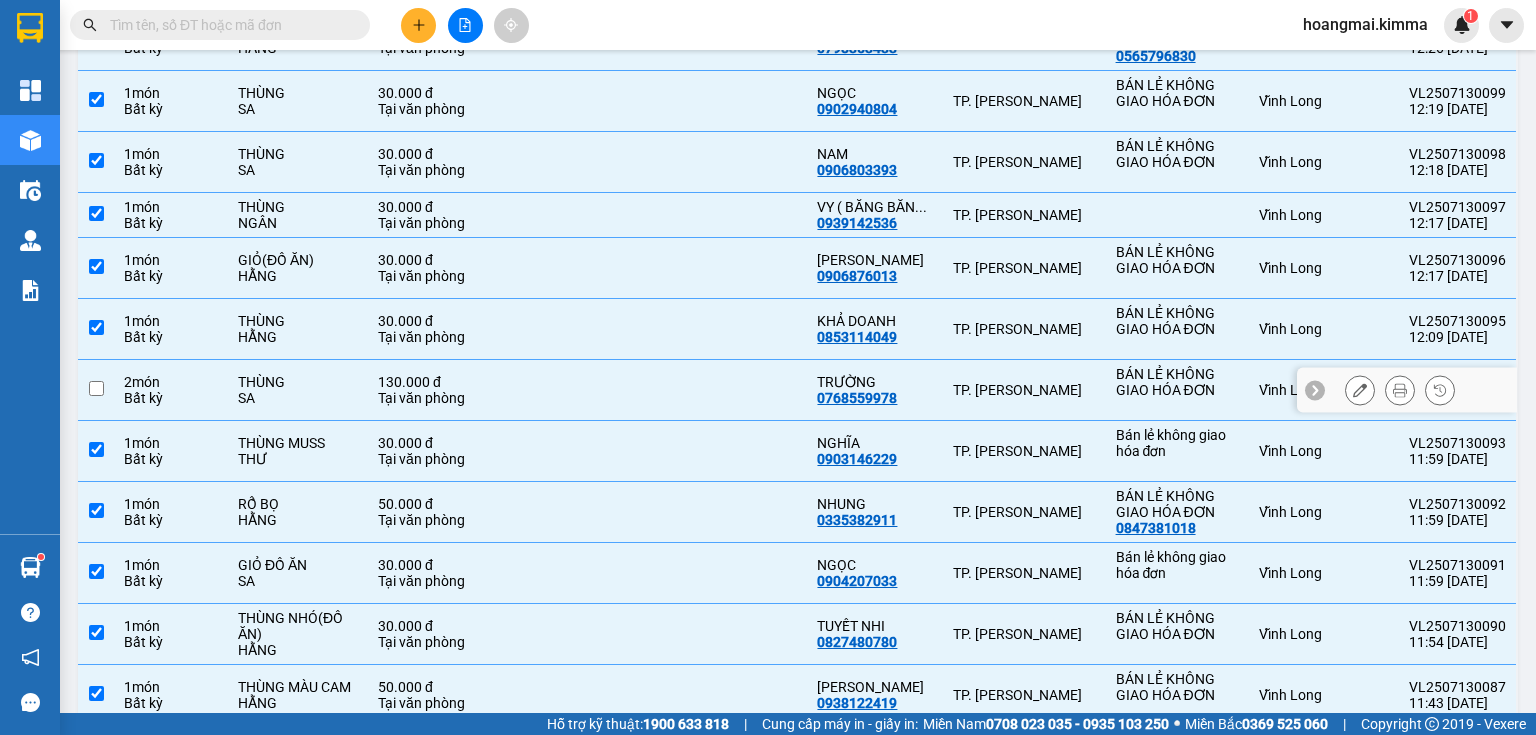 checkbox on "false" 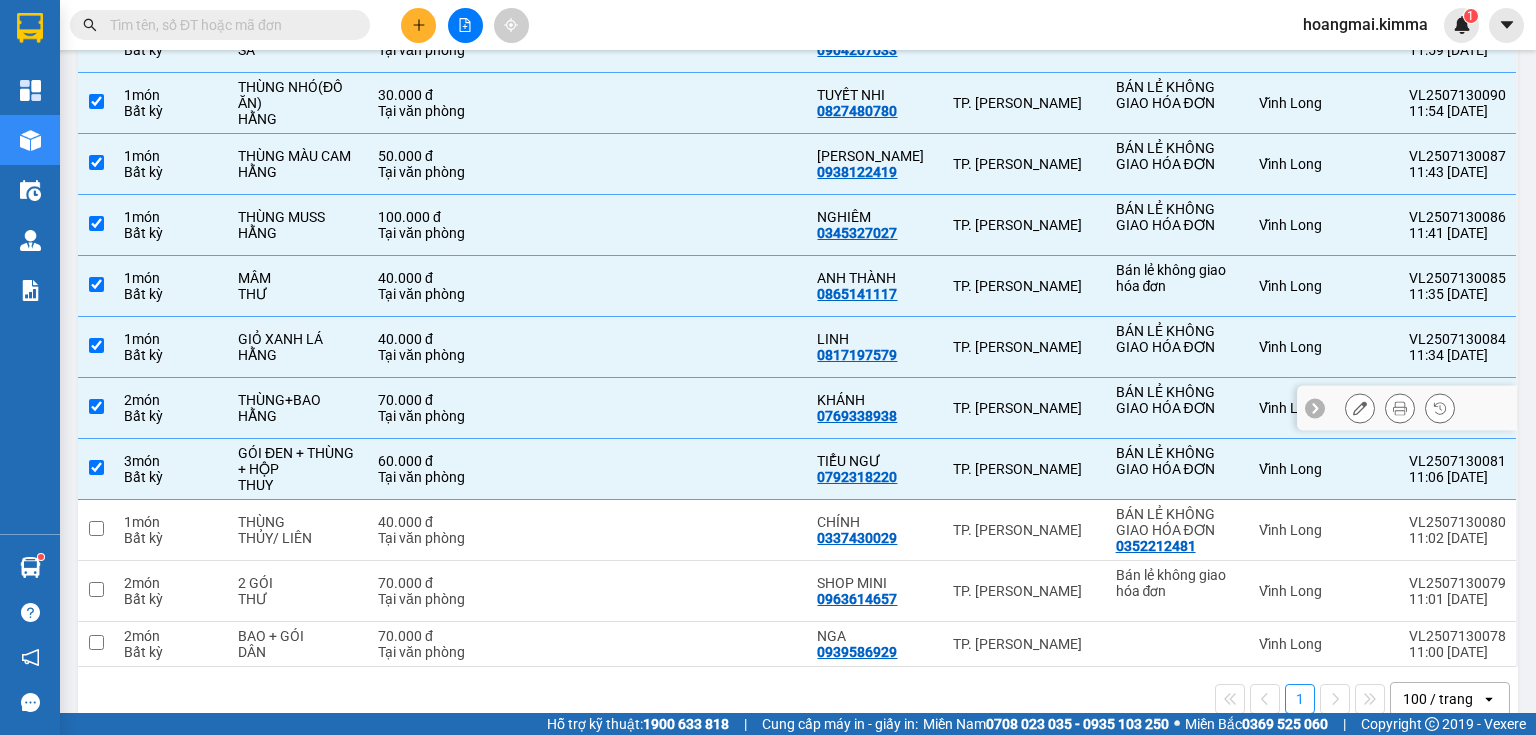 scroll, scrollTop: 1296, scrollLeft: 0, axis: vertical 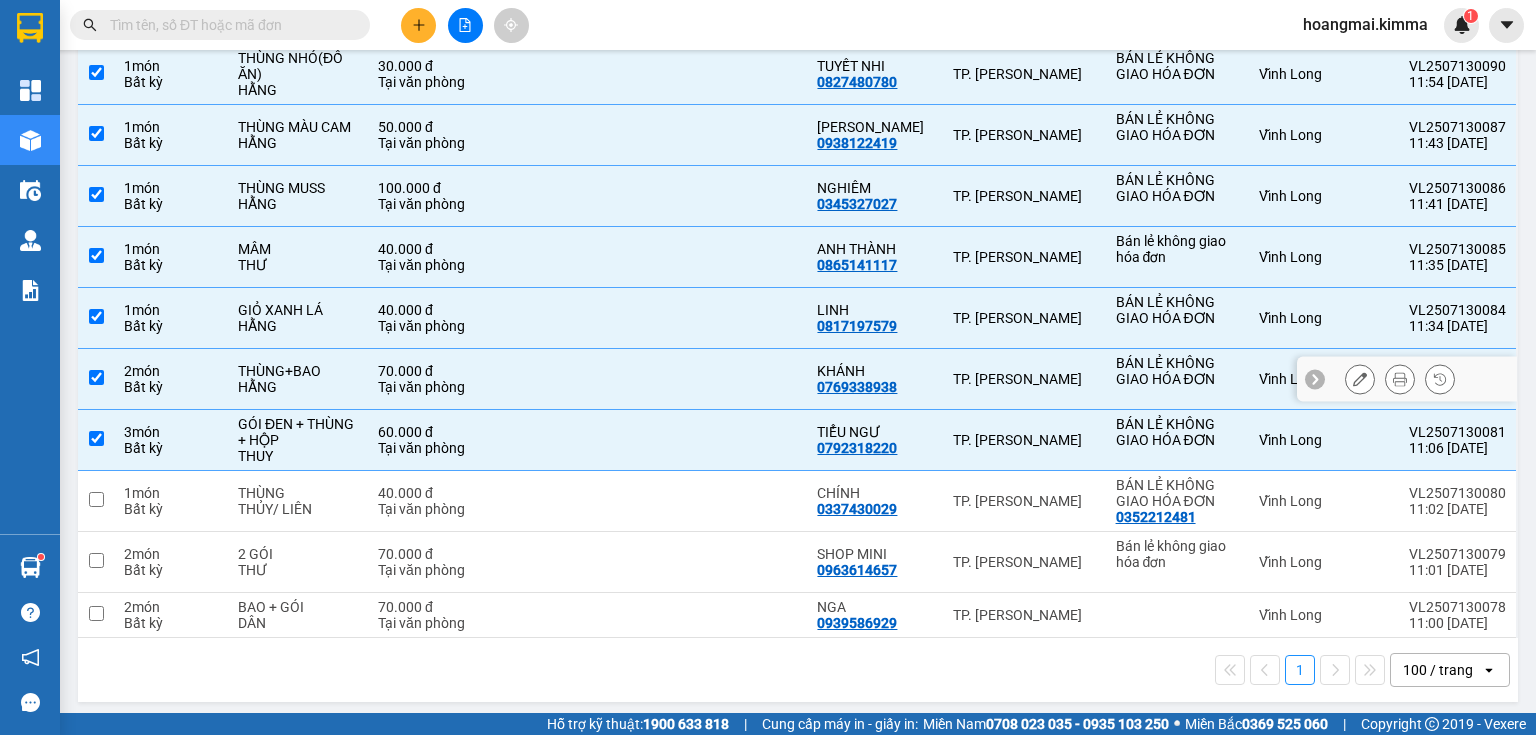 click at bounding box center [96, 377] 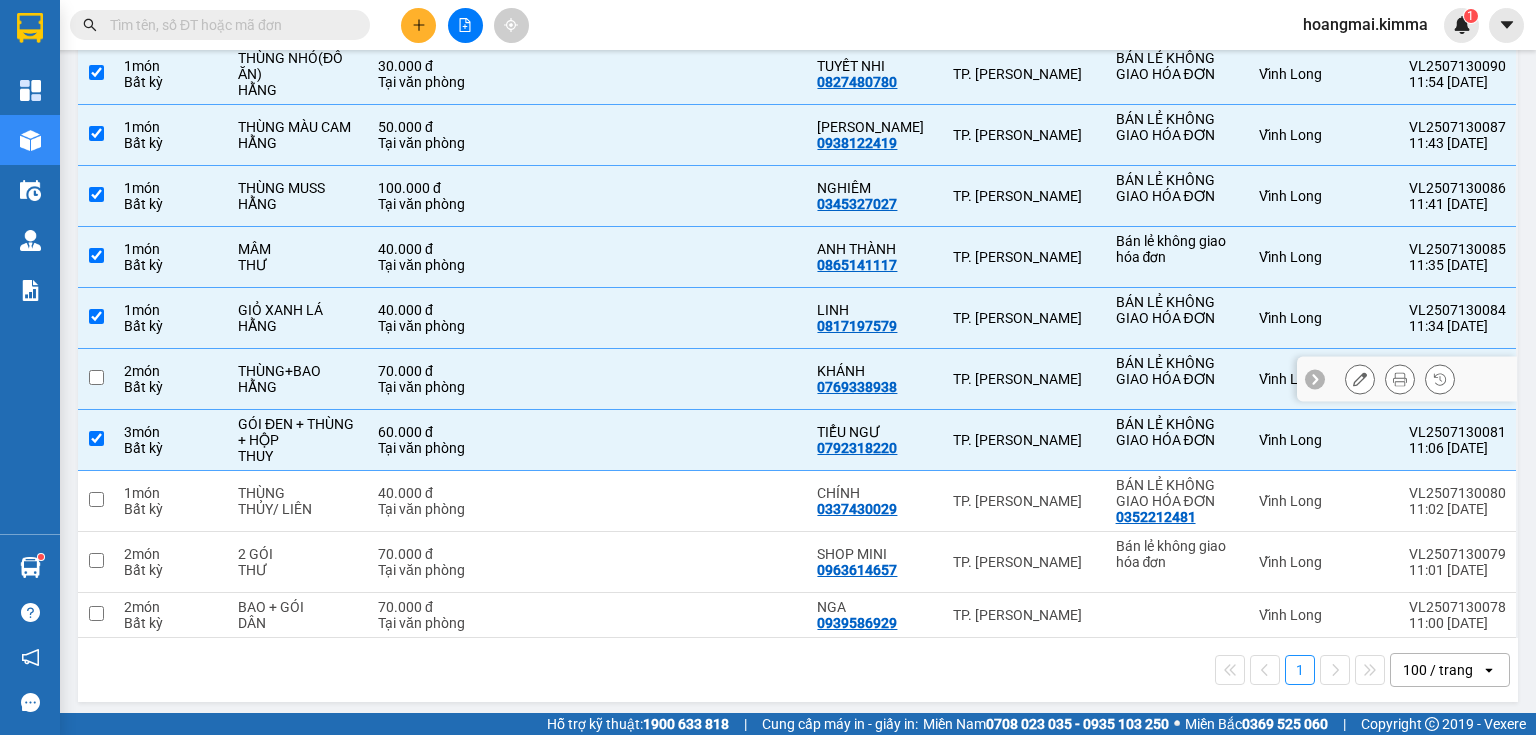 checkbox on "false" 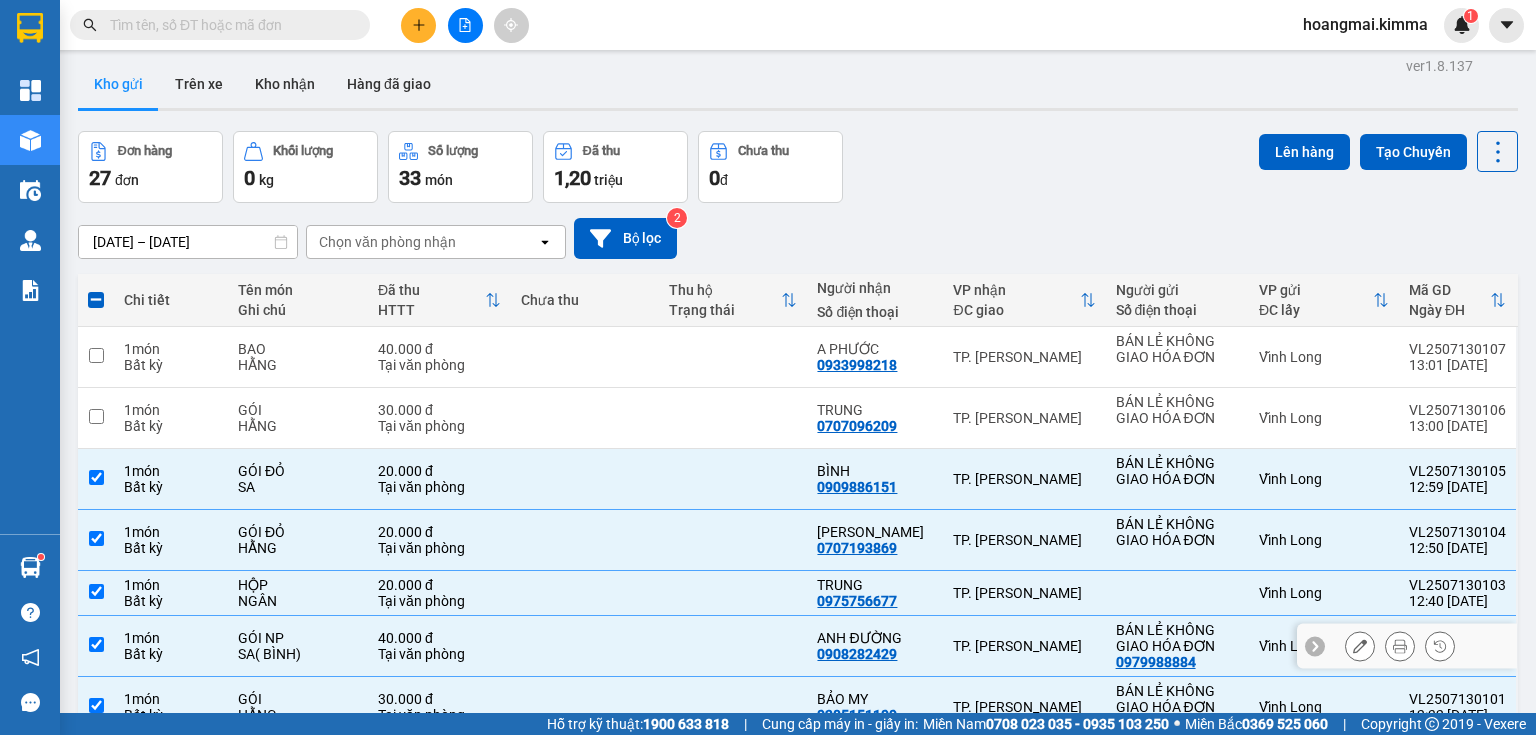 scroll, scrollTop: 0, scrollLeft: 0, axis: both 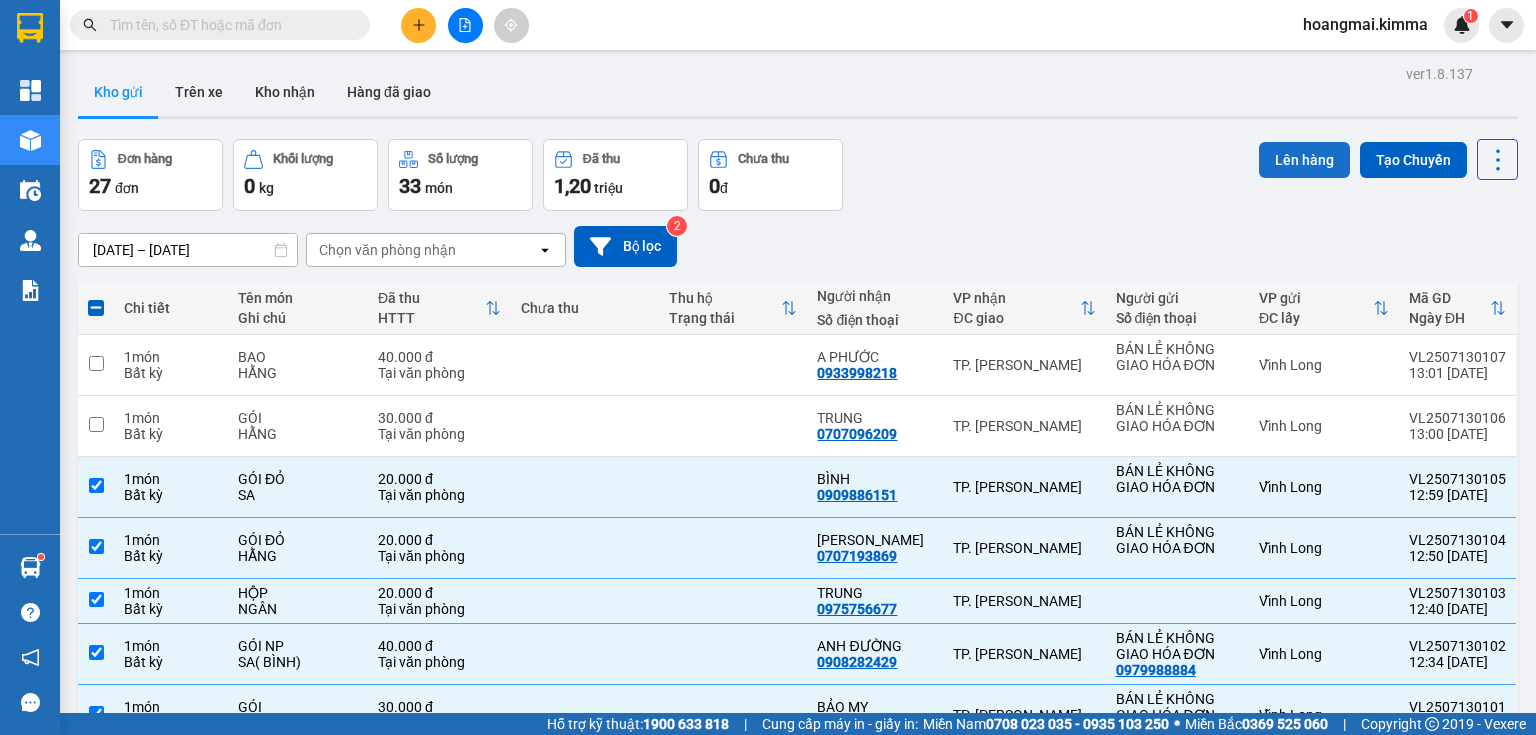 click on "Lên hàng" at bounding box center [1304, 160] 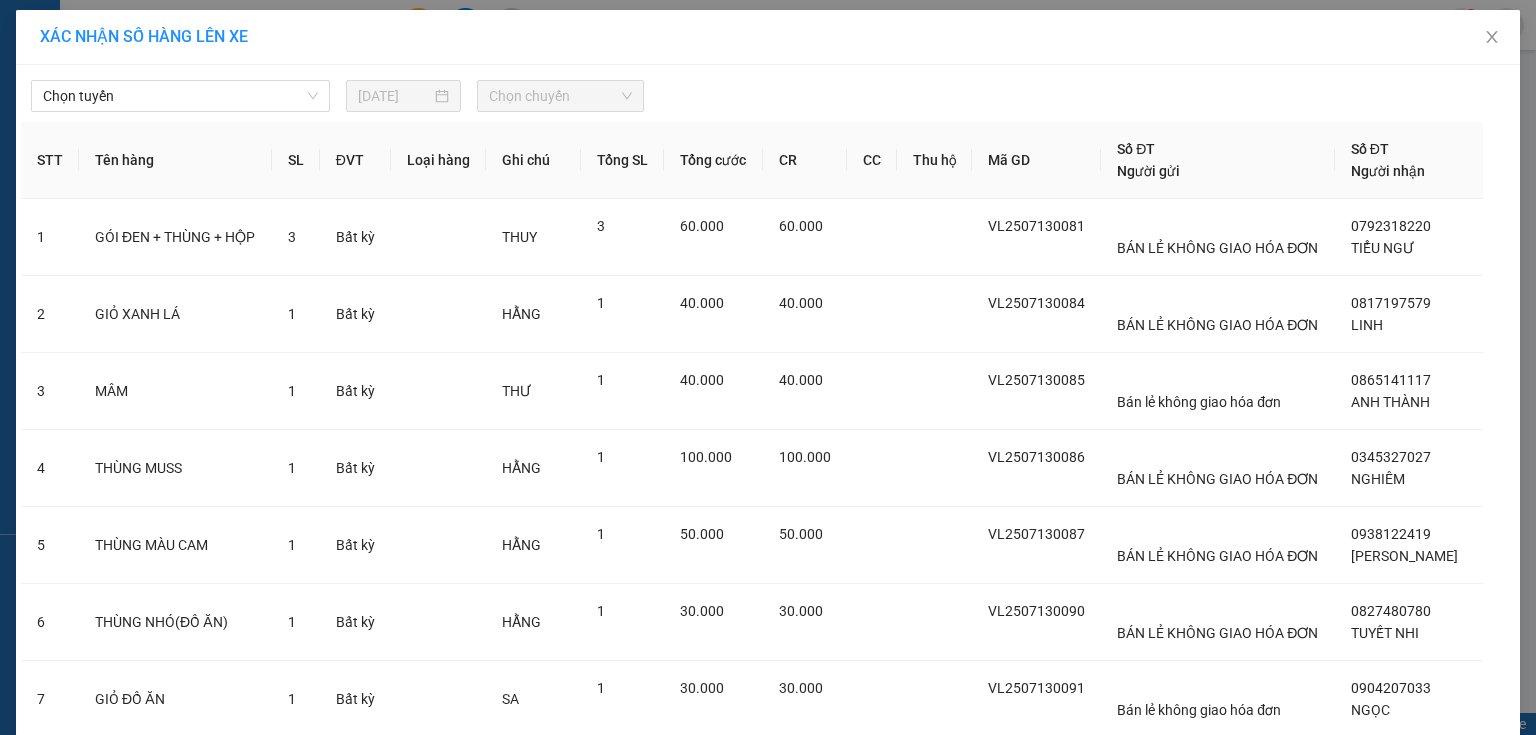 click on "Chọn tuyến 13/07/2025 Chọn chuyến" at bounding box center (768, 91) 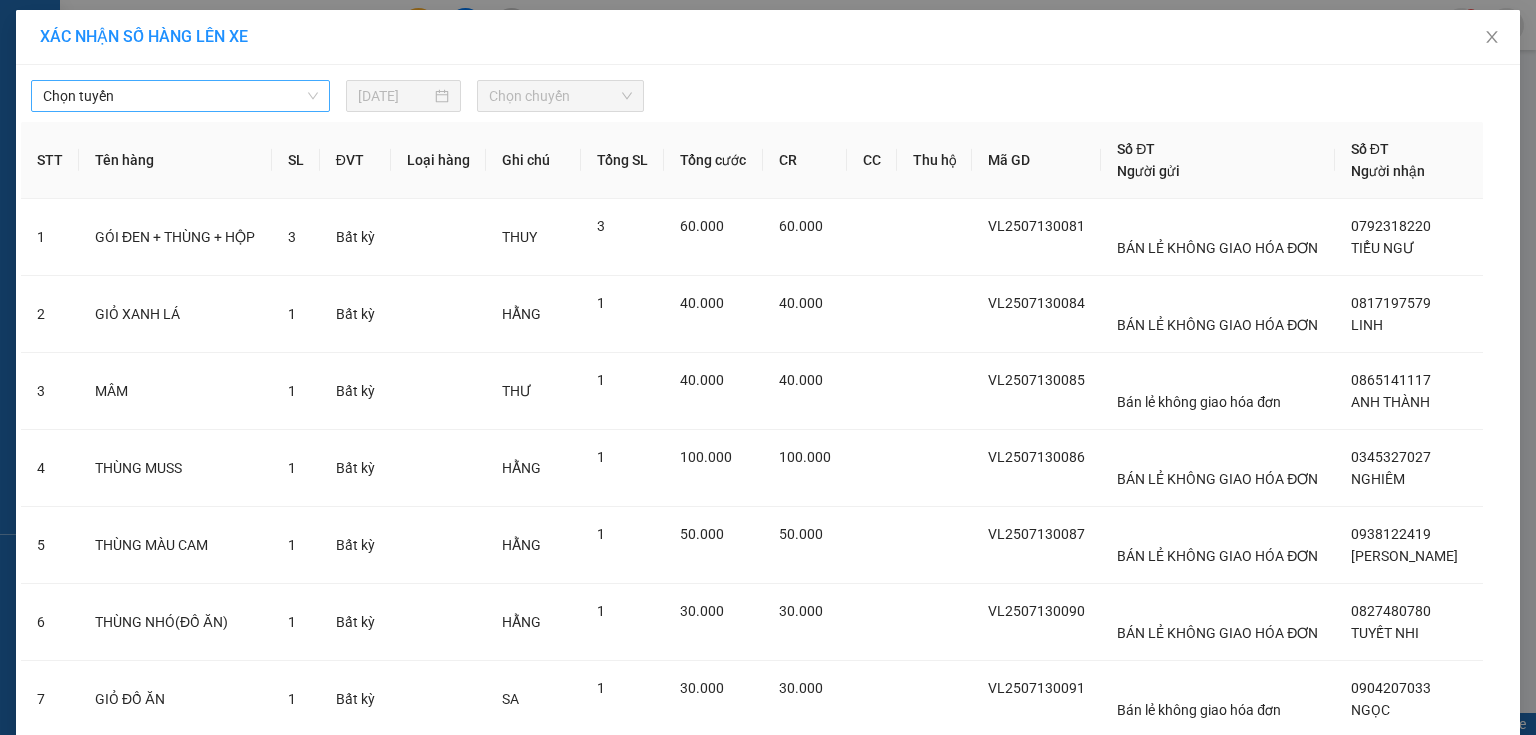 click on "Chọn tuyến" at bounding box center [180, 96] 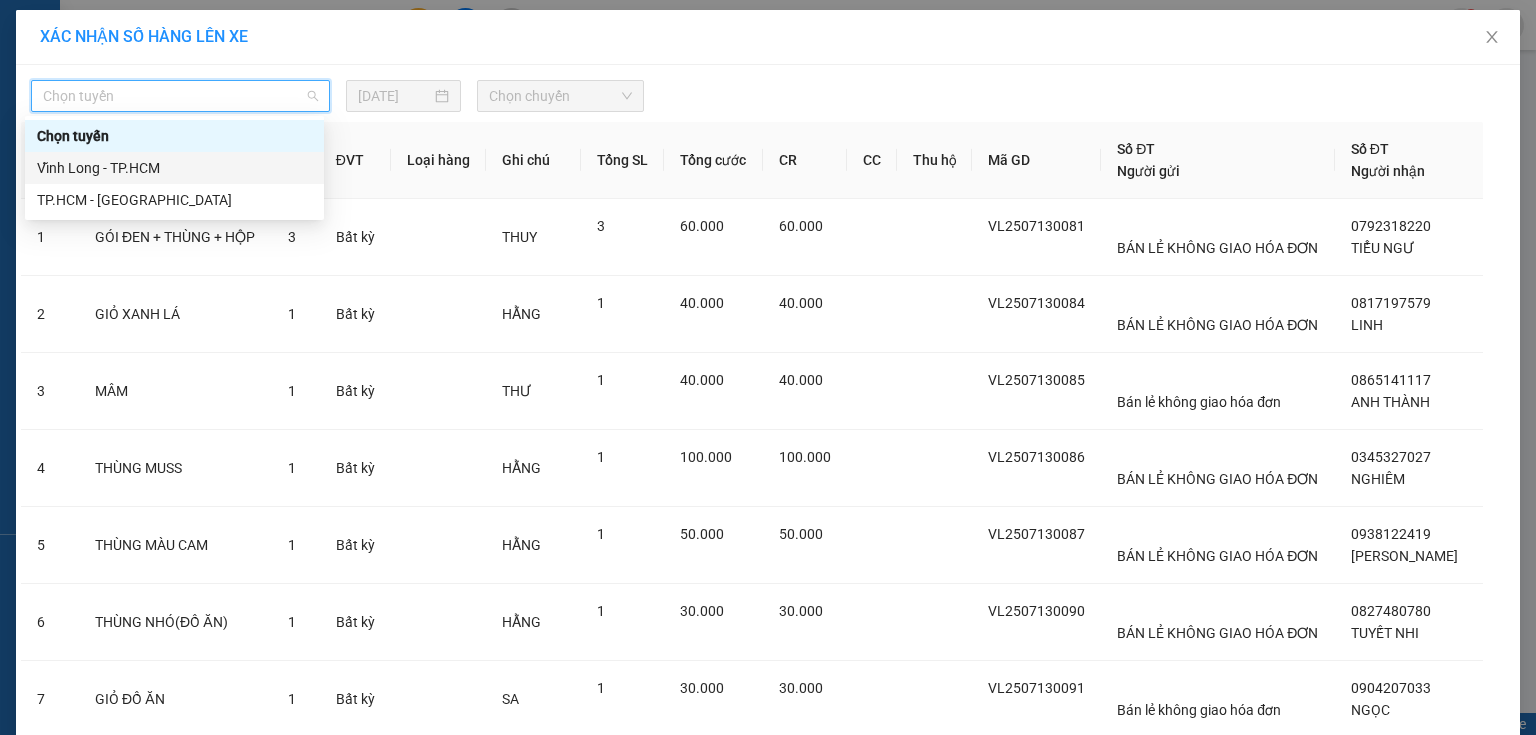 click on "Vĩnh Long - TP.HCM" at bounding box center (174, 168) 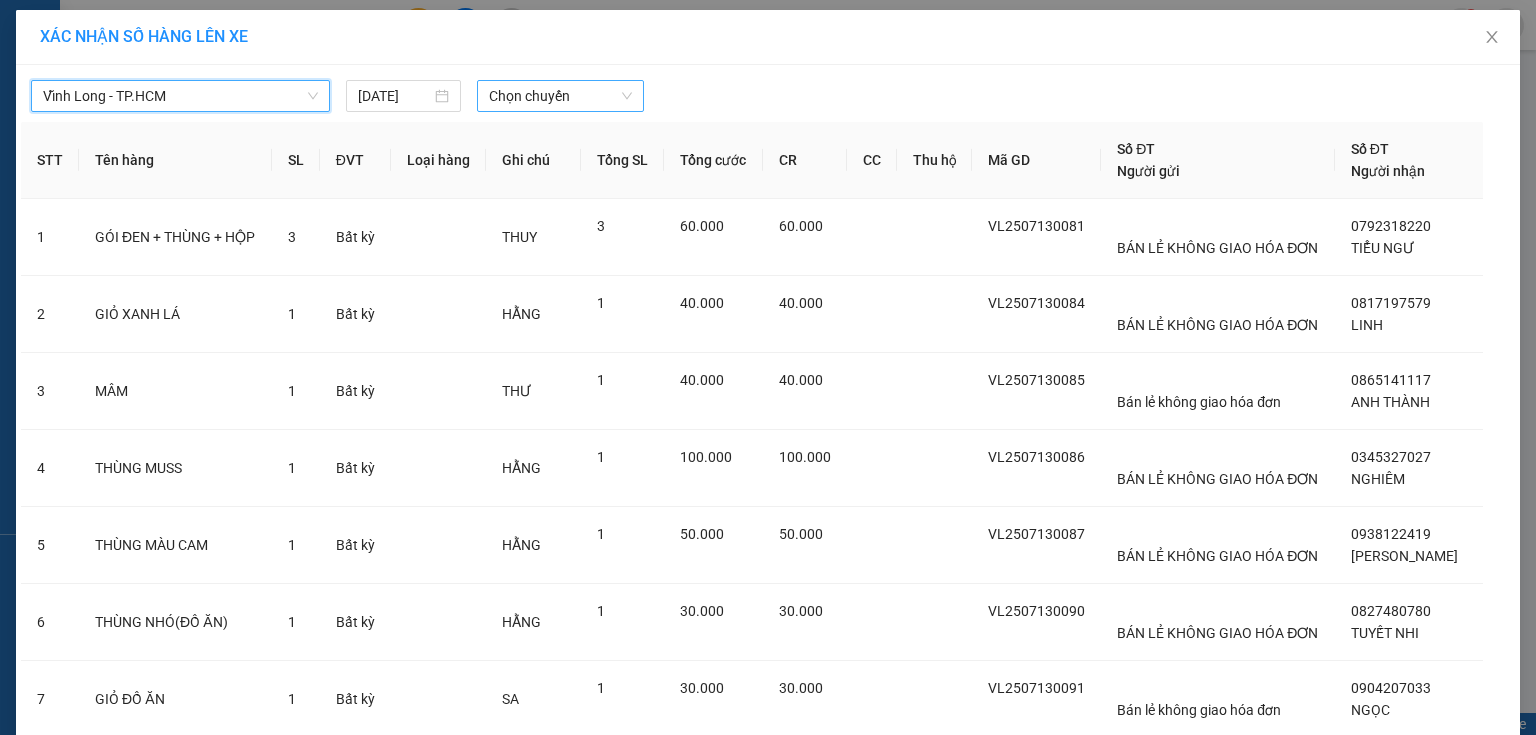 click on "Chọn chuyến" at bounding box center [561, 96] 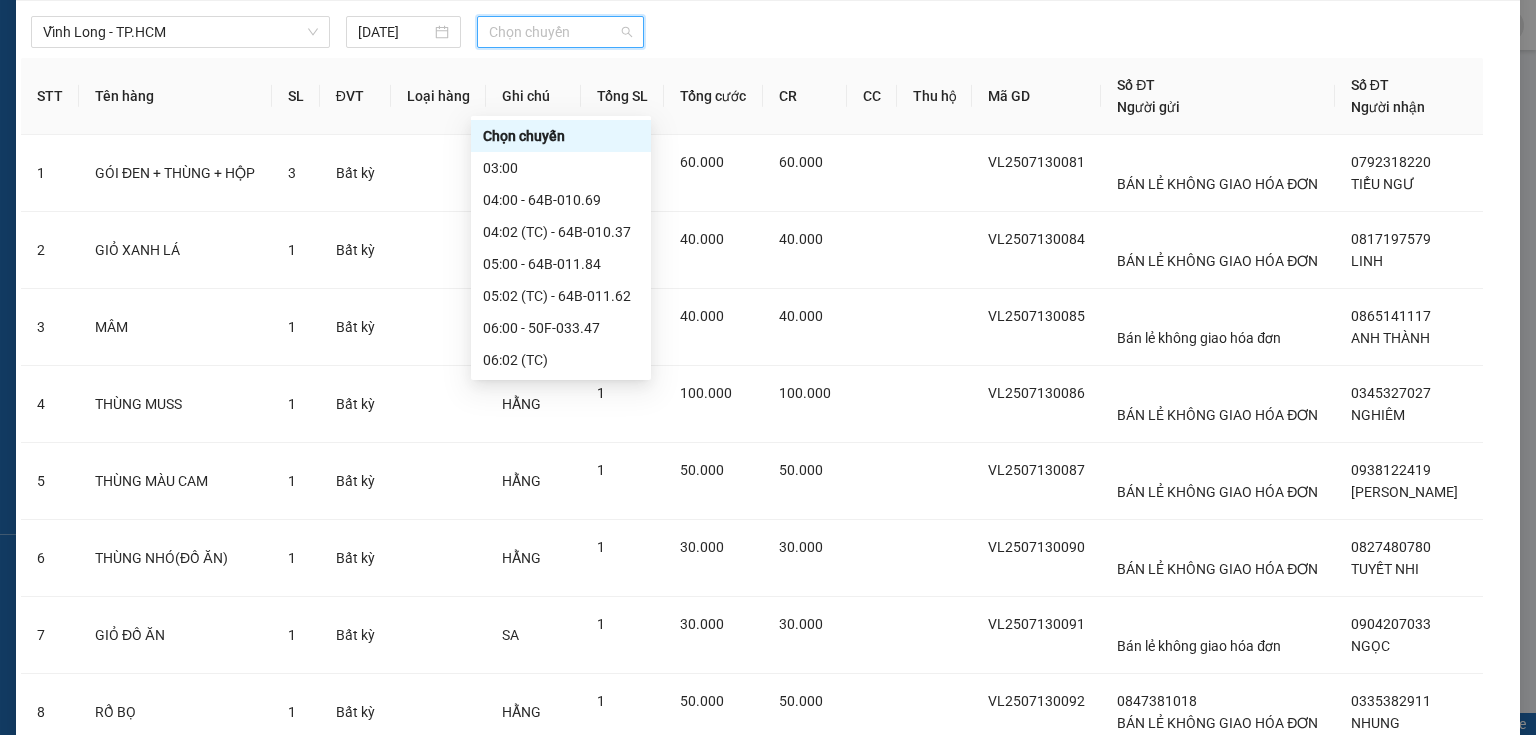 scroll, scrollTop: 240, scrollLeft: 0, axis: vertical 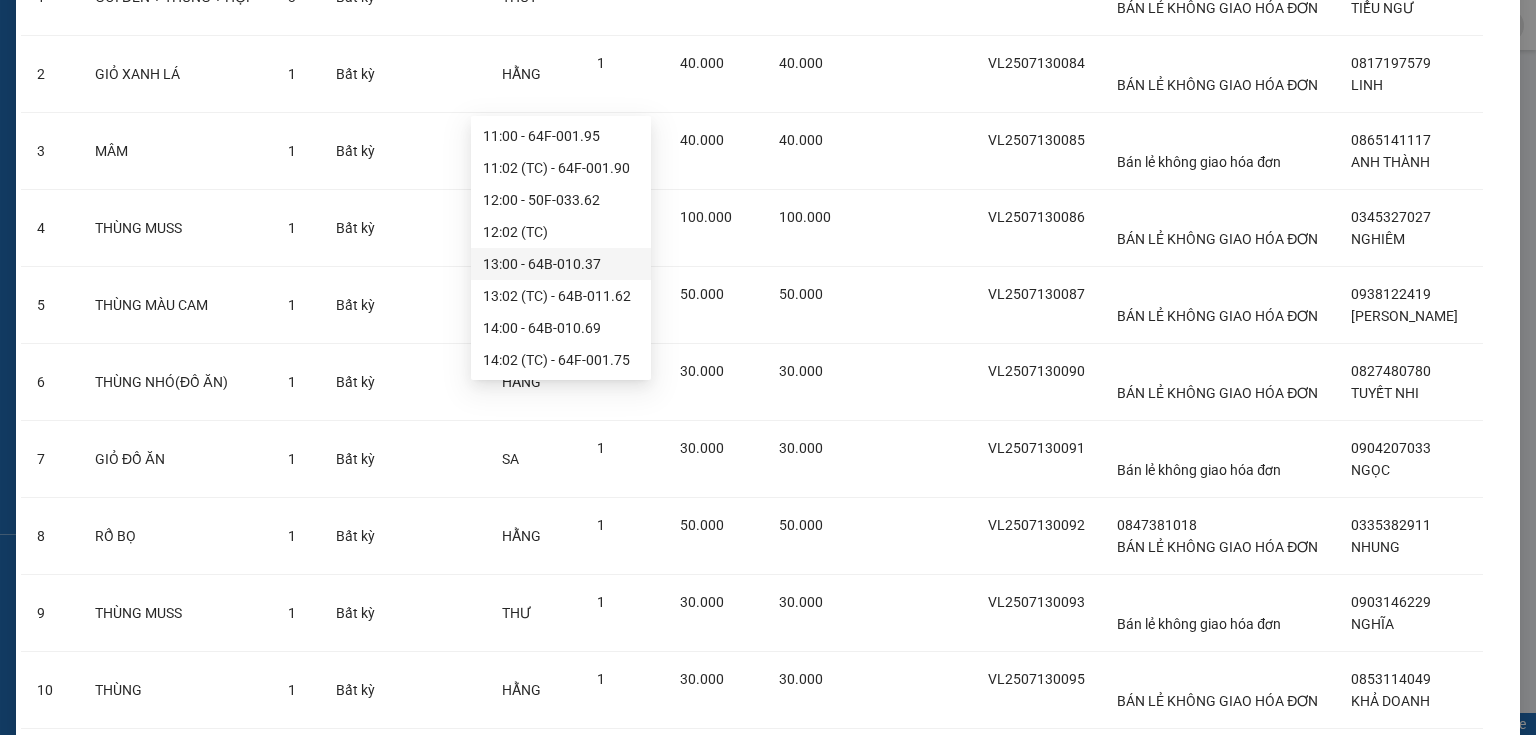 click on "13:00     - 64B-010.37" at bounding box center [561, 264] 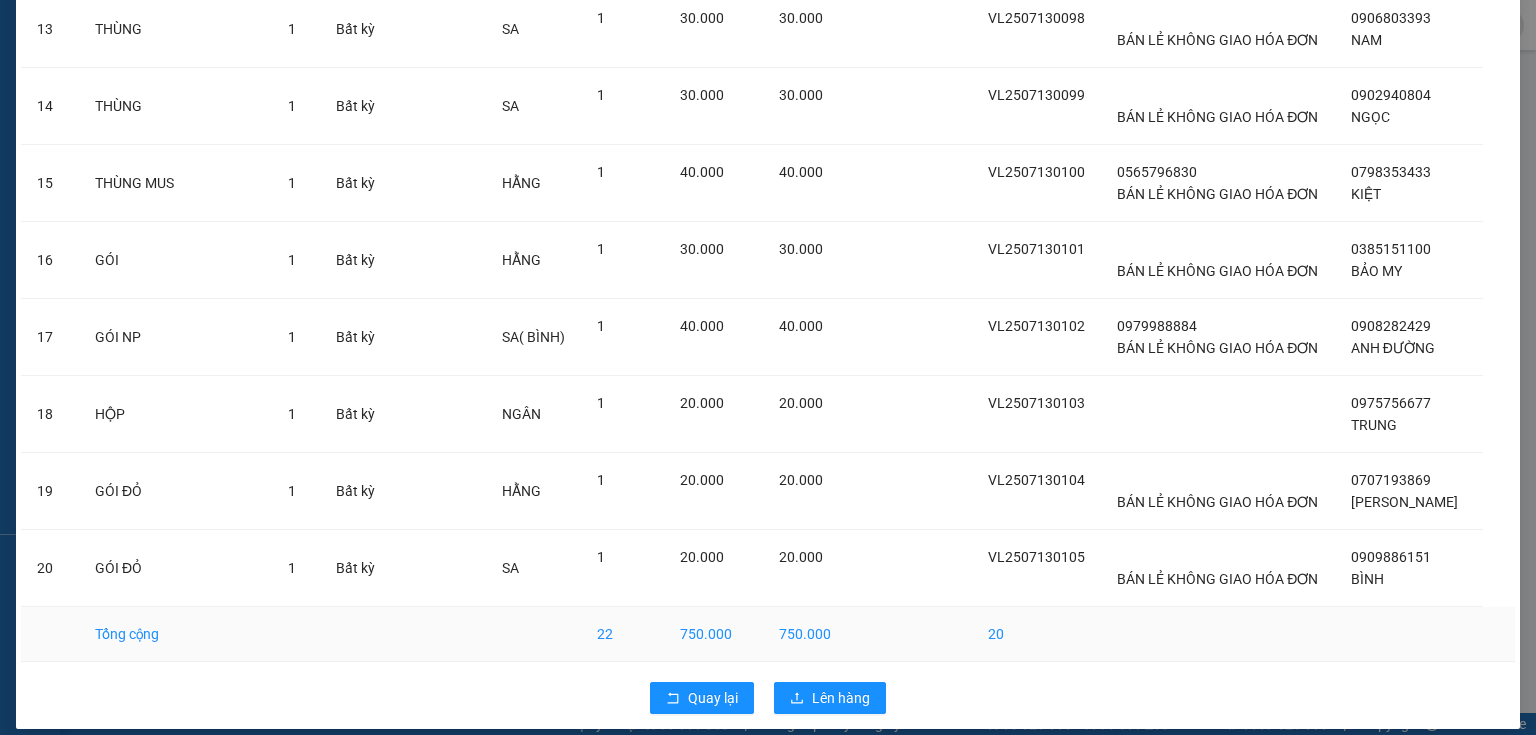 scroll, scrollTop: 1157, scrollLeft: 0, axis: vertical 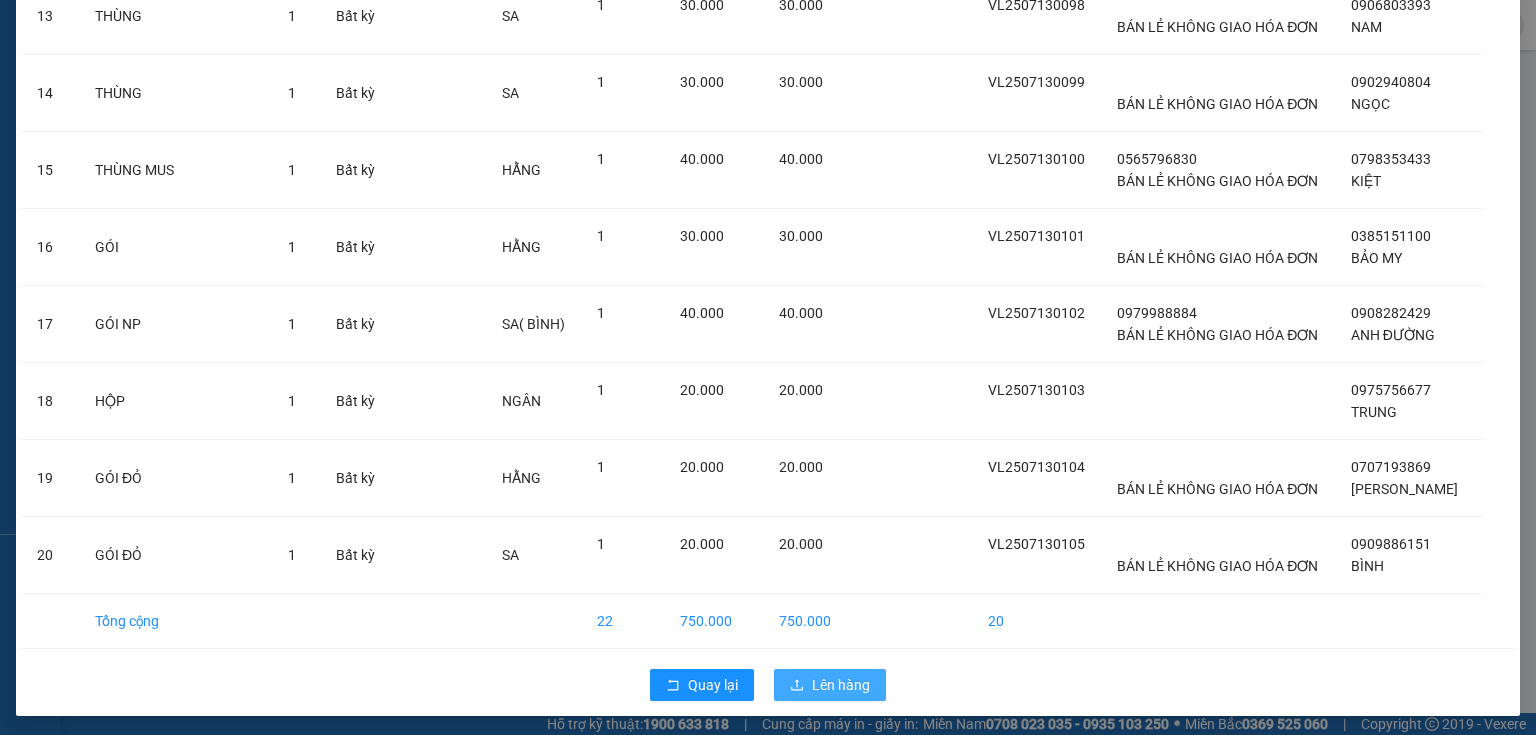 click on "Lên hàng" at bounding box center [841, 685] 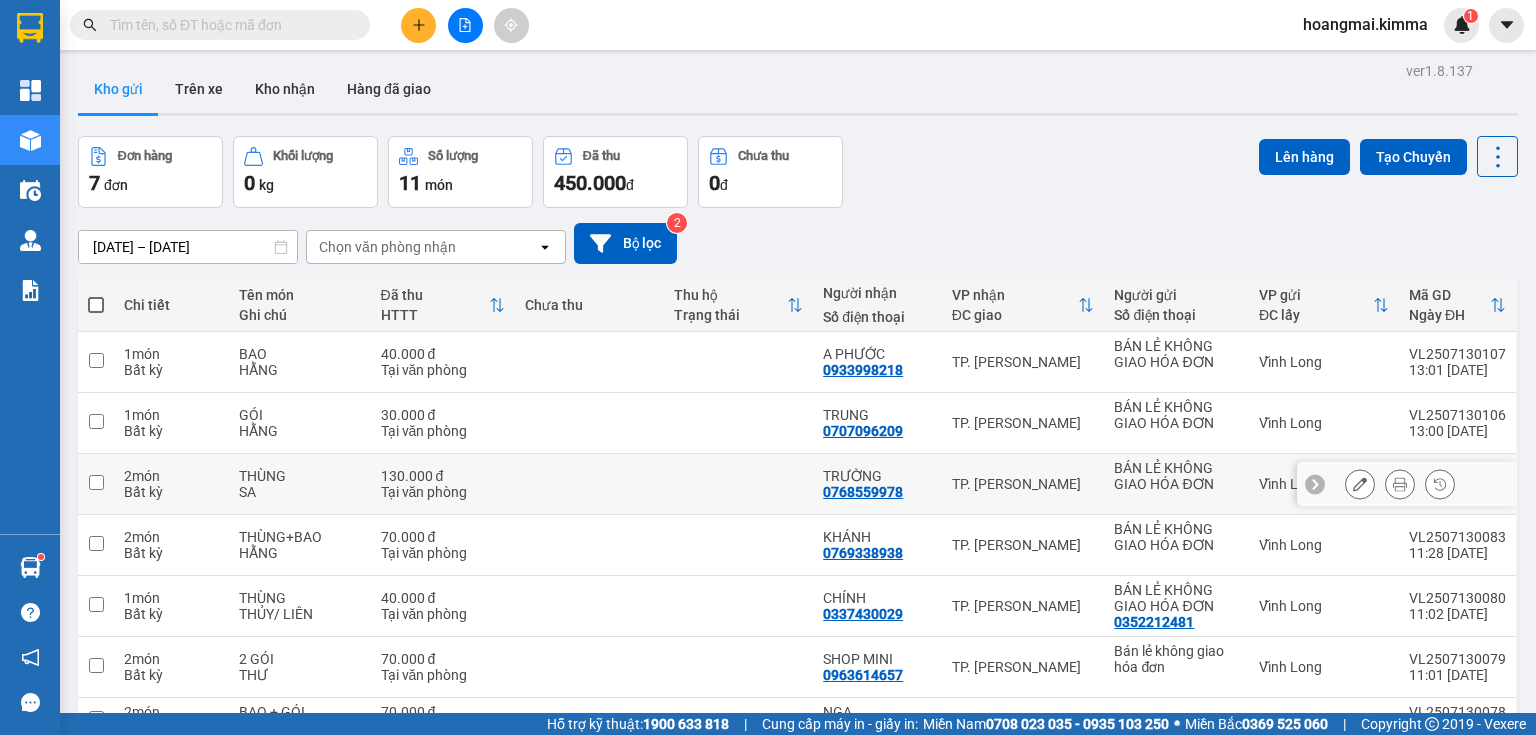 scroll, scrollTop: 0, scrollLeft: 0, axis: both 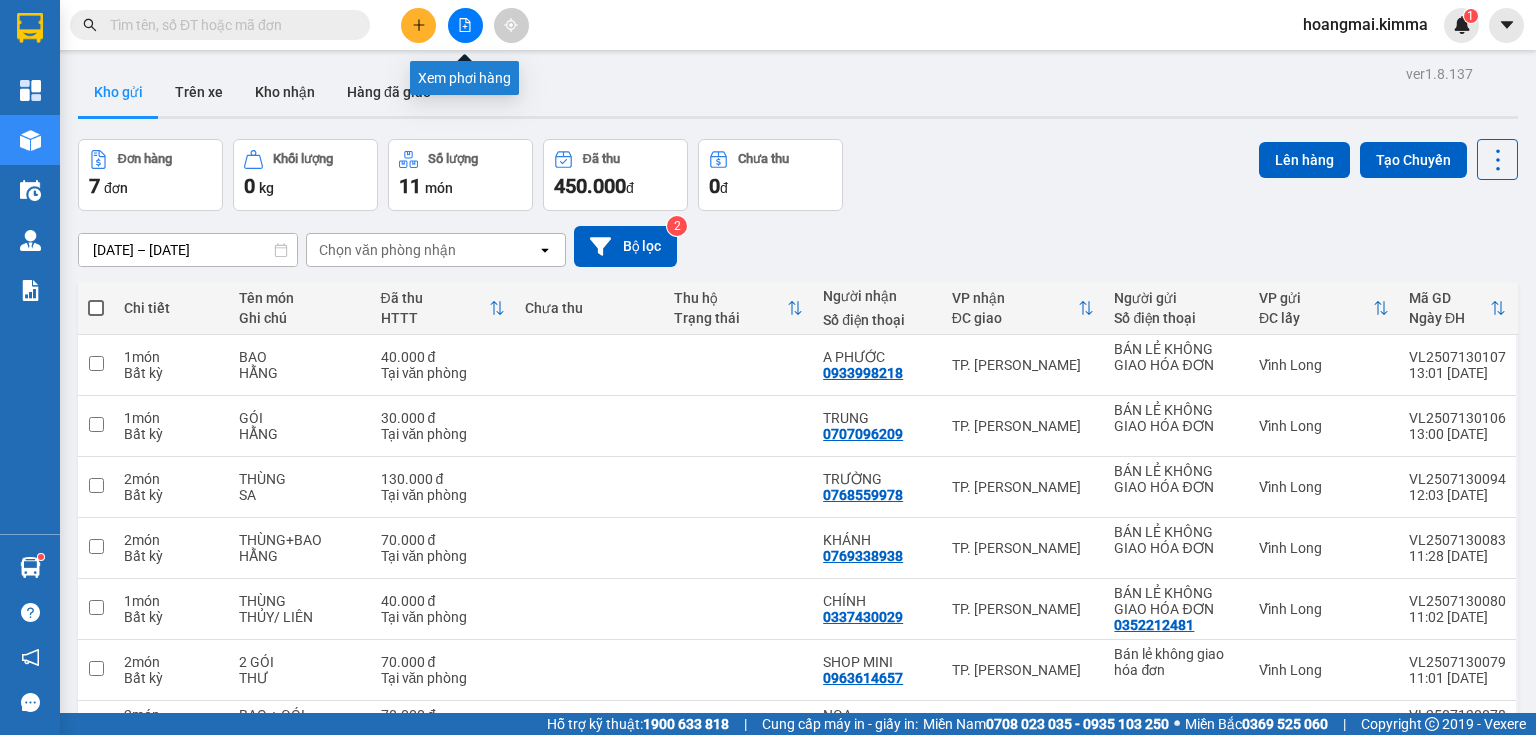 click 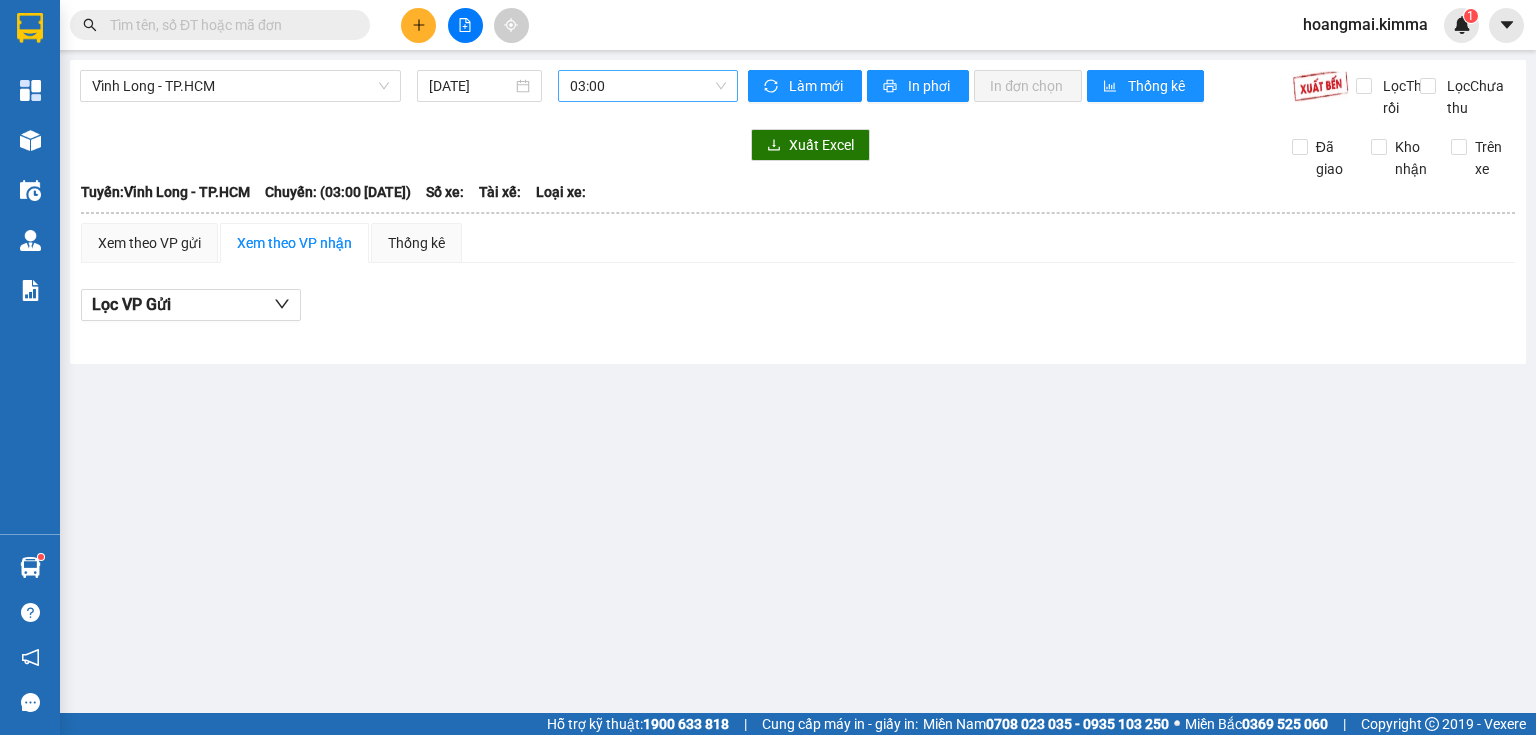 click on "03:00" at bounding box center (648, 86) 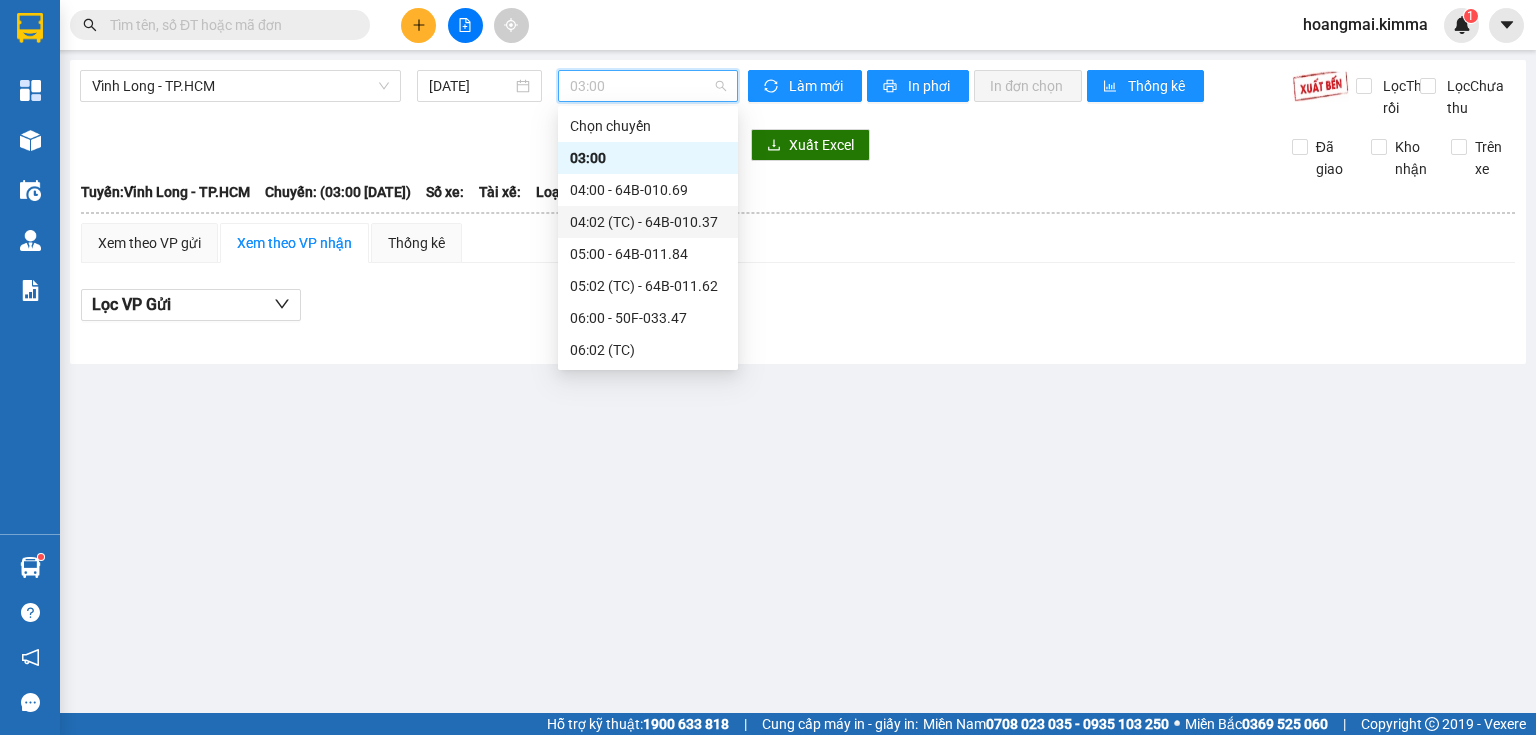 click on "04:02   (TC)   - 64B-010.37" at bounding box center (648, 222) 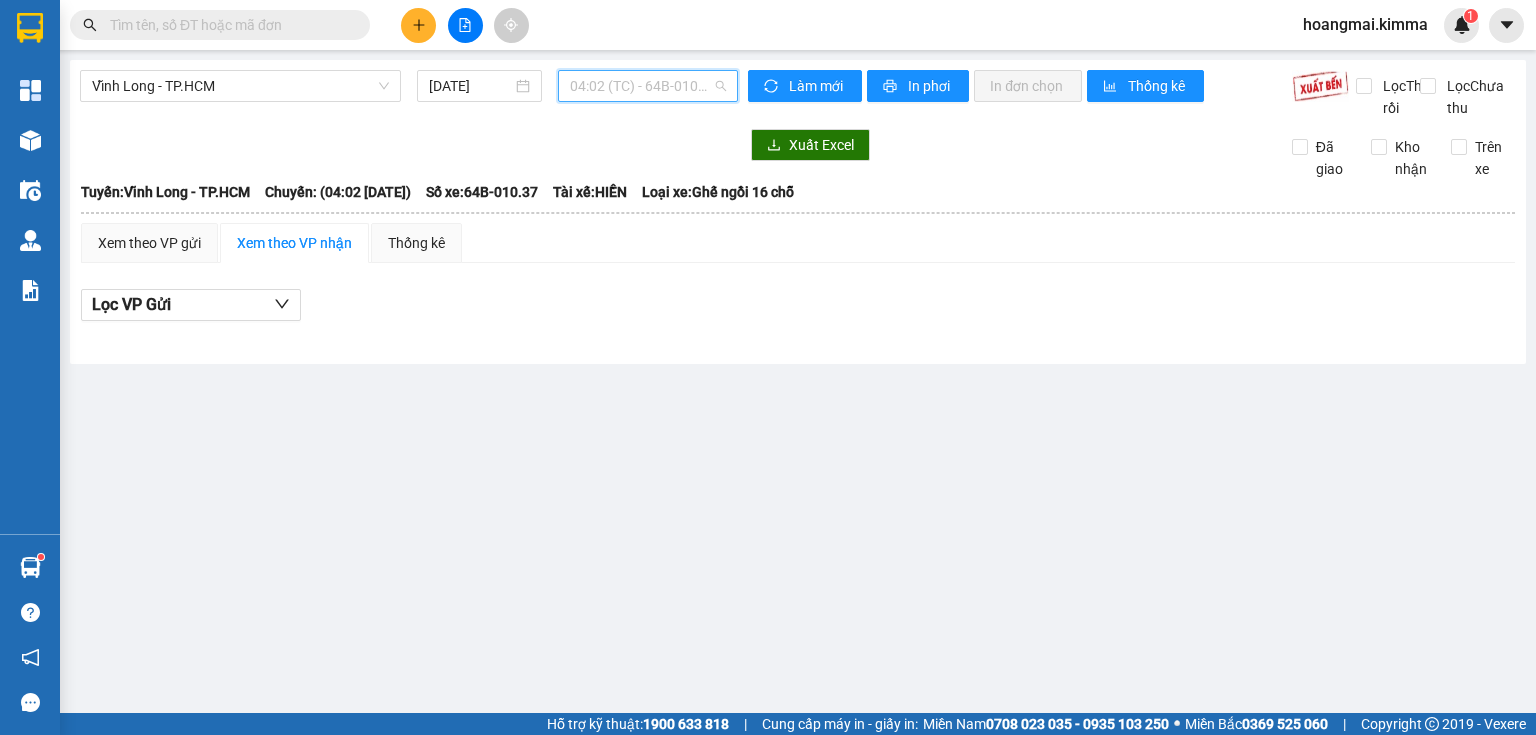 click on "04:02   (TC)   - 64B-010.37" at bounding box center [648, 86] 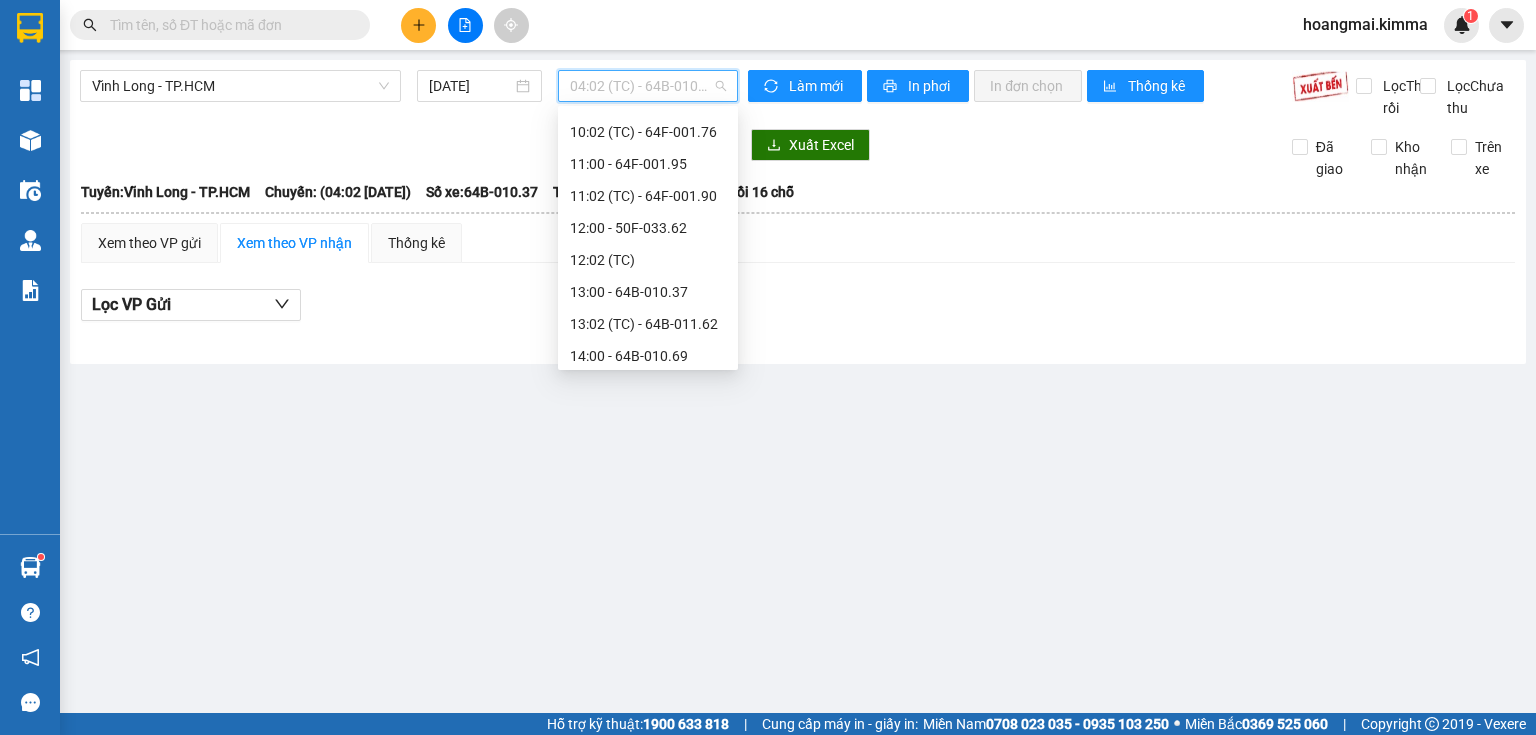 scroll, scrollTop: 480, scrollLeft: 0, axis: vertical 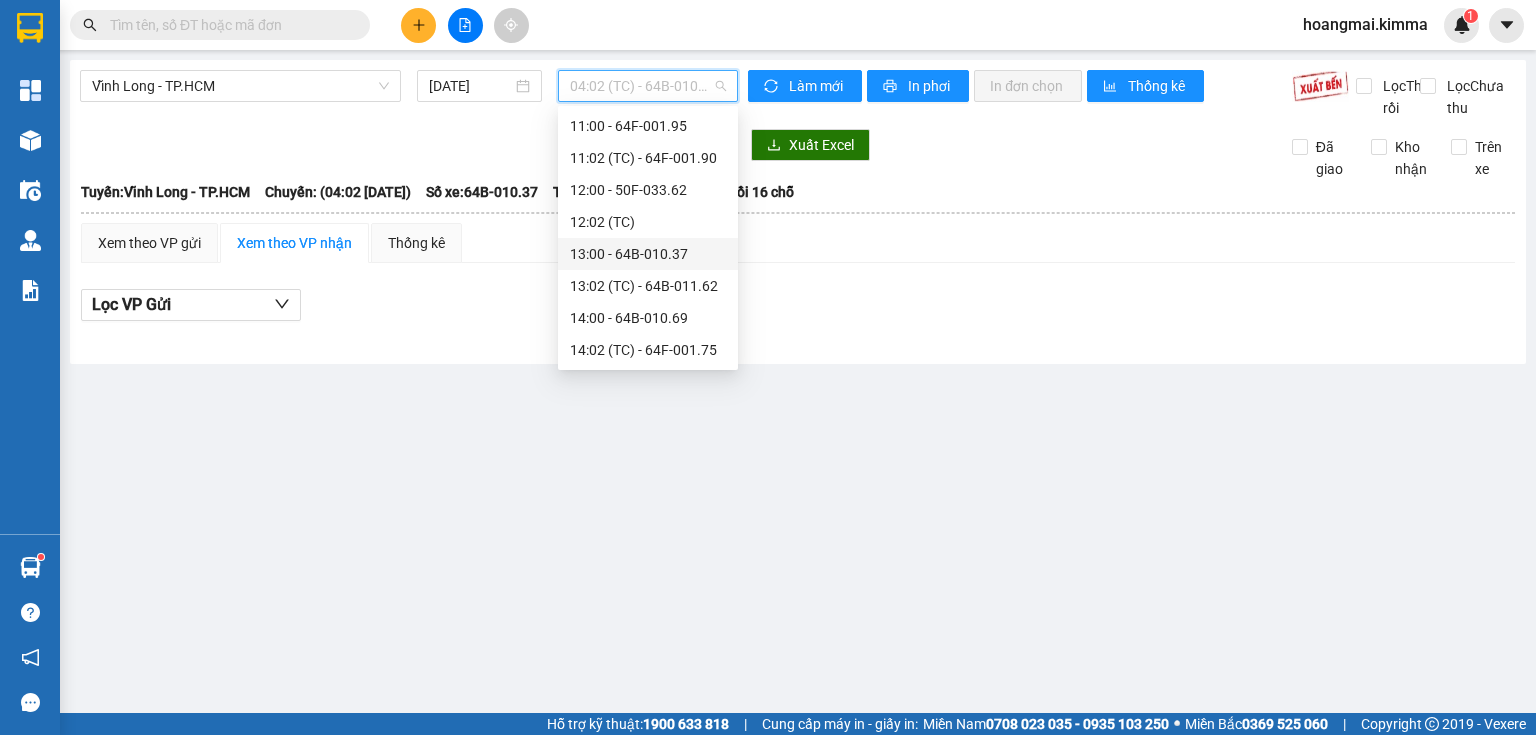 click on "13:00     - 64B-010.37" at bounding box center [648, 254] 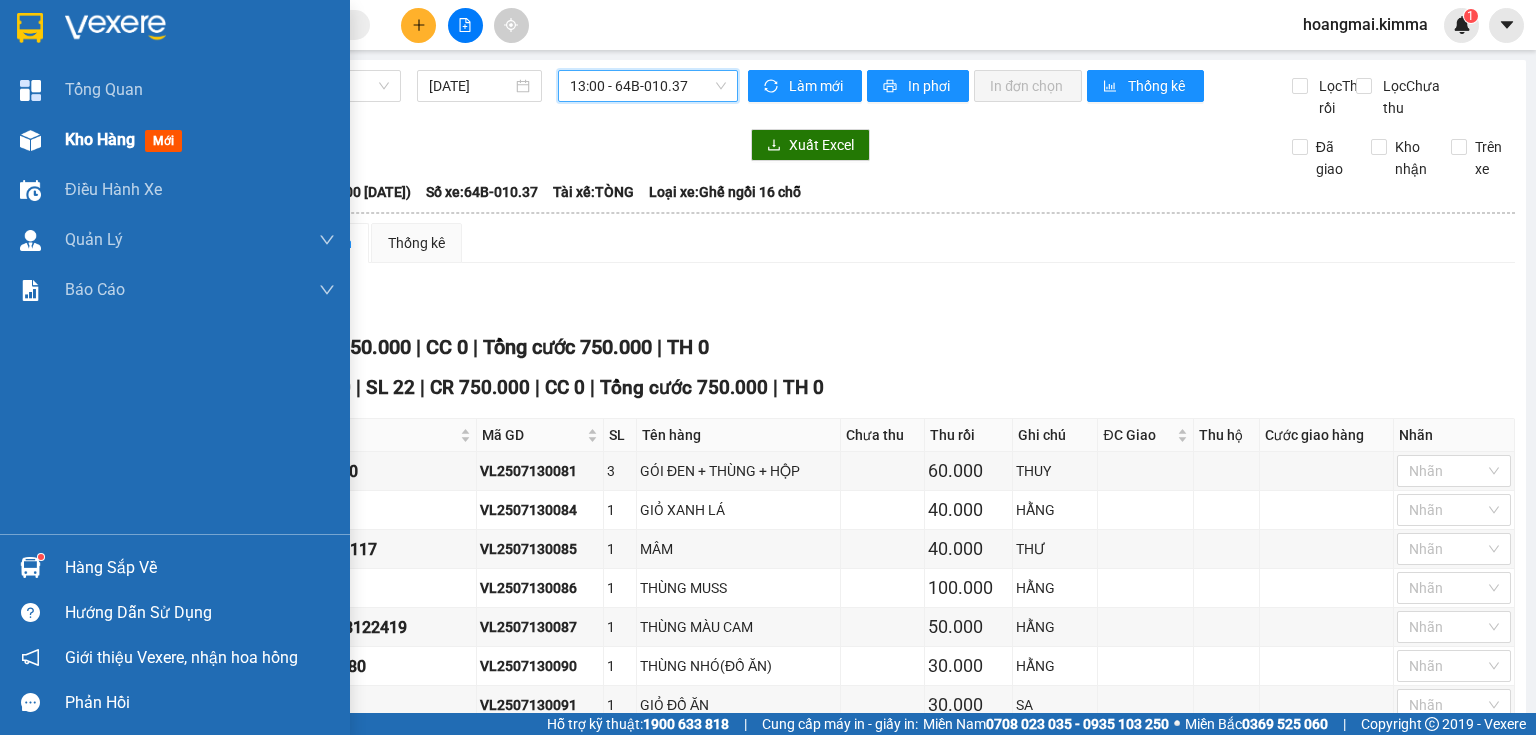 click at bounding box center [30, 140] 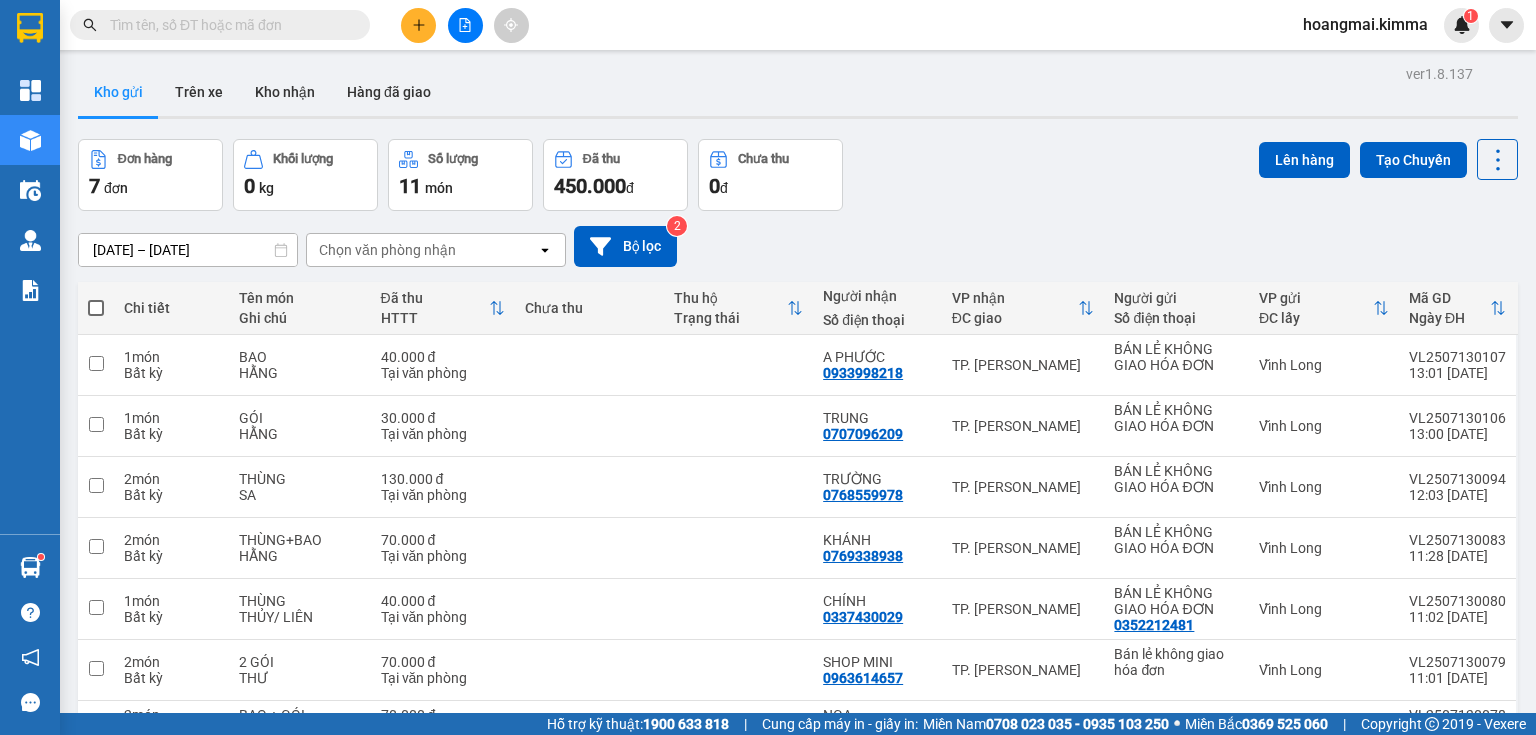 click at bounding box center [465, 25] 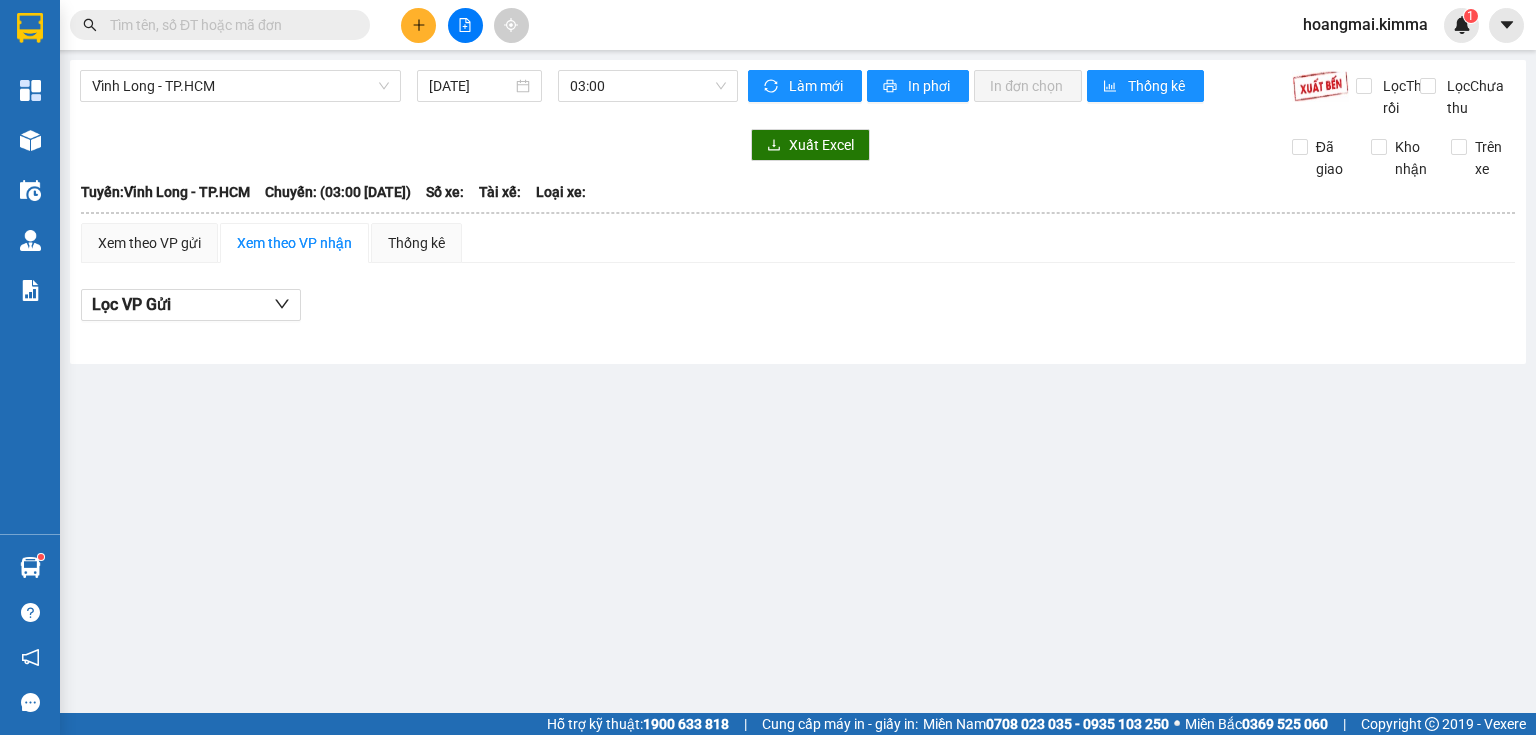 click at bounding box center (465, 25) 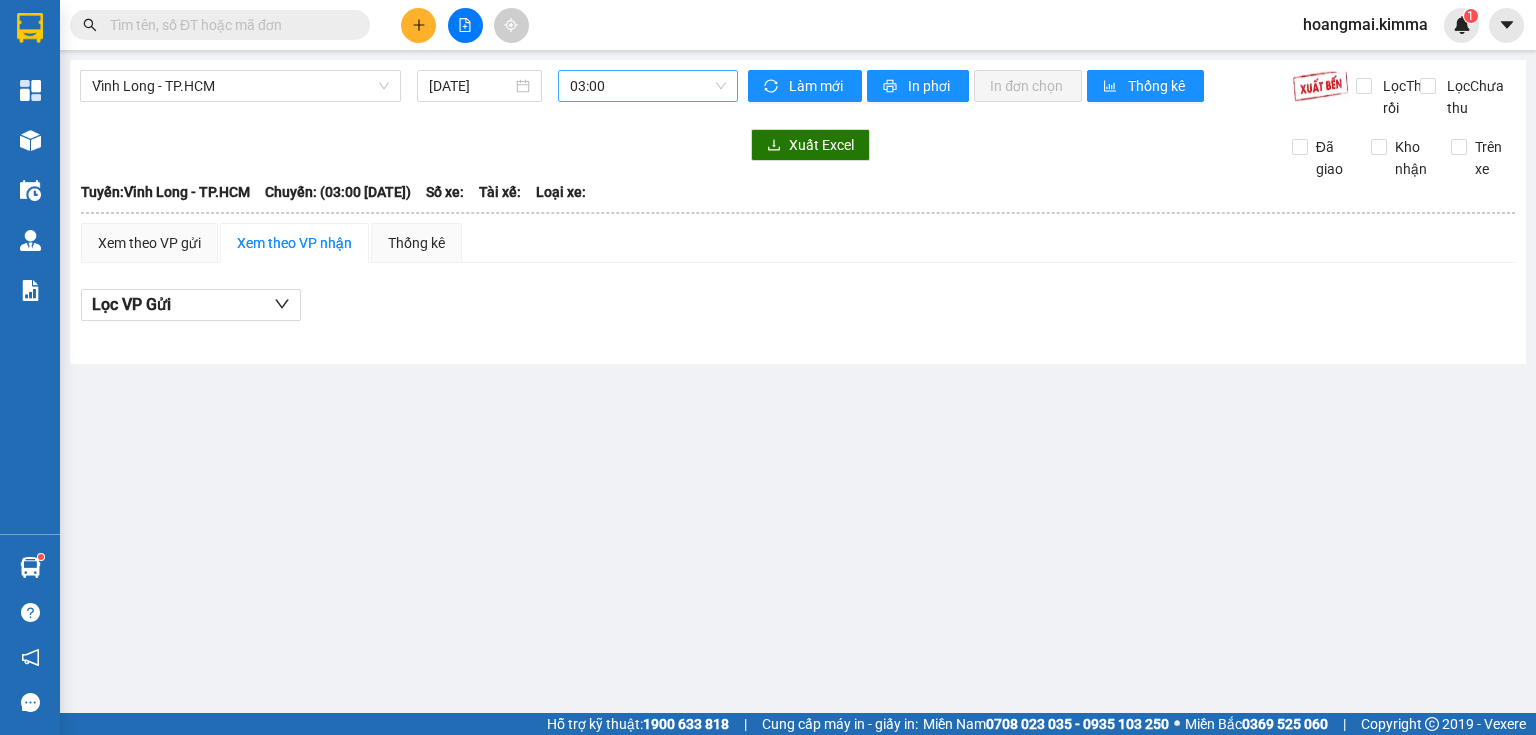 click on "03:00" at bounding box center [648, 86] 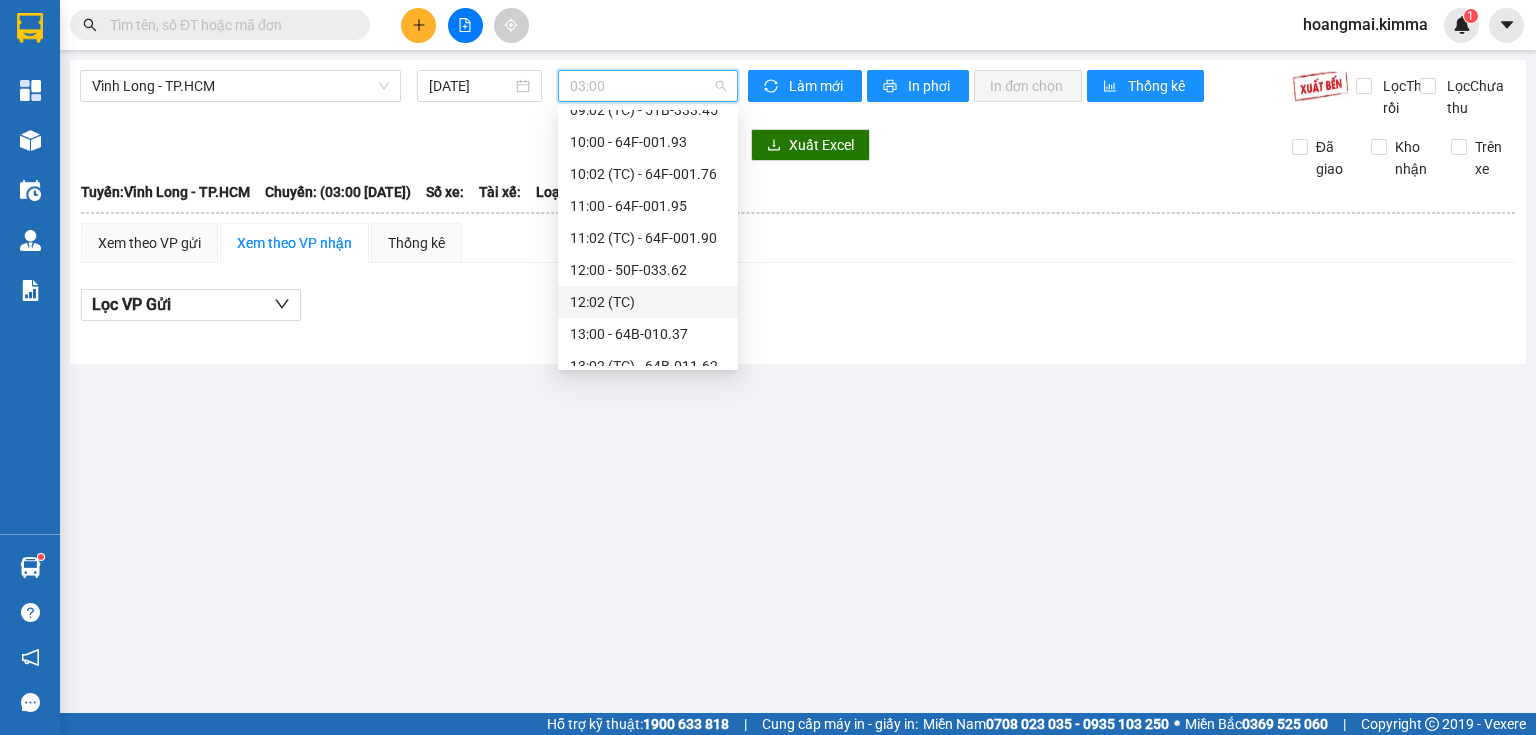 scroll, scrollTop: 480, scrollLeft: 0, axis: vertical 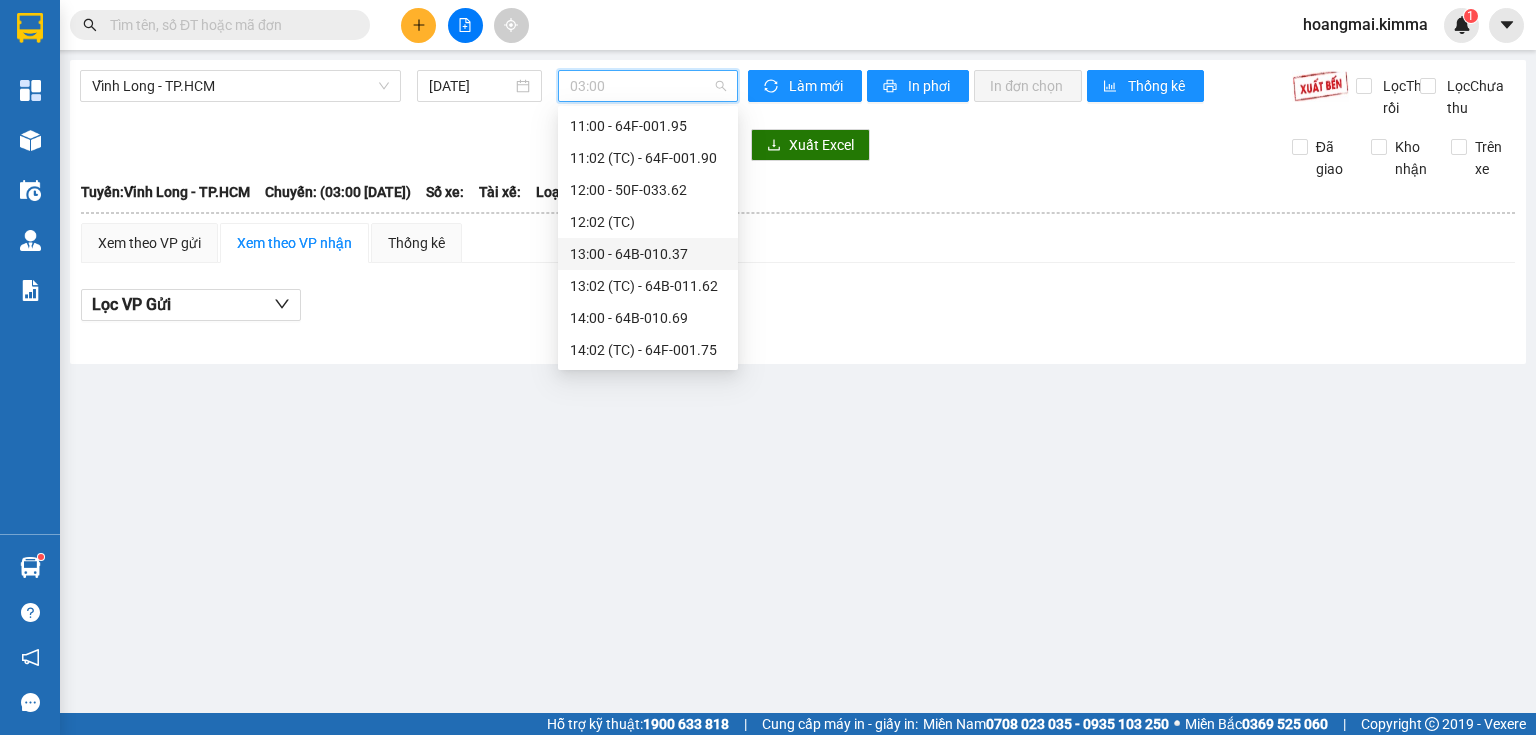 click on "13:00     - 64B-010.37" at bounding box center [648, 254] 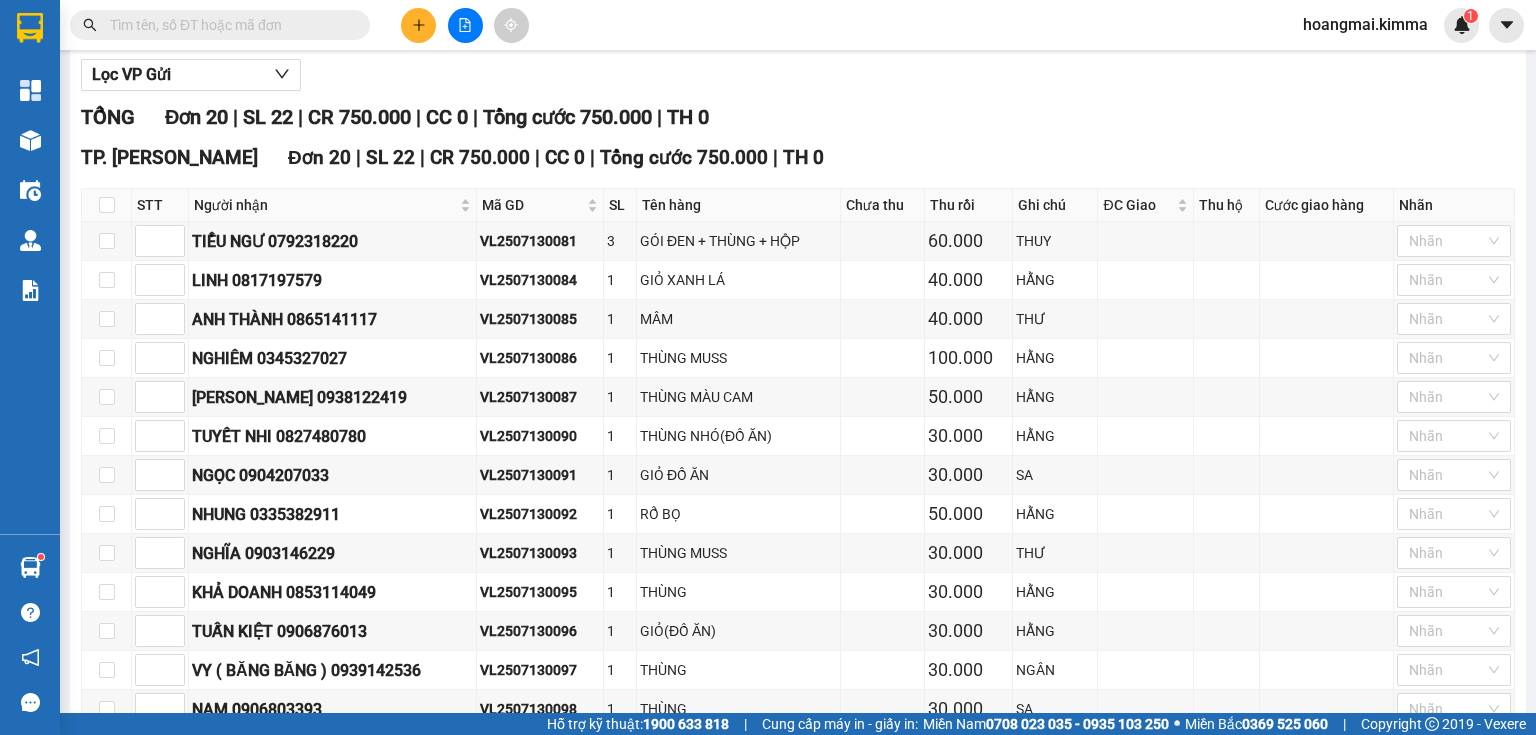 scroll, scrollTop: 0, scrollLeft: 0, axis: both 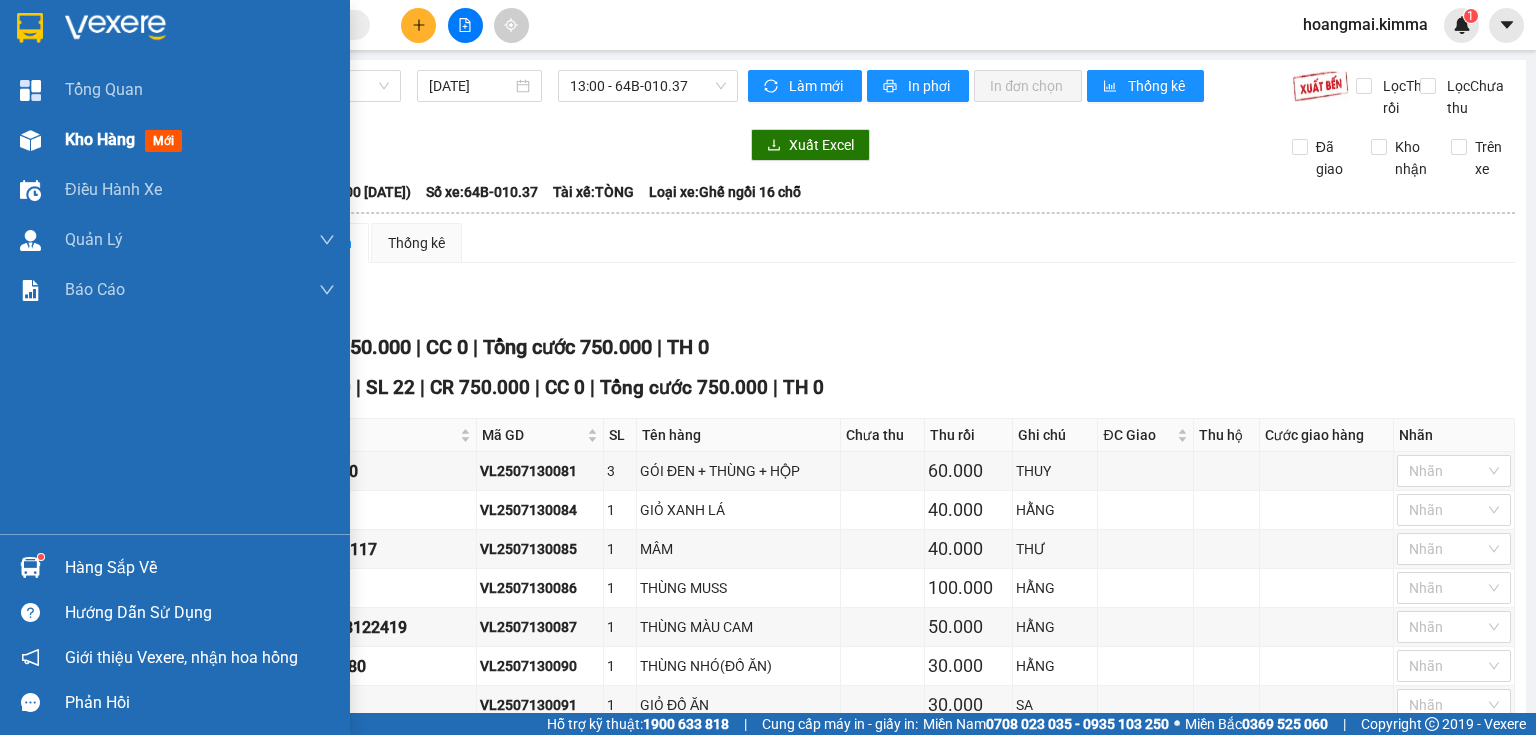 drag, startPoint x: 48, startPoint y: 147, endPoint x: 58, endPoint y: 144, distance: 10.440307 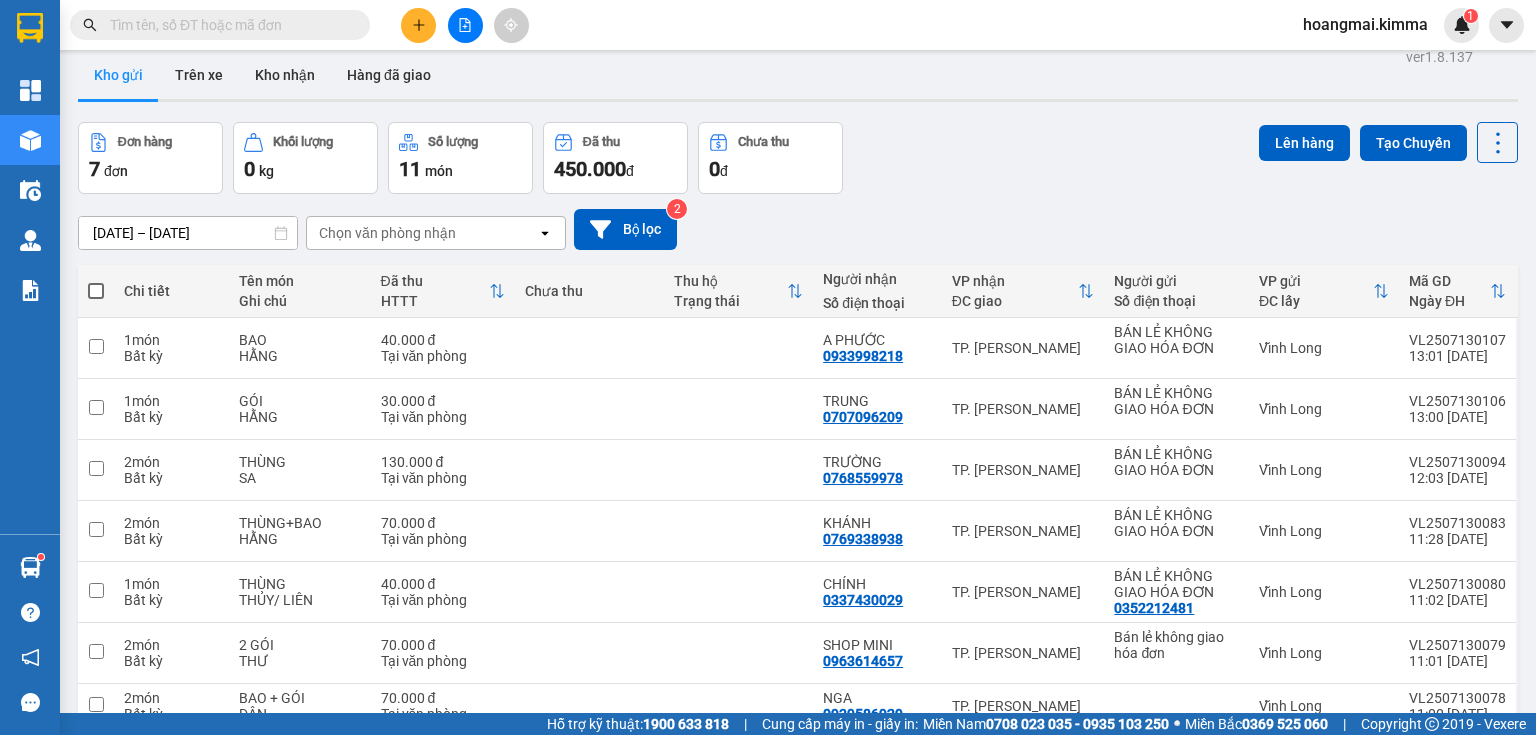 scroll, scrollTop: 0, scrollLeft: 0, axis: both 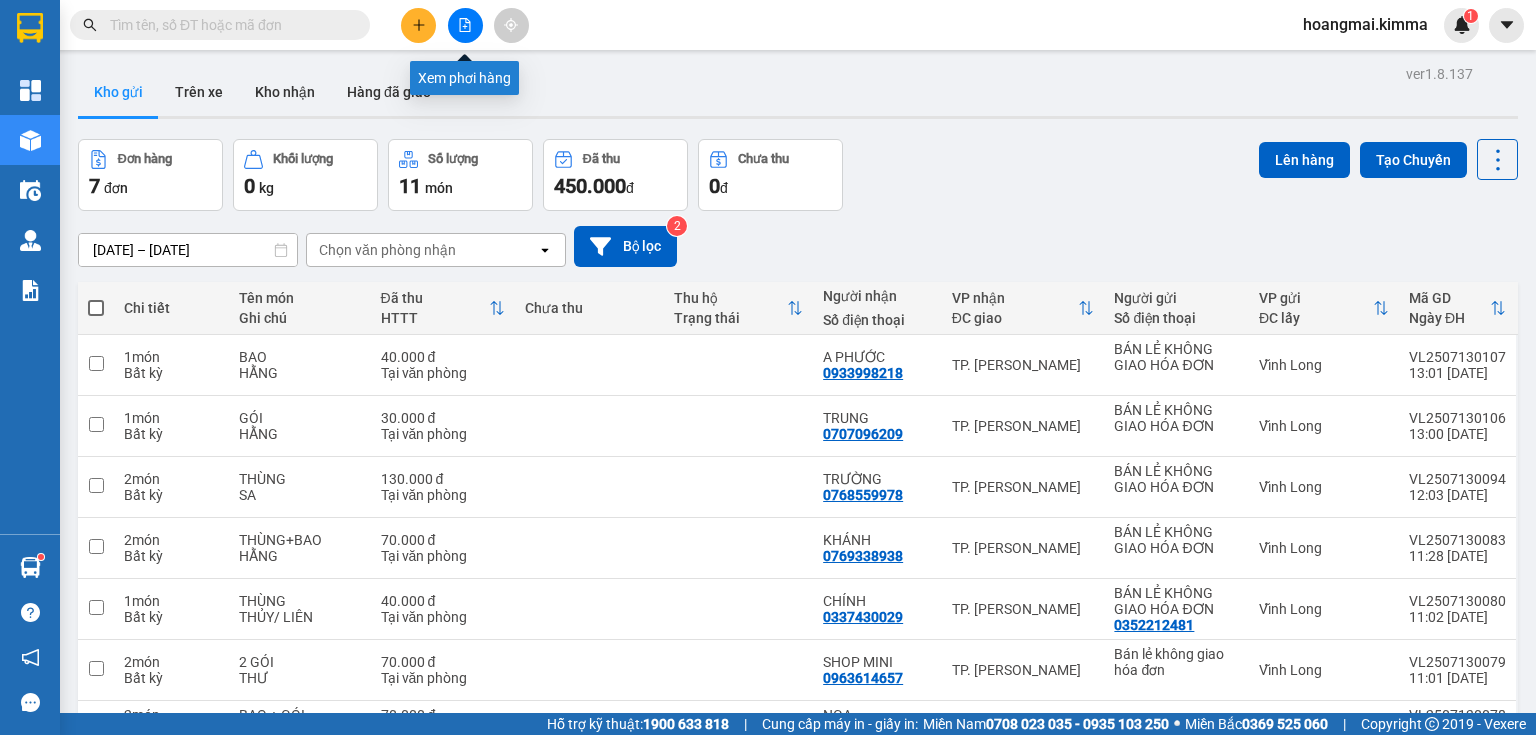 click at bounding box center (465, 25) 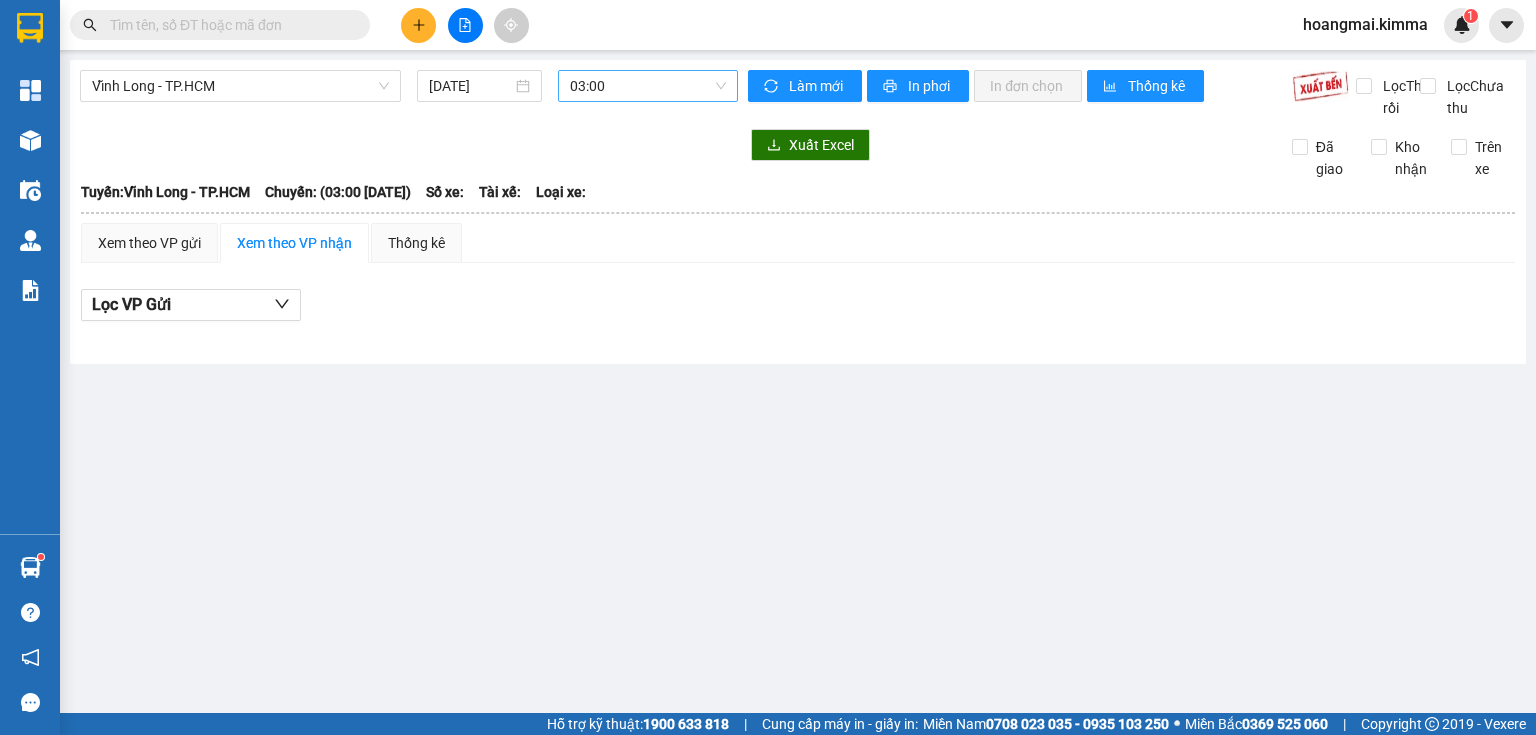 click on "03:00" at bounding box center (648, 86) 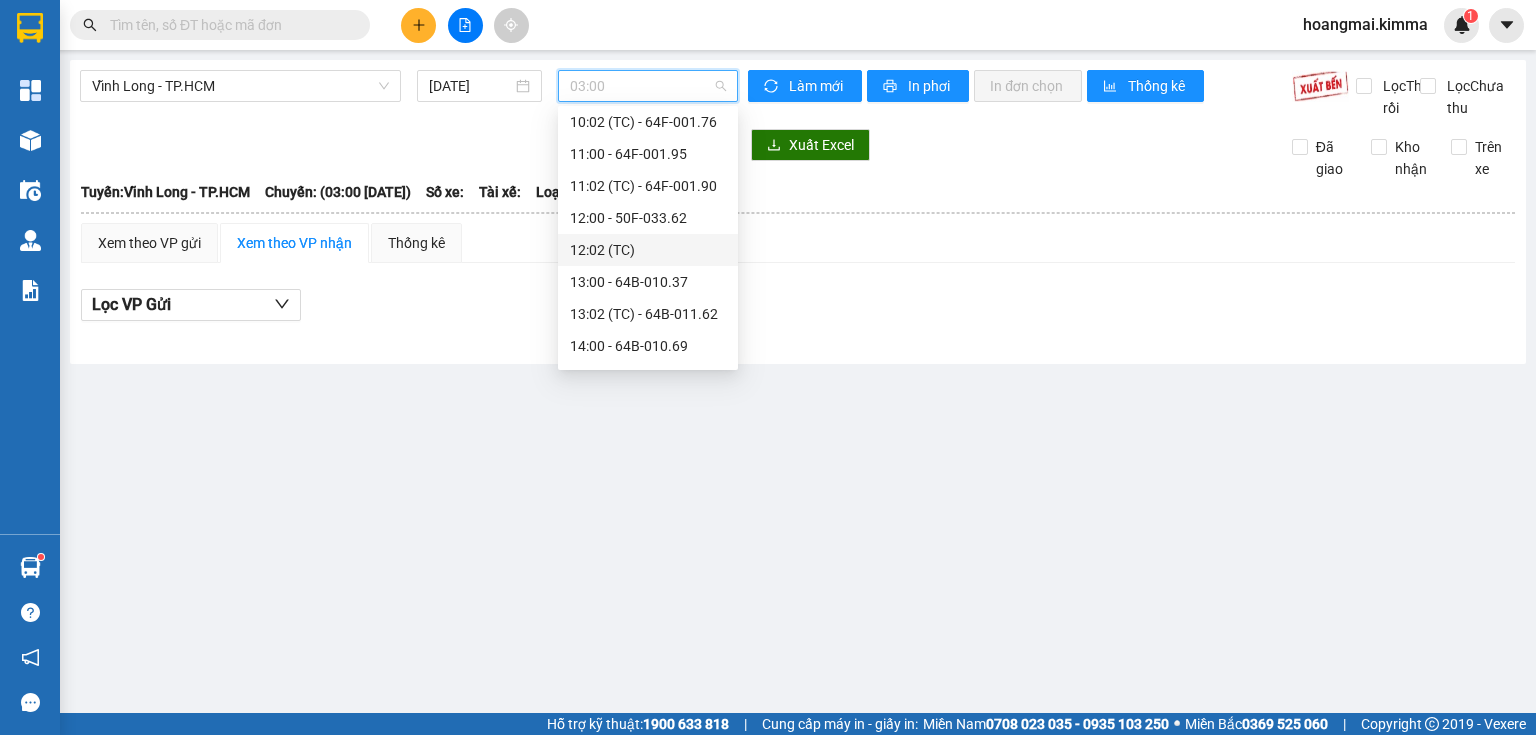 scroll, scrollTop: 480, scrollLeft: 0, axis: vertical 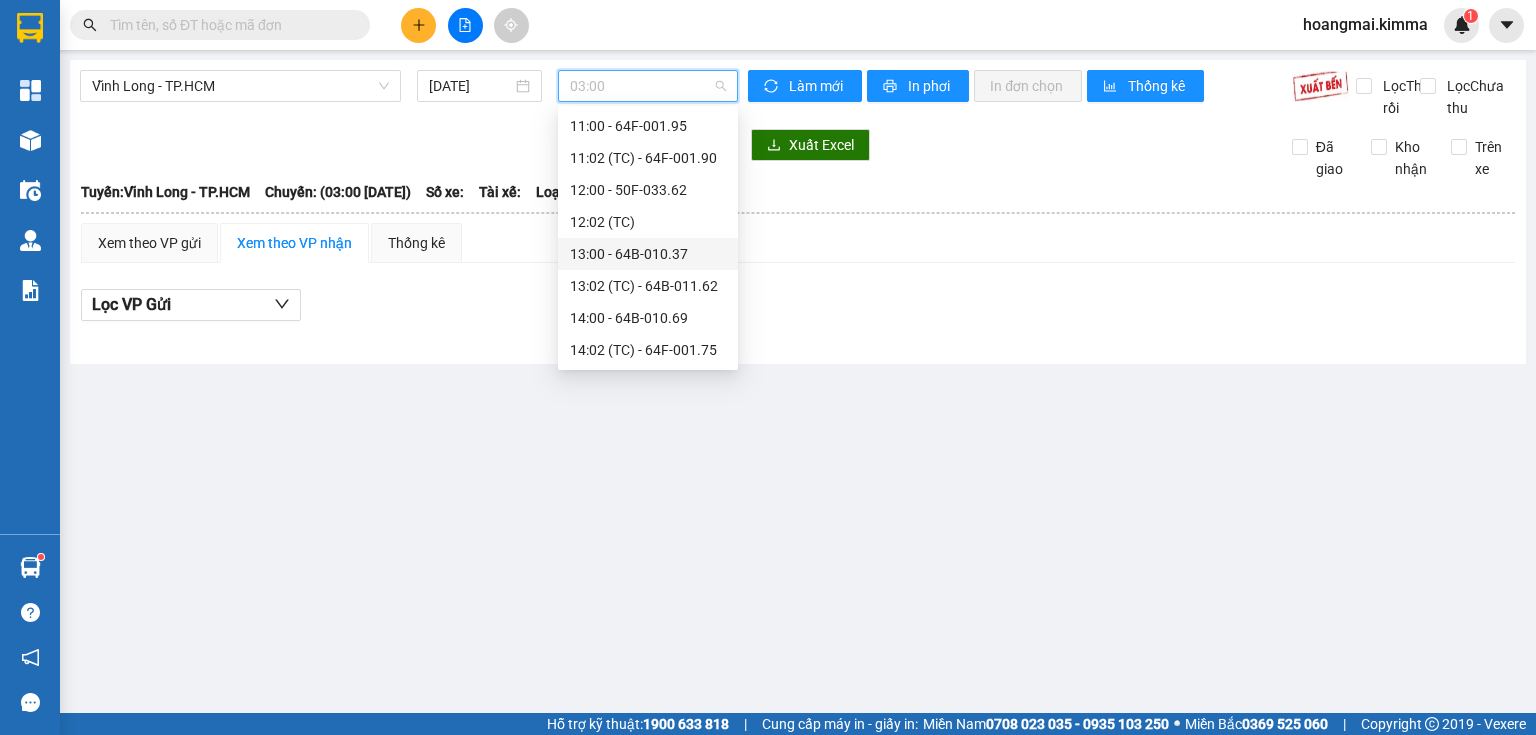 click on "13:00     - 64B-010.37" at bounding box center [648, 254] 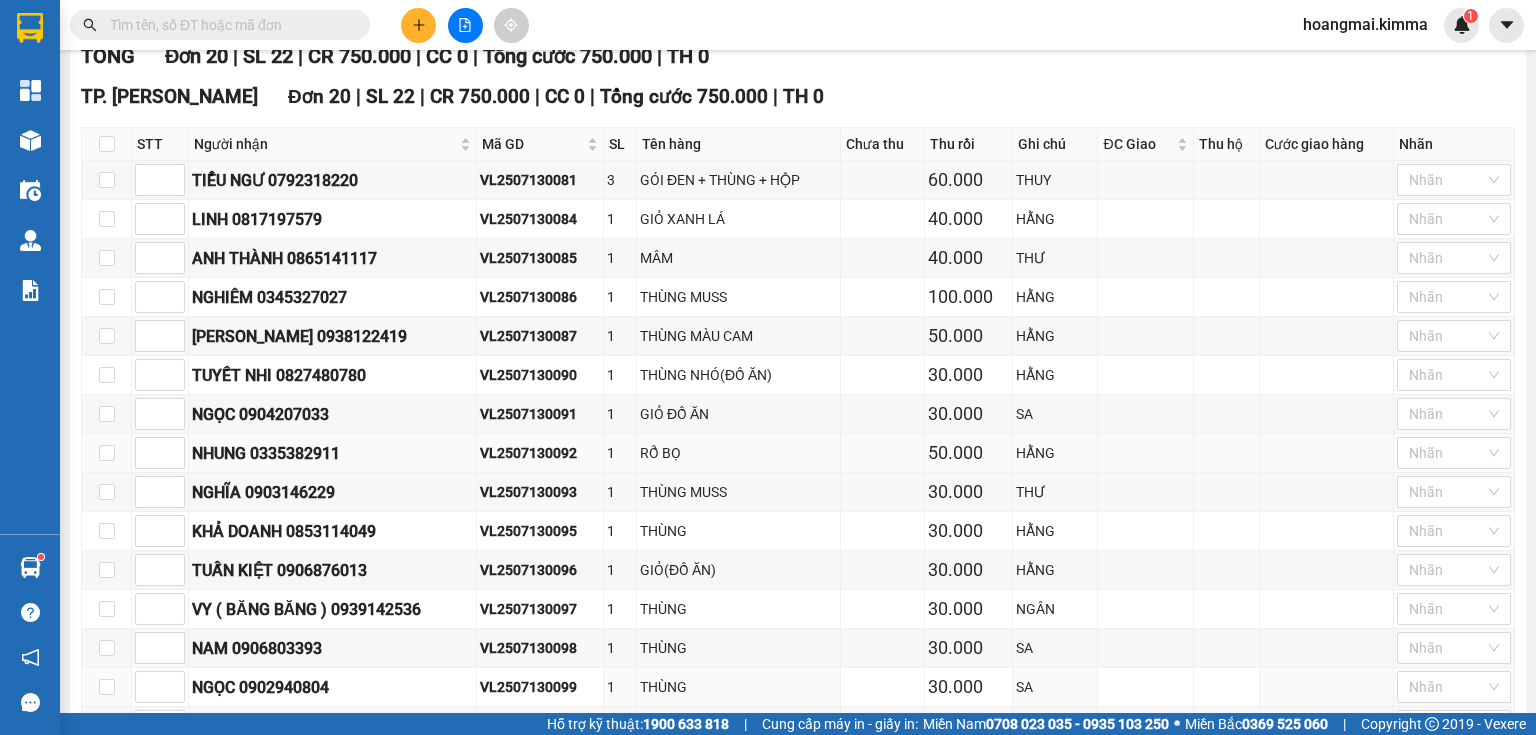 scroll, scrollTop: 240, scrollLeft: 0, axis: vertical 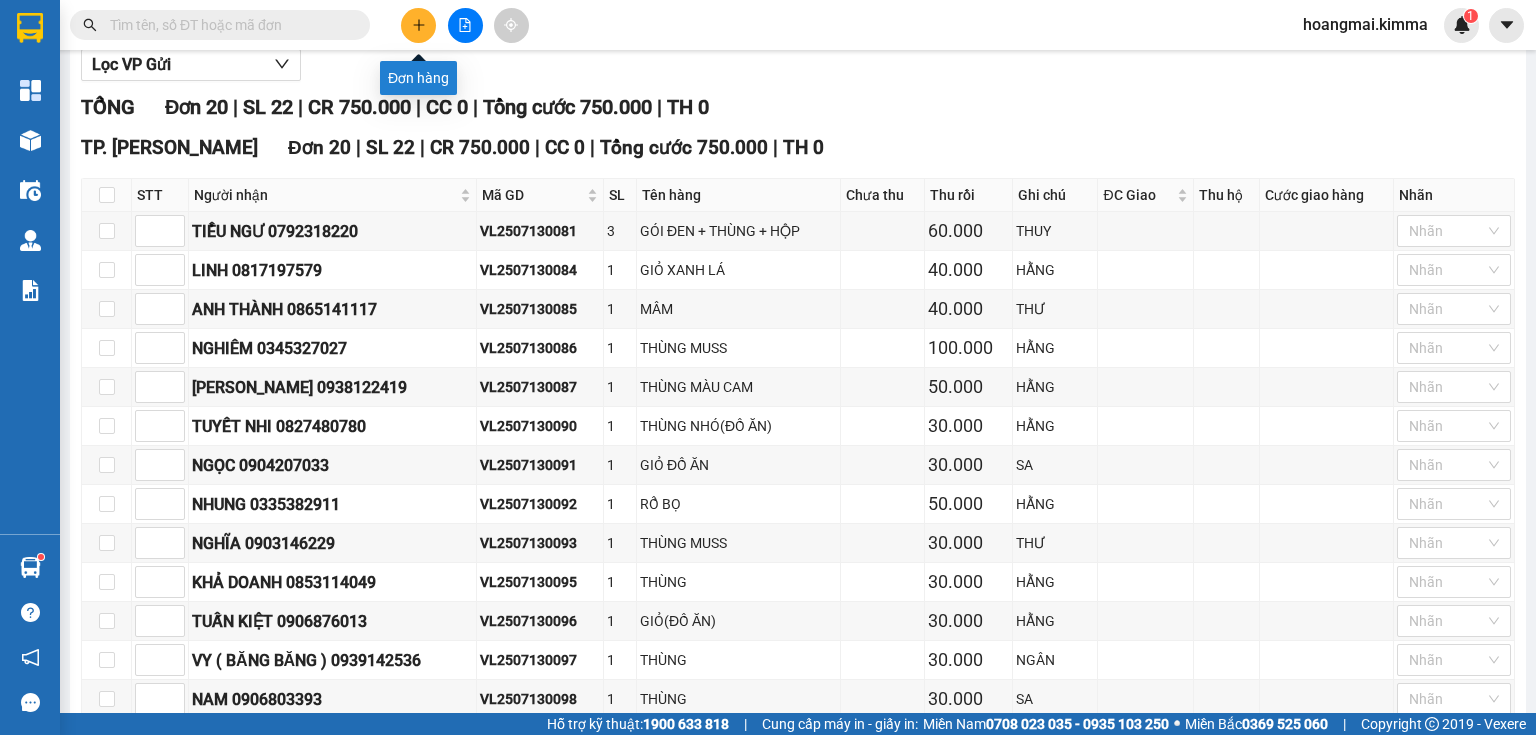 click at bounding box center (418, 25) 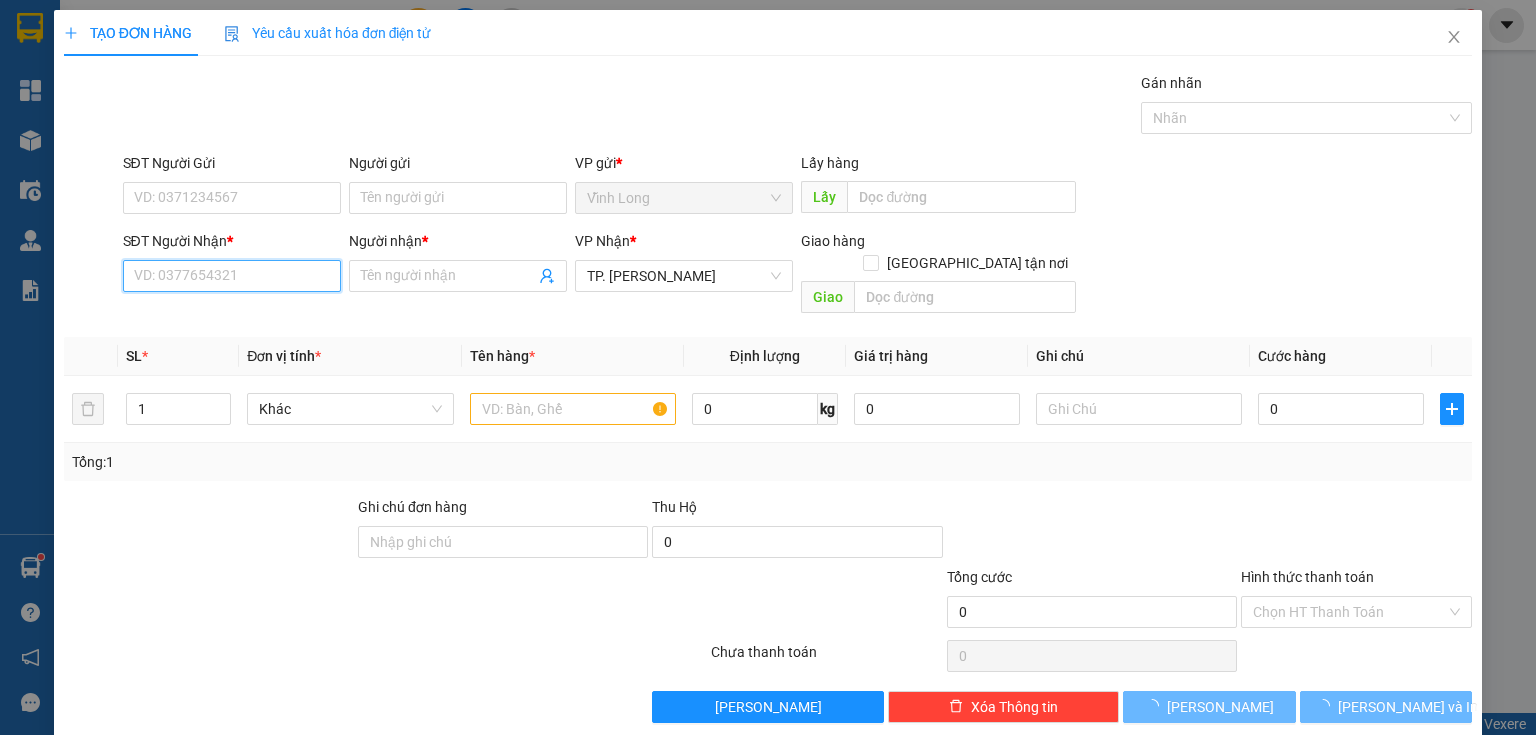 click on "SĐT Người Nhận  *" at bounding box center [232, 276] 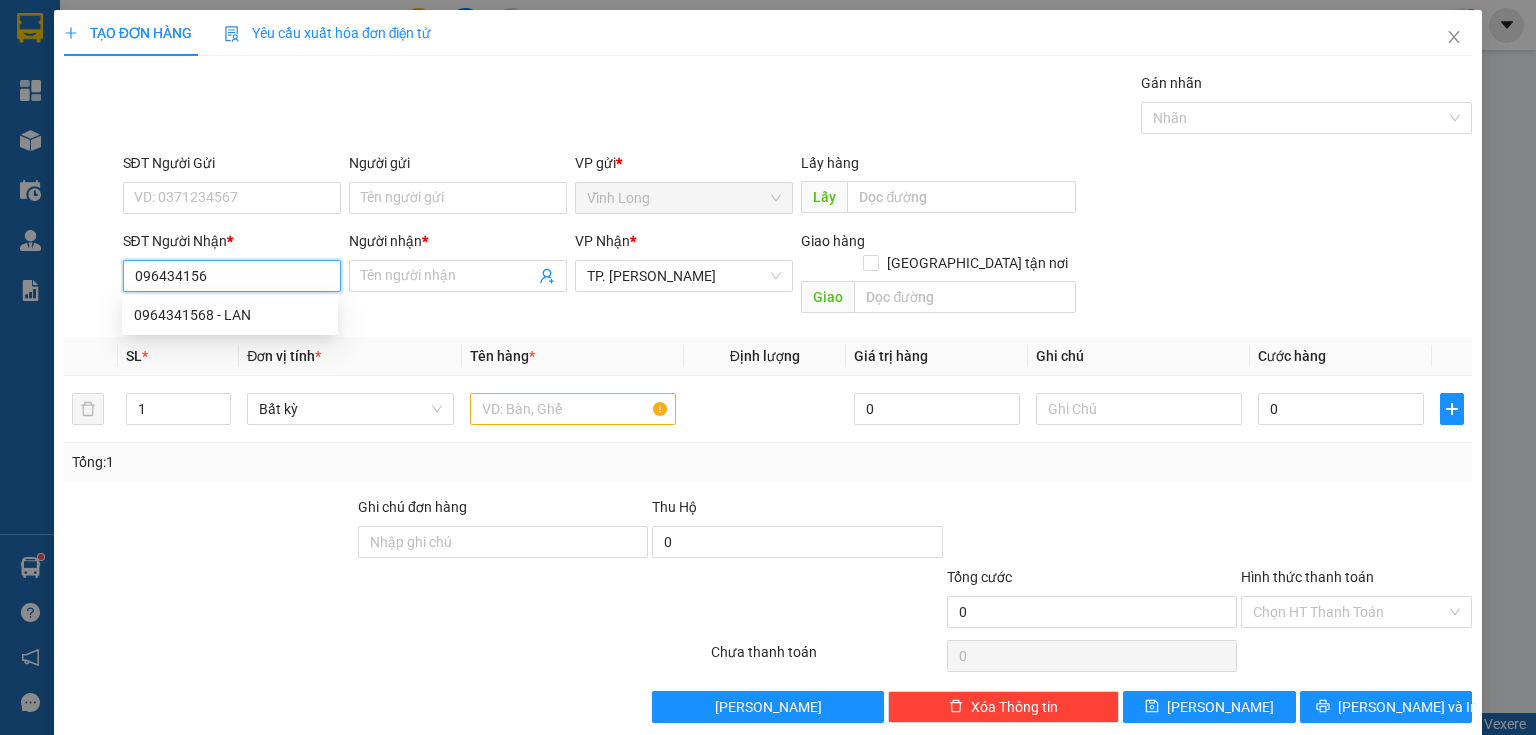 type on "0964341568" 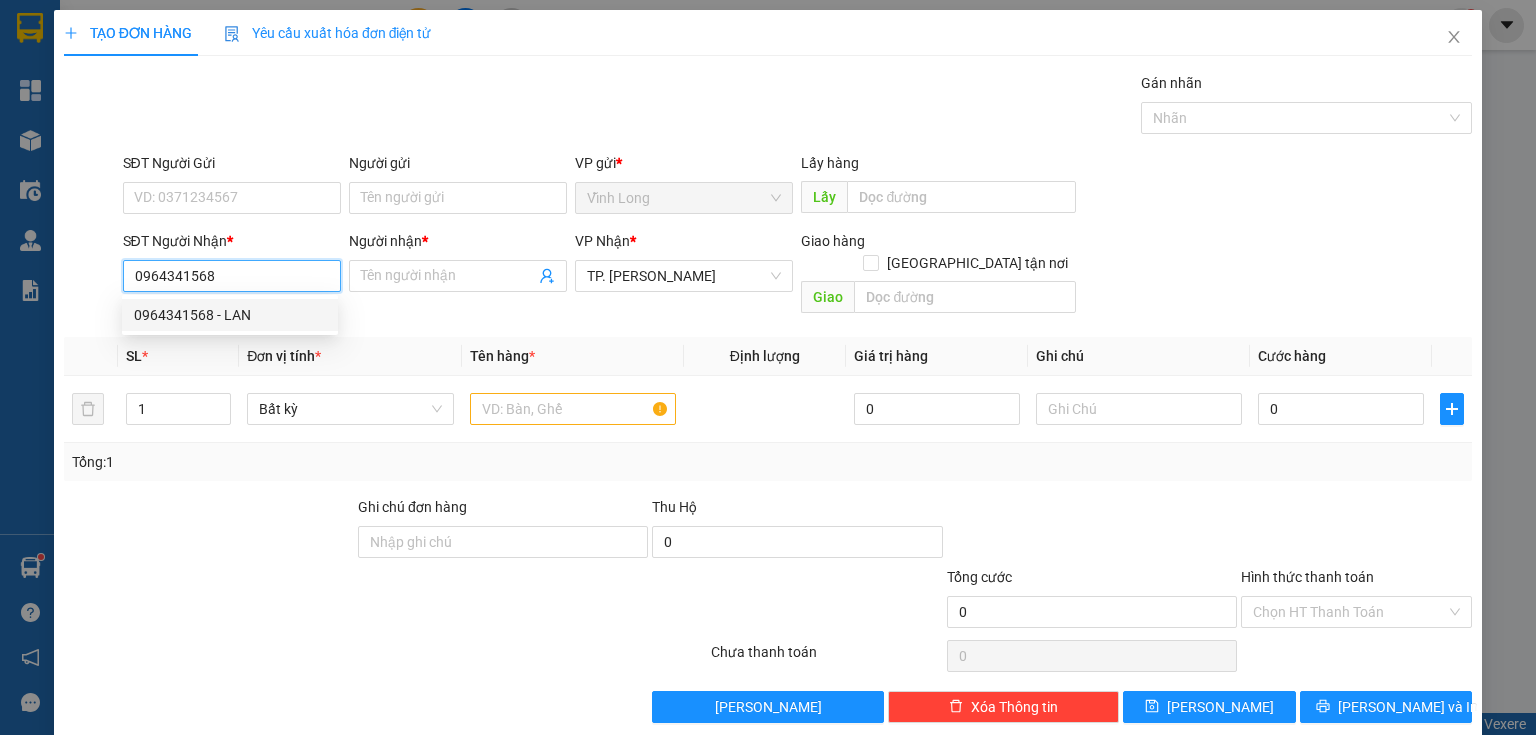 click on "0964341568 - LAN" at bounding box center [230, 315] 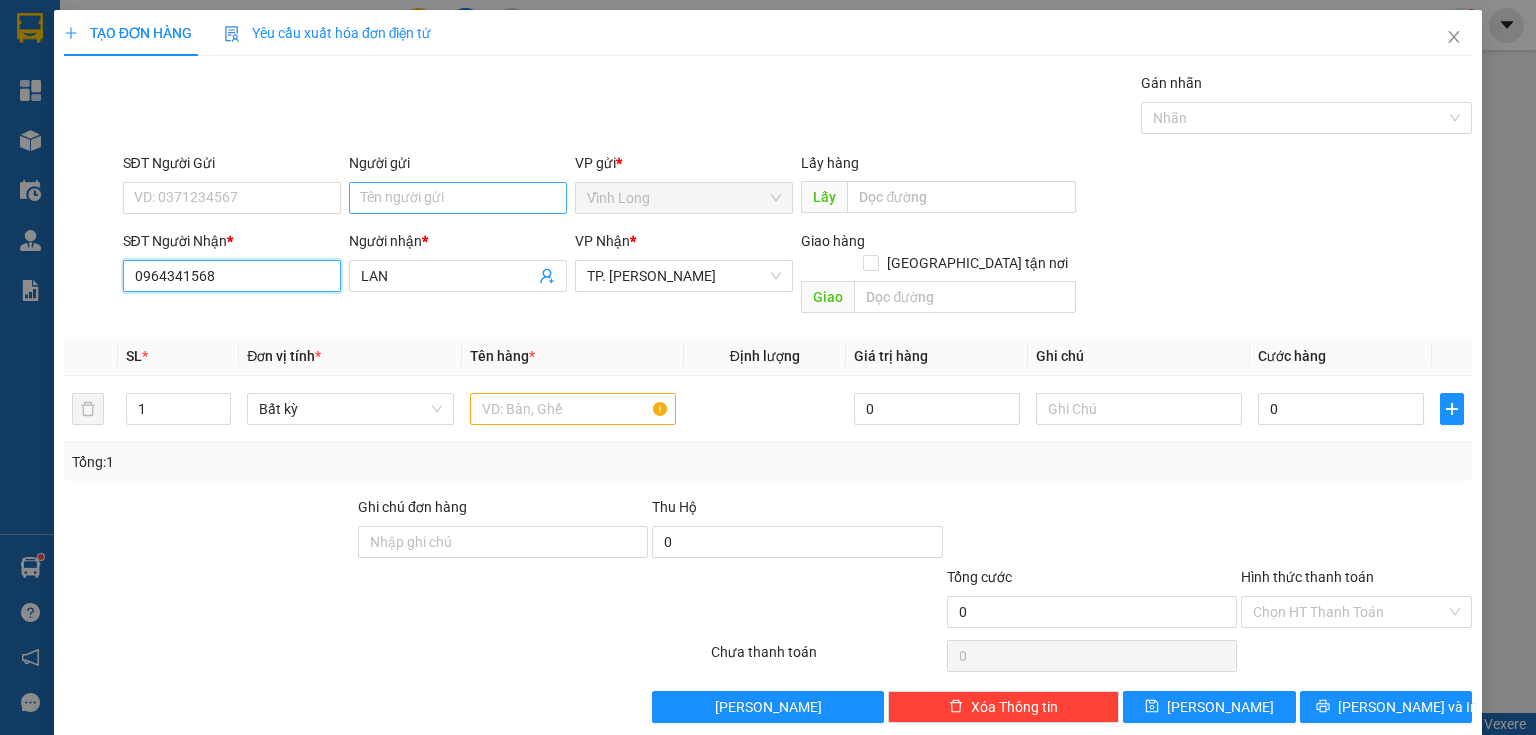 type on "0964341568" 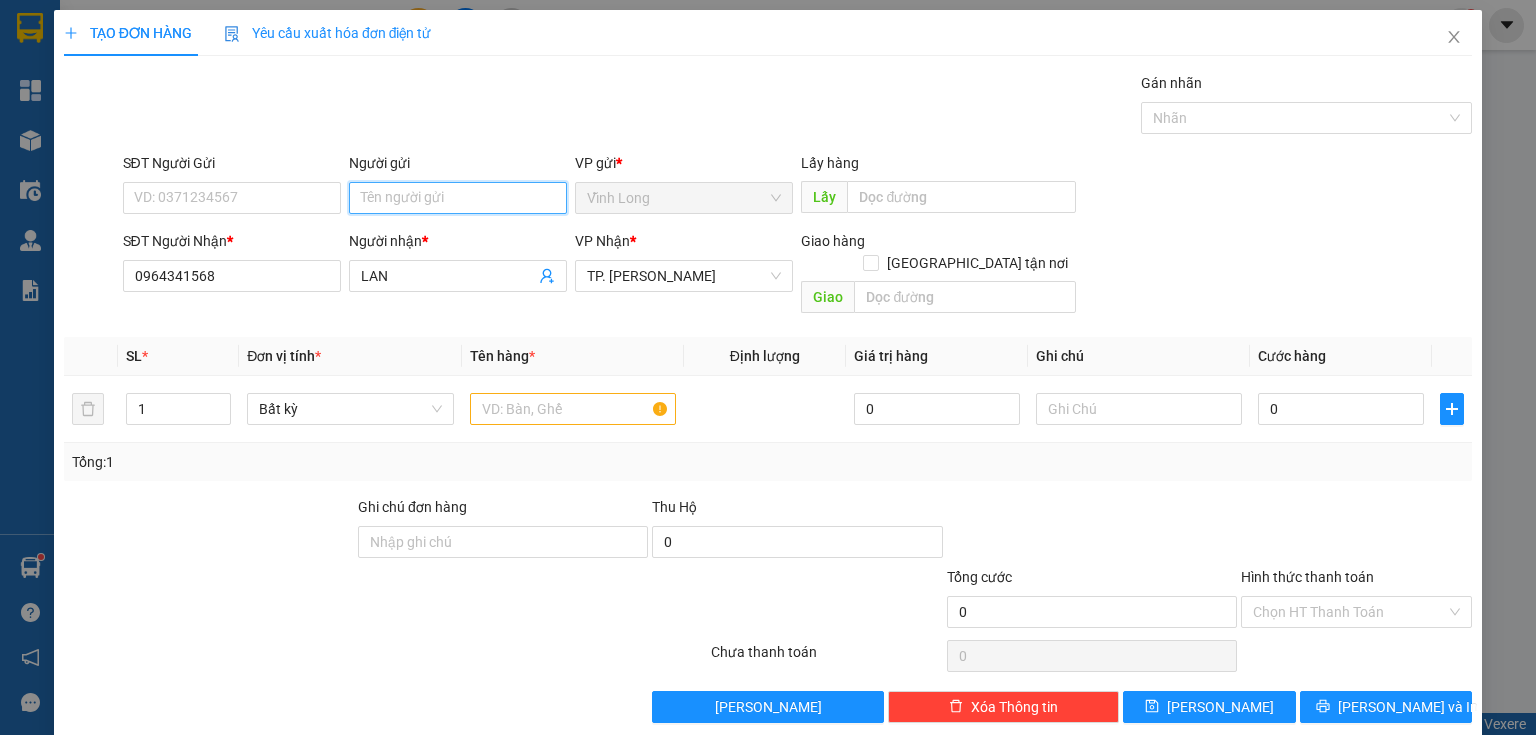 click on "Người gửi" at bounding box center [458, 198] 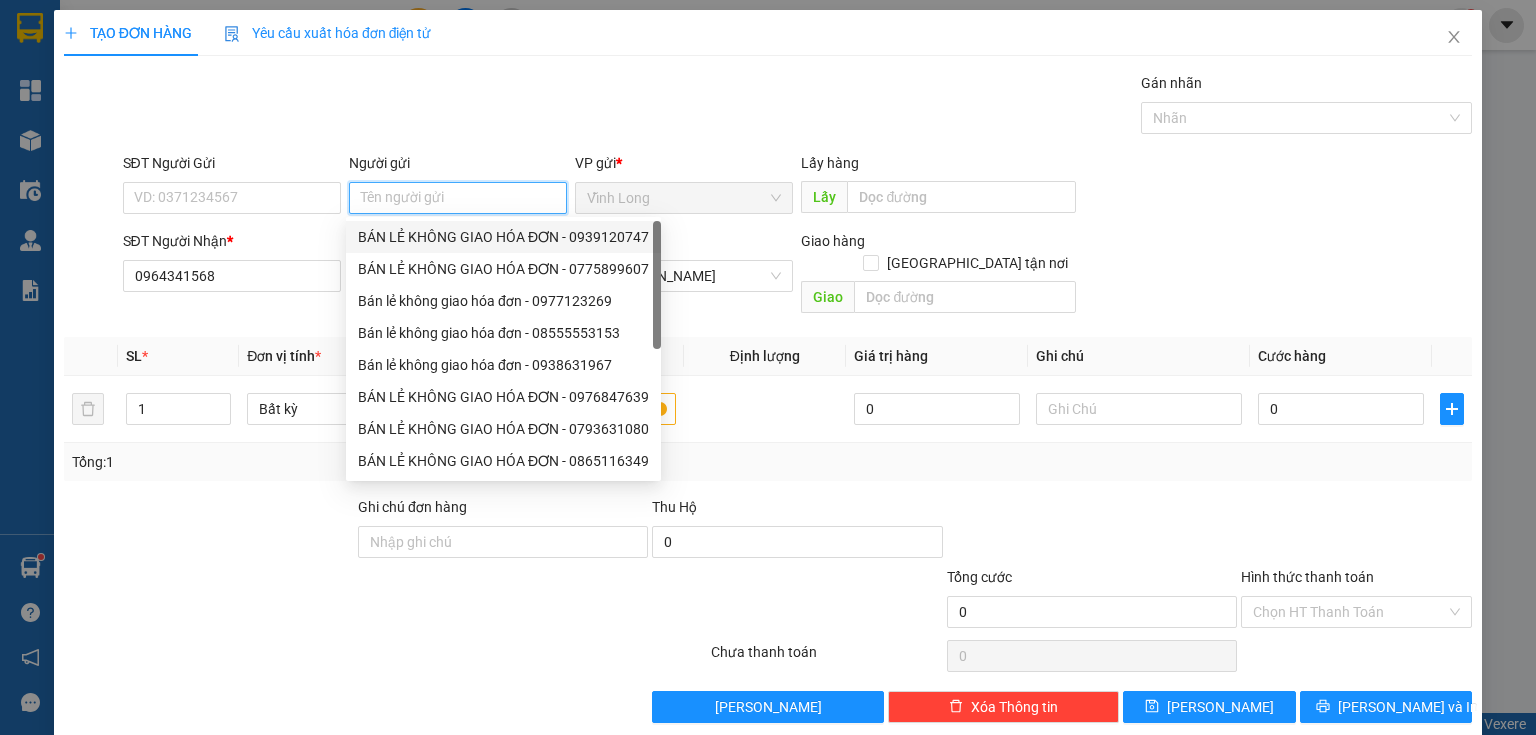click on "BÁN LẺ KHÔNG GIAO HÓA ĐƠN - 0939120747" at bounding box center [503, 237] 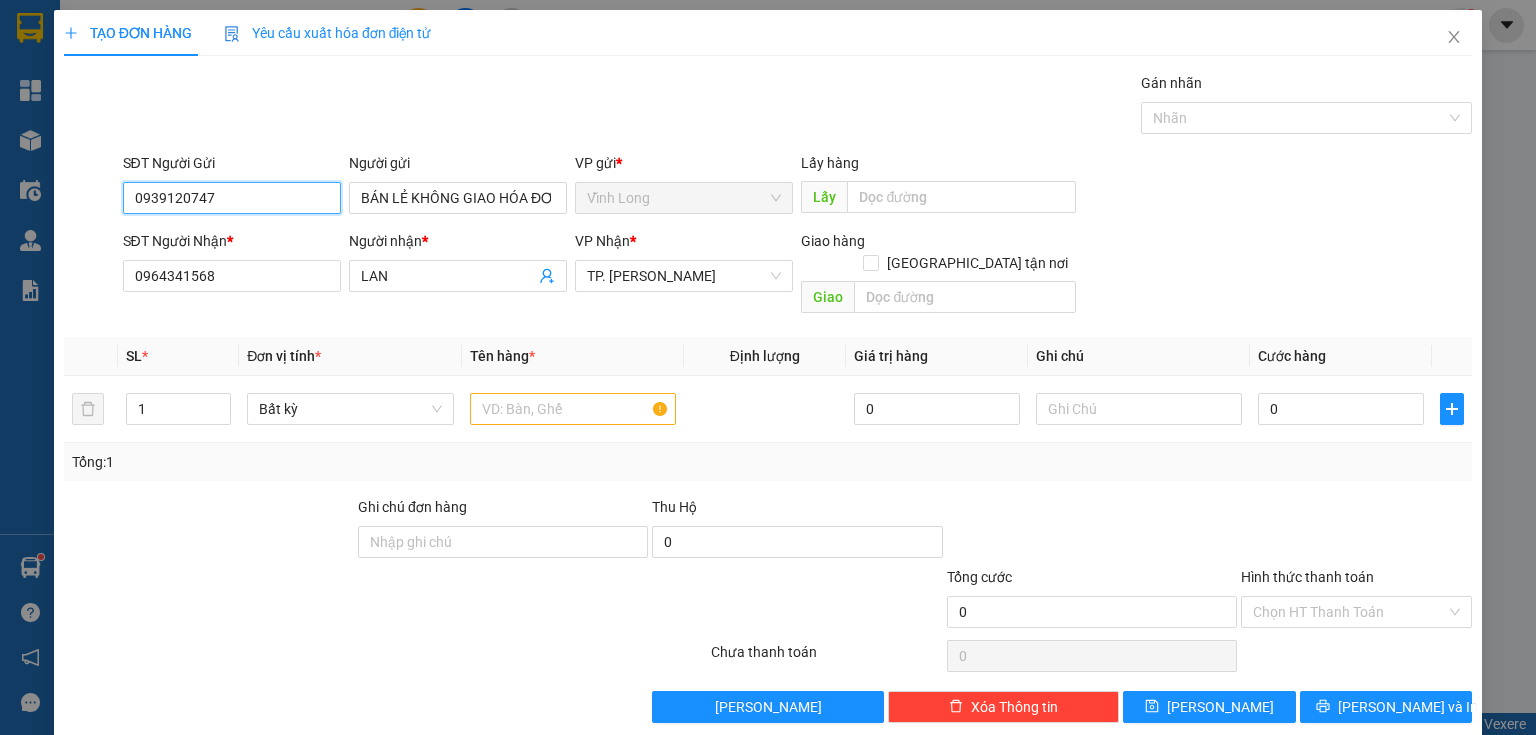 drag, startPoint x: 272, startPoint y: 207, endPoint x: 89, endPoint y: 192, distance: 183.61372 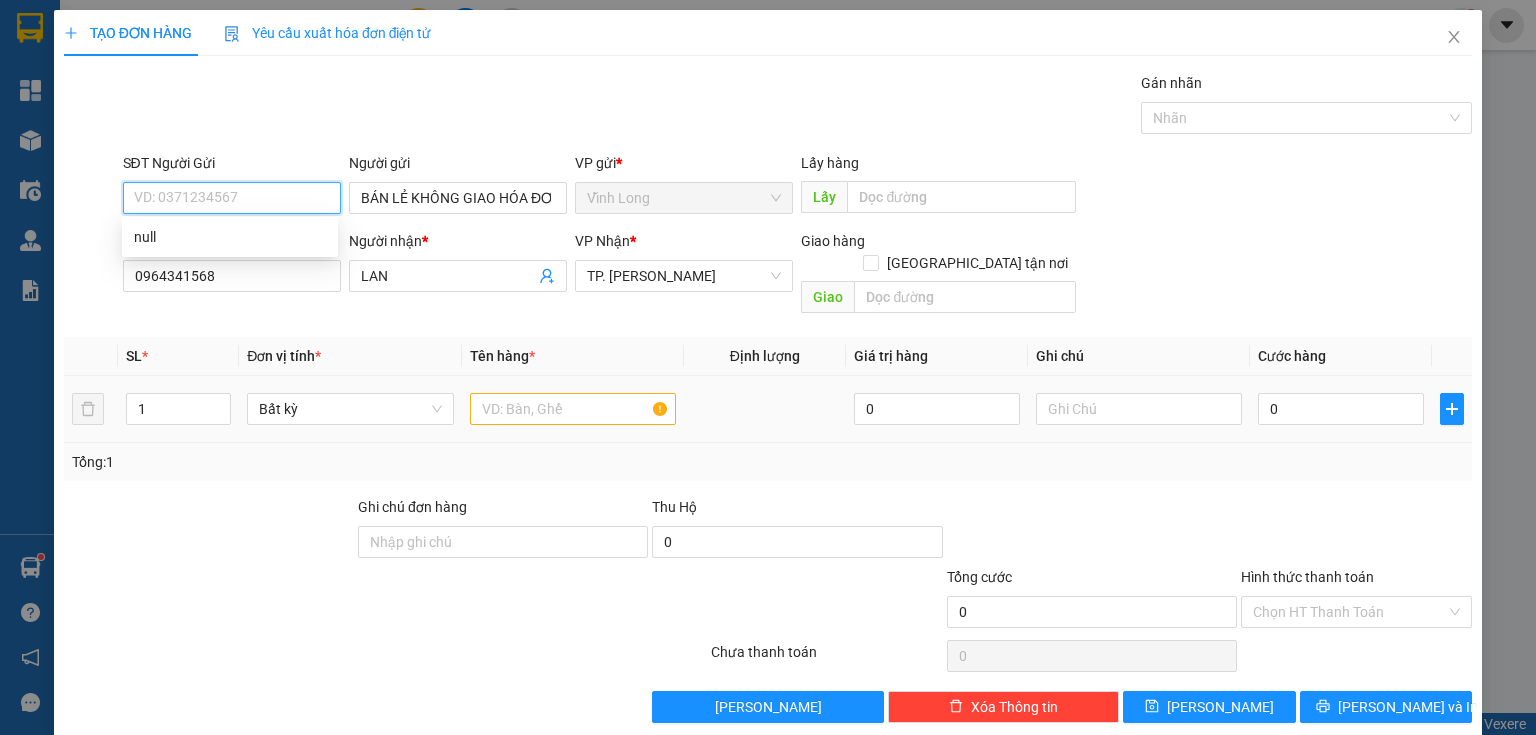 type 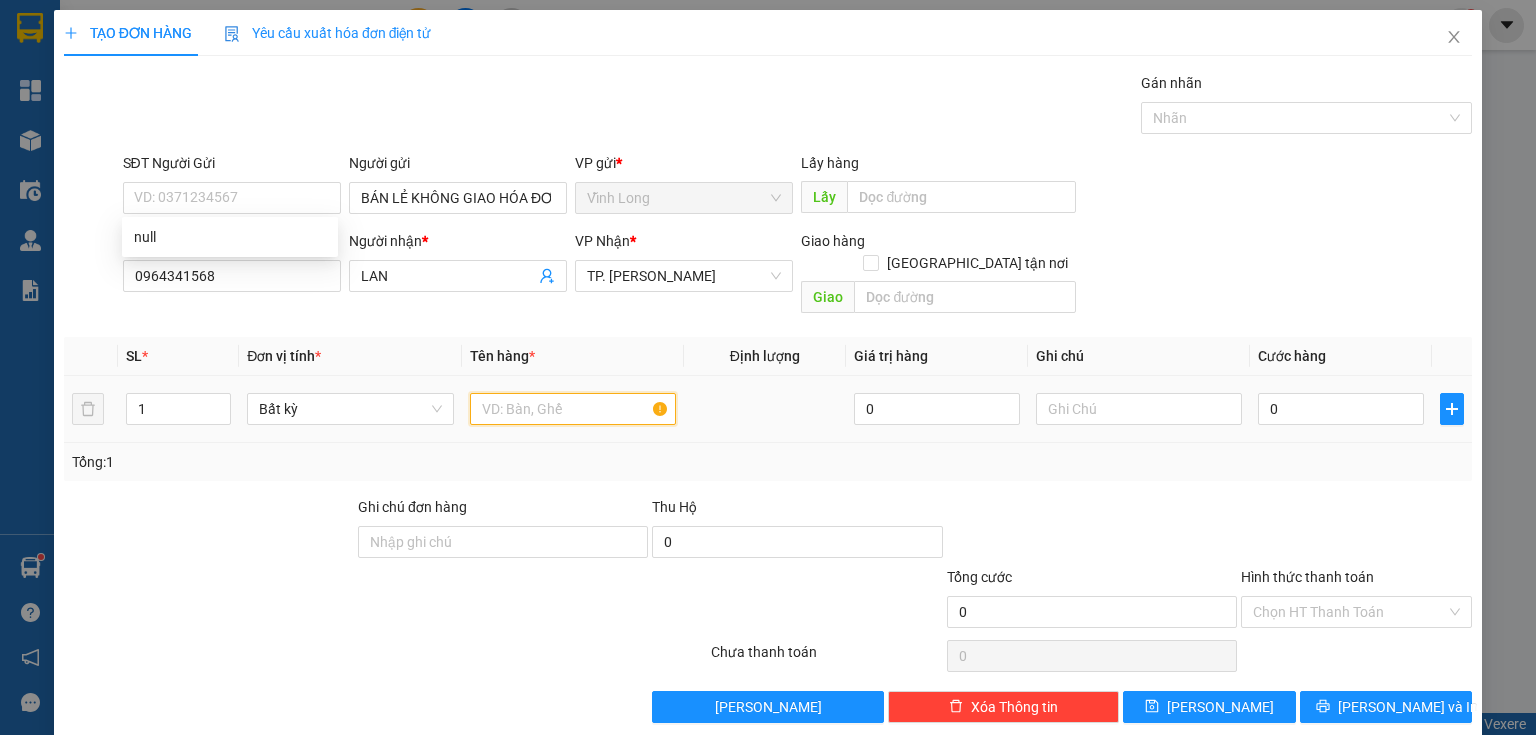 click at bounding box center [573, 409] 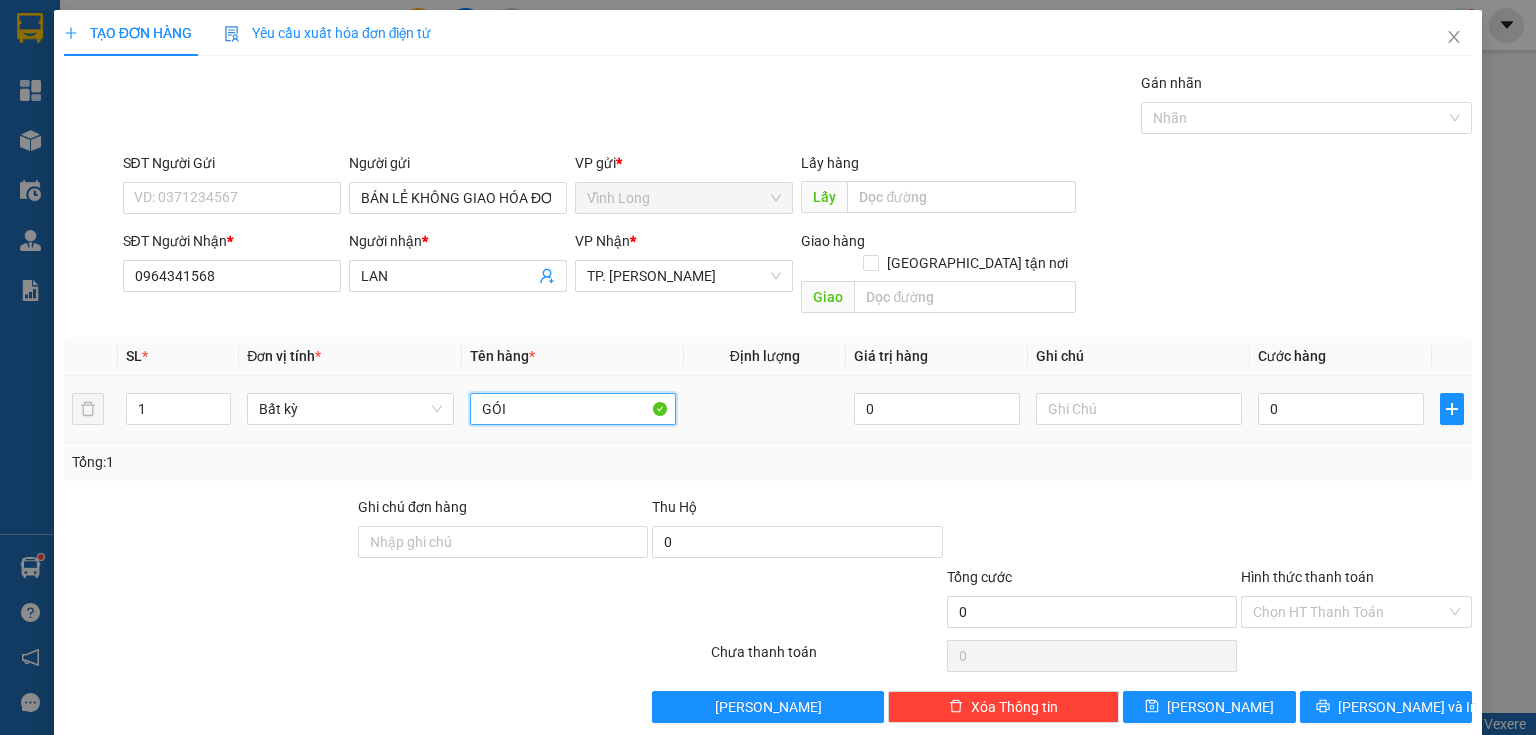 type on "GÓI" 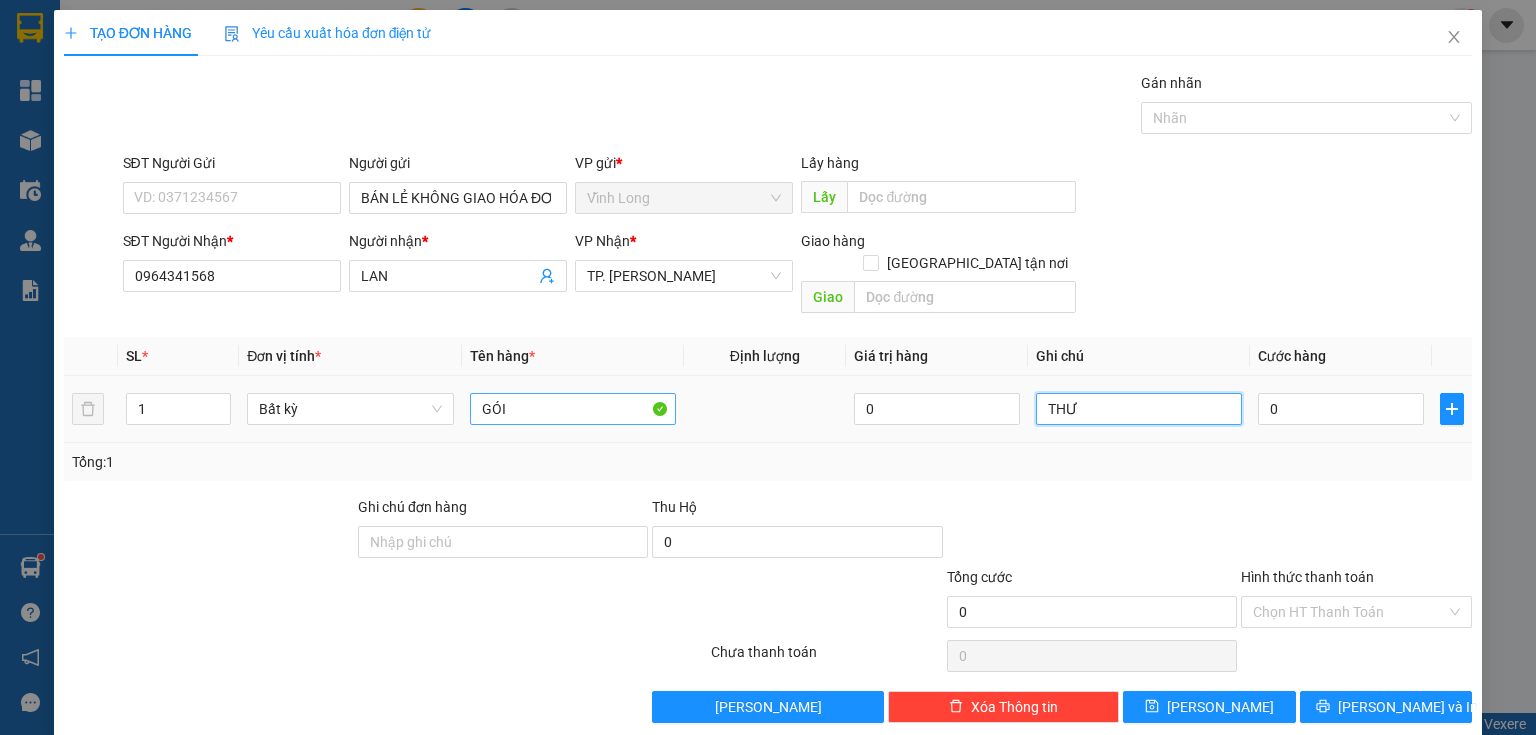 type on "THƯ" 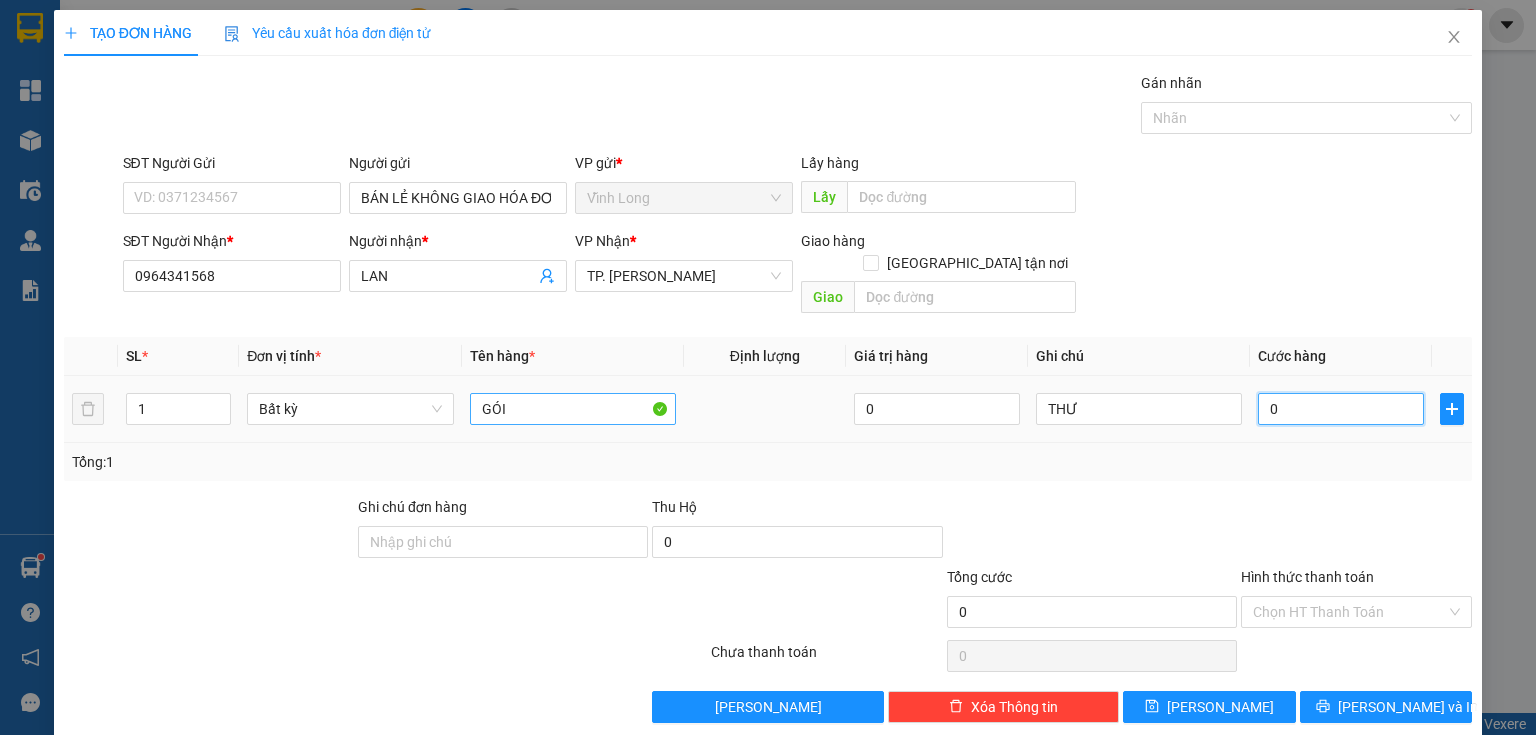 type on "2" 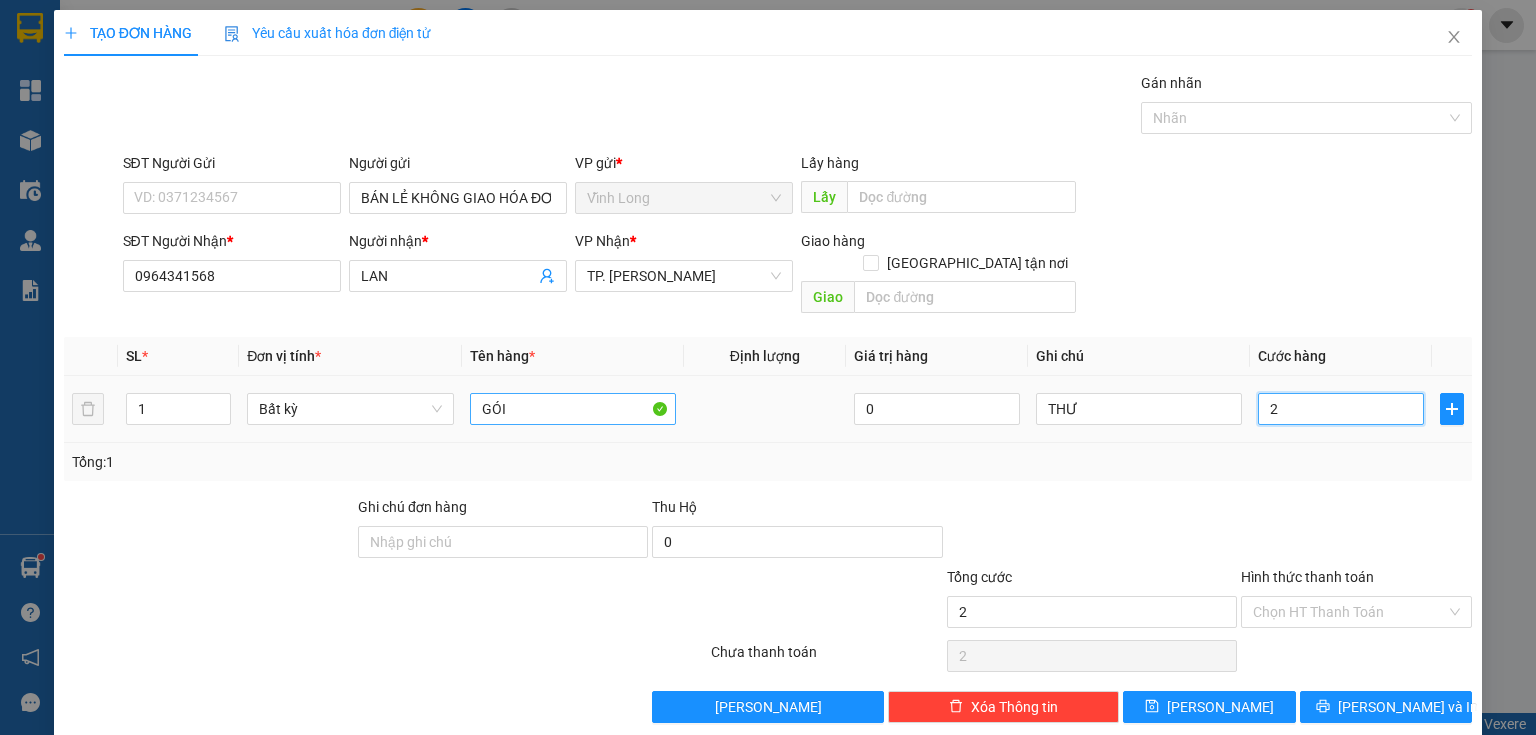type on "20" 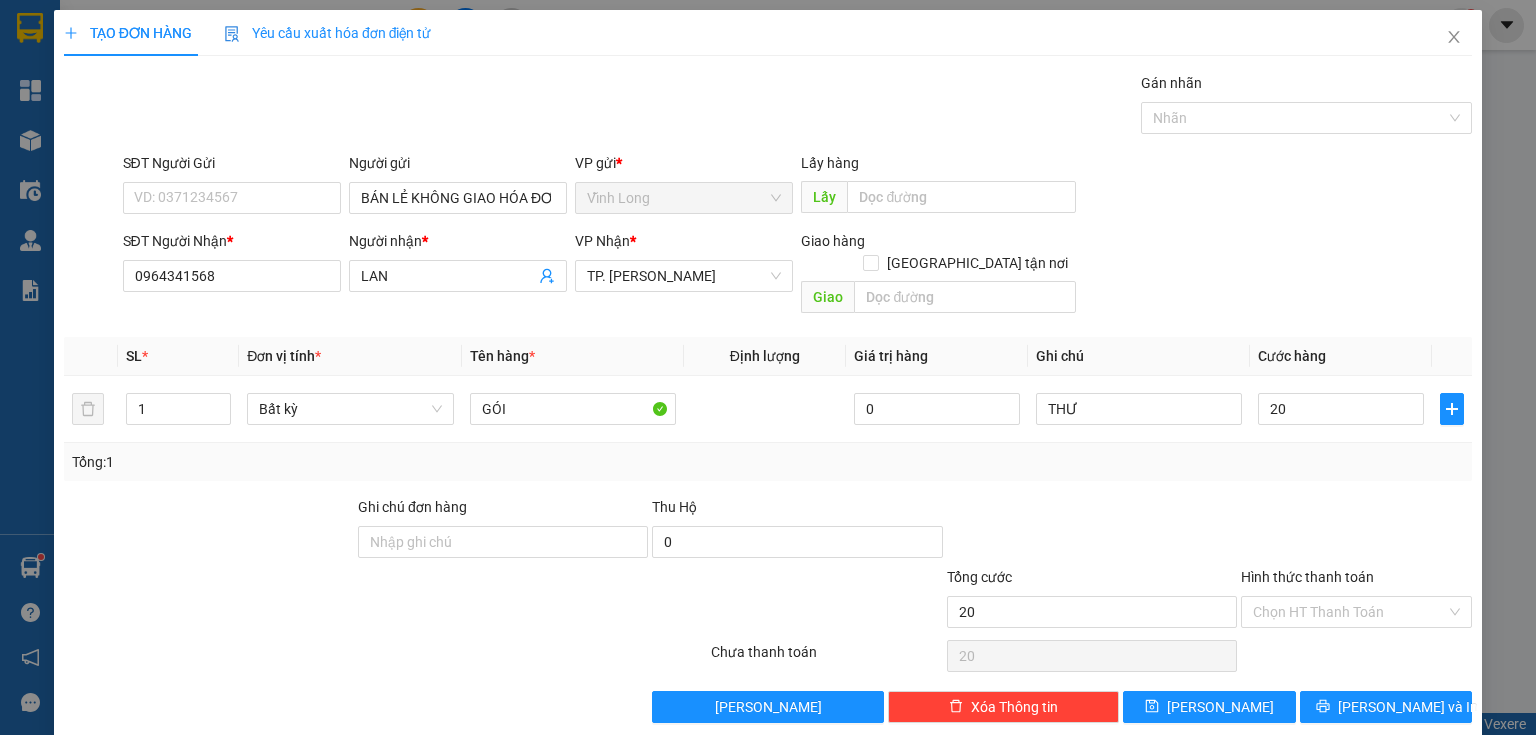 type on "20.000" 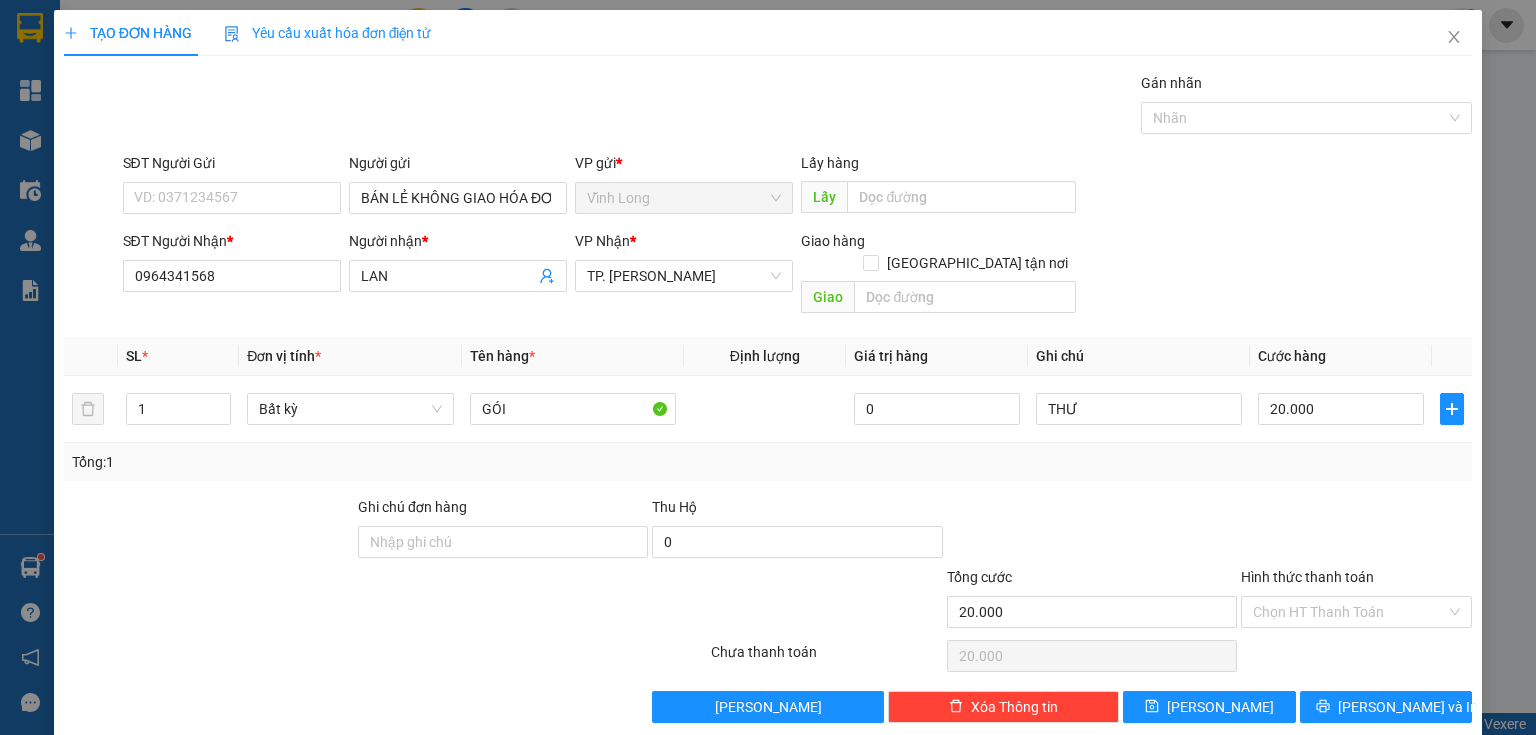 drag, startPoint x: 1360, startPoint y: 462, endPoint x: 1344, endPoint y: 470, distance: 17.888544 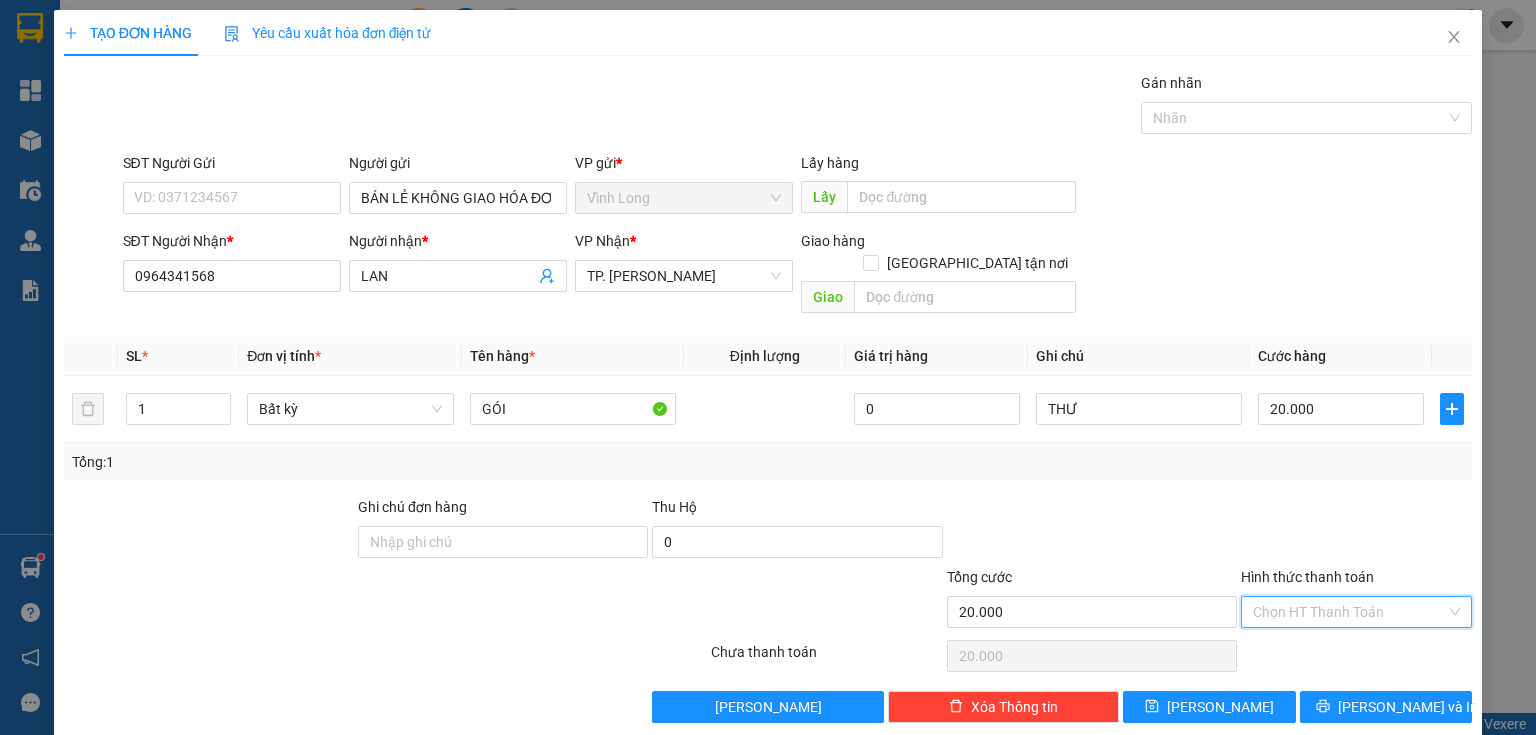 click on "Hình thức thanh toán" at bounding box center (1349, 612) 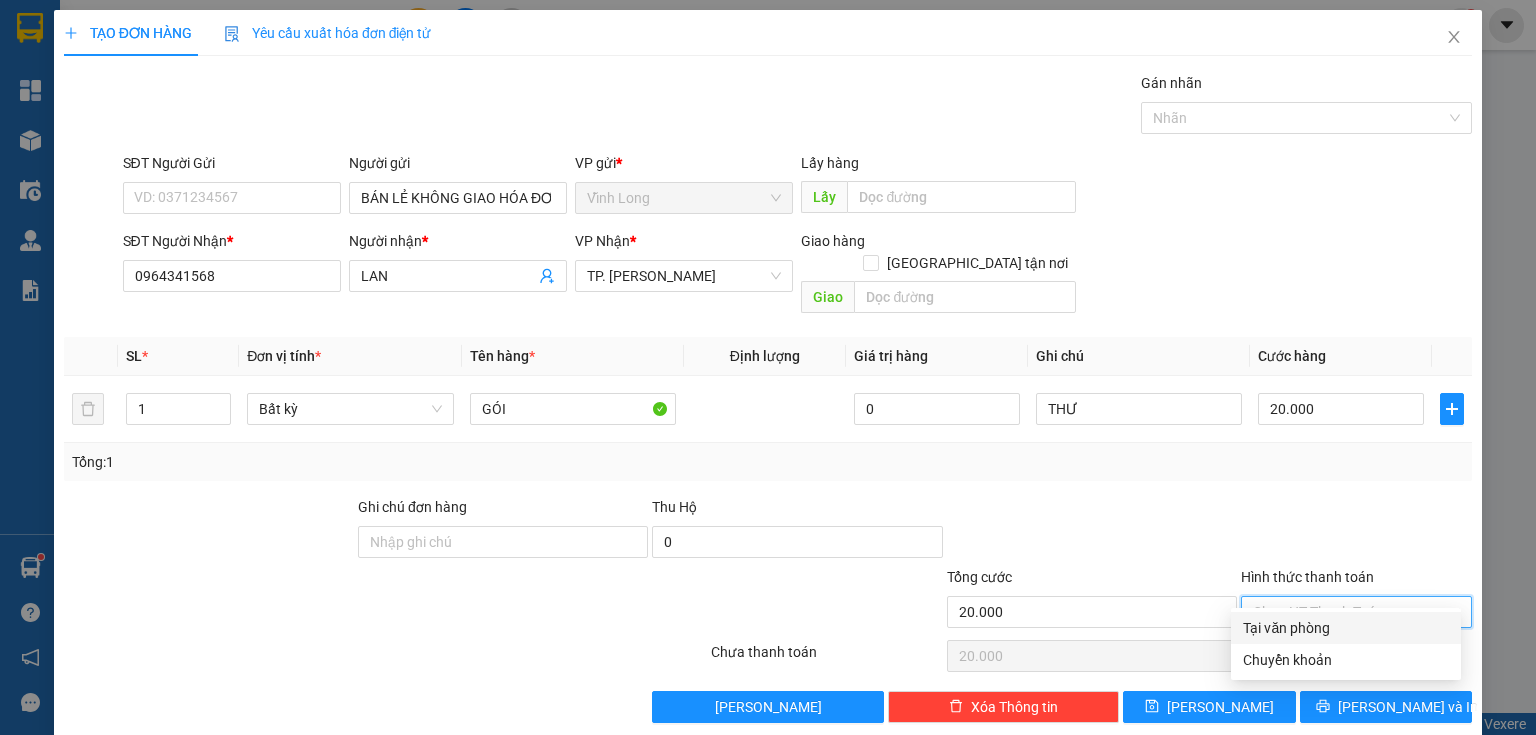 click on "Tại văn phòng" at bounding box center (1346, 628) 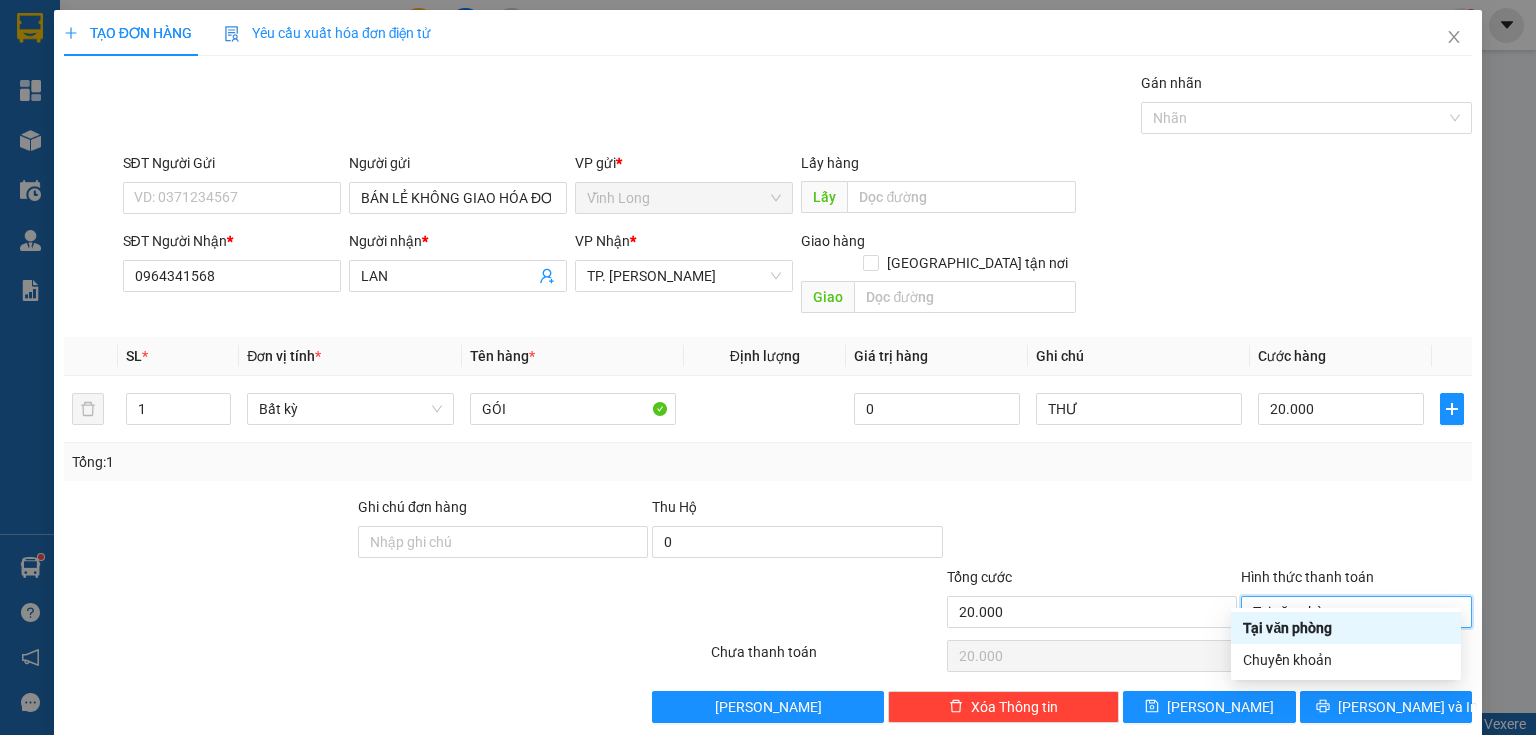type on "0" 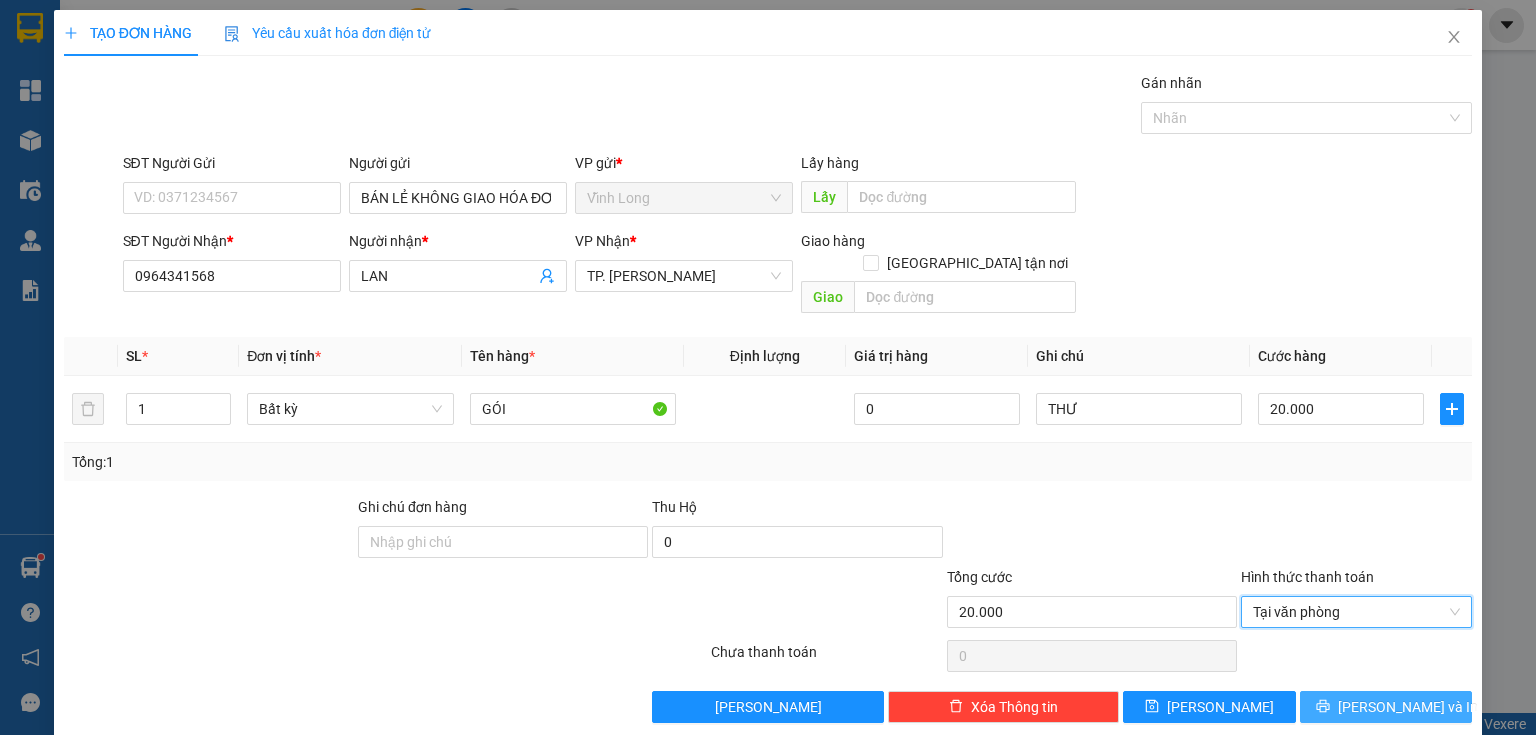 click on "Lưu và In" at bounding box center [1408, 707] 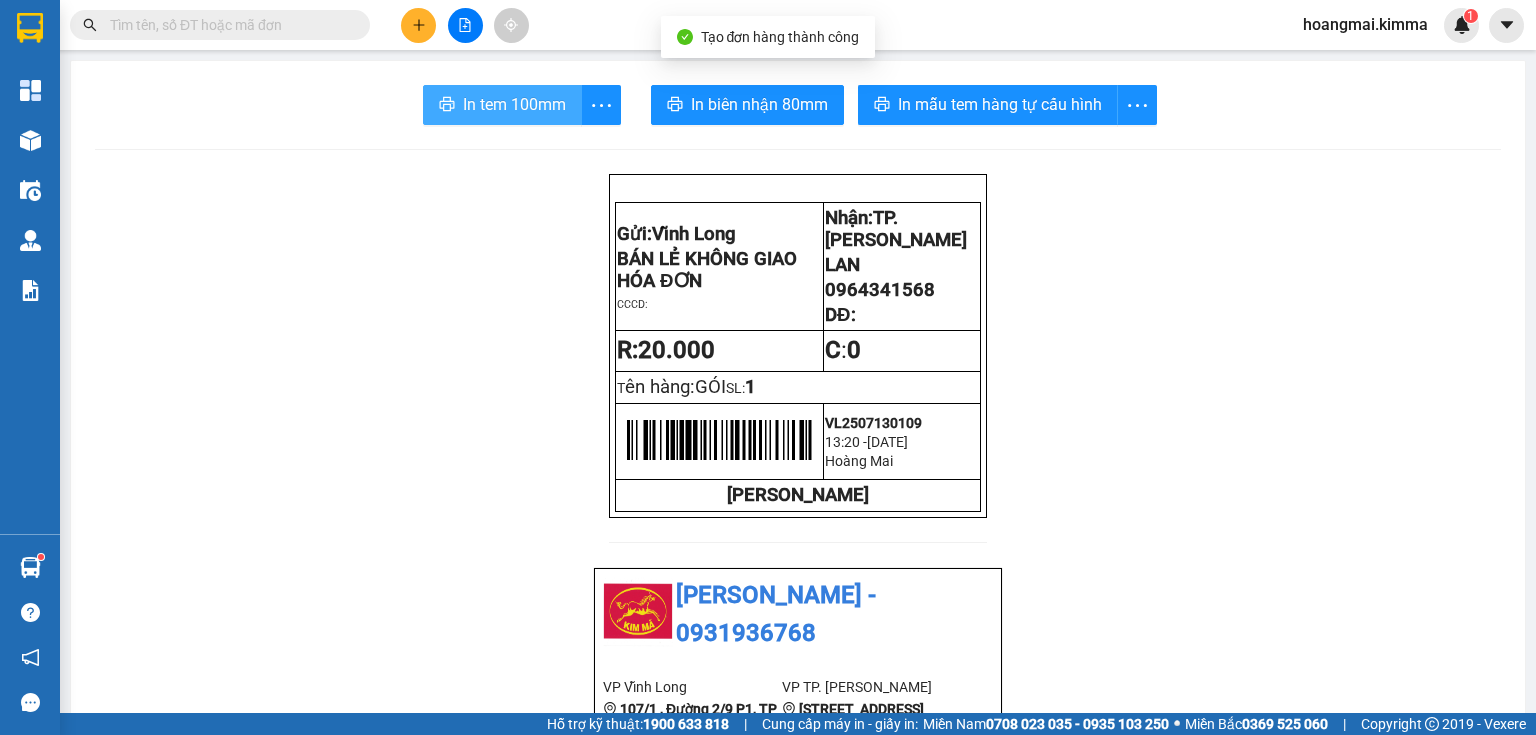 drag, startPoint x: 488, startPoint y: 96, endPoint x: 1358, endPoint y: 24, distance: 872.97424 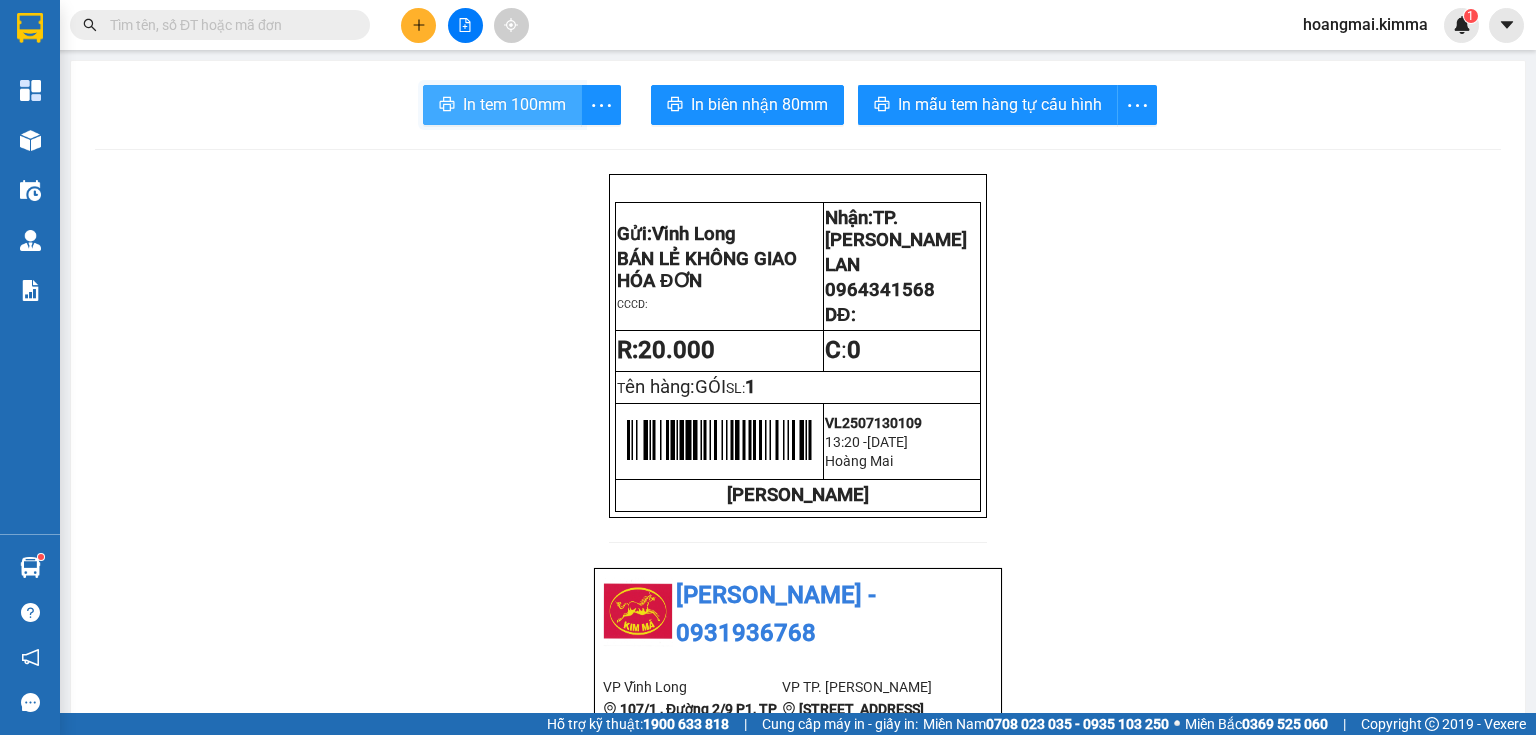 scroll, scrollTop: 0, scrollLeft: 0, axis: both 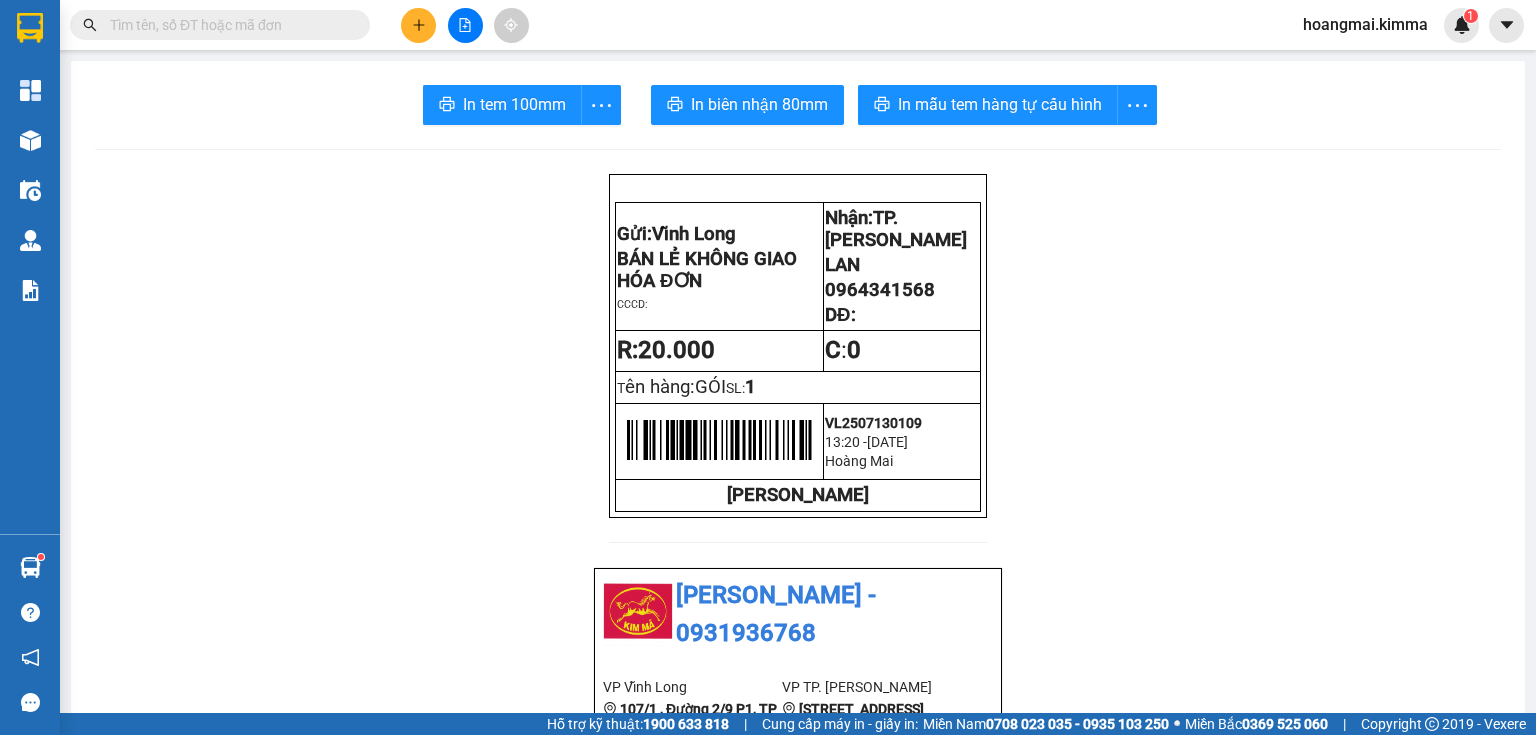 click at bounding box center [228, 25] 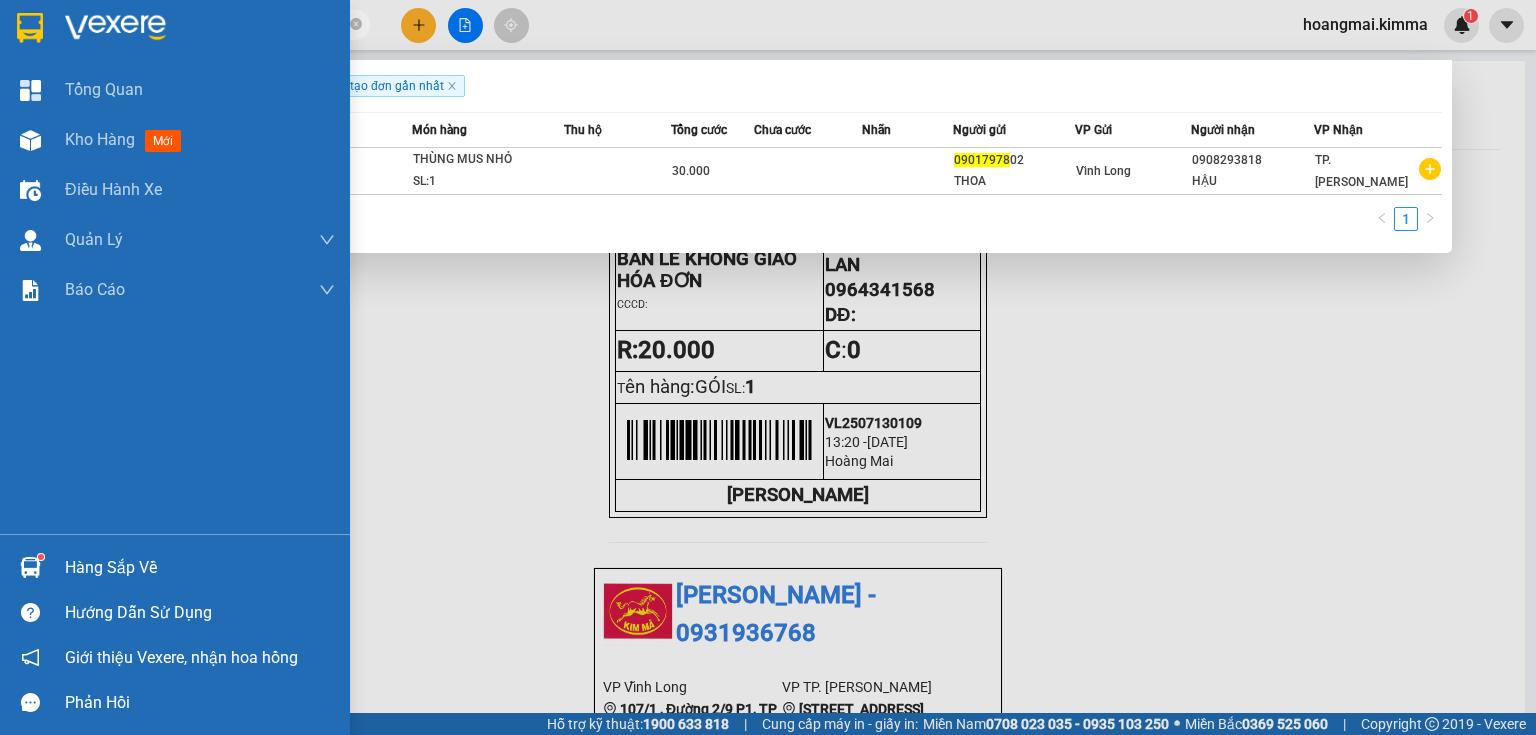 drag, startPoint x: 277, startPoint y: 26, endPoint x: 33, endPoint y: 22, distance: 244.03279 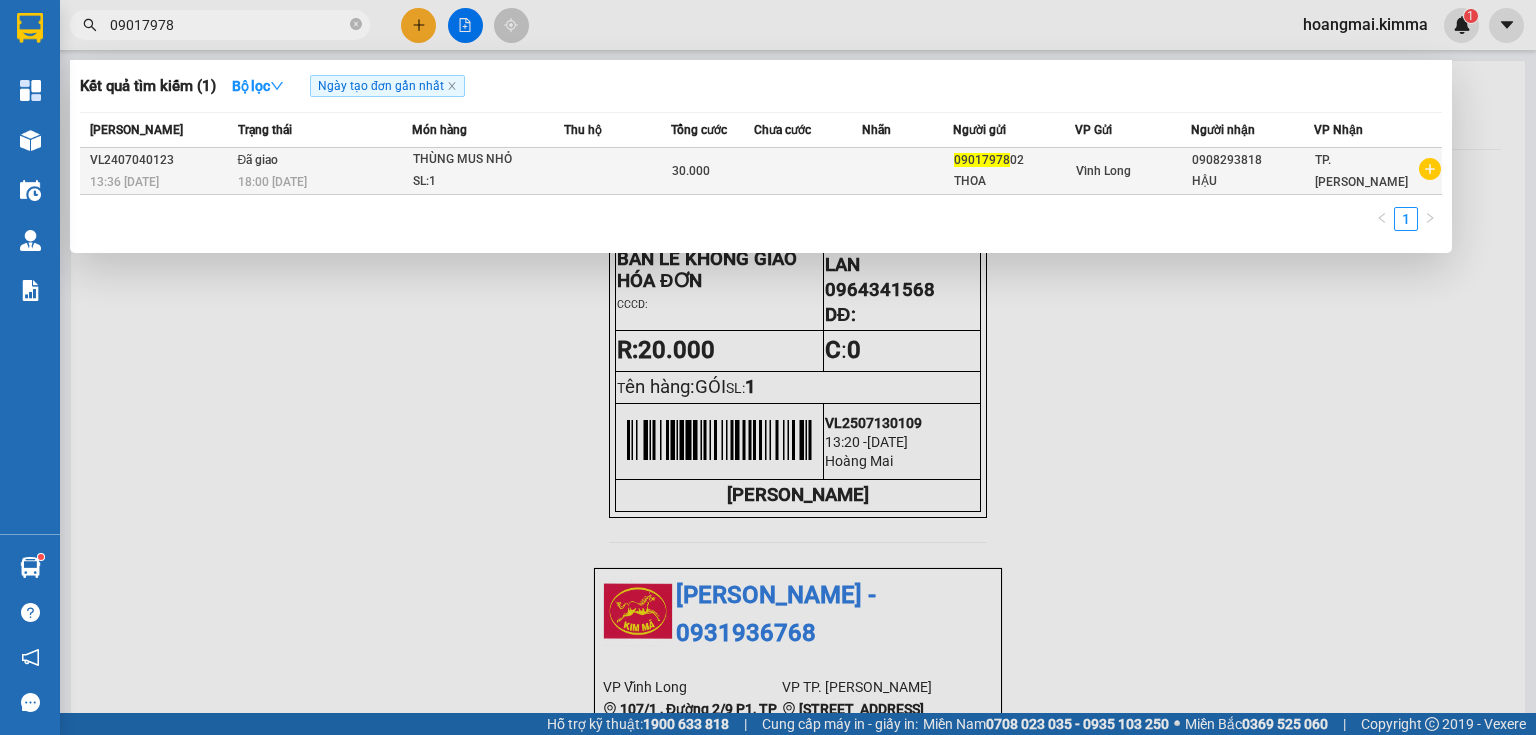 type on "09017978" 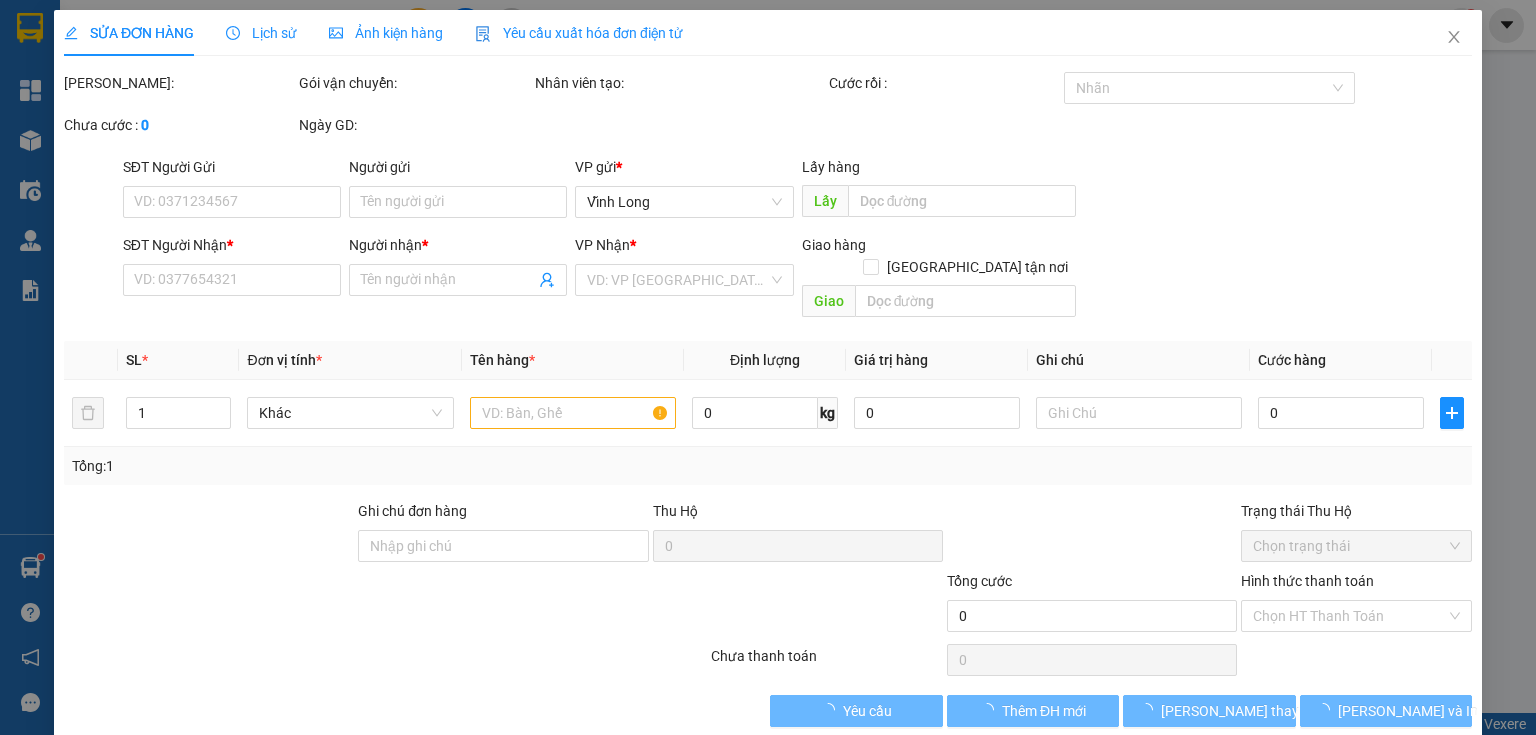 type on "0901797802" 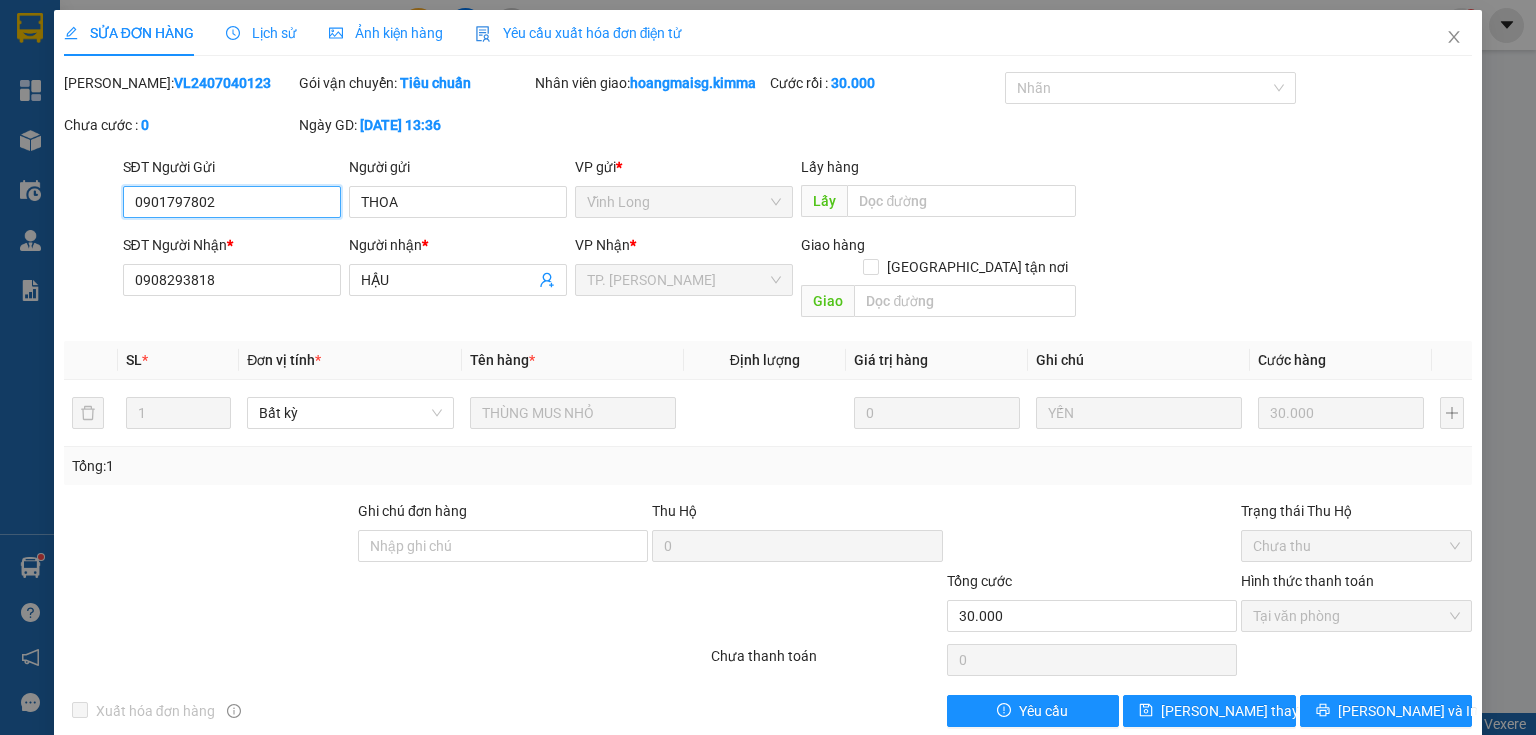 drag, startPoint x: 277, startPoint y: 204, endPoint x: 81, endPoint y: 207, distance: 196.02296 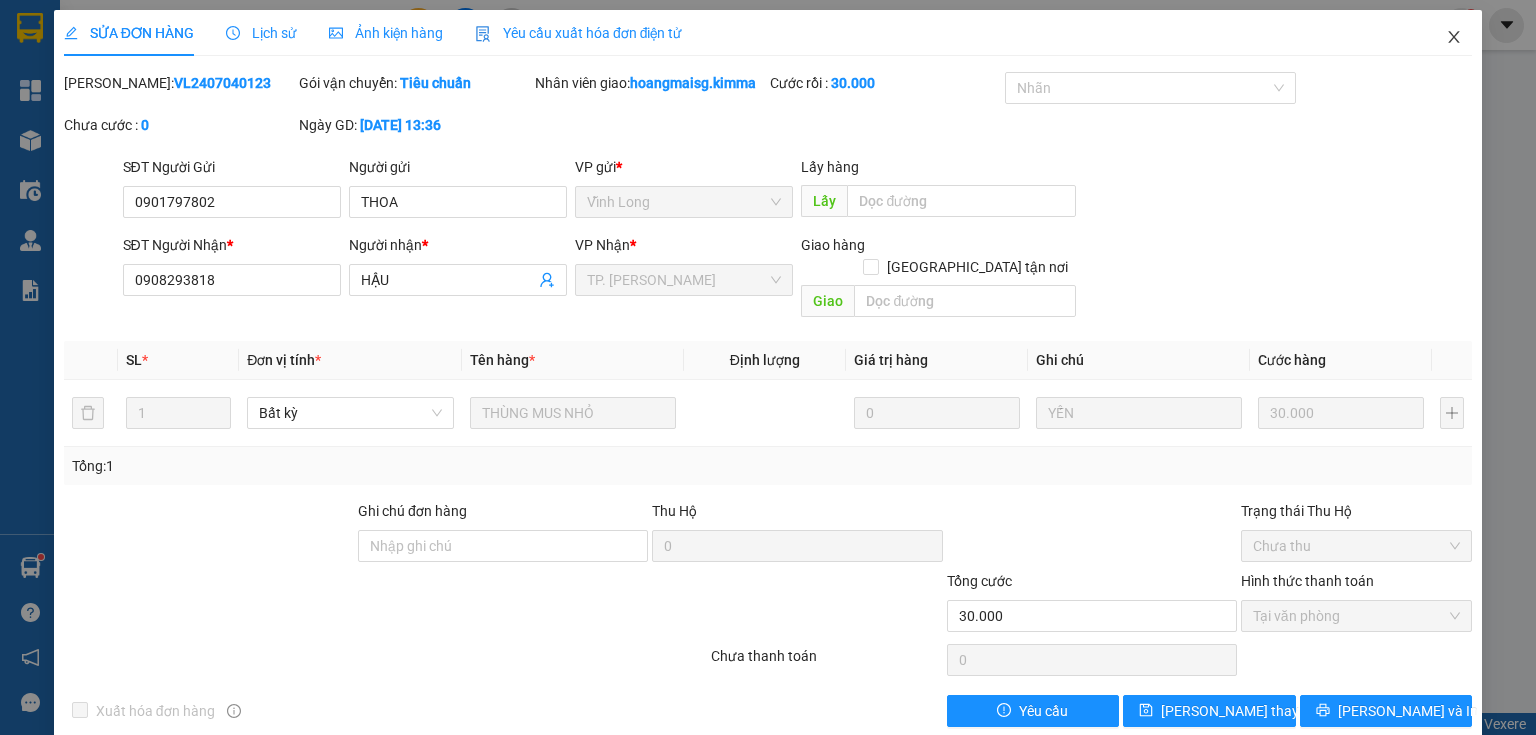 click 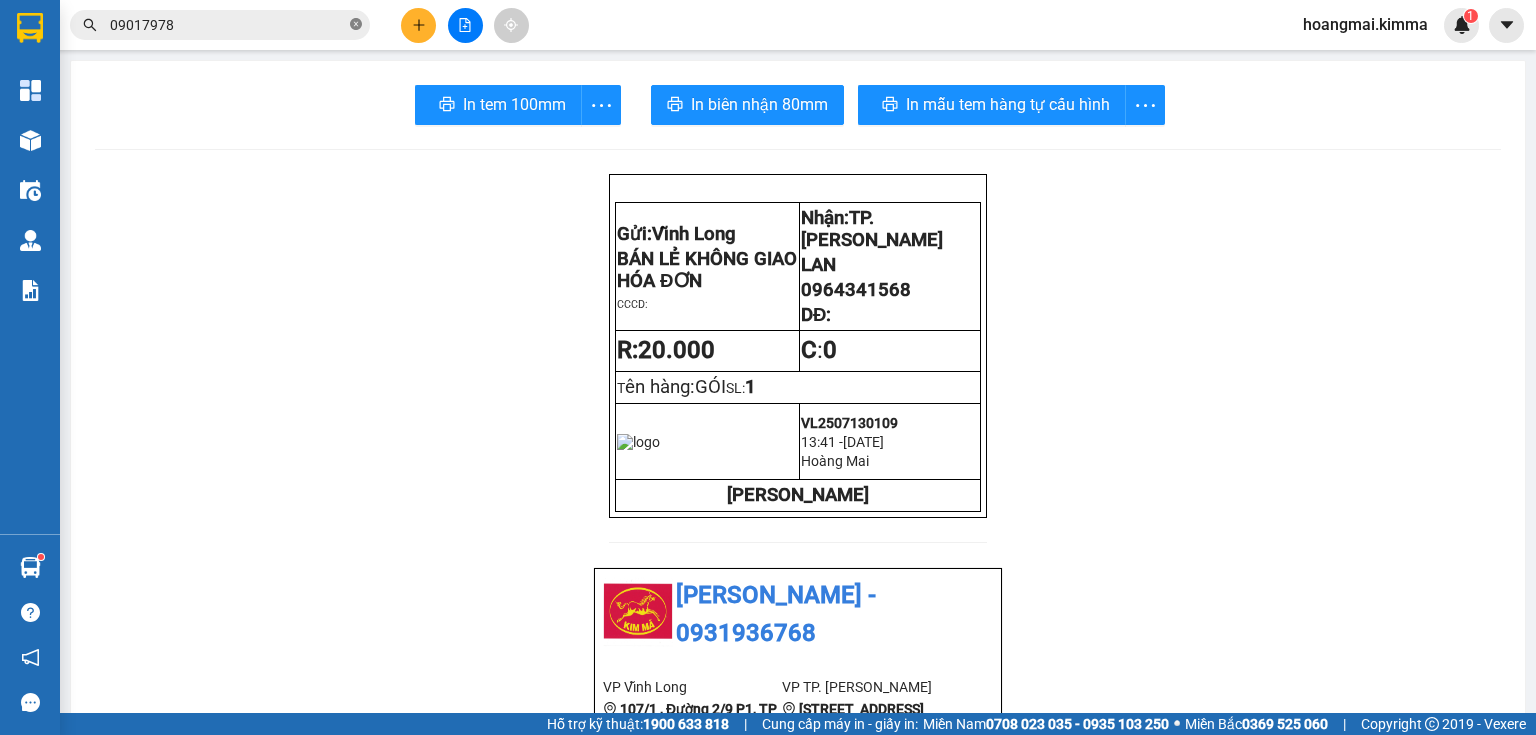 click 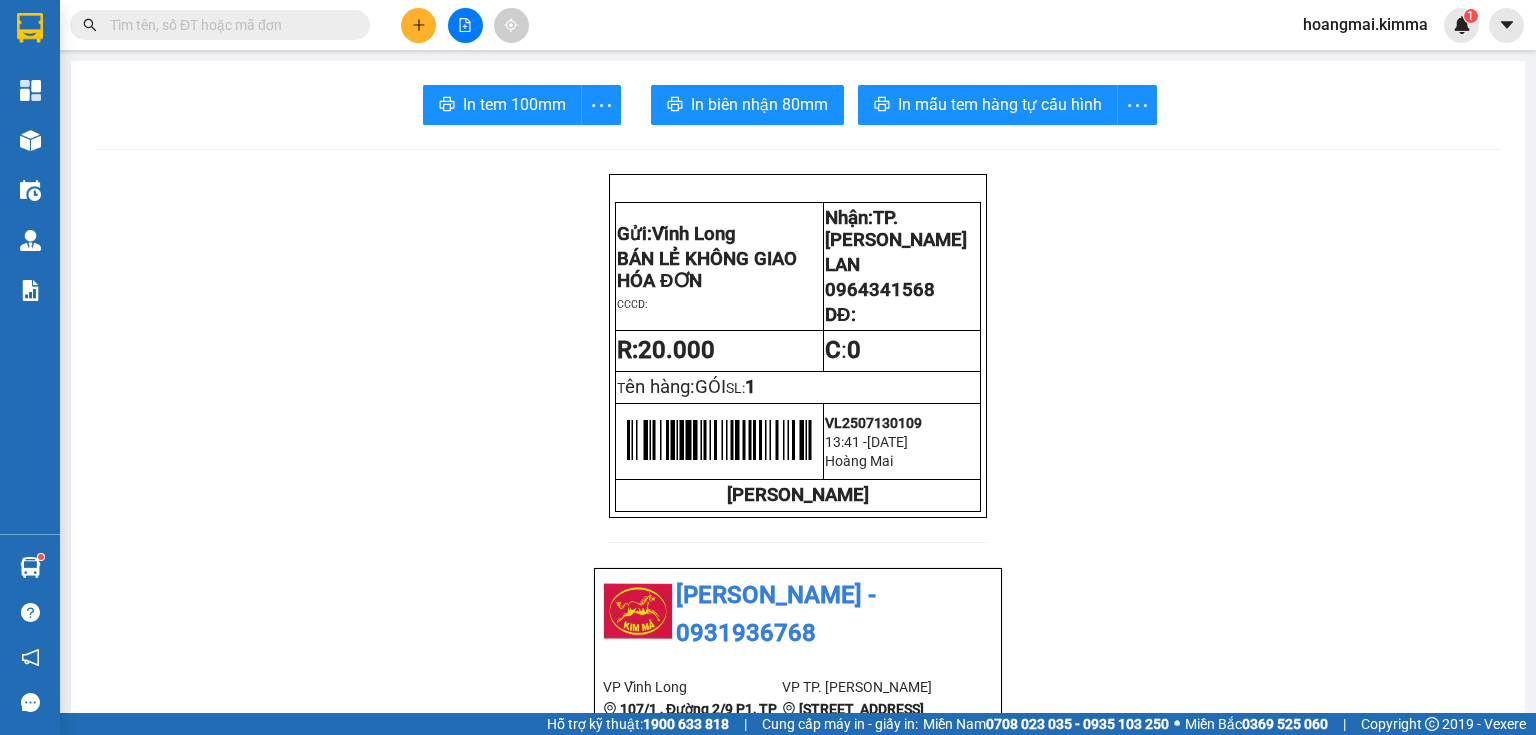 click at bounding box center (418, 25) 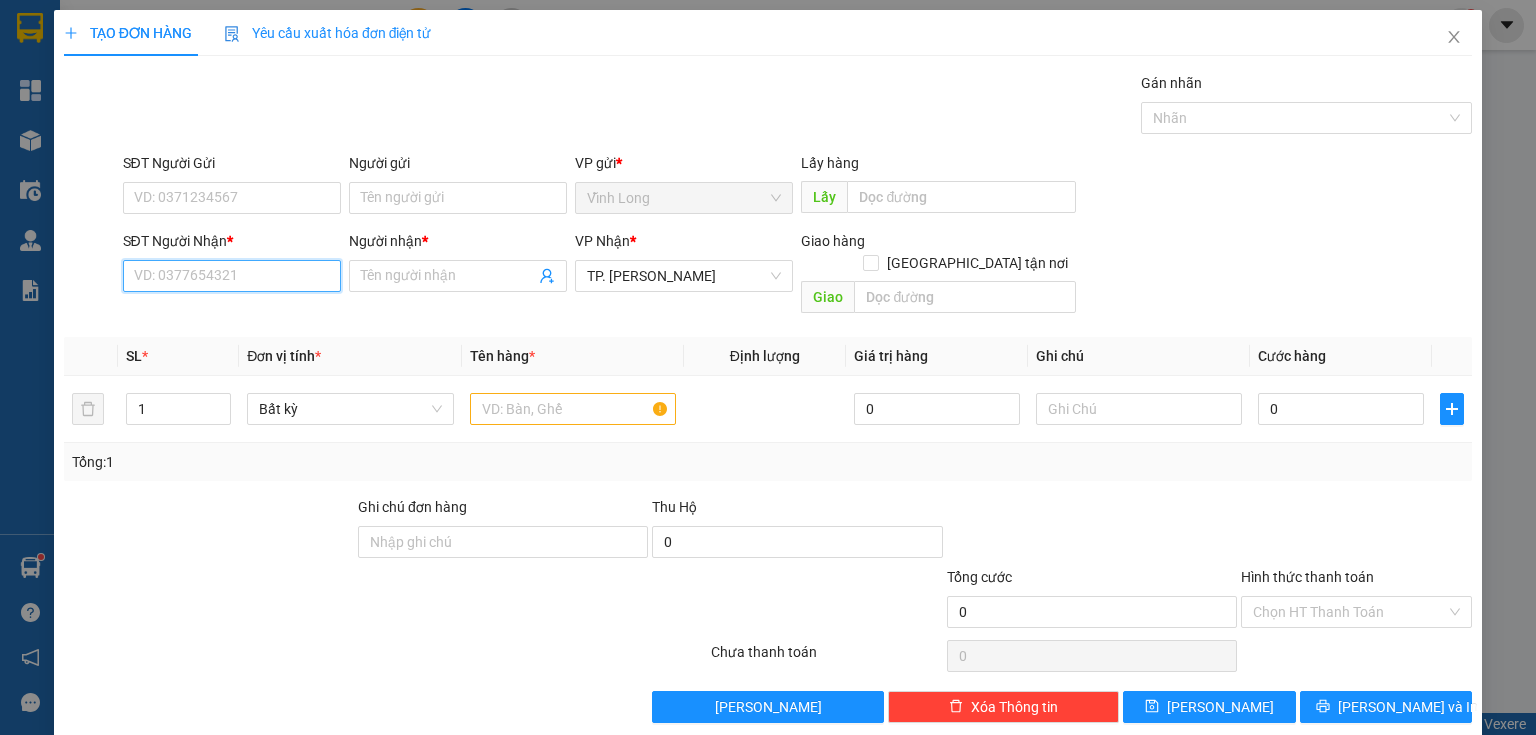 click on "SĐT Người Nhận  *" at bounding box center (232, 276) 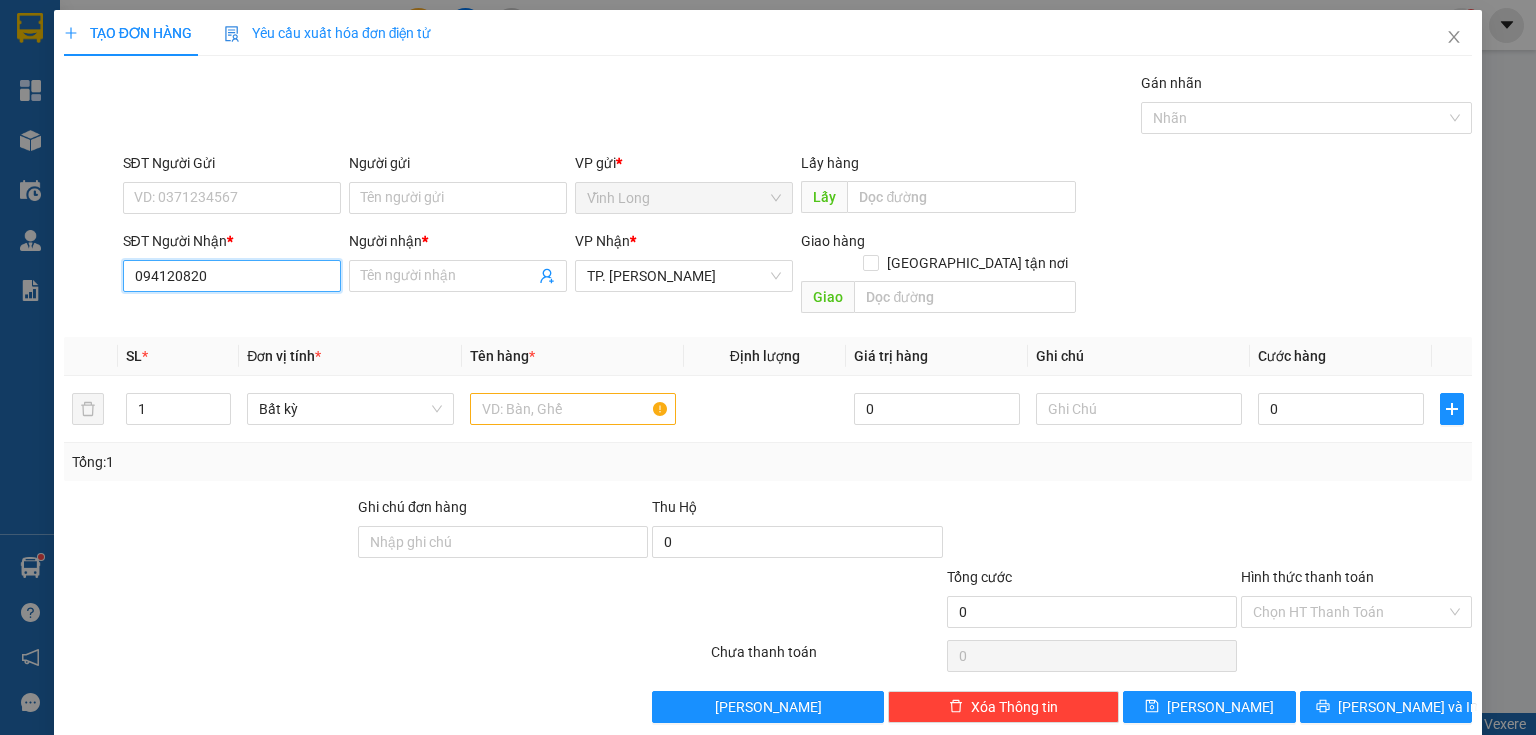 type on "0941208209" 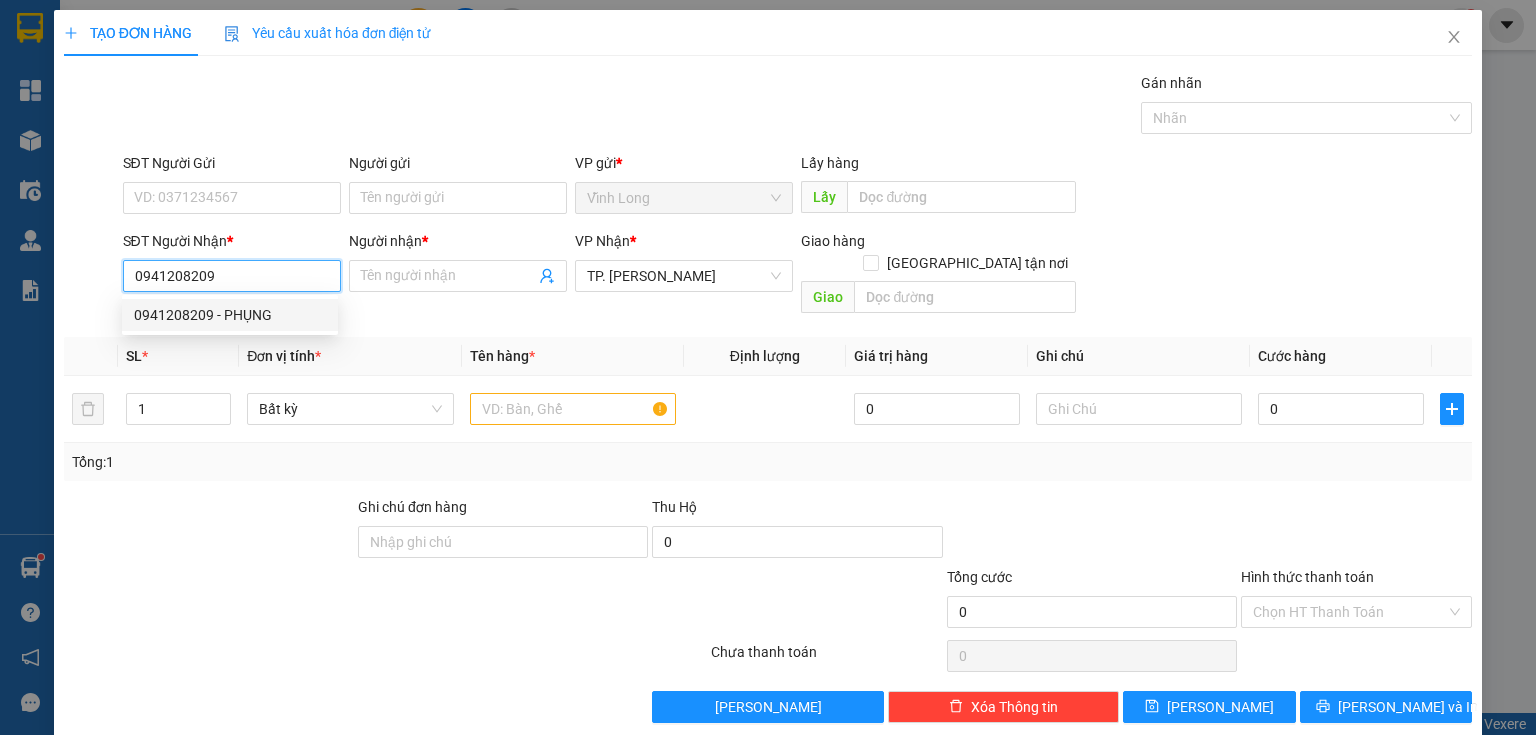 click on "0941208209 - PHỤNG" at bounding box center (230, 315) 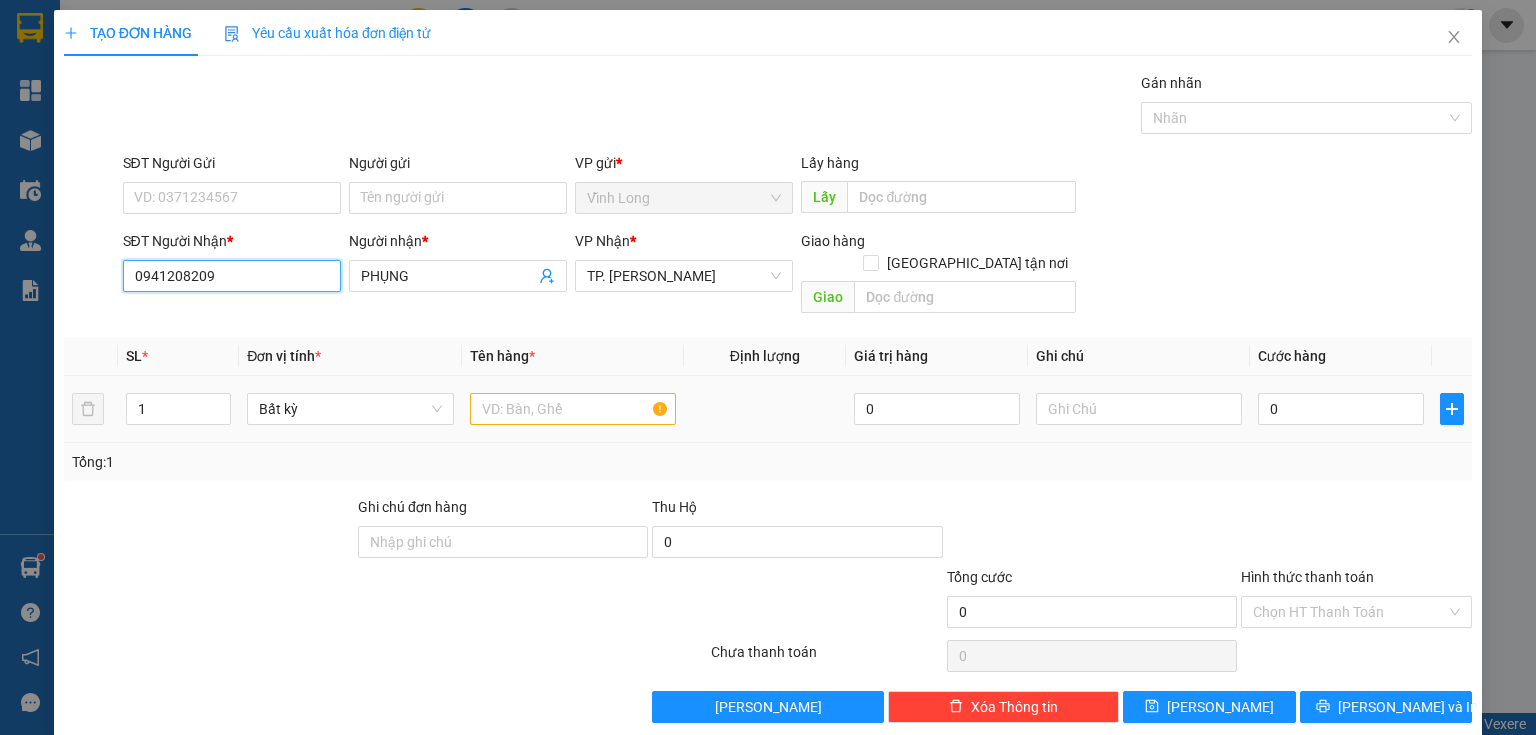 type on "0941208209" 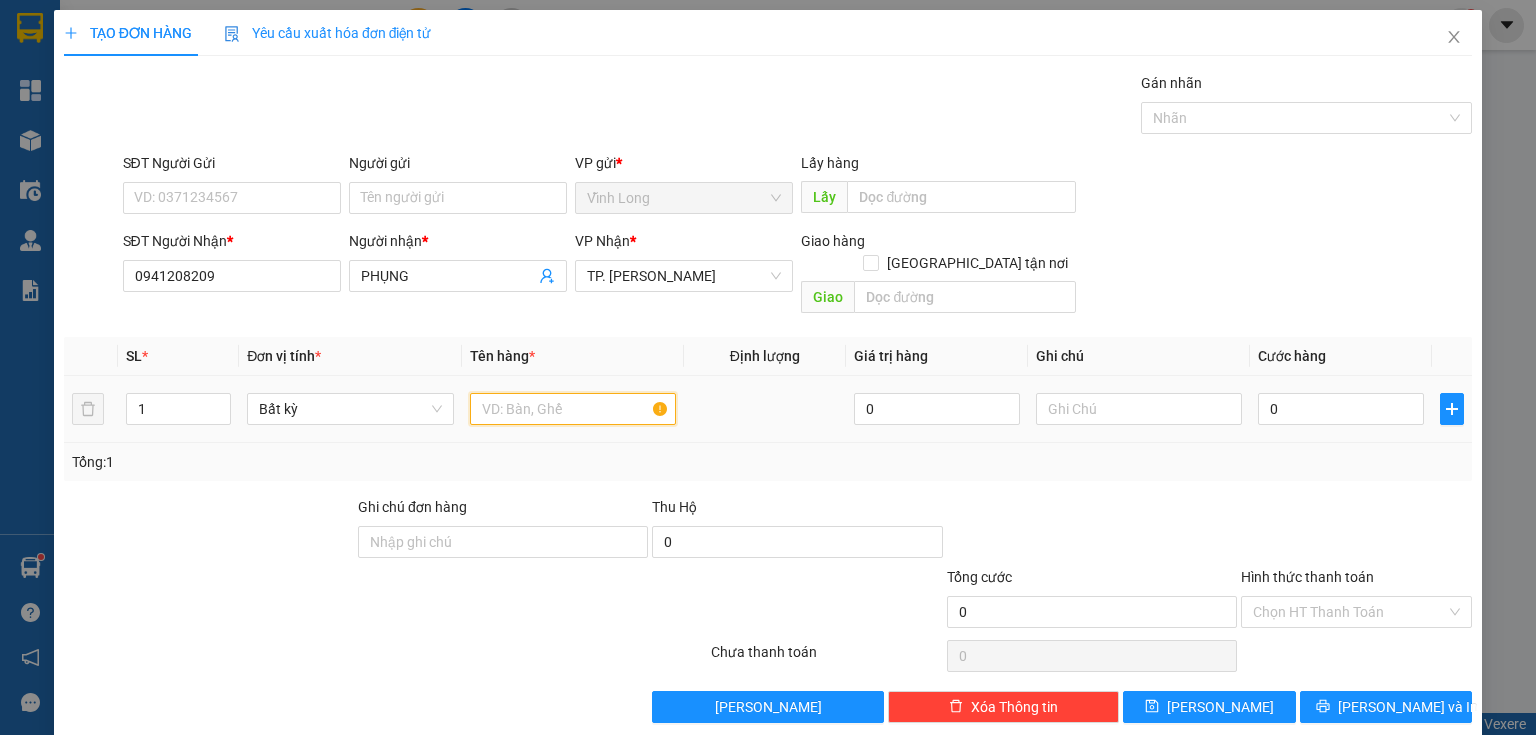 click at bounding box center (573, 409) 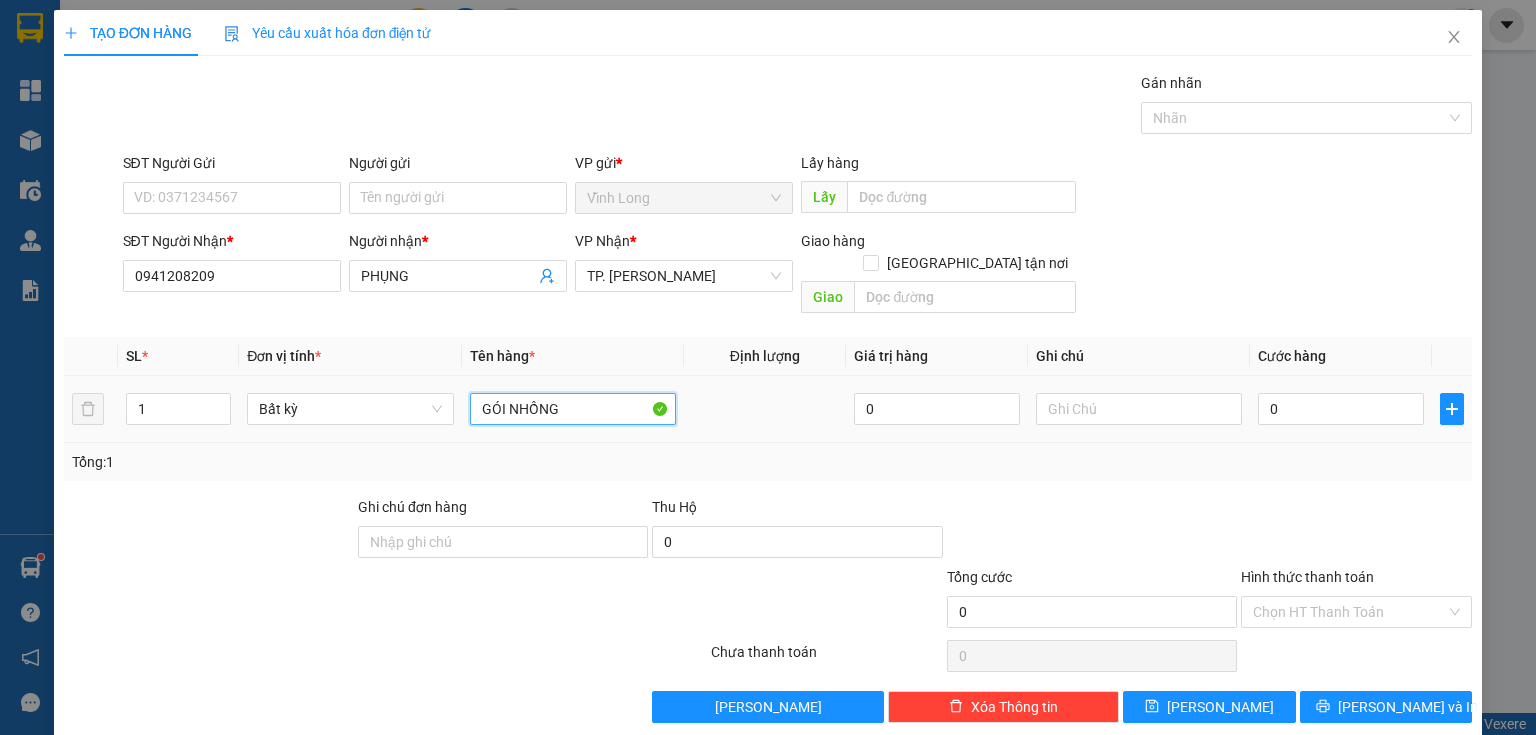 click on "GÓI NHỒNG" at bounding box center (573, 409) 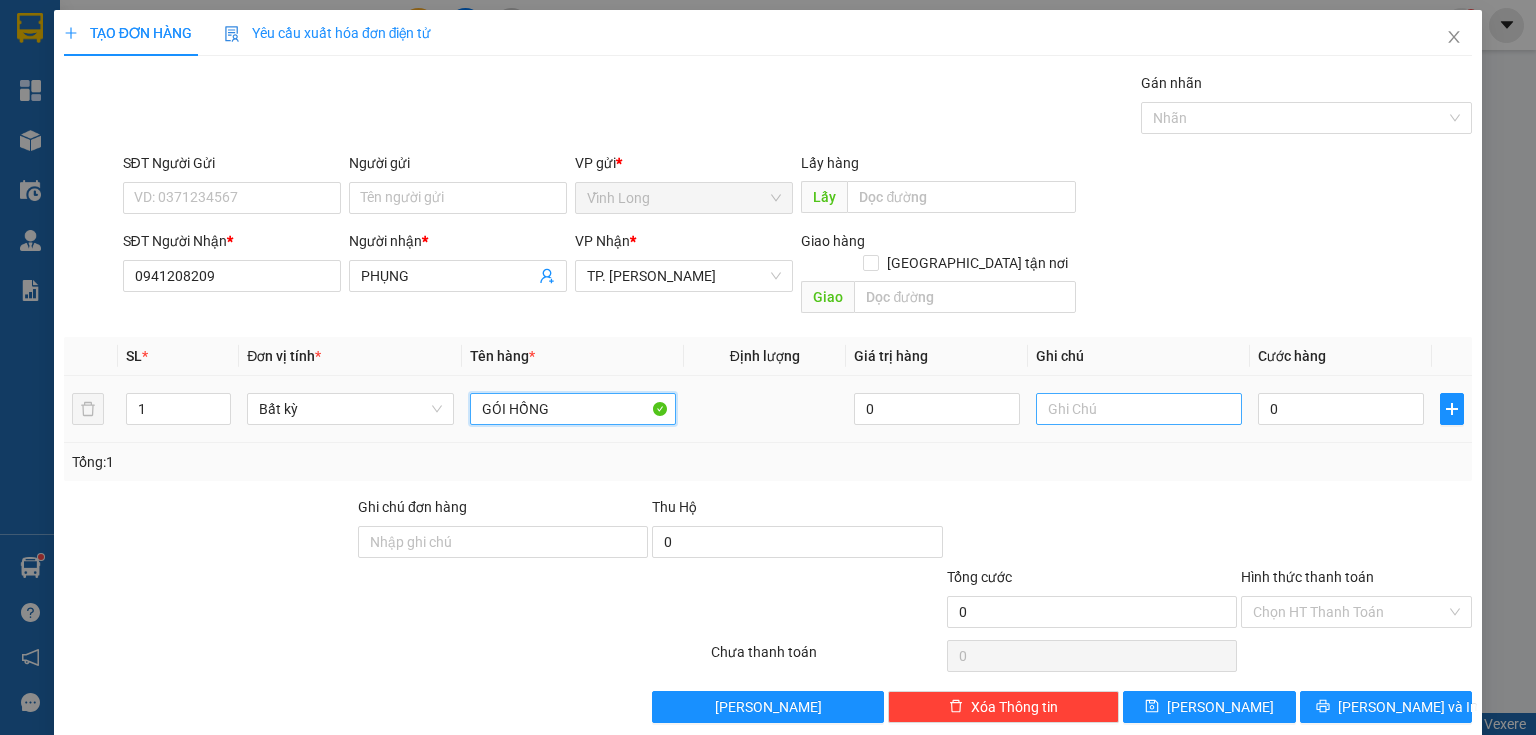 type on "GÓI HỒNG" 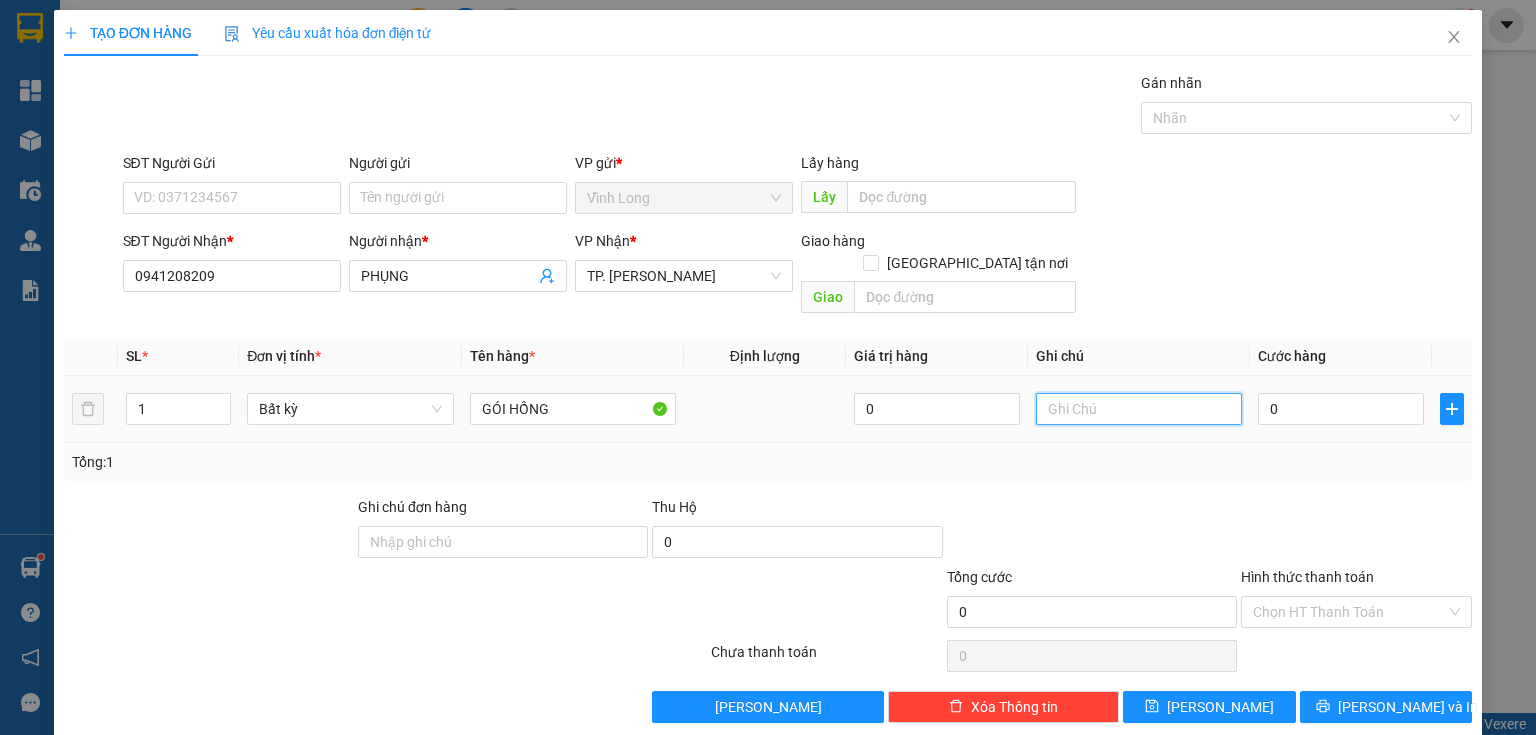 click at bounding box center (1139, 409) 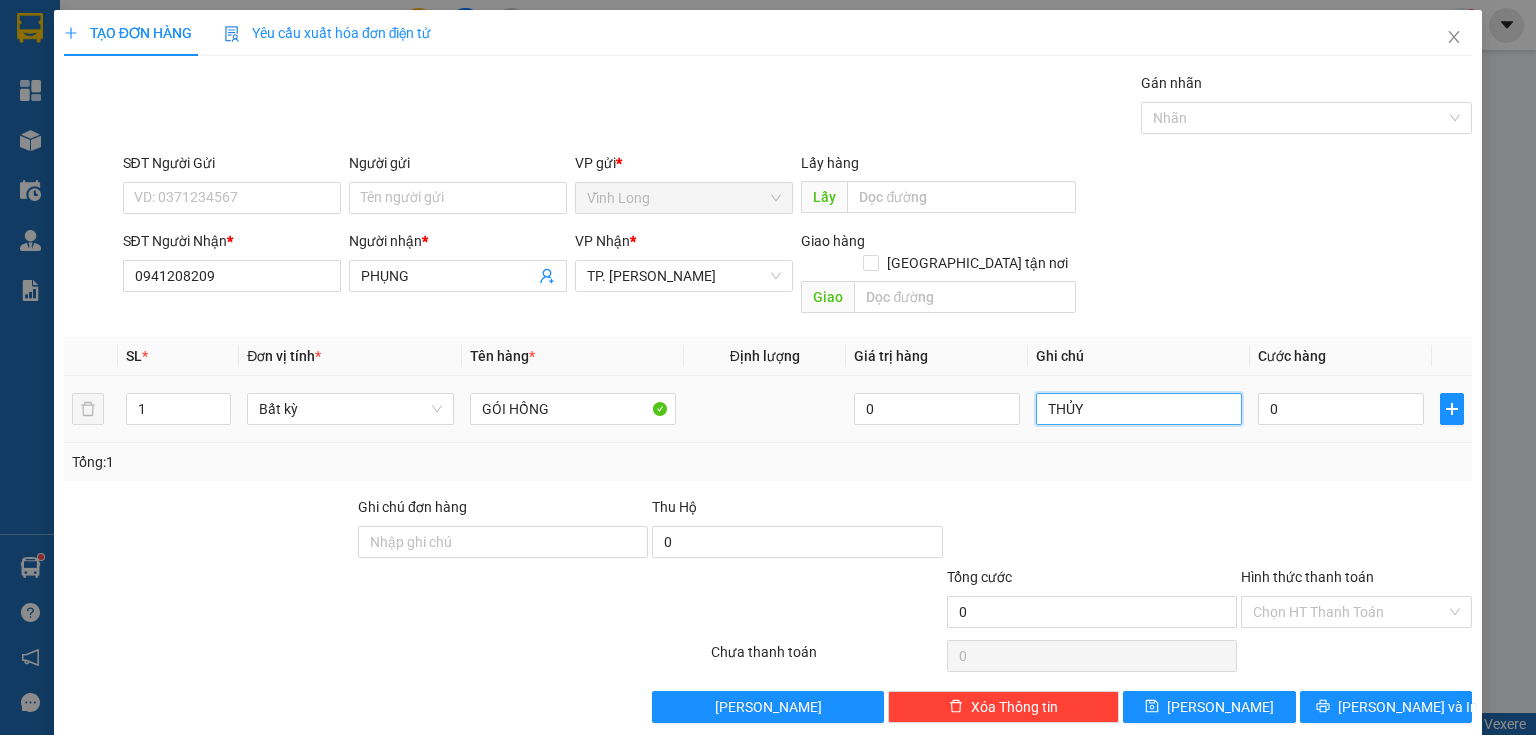type on "THỦY" 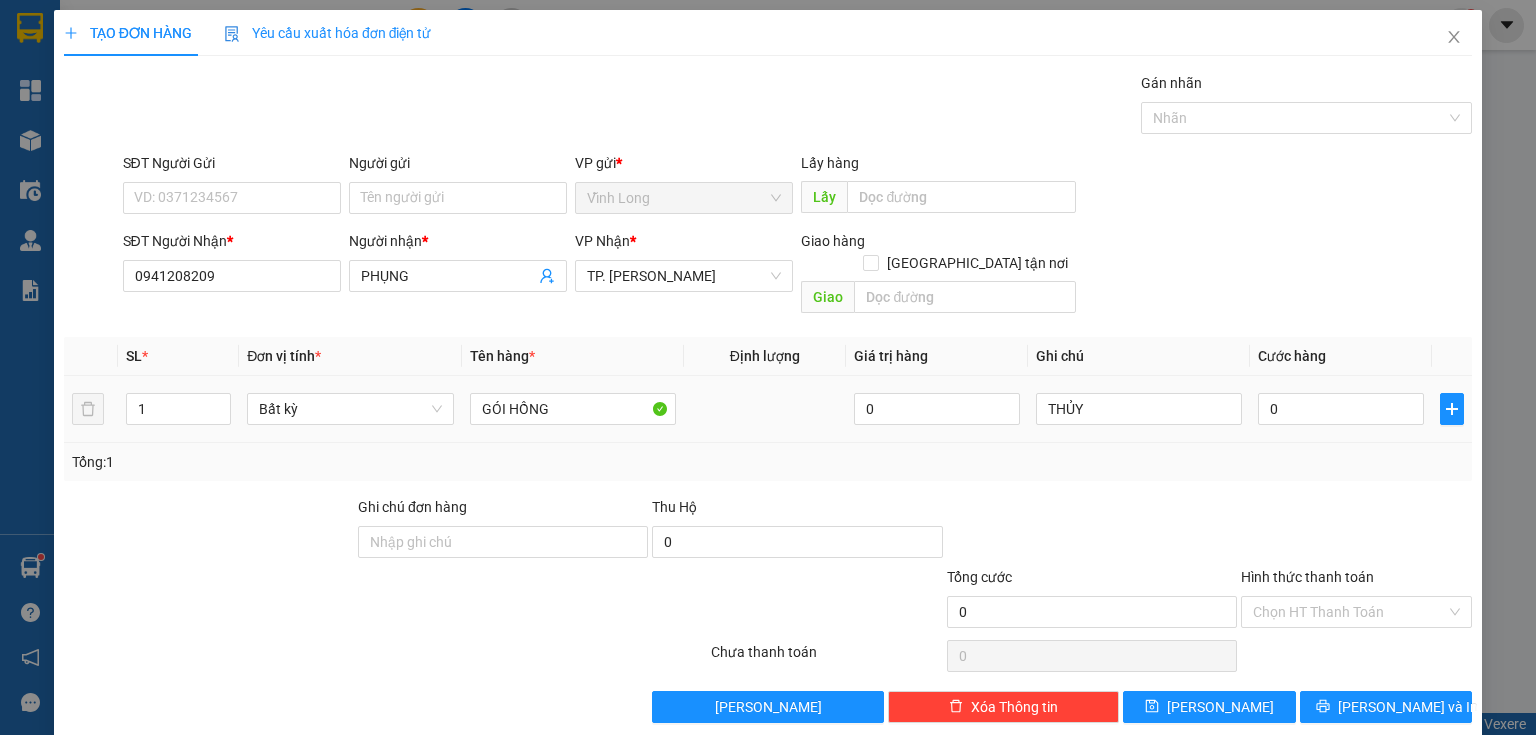 click on "0" at bounding box center (1341, 409) 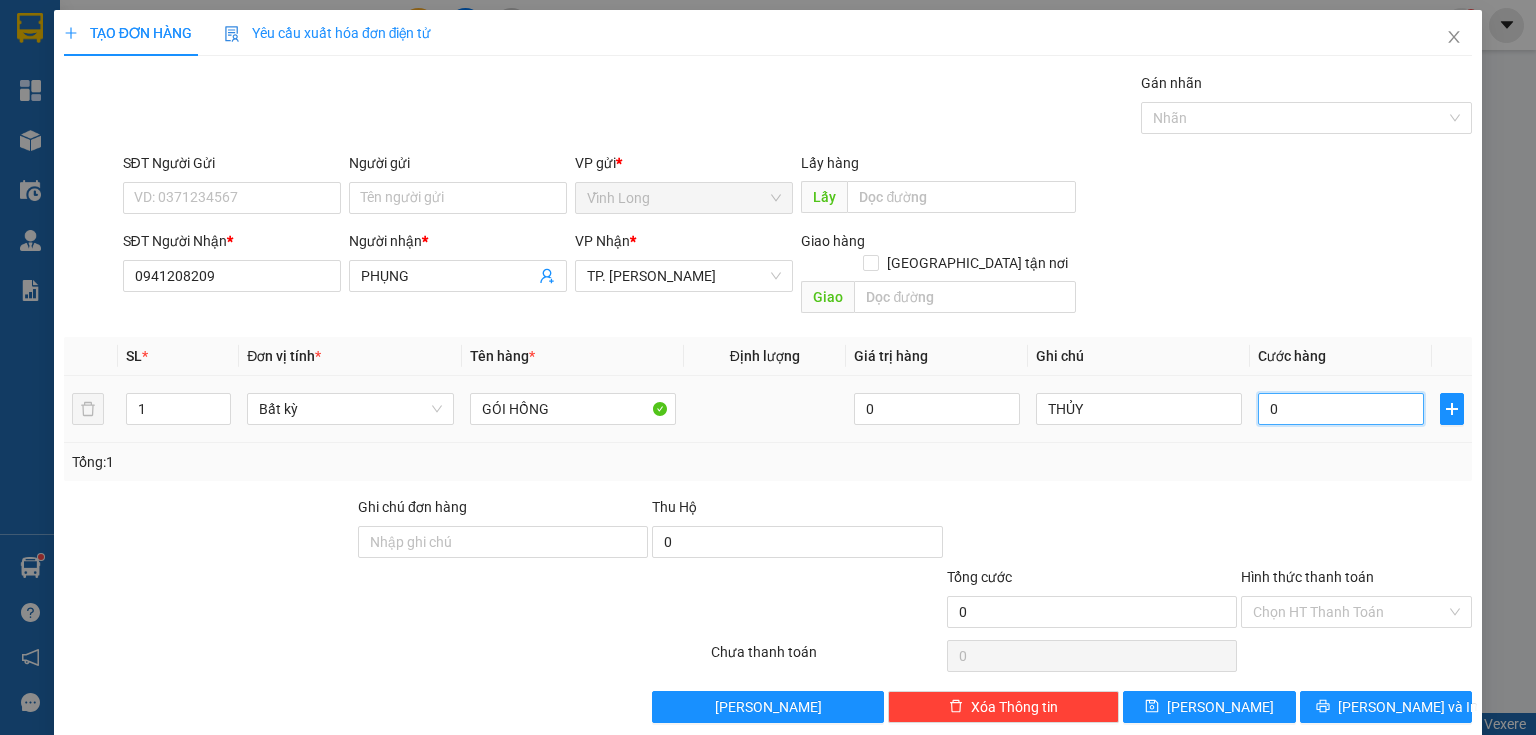click on "0" at bounding box center (1341, 409) 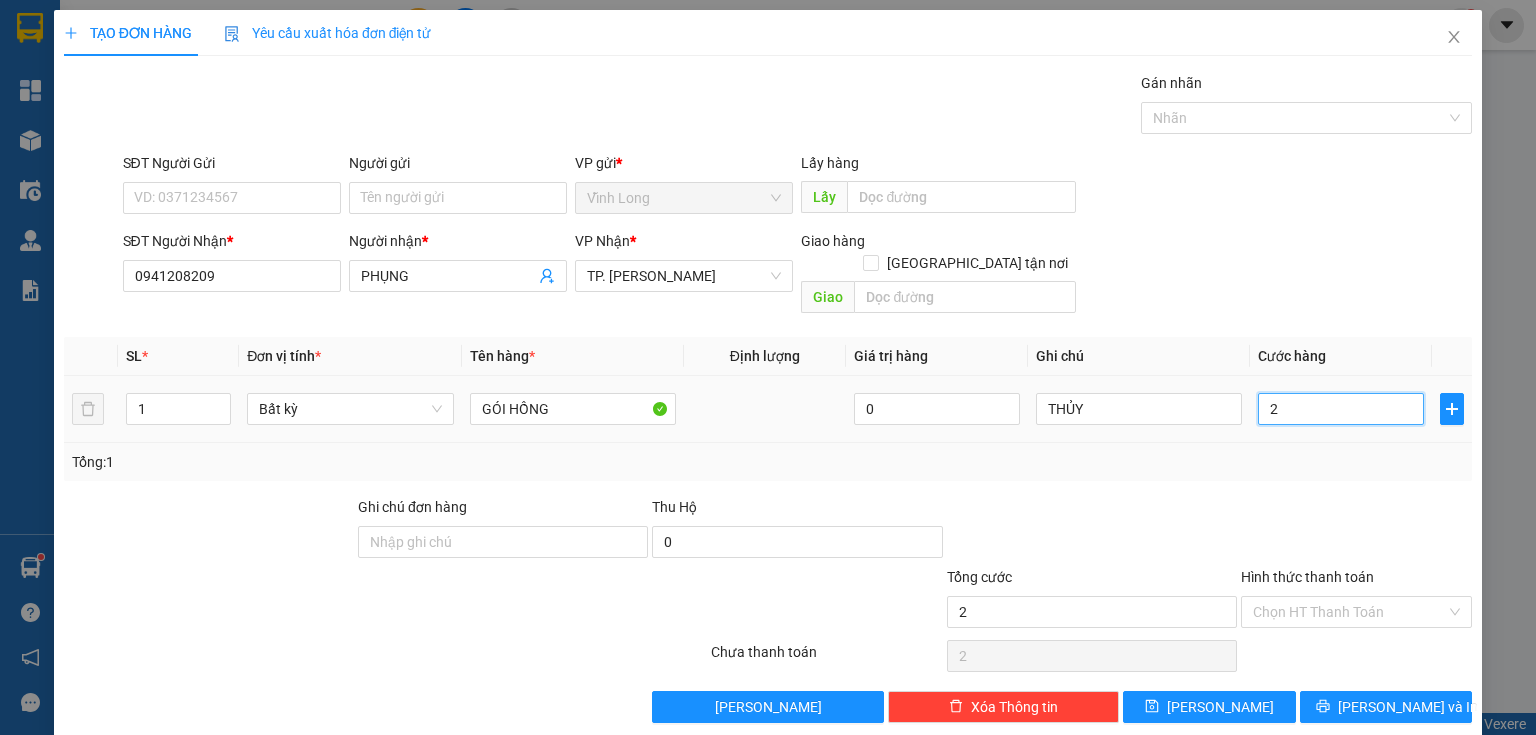 type on "20" 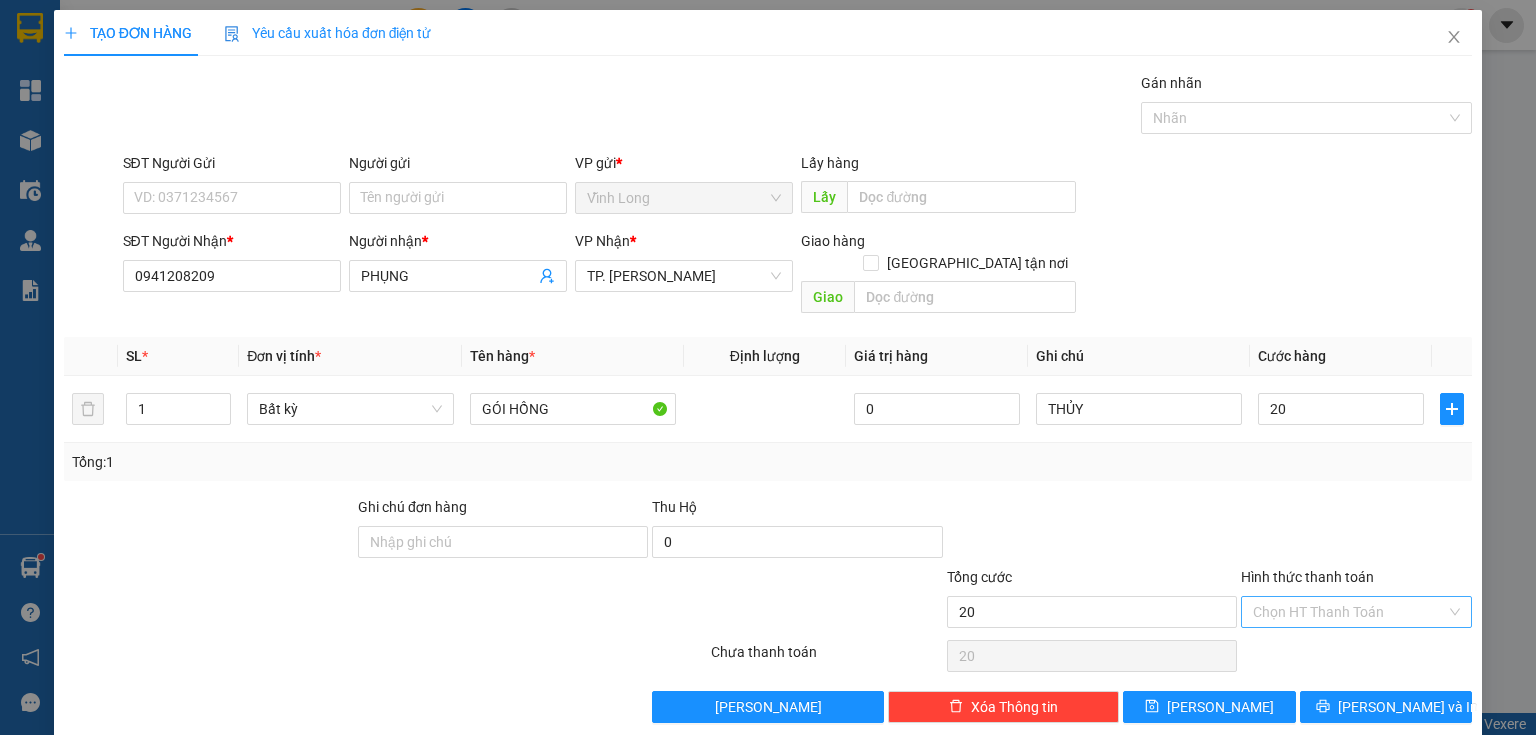 type on "20.000" 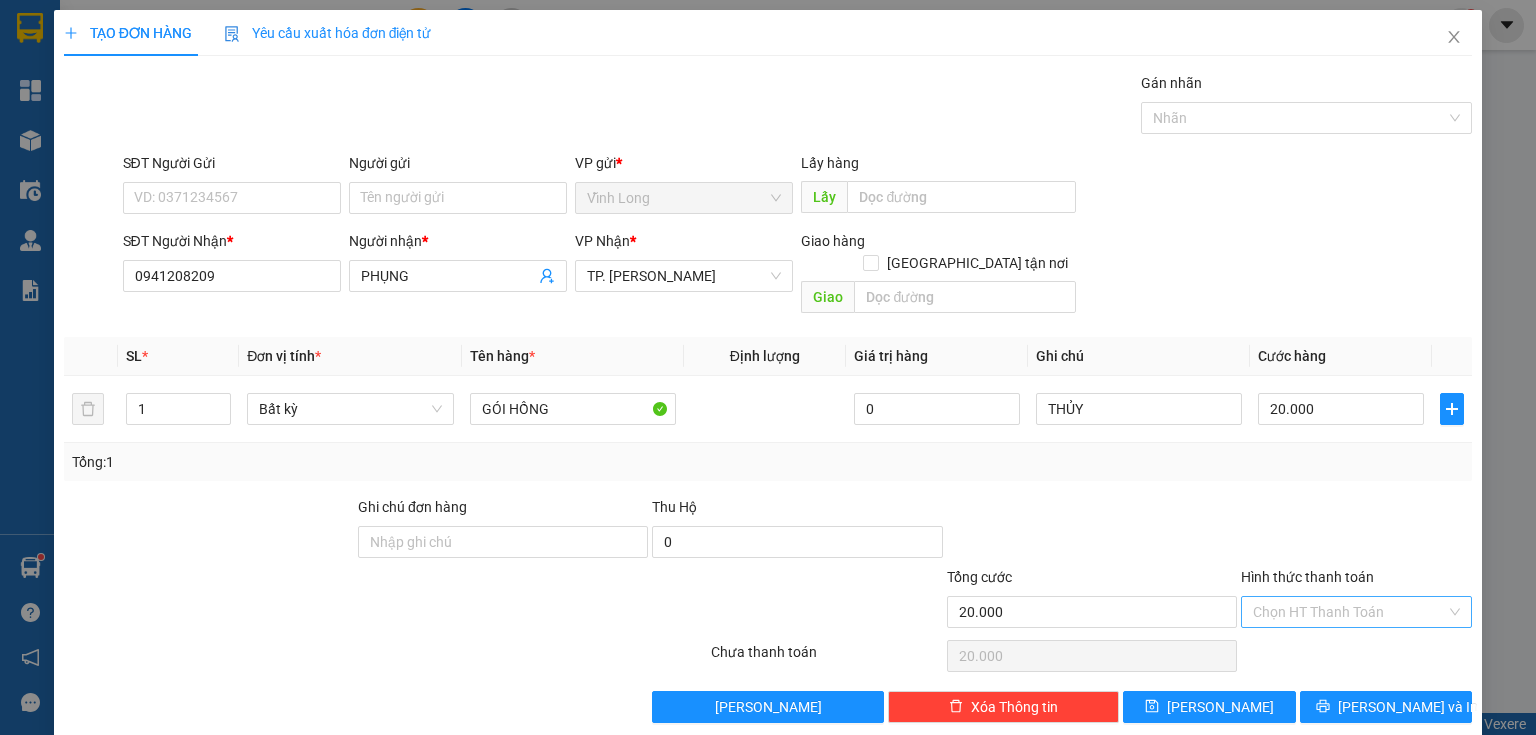 click on "Hình thức thanh toán" at bounding box center [1349, 612] 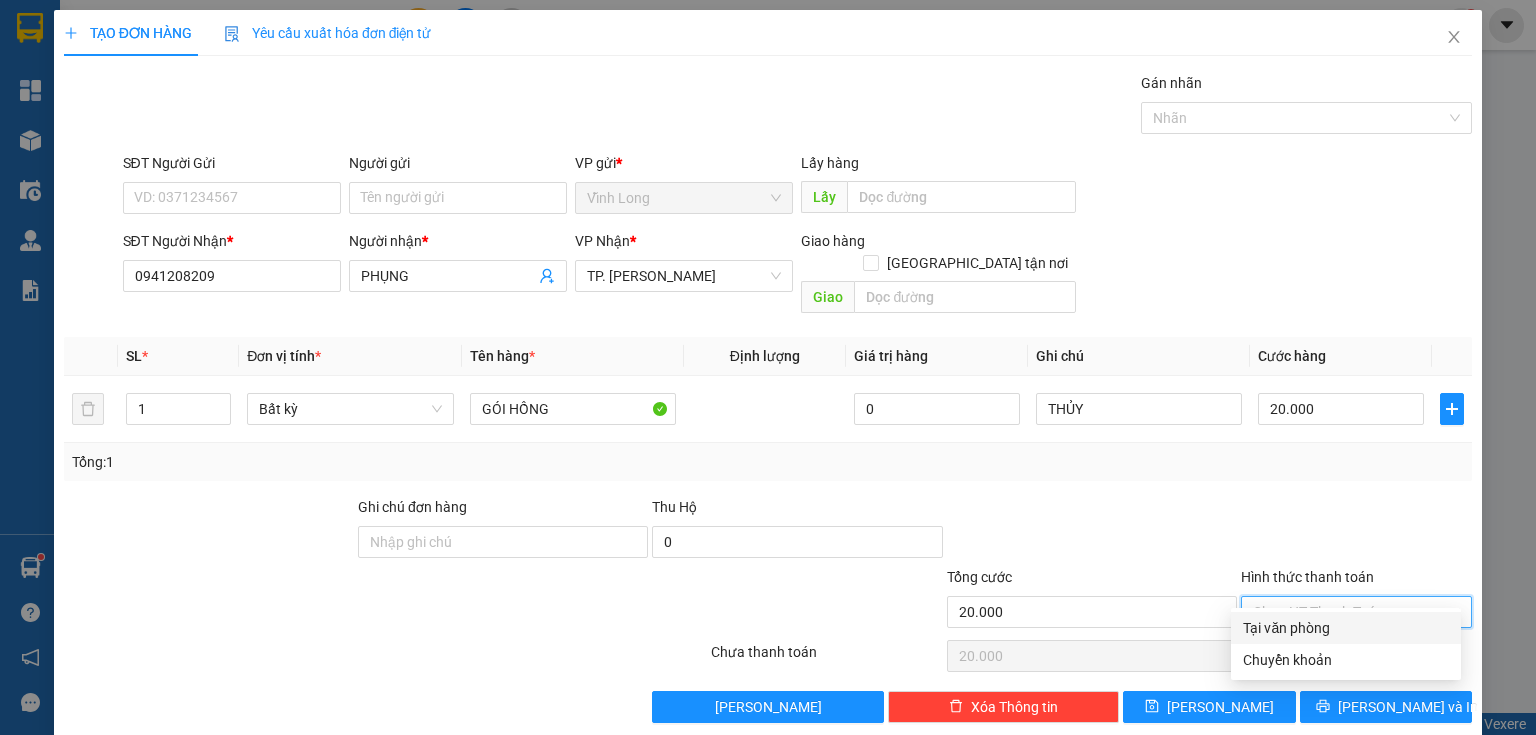 click on "Tại văn phòng" at bounding box center (1346, 628) 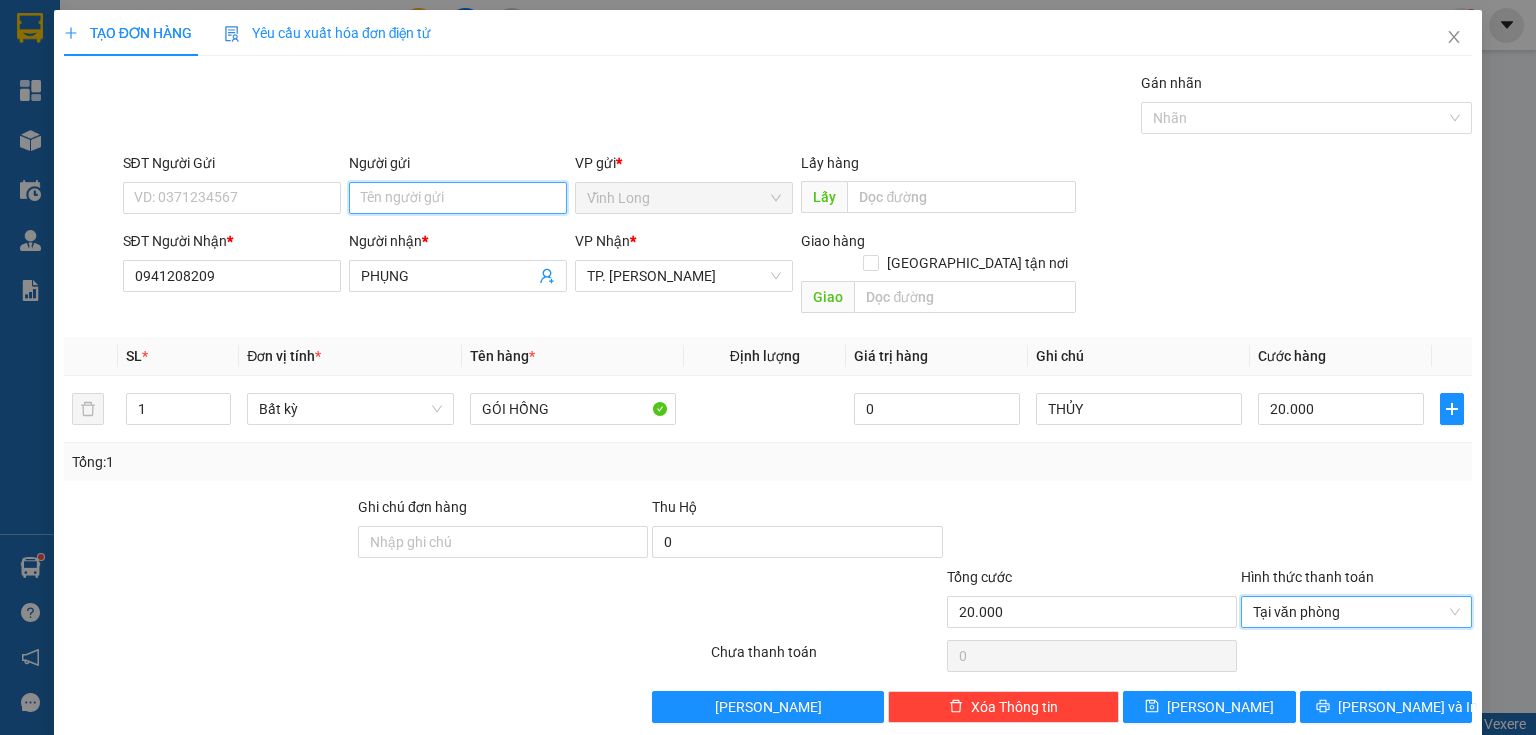 click on "Người gửi" at bounding box center (458, 198) 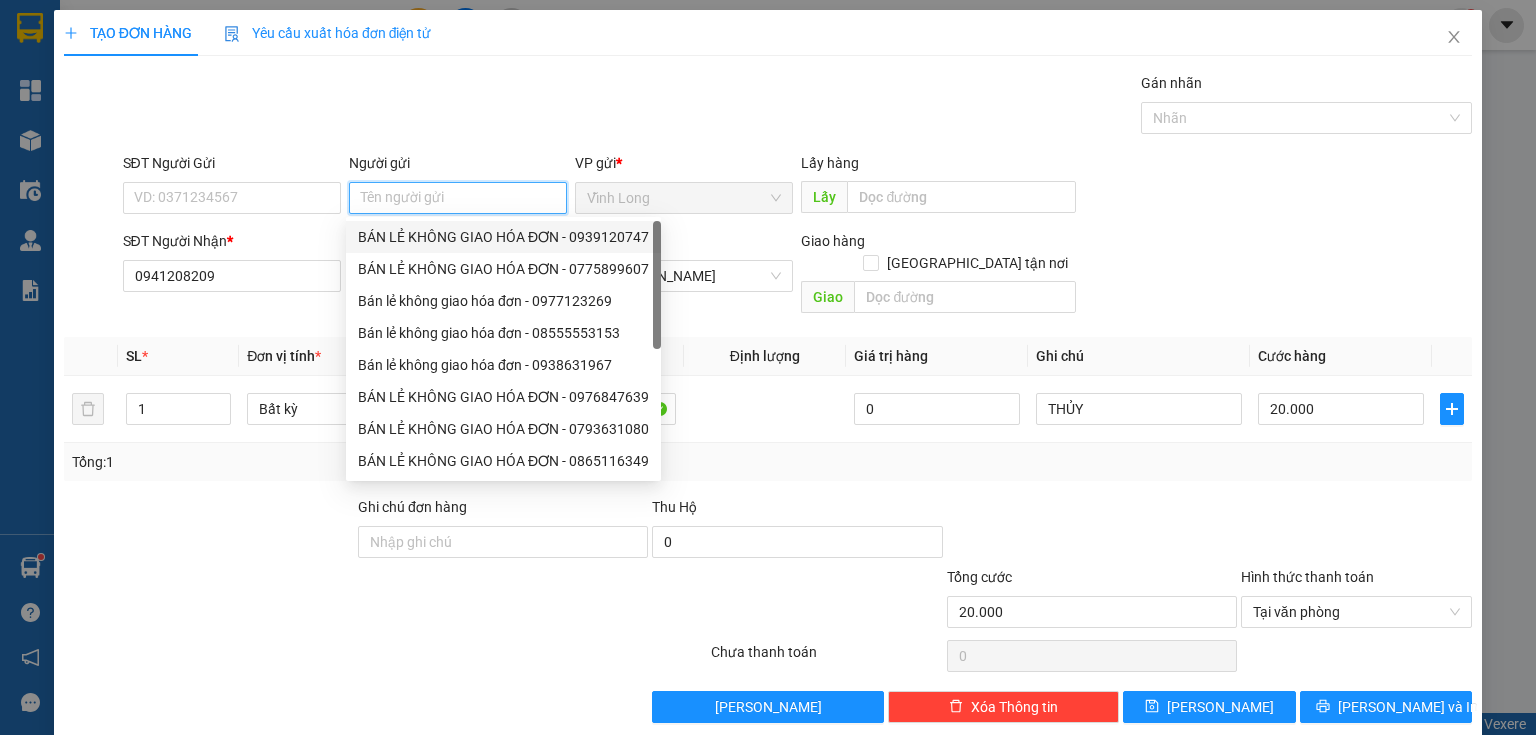 click on "BÁN LẺ KHÔNG GIAO HÓA ĐƠN - 0939120747" at bounding box center (503, 237) 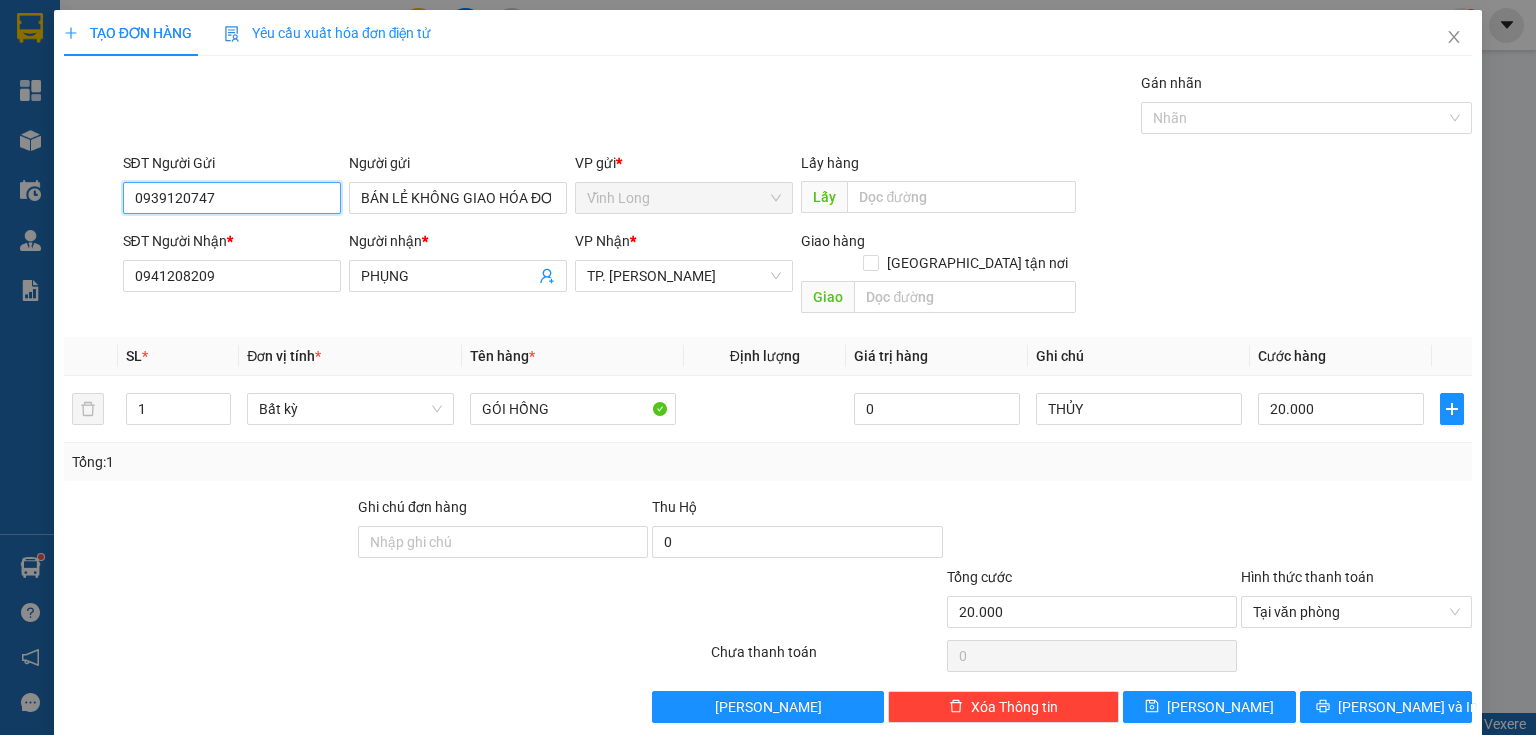 drag, startPoint x: 251, startPoint y: 200, endPoint x: 0, endPoint y: 181, distance: 251.7181 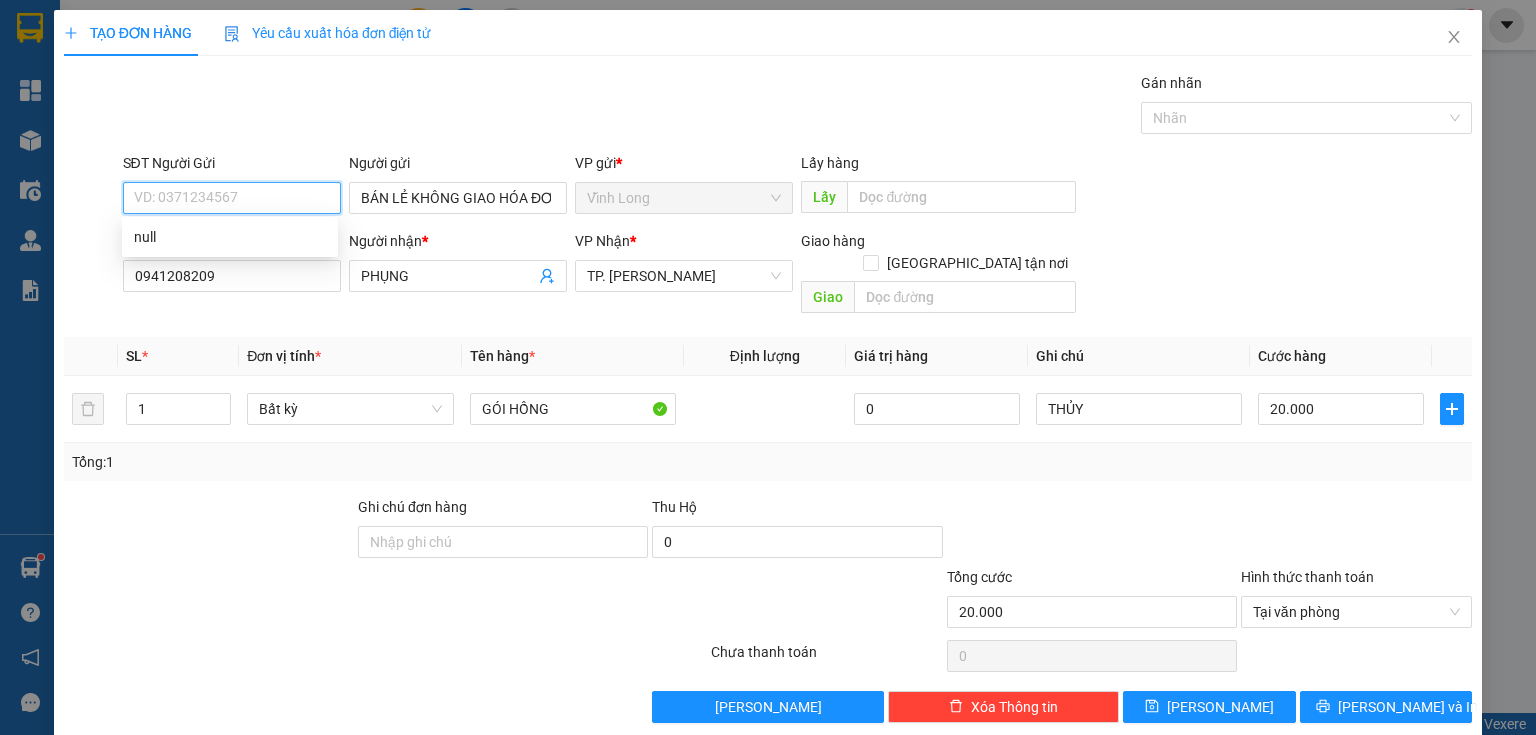 scroll, scrollTop: 3, scrollLeft: 0, axis: vertical 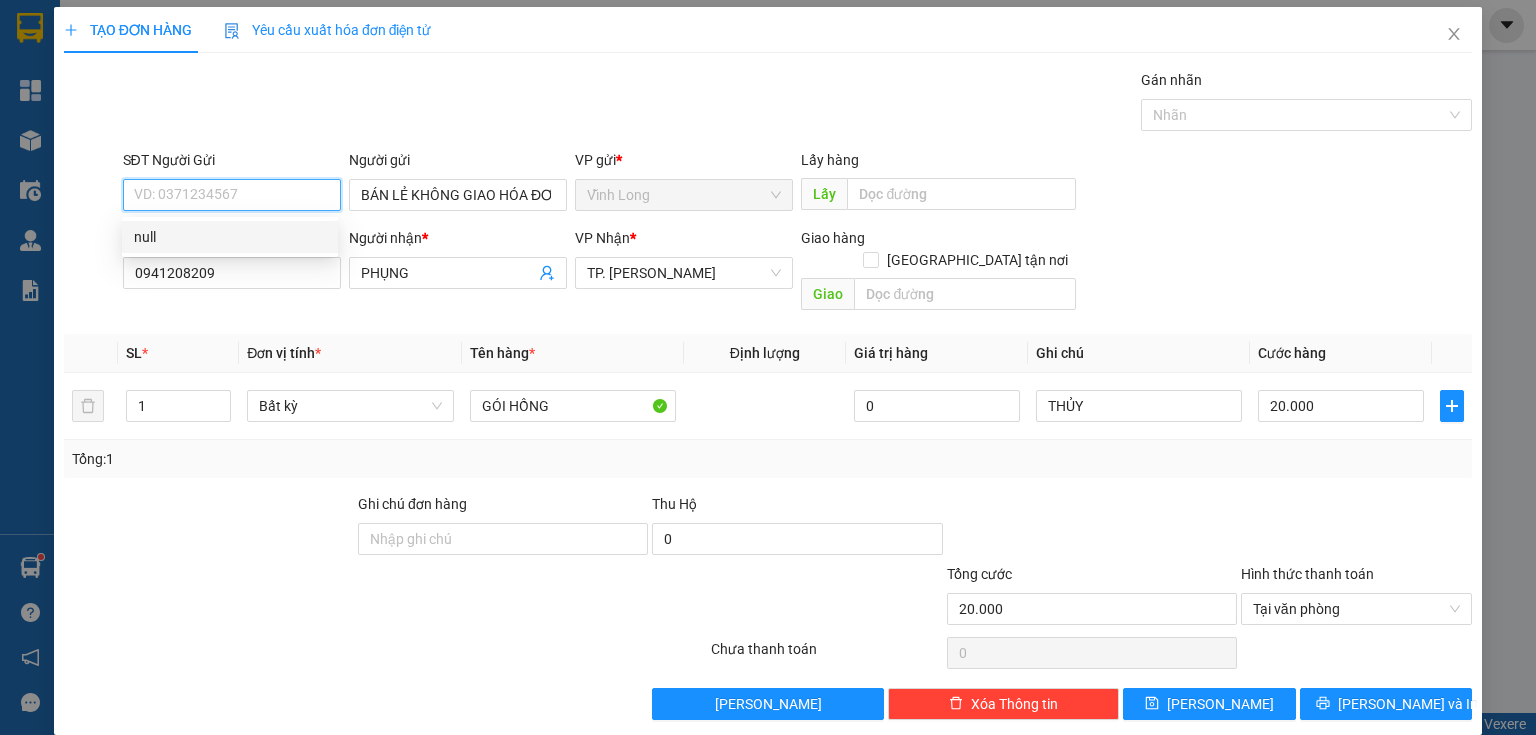 type 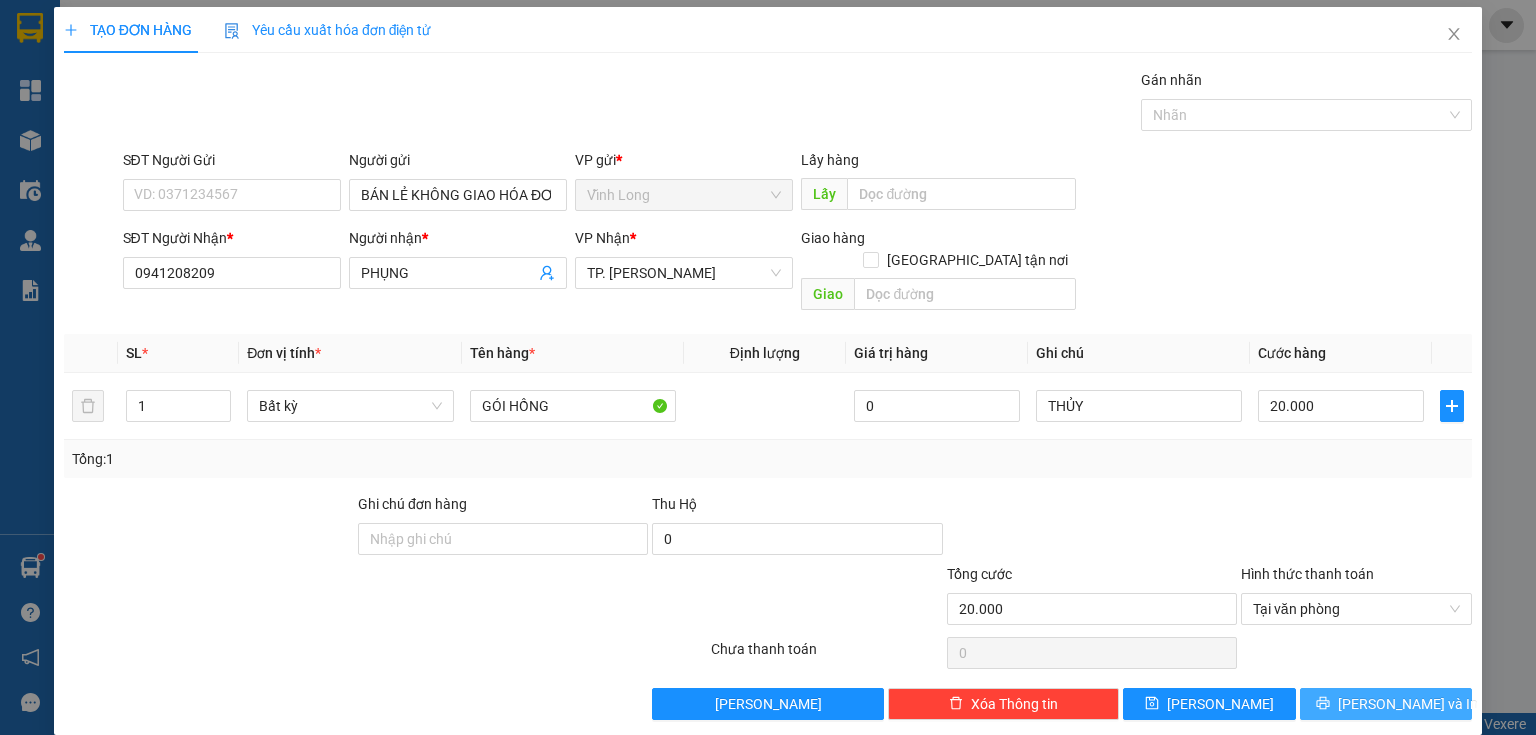 click on "Lưu và In" at bounding box center (1408, 704) 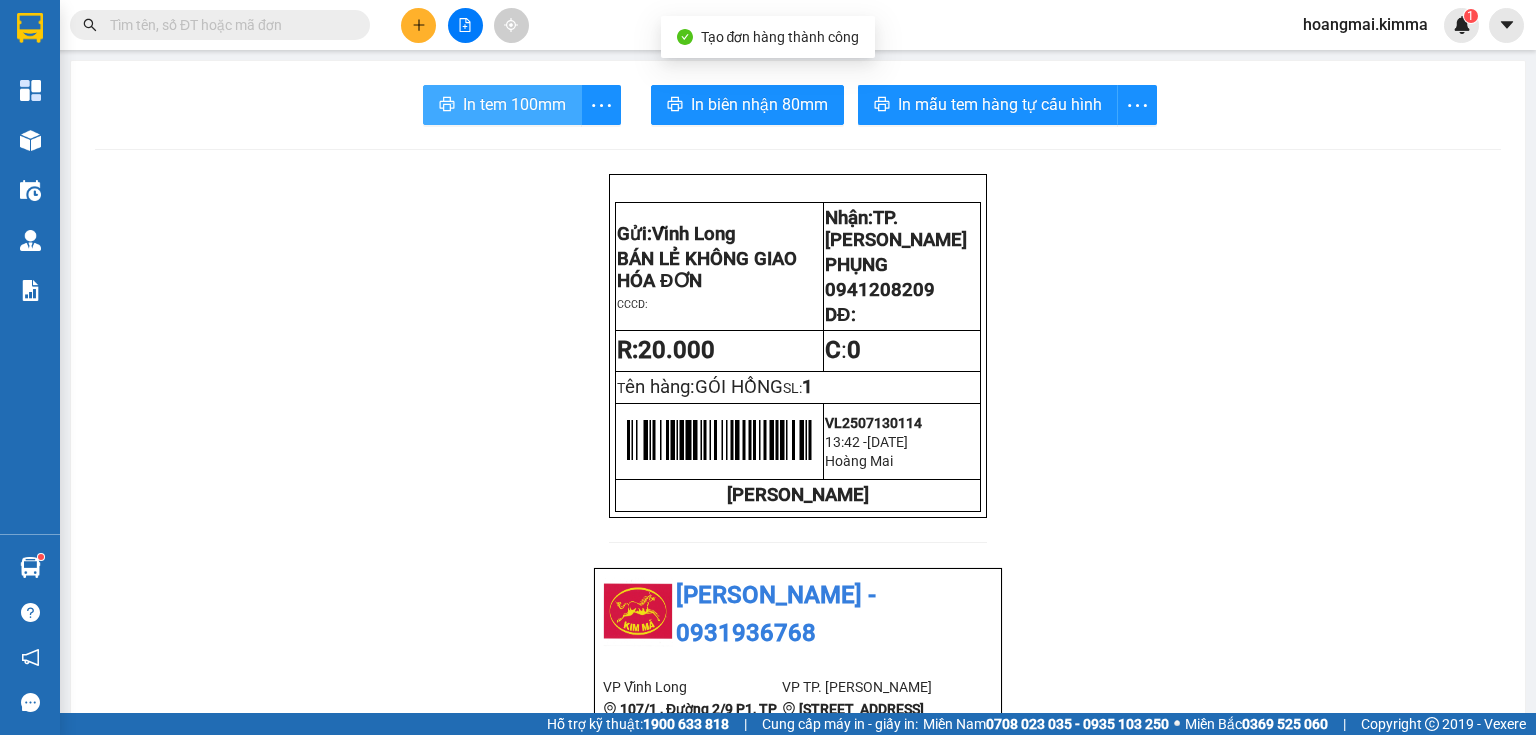 click on "In tem 100mm" at bounding box center [514, 104] 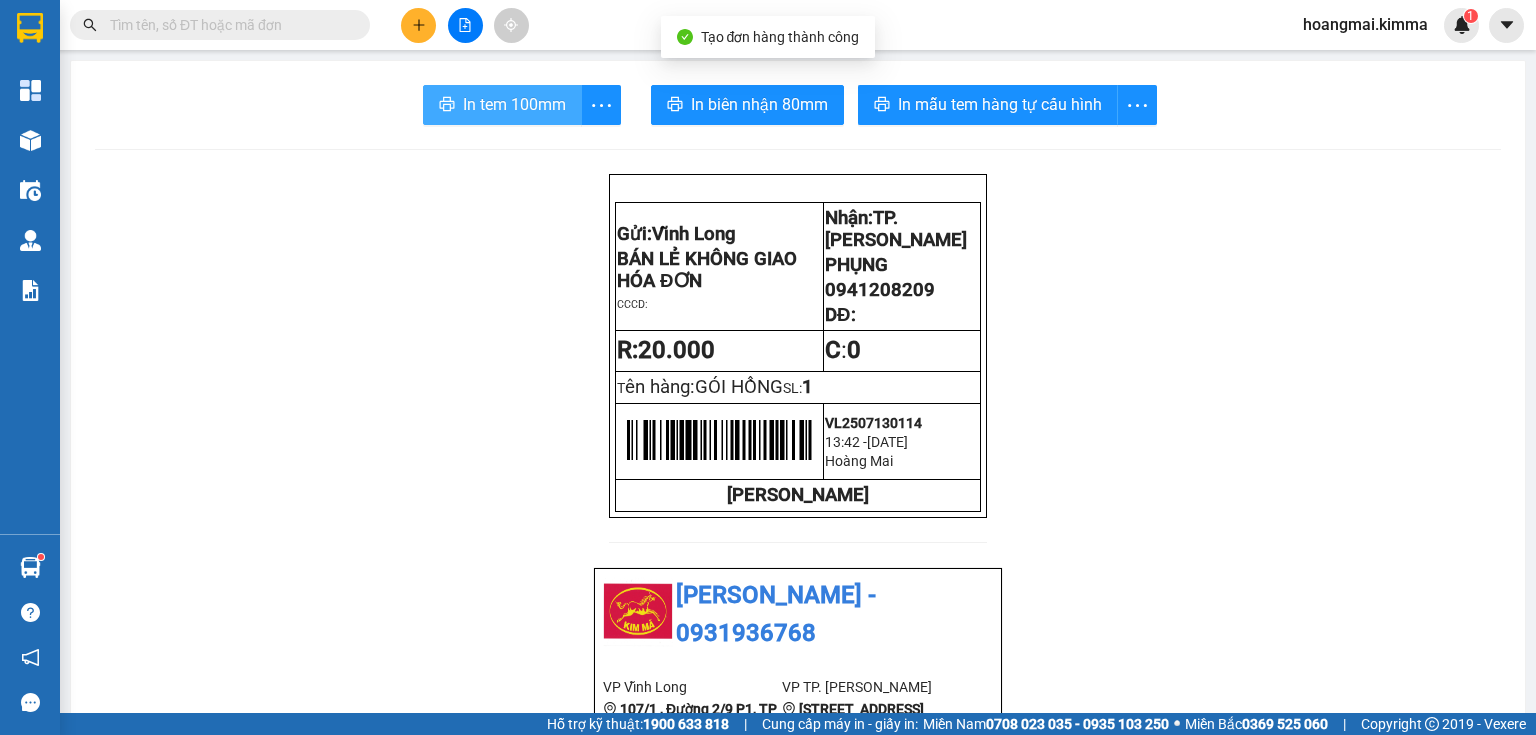 scroll, scrollTop: 0, scrollLeft: 0, axis: both 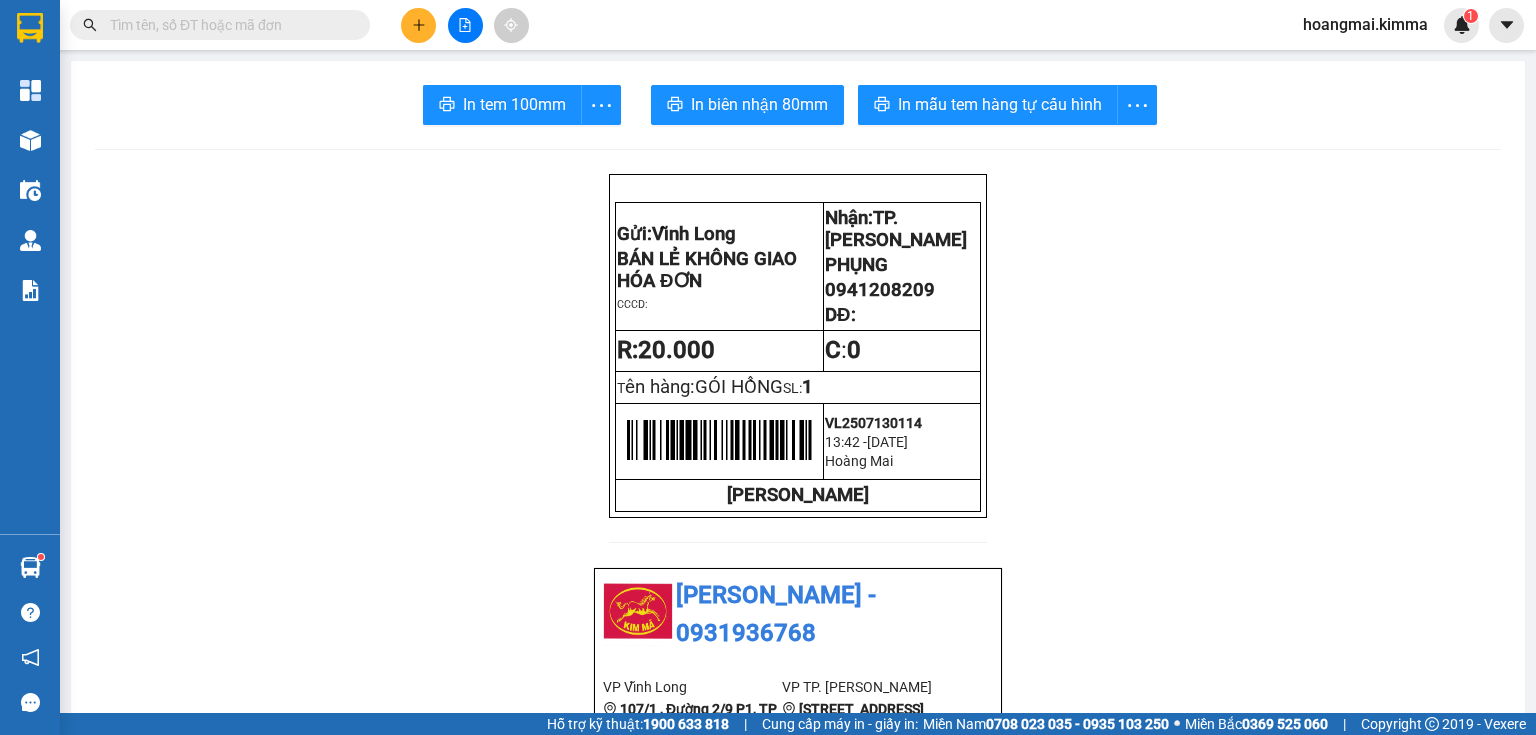 click at bounding box center (418, 25) 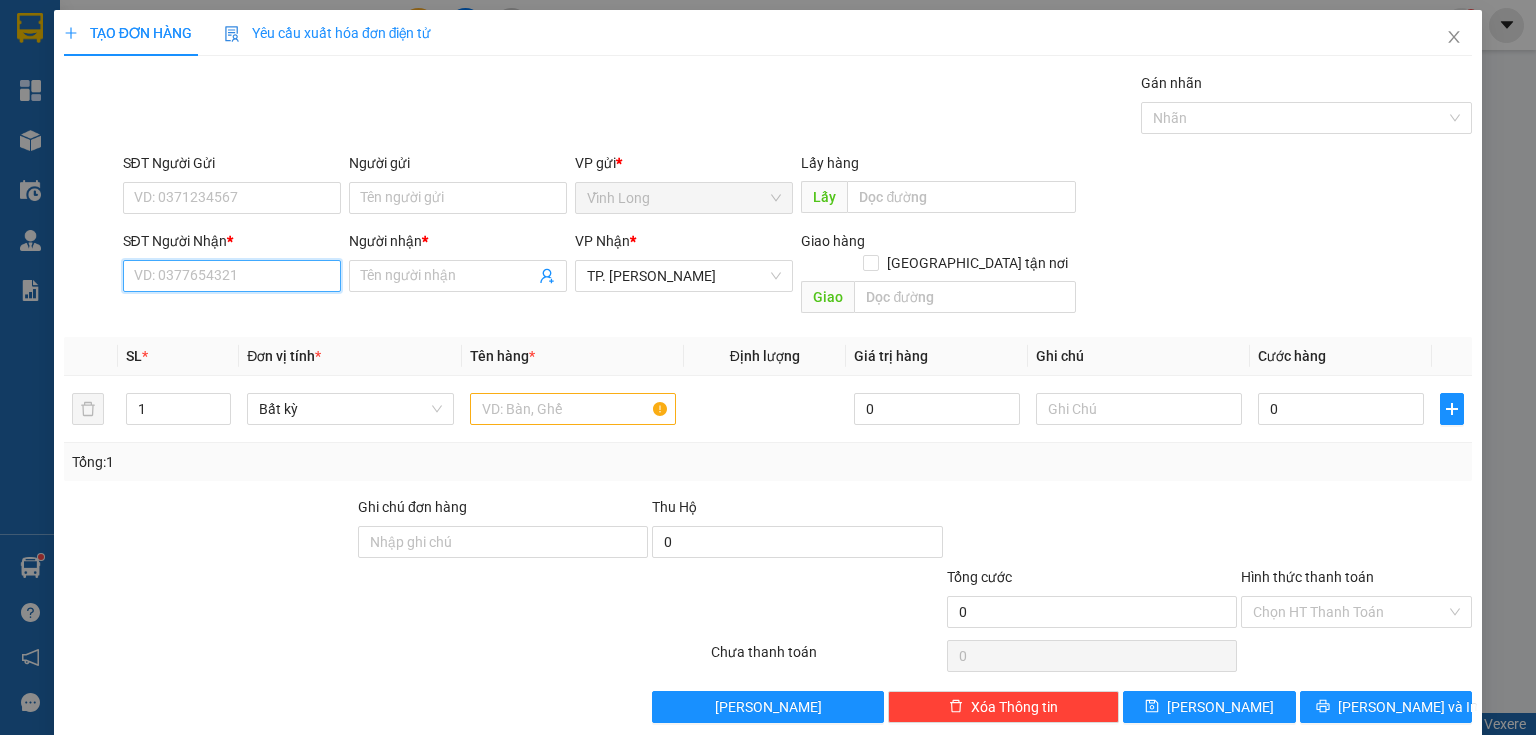 click on "SĐT Người Nhận  *" at bounding box center [232, 276] 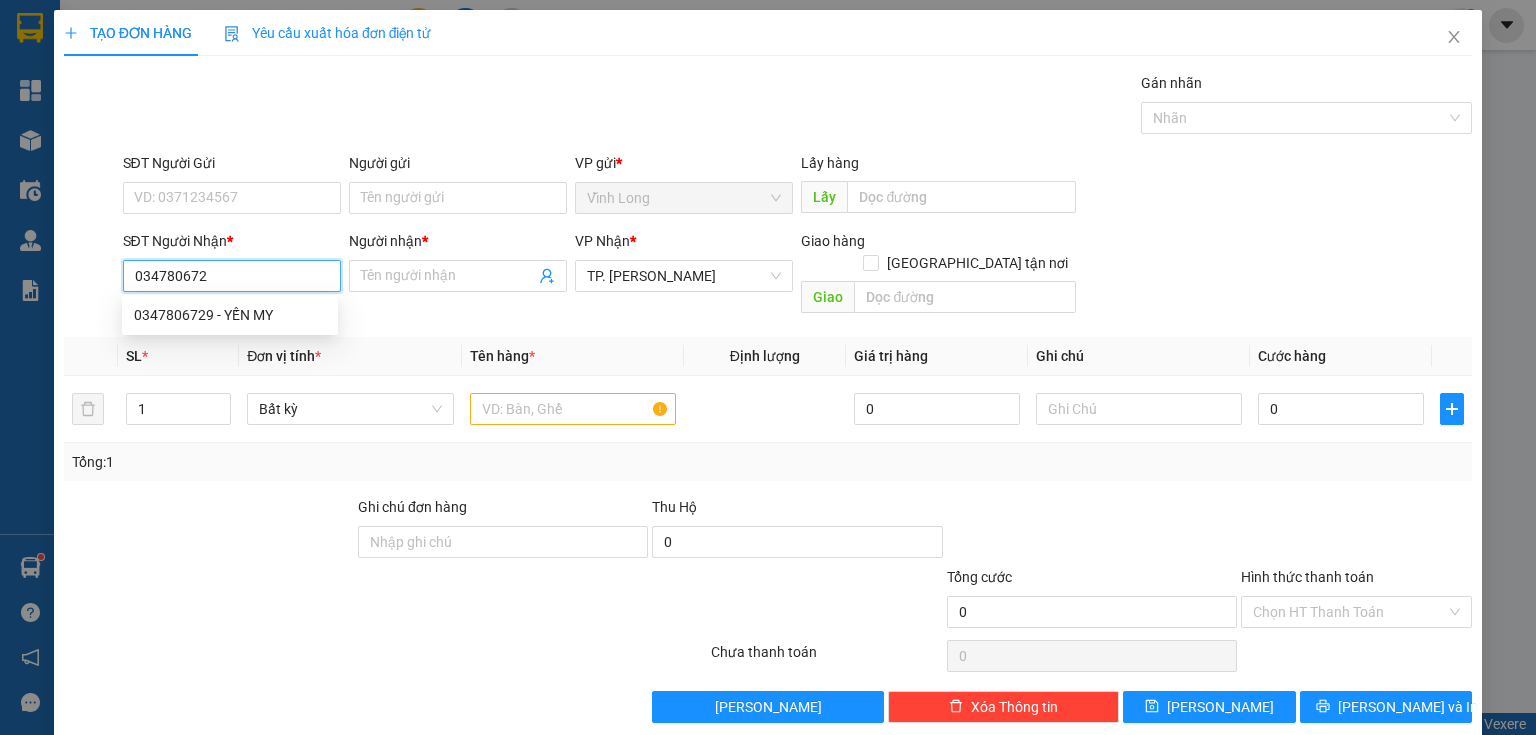 type on "0347806729" 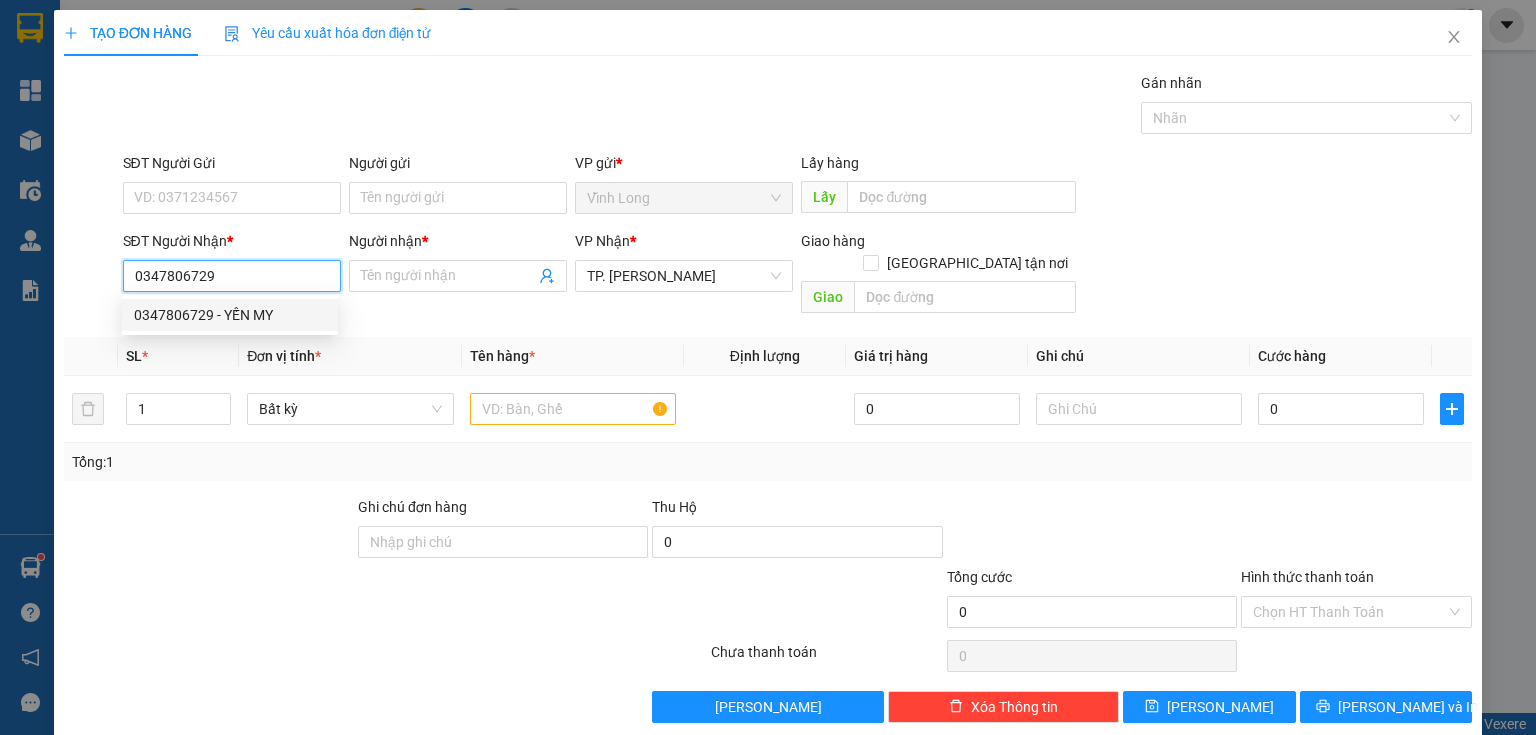 click on "0347806729 - YẾN MY" at bounding box center (230, 315) 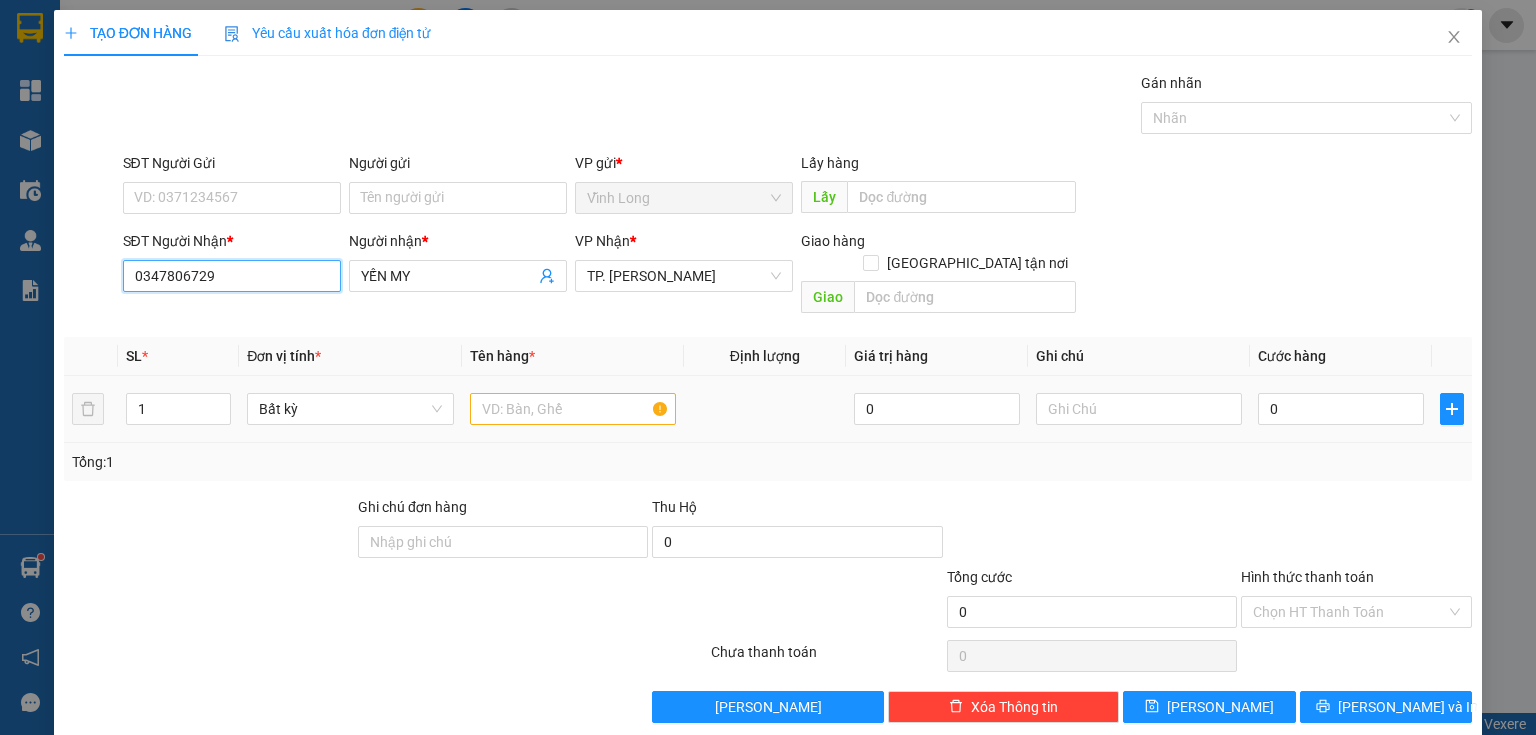 type on "0347806729" 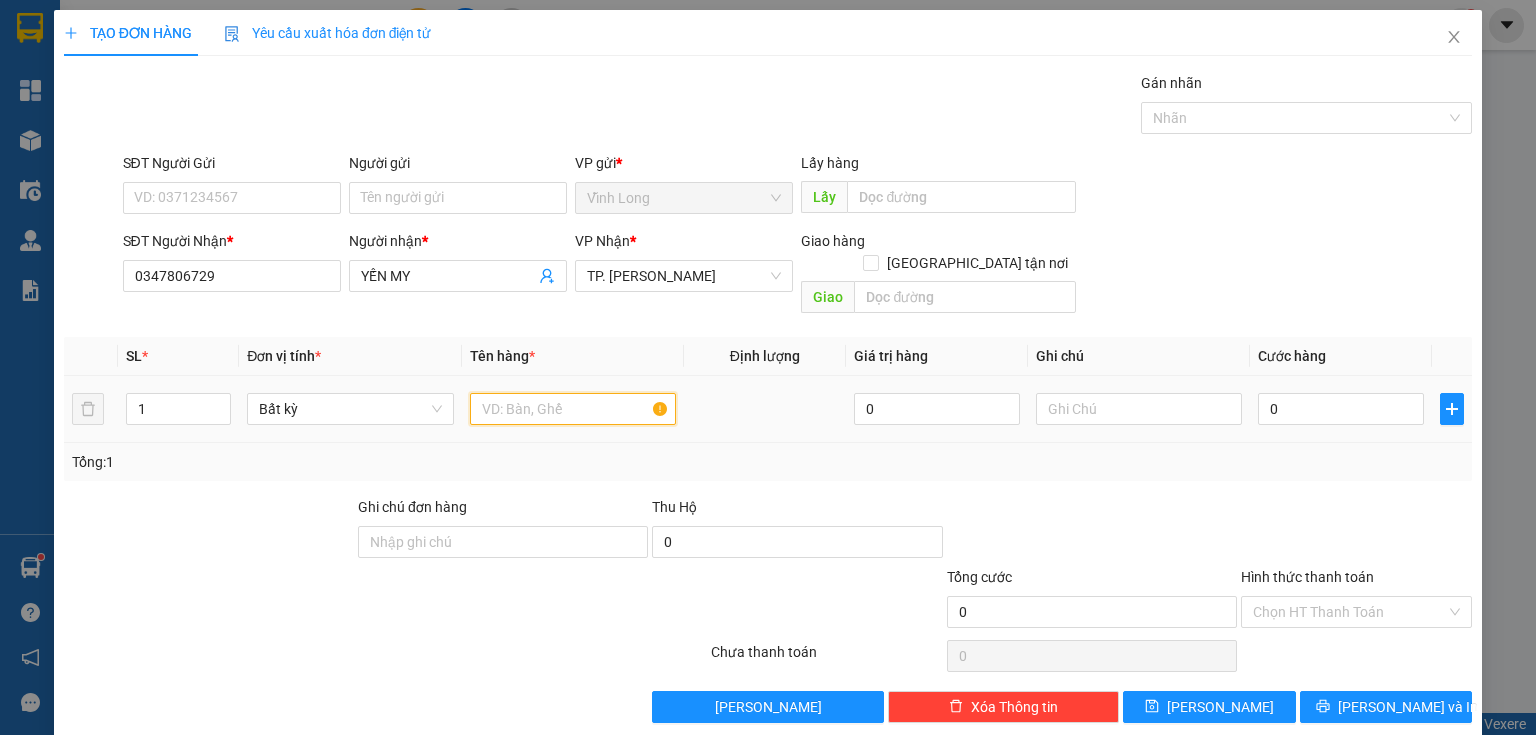 click at bounding box center [573, 409] 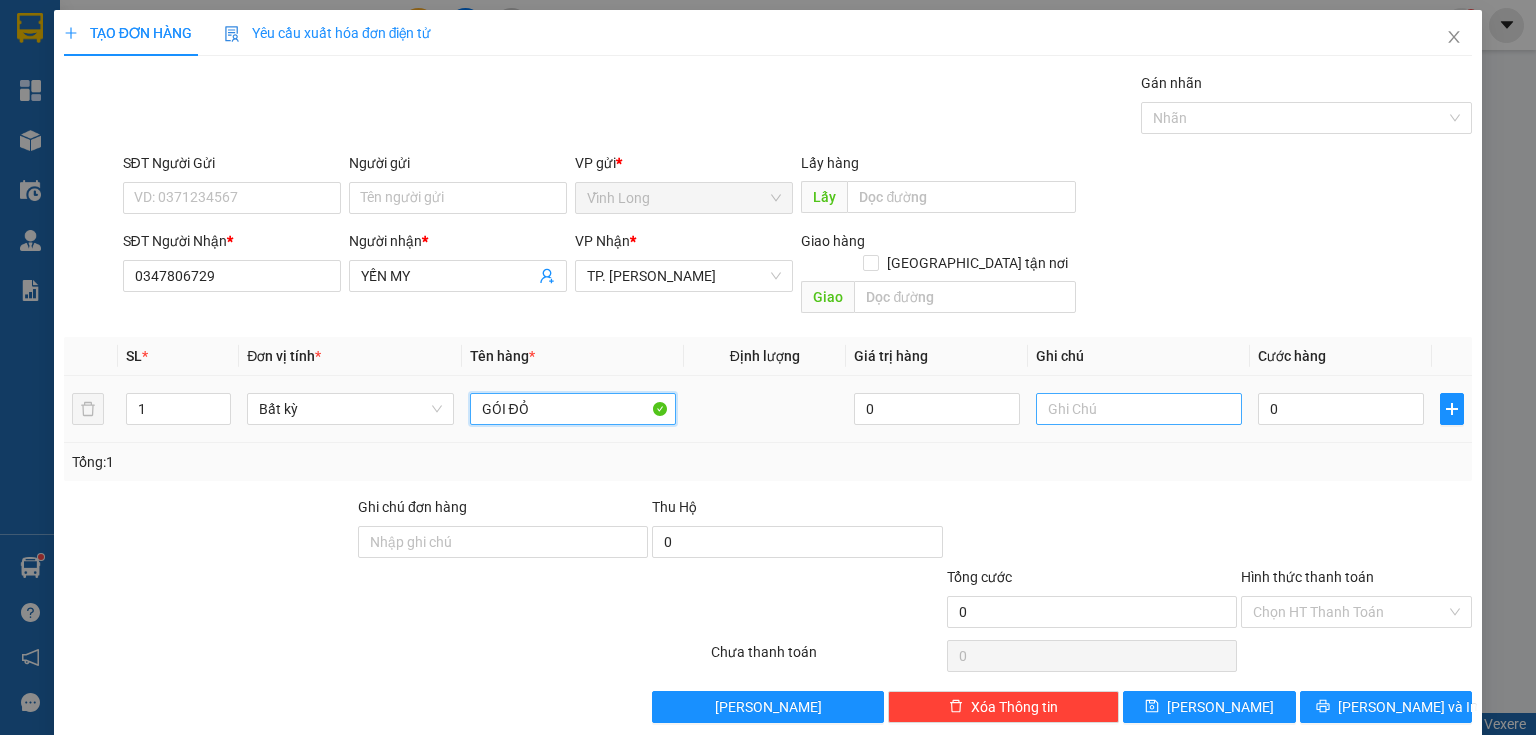 type on "GÓI ĐỎ" 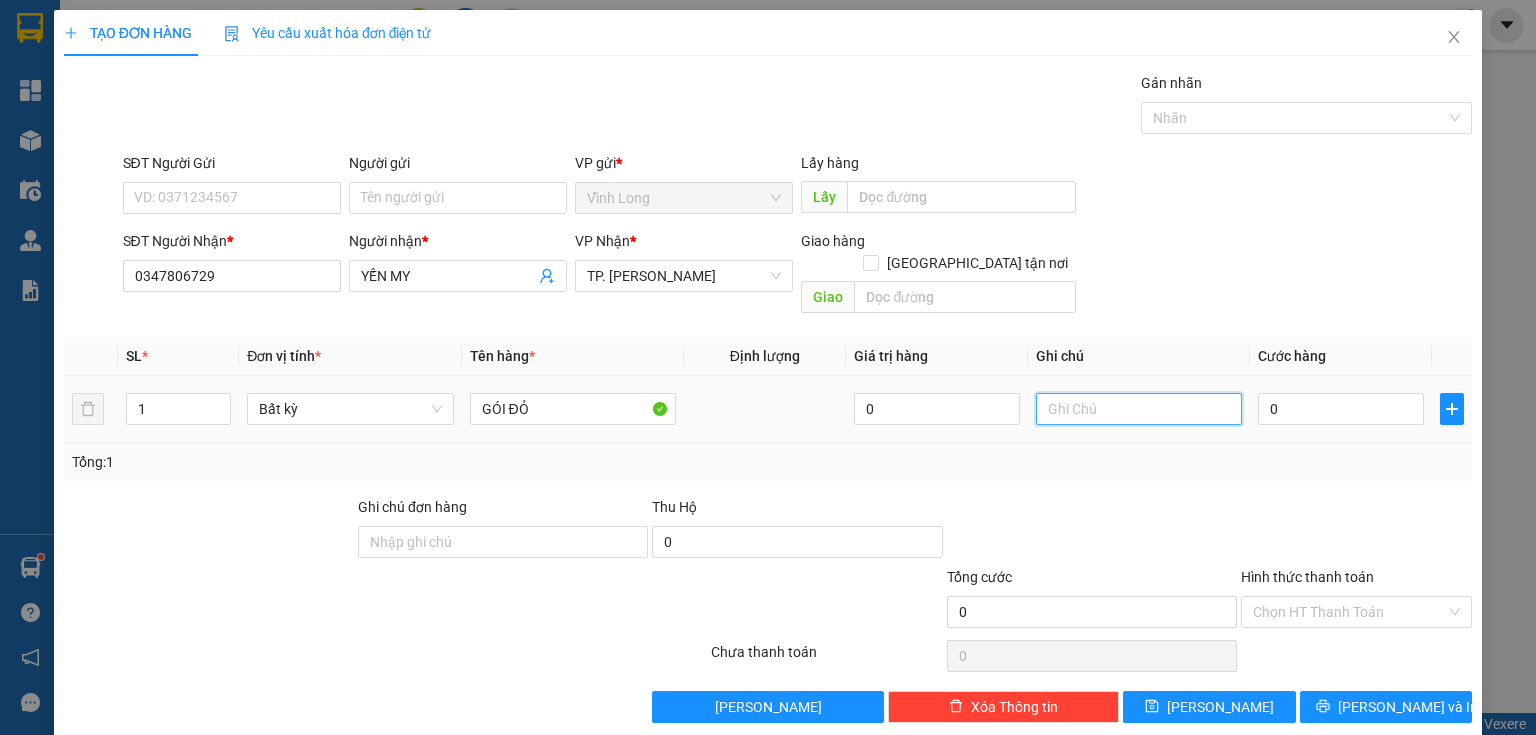 click at bounding box center [1139, 409] 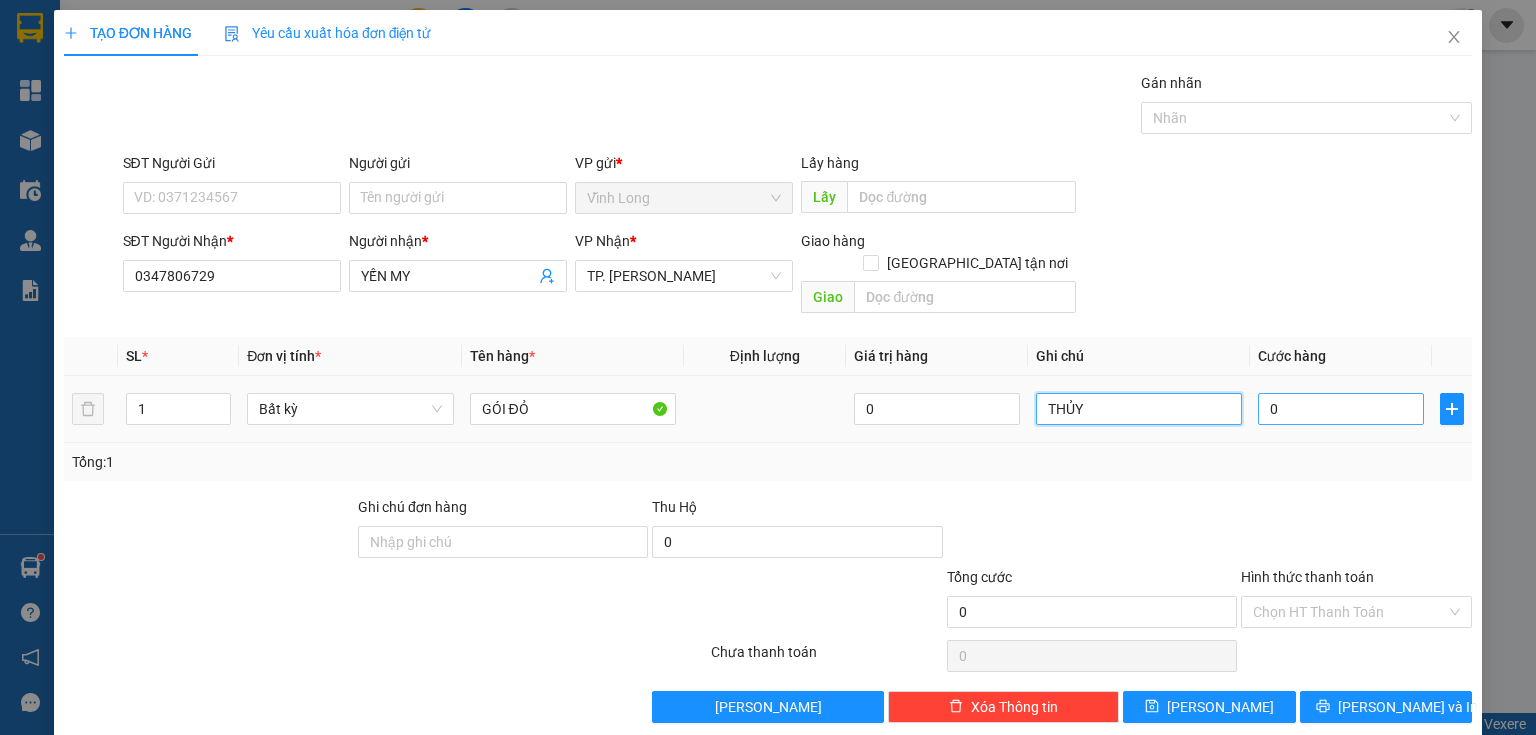 type on "THỦY" 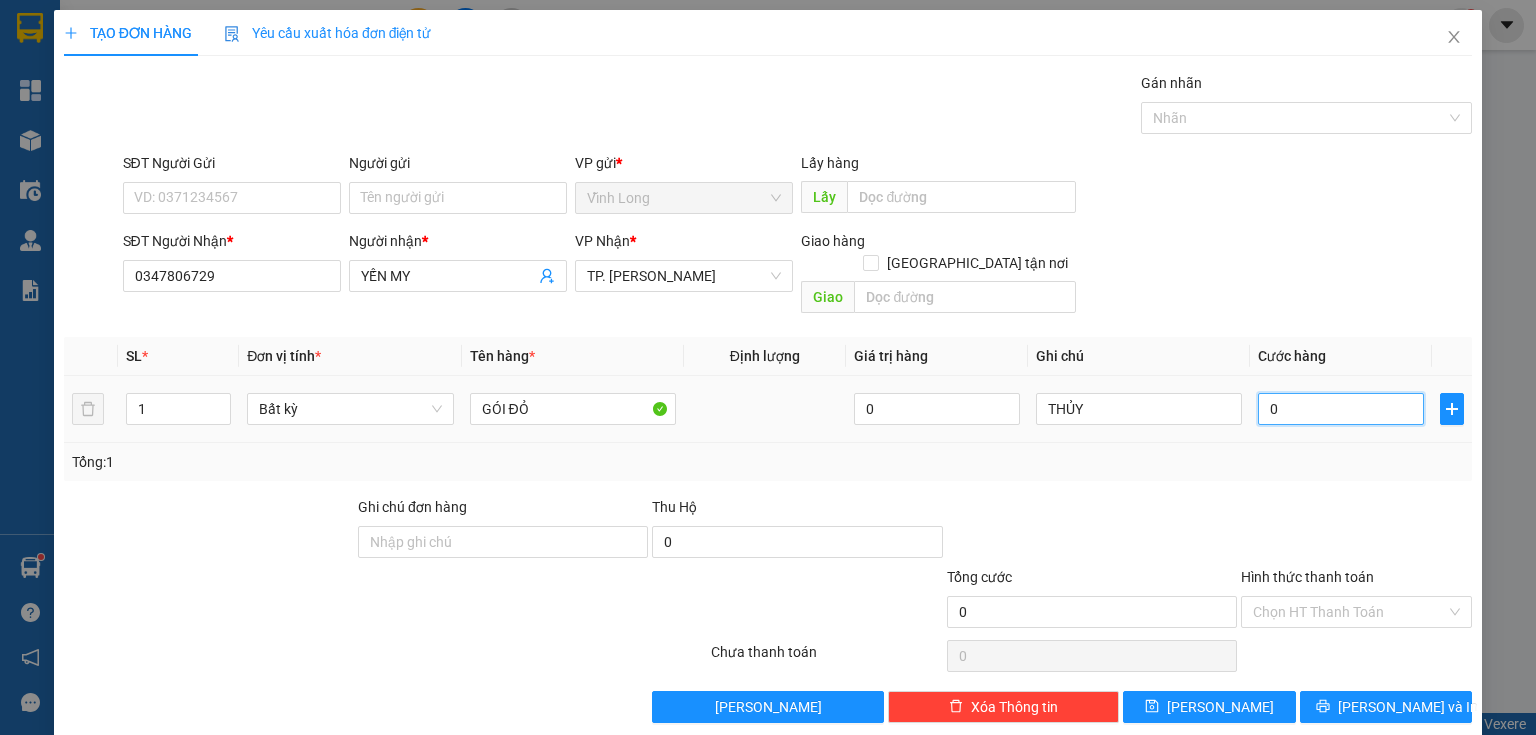 click on "0" at bounding box center (1341, 409) 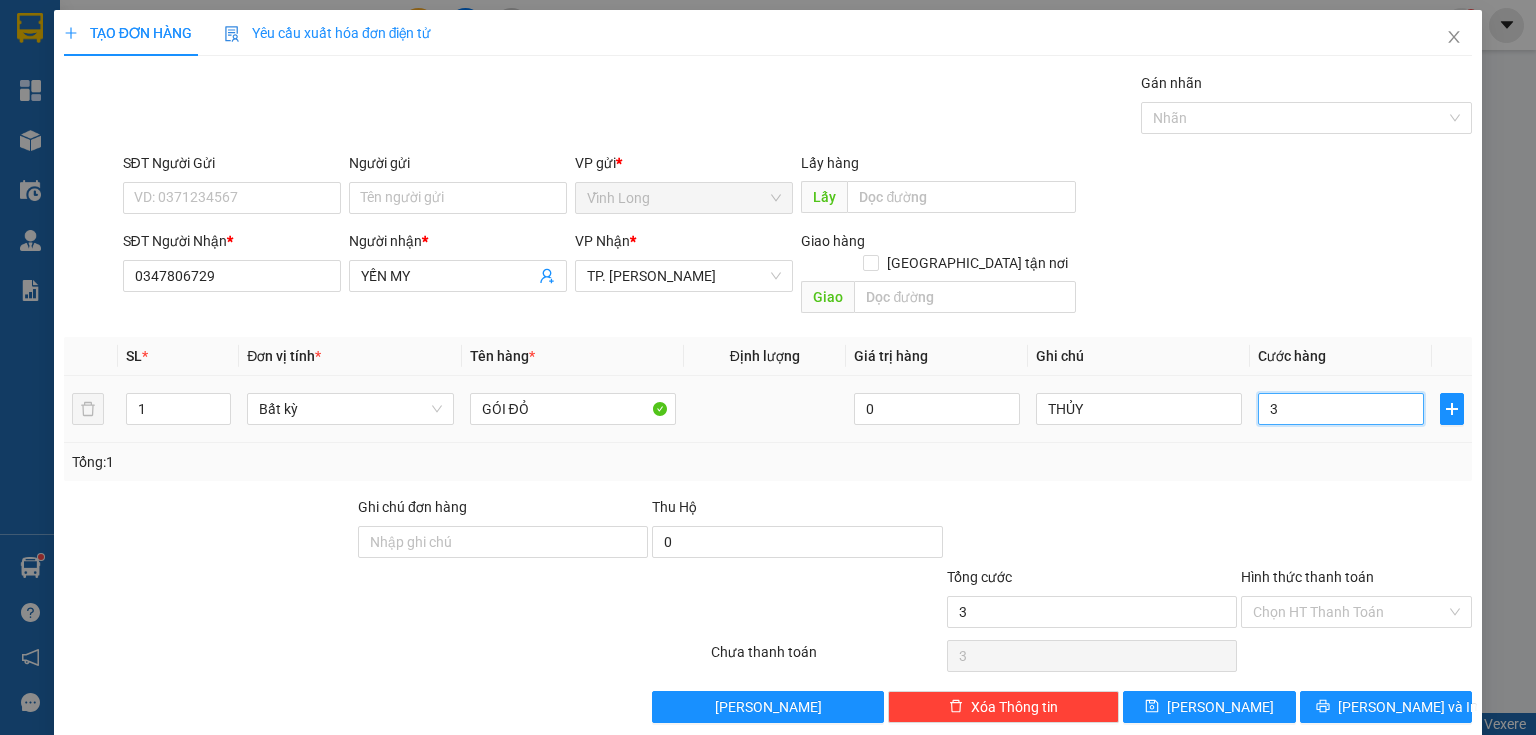 type on "30" 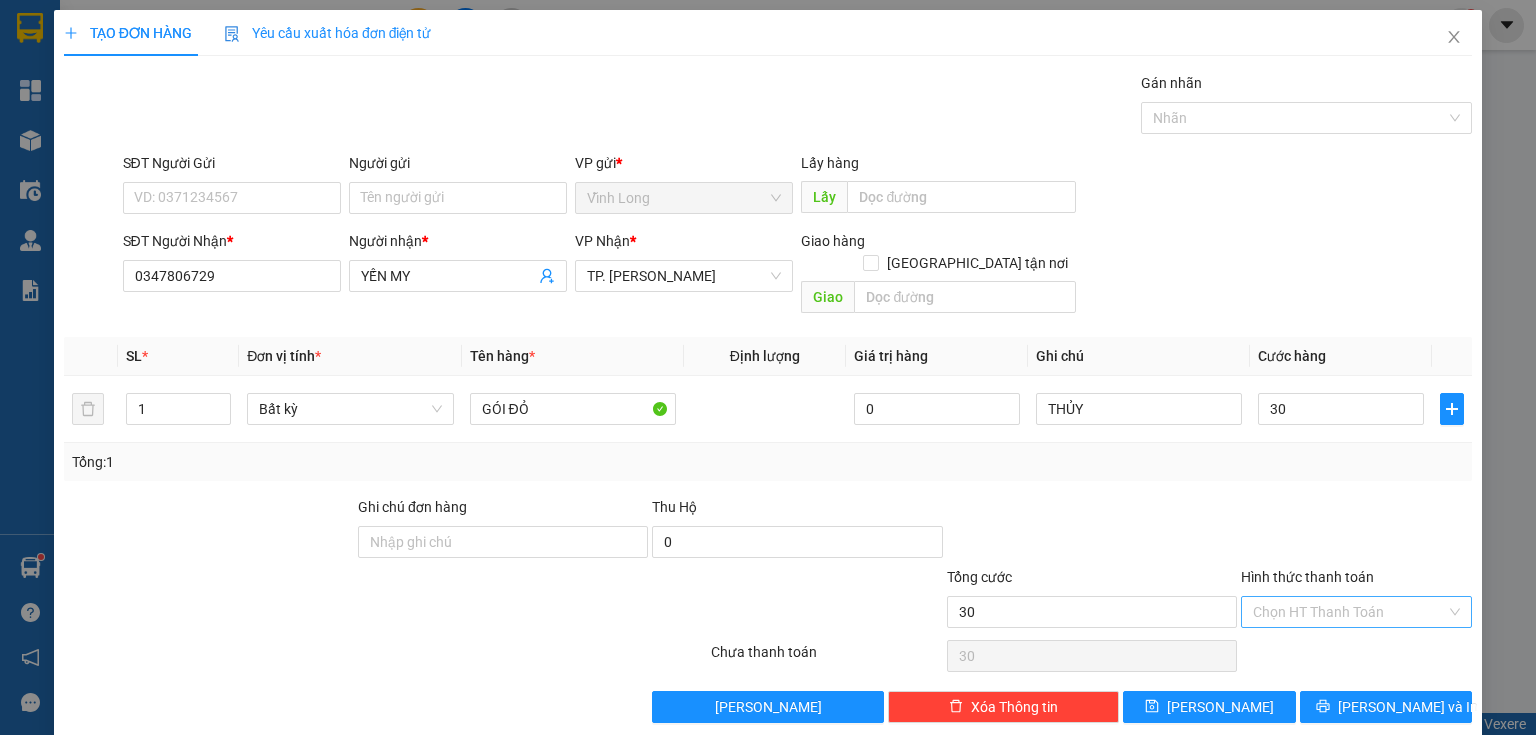 type on "30.000" 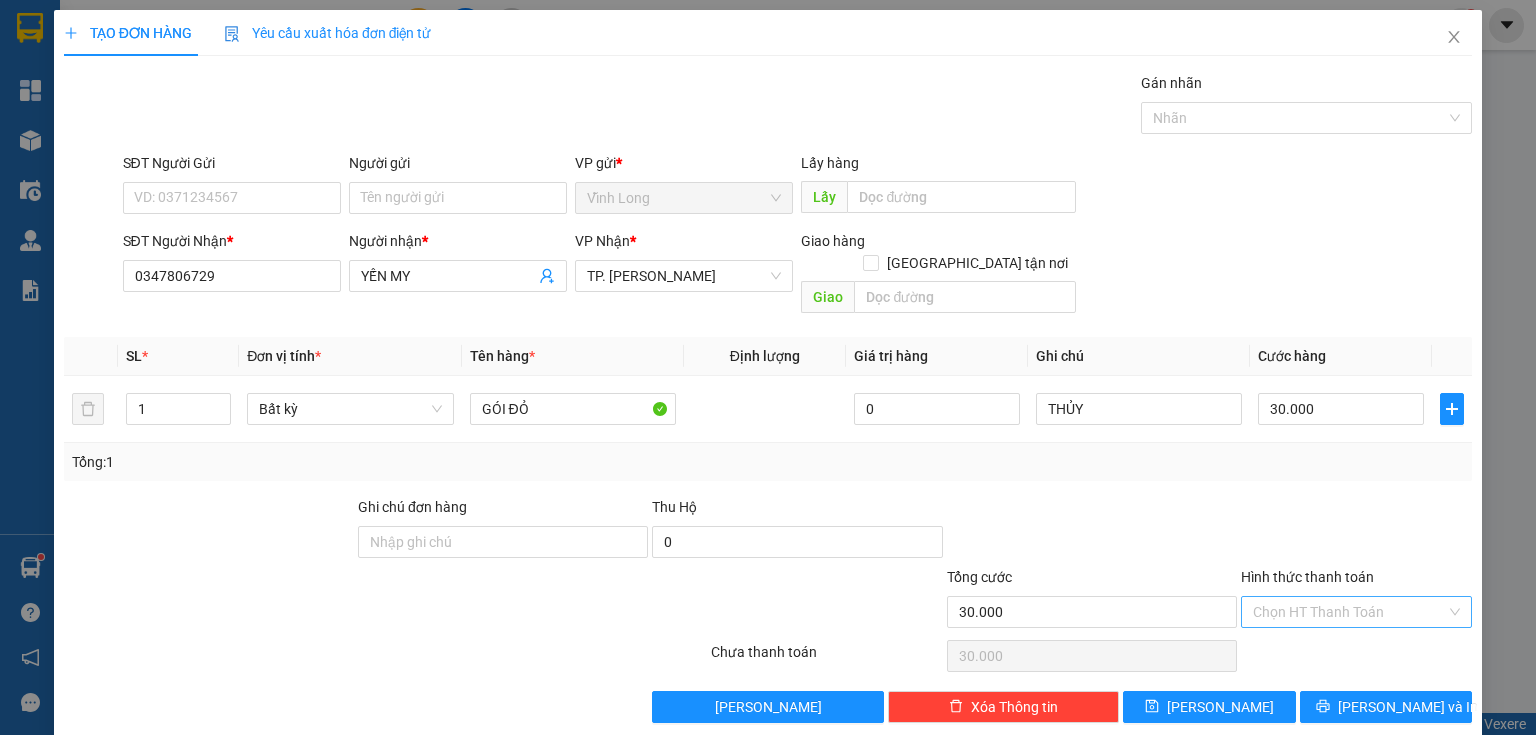 click on "Hình thức thanh toán" at bounding box center [1349, 612] 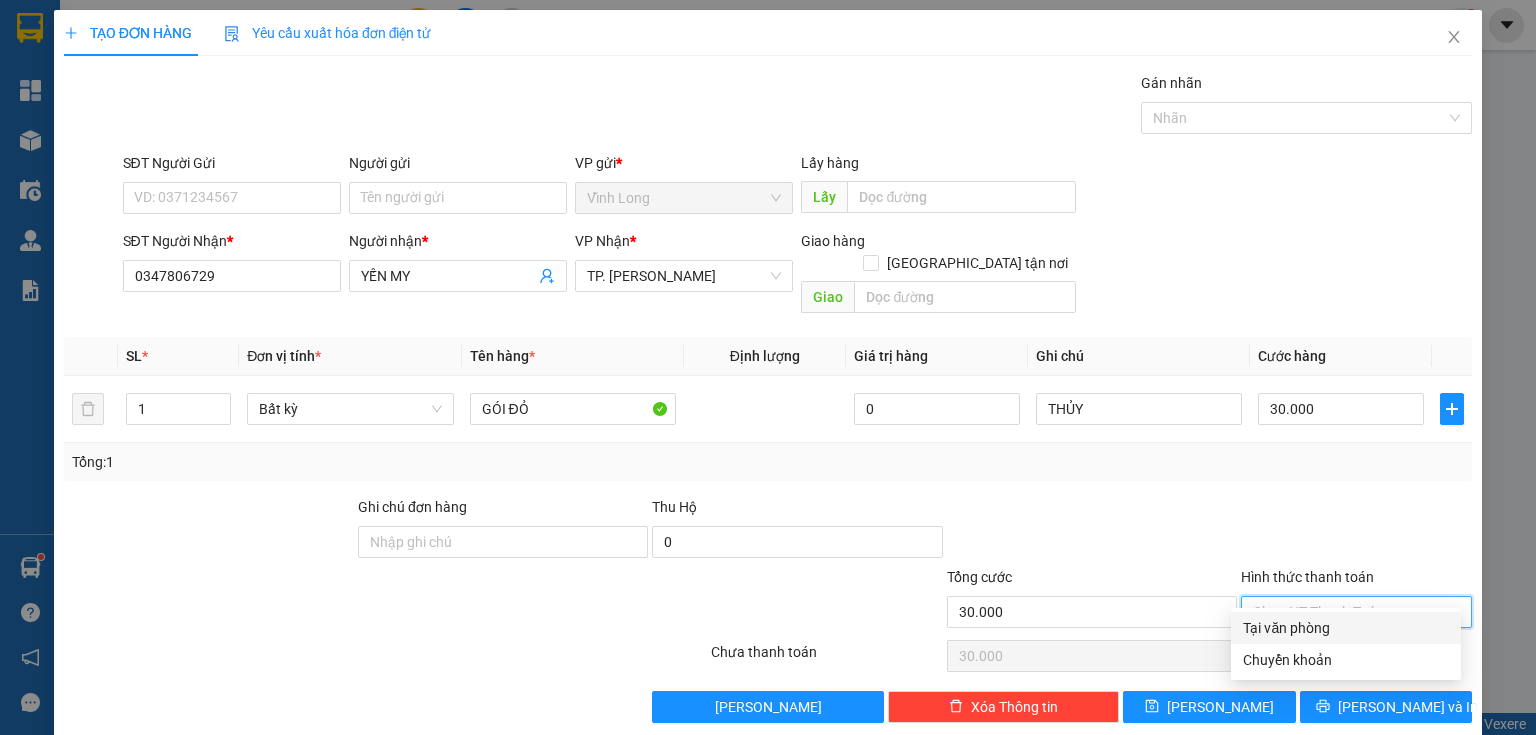 click on "Tại văn phòng" at bounding box center (1346, 628) 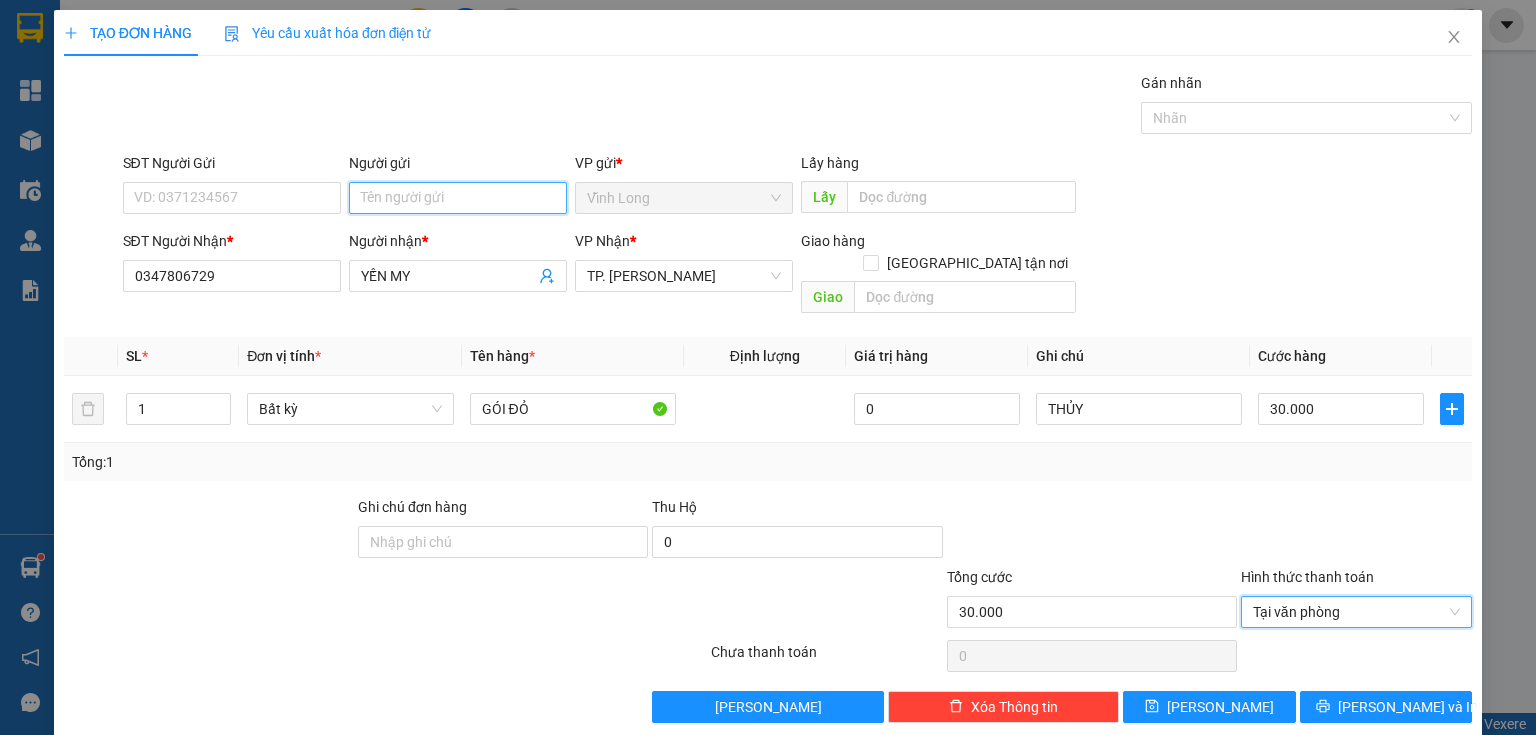 click on "Người gửi" at bounding box center (458, 198) 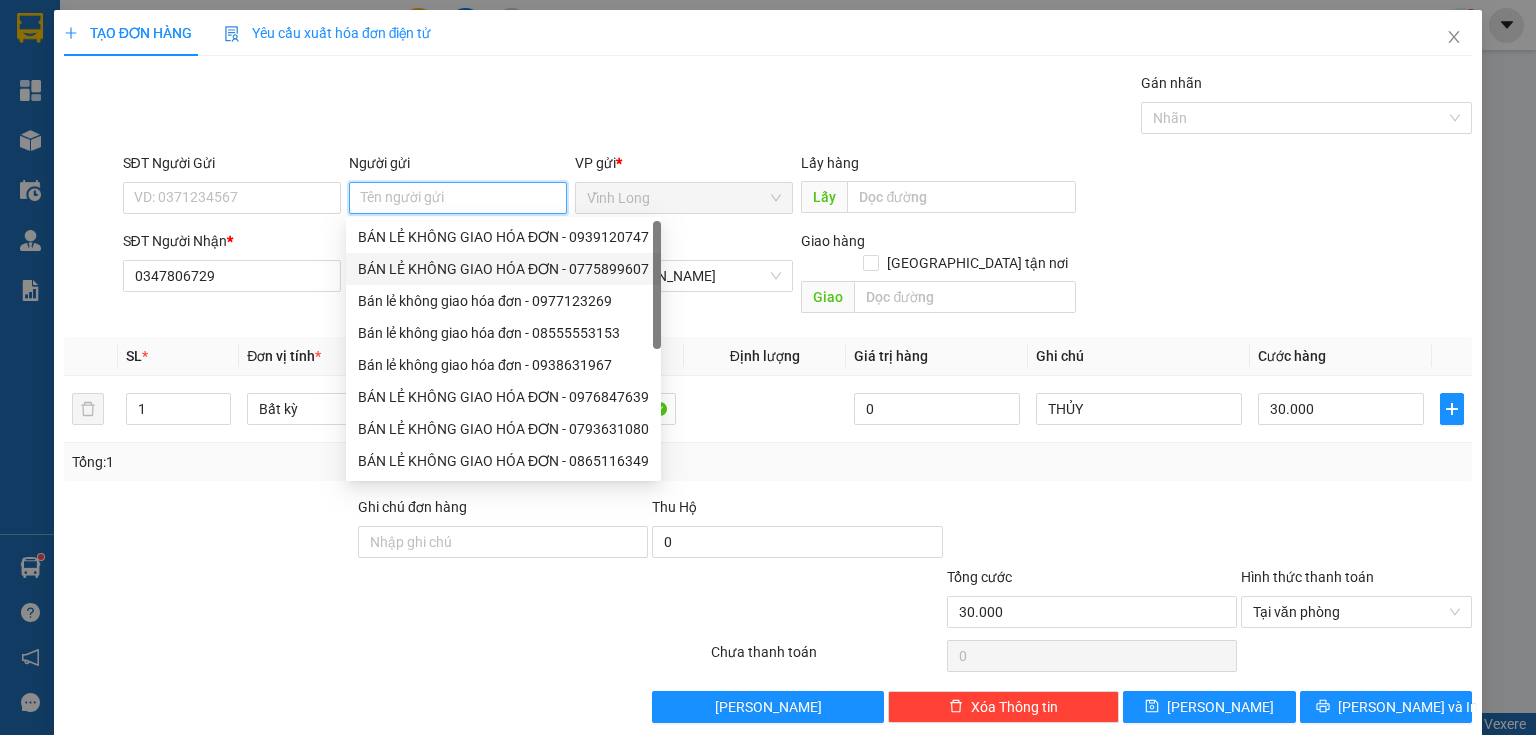 click on "BÁN LẺ KHÔNG GIAO HÓA ĐƠN - 0775899607" at bounding box center (503, 269) 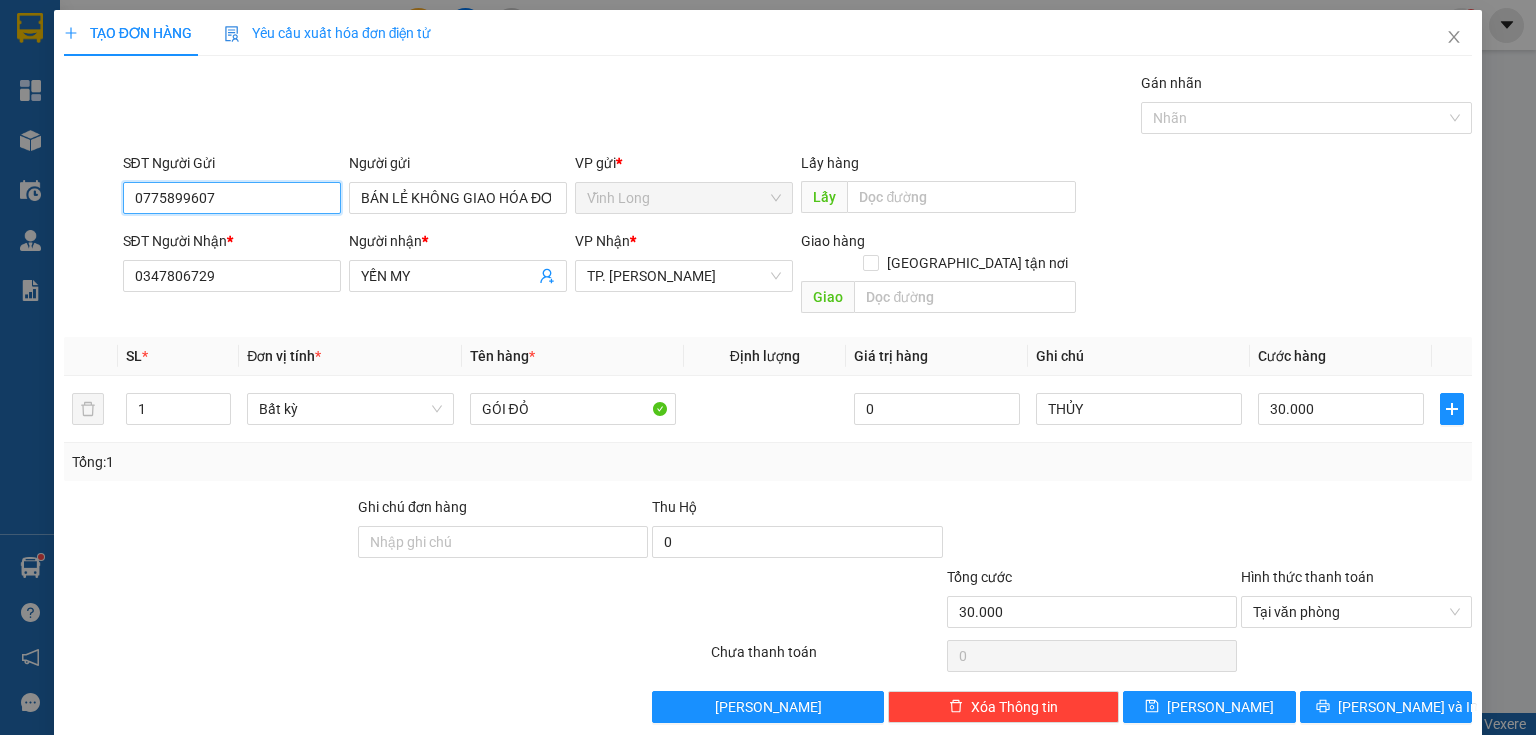 drag, startPoint x: 251, startPoint y: 203, endPoint x: 16, endPoint y: 197, distance: 235.07658 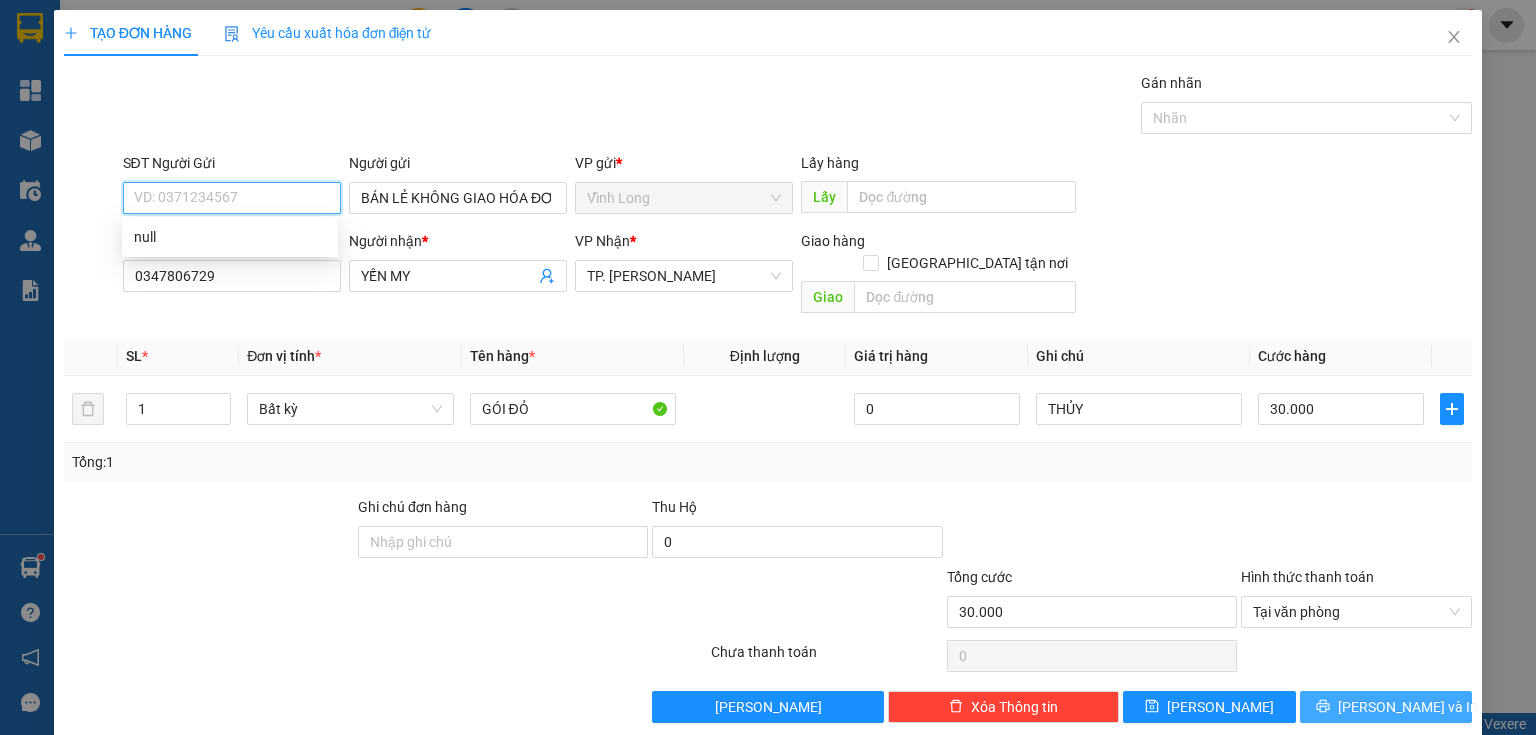 type 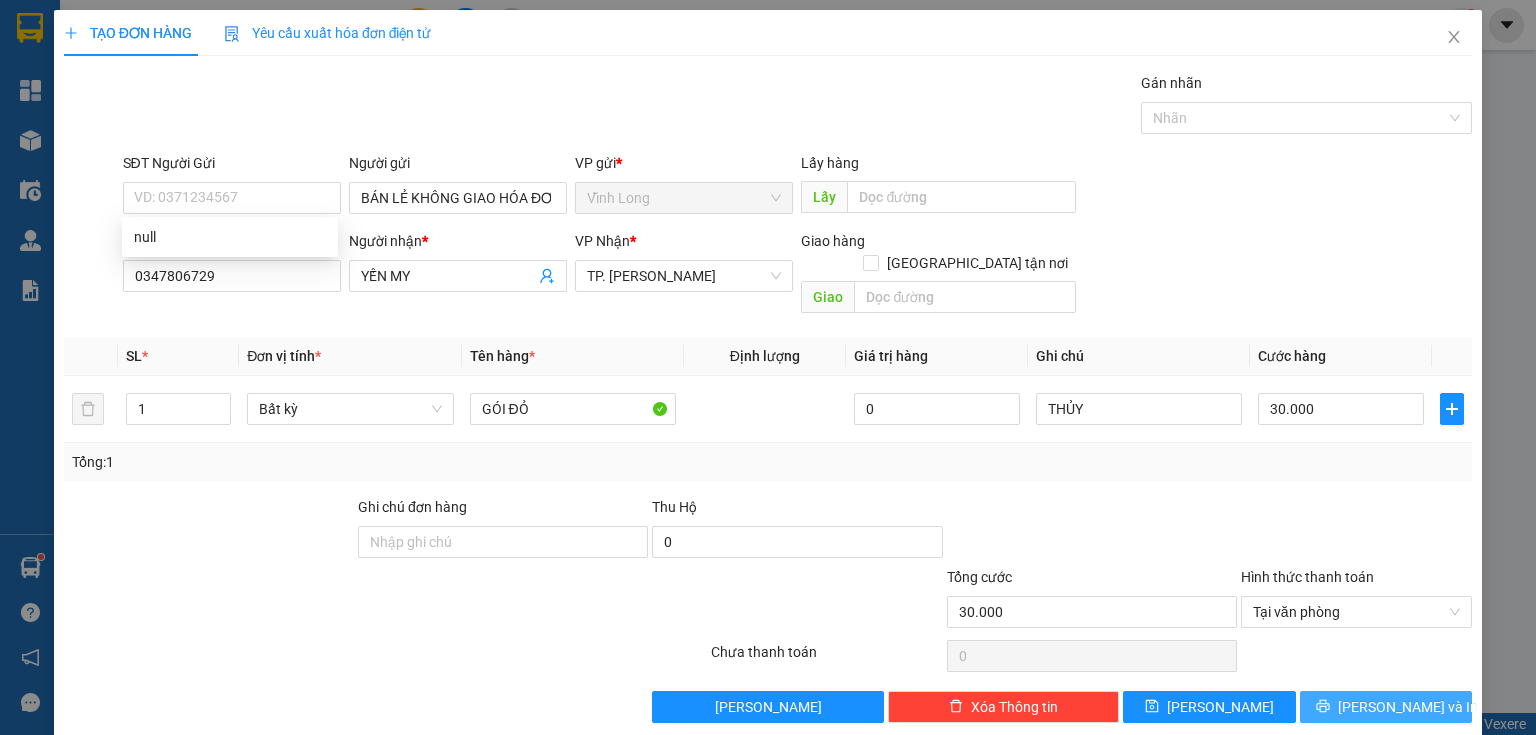 click on "Lưu và In" at bounding box center (1386, 707) 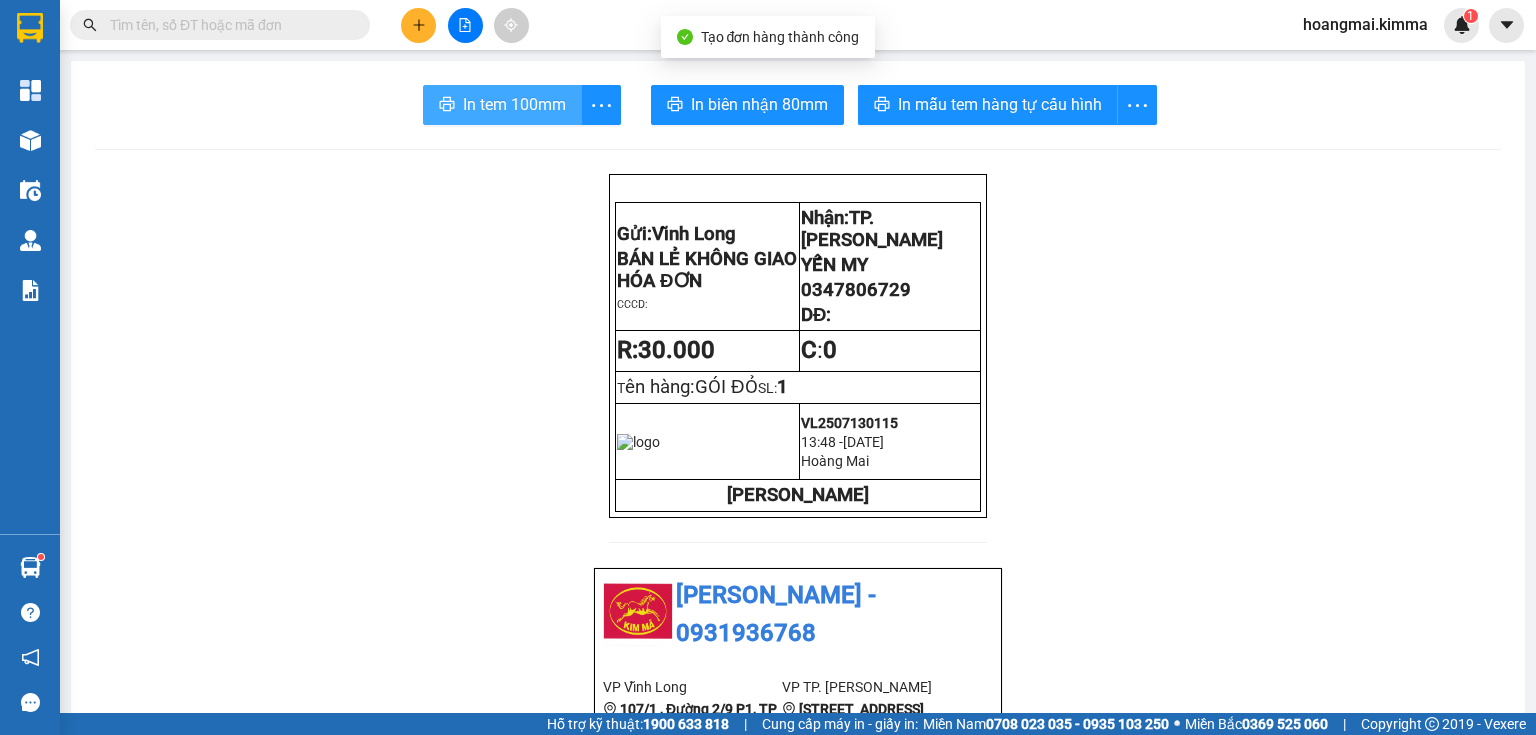 click on "In tem 100mm" at bounding box center (514, 104) 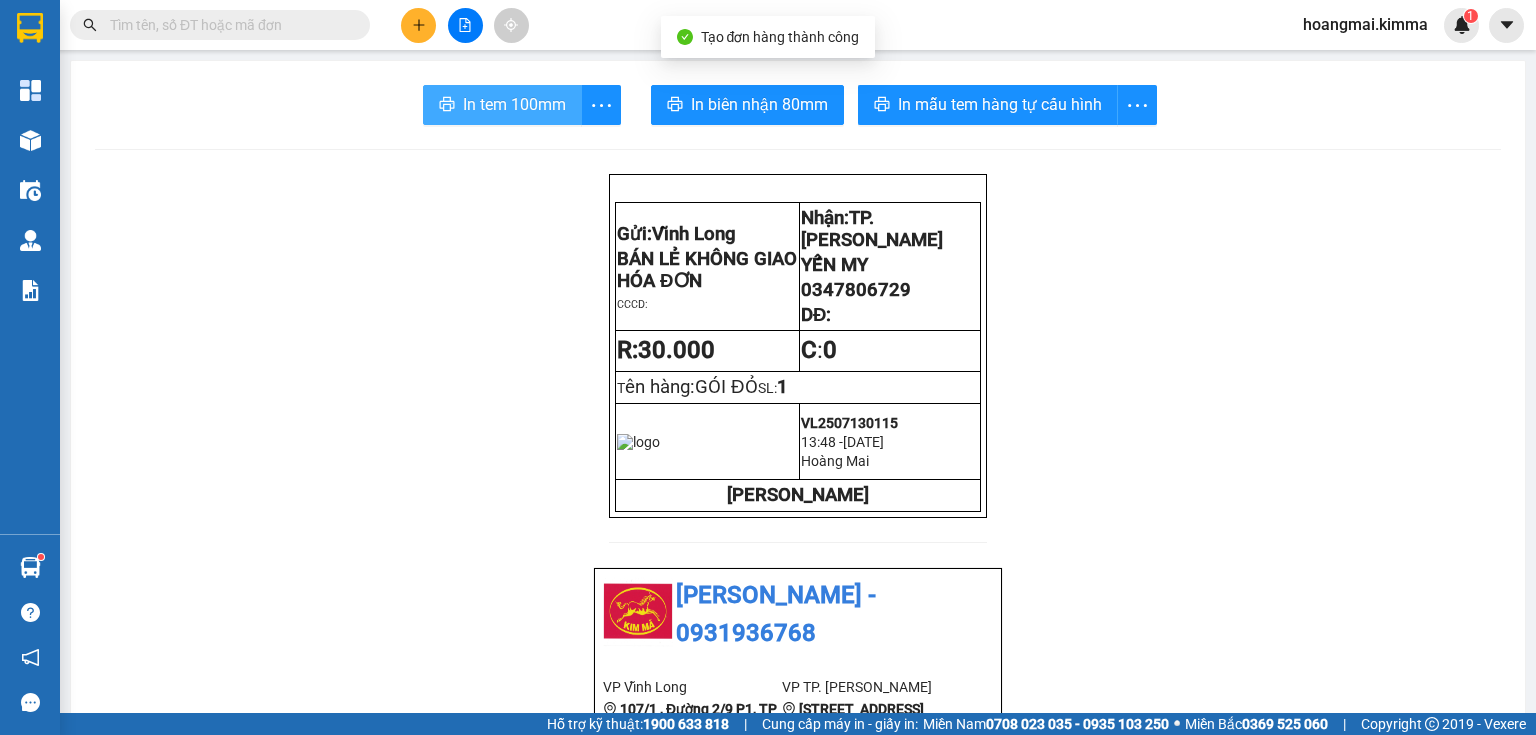 scroll, scrollTop: 0, scrollLeft: 0, axis: both 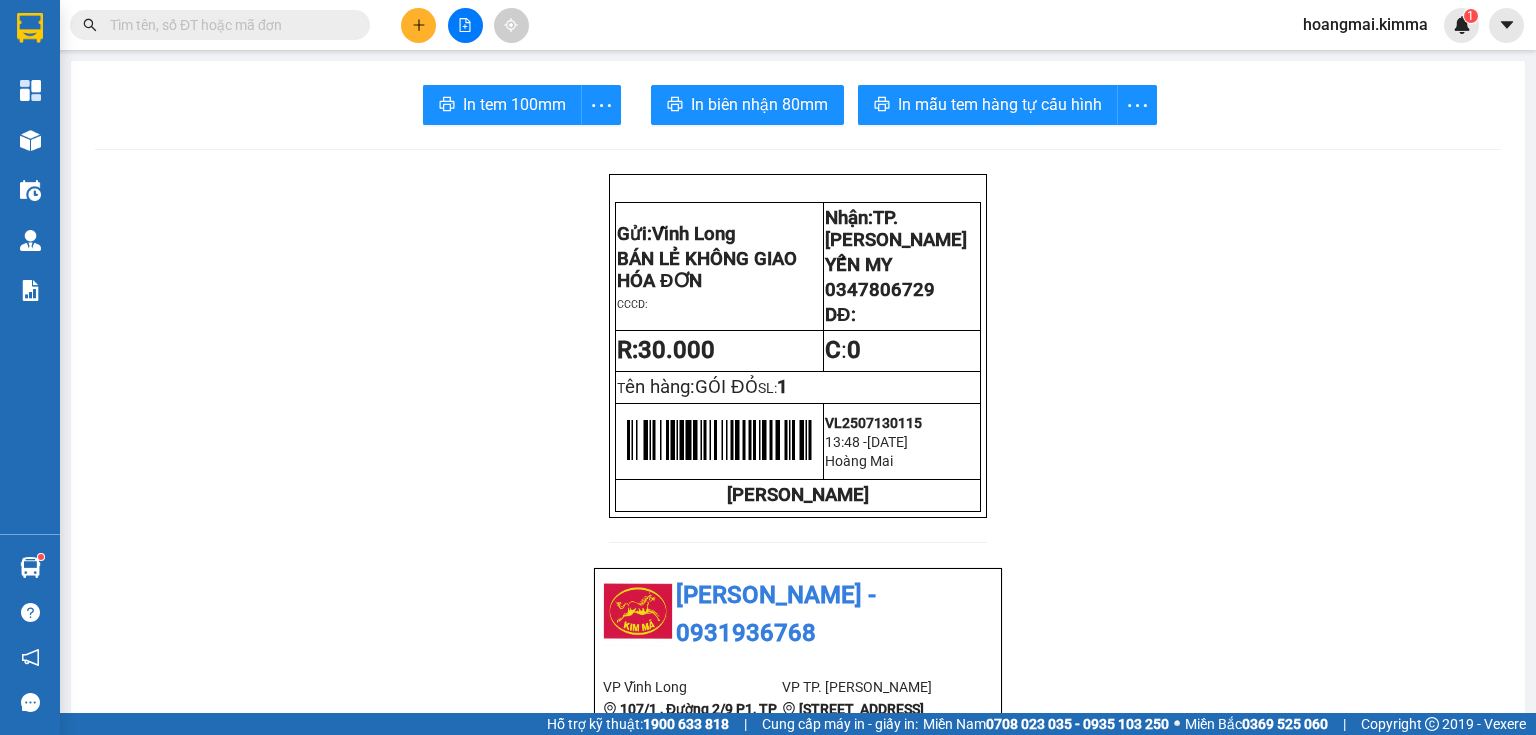 click at bounding box center [418, 25] 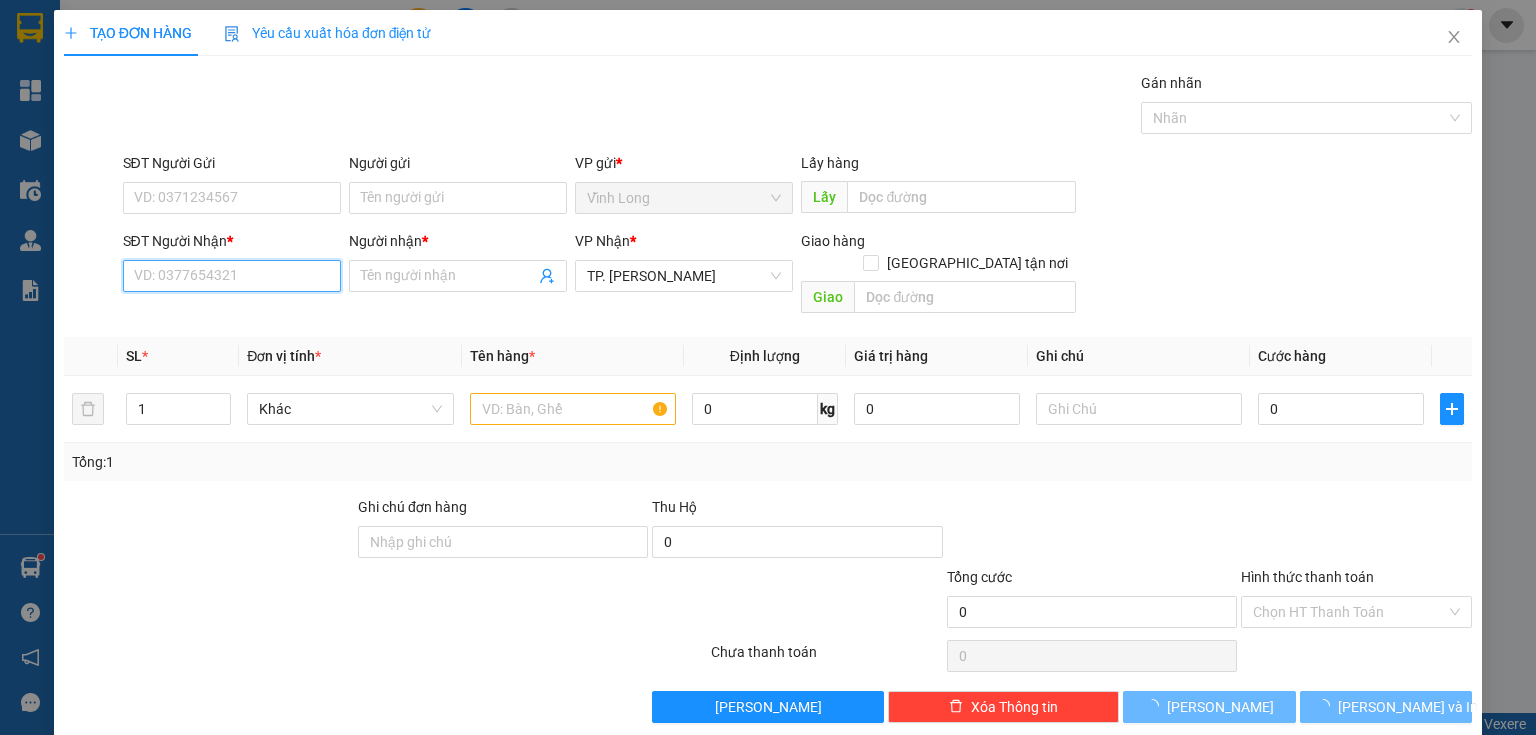click on "SĐT Người Nhận  *" at bounding box center (232, 276) 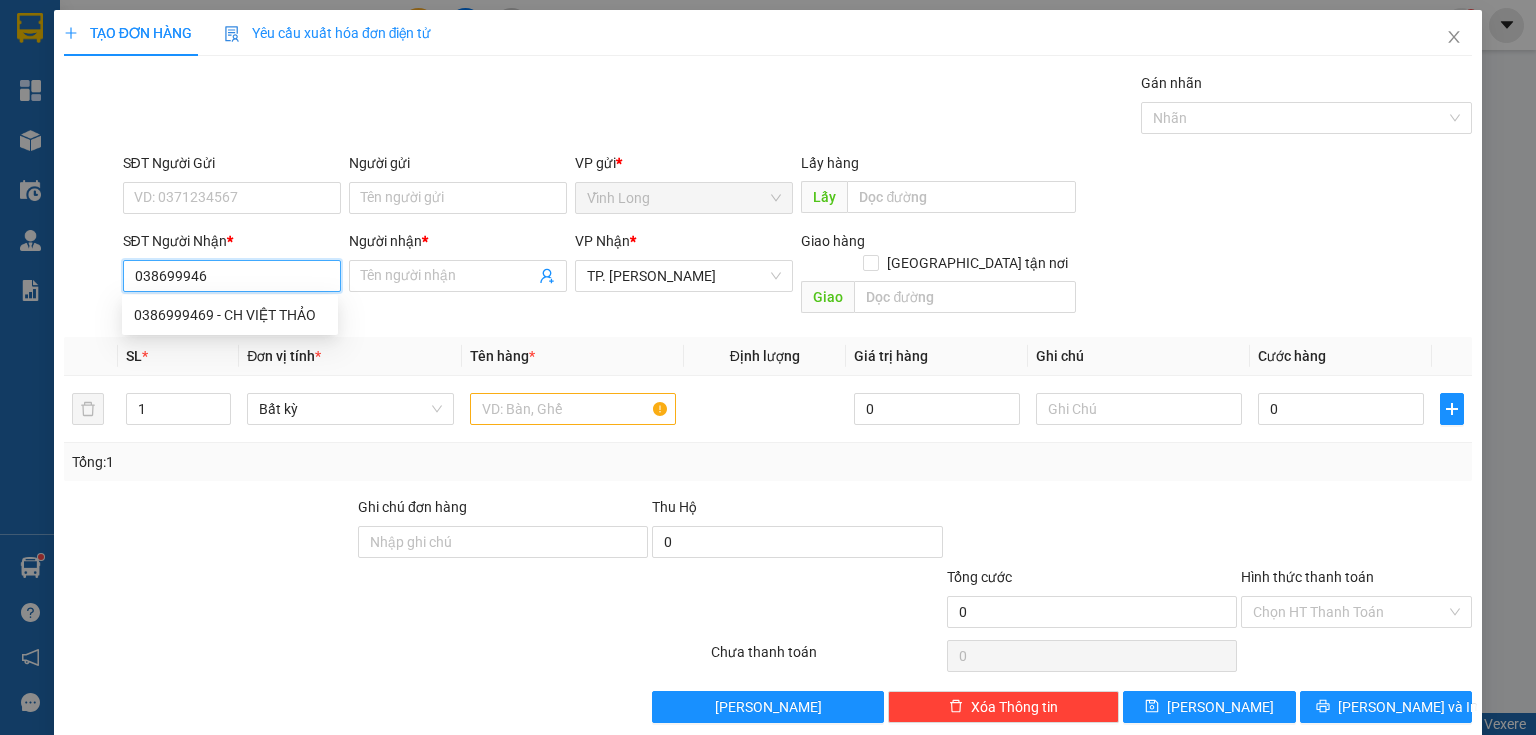 type on "0386999469" 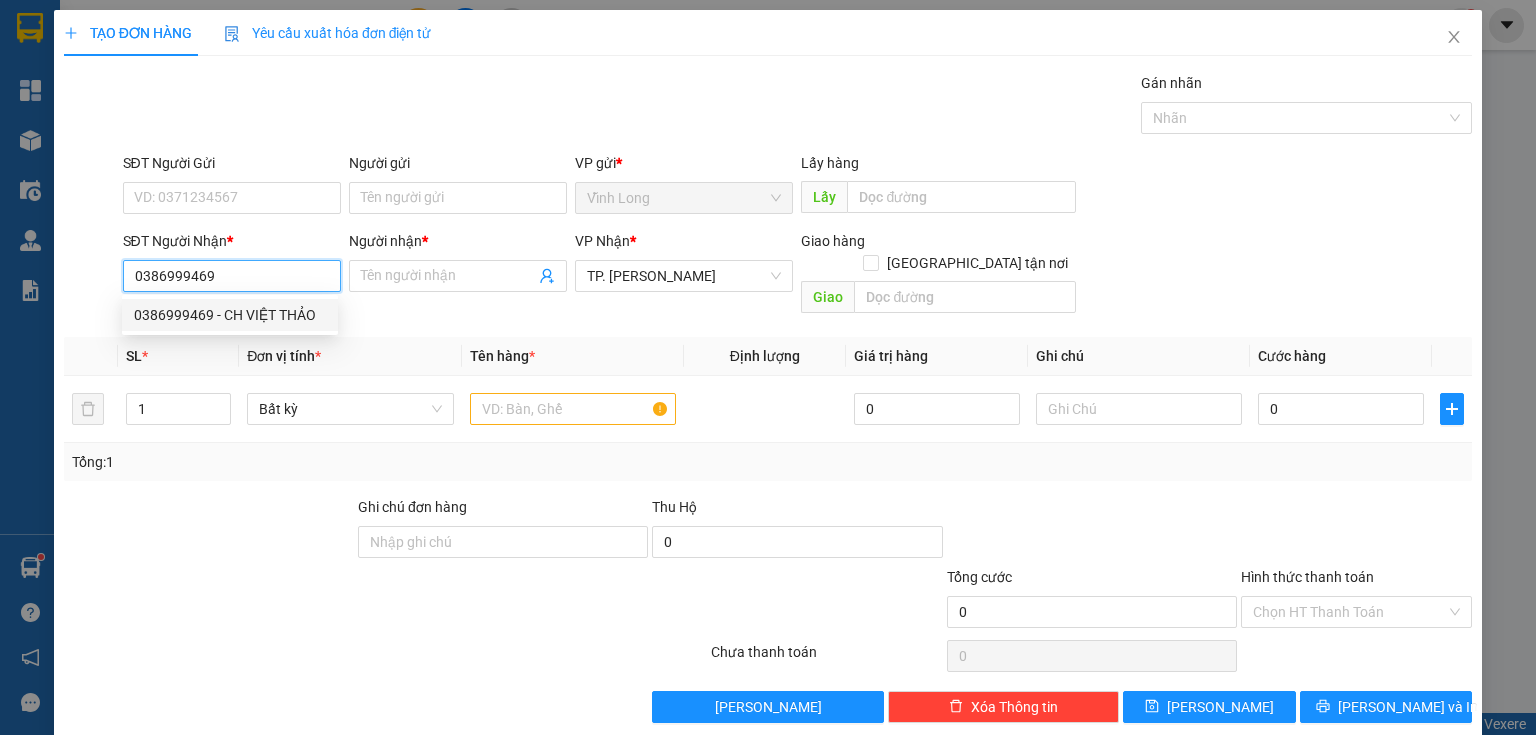 click on "0386999469 - CH  VIỆT THẢO" at bounding box center (230, 315) 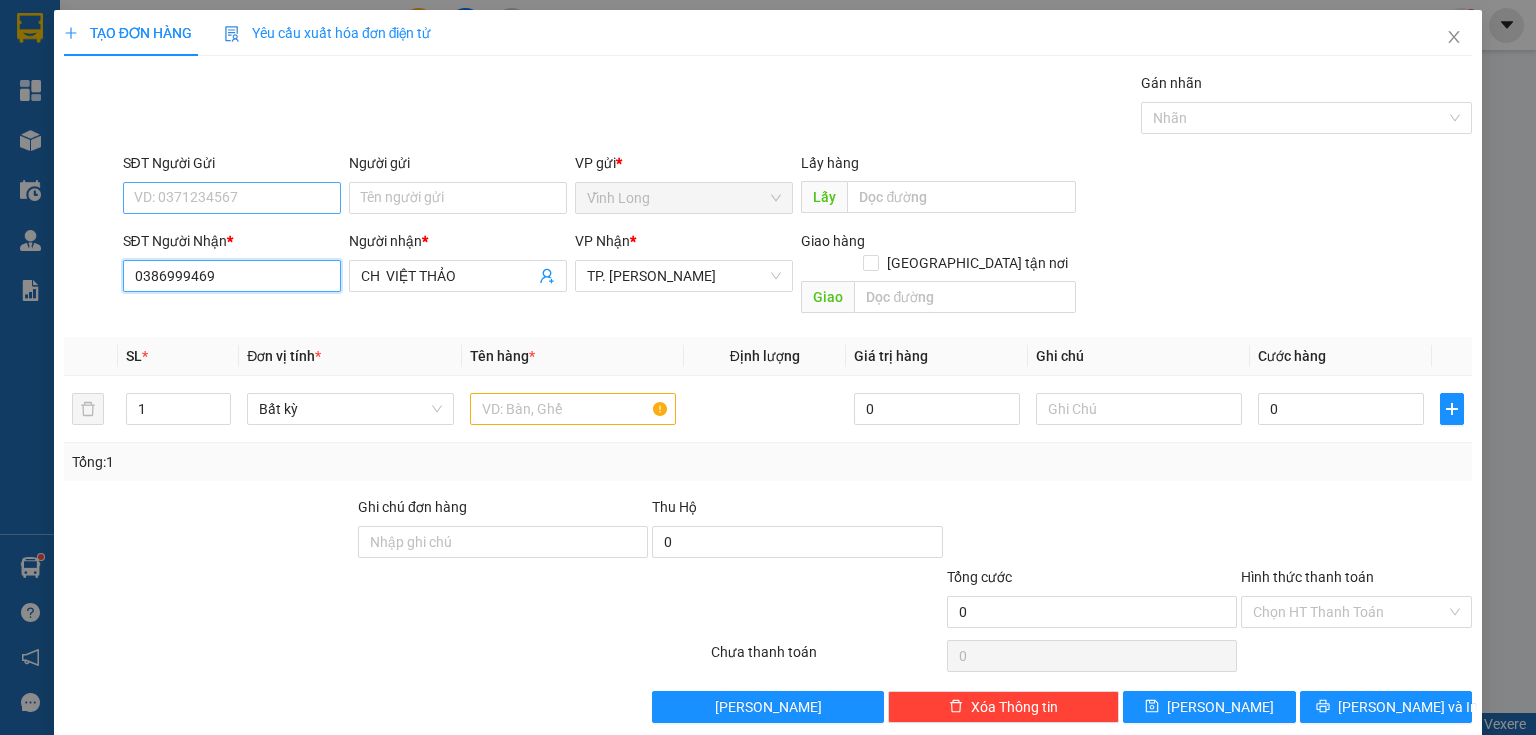 type on "0386999469" 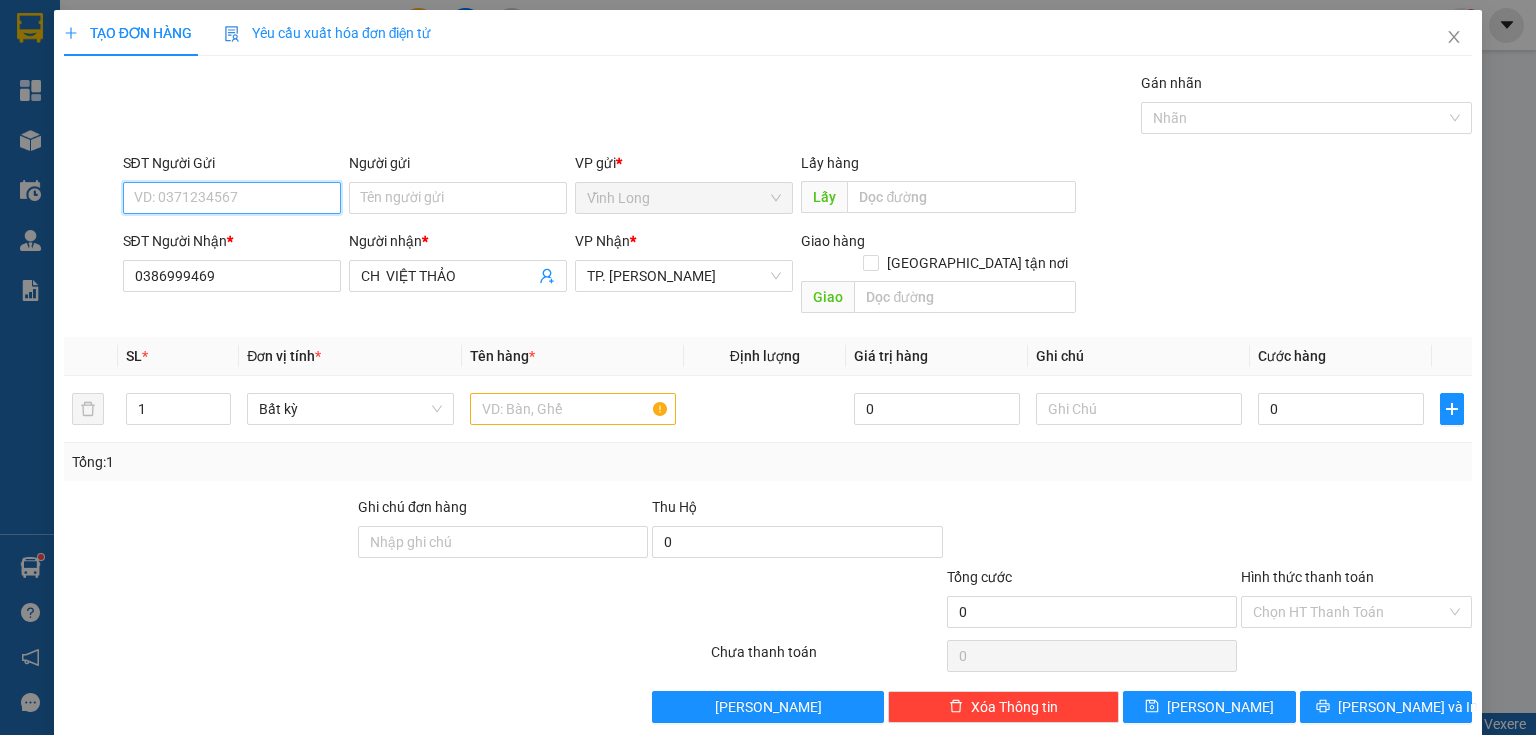 click on "SĐT Người Gửi" at bounding box center (232, 198) 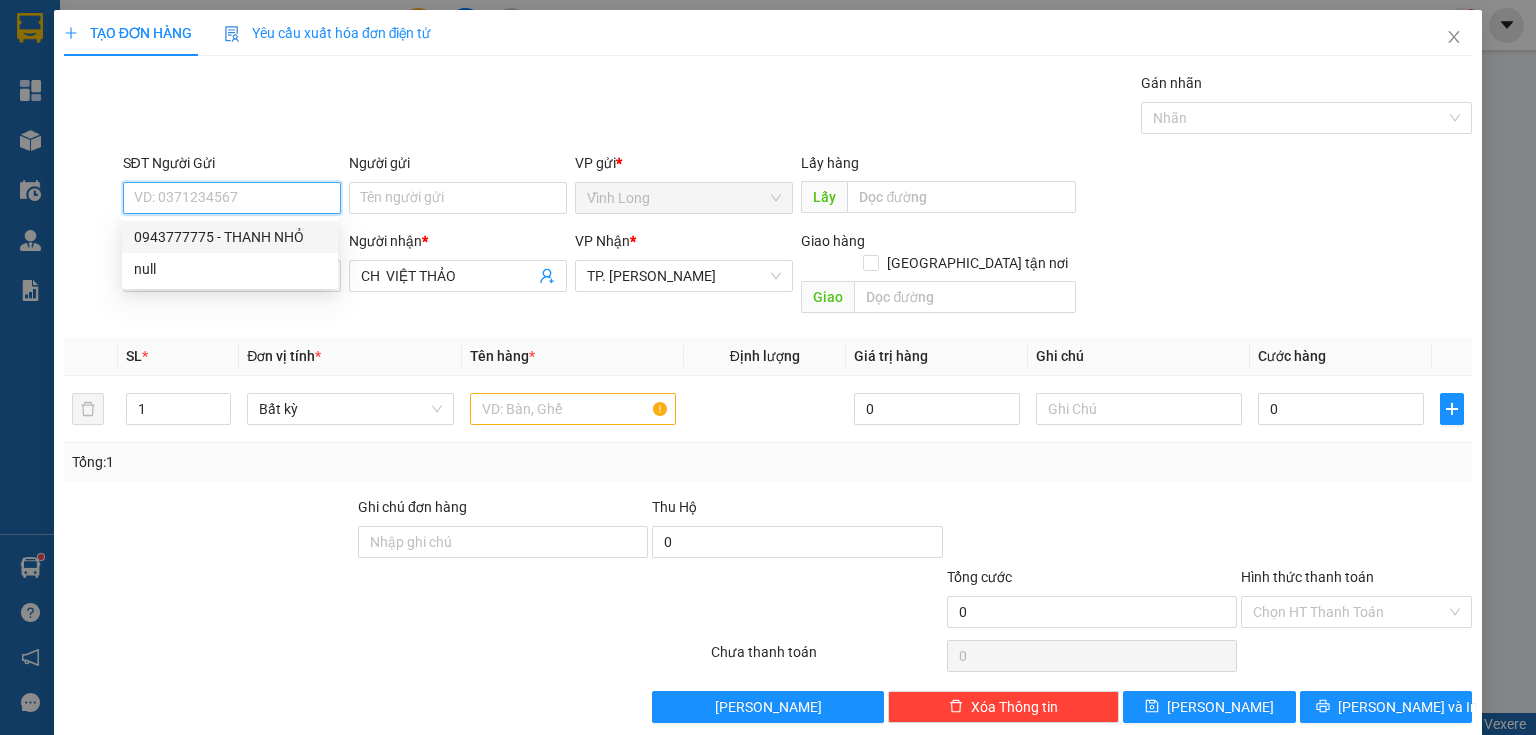 click on "0943777775 - THANH NHỎ" at bounding box center (230, 237) 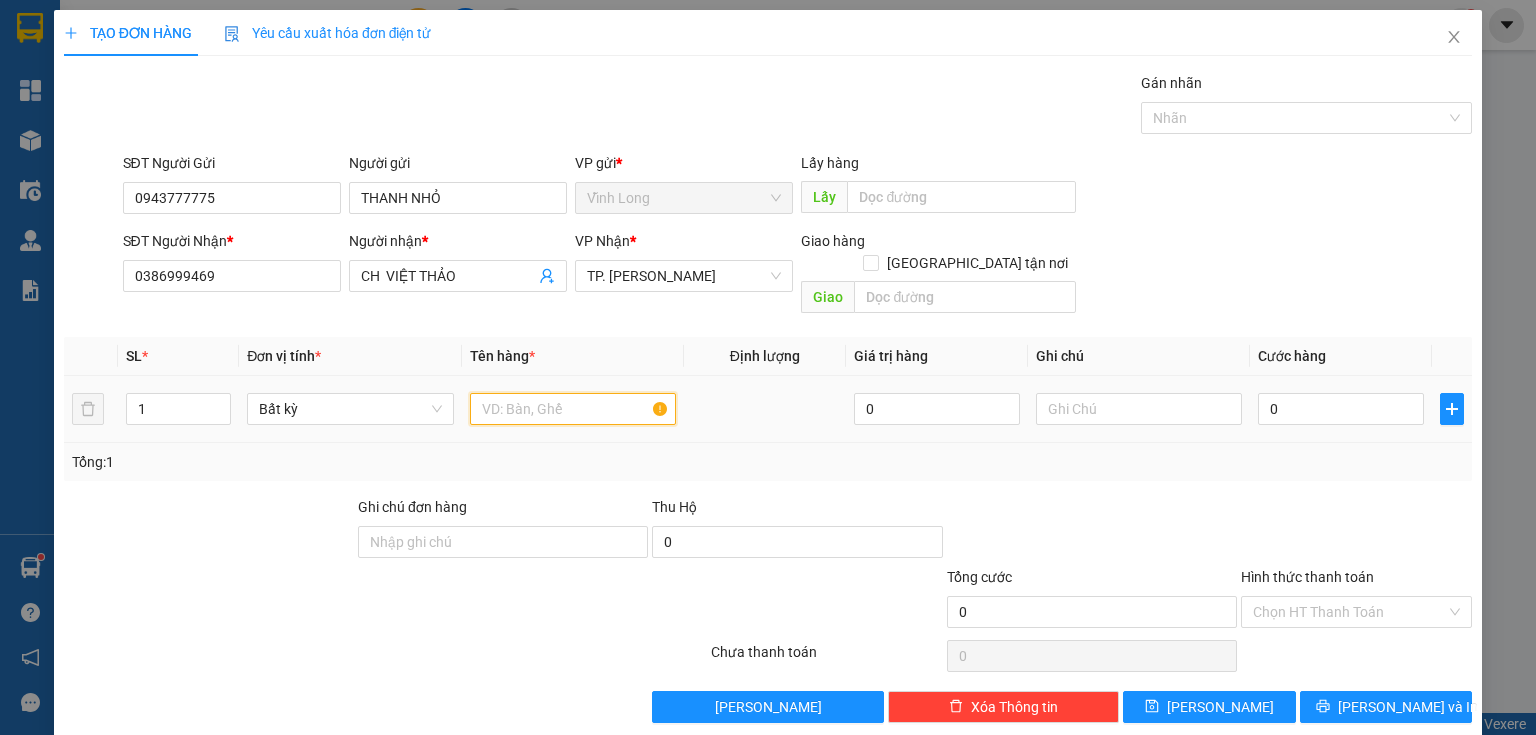 click at bounding box center [573, 409] 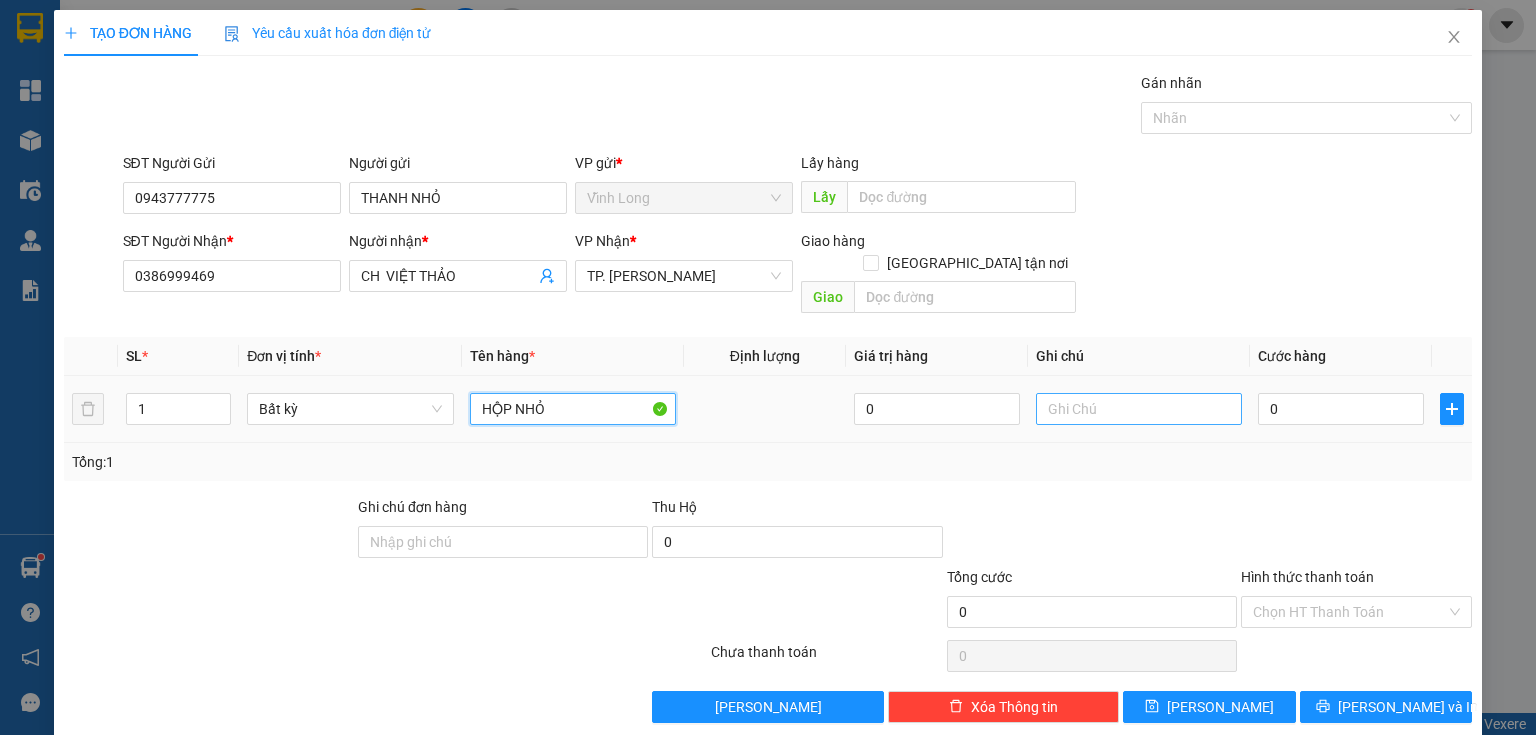 type on "HỘP NHỎ" 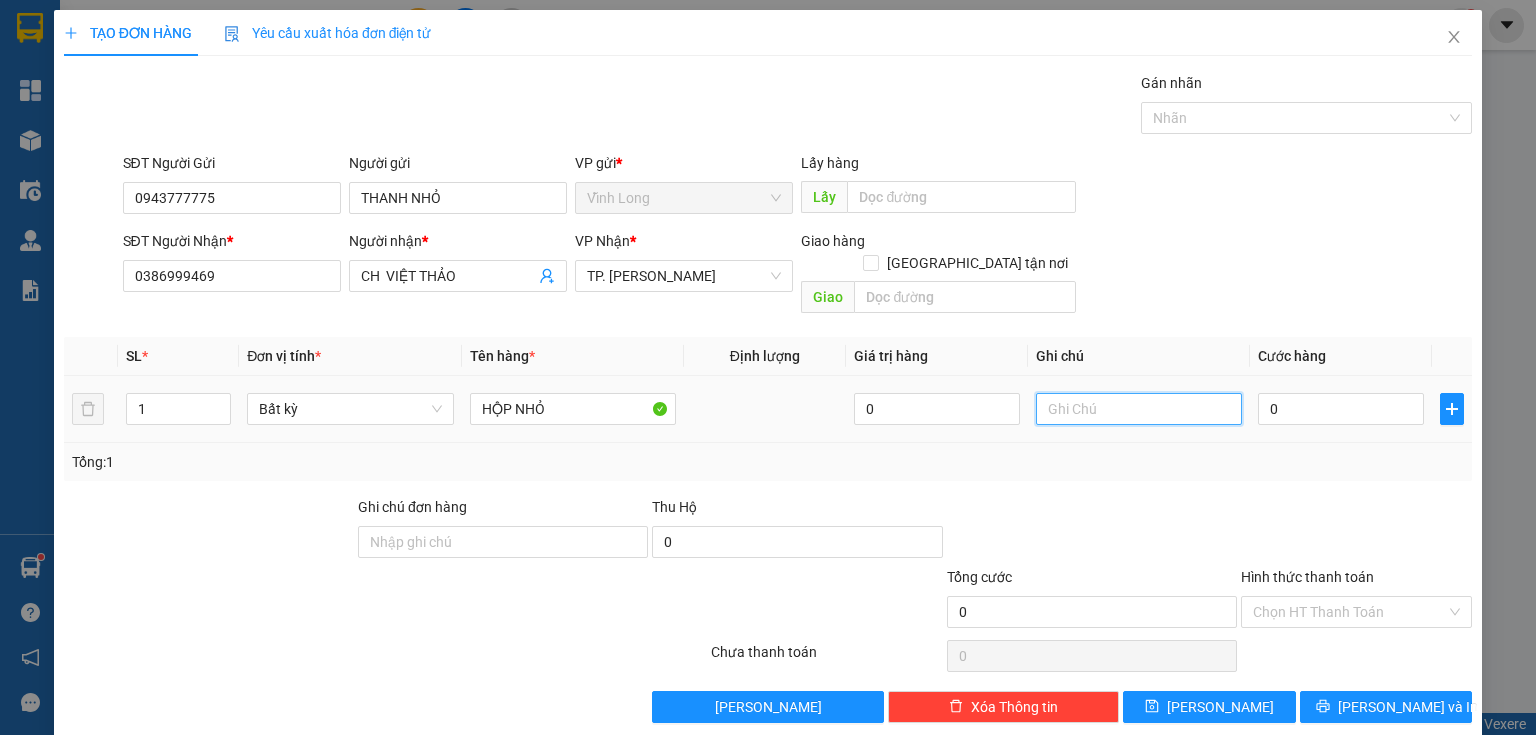 click at bounding box center (1139, 409) 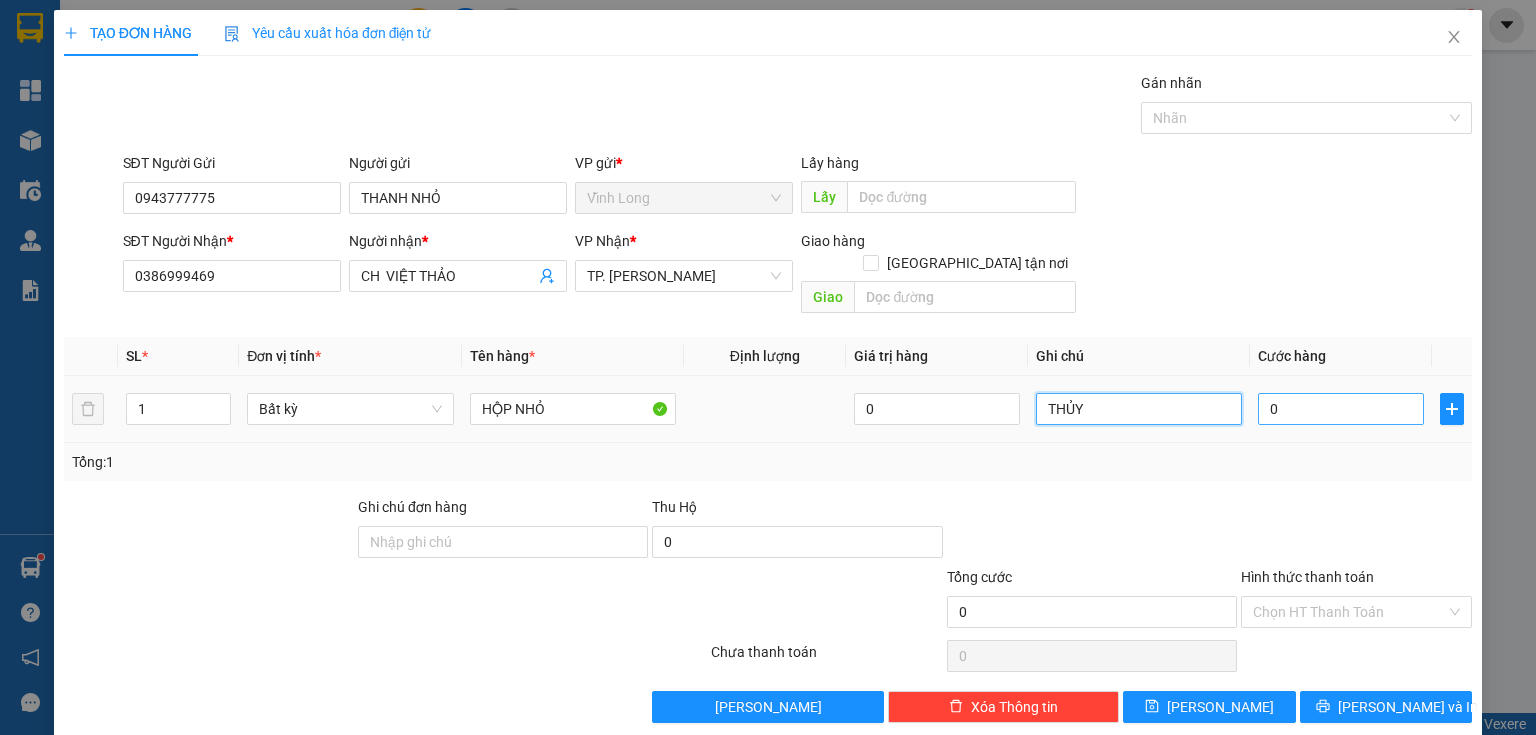type on "THỦY" 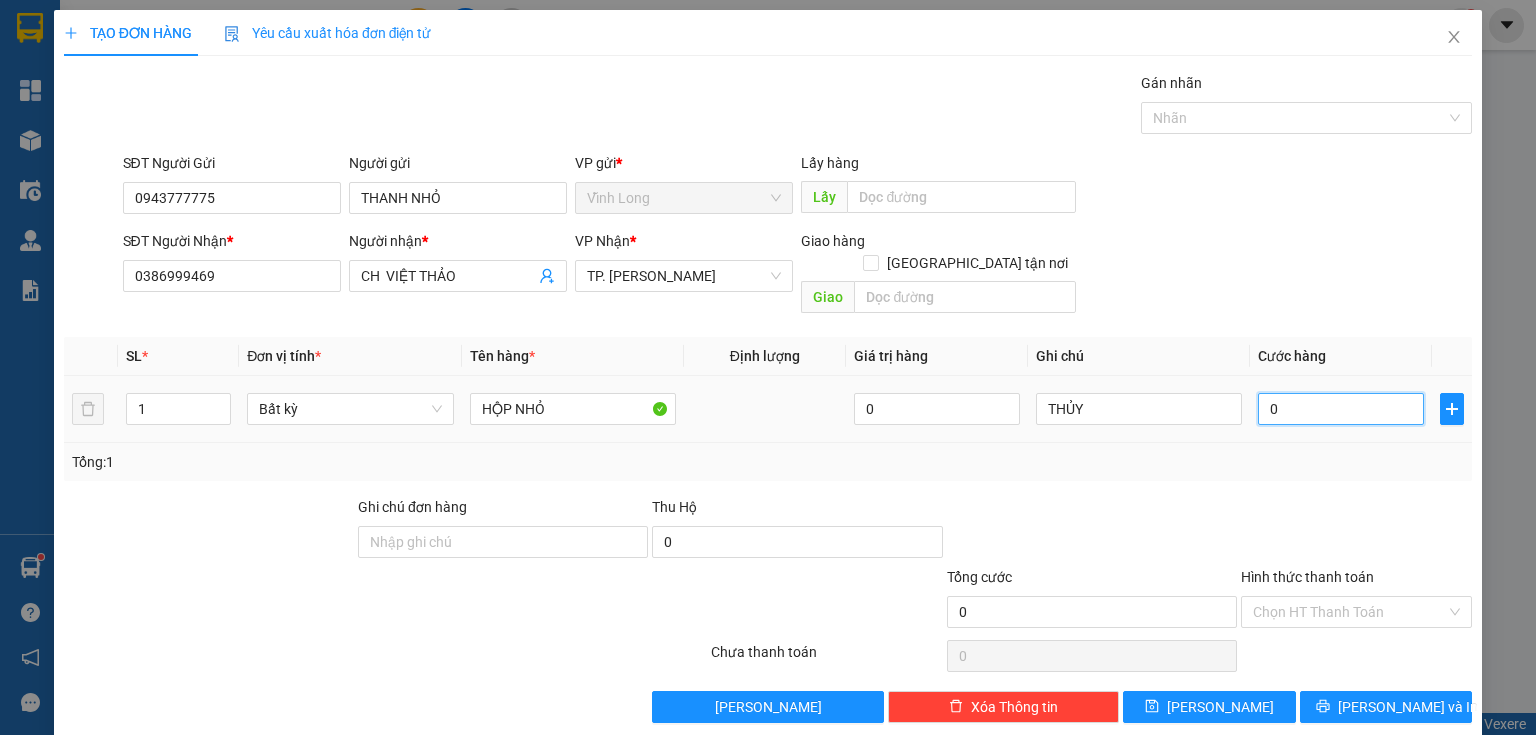 click on "0" at bounding box center [1341, 409] 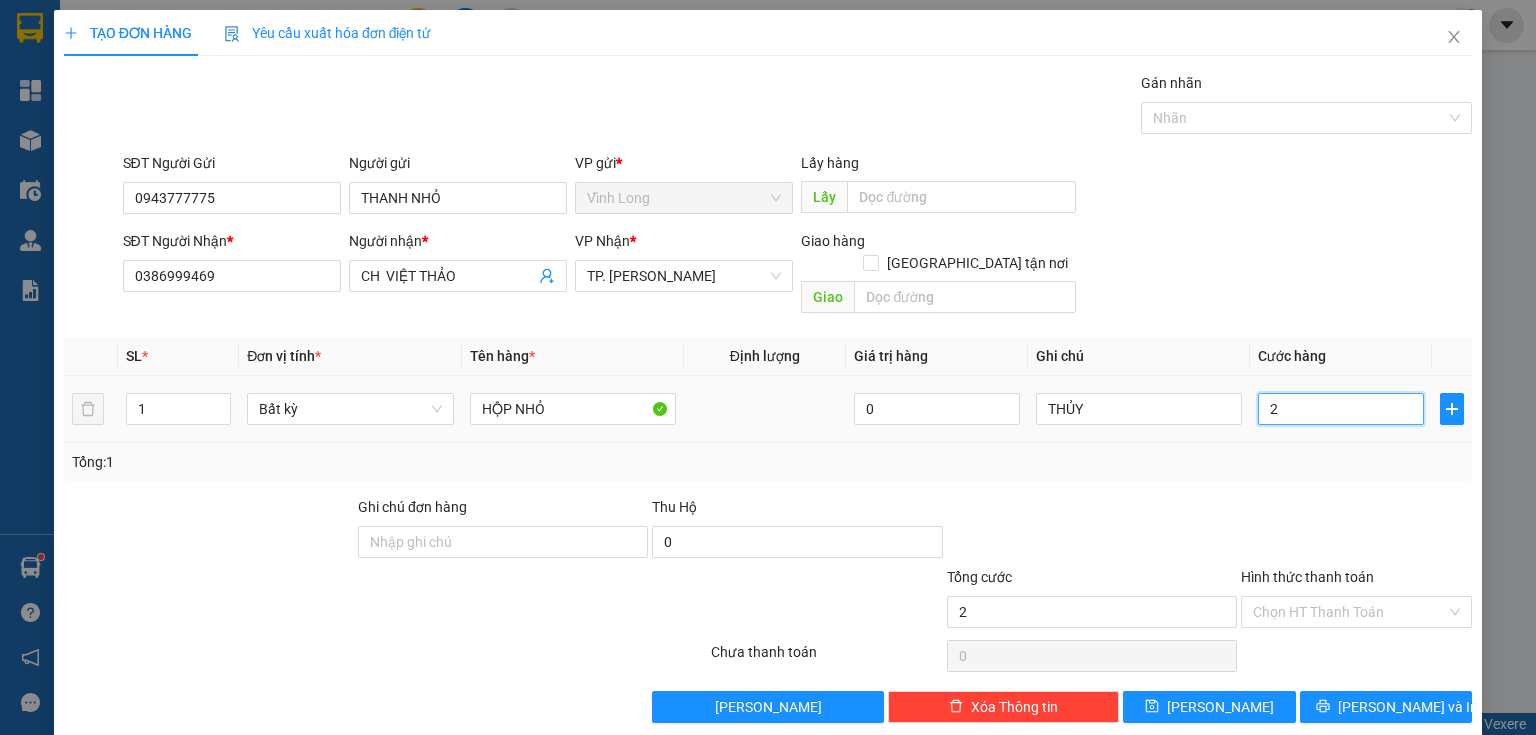 type on "2" 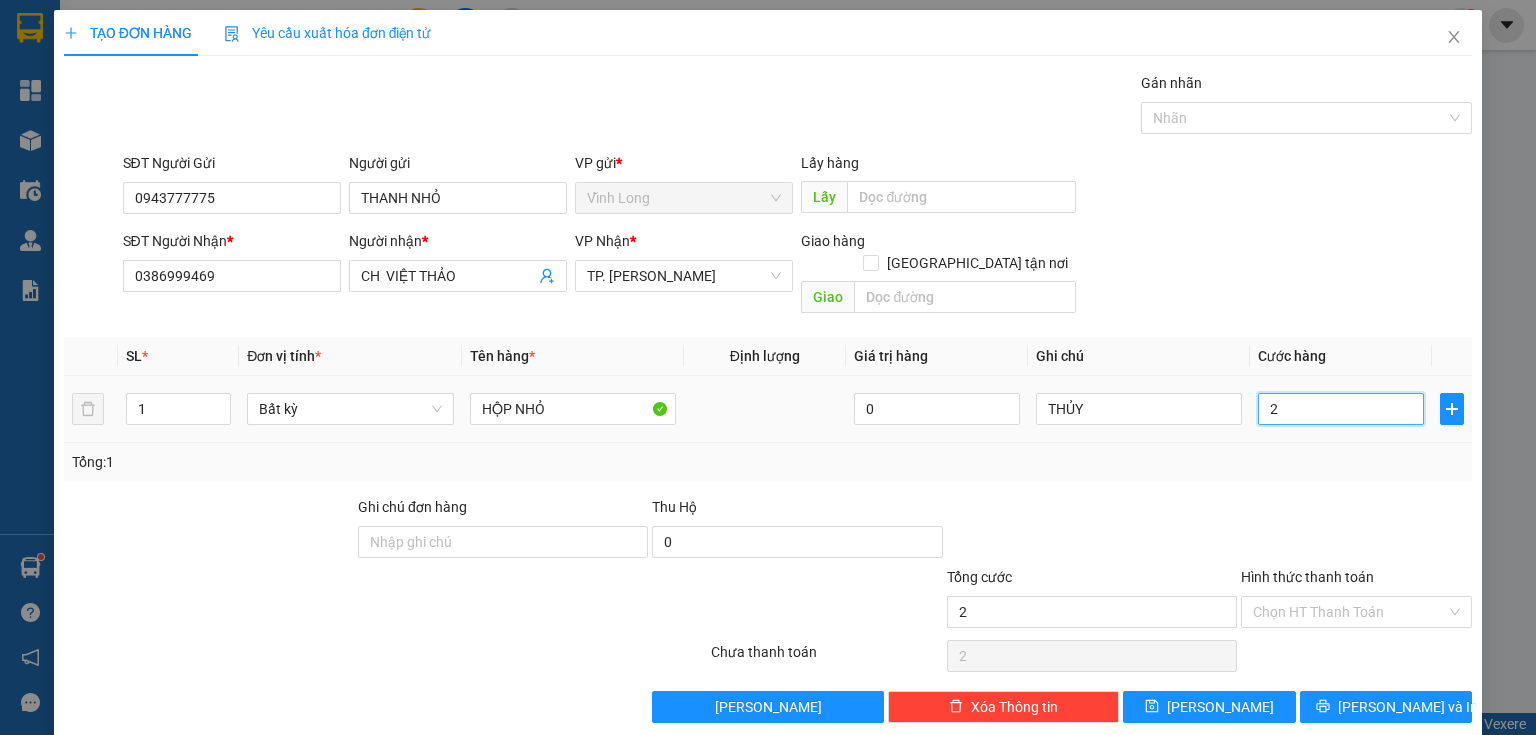 type on "20" 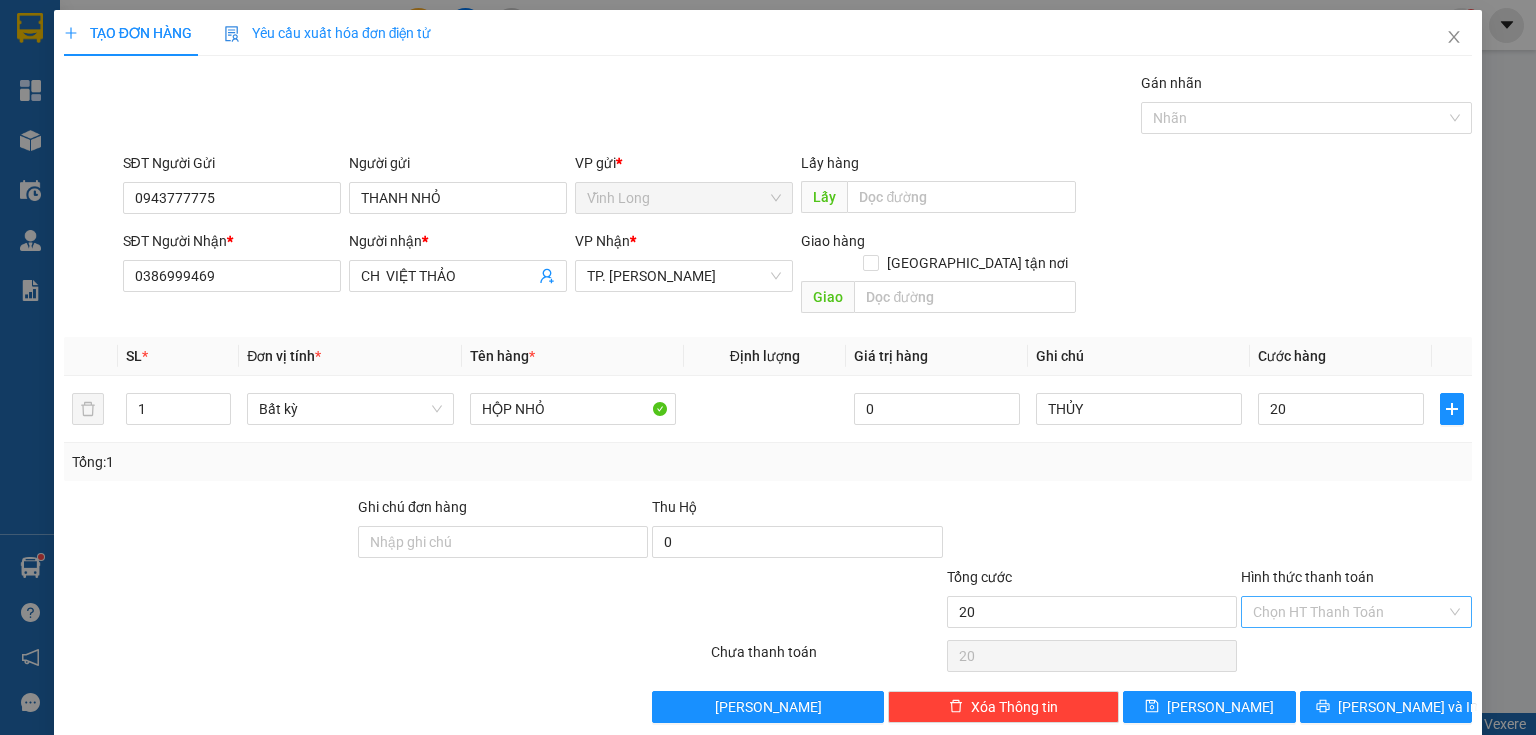 type on "20.000" 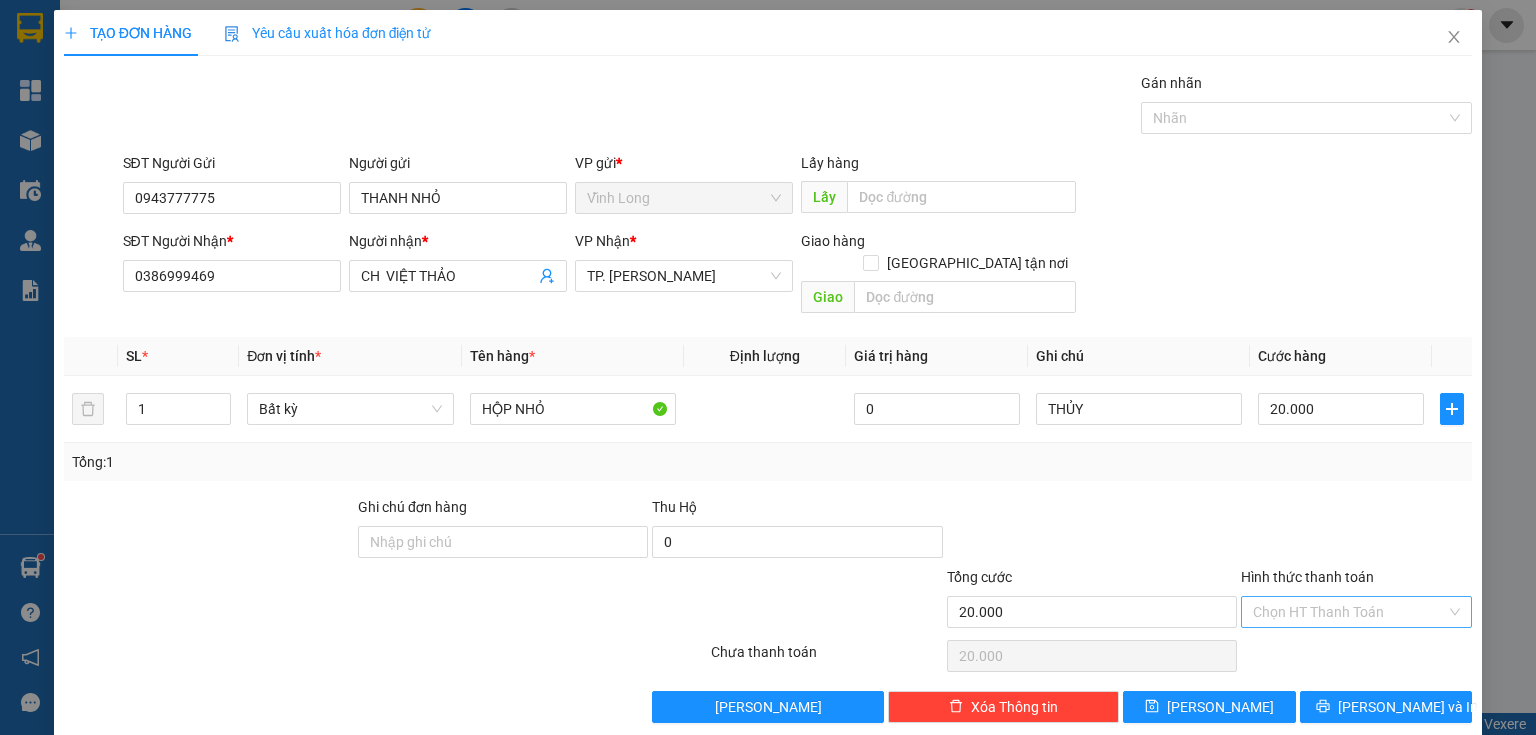 click on "Hình thức thanh toán" at bounding box center (1349, 612) 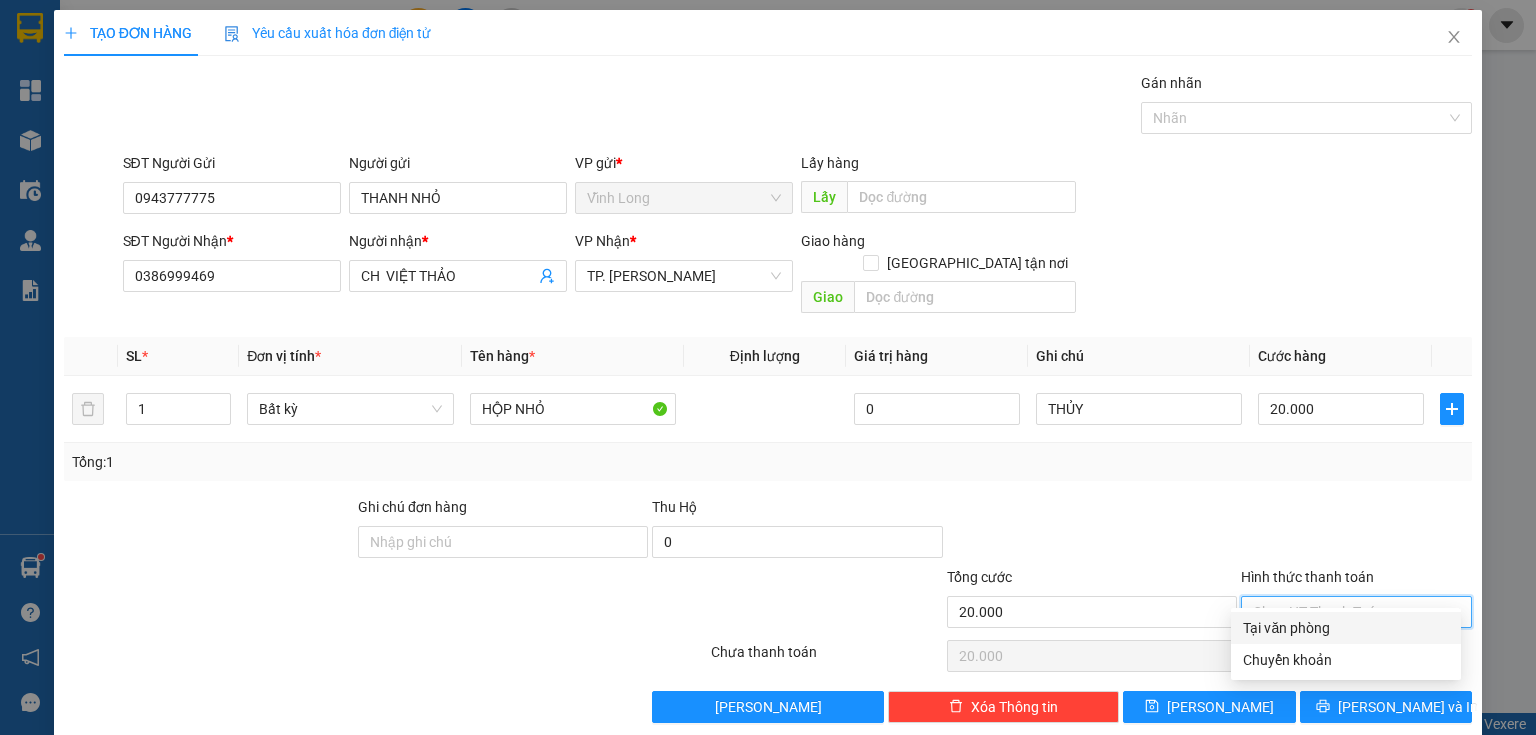 click on "Tại văn phòng" at bounding box center (1346, 628) 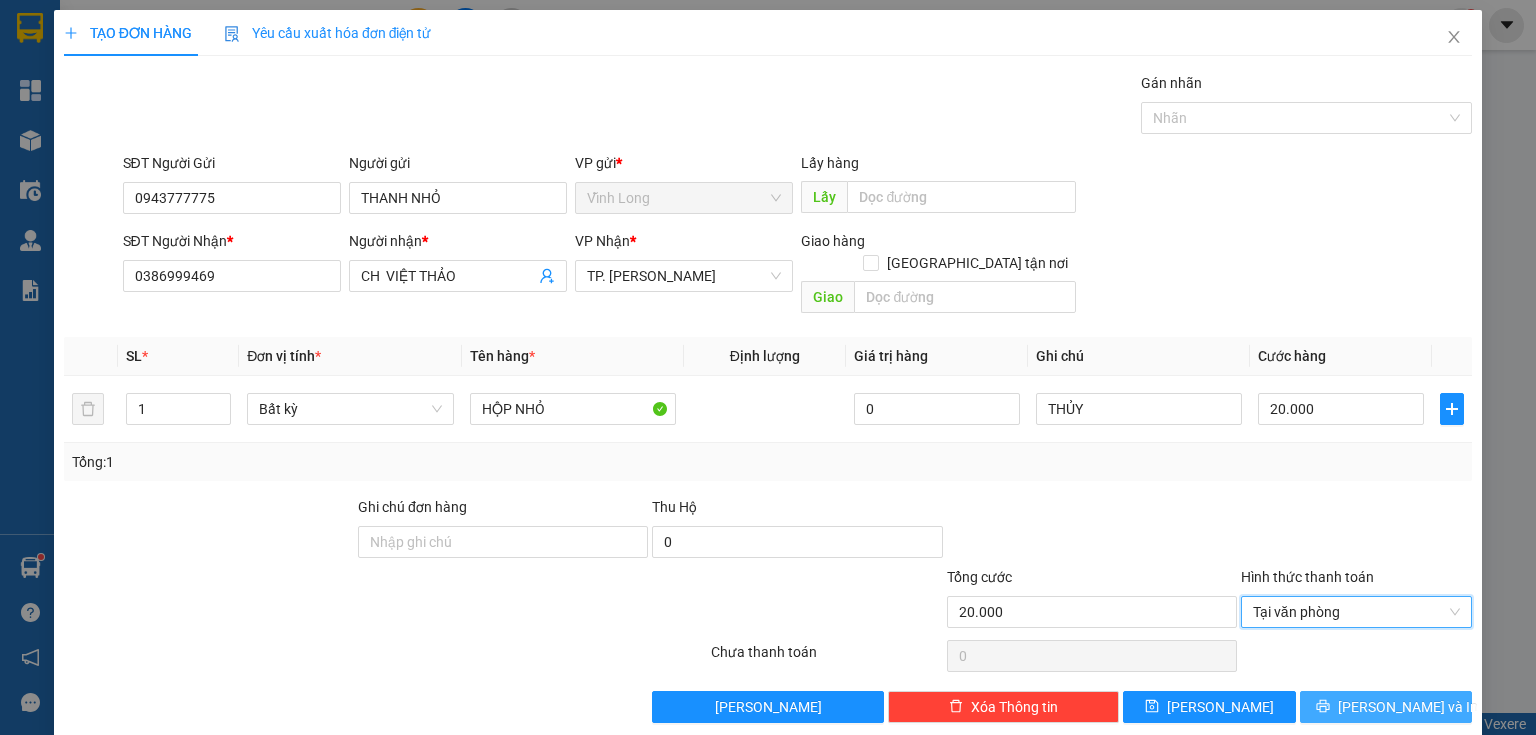 click on "Lưu và In" at bounding box center [1386, 707] 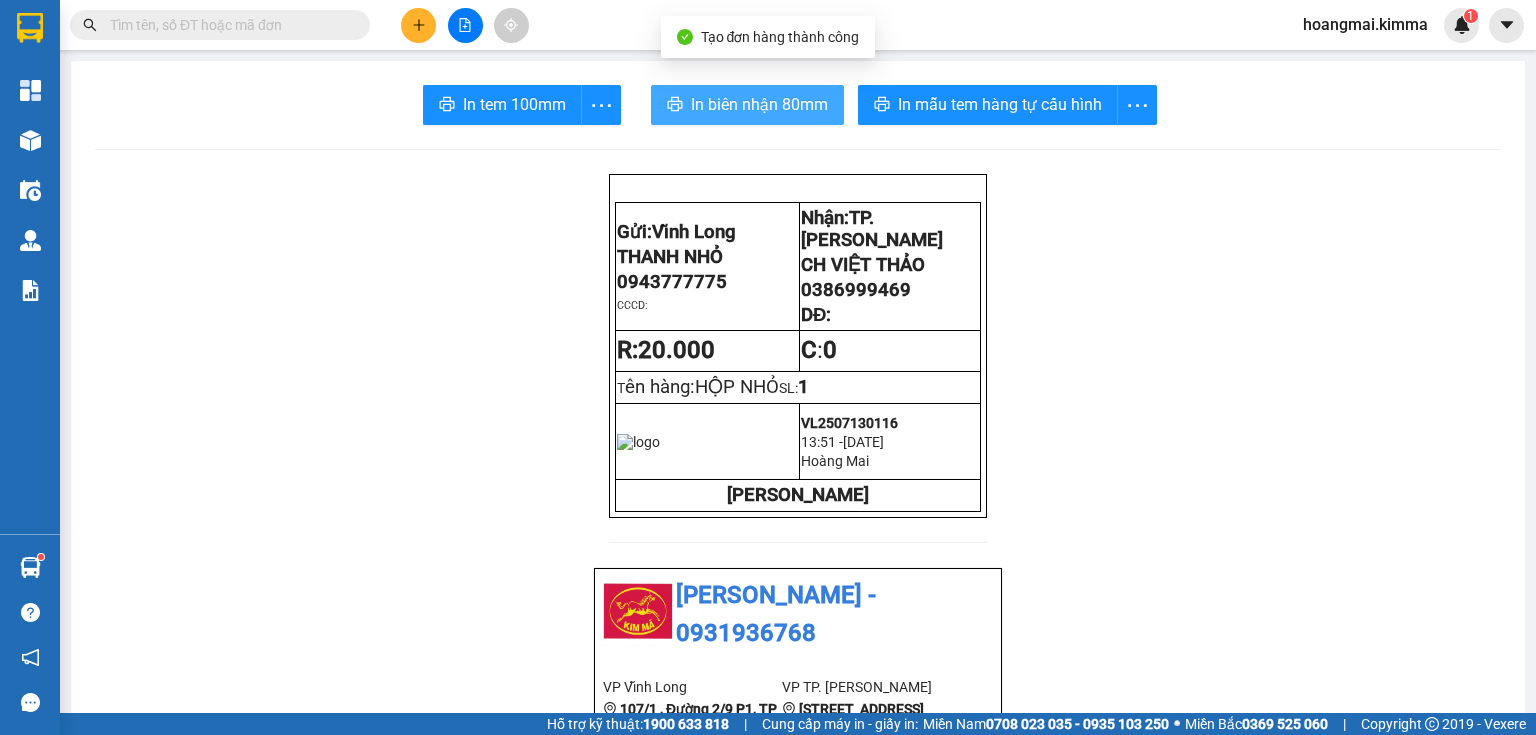 click on "In biên nhận 80mm" at bounding box center [747, 105] 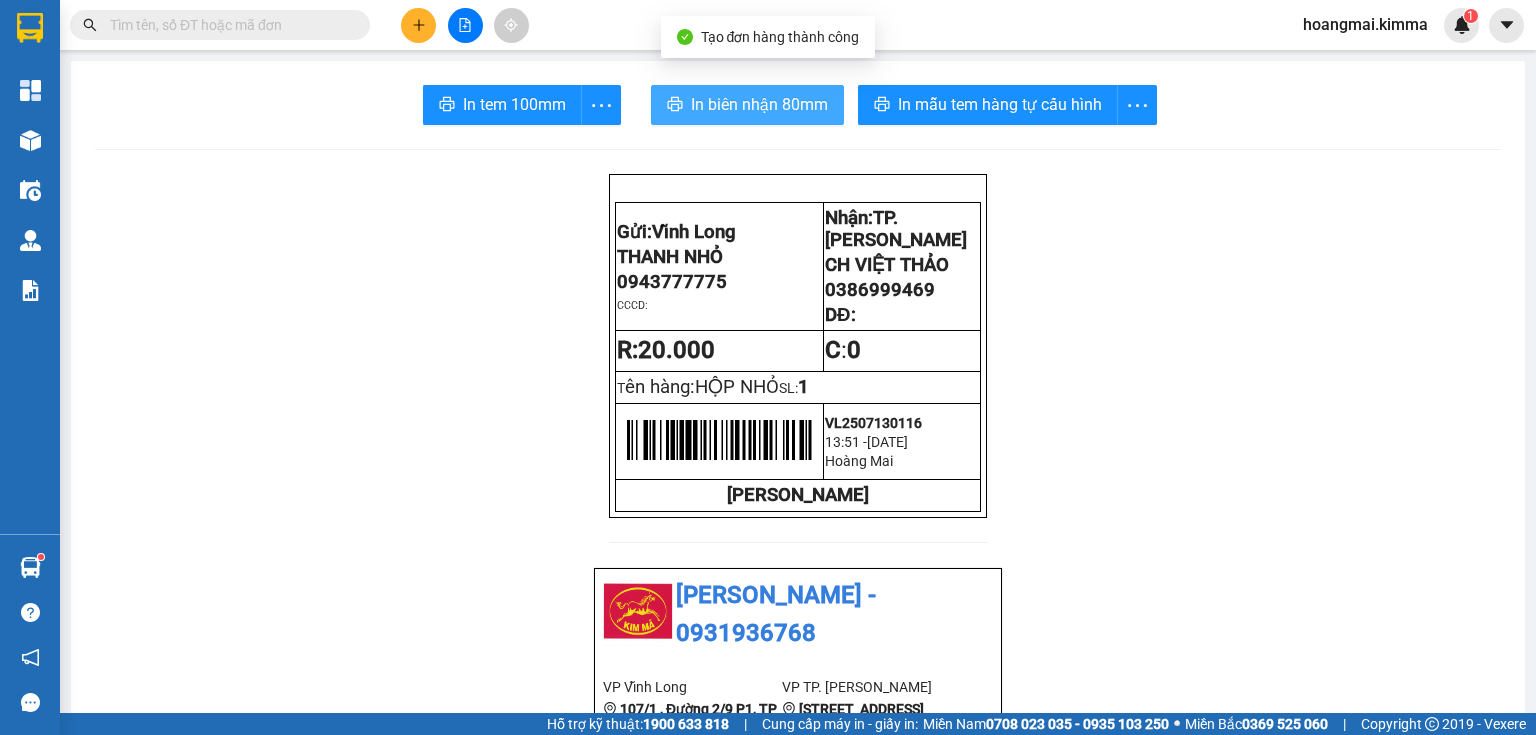 scroll, scrollTop: 0, scrollLeft: 0, axis: both 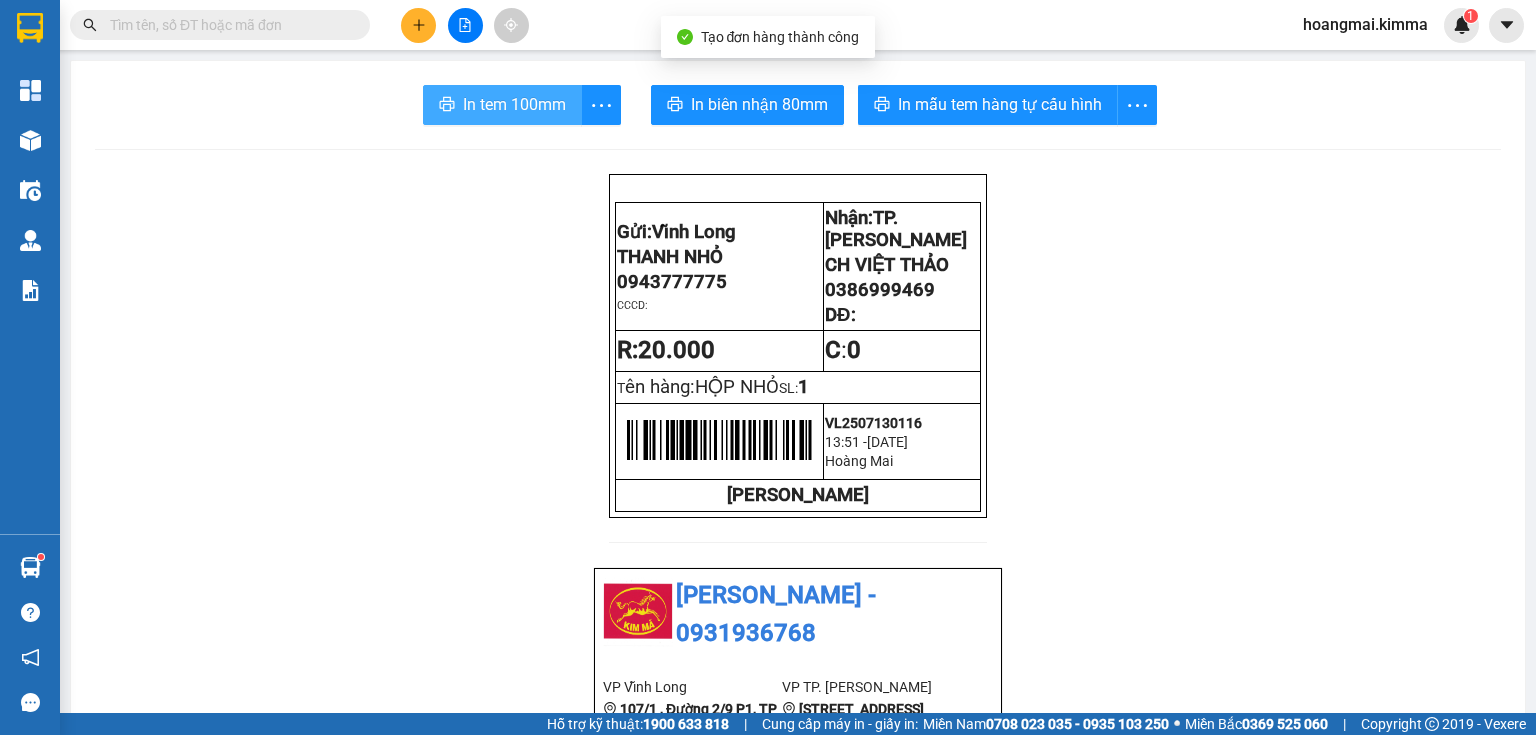 click on "In tem 100mm" at bounding box center (514, 104) 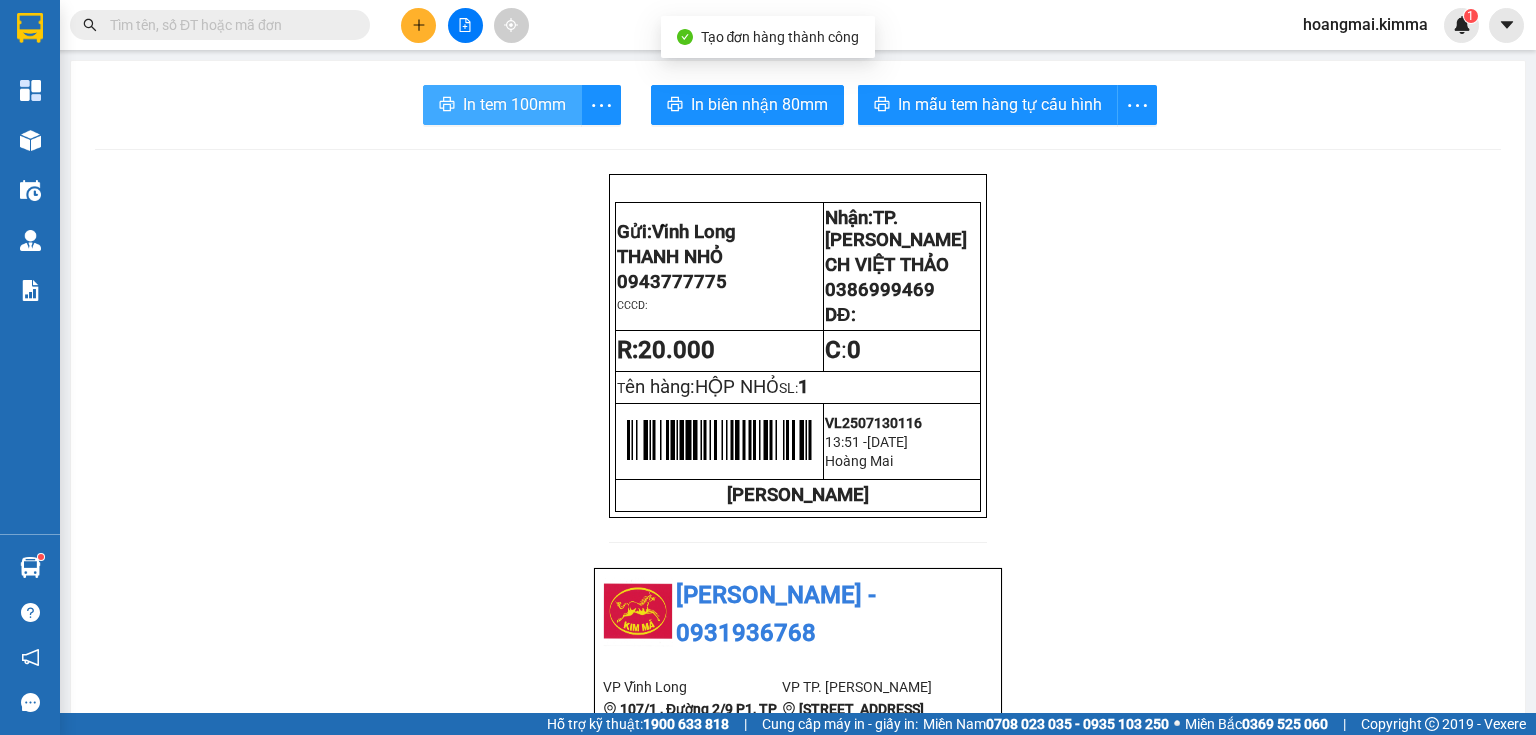 scroll, scrollTop: 0, scrollLeft: 0, axis: both 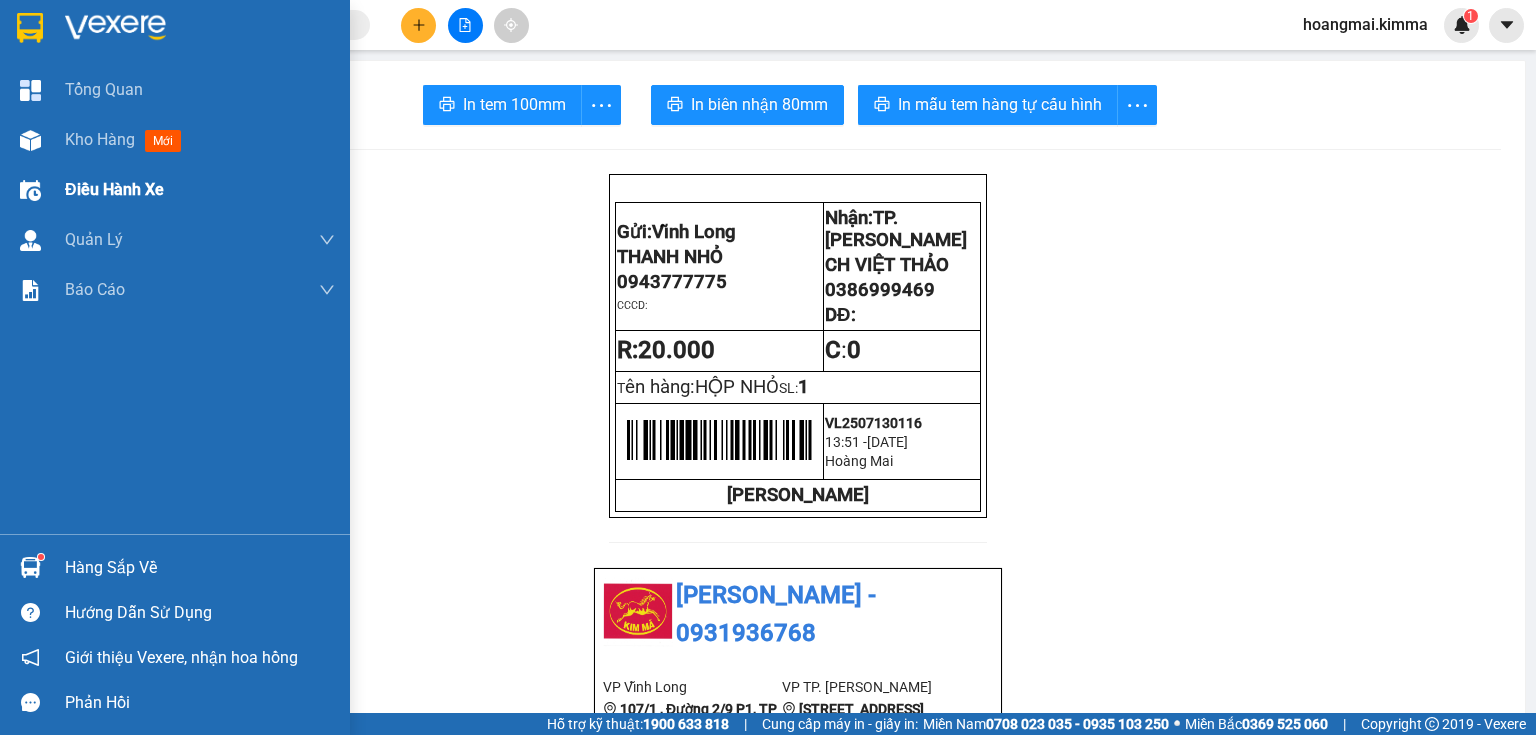click at bounding box center (30, 140) 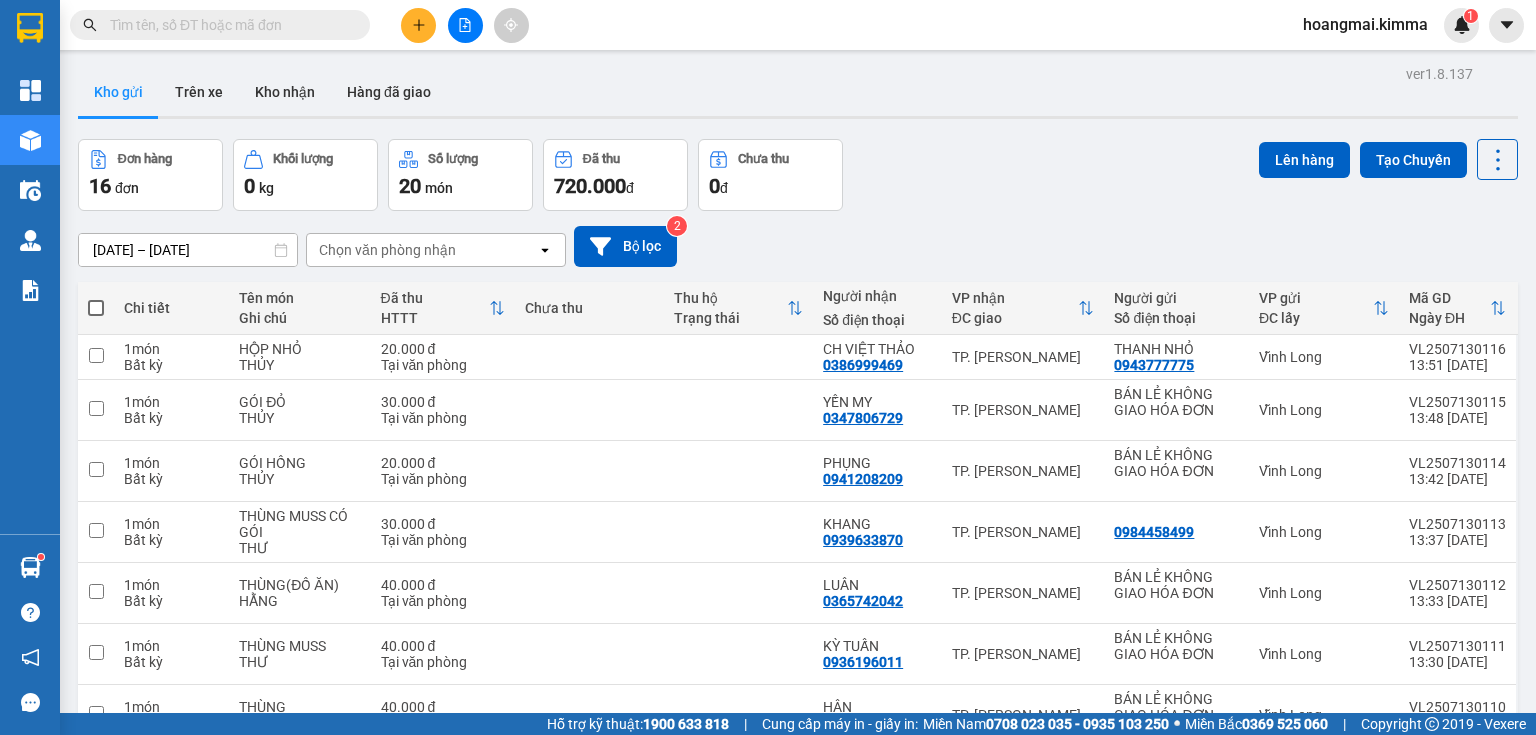 click at bounding box center (96, 308) 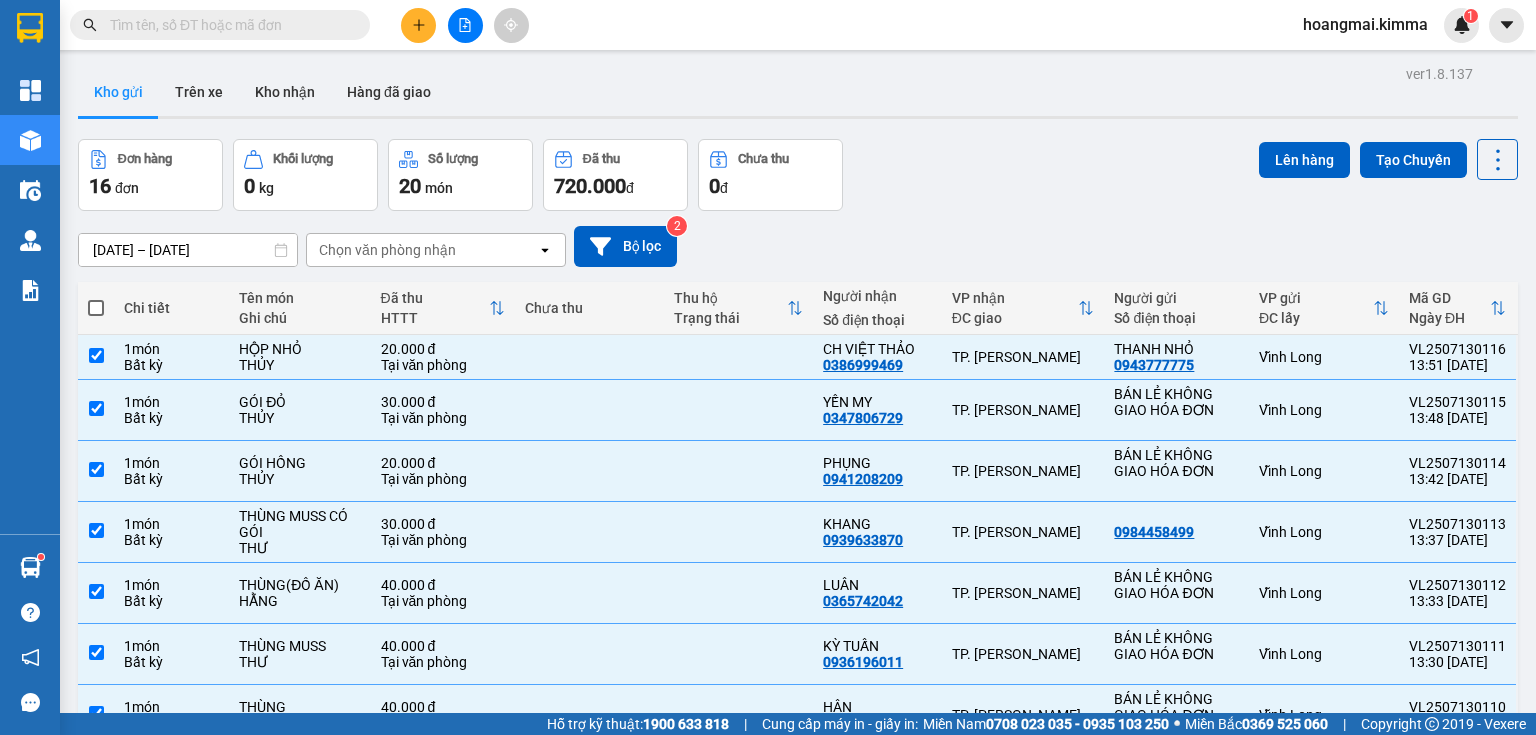 checkbox on "true" 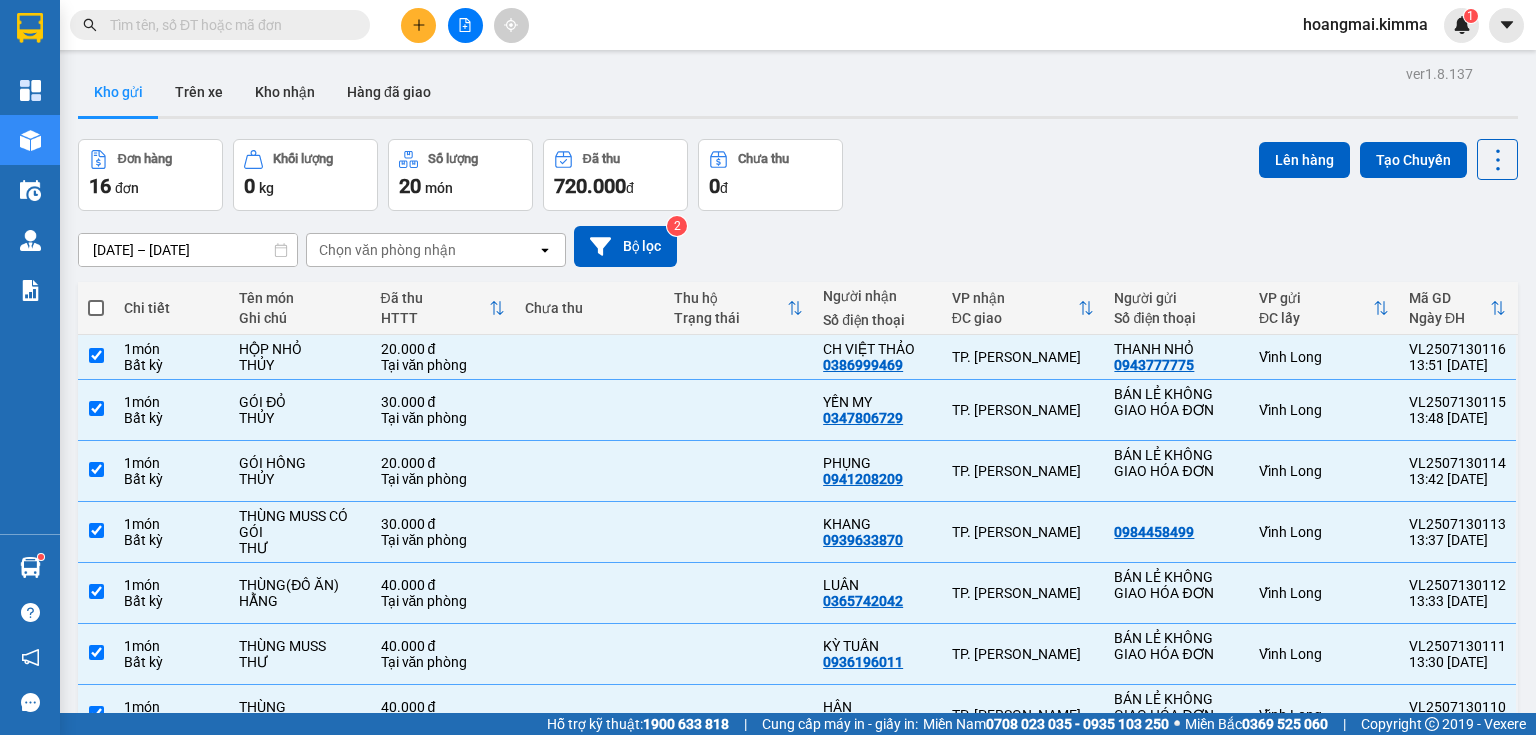 checkbox on "true" 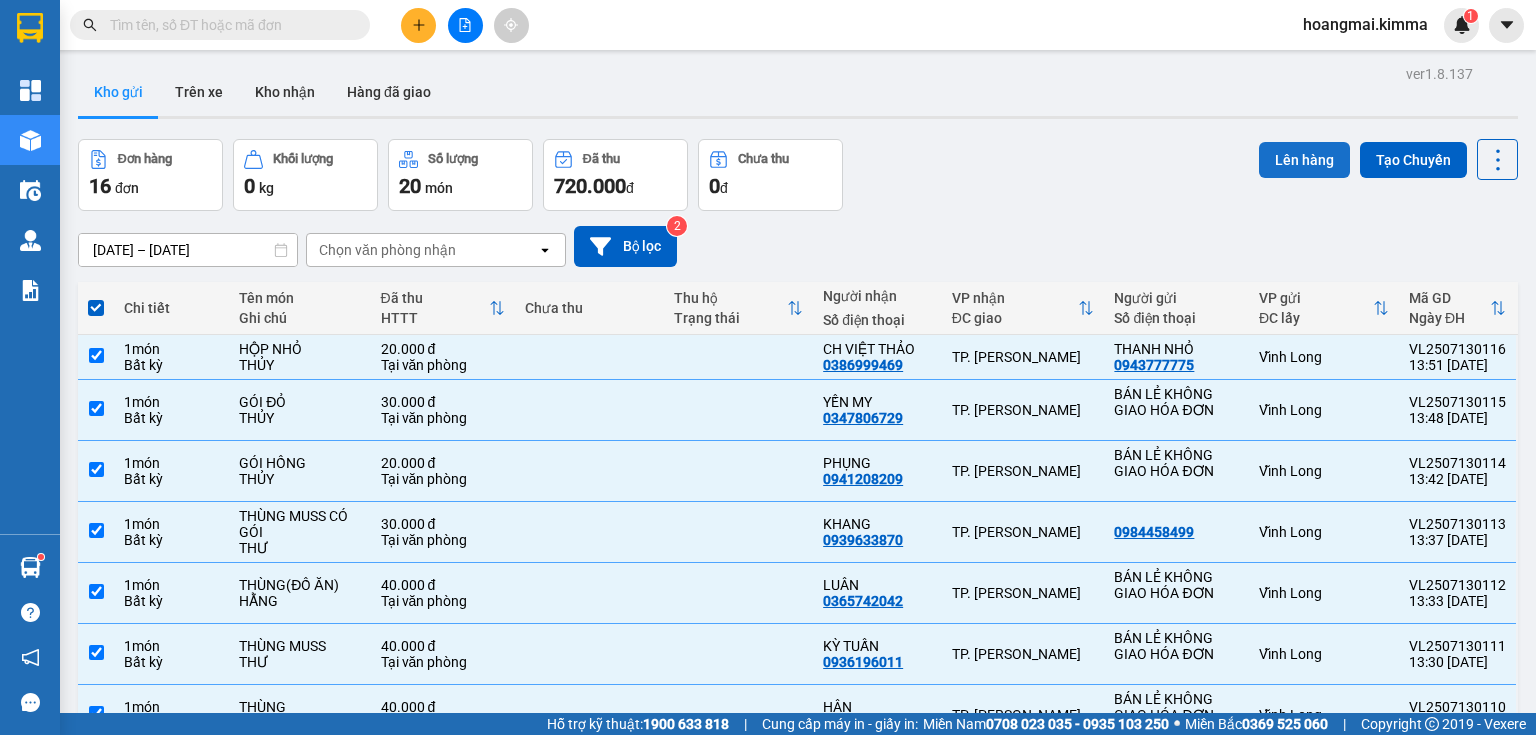 click on "Lên hàng" at bounding box center [1304, 160] 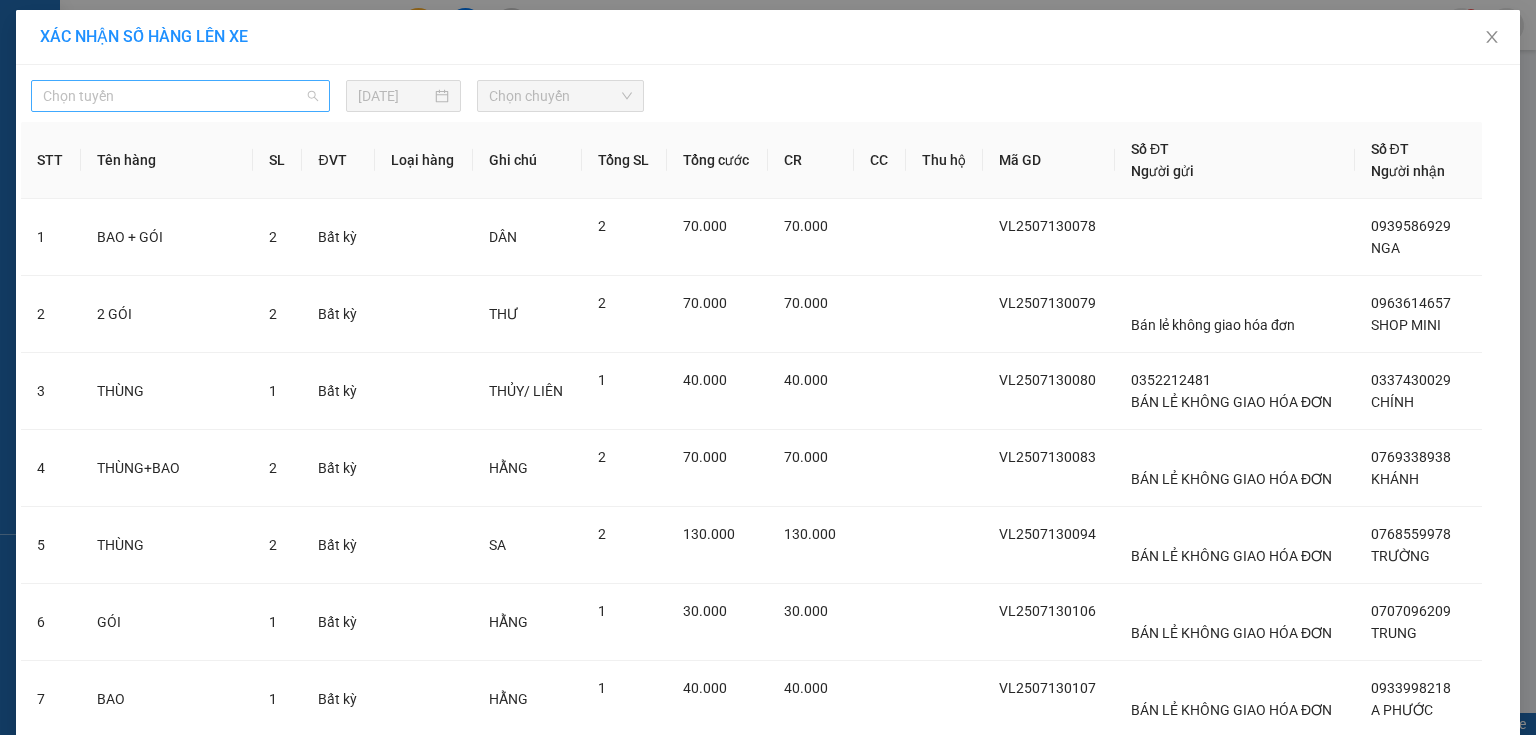click on "Chọn tuyến" at bounding box center [180, 96] 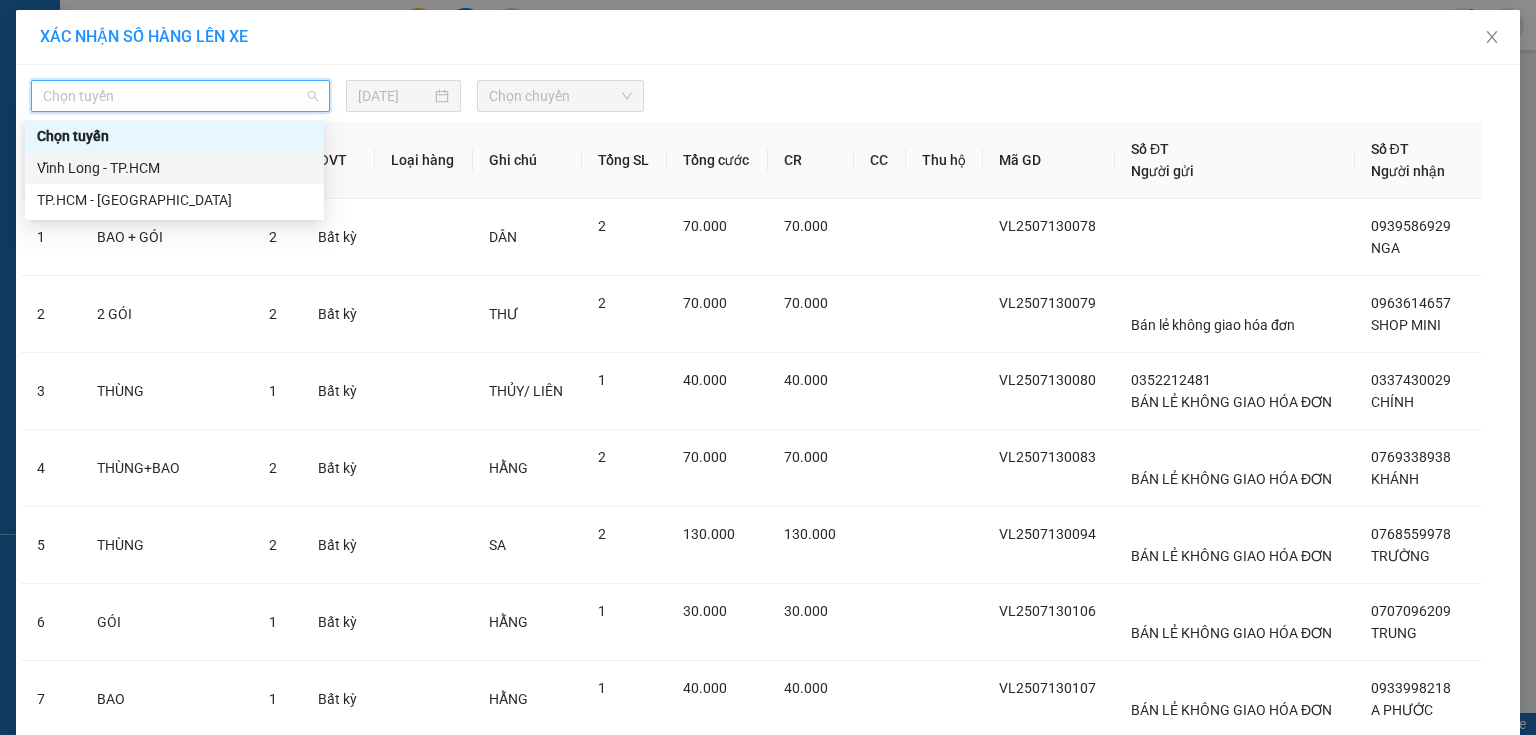 click on "Vĩnh Long - TP.HCM" at bounding box center (174, 168) 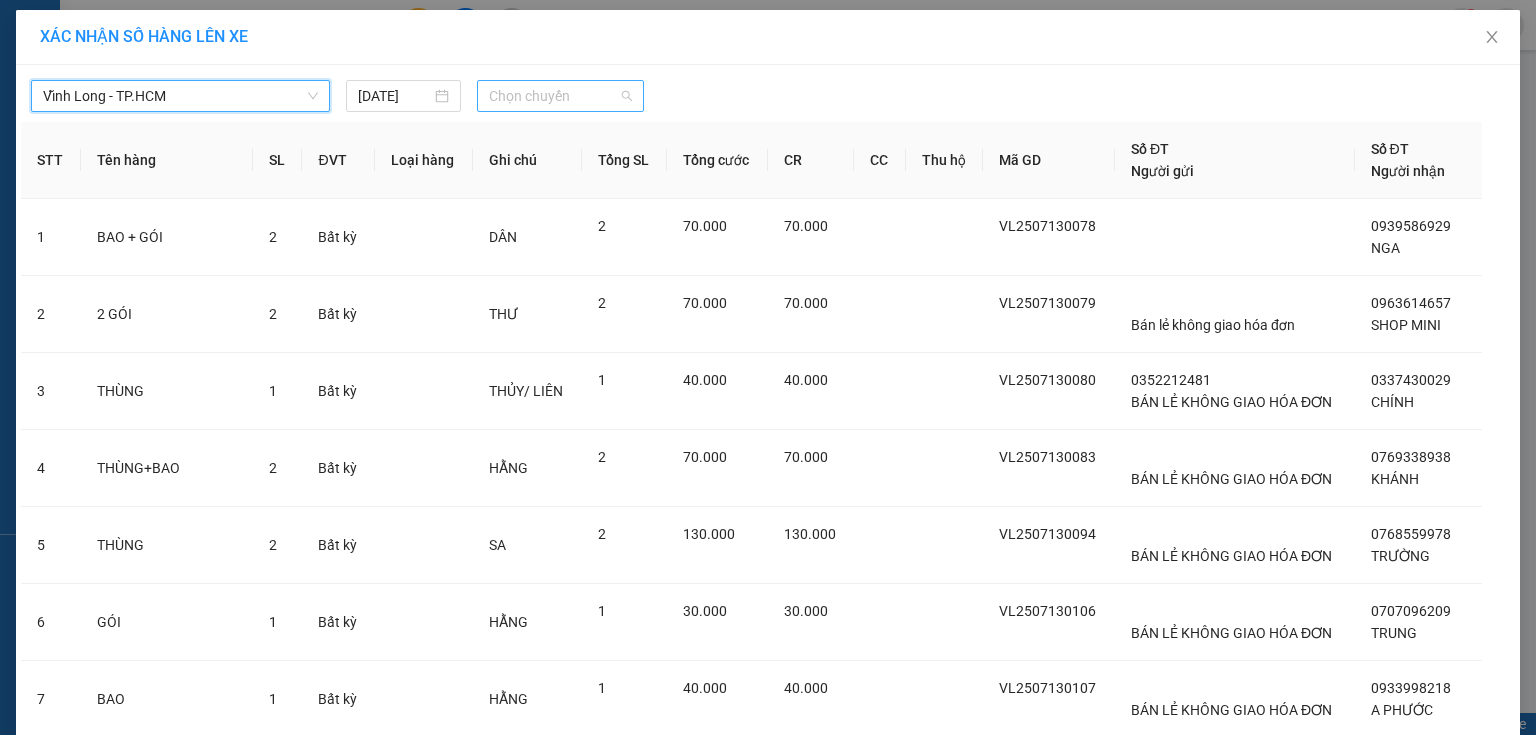 click on "Chọn chuyến" at bounding box center (561, 96) 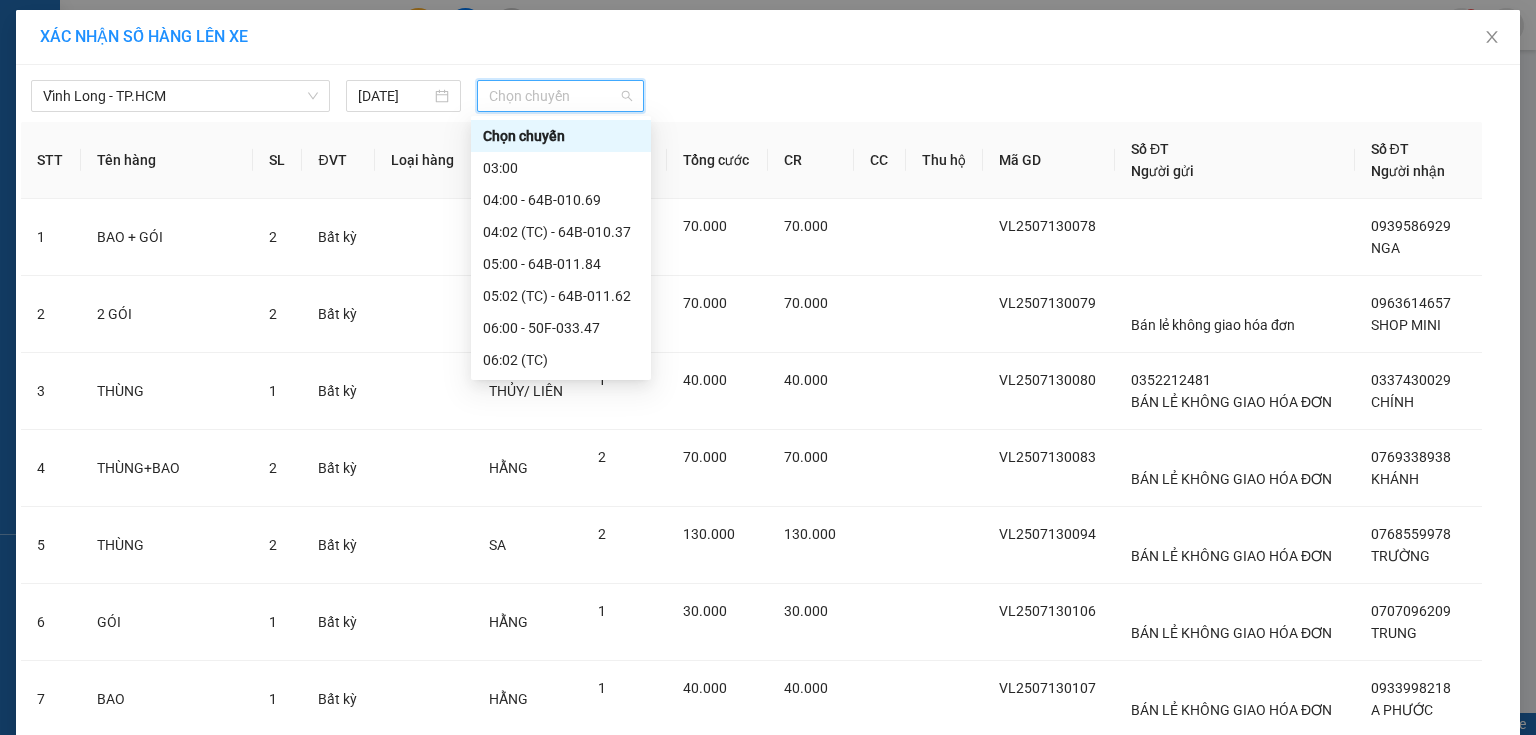 click on "14:00     - 64B-010.69" at bounding box center (561, 808) 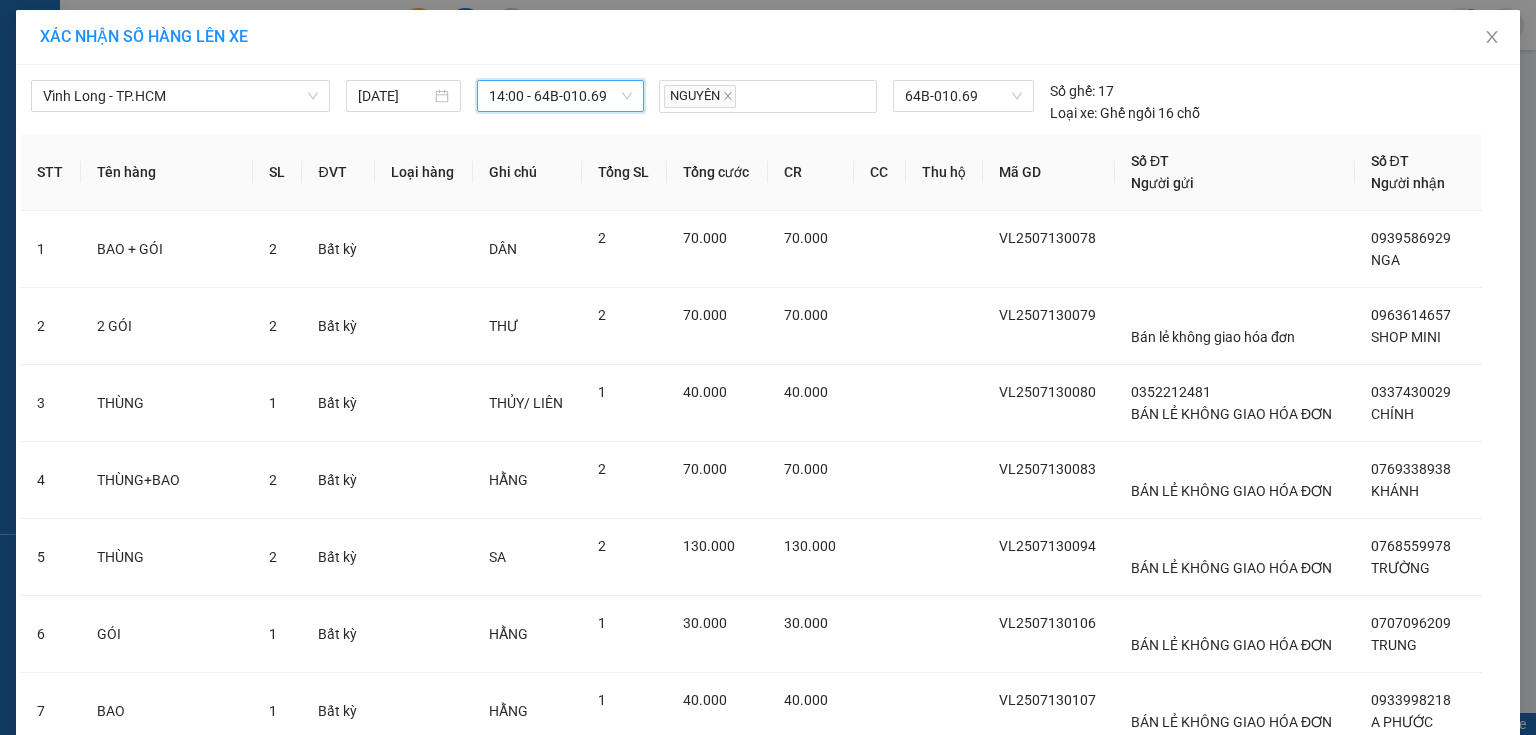 click on "Lên hàng" at bounding box center (830, 1534) 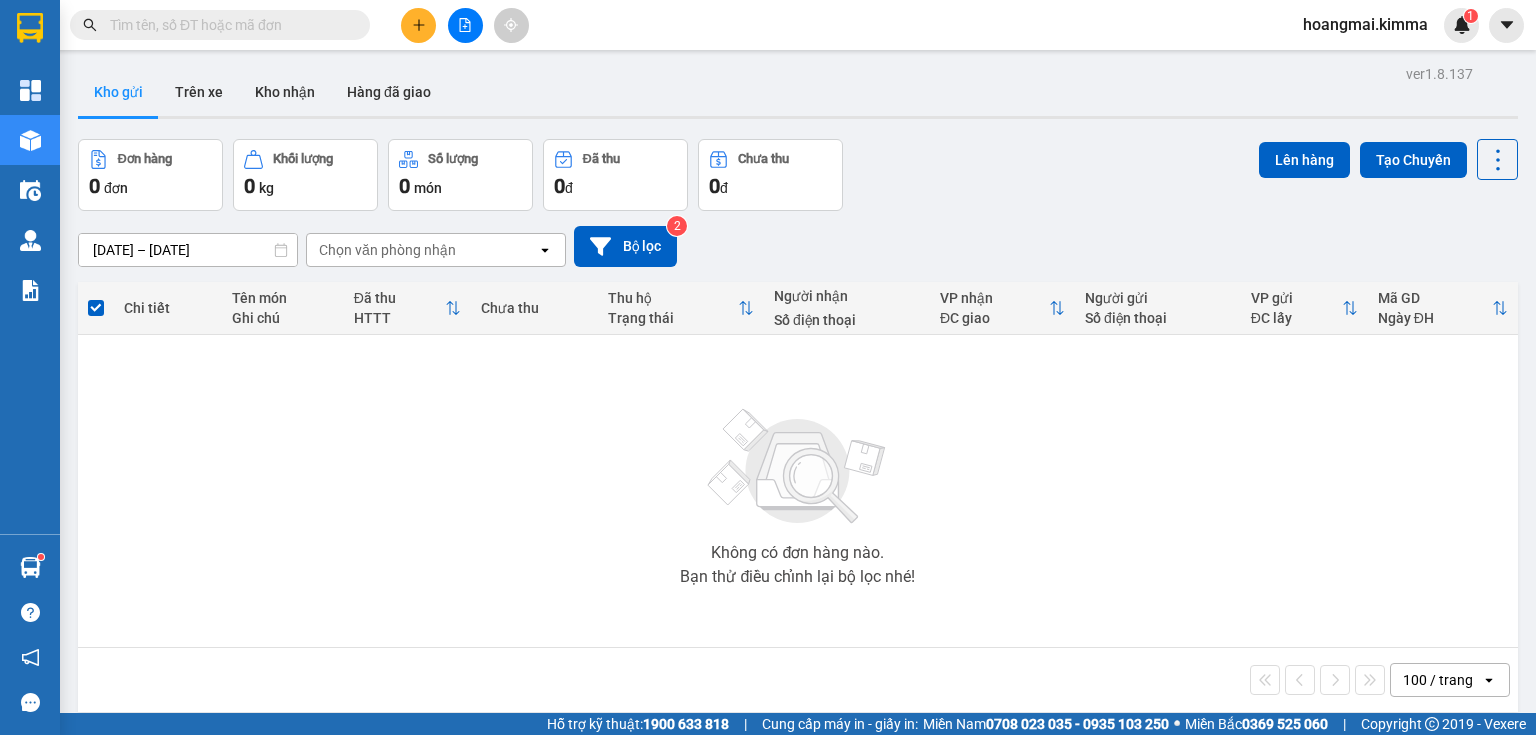 click 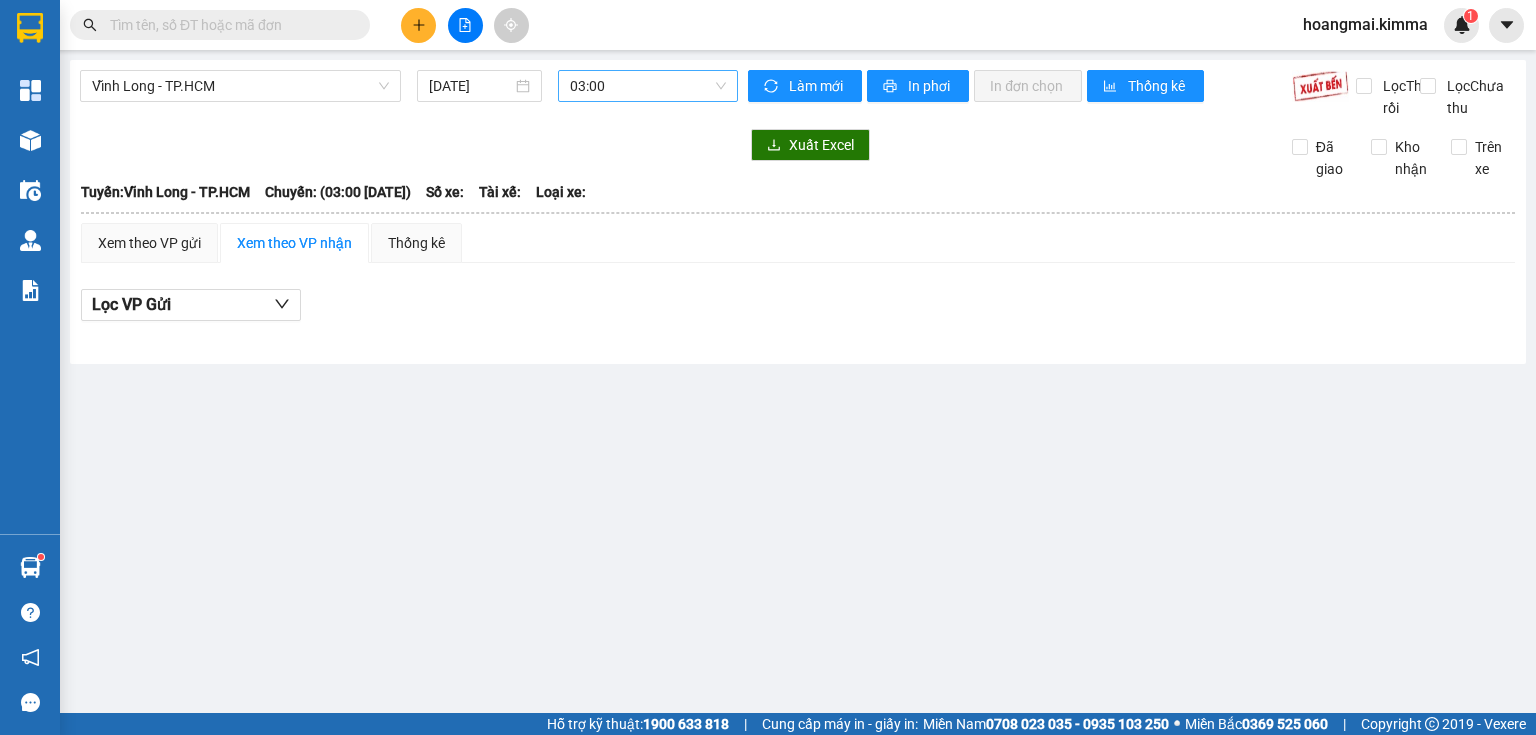 click on "03:00" at bounding box center [648, 86] 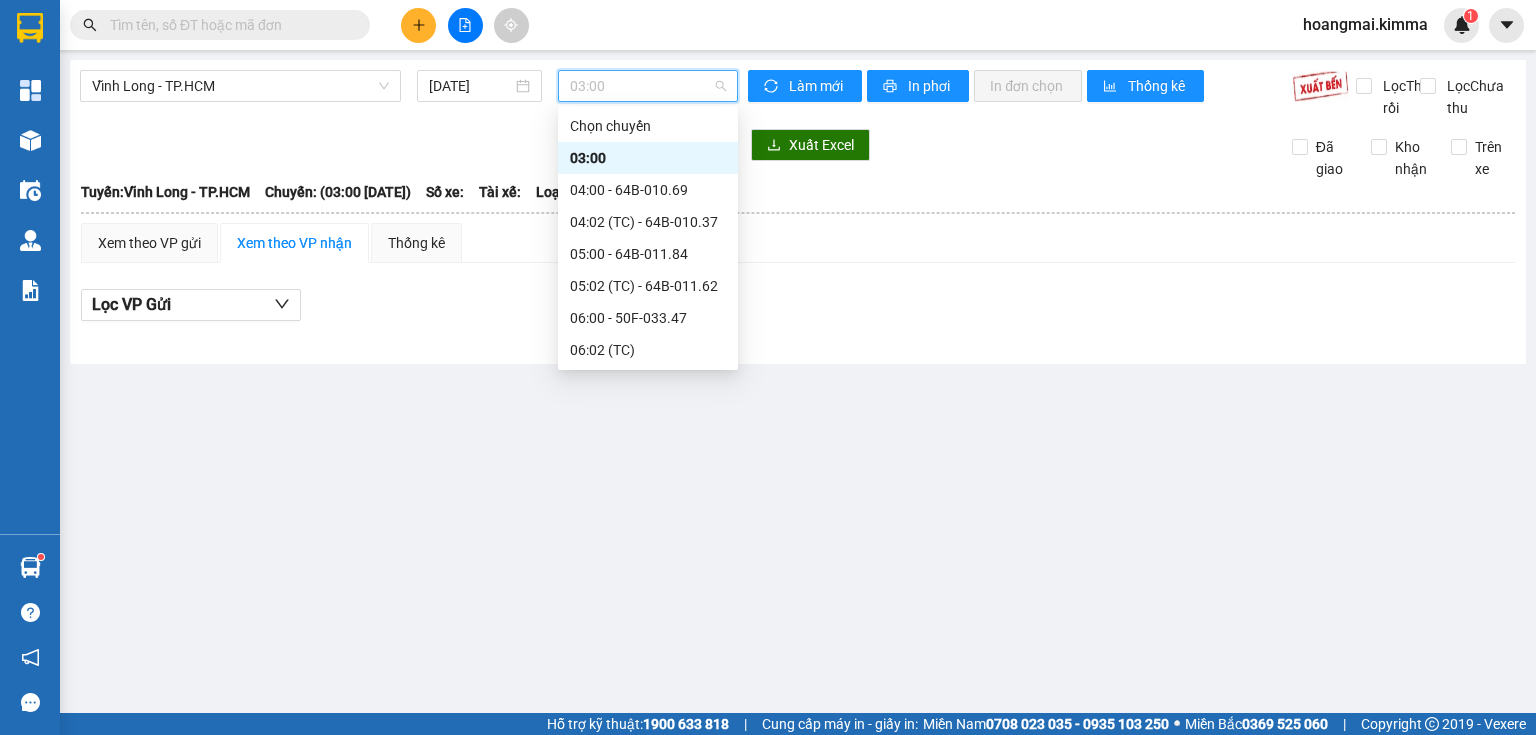 click on "14:00     - 64B-010.69" at bounding box center (648, 798) 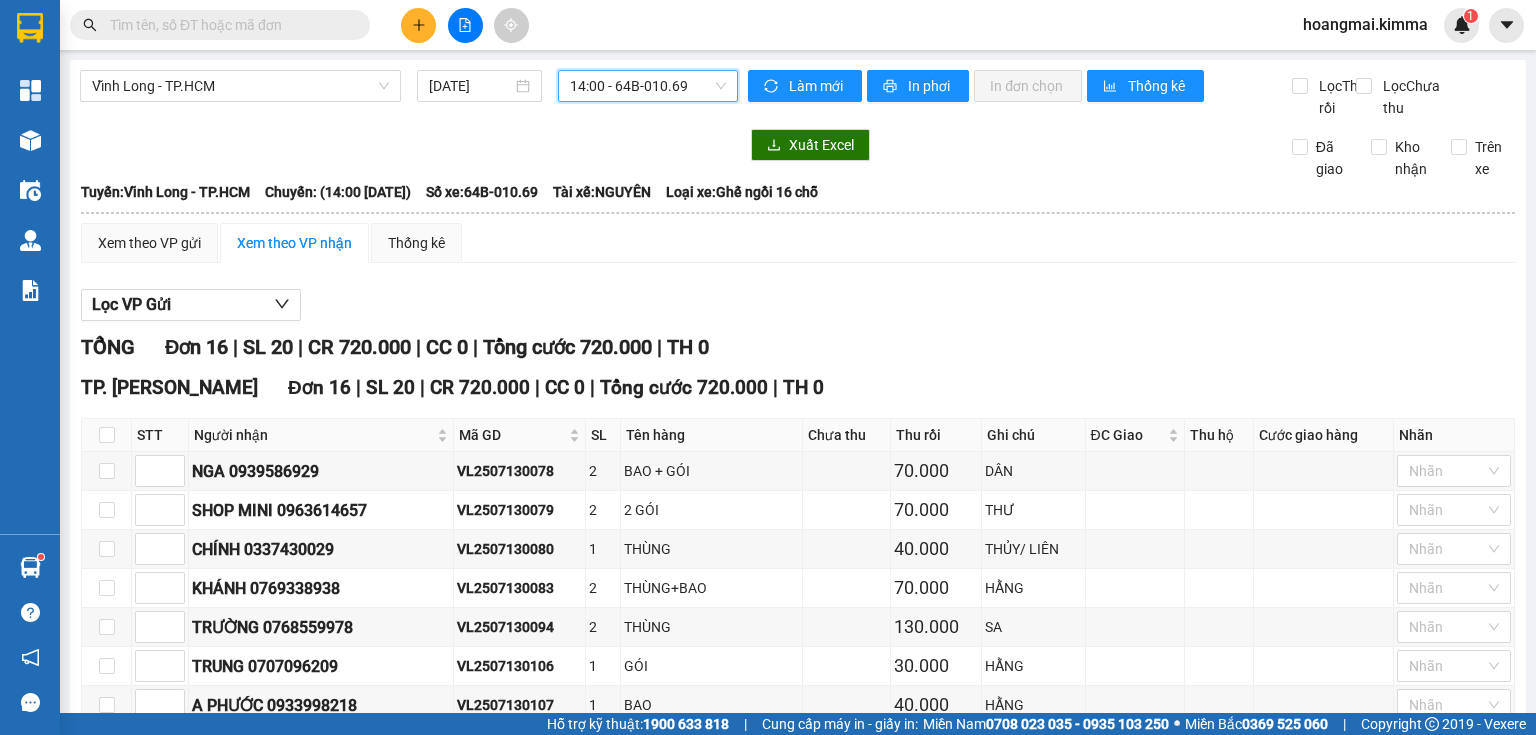 click 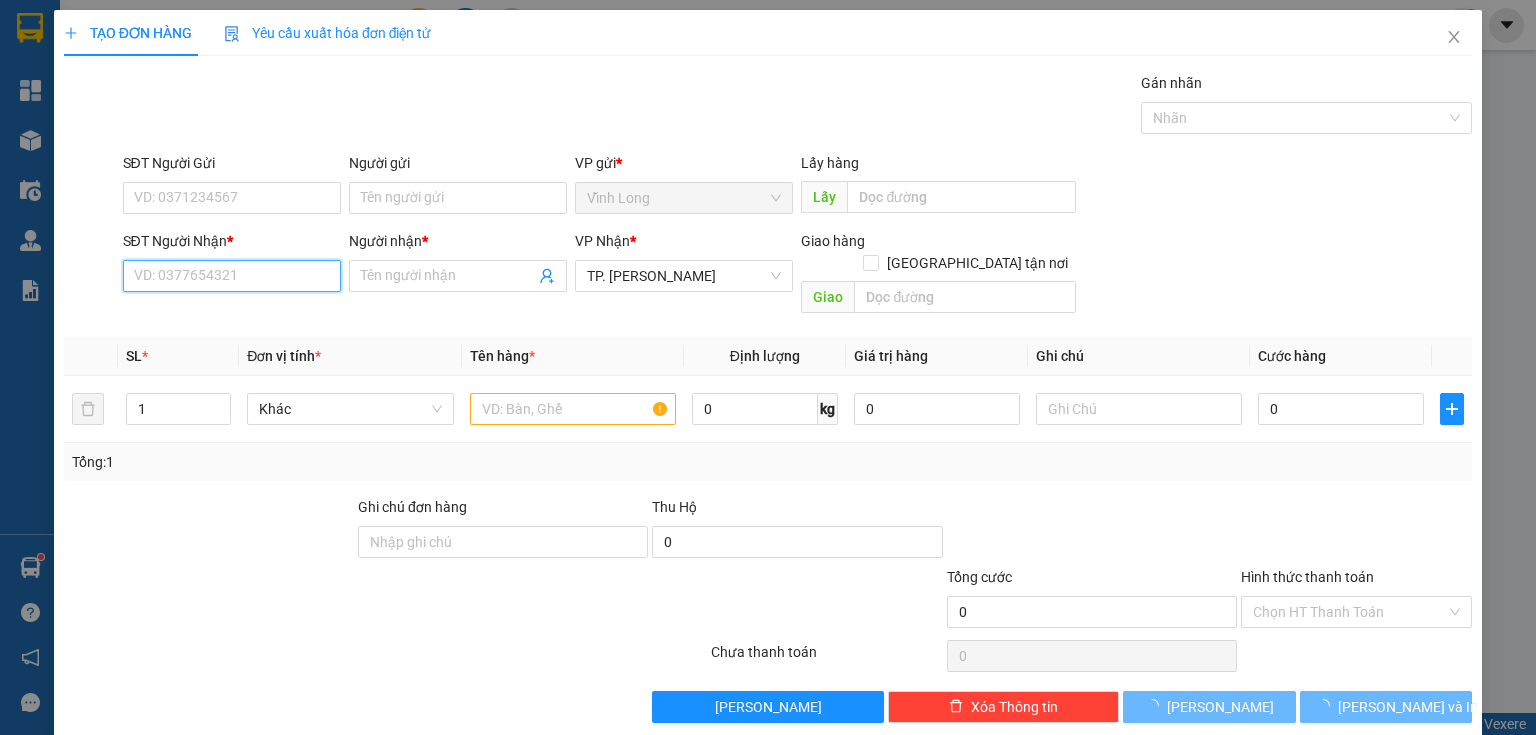 click on "SĐT Người Nhận  *" at bounding box center (232, 276) 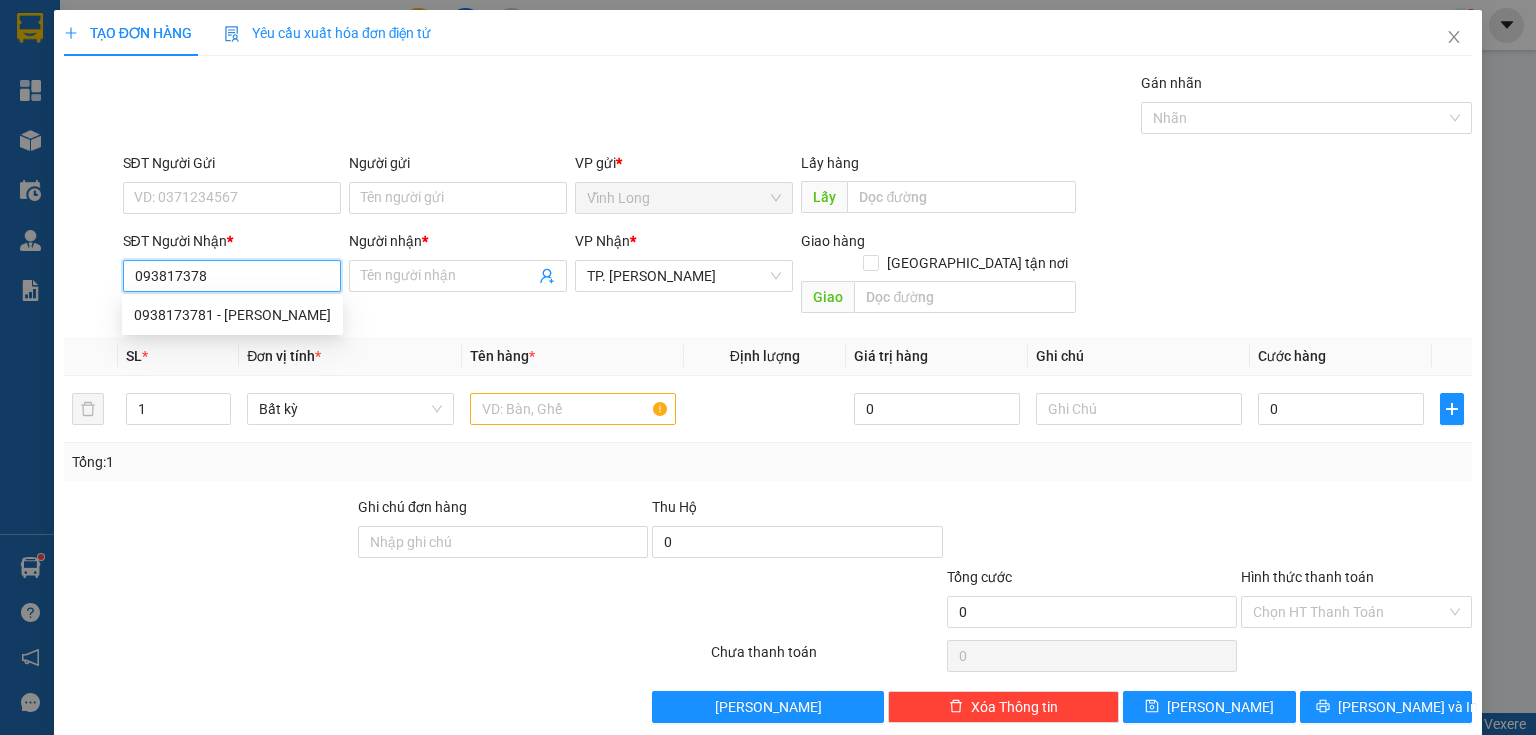 type on "0938173781" 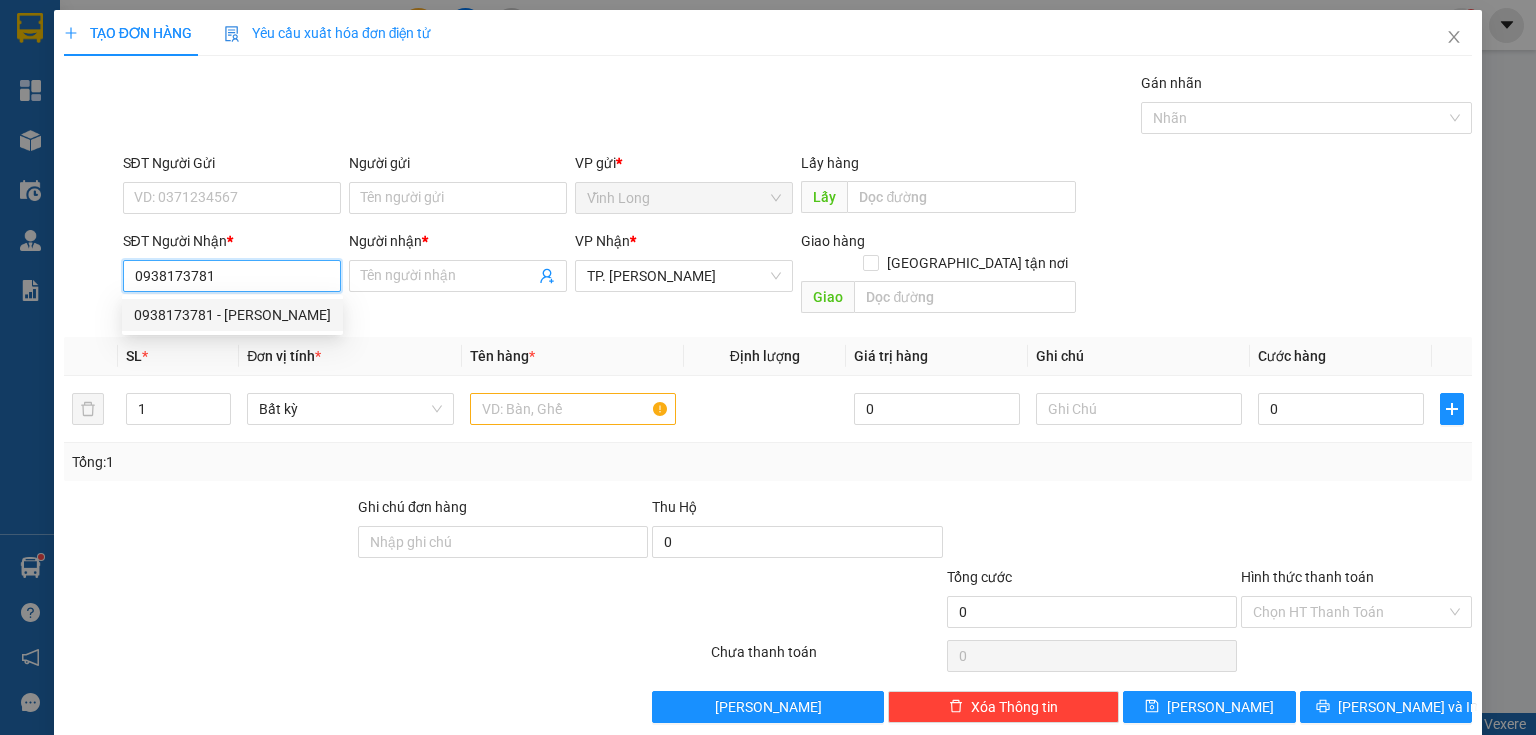 click on "0938173781 - DUY" at bounding box center [232, 315] 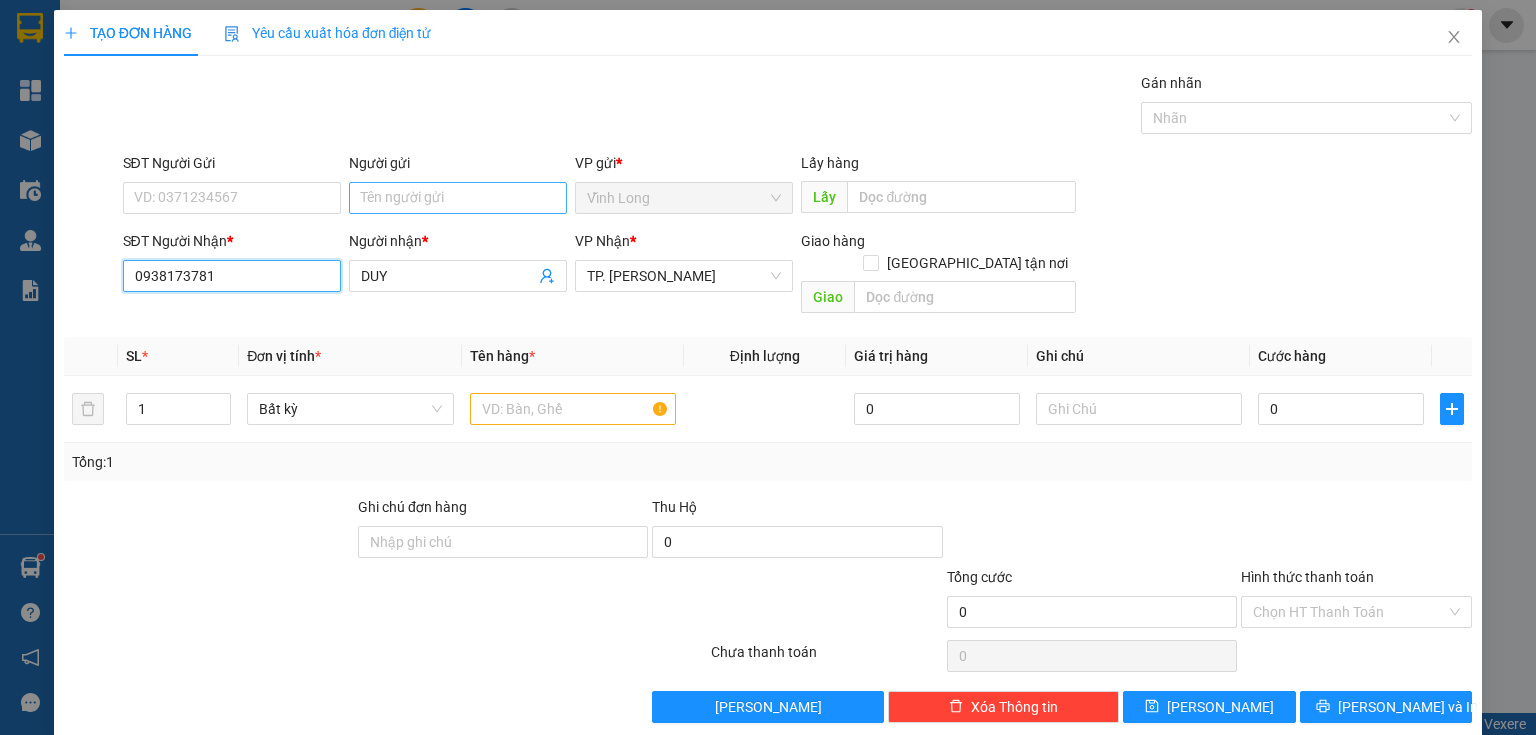 type on "0938173781" 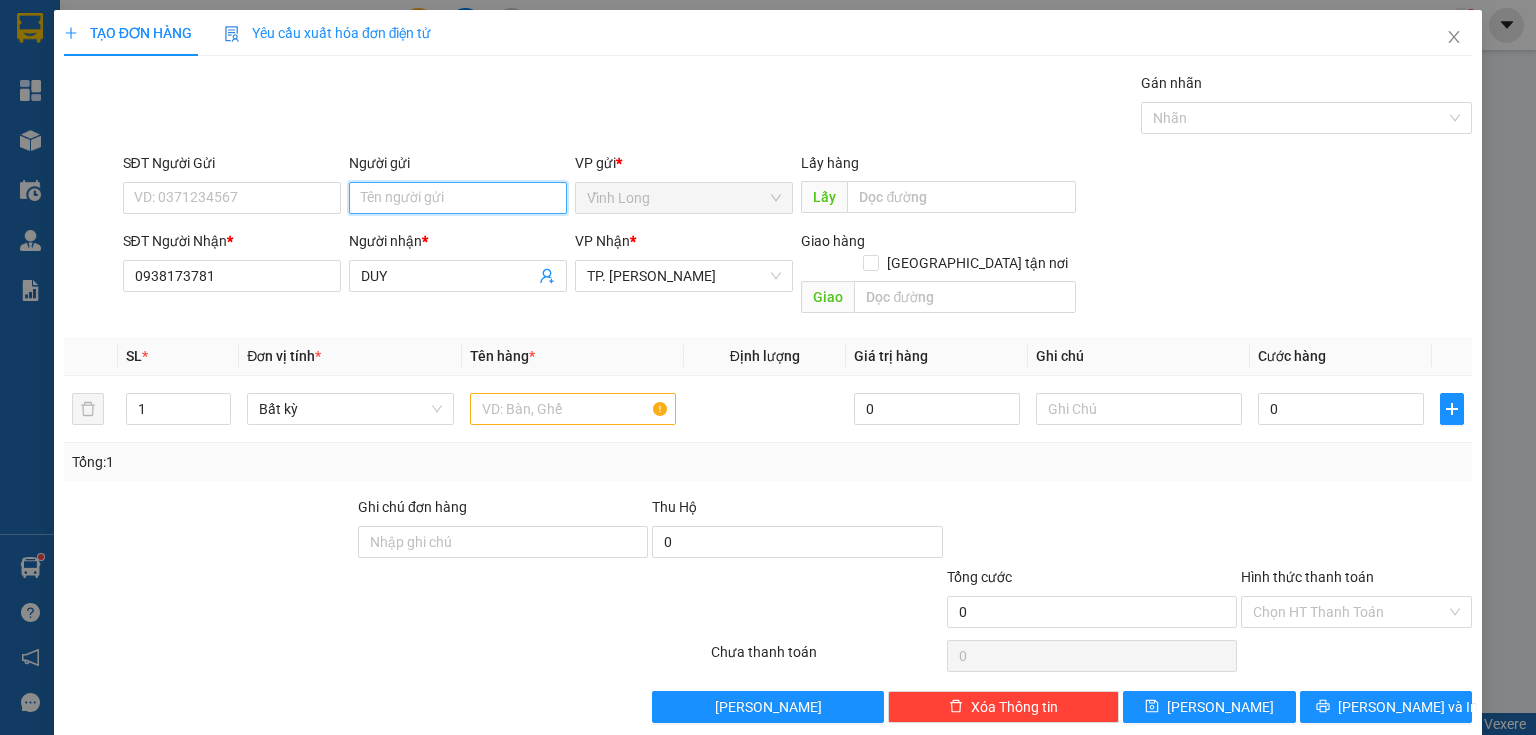 click on "Người gửi" at bounding box center (458, 198) 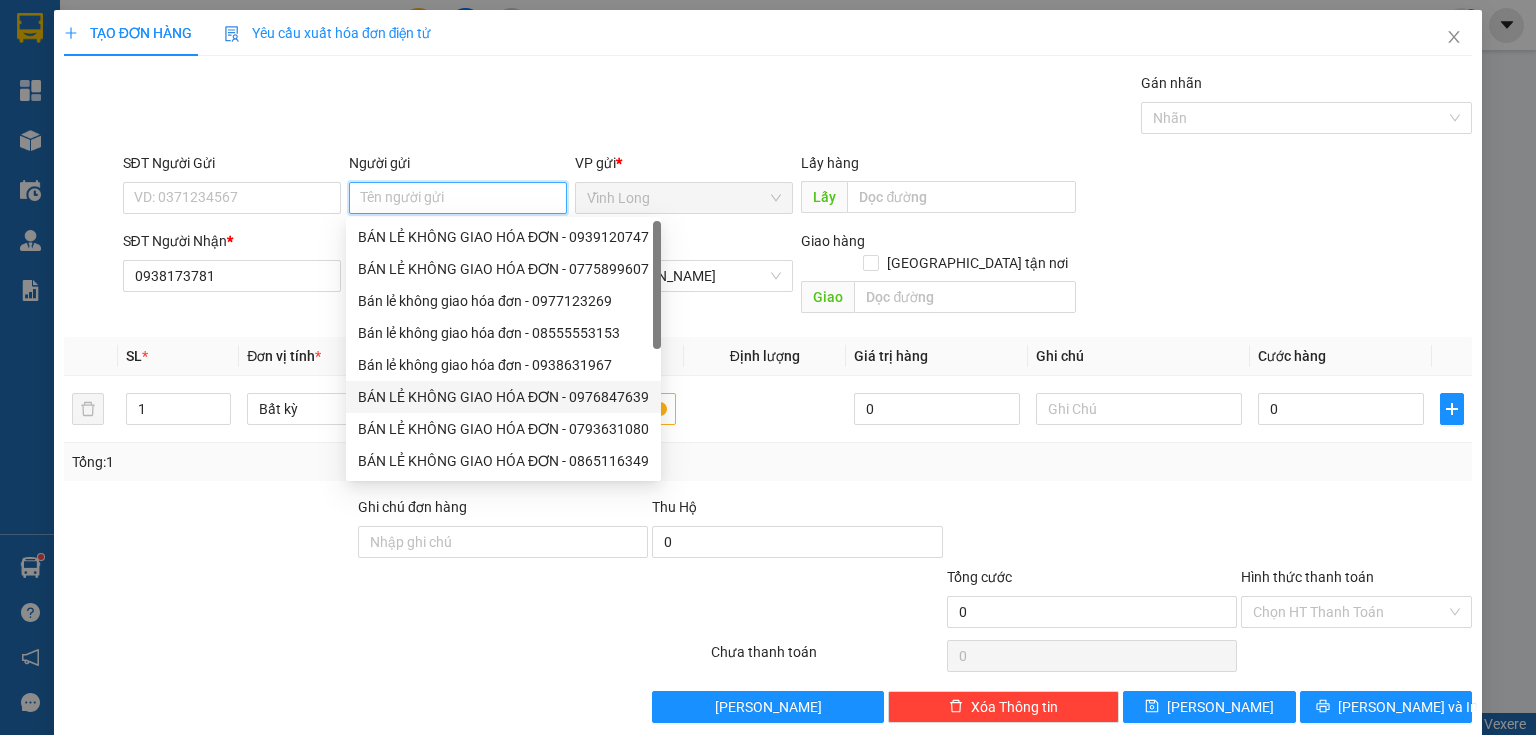 click on "BÁN LẺ KHÔNG GIAO HÓA ĐƠN - 0976847639" at bounding box center [503, 397] 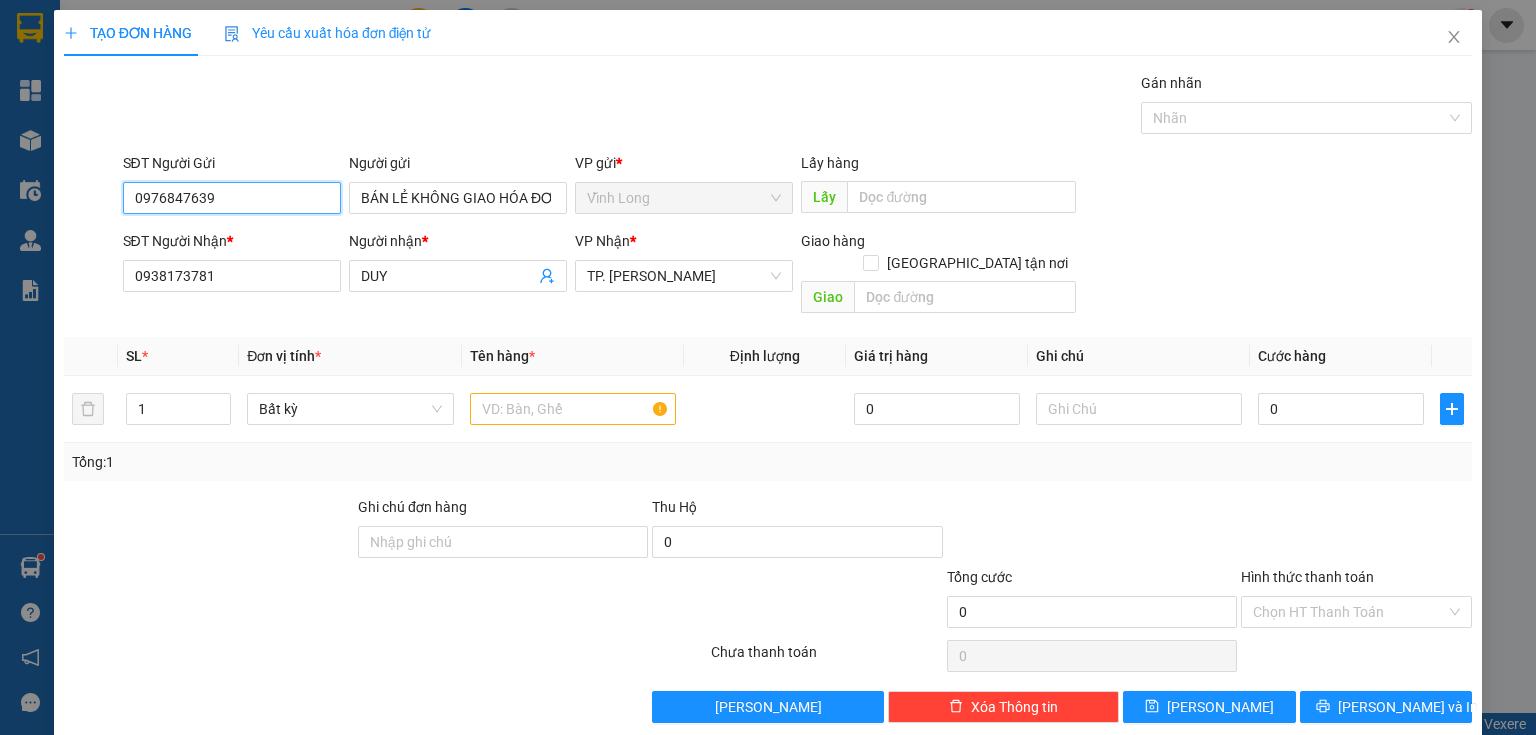 drag, startPoint x: 260, startPoint y: 202, endPoint x: 31, endPoint y: 164, distance: 232.13142 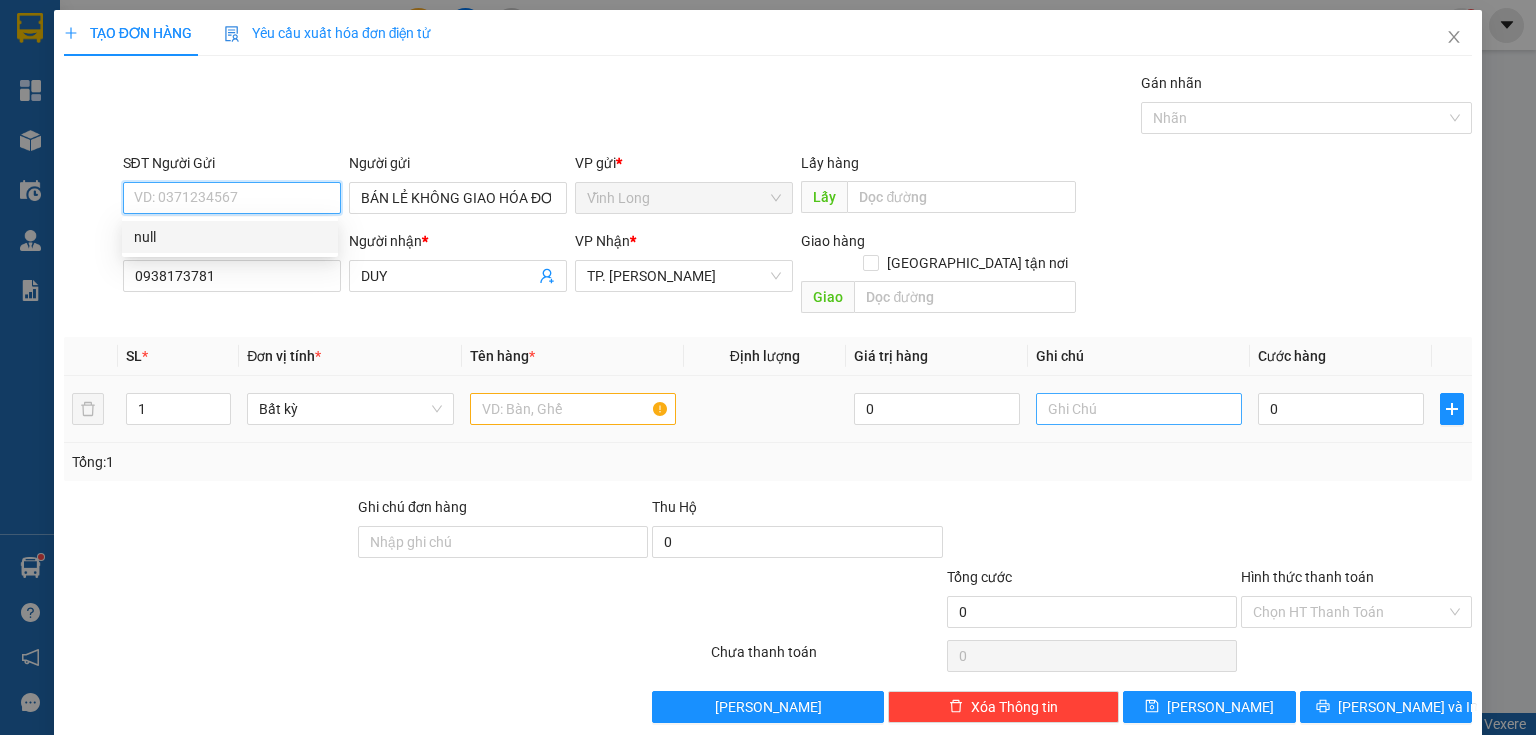 type 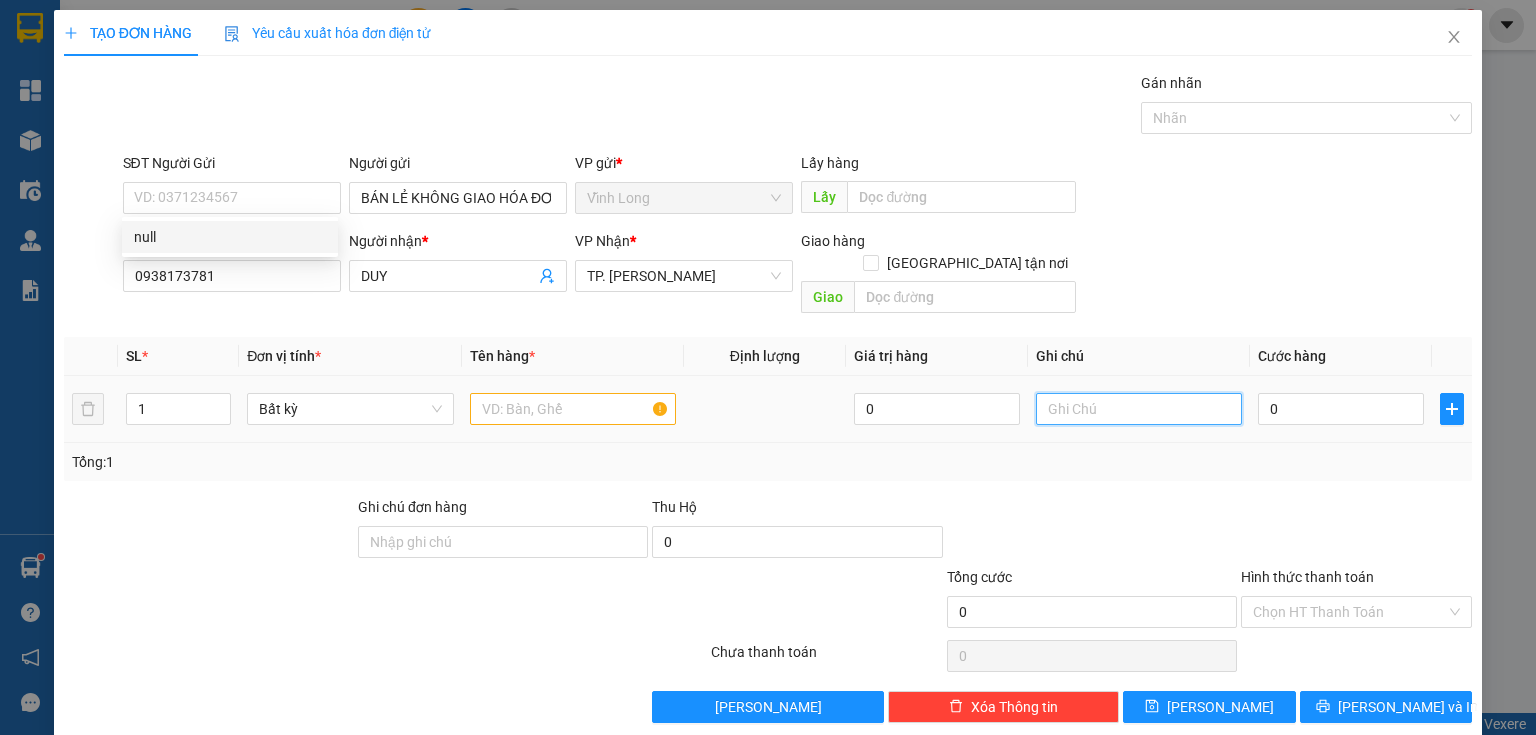 click at bounding box center [1139, 409] 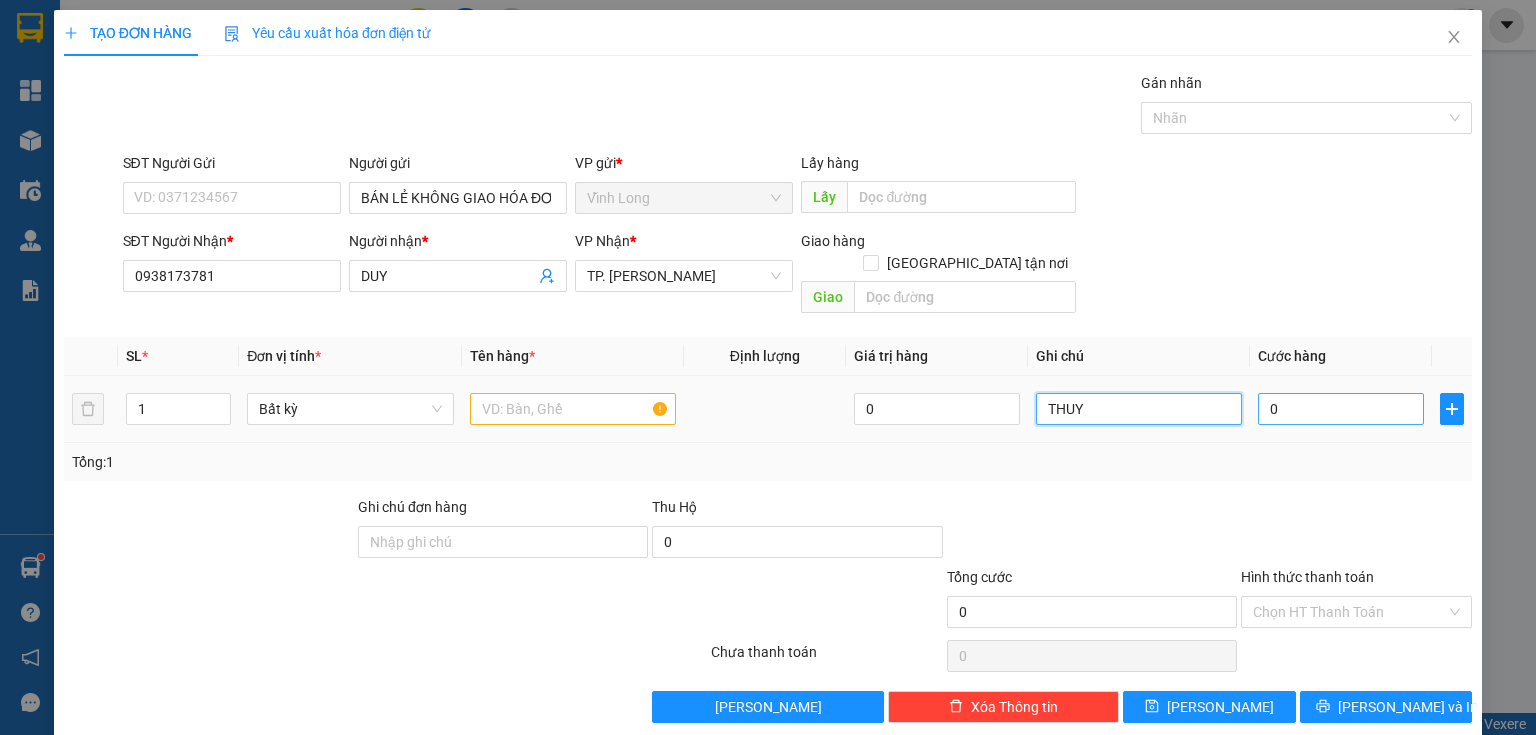 type on "THUY" 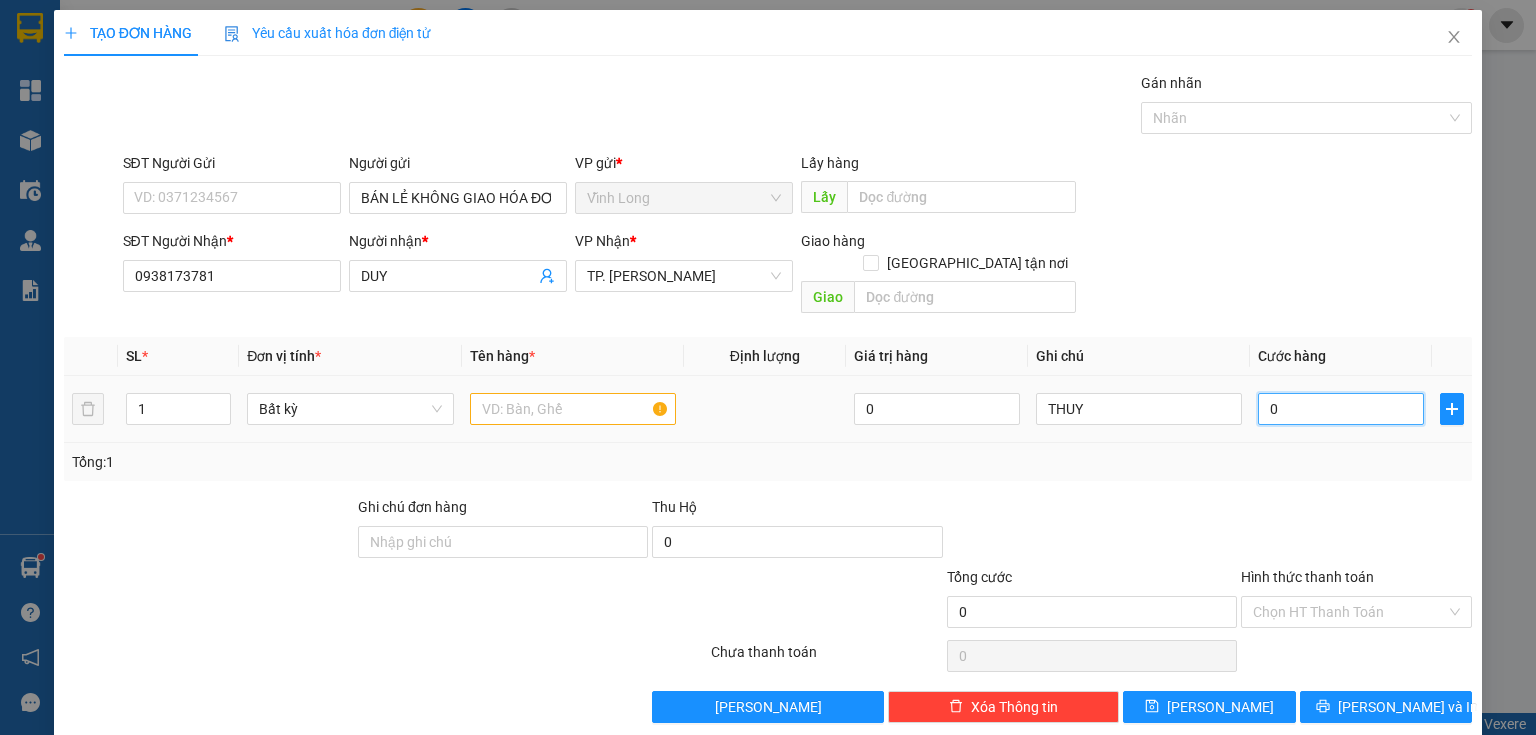 click on "0" at bounding box center [1341, 409] 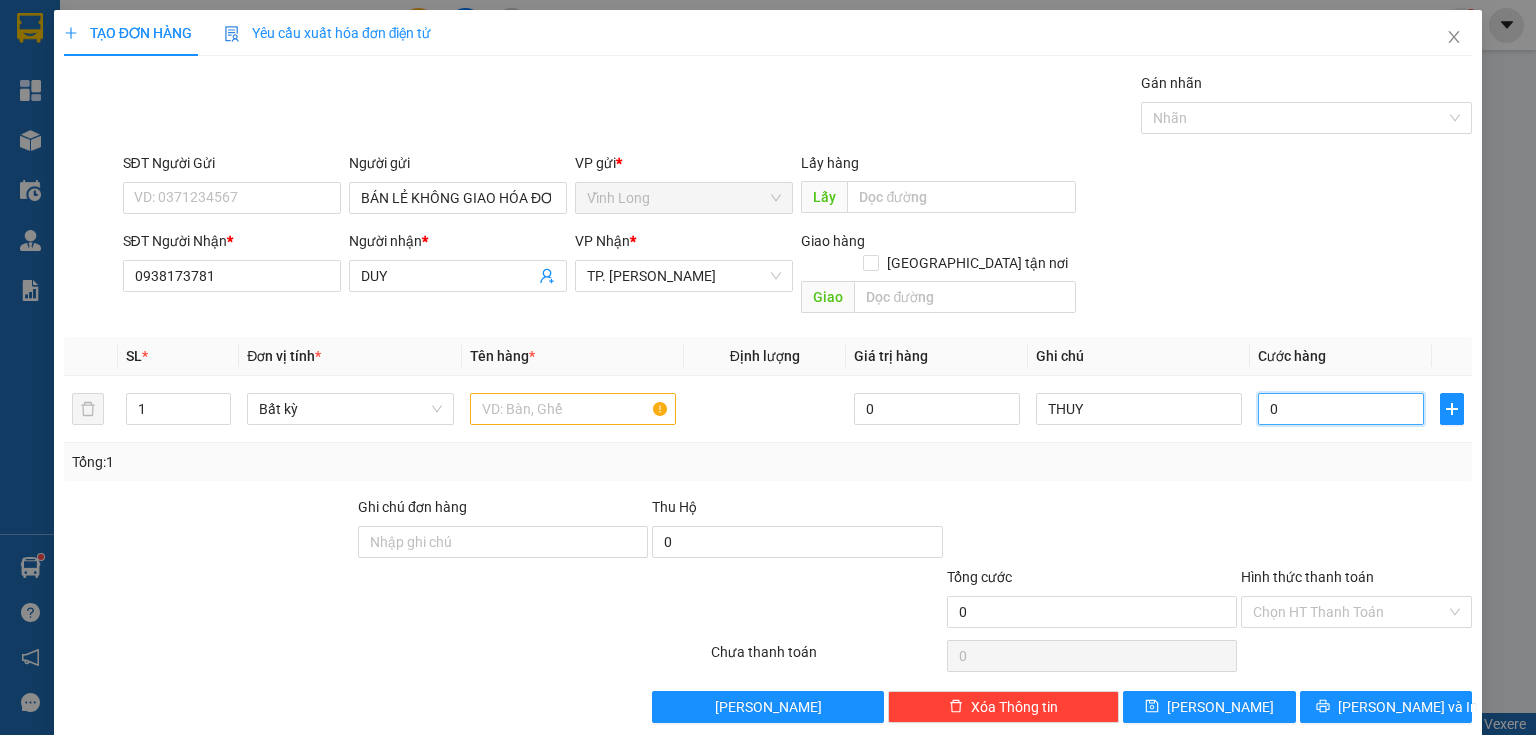 type on "2" 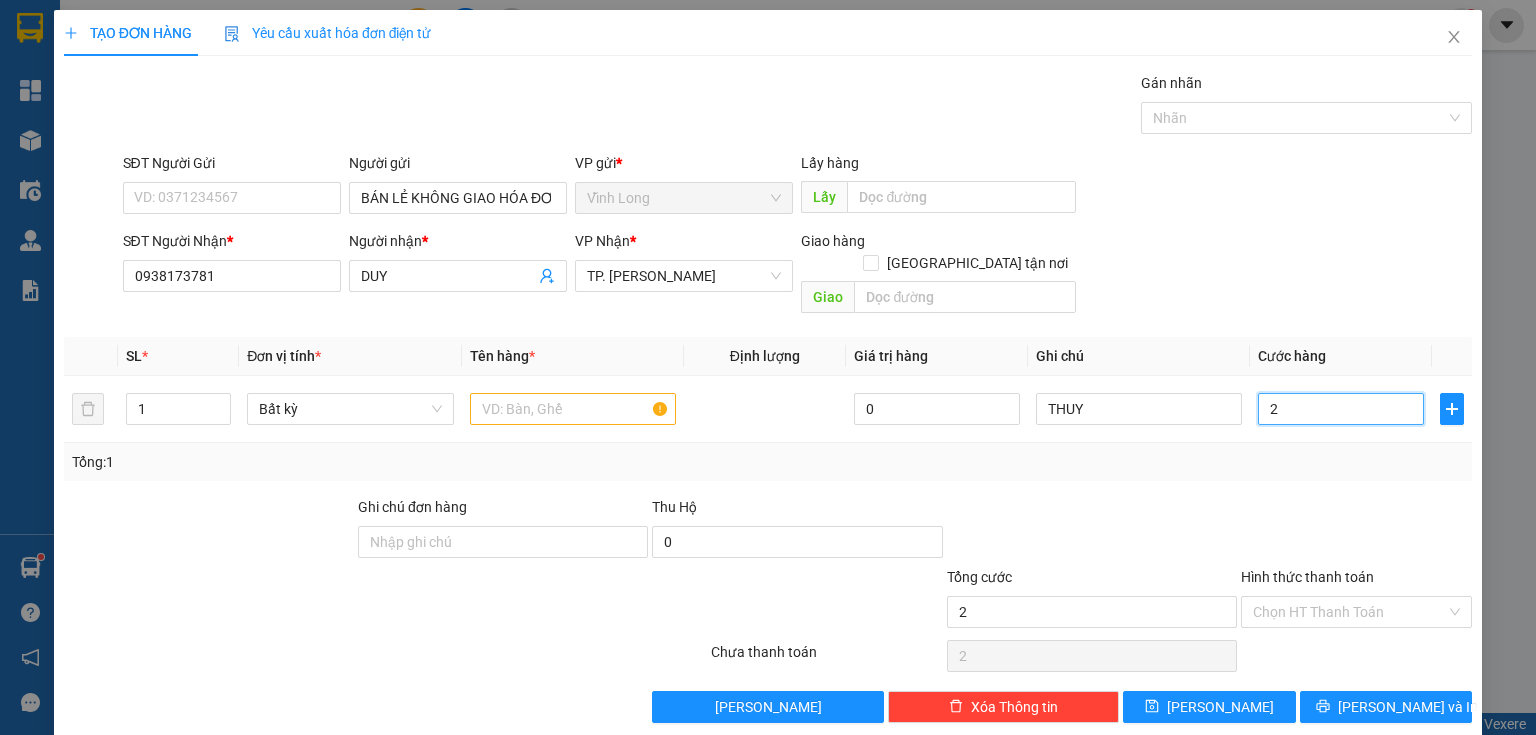 type on "20" 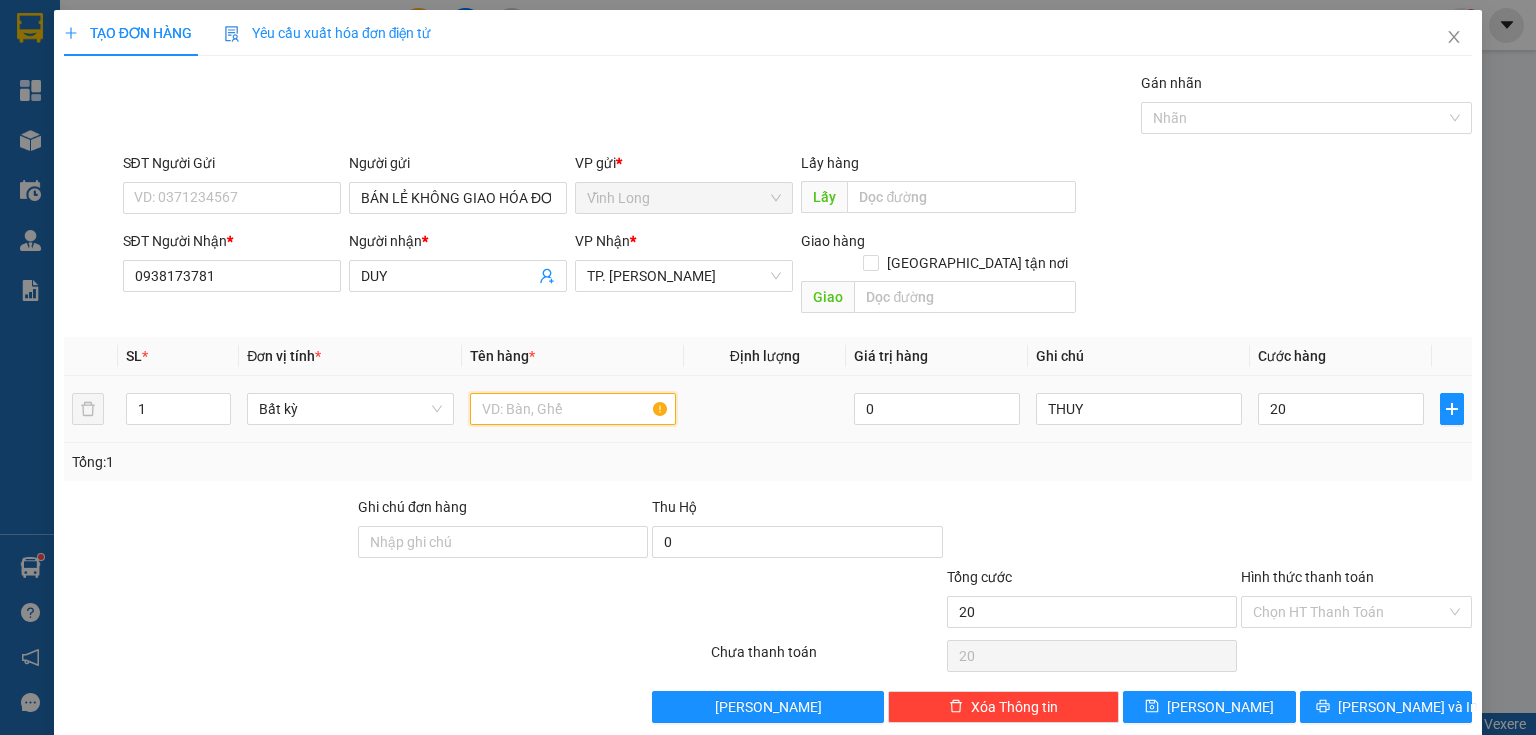 type on "20.000" 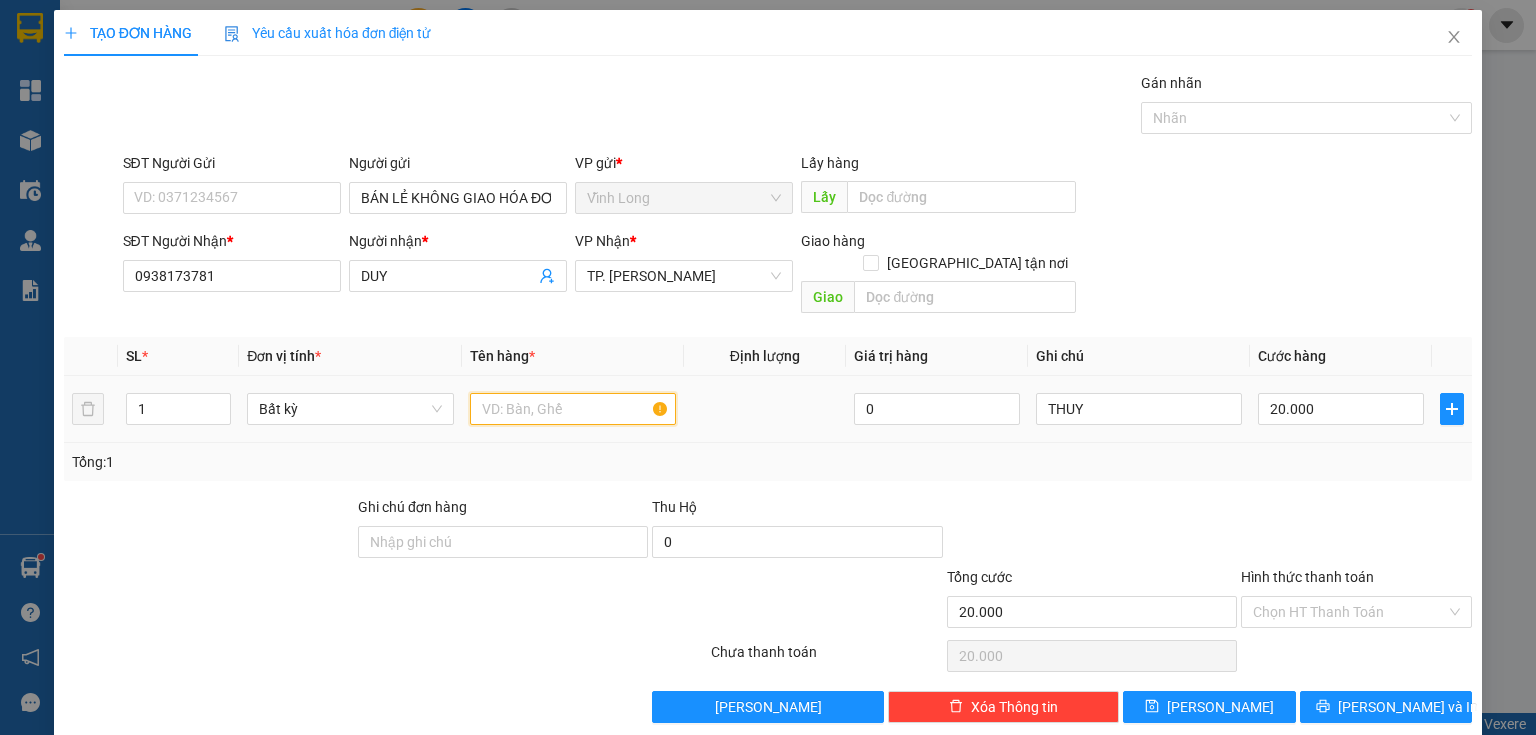 click at bounding box center [573, 409] 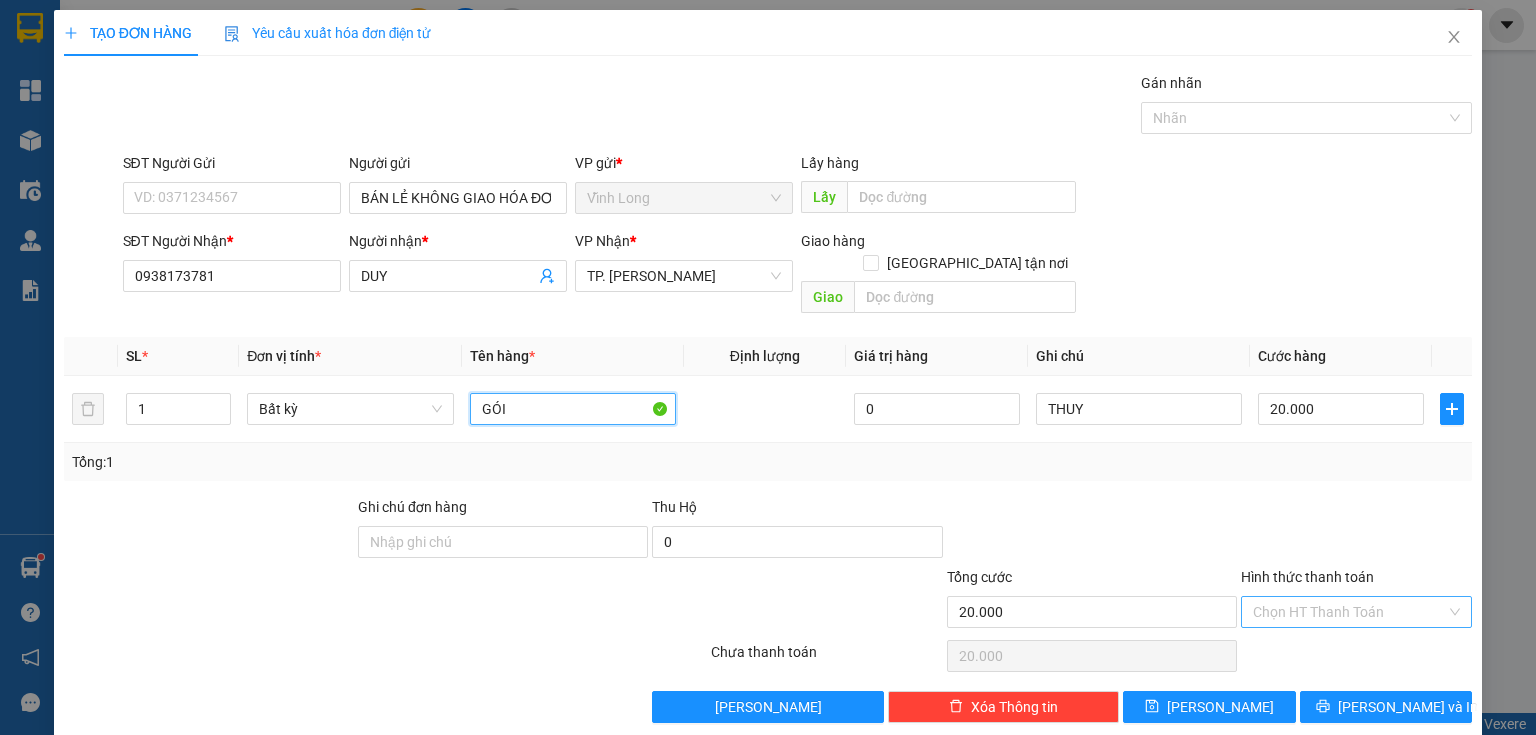 type on "GÓI" 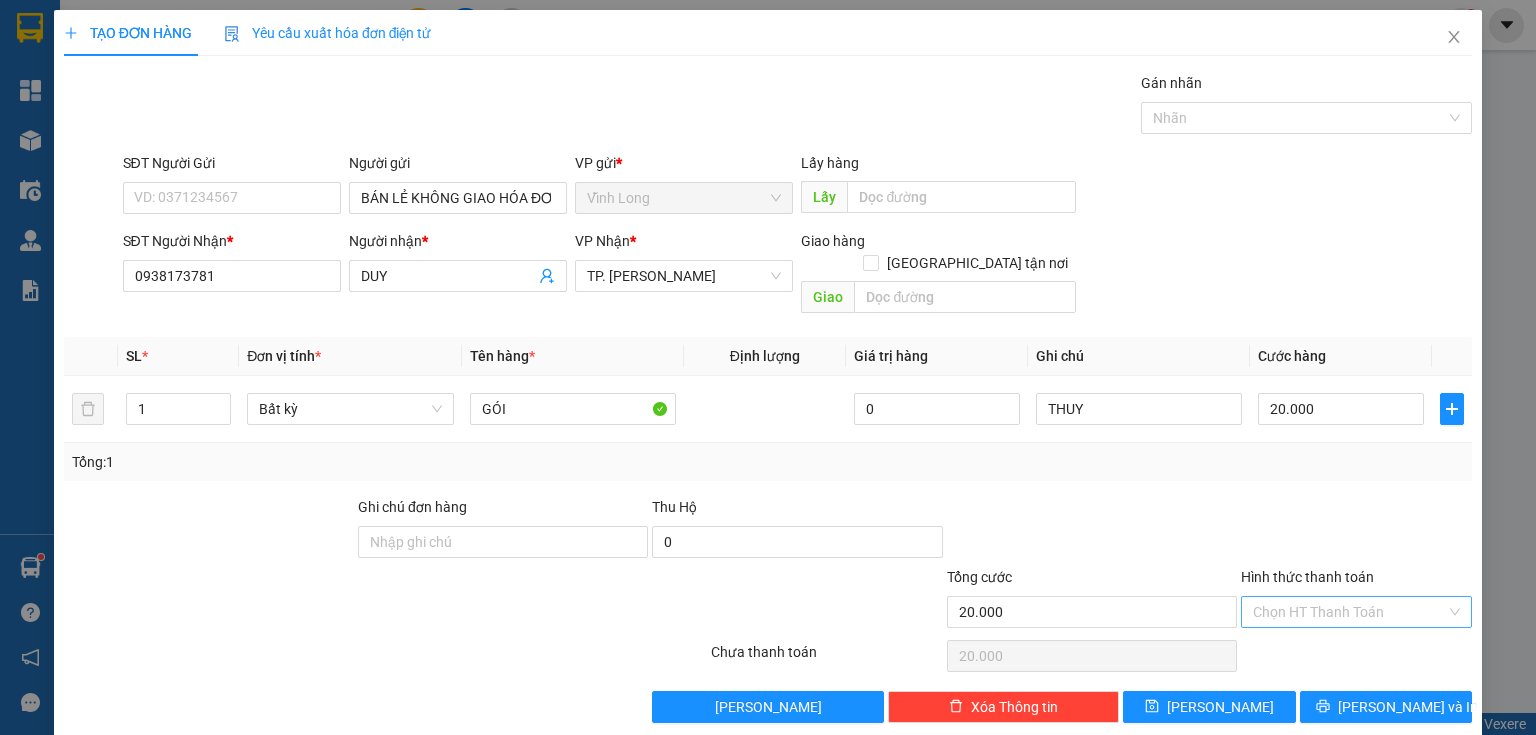 click on "Hình thức thanh toán" at bounding box center (1349, 612) 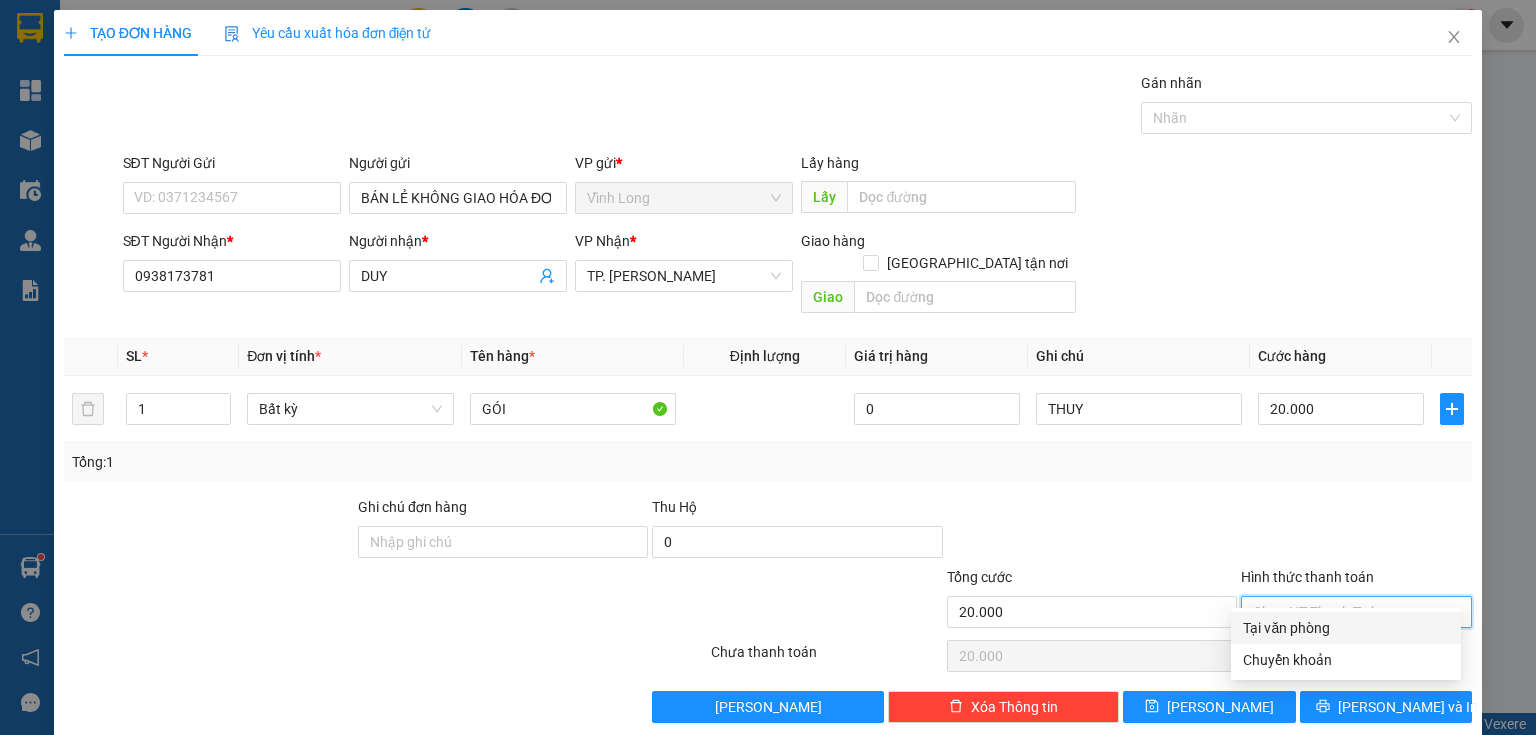 click on "Tại văn phòng" at bounding box center (1346, 628) 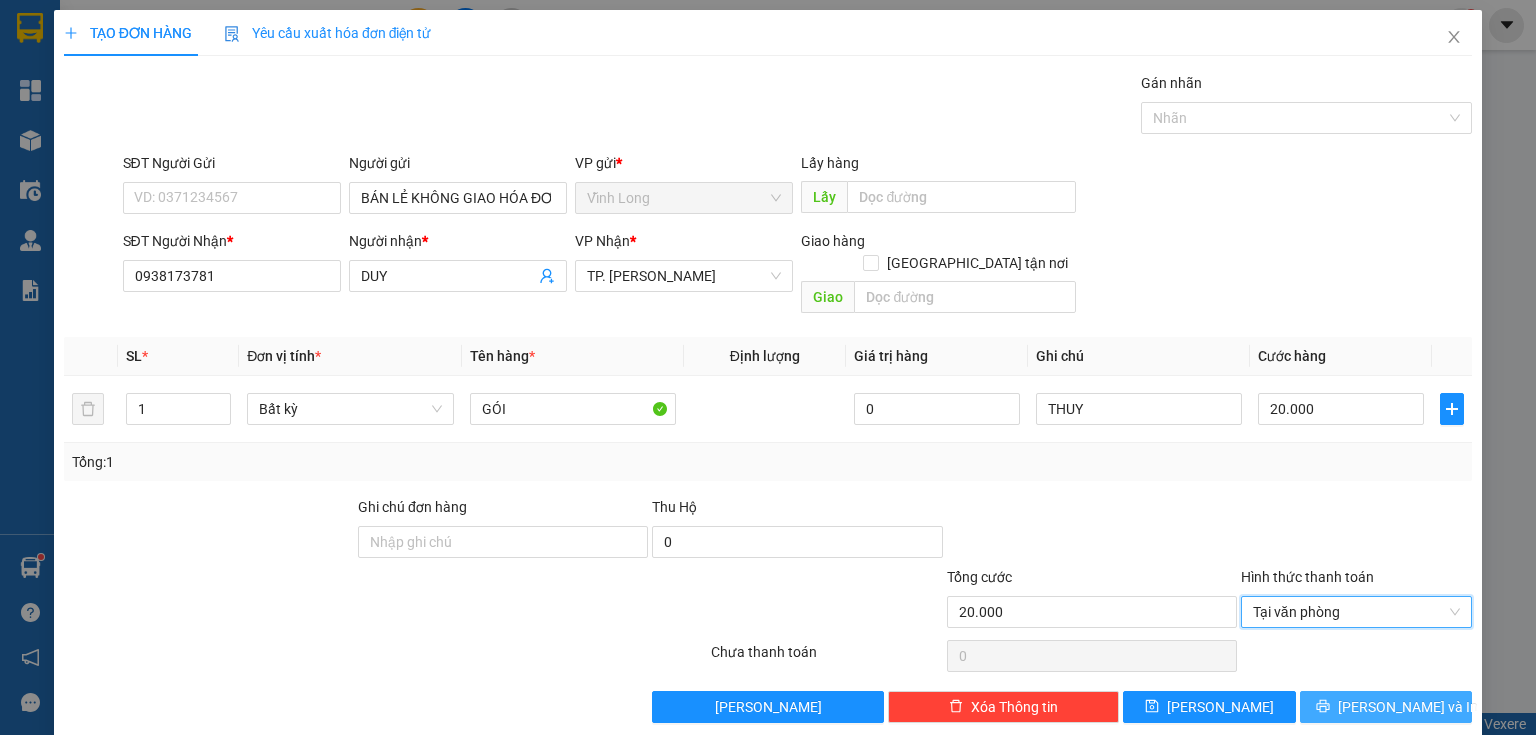 click on "Lưu và In" at bounding box center [1408, 707] 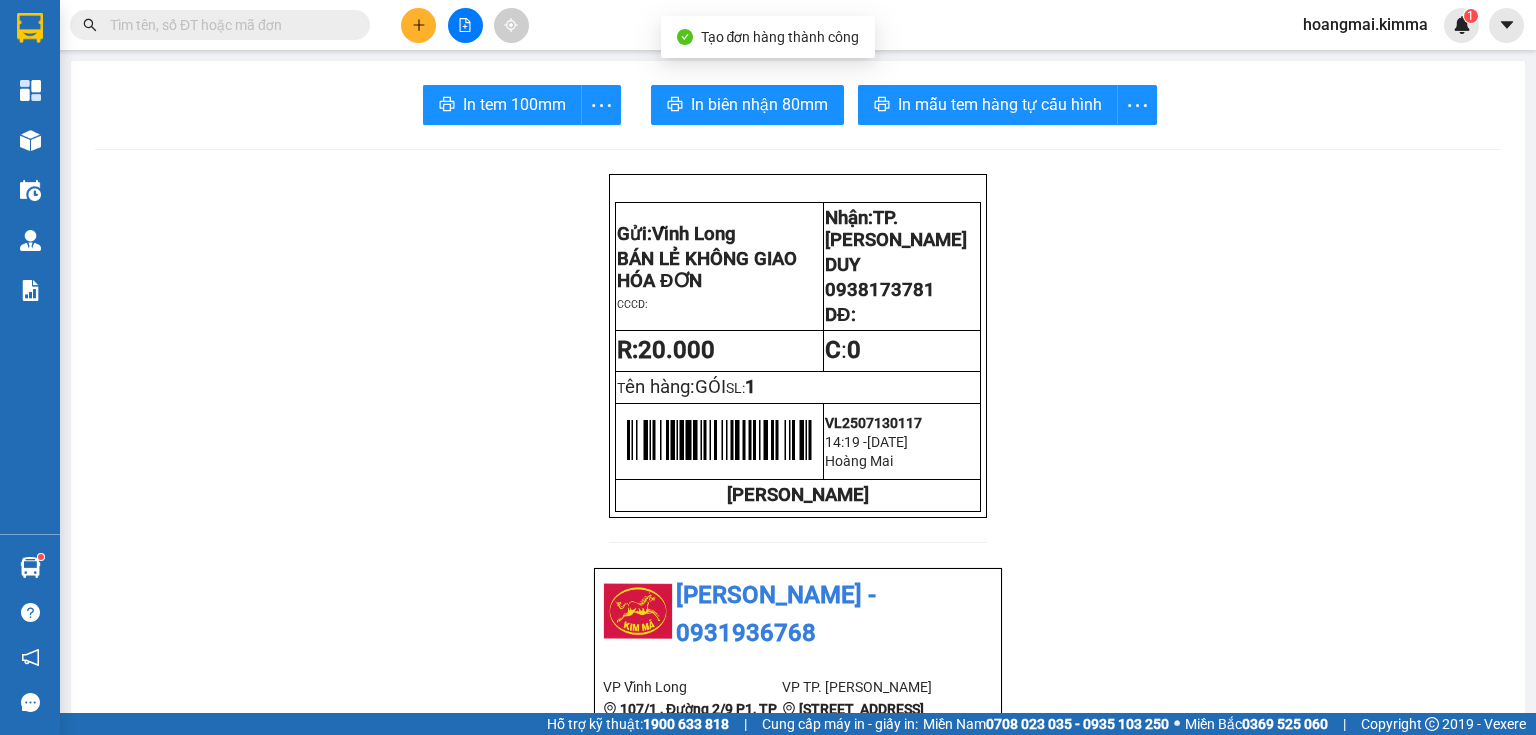 click on "In tem 100mm
In biên nhận 80mm  In mẫu tem hàng tự cấu hình
Gửi:  Vĩnh Long
BÁN LẺ KHÔNG GIAO HÓA ĐƠN
CCCD:
Nhận:  TP. Hồ Chí Minh
DUY
0938173781
DĐ:
R:  20.000
C :  0
T ên hàng:  GÓI            SL:  1
VL2507130117
14:19 -  13-07-2025
Hoàng Mai
KIM MÃ
KIM MÃ - 0931936768 VP Vĩnh Long   107/1 , Đường 2/9 P1, TP Vĩnh Long   02703828818 VP TP. Hồ Chí Minh   296A Trần Phú ,P8 , Quận 5   0931936768 Biên nhận Hàng Hoá Mã đơn:   VL2507130117 In ngày:  13/07/2025   14:19 Gửi :   BÁN LẺ KHÔNG GIAO HÓA ĐƠN   VP Vĩnh Long Nhận :   DUY - 0938173781 VP TP. Hồ Chí Minh Ghi chú:  THUY   Tên (giá trị hàng) SL Cước món hàng Bất kỳ - GÓI    (0) 1 20.000 Tổng cộng 1 20.000 Loading... Thu rồi : 20.000 VND Tổng phải thu : 0 VND Khách hàng Quy định nhận/gửi hàng : Gửi:    Vĩnh Long Nhận:    DUY 0938173781" at bounding box center (798, 1087) 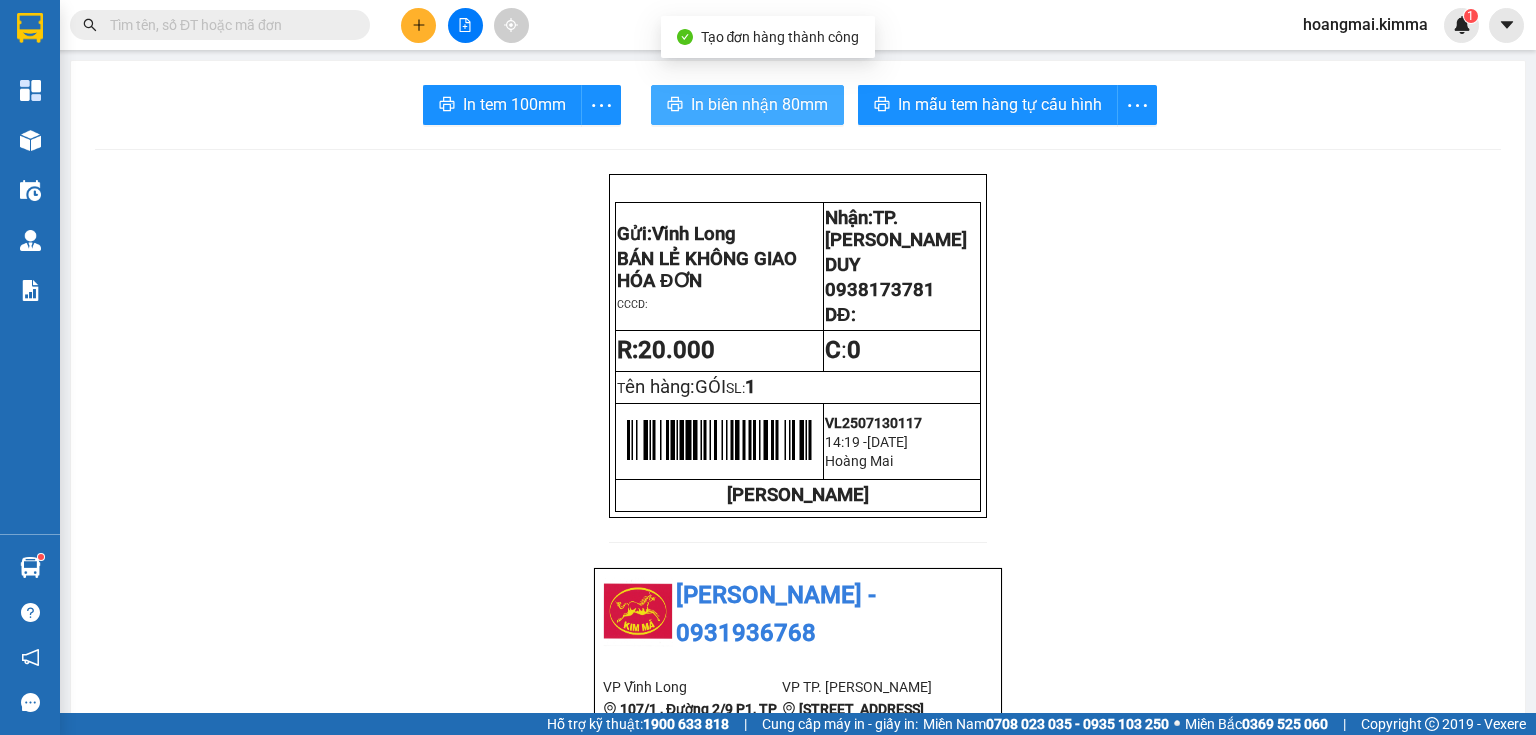 click on "In biên nhận 80mm" at bounding box center (747, 105) 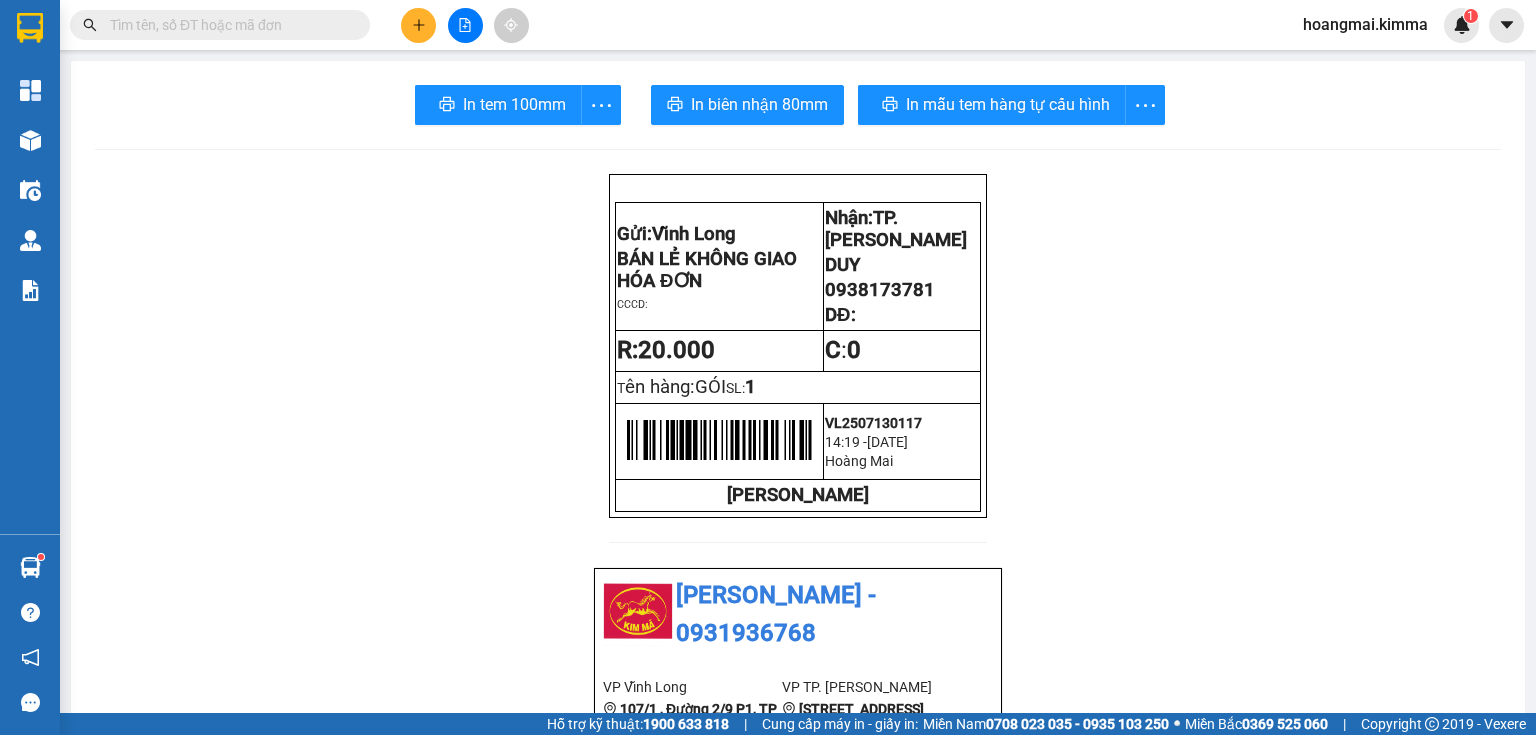 click on "In tem 100mm
In biên nhận 80mm  In mẫu tem hàng tự cấu hình
Gửi:  Vĩnh Long
BÁN LẺ KHÔNG GIAO HÓA ĐƠN
CCCD:
Nhận:  TP. Hồ Chí Minh
DUY
0938173781
DĐ:
R:  20.000
C :  0
T ên hàng:  GÓI            SL:  1
VL2507130117
14:19 -  13-07-2025
Hoàng Mai
KIM MÃ
KIM MÃ - 0931936768 VP Vĩnh Long   107/1 , Đường 2/9 P1, TP Vĩnh Long   02703828818 VP TP. Hồ Chí Minh   296A Trần Phú ,P8 , Quận 5   0931936768 Biên nhận Hàng Hoá Mã đơn:   VL2507130117 In ngày:  13/07/2025   14:19 Gửi :   BÁN LẺ KHÔNG GIAO HÓA ĐƠN   VP Vĩnh Long Nhận :   DUY - 0938173781 VP TP. Hồ Chí Minh Ghi chú:  THUY   Tên (giá trị hàng) SL Cước món hàng Bất kỳ - GÓI    (0) 1 20.000 Tổng cộng 1 20.000 Loading... Thu rồi : 20.000 VND Tổng phải thu : 0 VND Khách hàng Quy định nhận/gửi hàng : Gửi:    Vĩnh Long Nhận:    DUY 0938173781" at bounding box center (798, 1087) 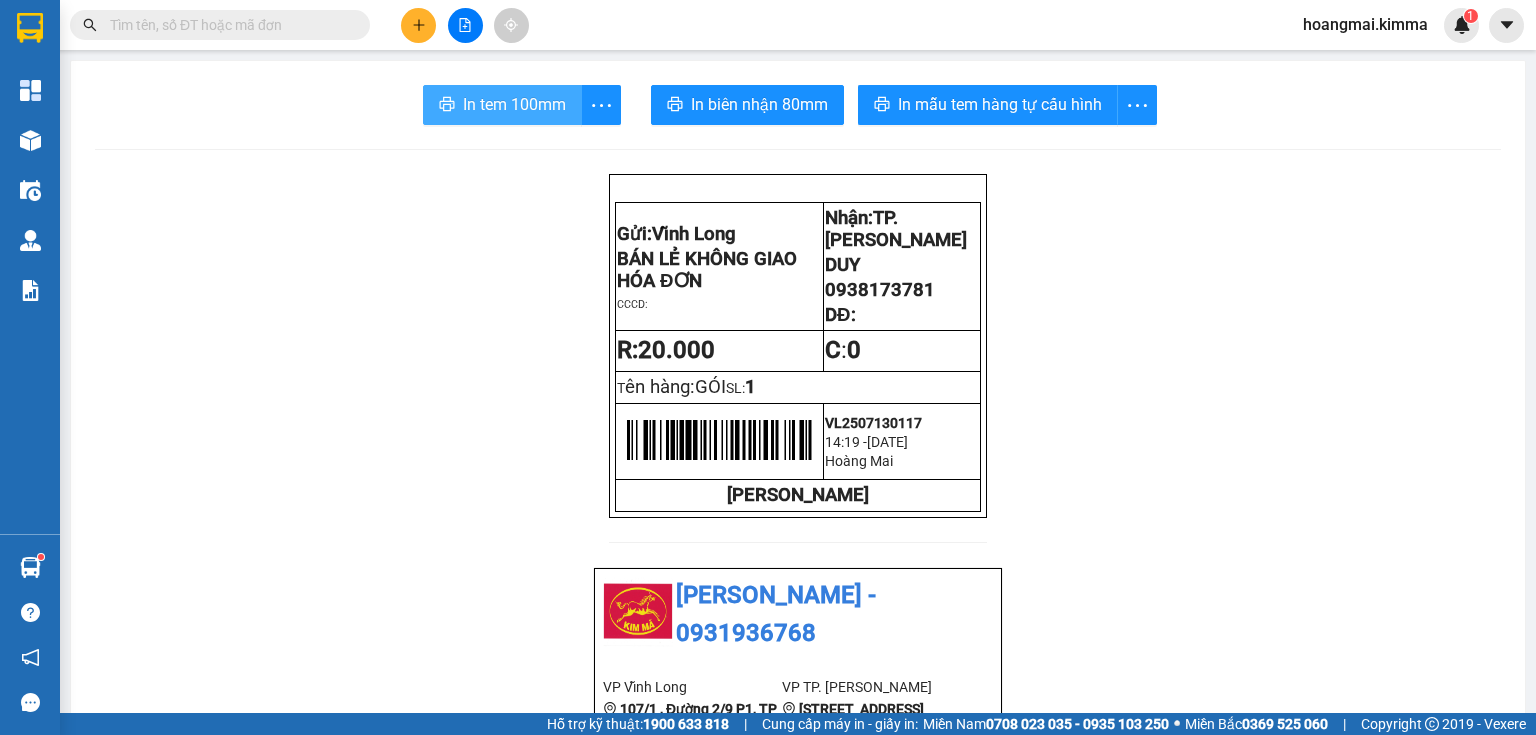 click on "In tem 100mm" at bounding box center [514, 104] 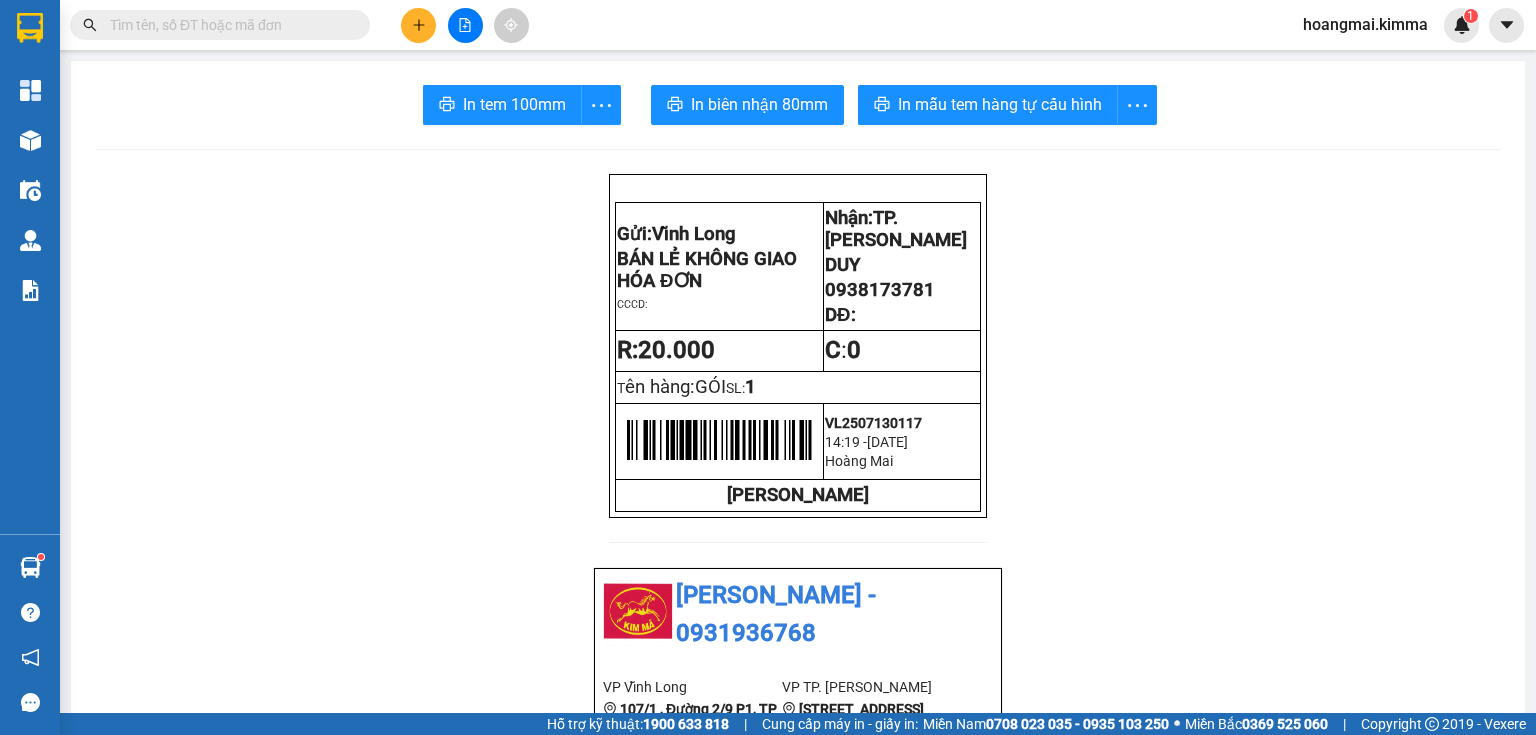click at bounding box center [228, 25] 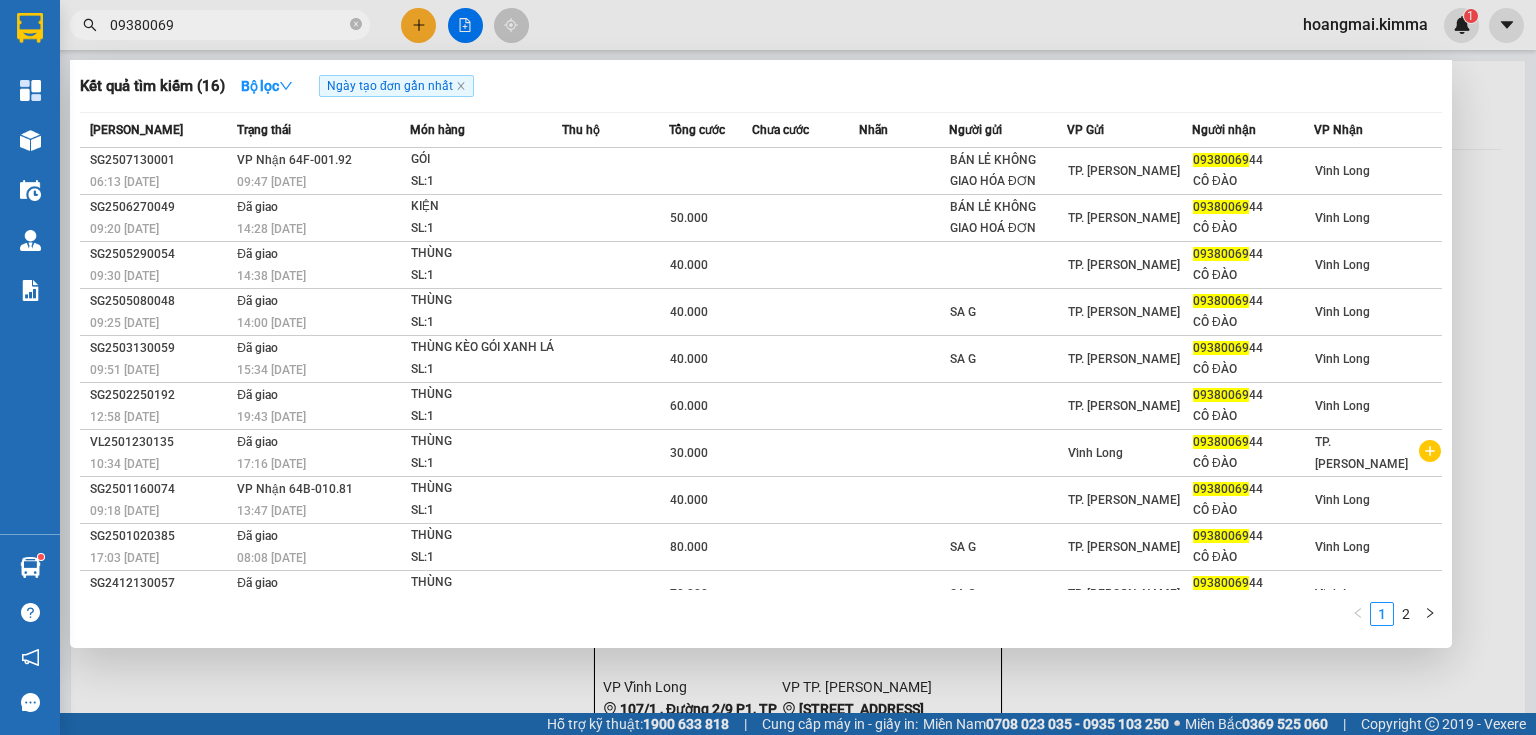 type on "09380069" 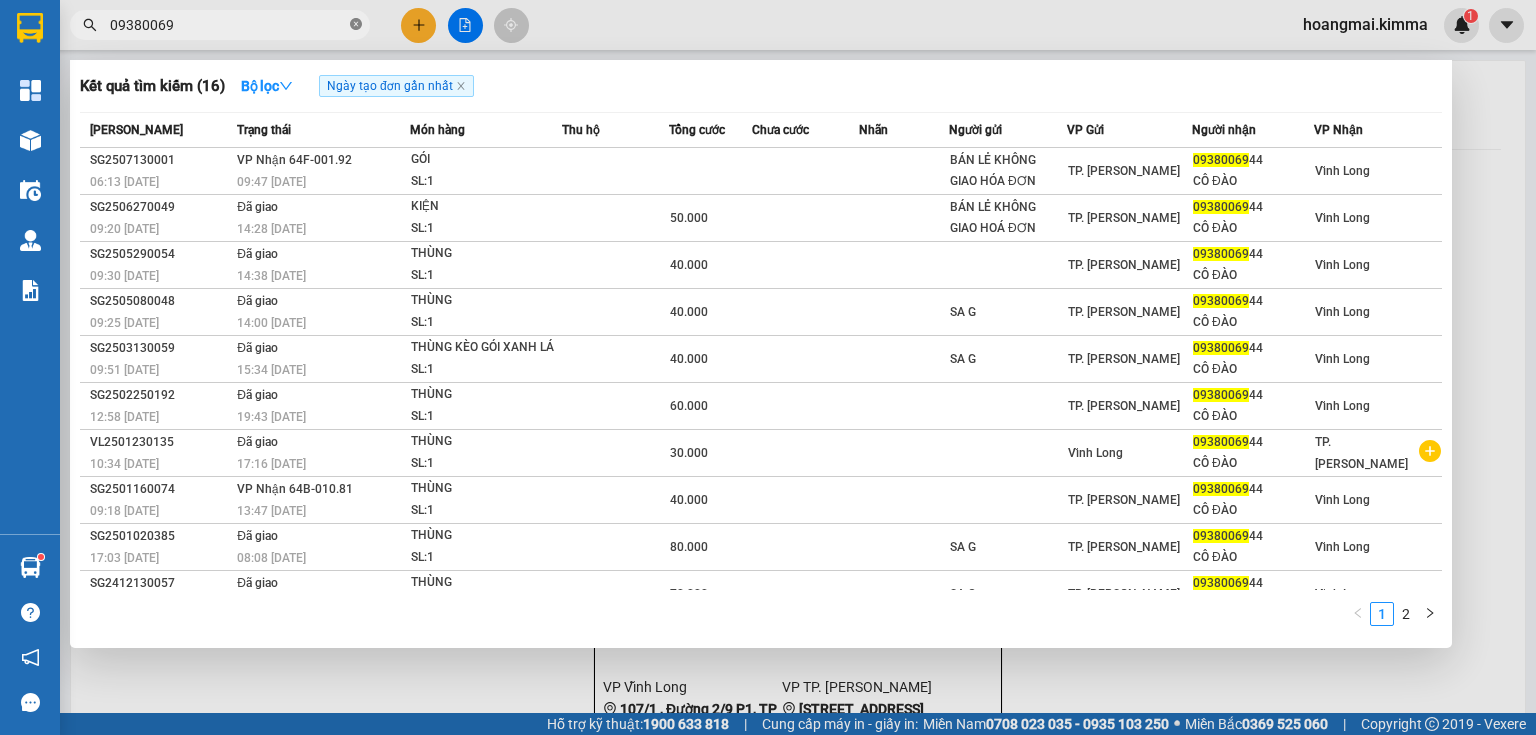 click 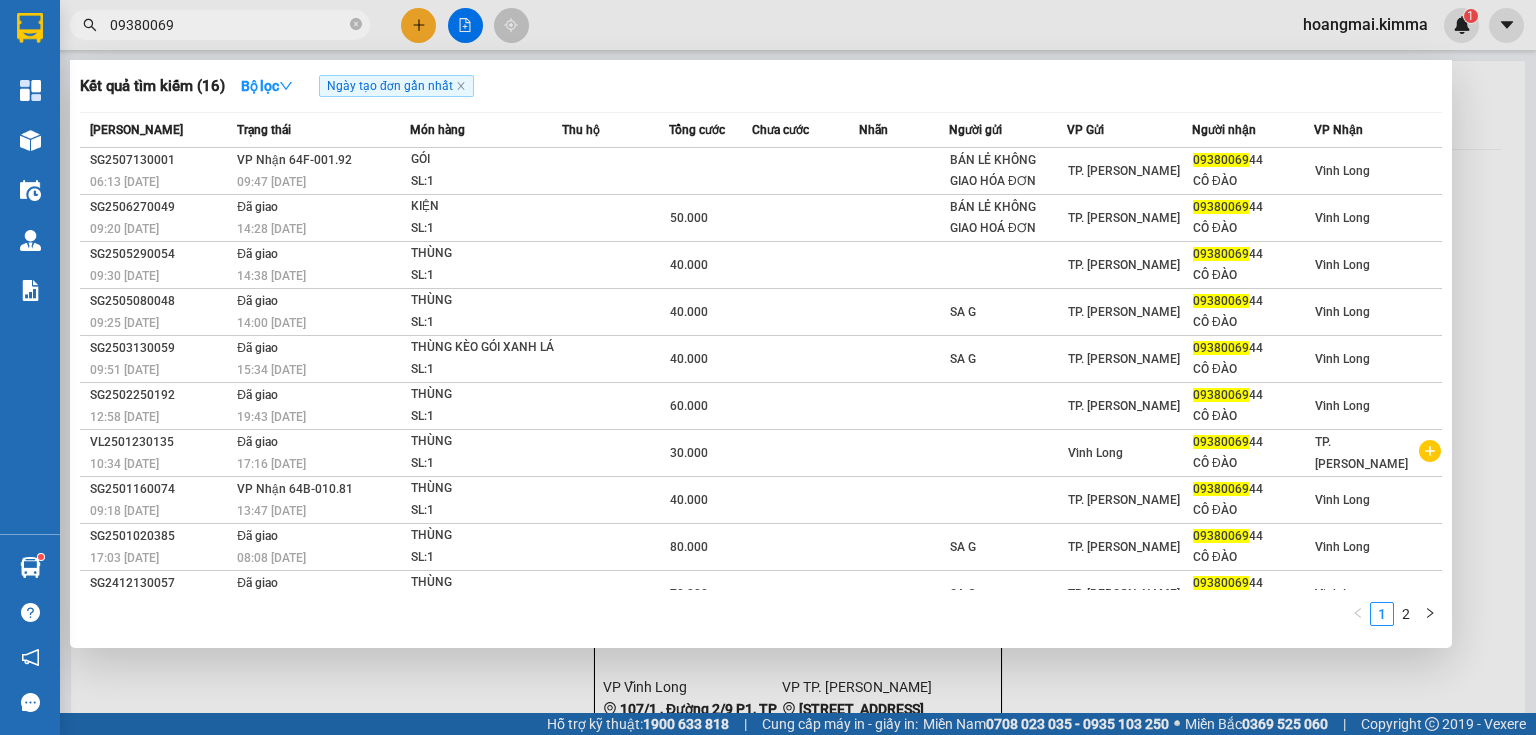 type 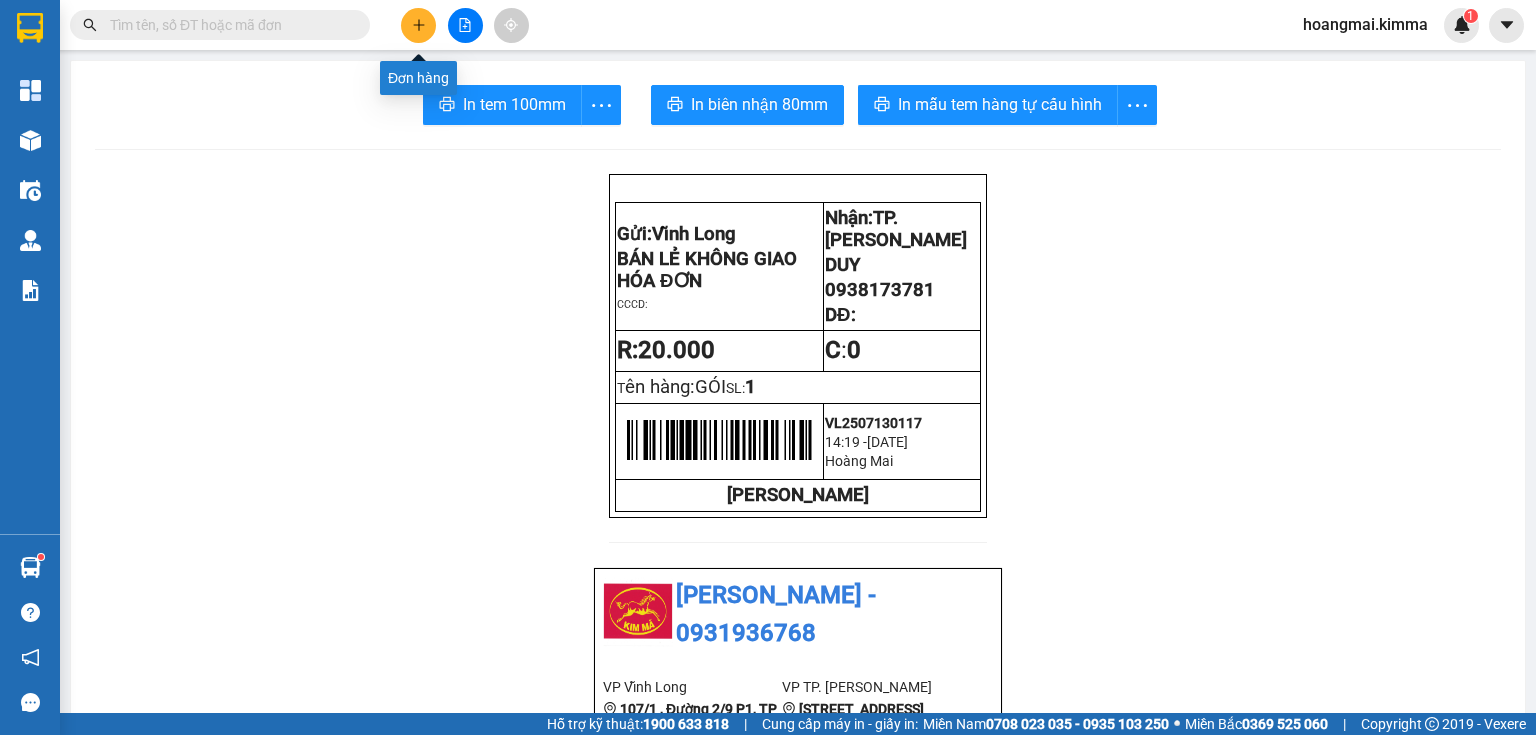 click 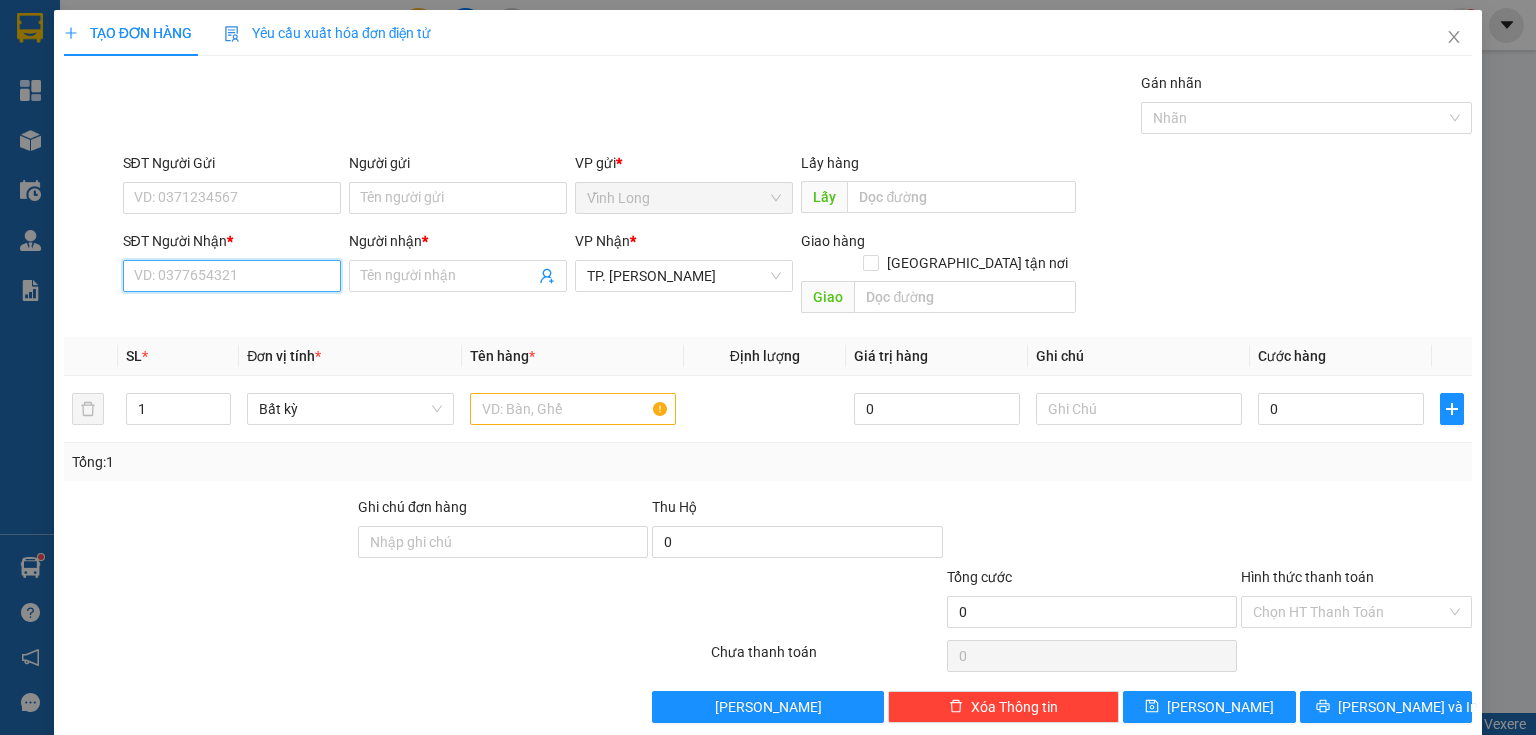 click on "SĐT Người Nhận  *" at bounding box center (232, 276) 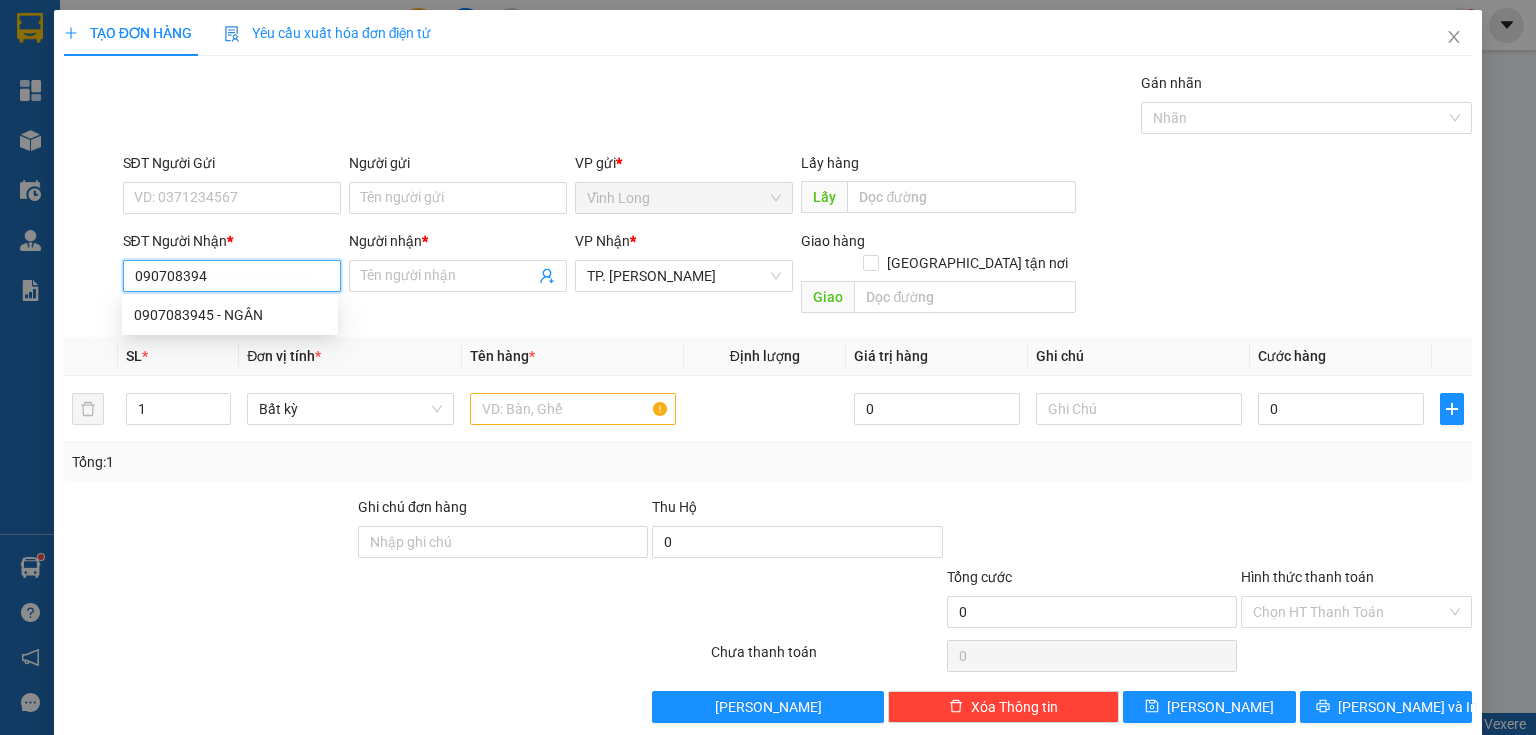 type on "0907083945" 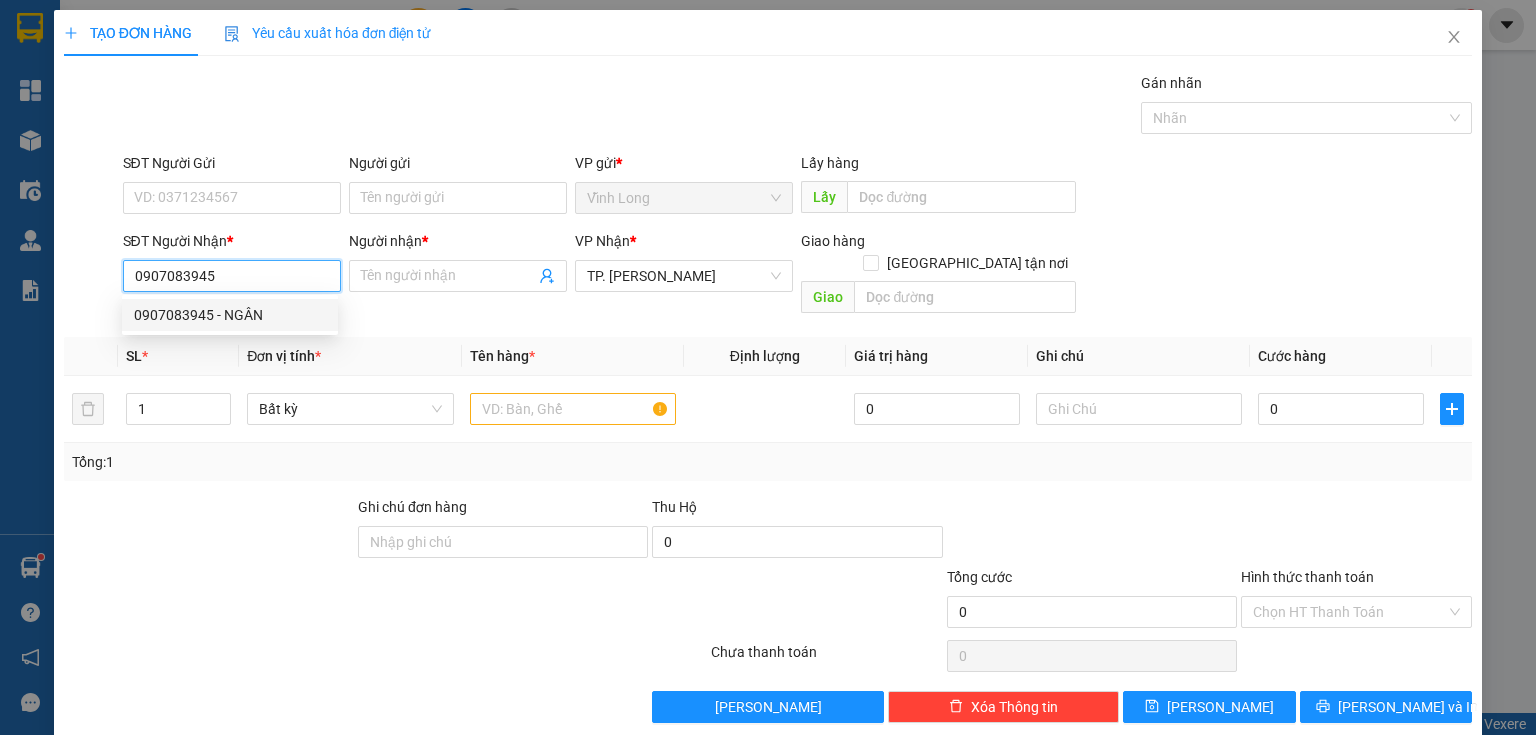 click on "0907083945 - NGÂN" at bounding box center [230, 315] 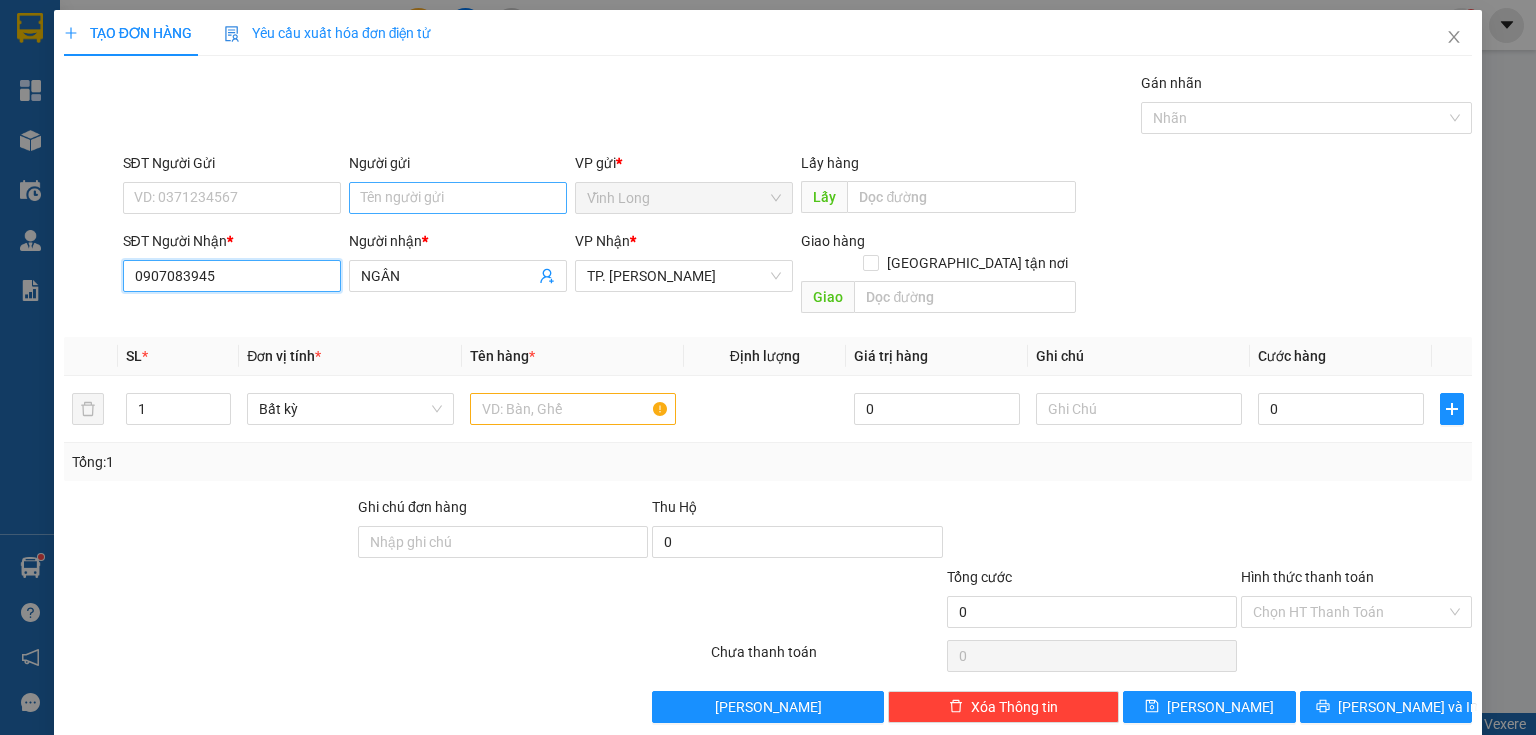 type on "0907083945" 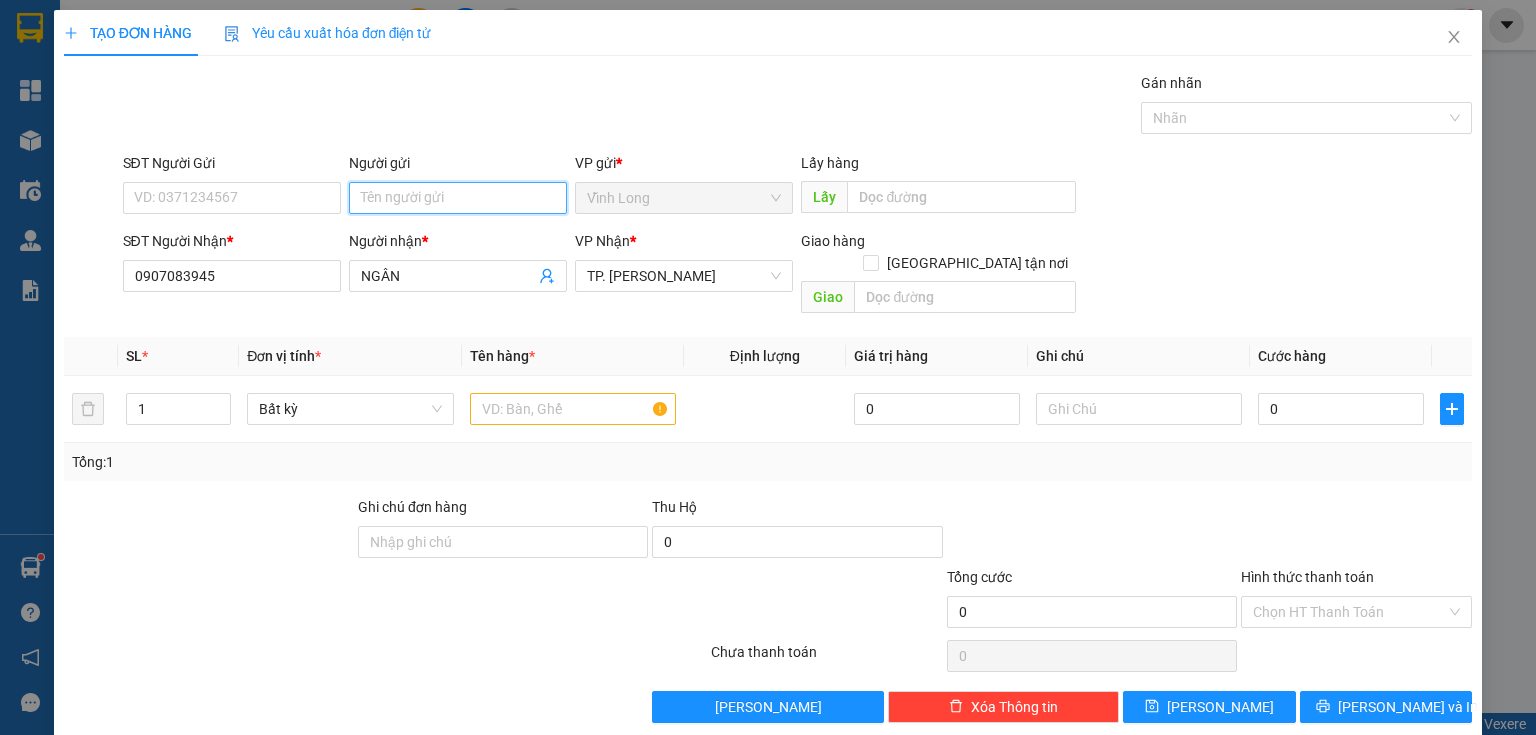 click on "Người gửi" at bounding box center (458, 198) 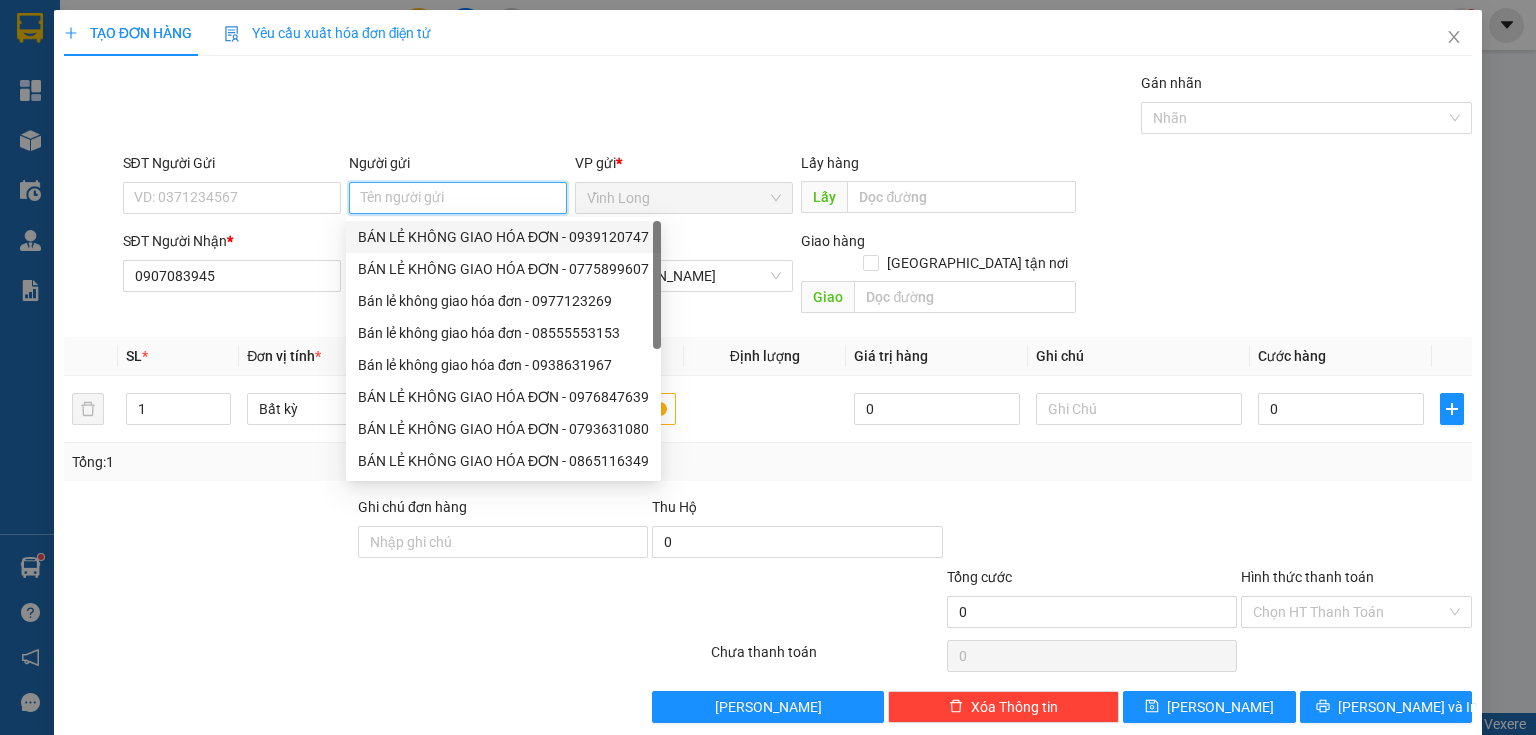 click on "BÁN LẺ KHÔNG GIAO HÓA ĐƠN - 0939120747" at bounding box center (503, 237) 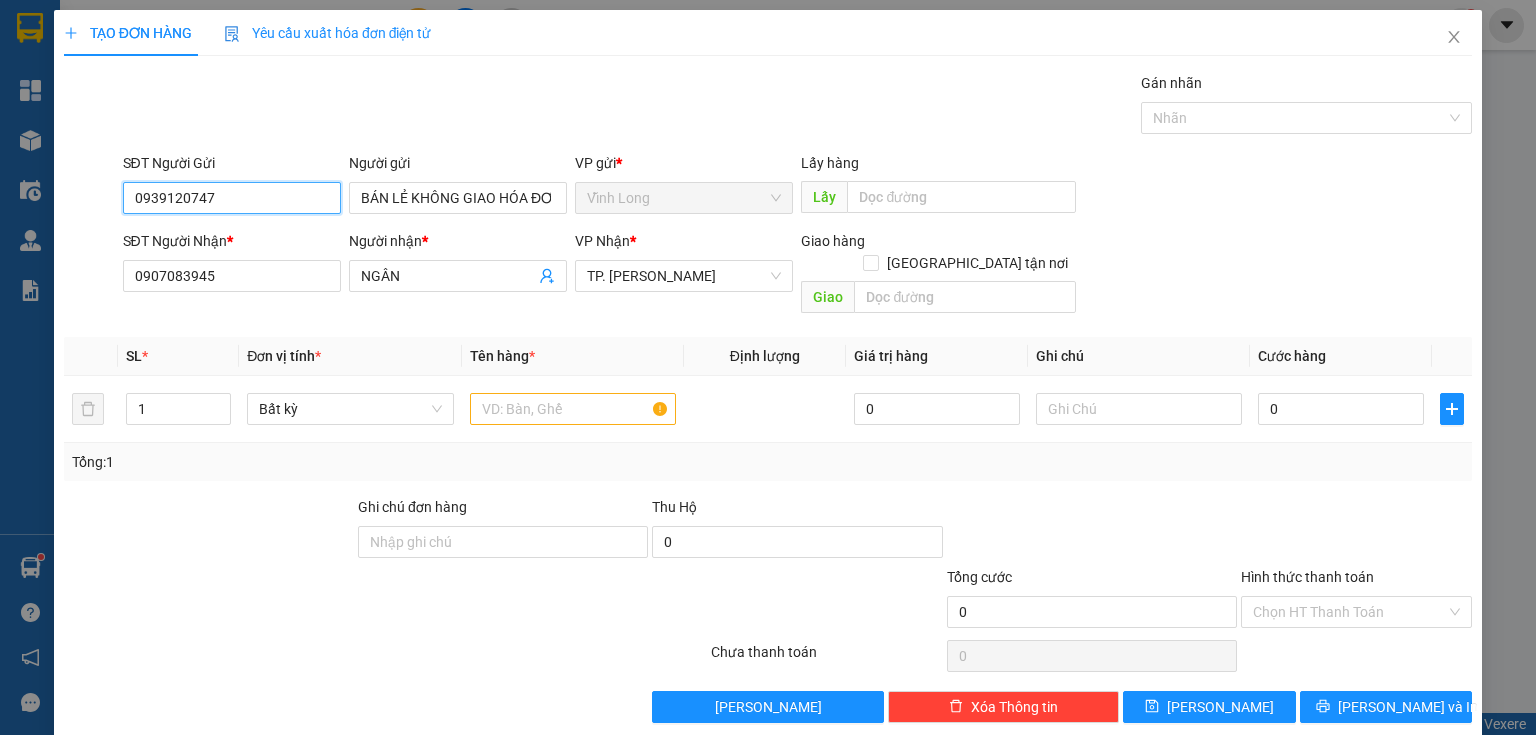 drag, startPoint x: 248, startPoint y: 181, endPoint x: 15, endPoint y: 149, distance: 235.18716 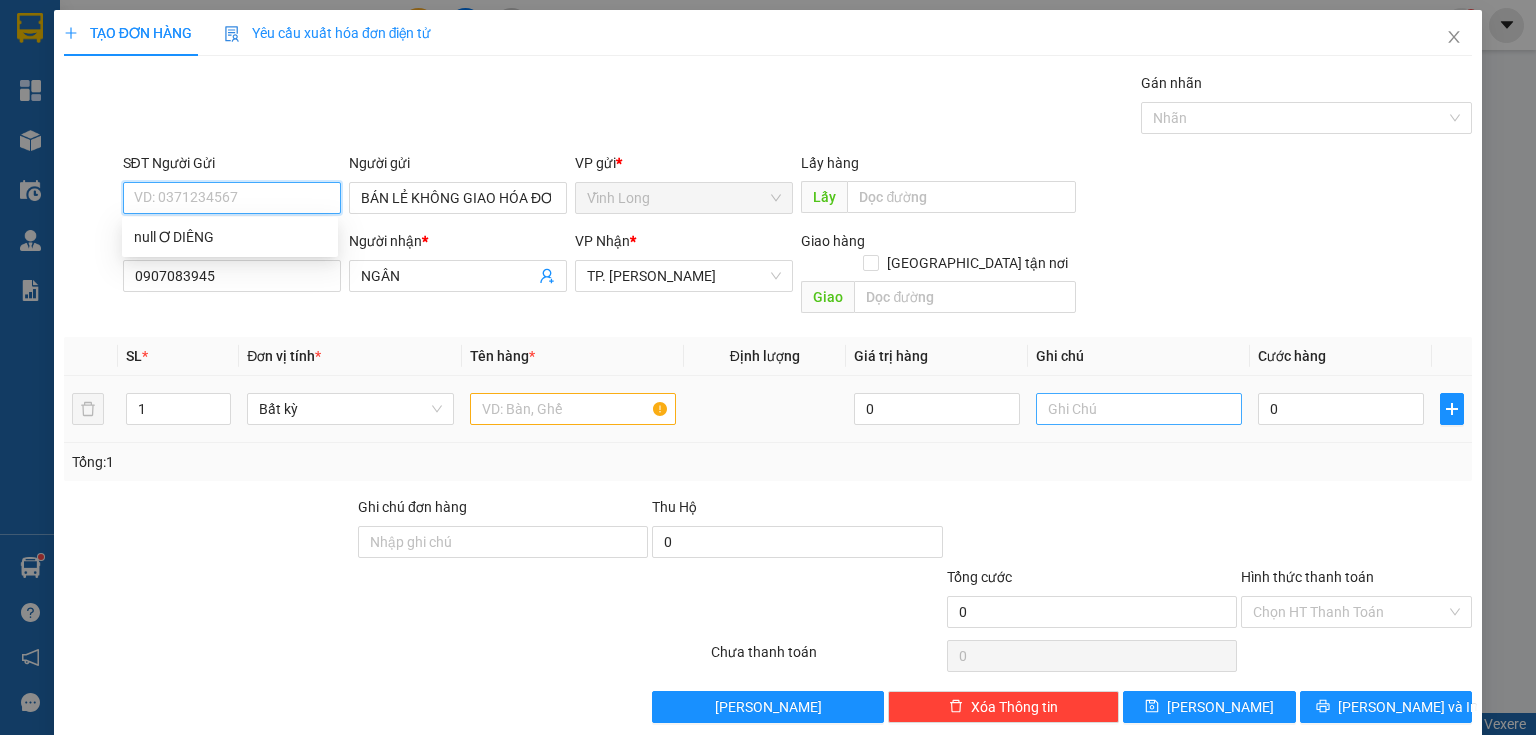 type 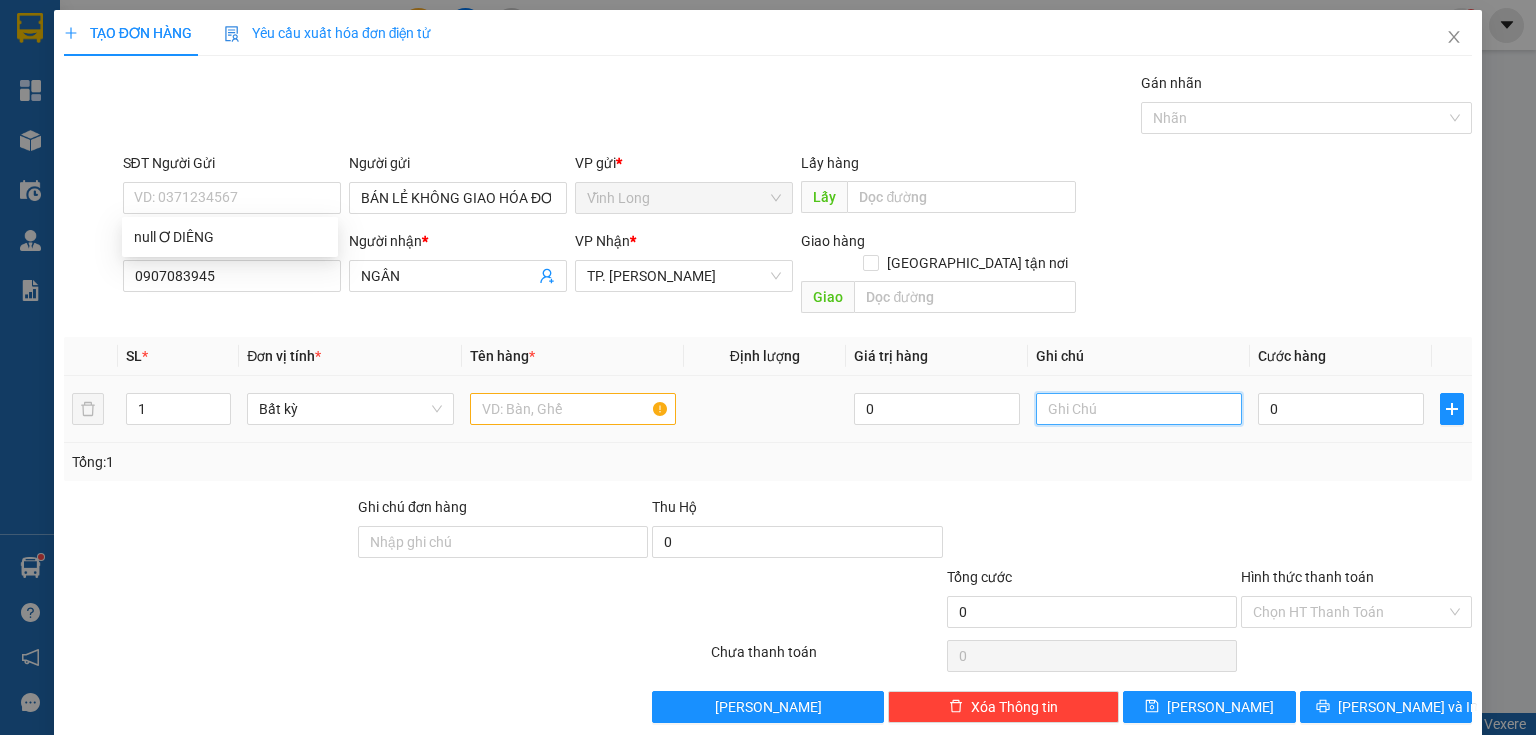 click at bounding box center [1139, 409] 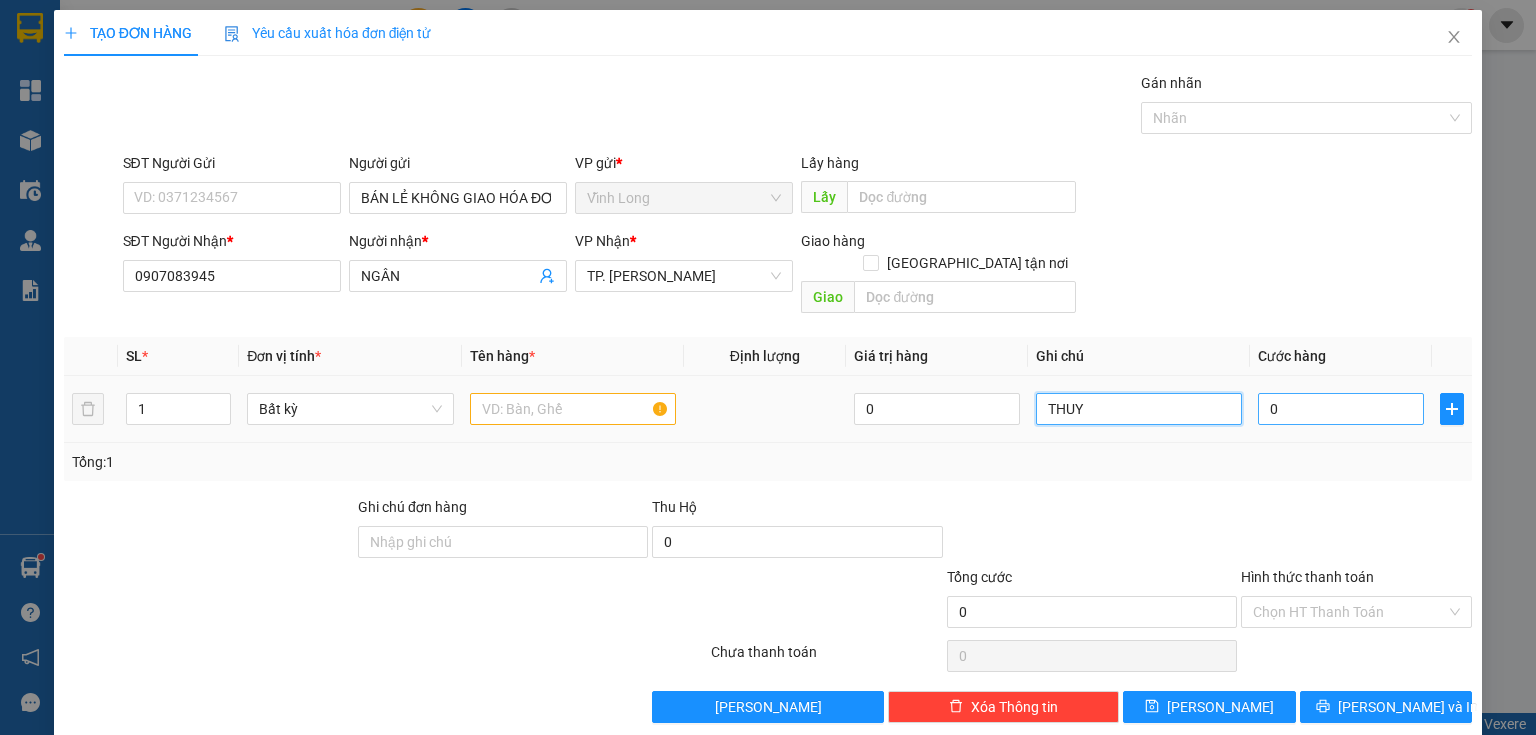 type on "THUY" 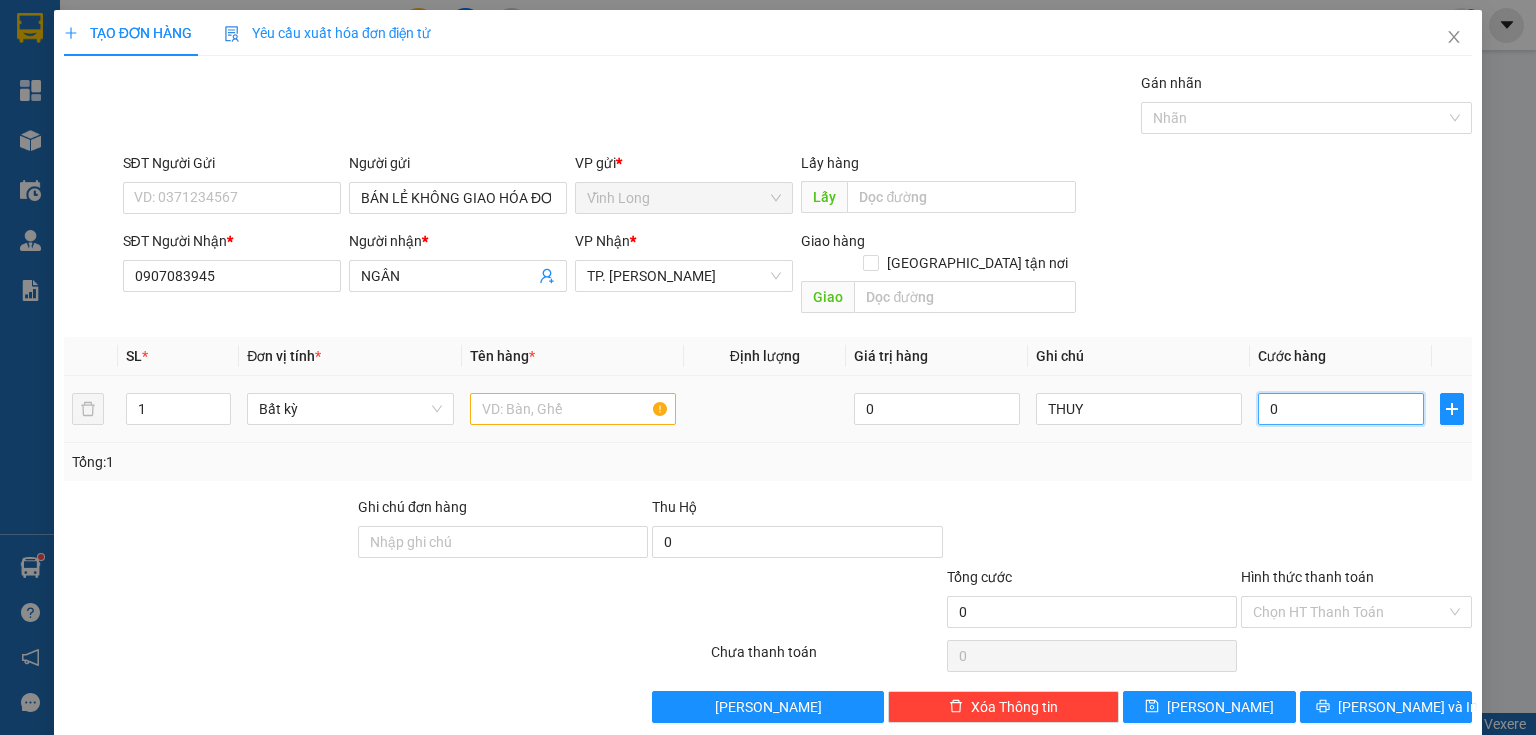 type on "3" 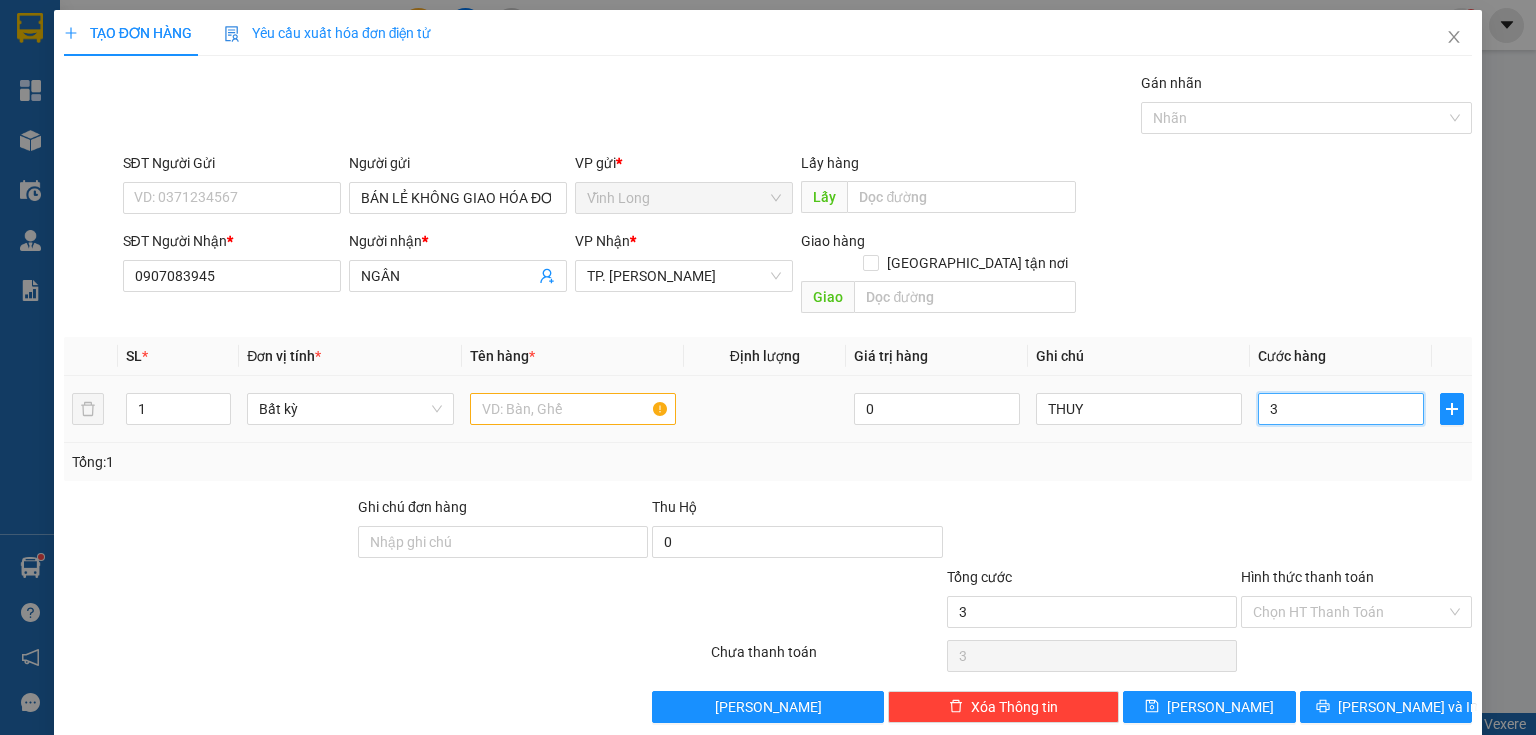 type on "30" 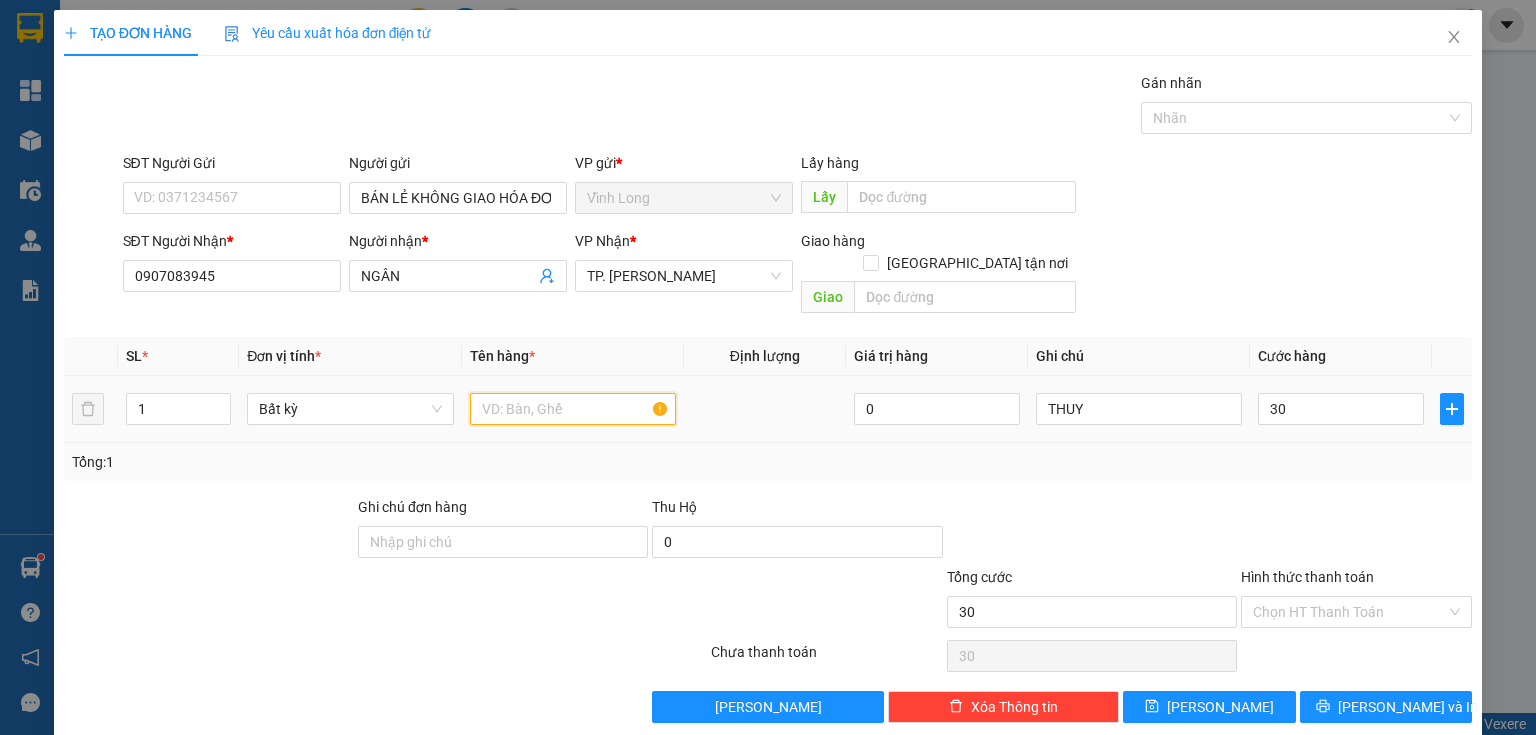 type on "30.000" 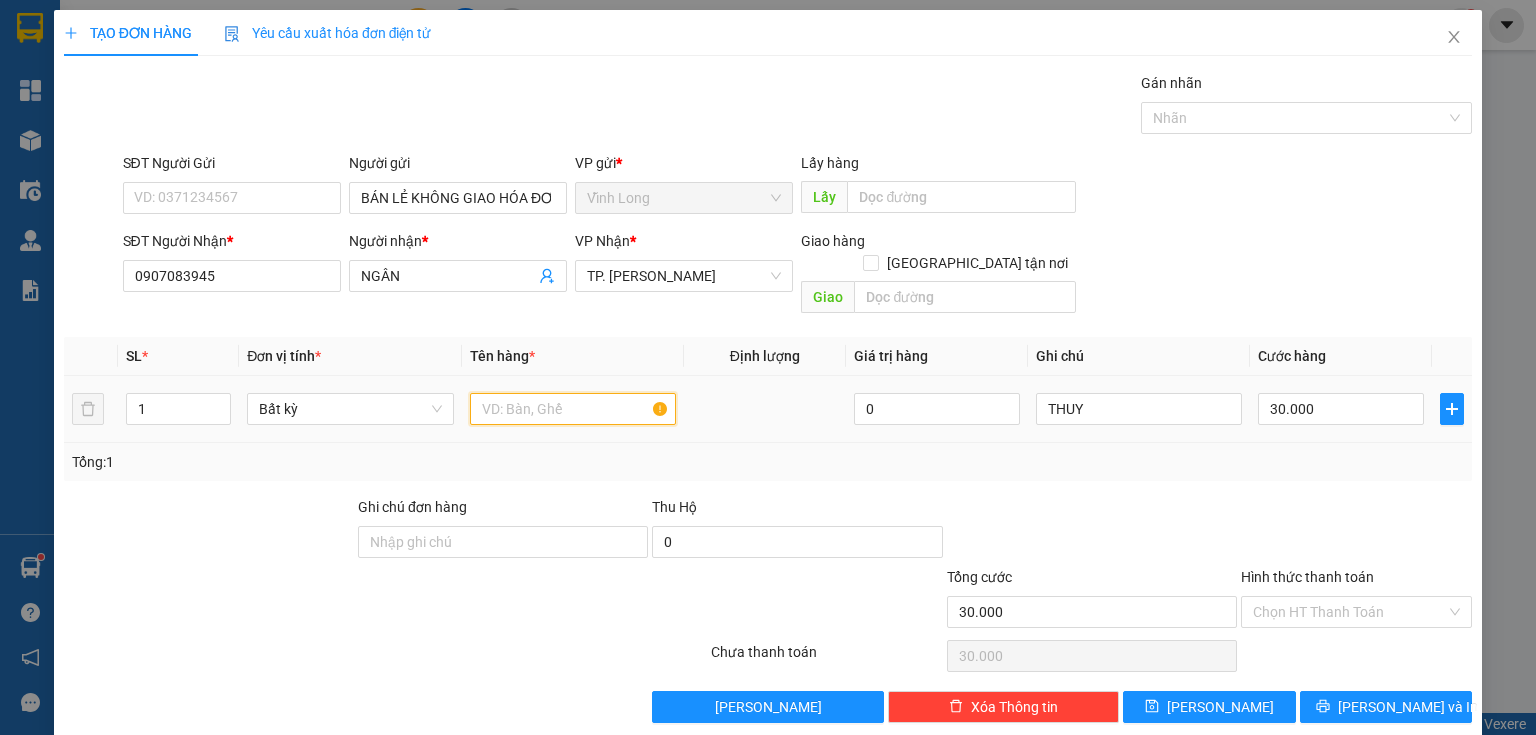 click at bounding box center (573, 409) 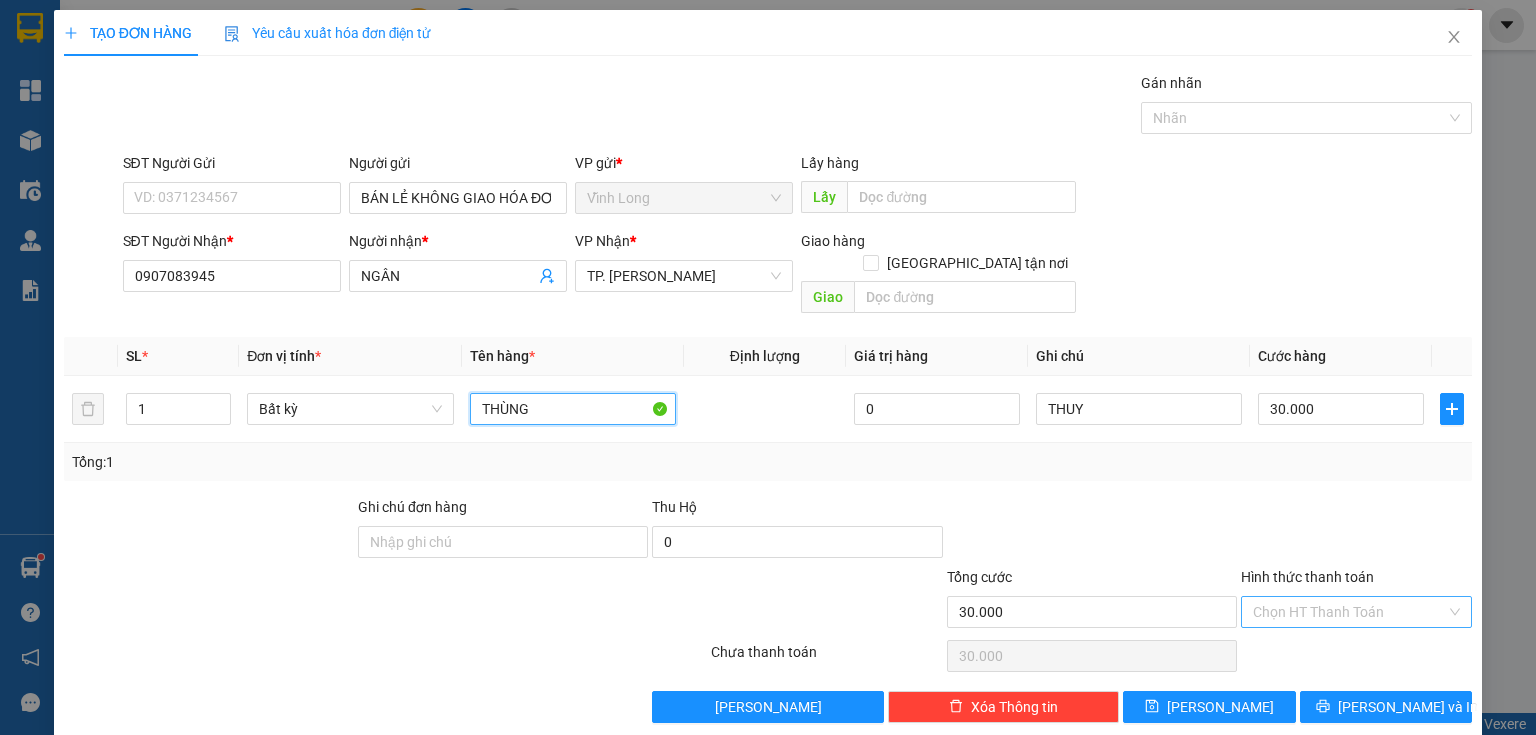 type on "THÙNG" 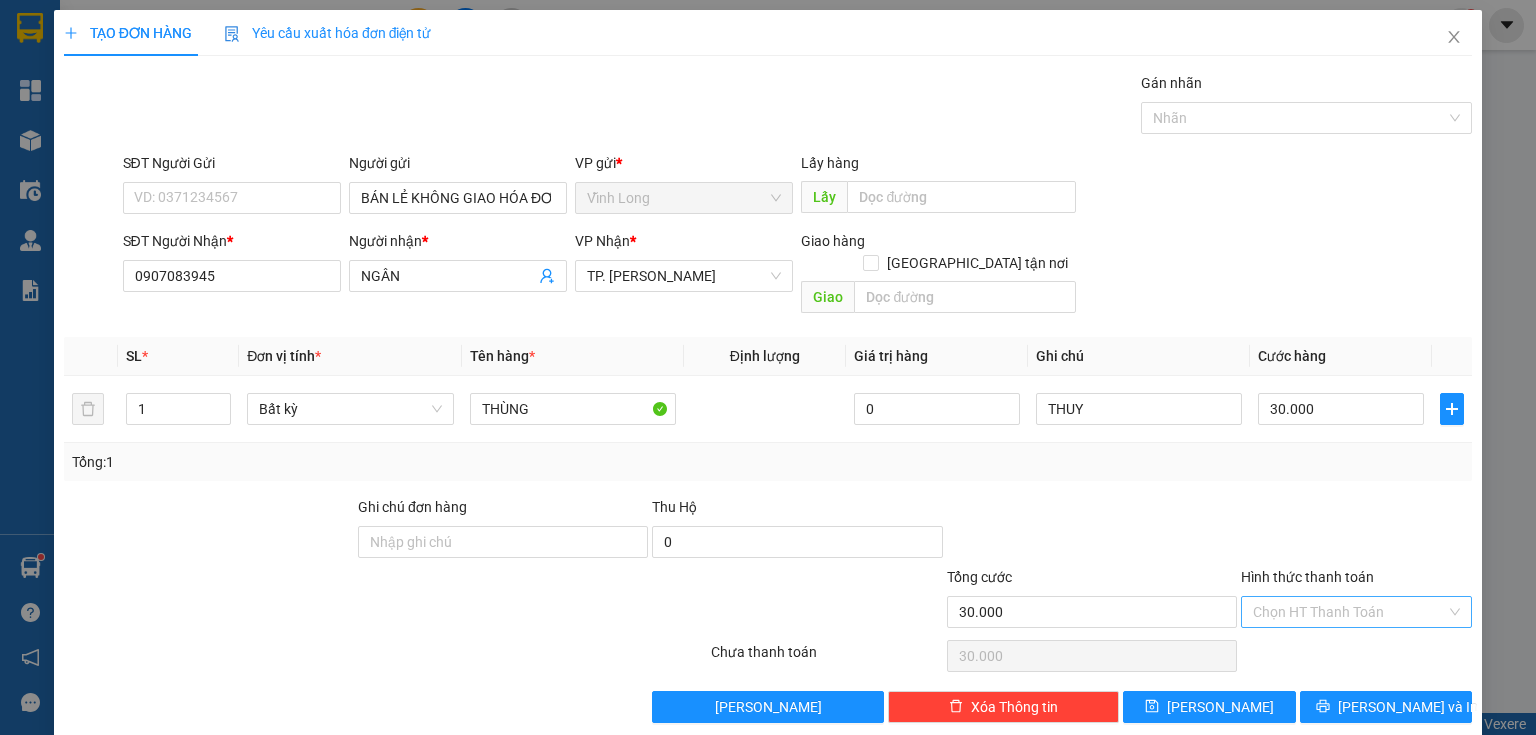 click on "Hình thức thanh toán" at bounding box center (1349, 612) 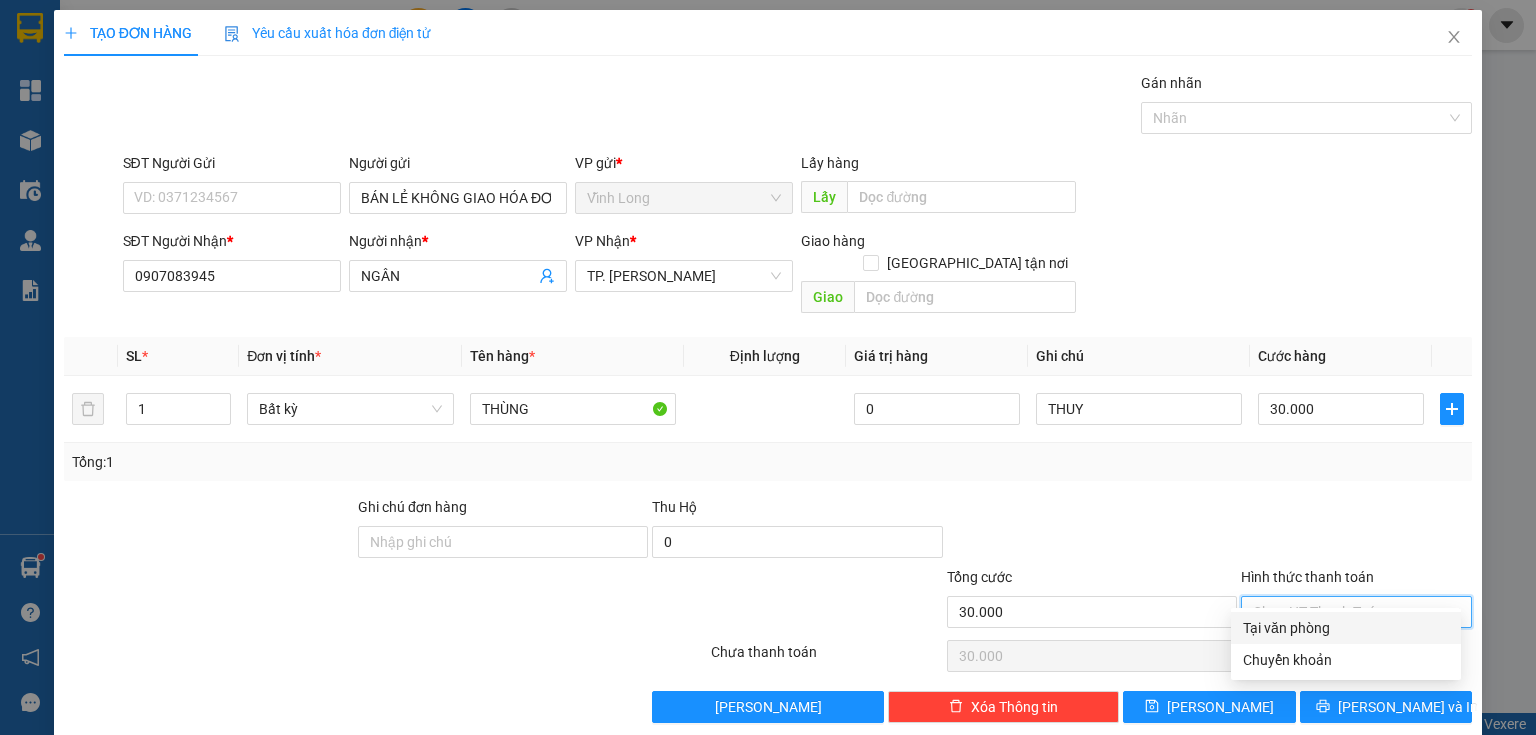 click on "Tại văn phòng" at bounding box center (1346, 628) 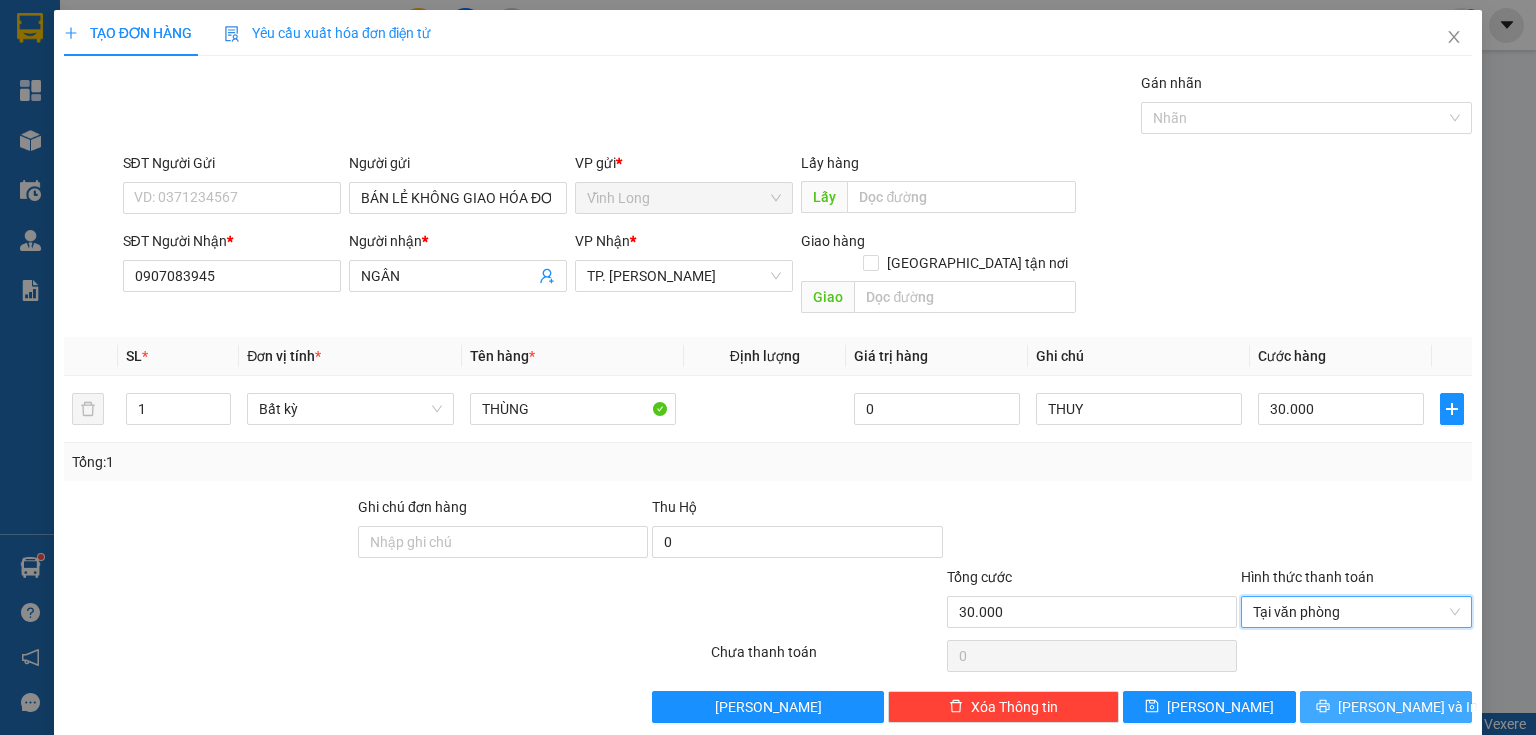 click on "Lưu và In" at bounding box center (1386, 707) 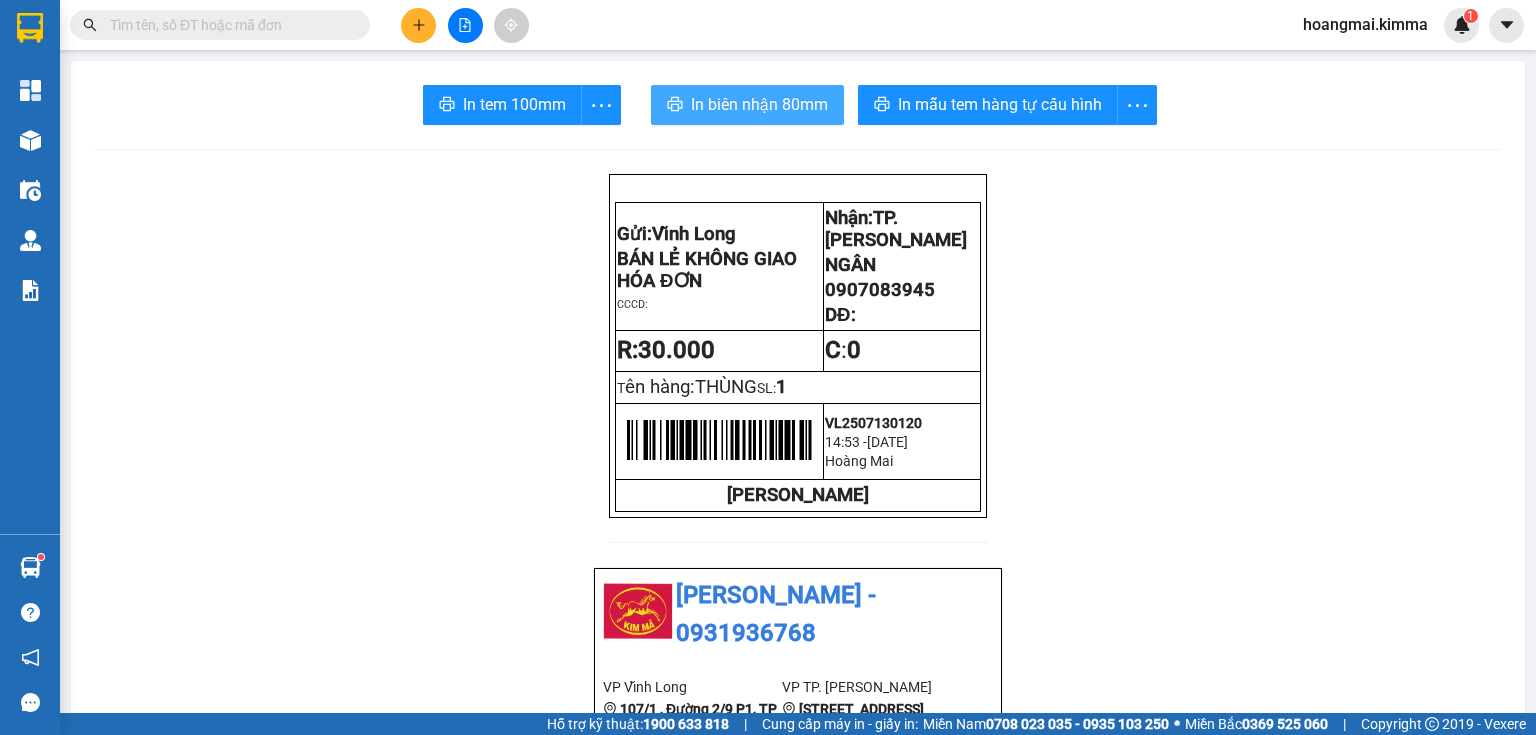 click on "In biên nhận 80mm" at bounding box center (759, 104) 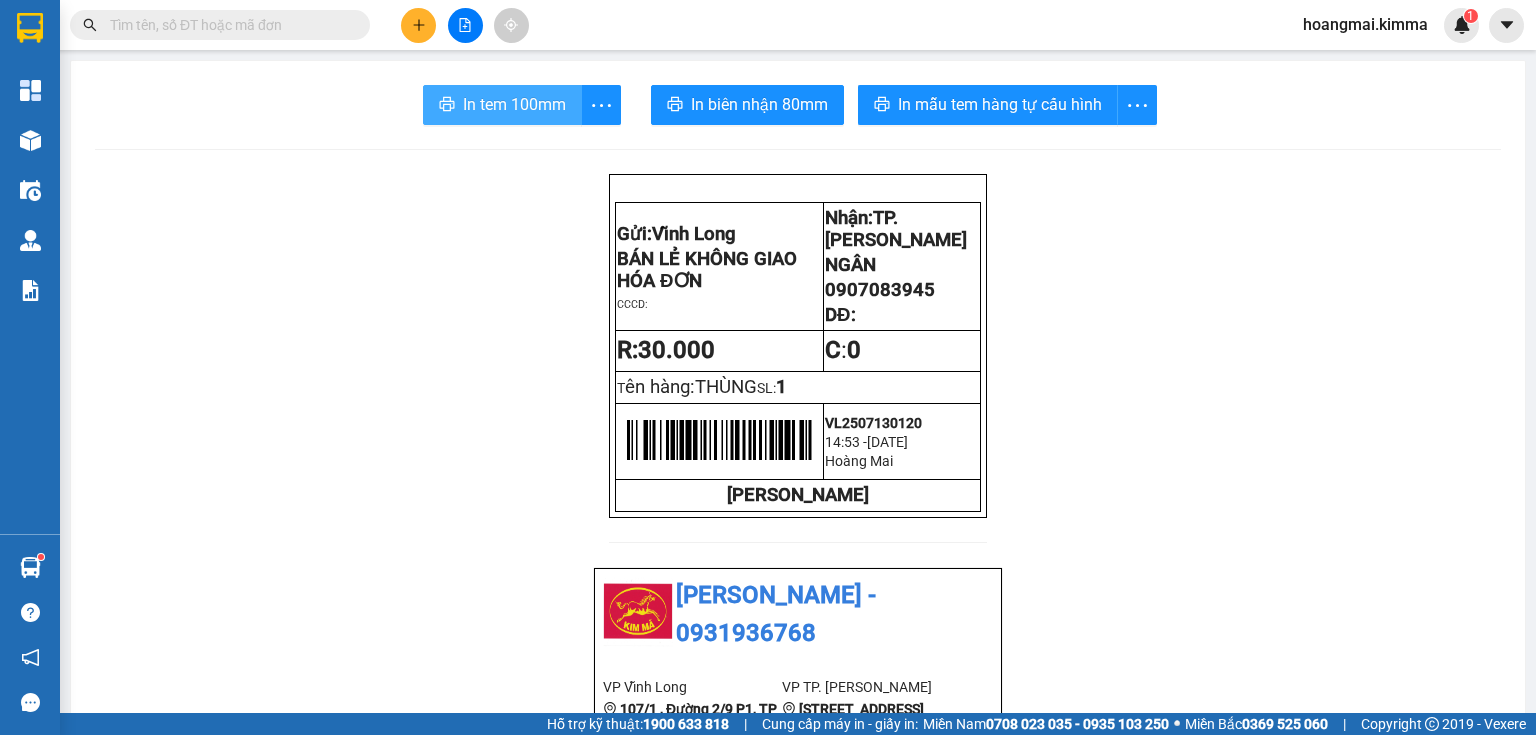 click on "In tem 100mm" at bounding box center (514, 104) 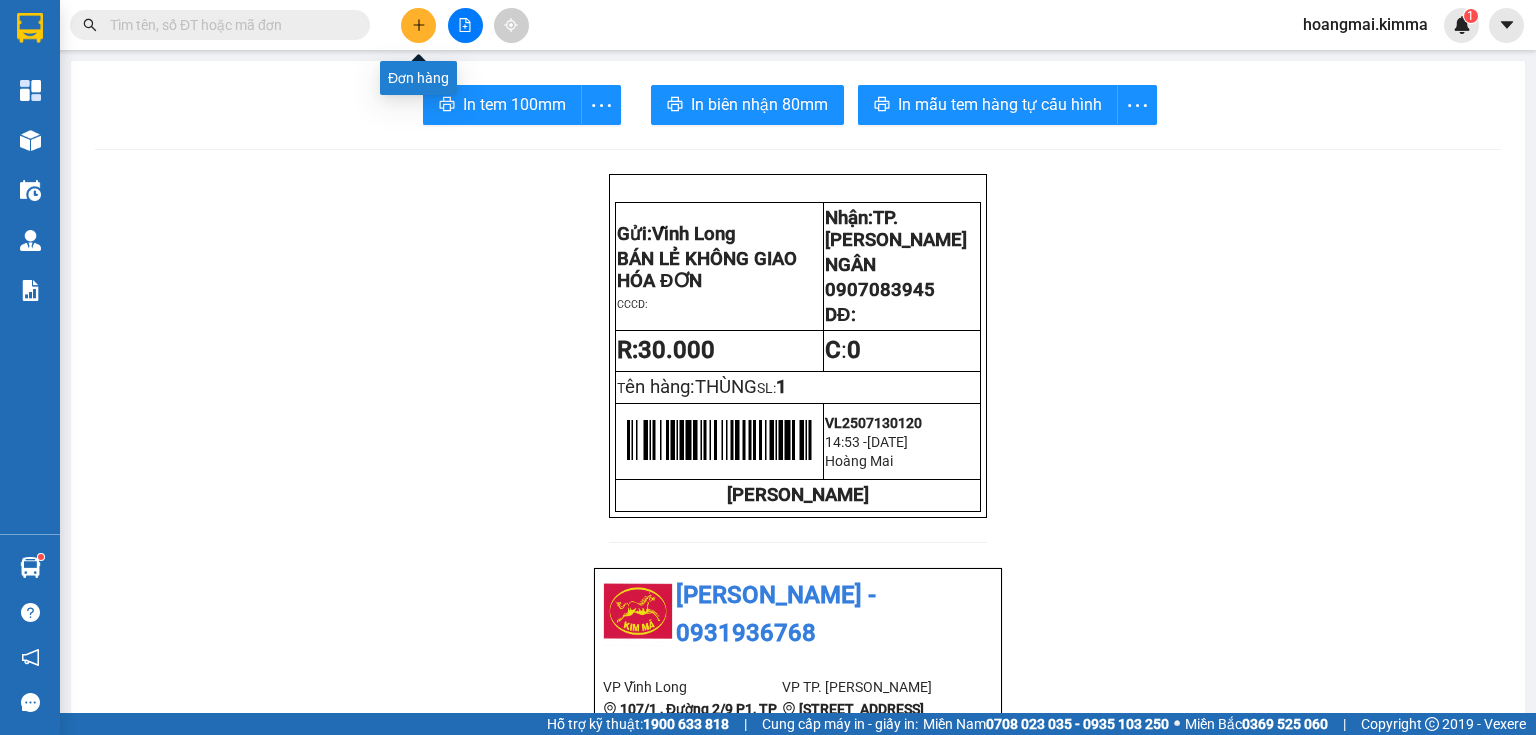 click at bounding box center [465, 25] 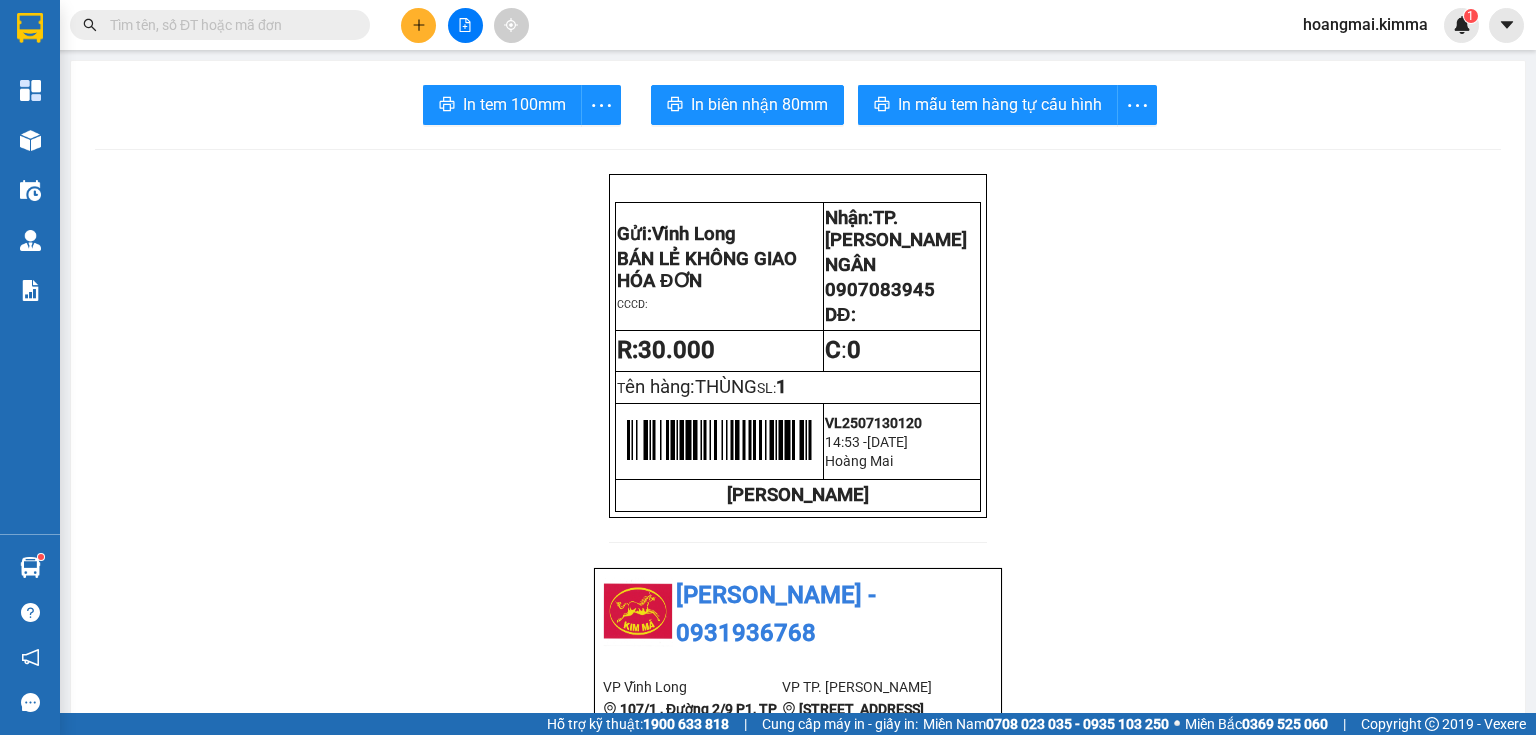 click 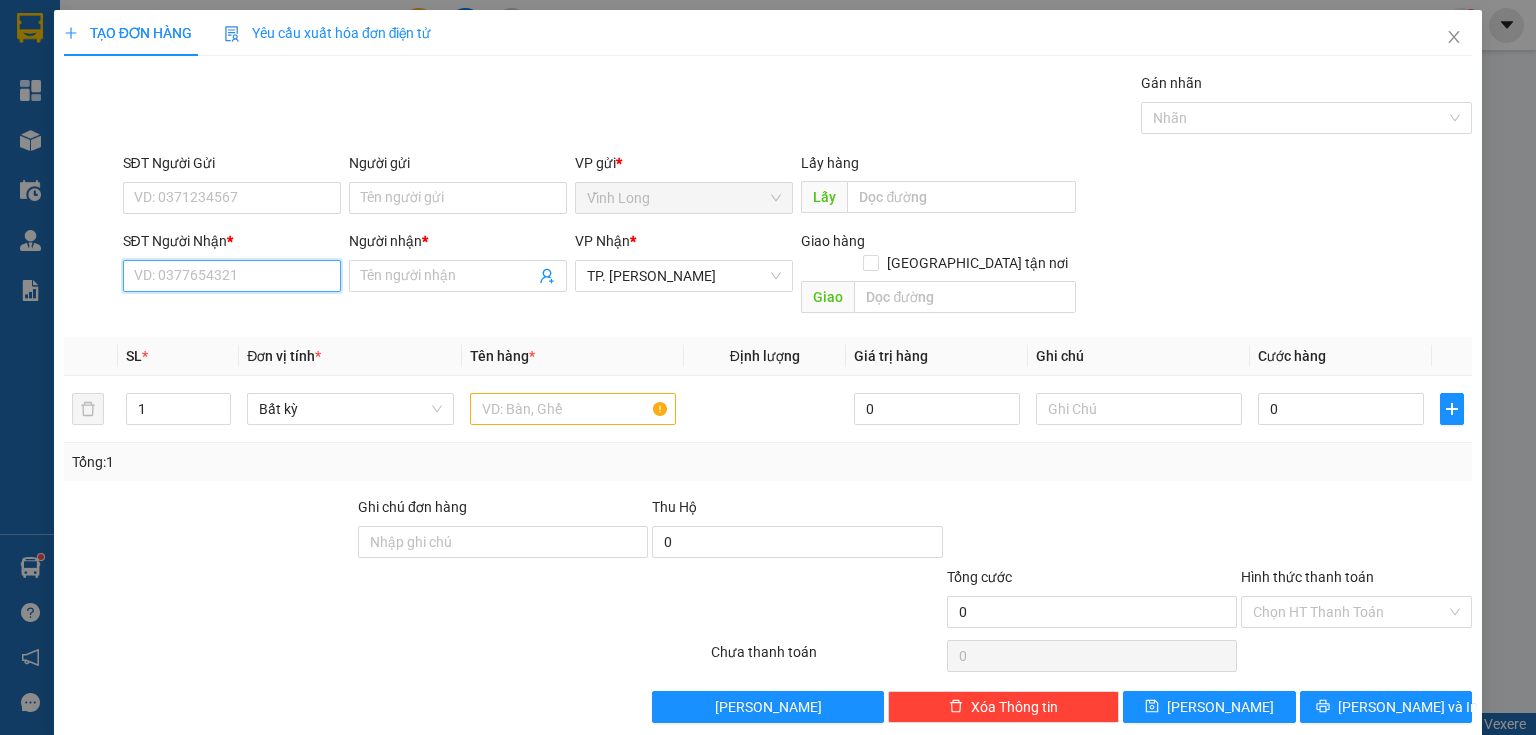 click on "SĐT Người Nhận  *" at bounding box center (232, 276) 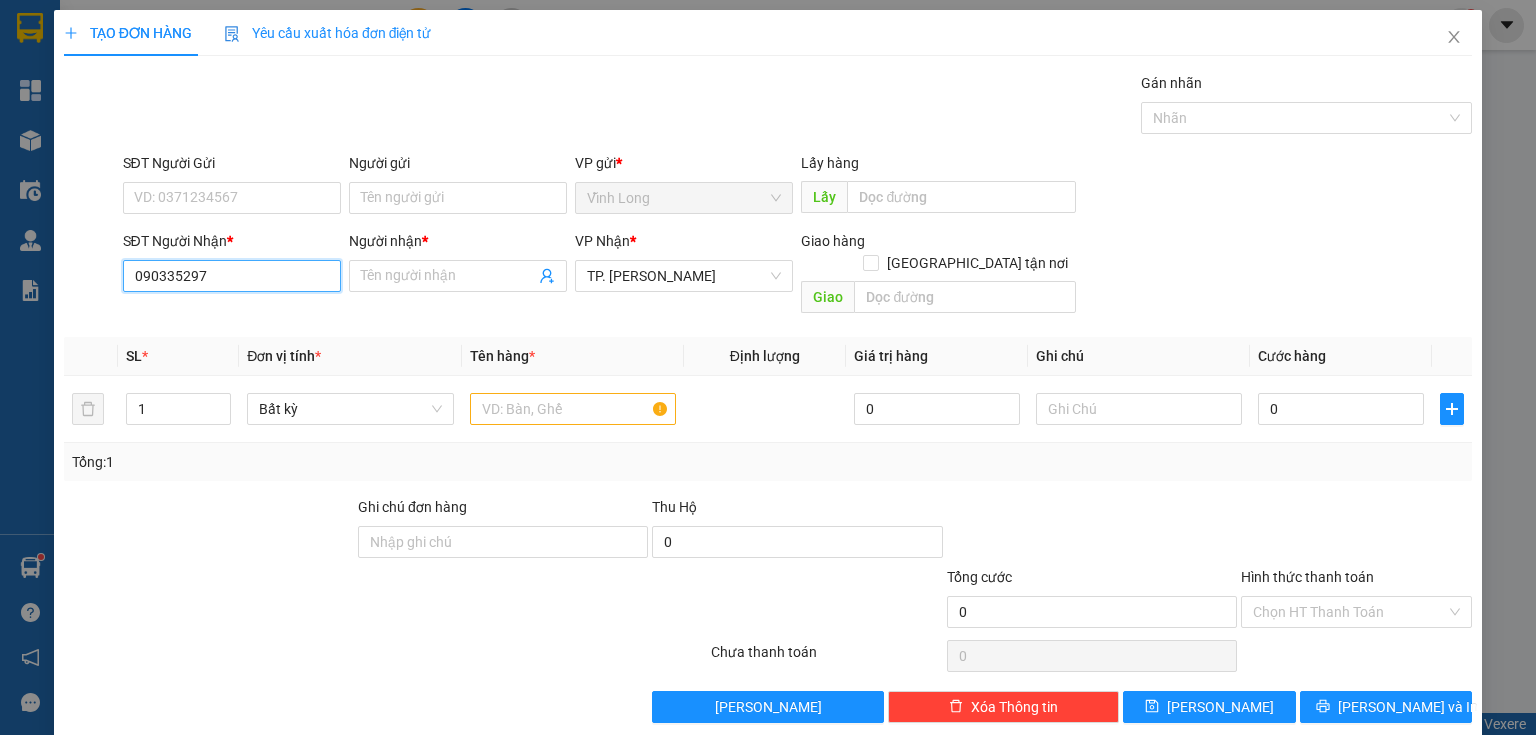 type on "0903352978" 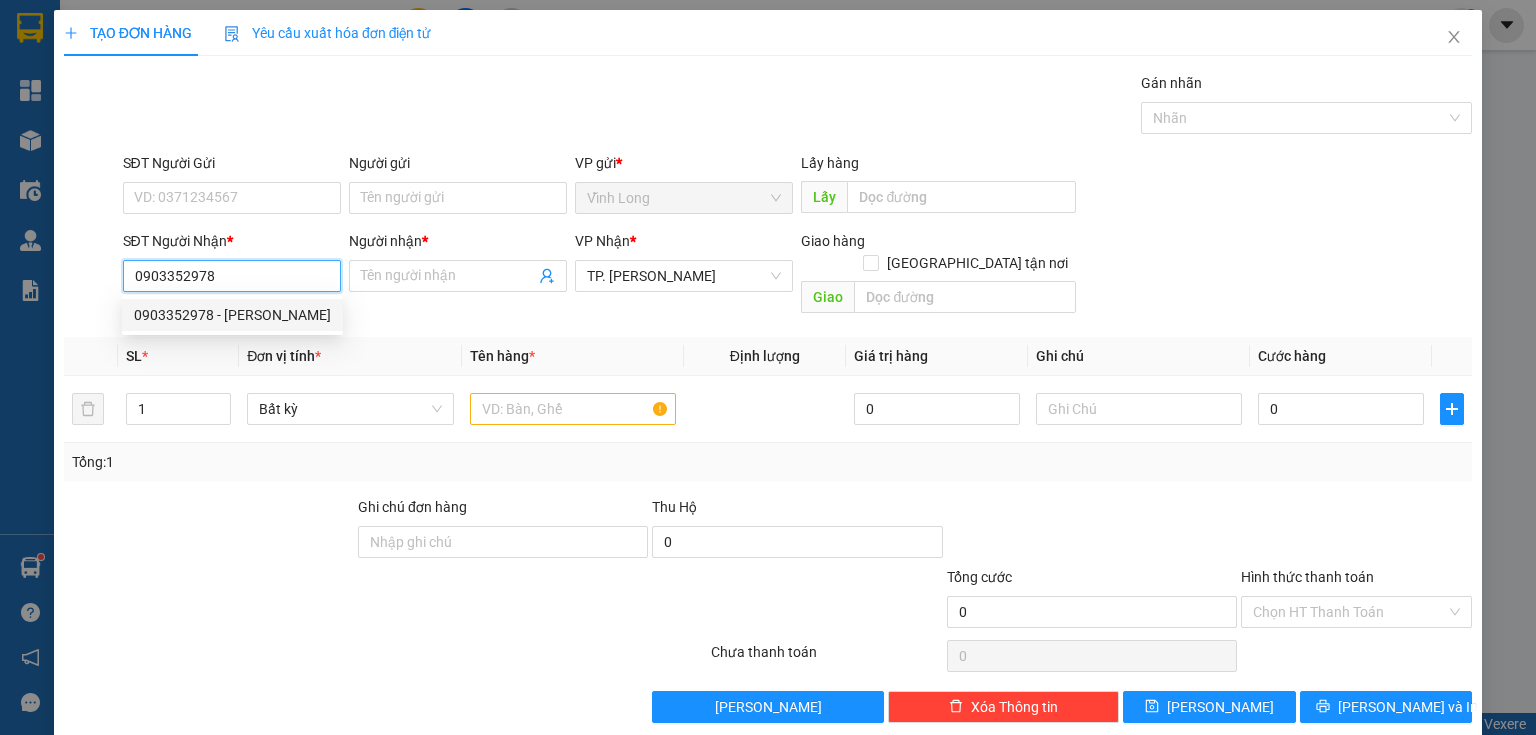 click on "0903352978 - VÂN" at bounding box center (232, 315) 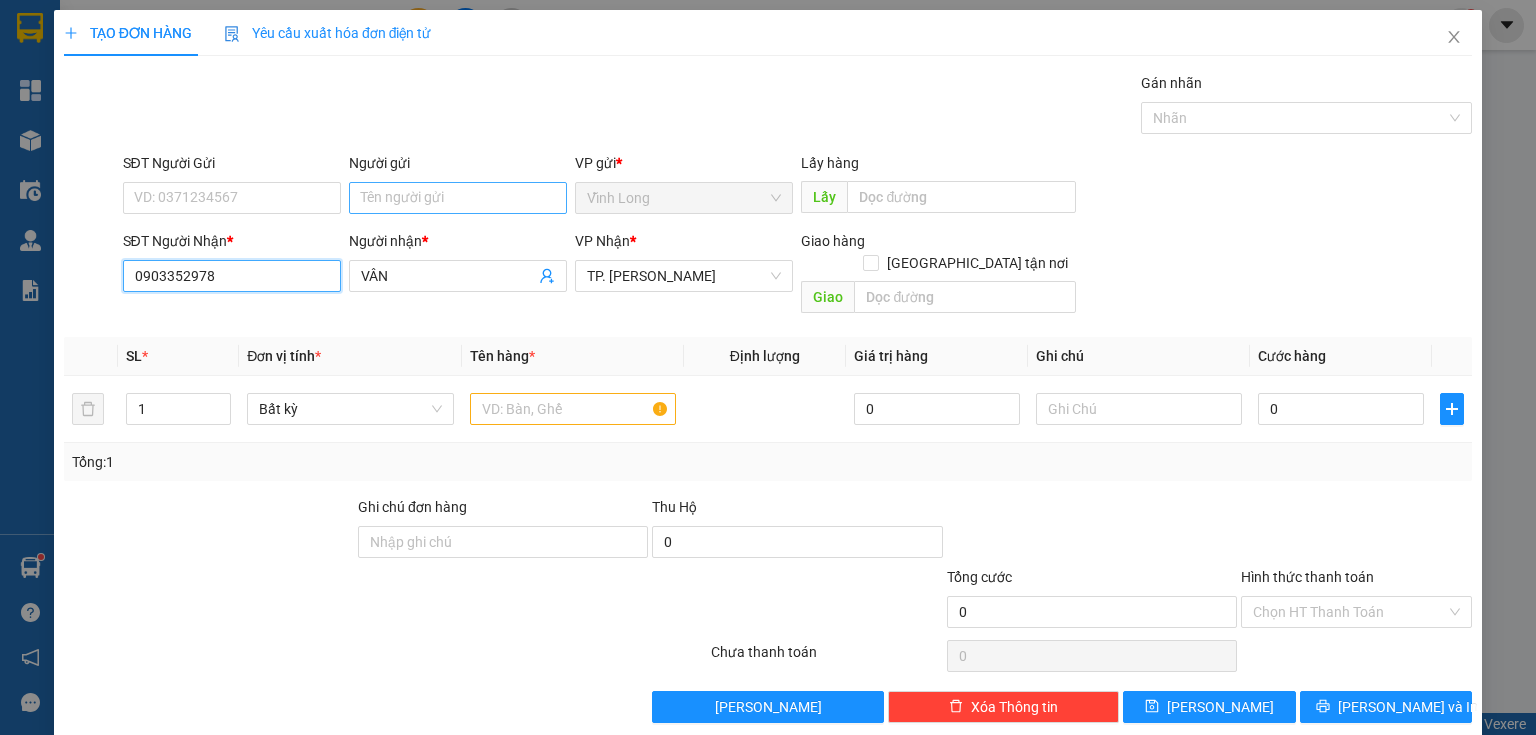 type on "0903352978" 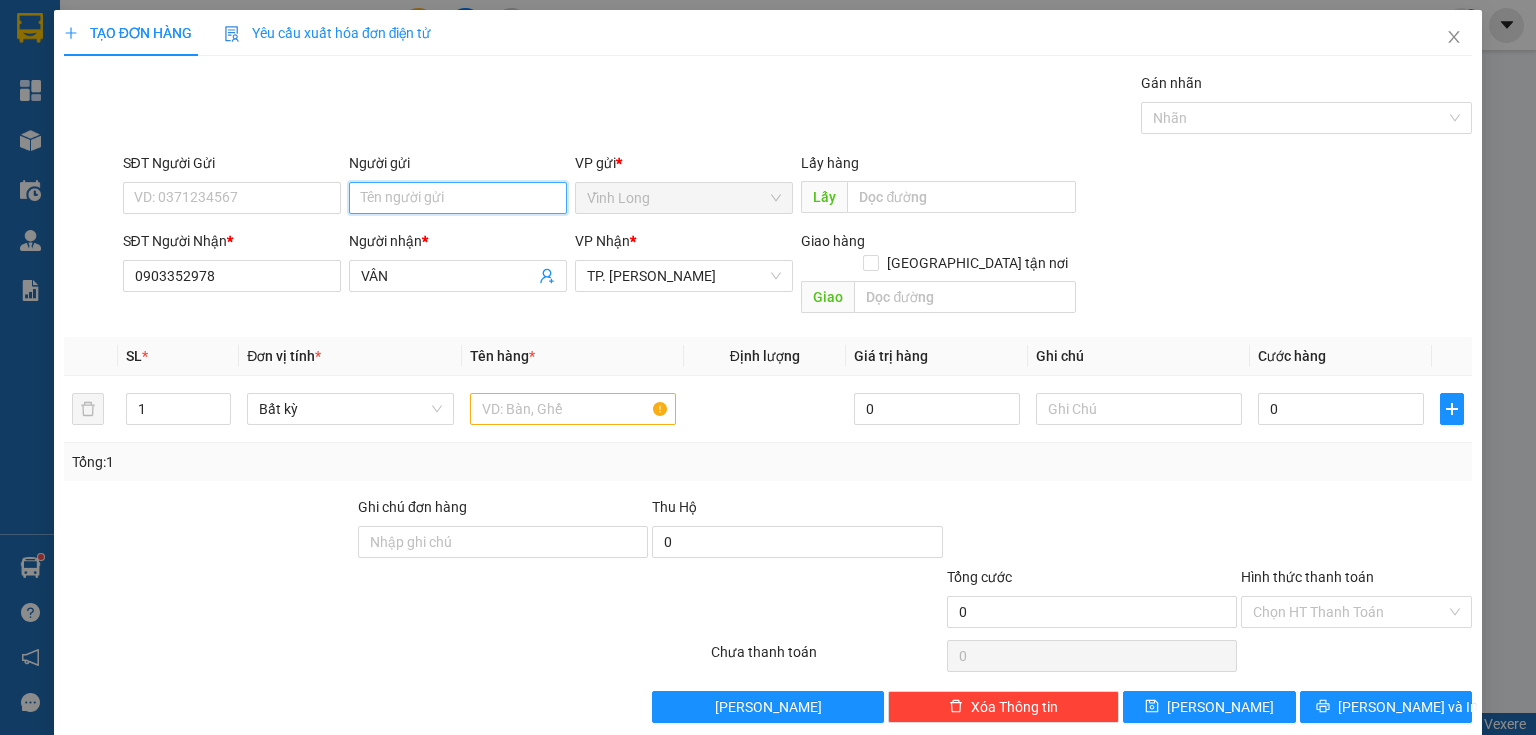 click on "Người gửi" at bounding box center (458, 198) 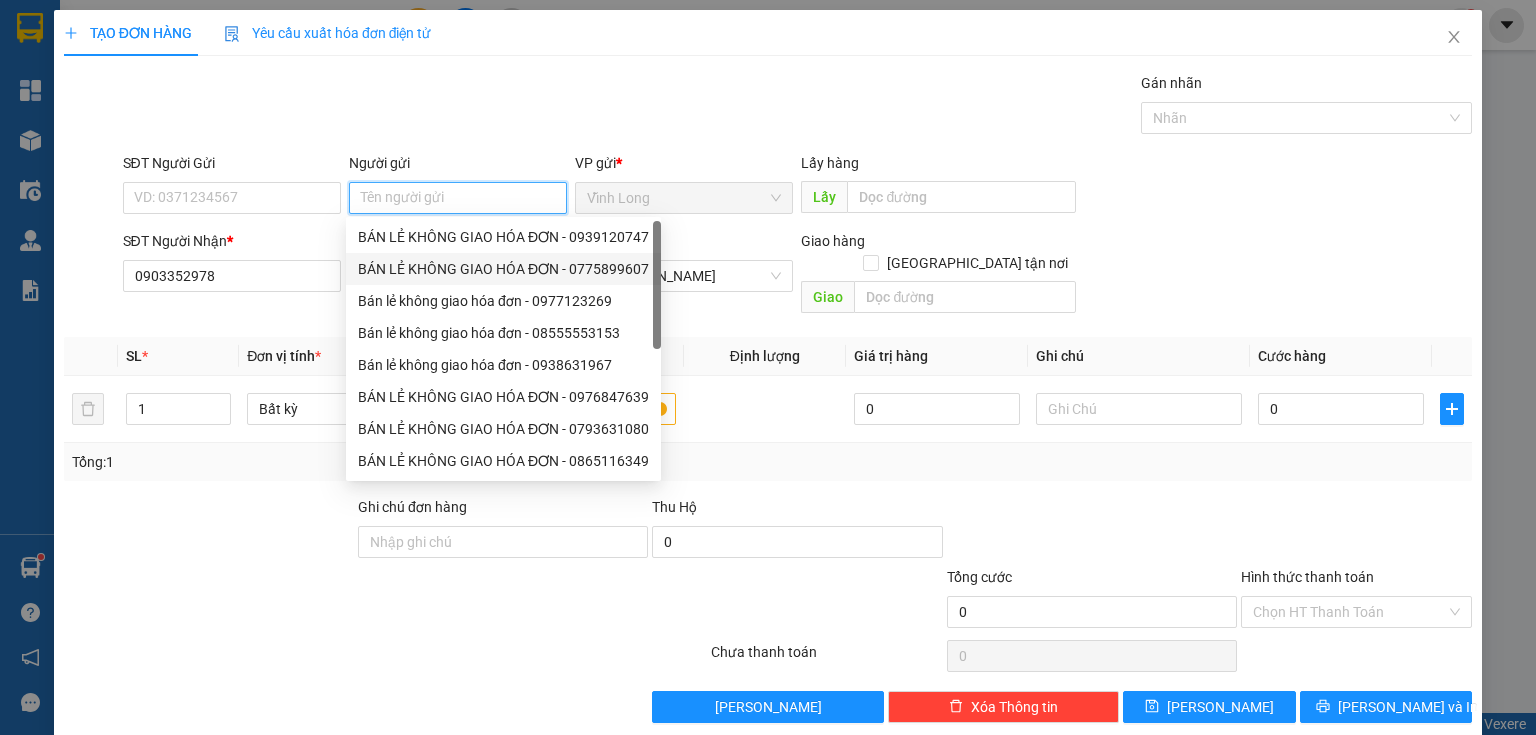 click on "BÁN LẺ KHÔNG GIAO HÓA ĐƠN - 0775899607" at bounding box center (503, 269) 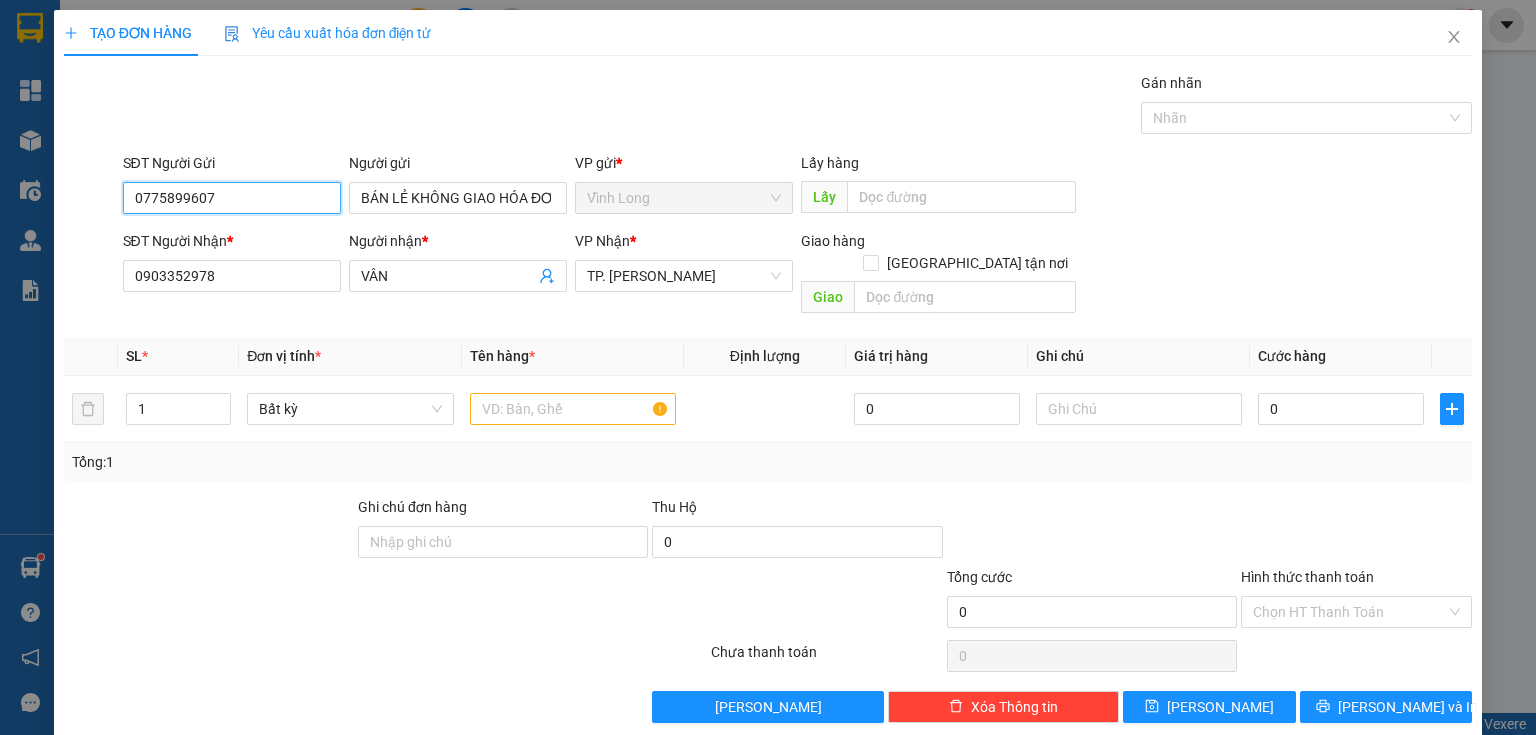 drag, startPoint x: 283, startPoint y: 195, endPoint x: 0, endPoint y: 156, distance: 285.67465 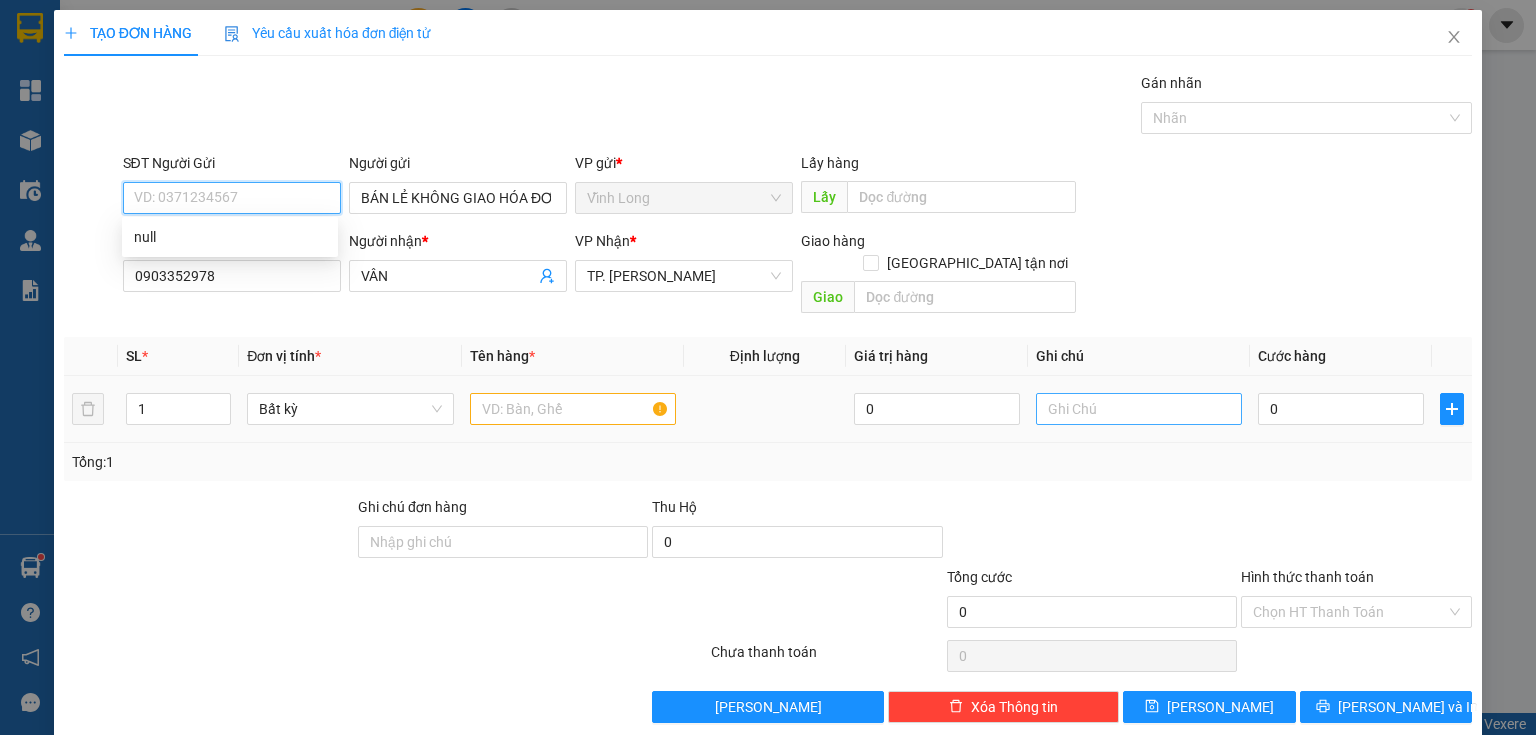 type 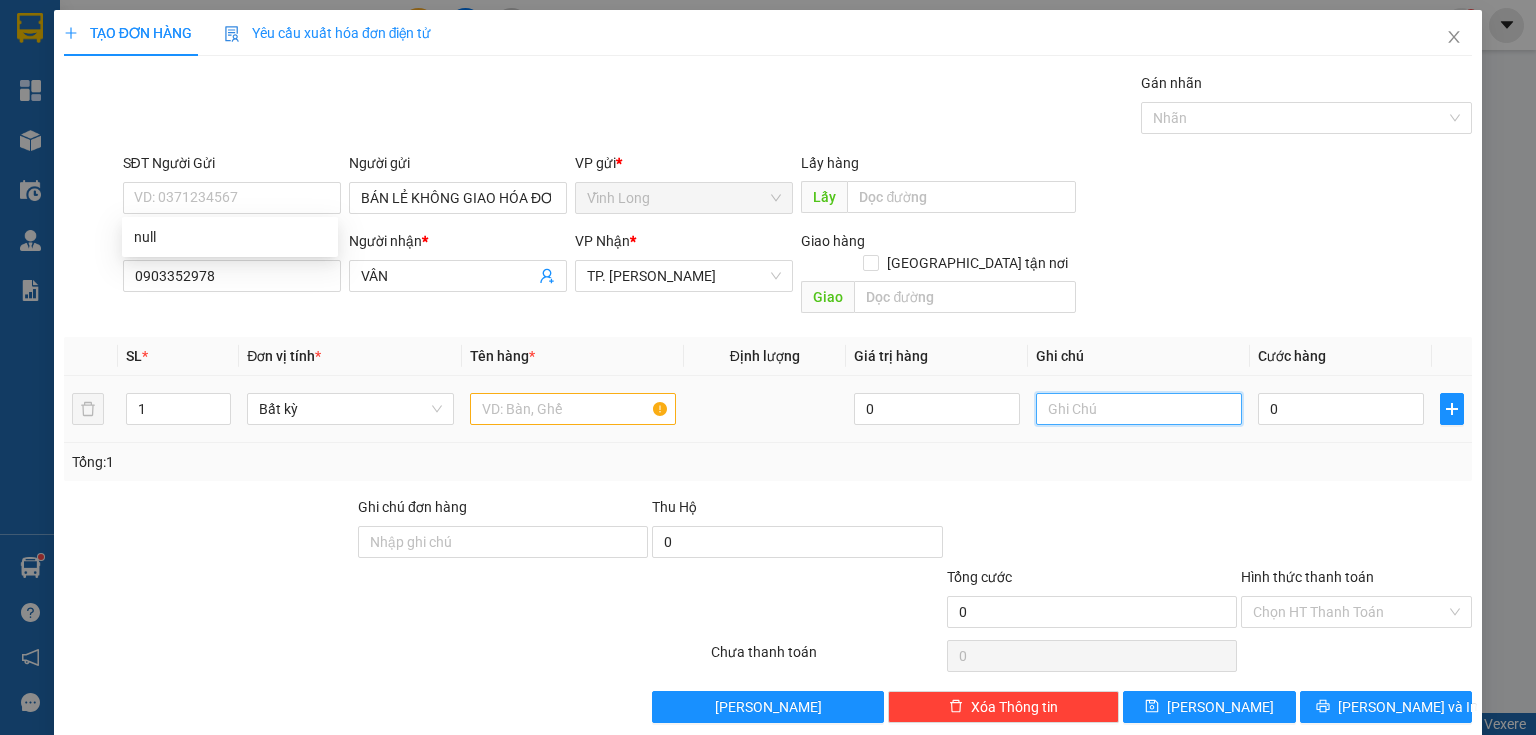 click at bounding box center (1139, 409) 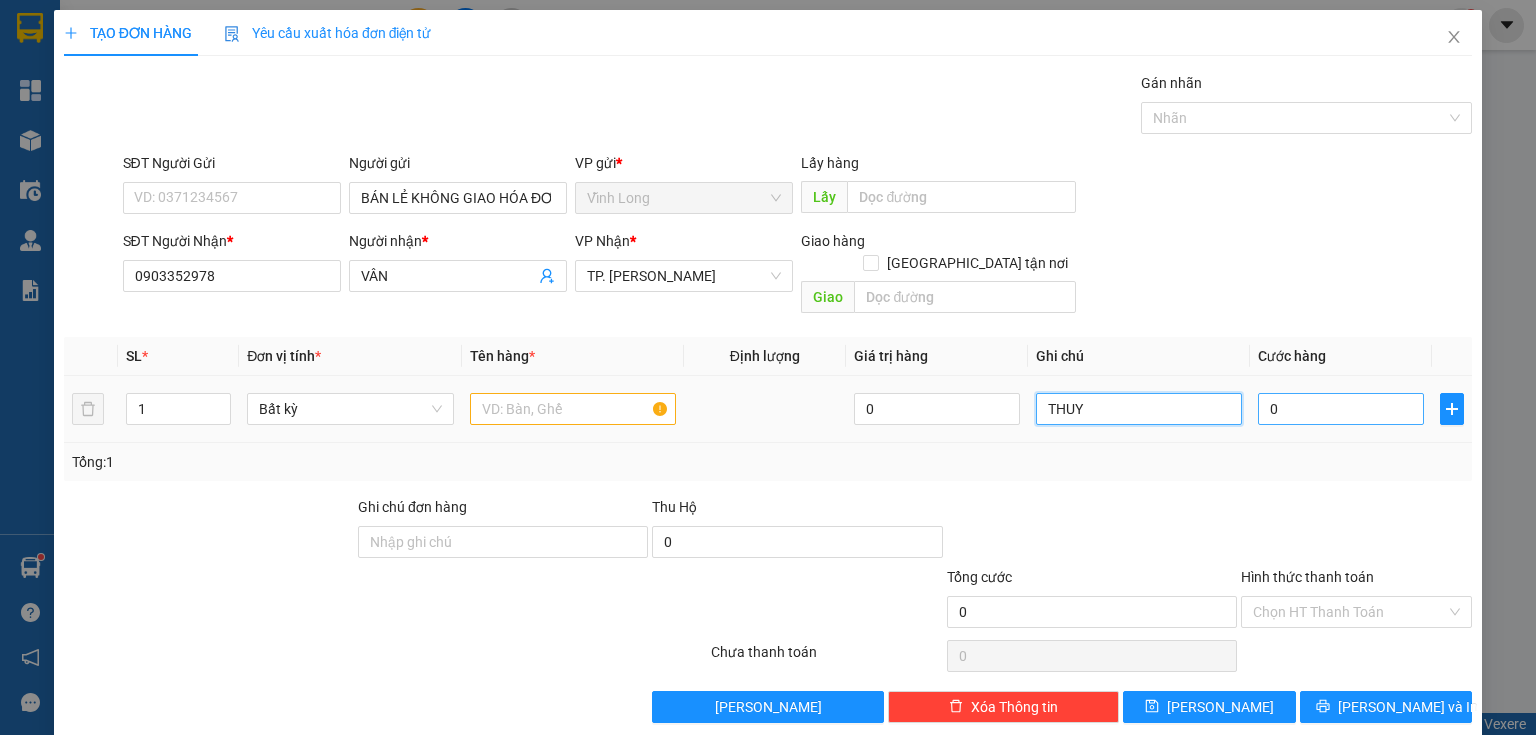 type on "THUY" 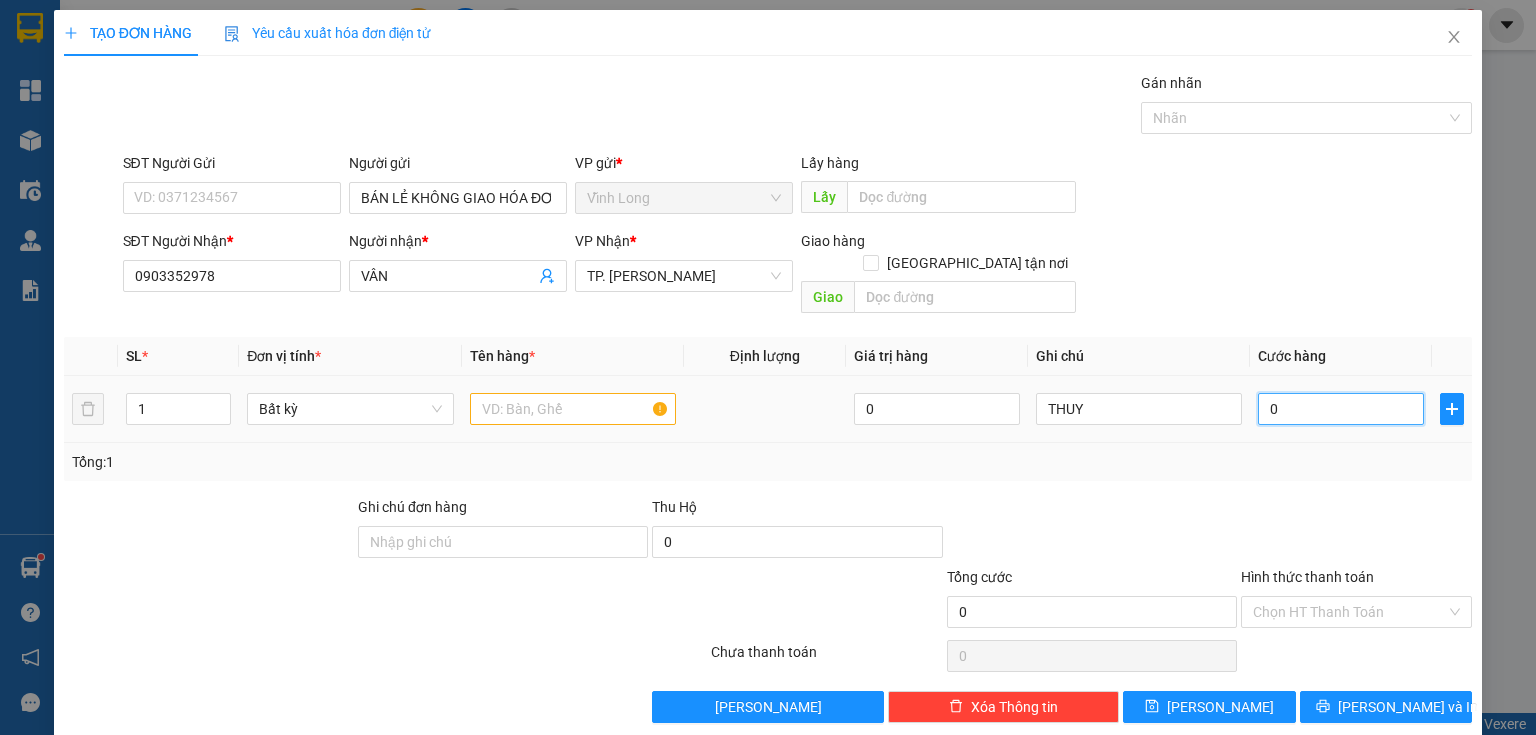 click on "0" at bounding box center (1341, 409) 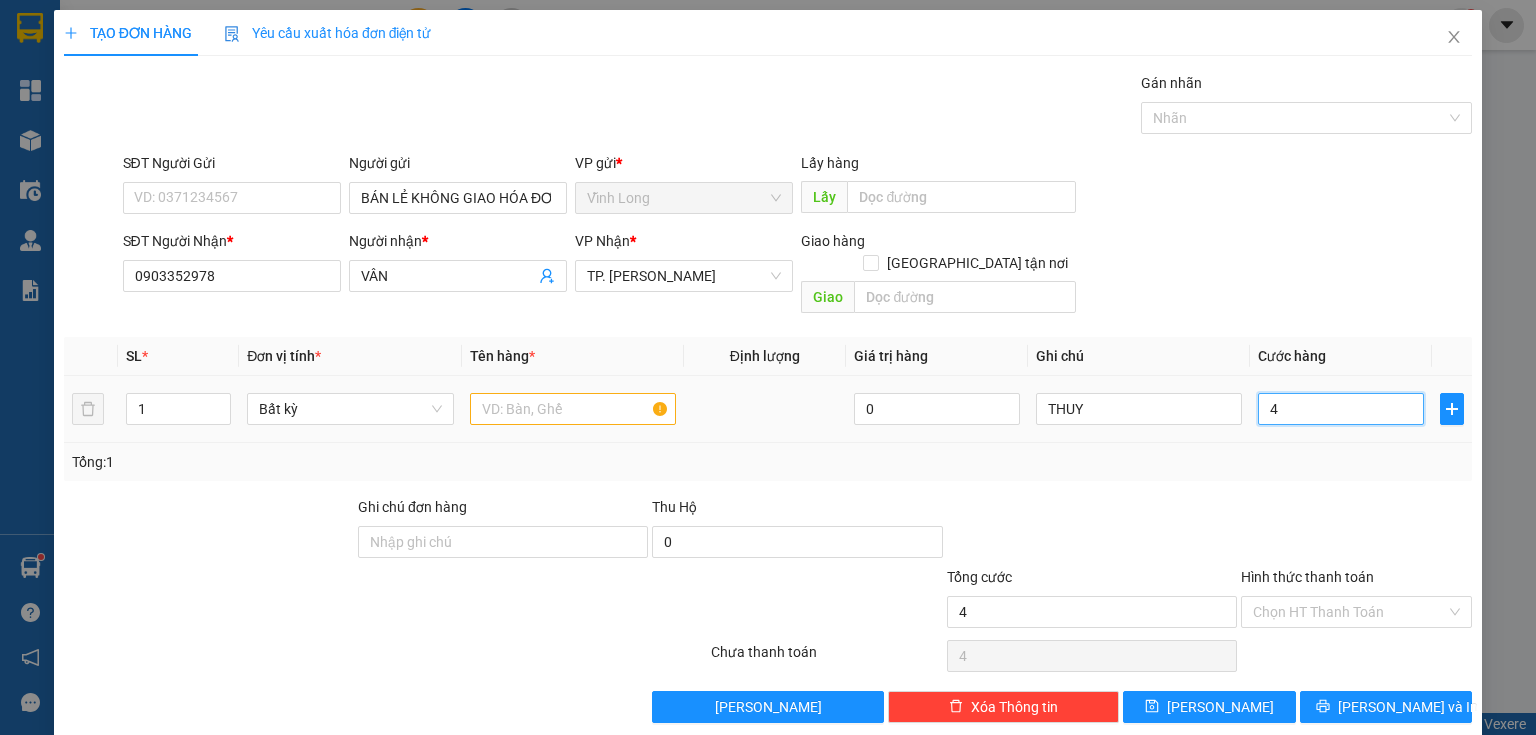 type on "40" 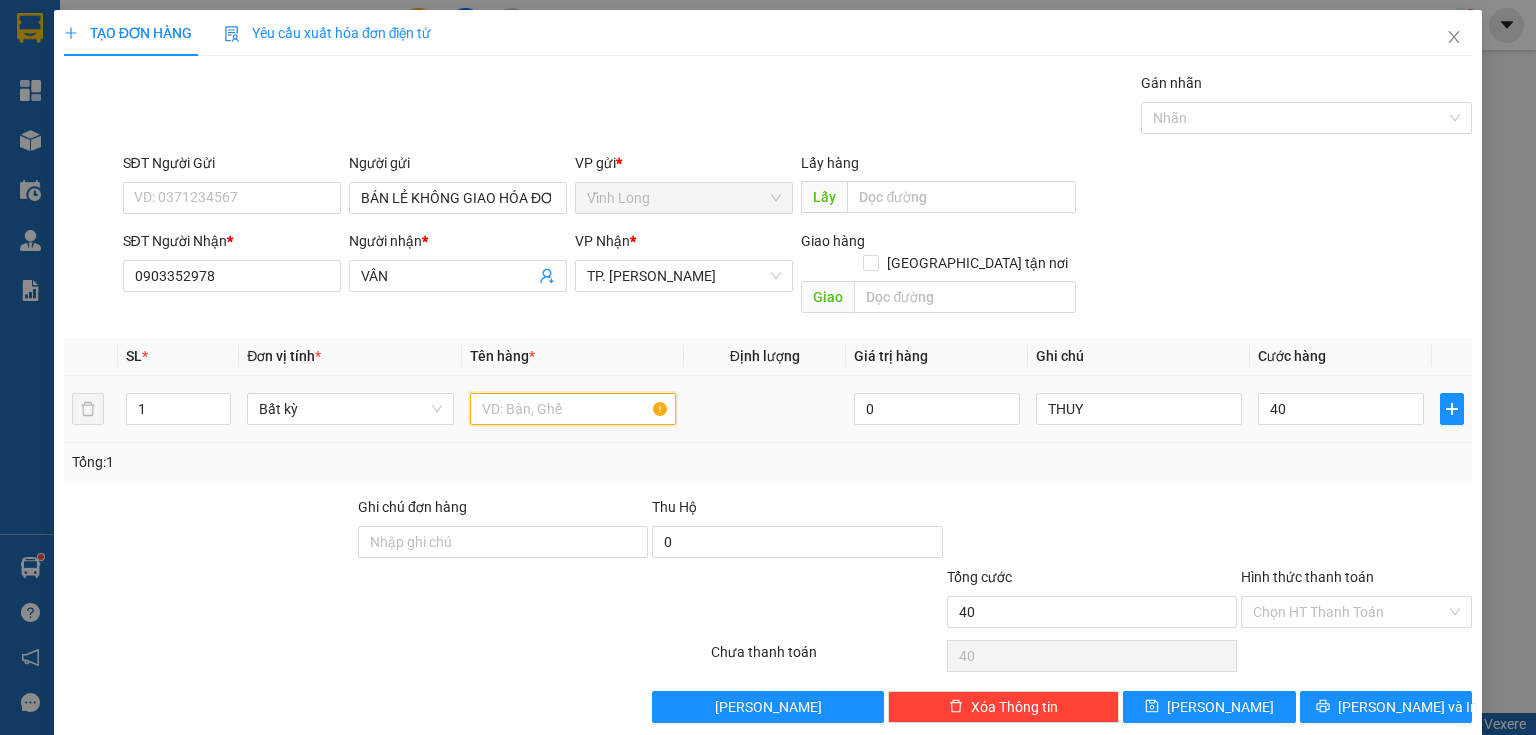 type on "40.000" 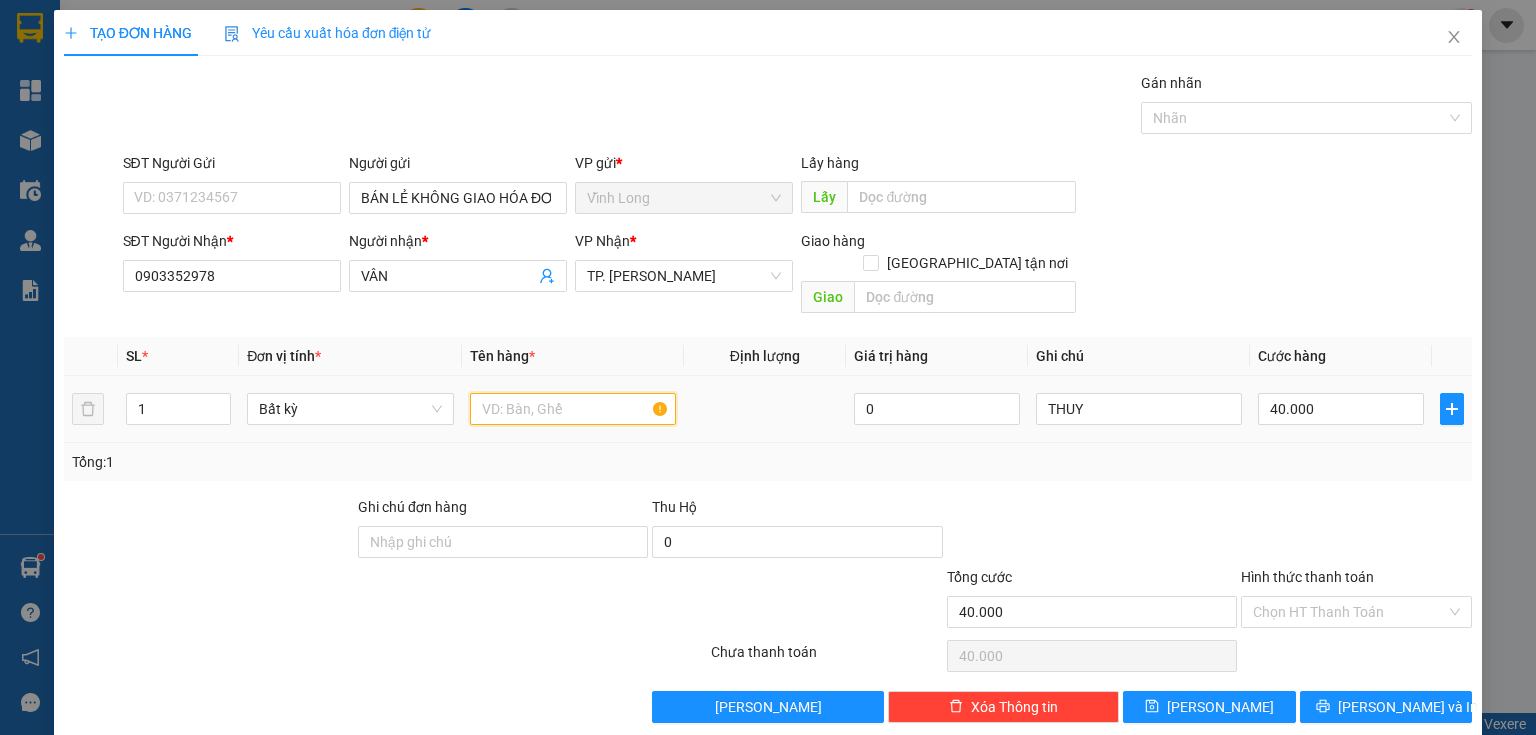 click at bounding box center (573, 409) 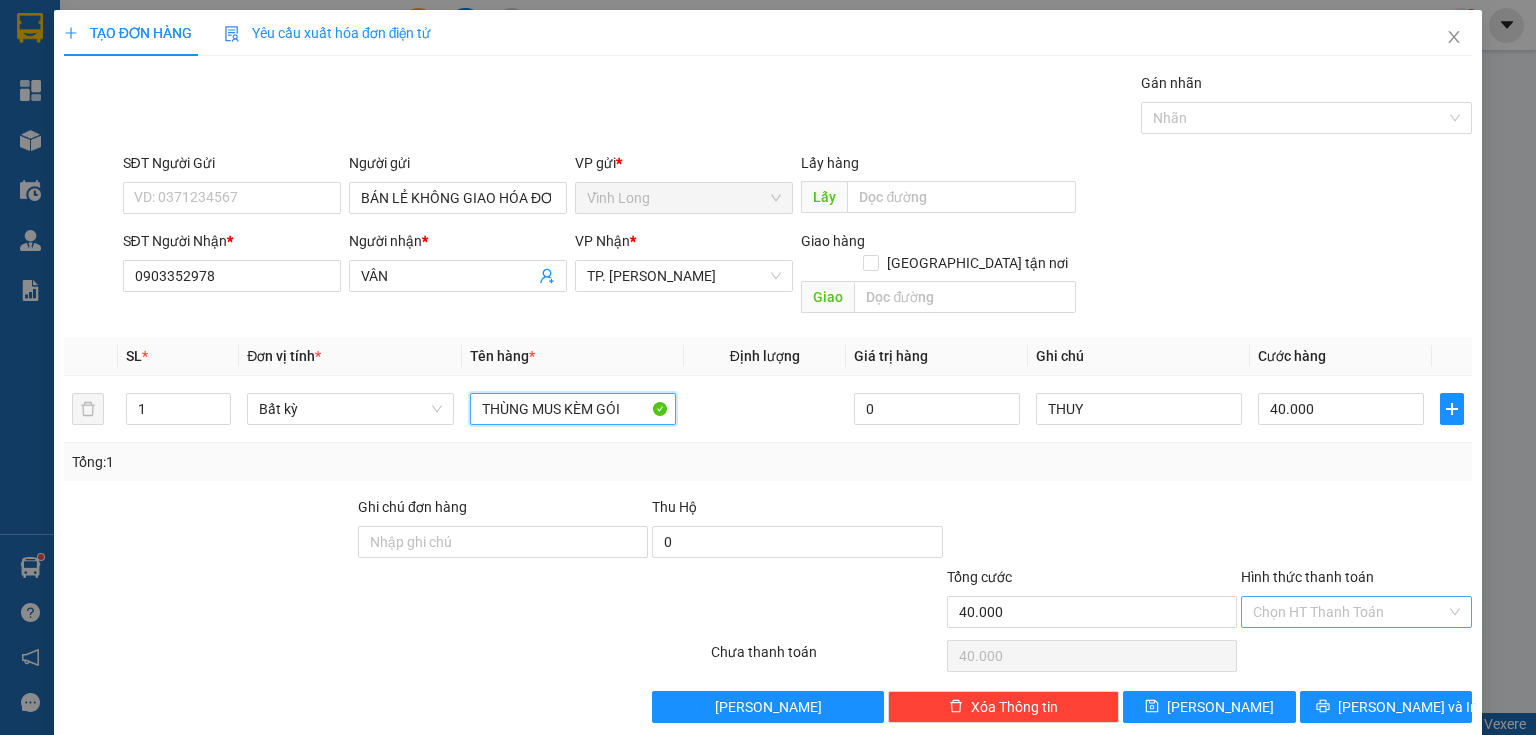 type on "THÙNG MUS KÈM GÓI" 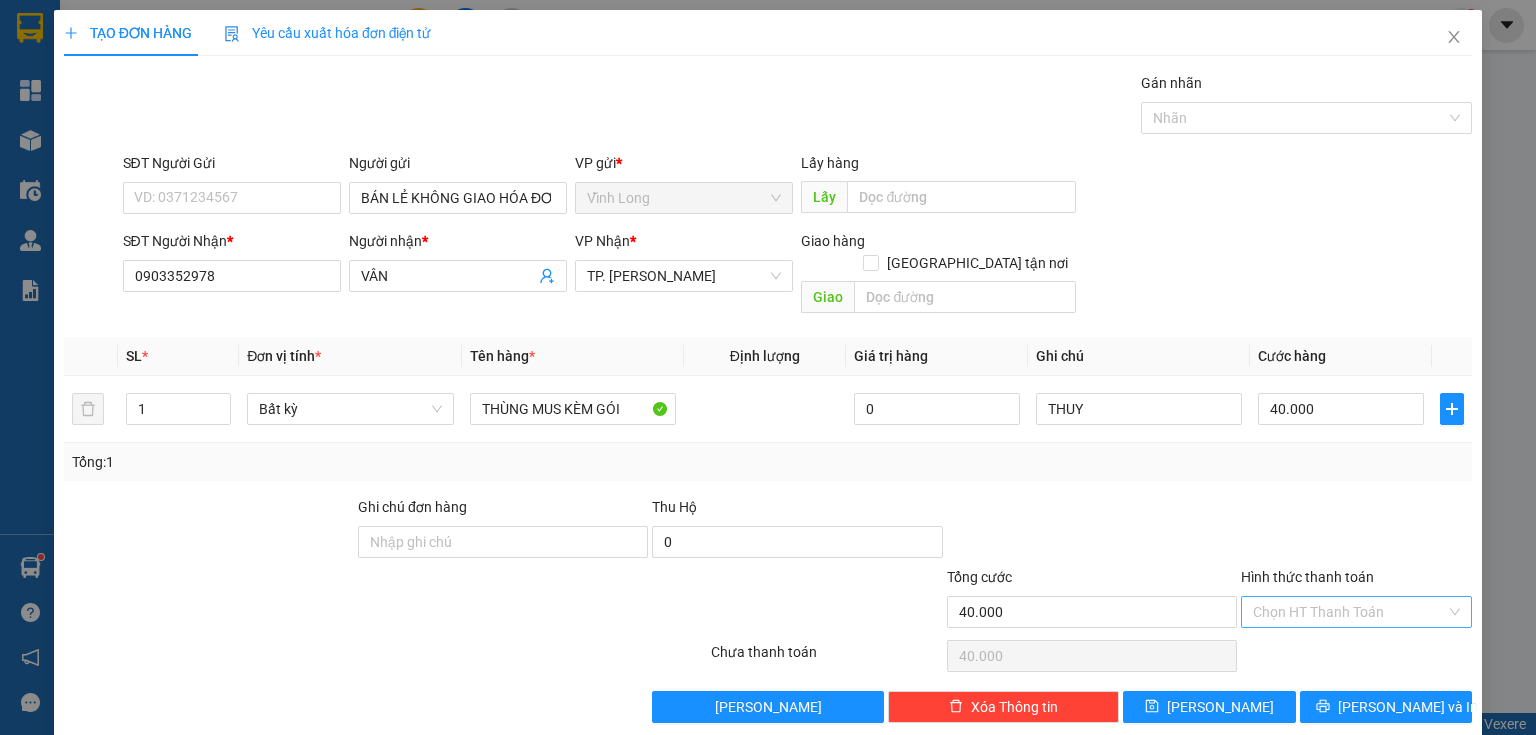 click on "Hình thức thanh toán" at bounding box center (1349, 612) 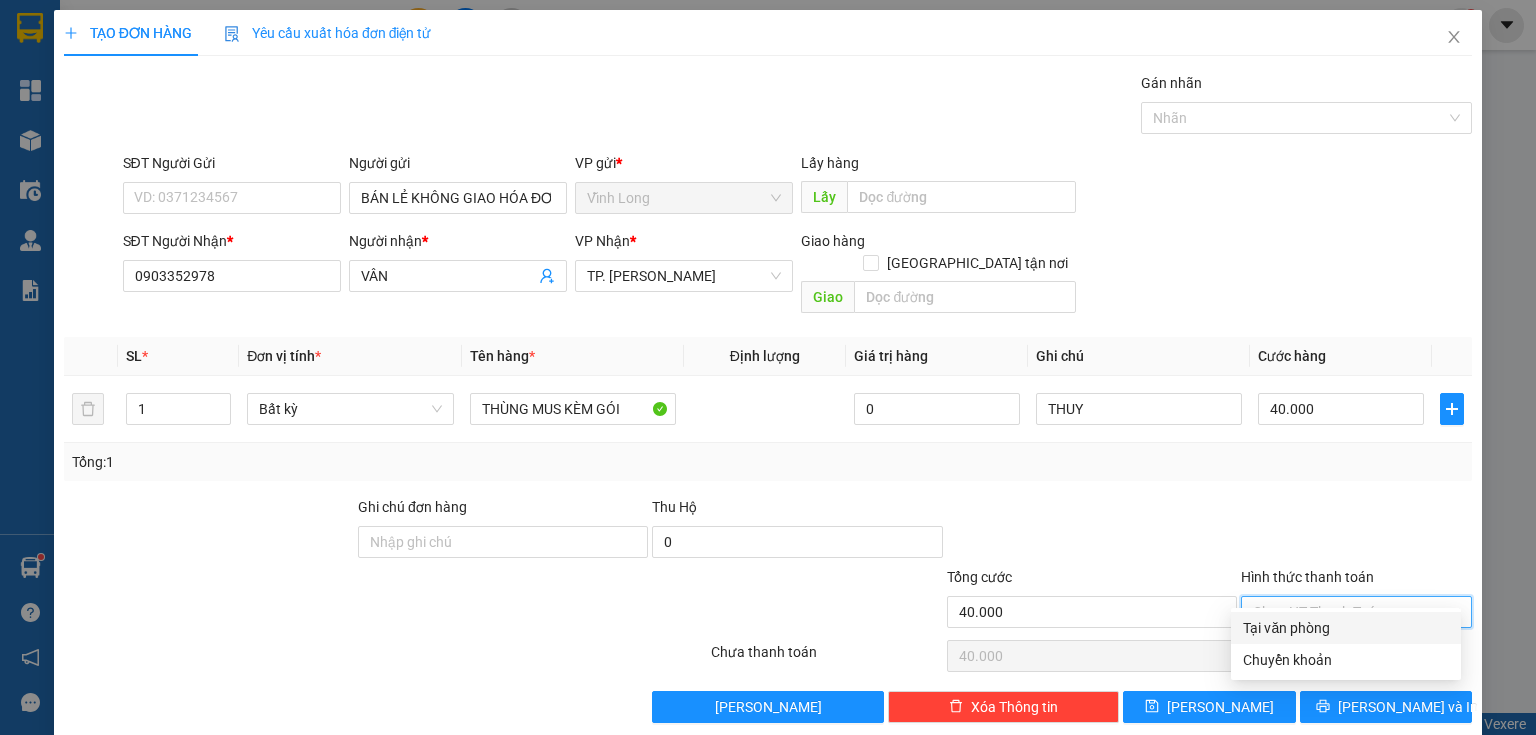 click on "Tại văn phòng" at bounding box center [1346, 628] 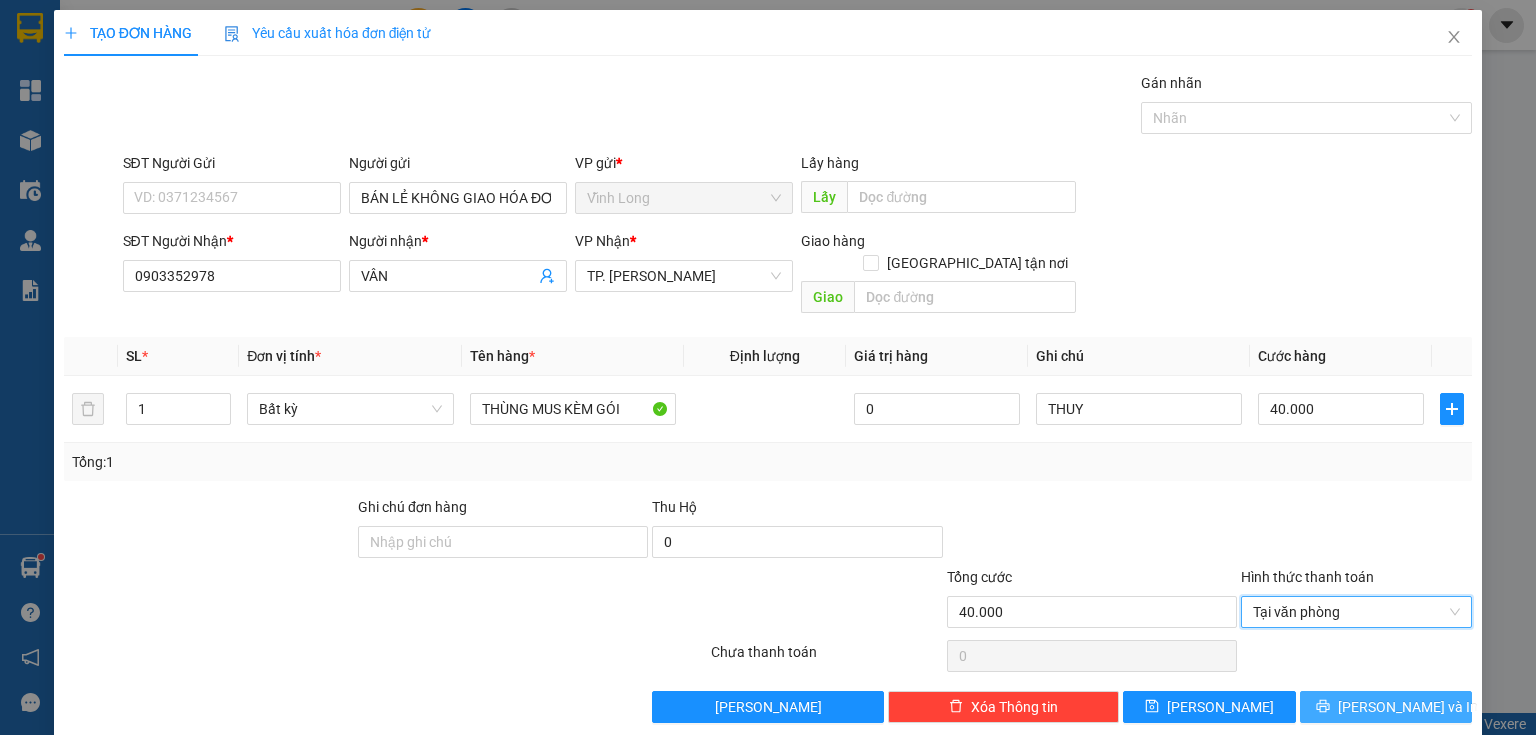 click on "Lưu và In" at bounding box center [1386, 707] 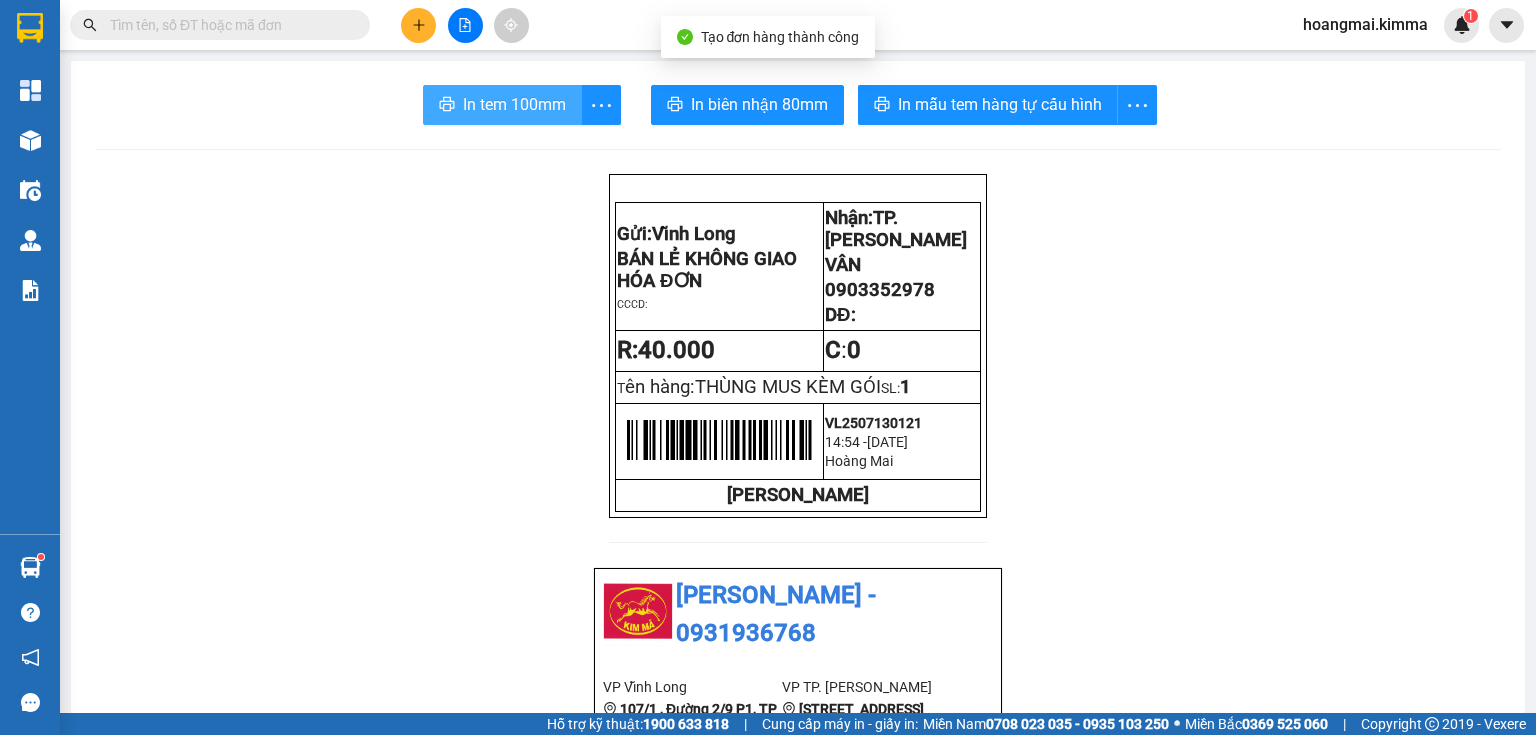 click on "In tem 100mm" at bounding box center (514, 104) 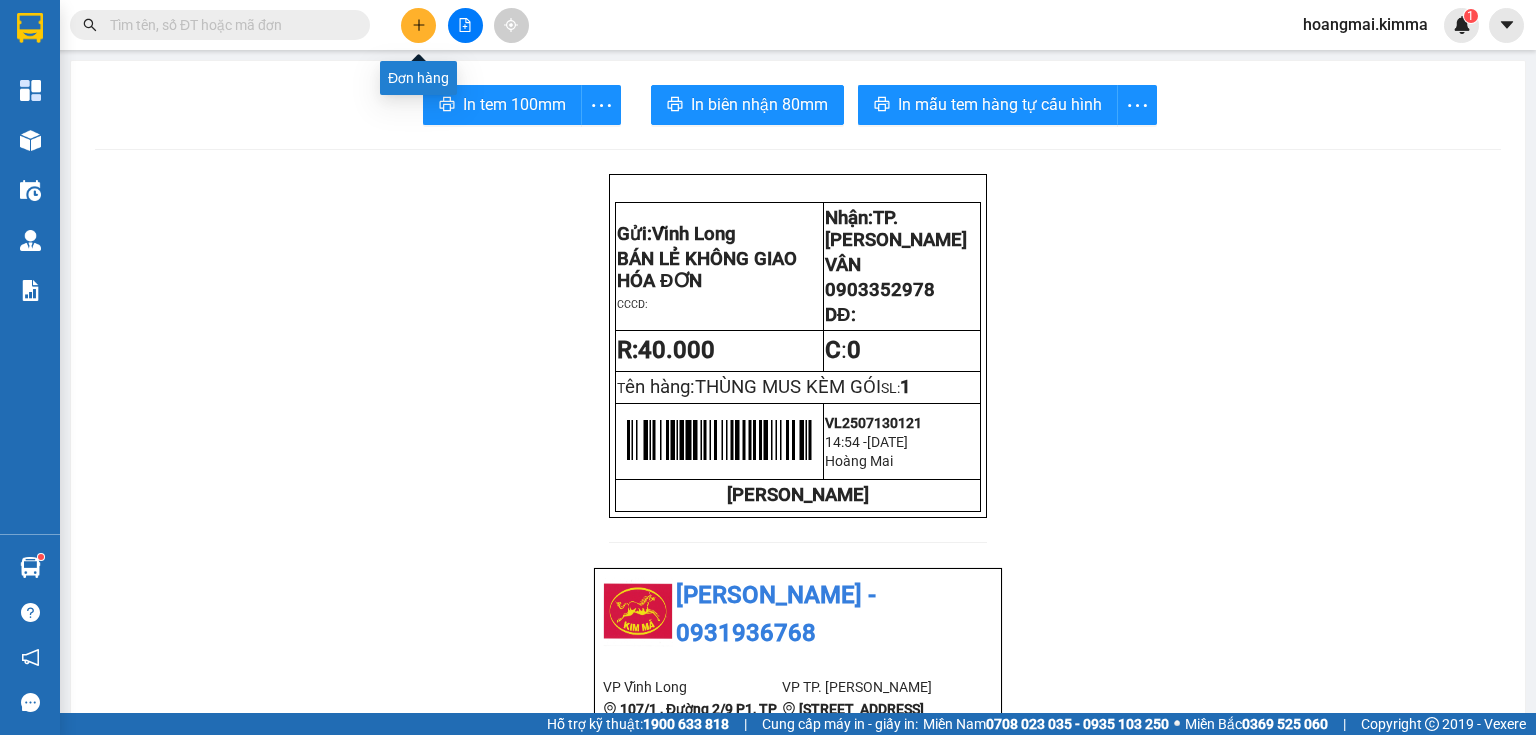 click at bounding box center (418, 25) 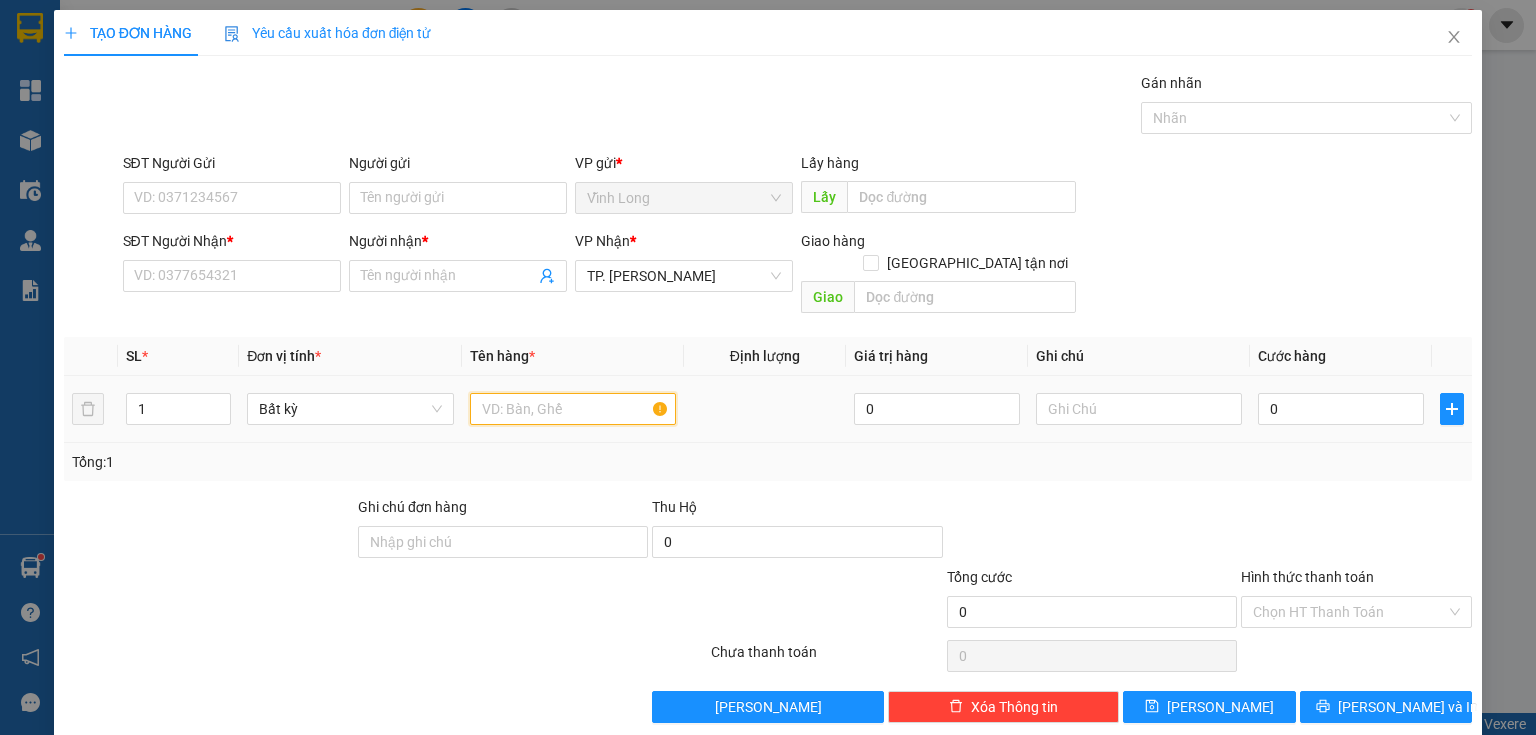 click at bounding box center [573, 409] 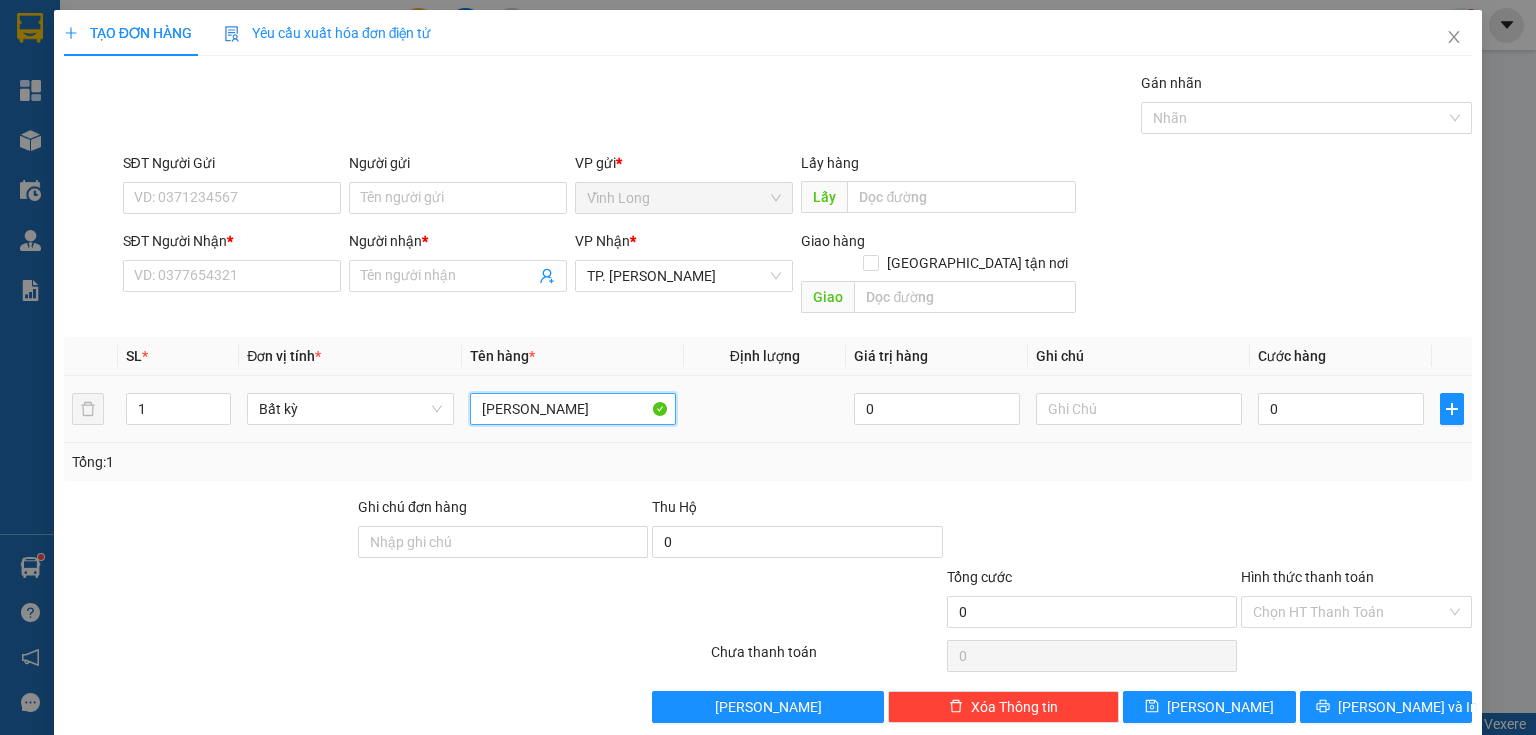 type on "J" 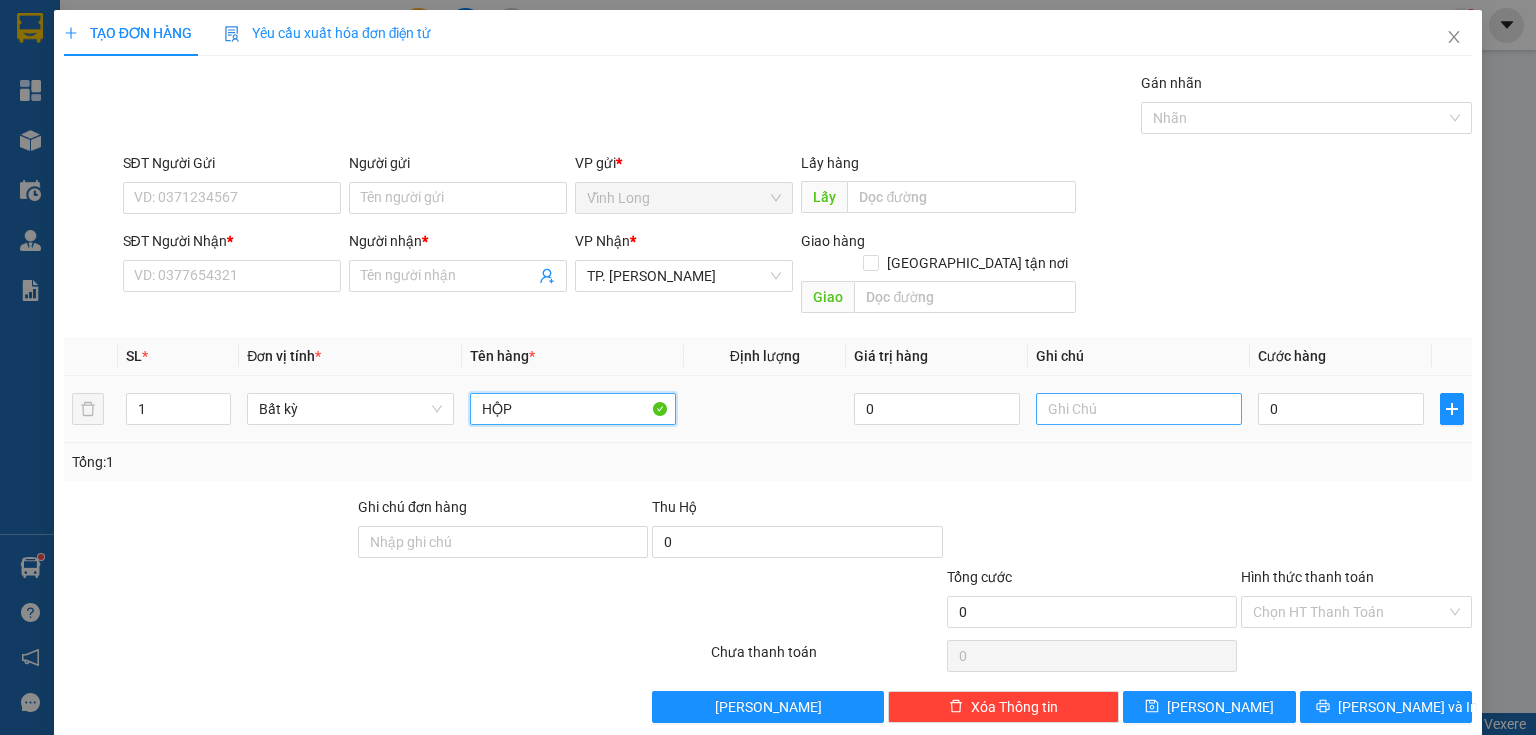 type on "HỘP" 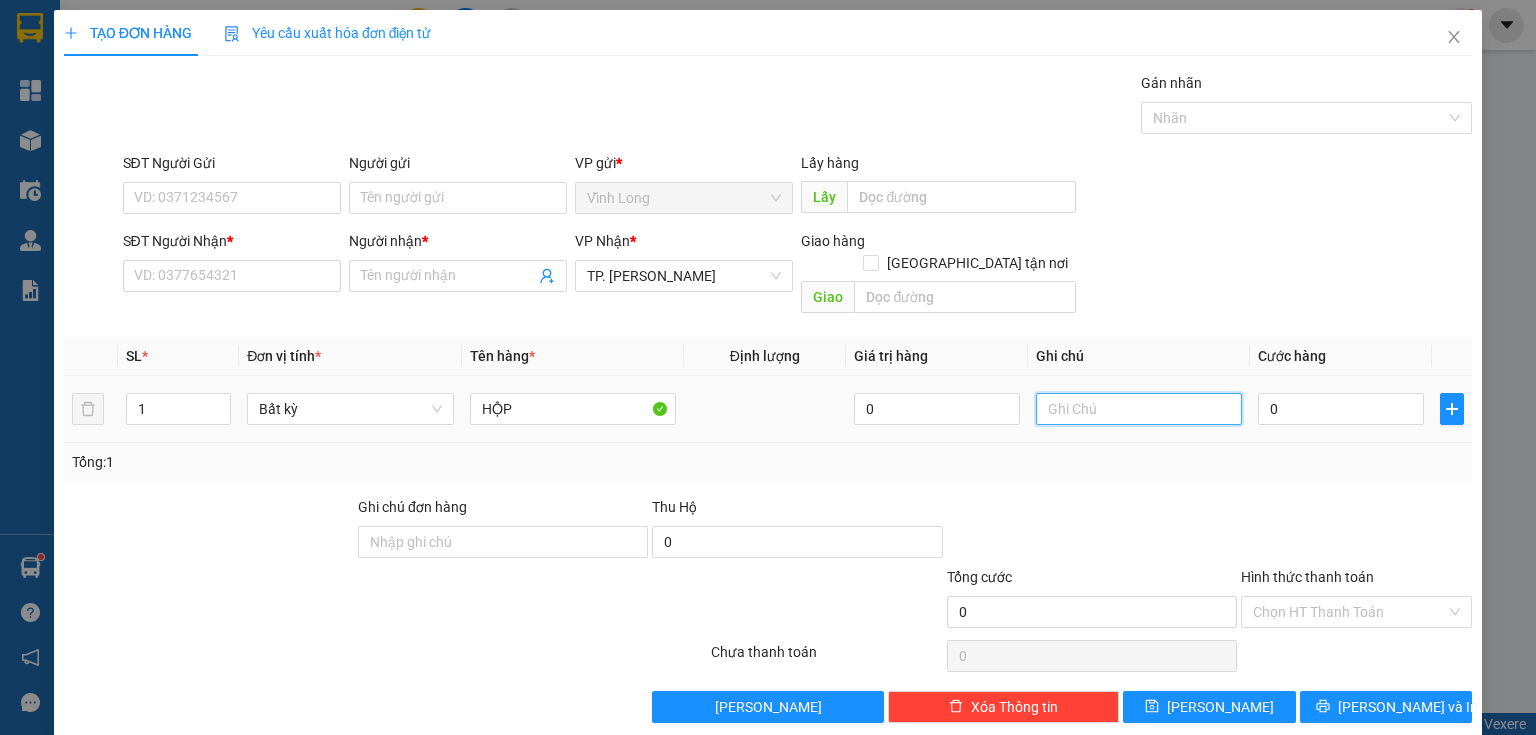click at bounding box center [1139, 409] 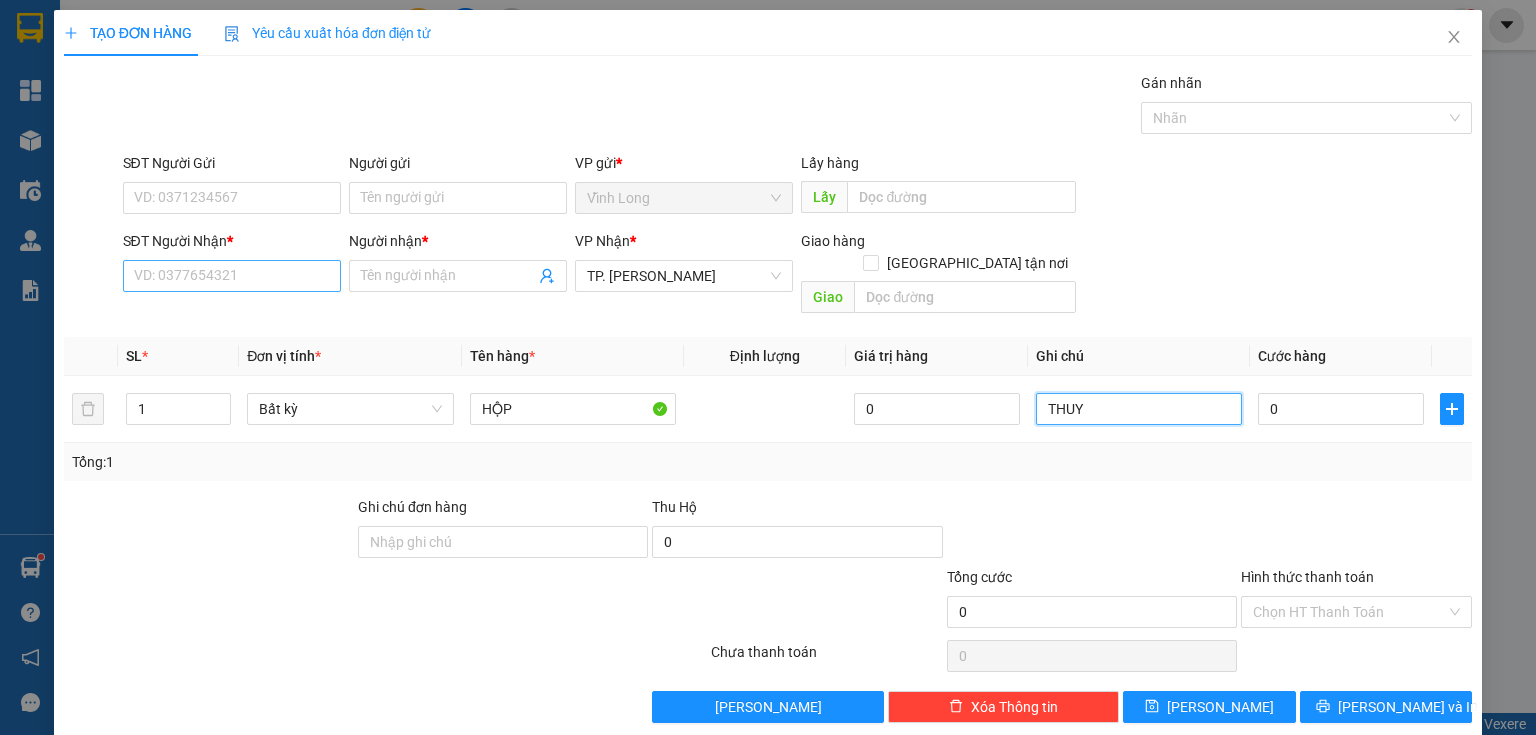 type on "THUY" 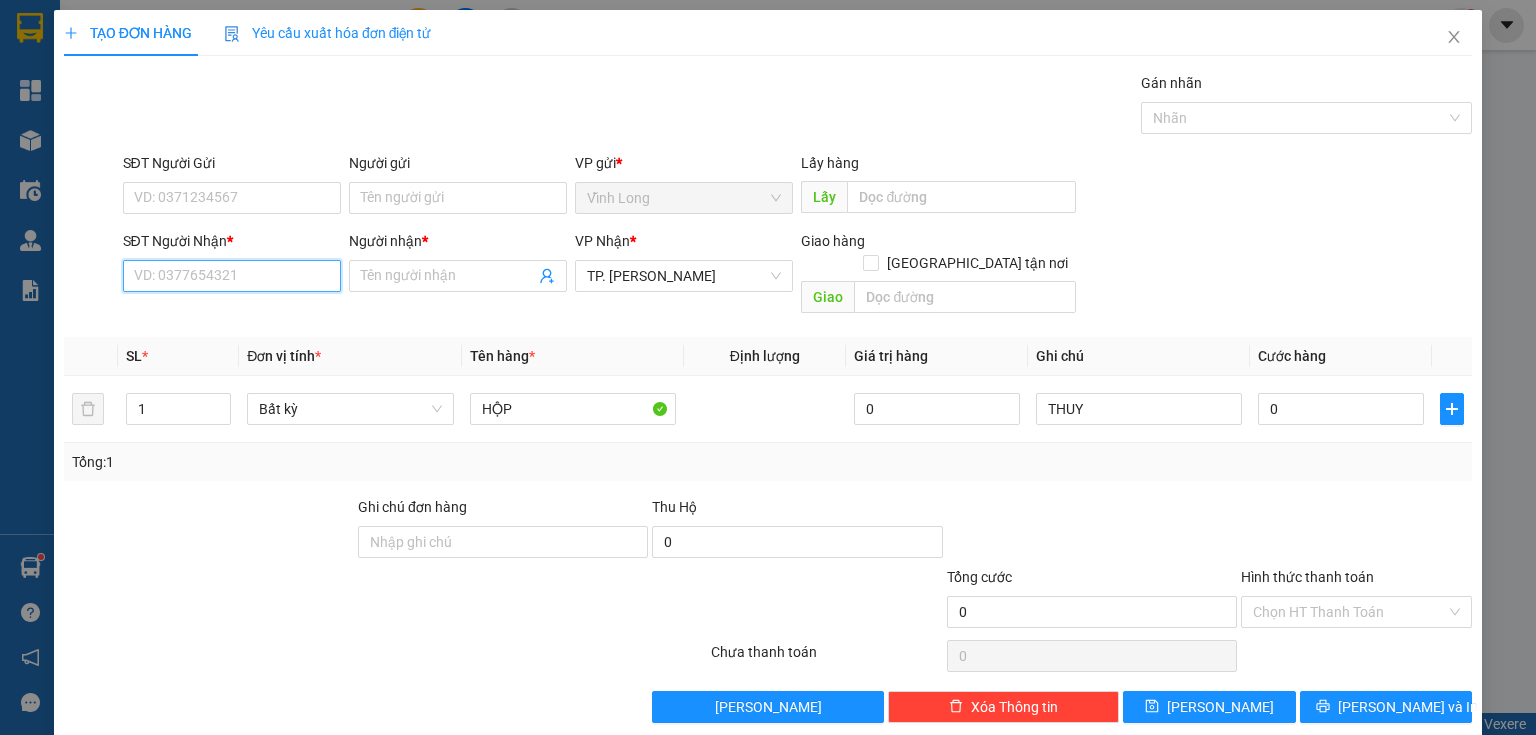 click on "SĐT Người Nhận  *" at bounding box center (232, 276) 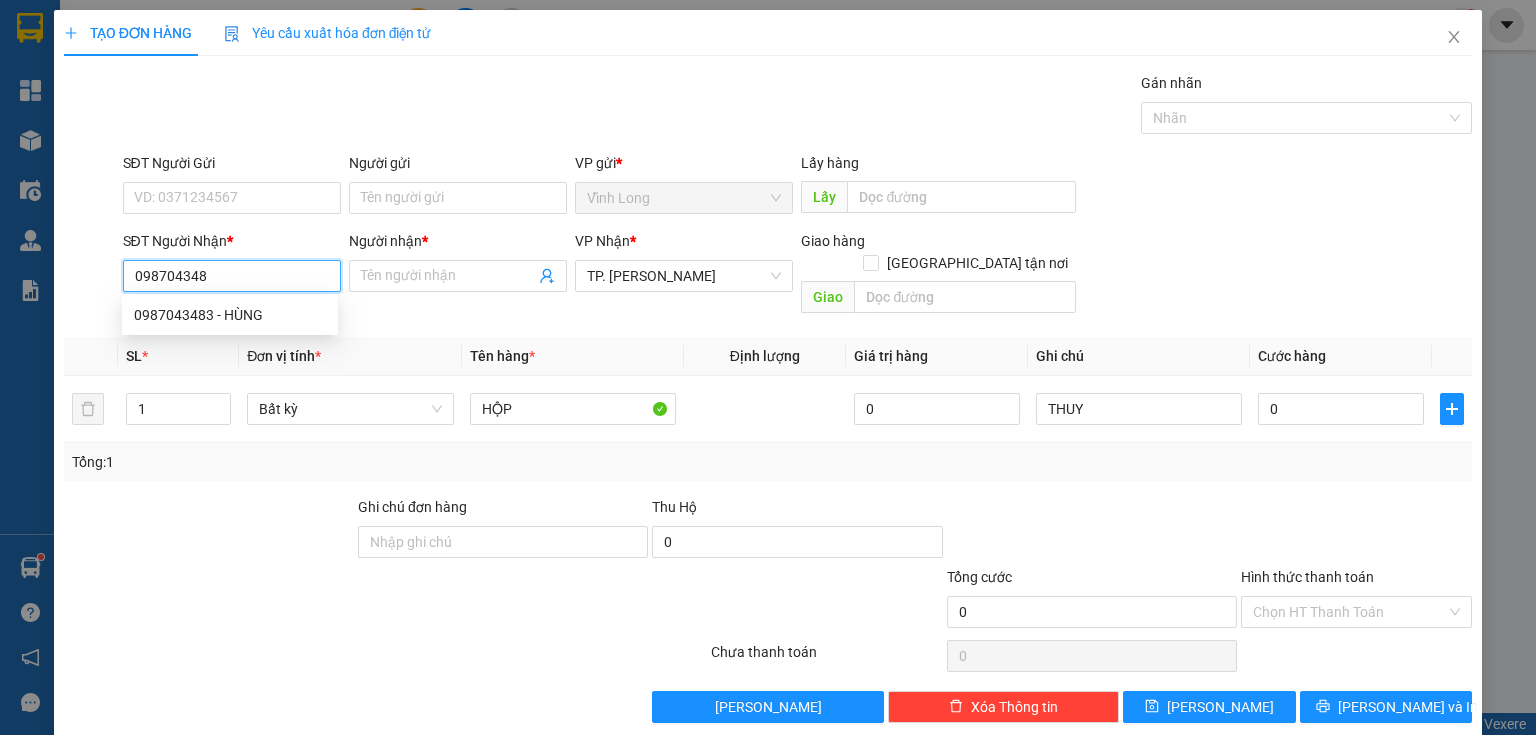 type on "0987043483" 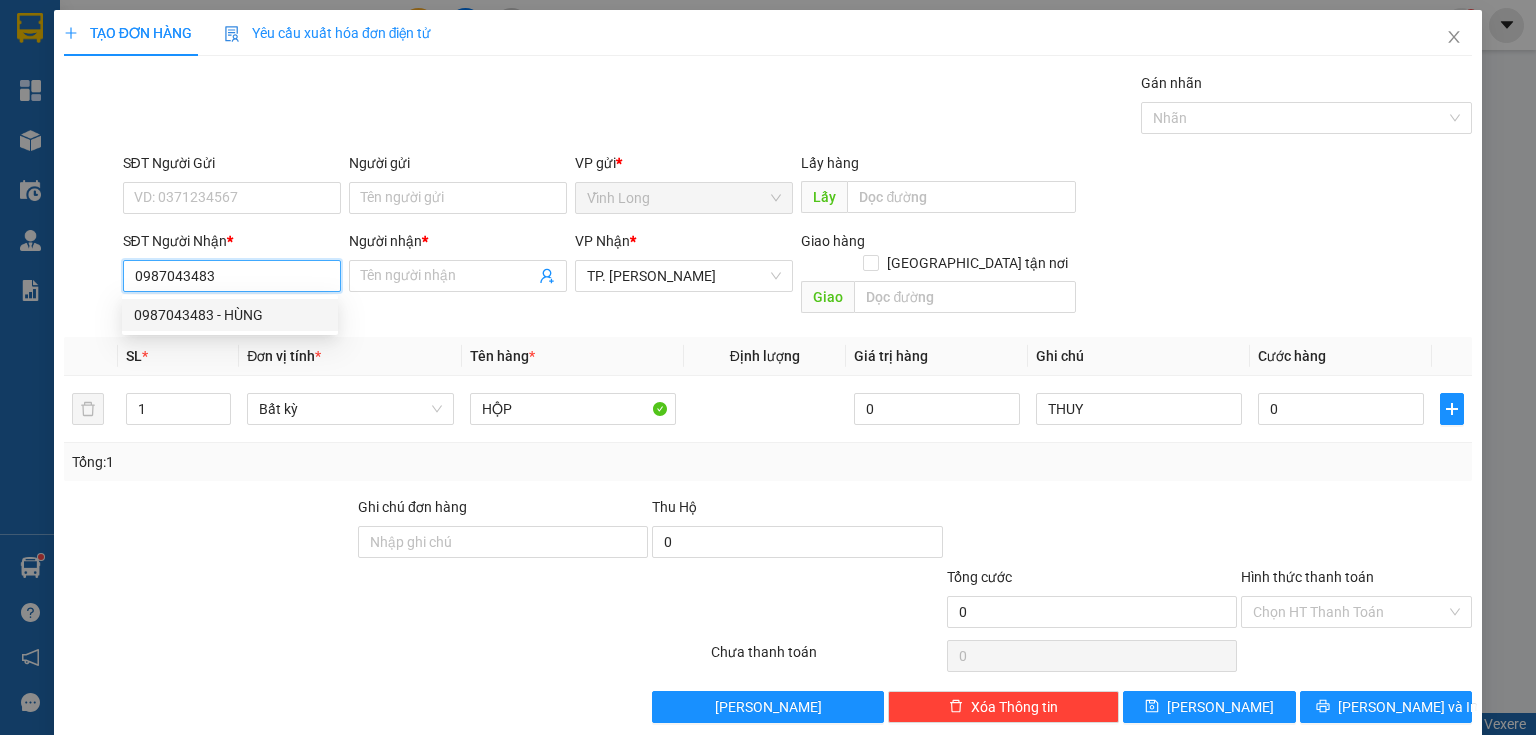 click on "0987043483 - HÙNG" at bounding box center [230, 315] 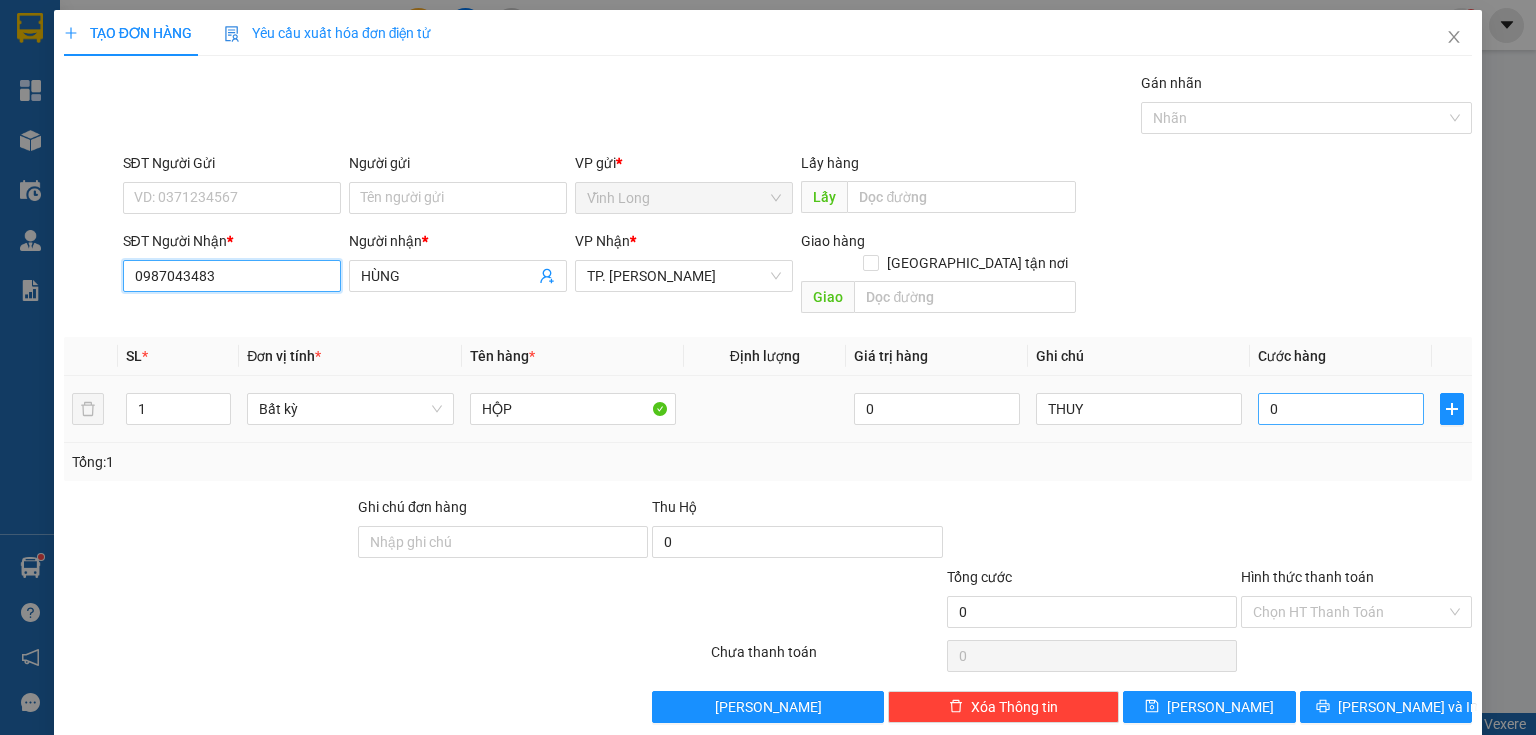 type on "0987043483" 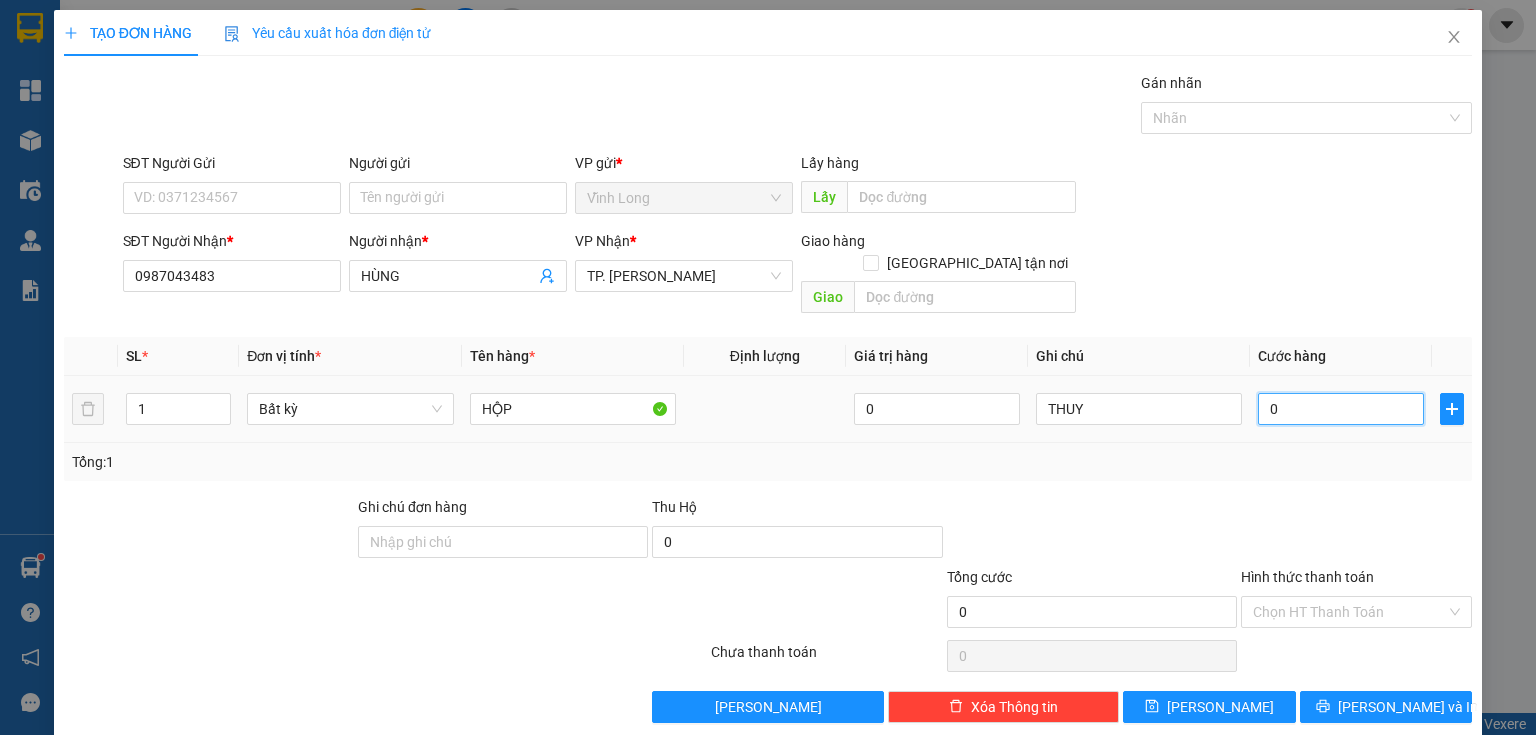 click on "0" at bounding box center (1341, 409) 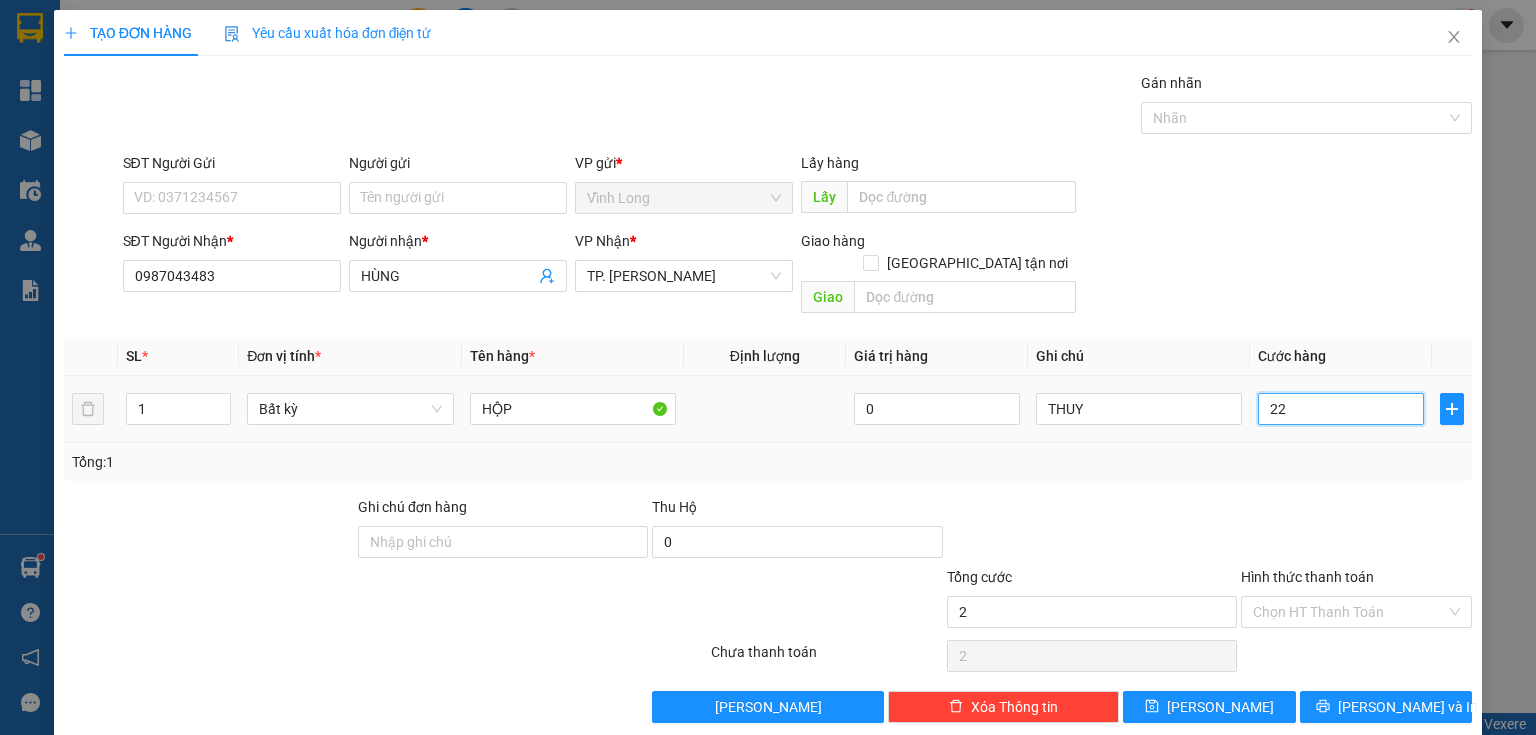 type on "220" 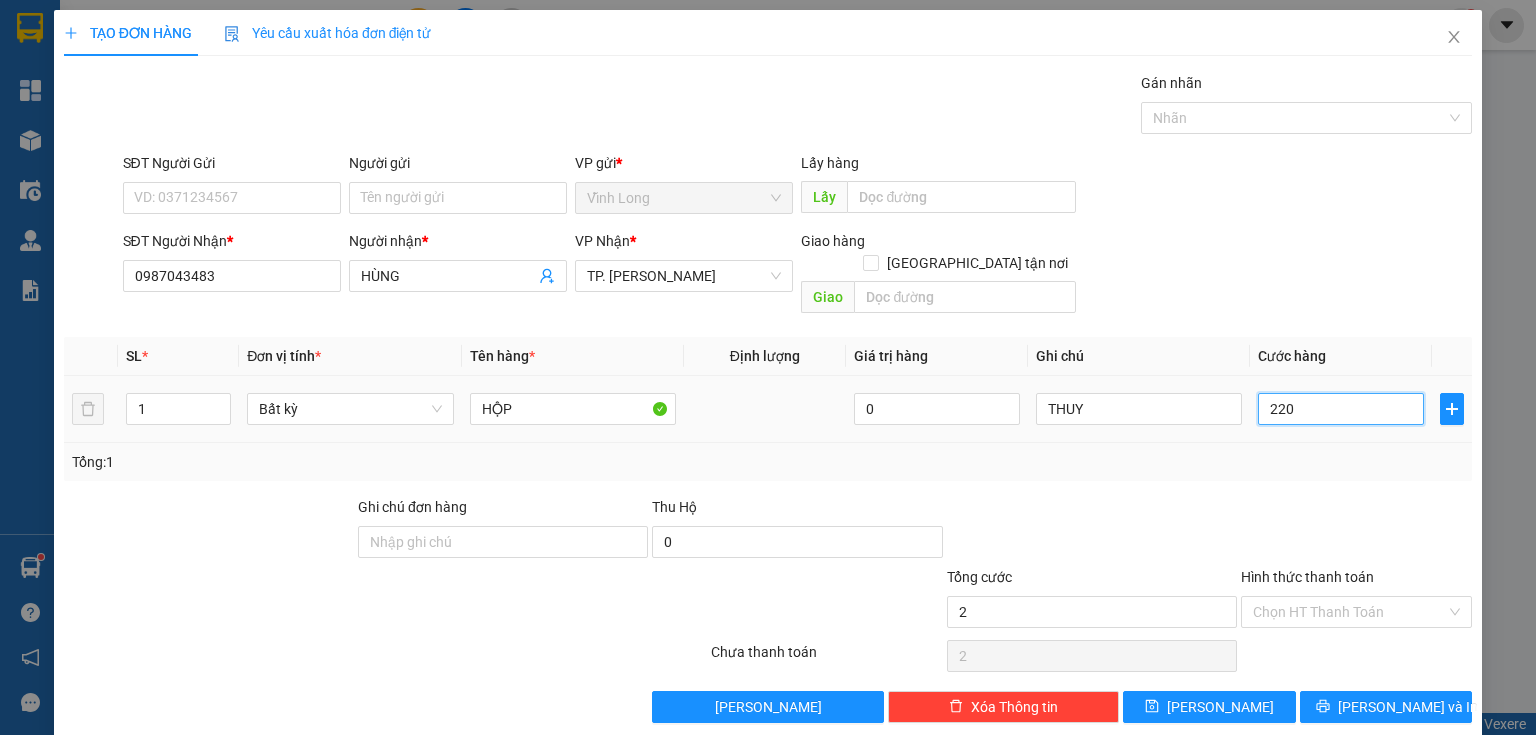 type on "220" 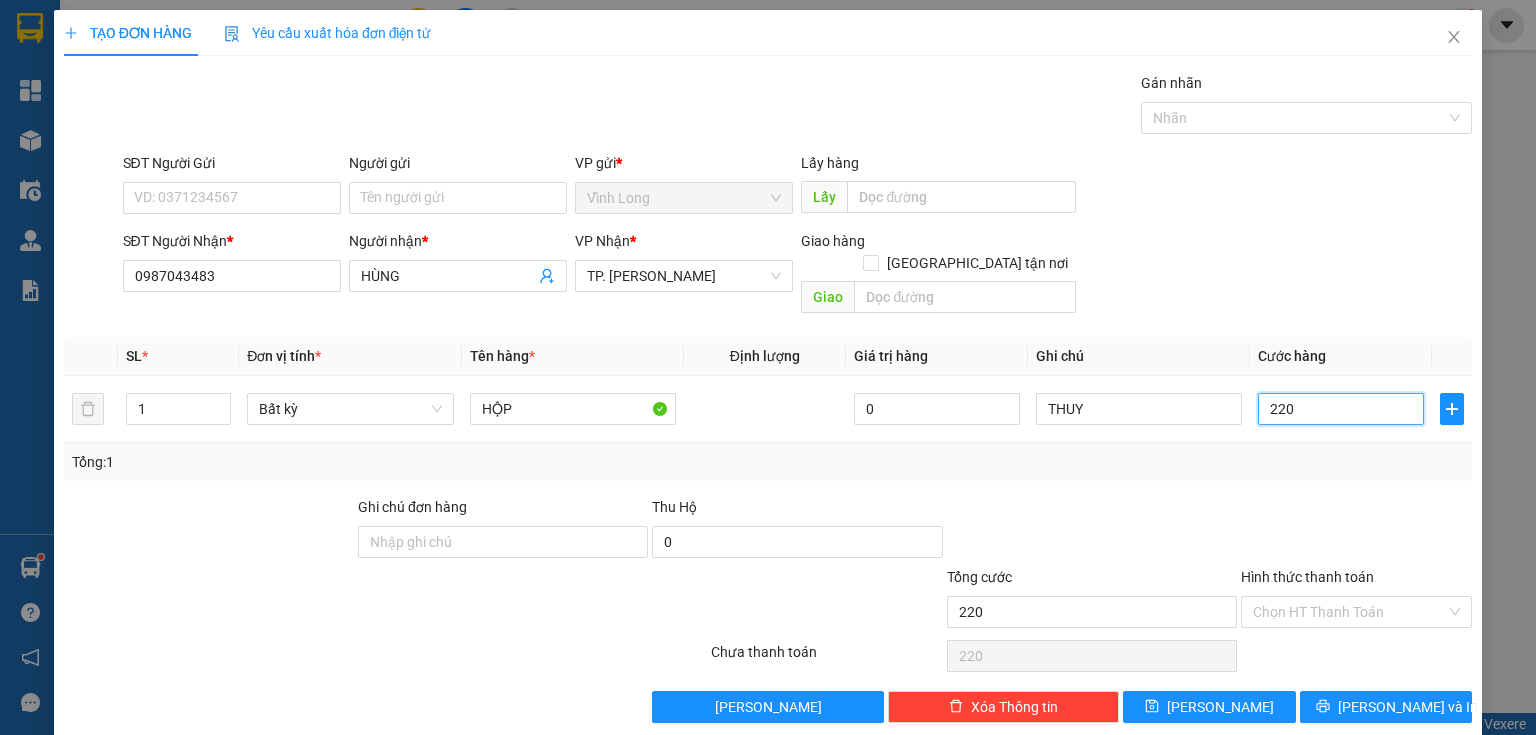 type on "22" 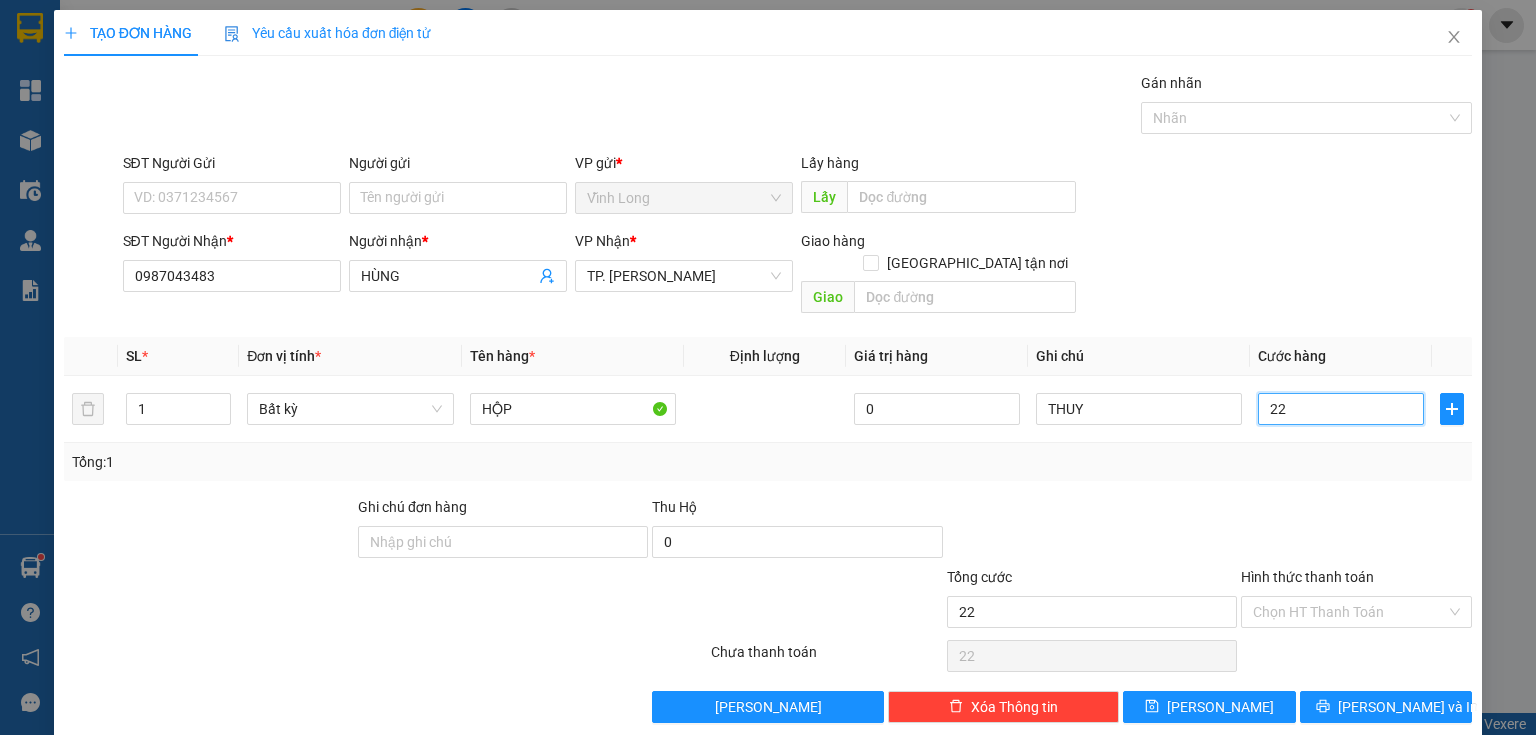 type on "2" 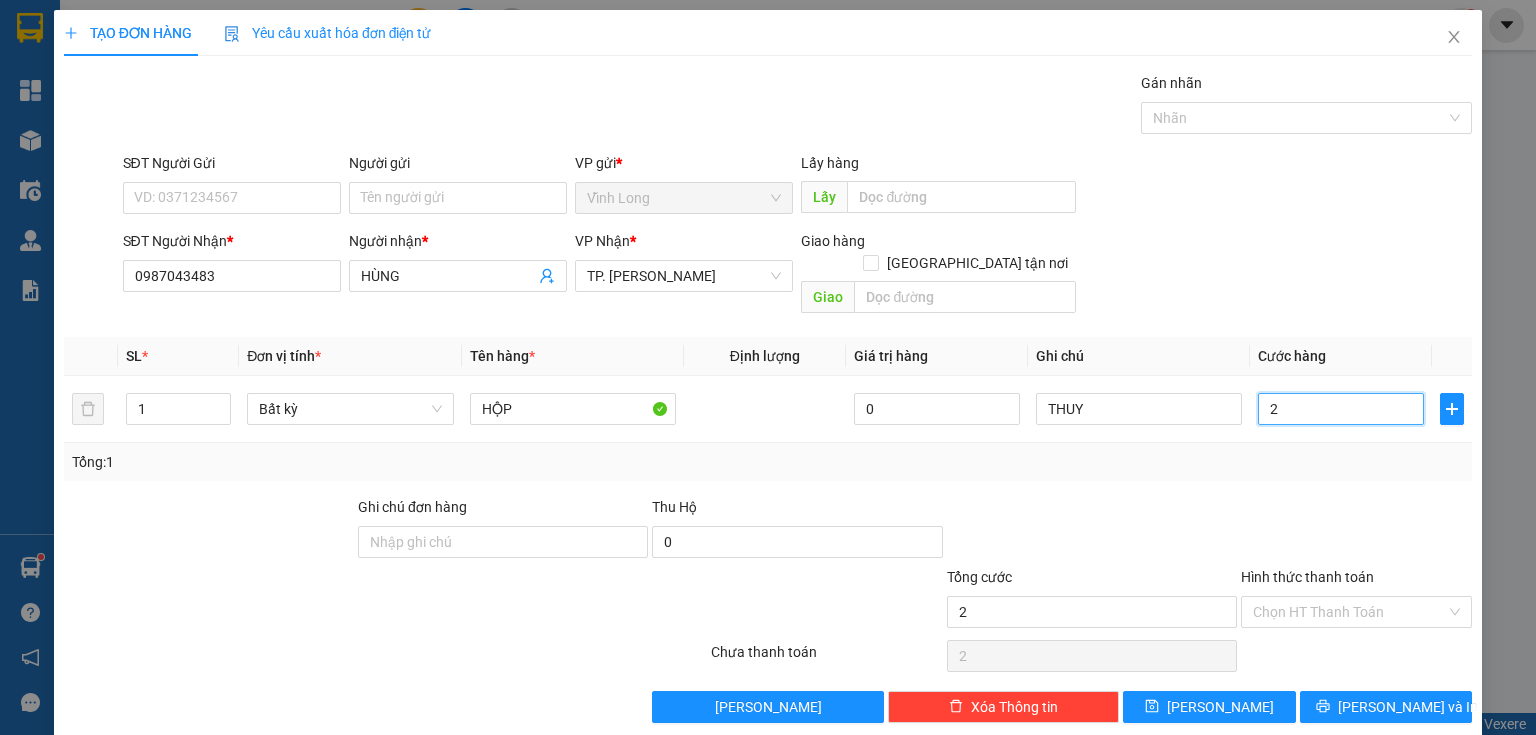 type on "20" 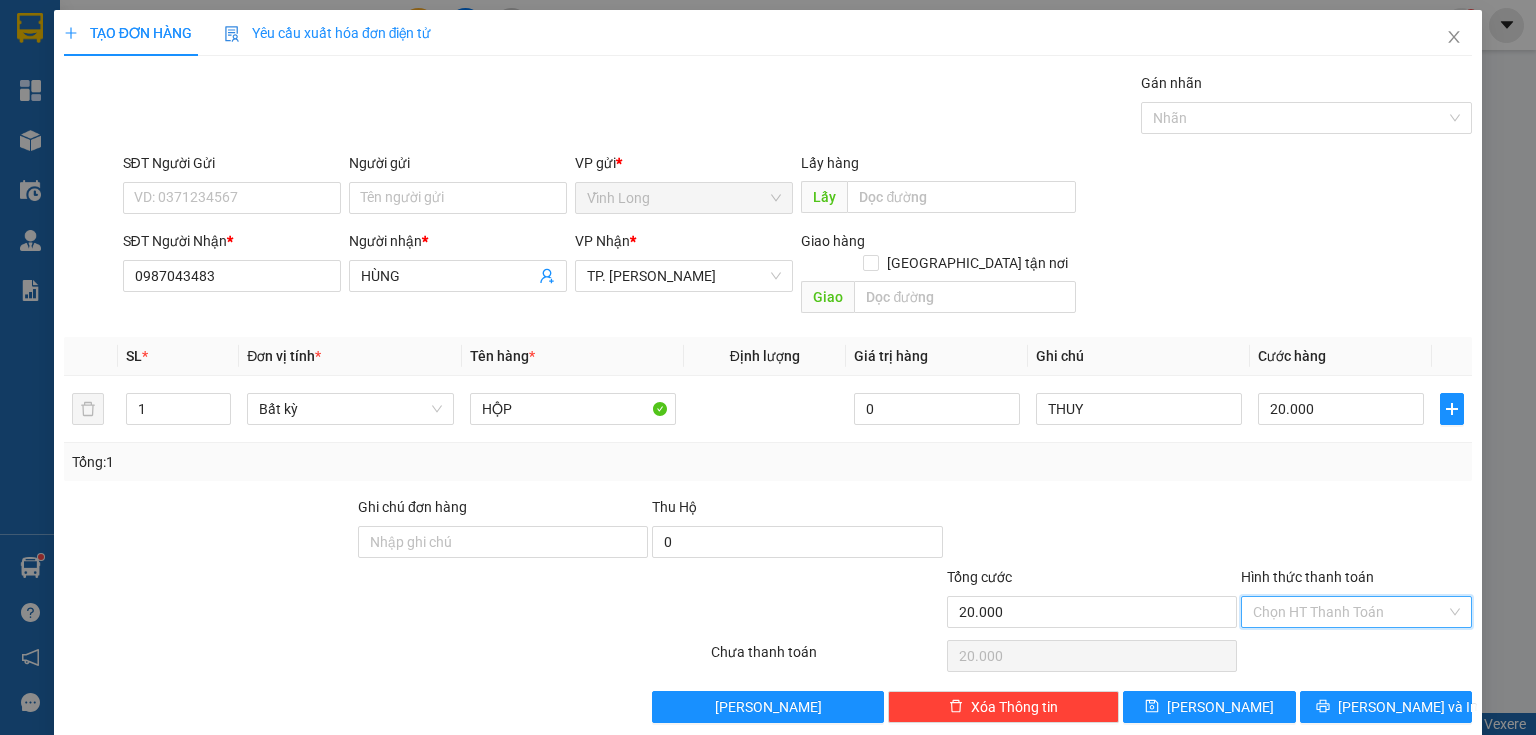 click on "Hình thức thanh toán" at bounding box center [1349, 612] 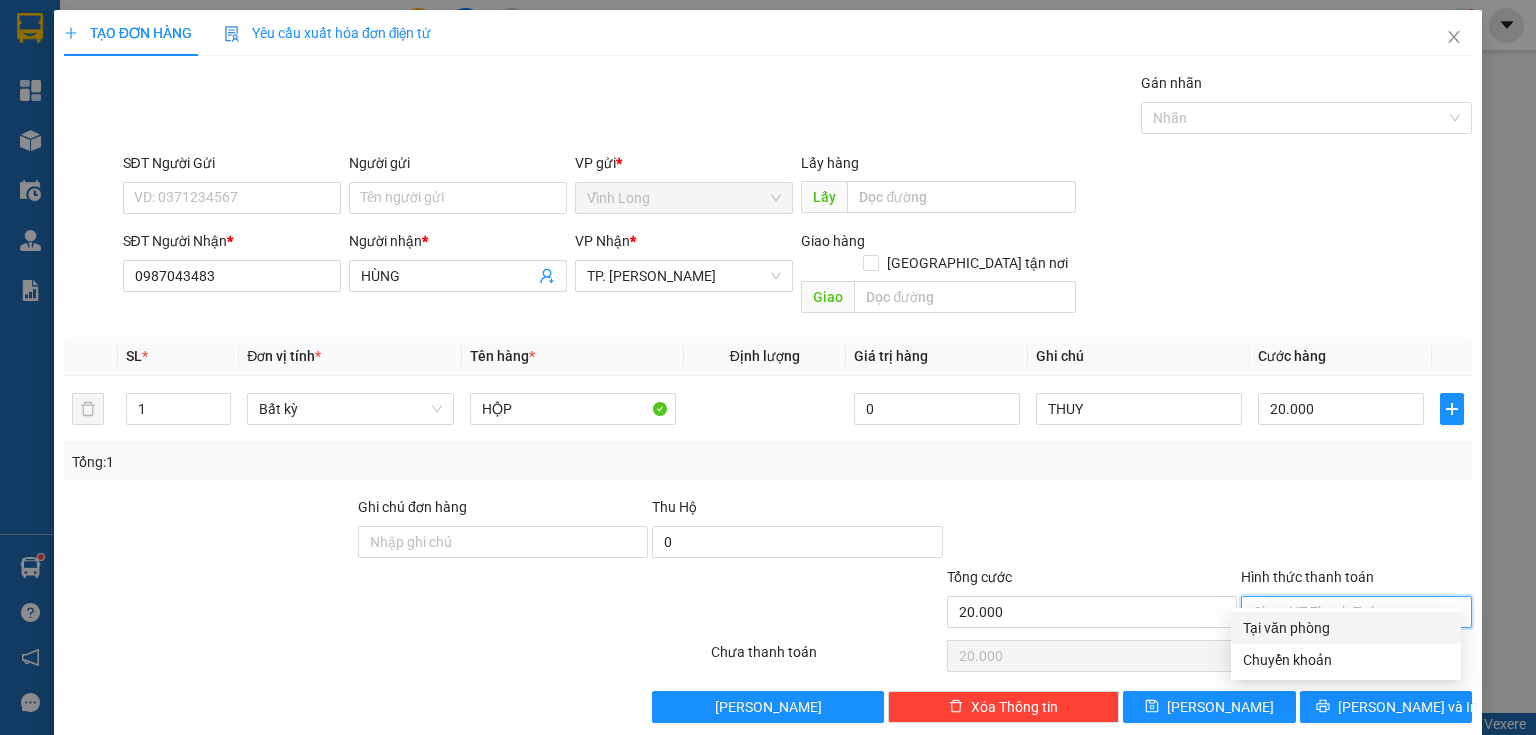 click on "Tại văn phòng" at bounding box center (1346, 628) 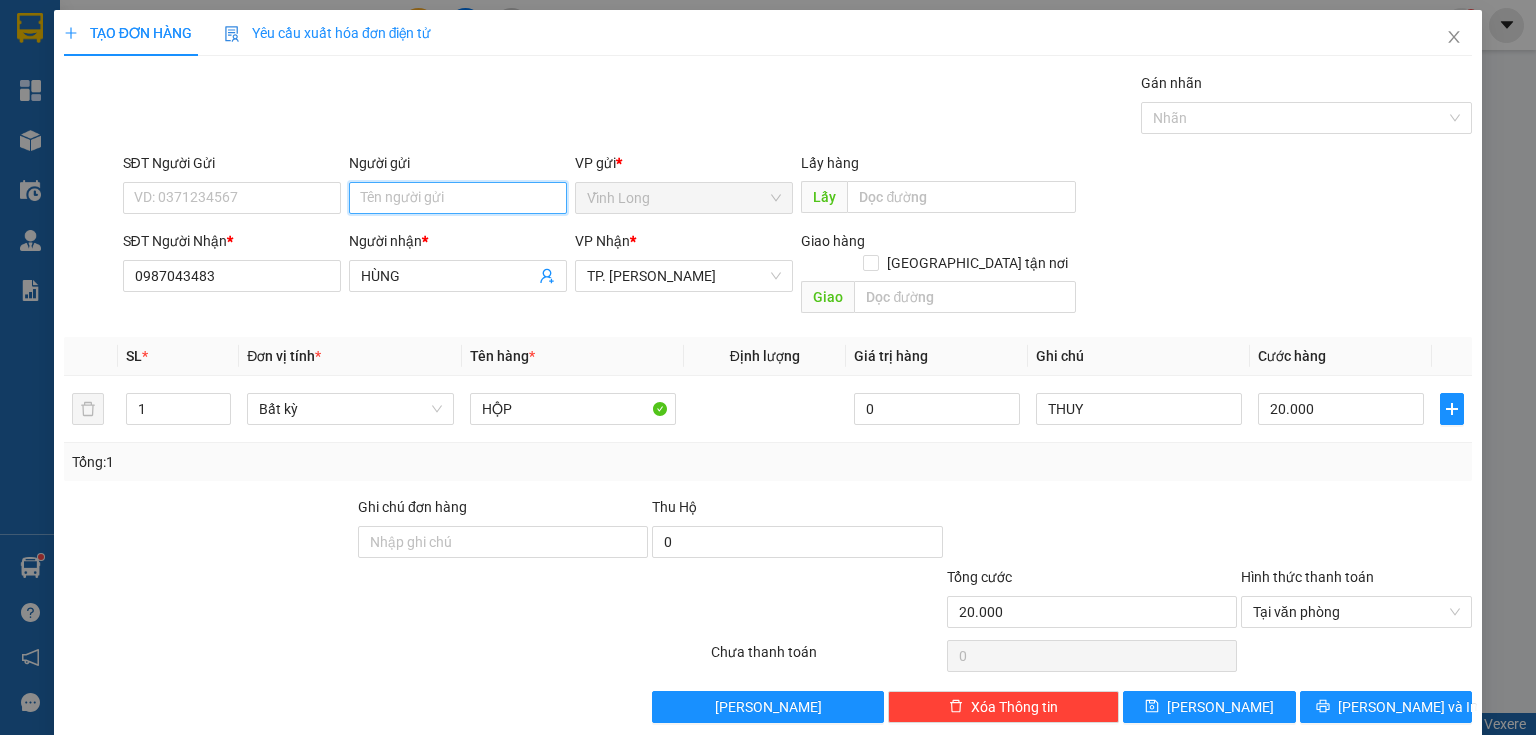 click on "Người gửi" at bounding box center (458, 198) 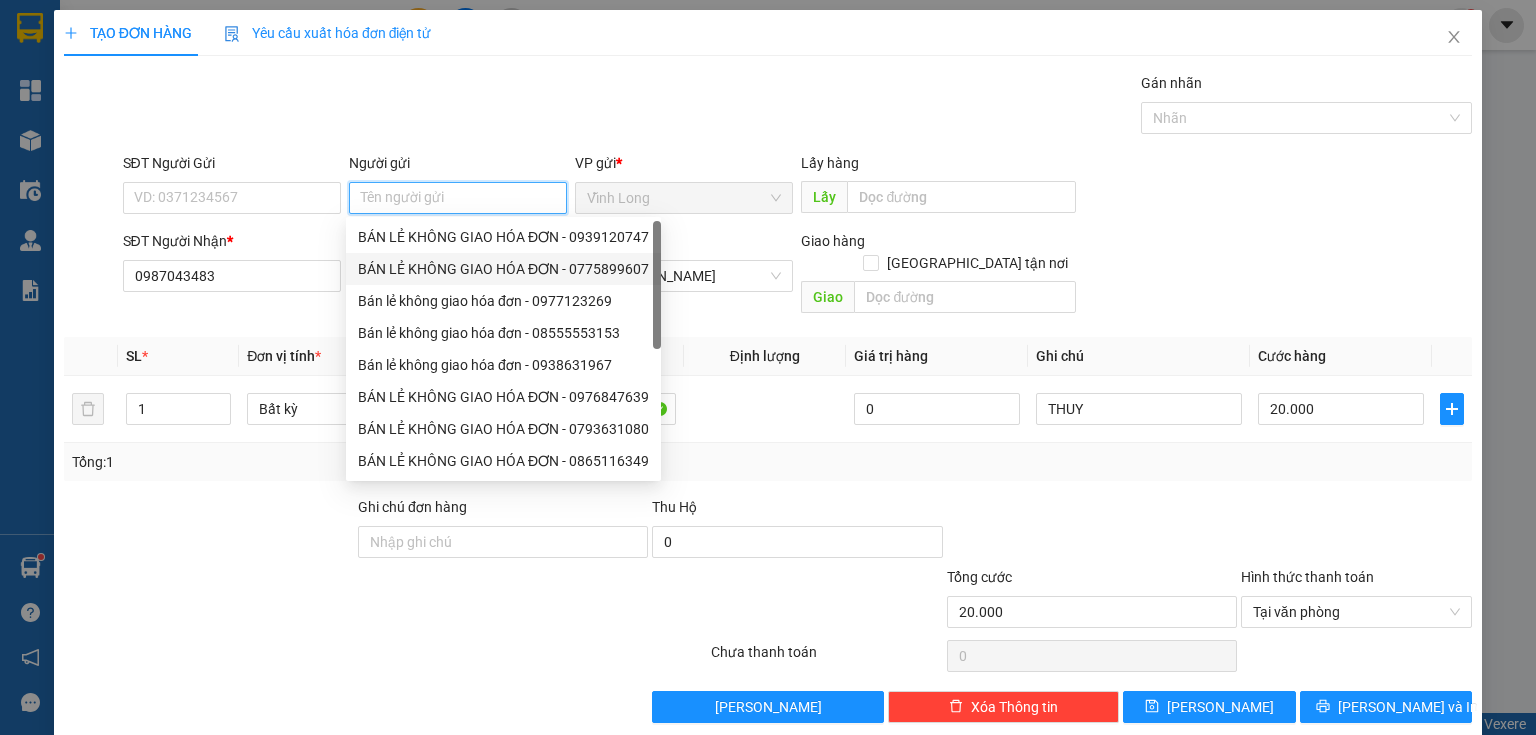 click on "BÁN LẺ KHÔNG GIAO HÓA ĐƠN - 0775899607" at bounding box center (503, 269) 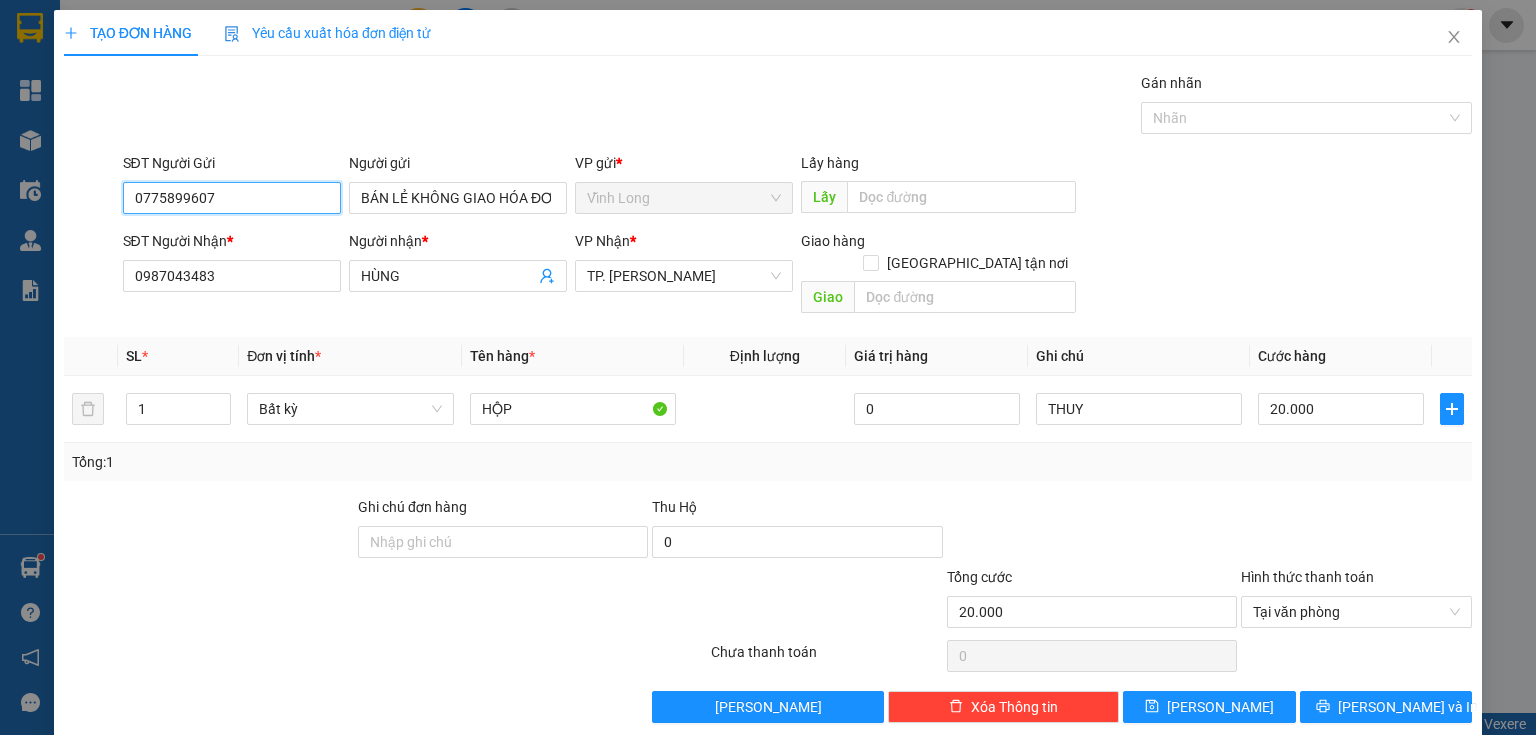 drag, startPoint x: 259, startPoint y: 181, endPoint x: 0, endPoint y: 198, distance: 259.5573 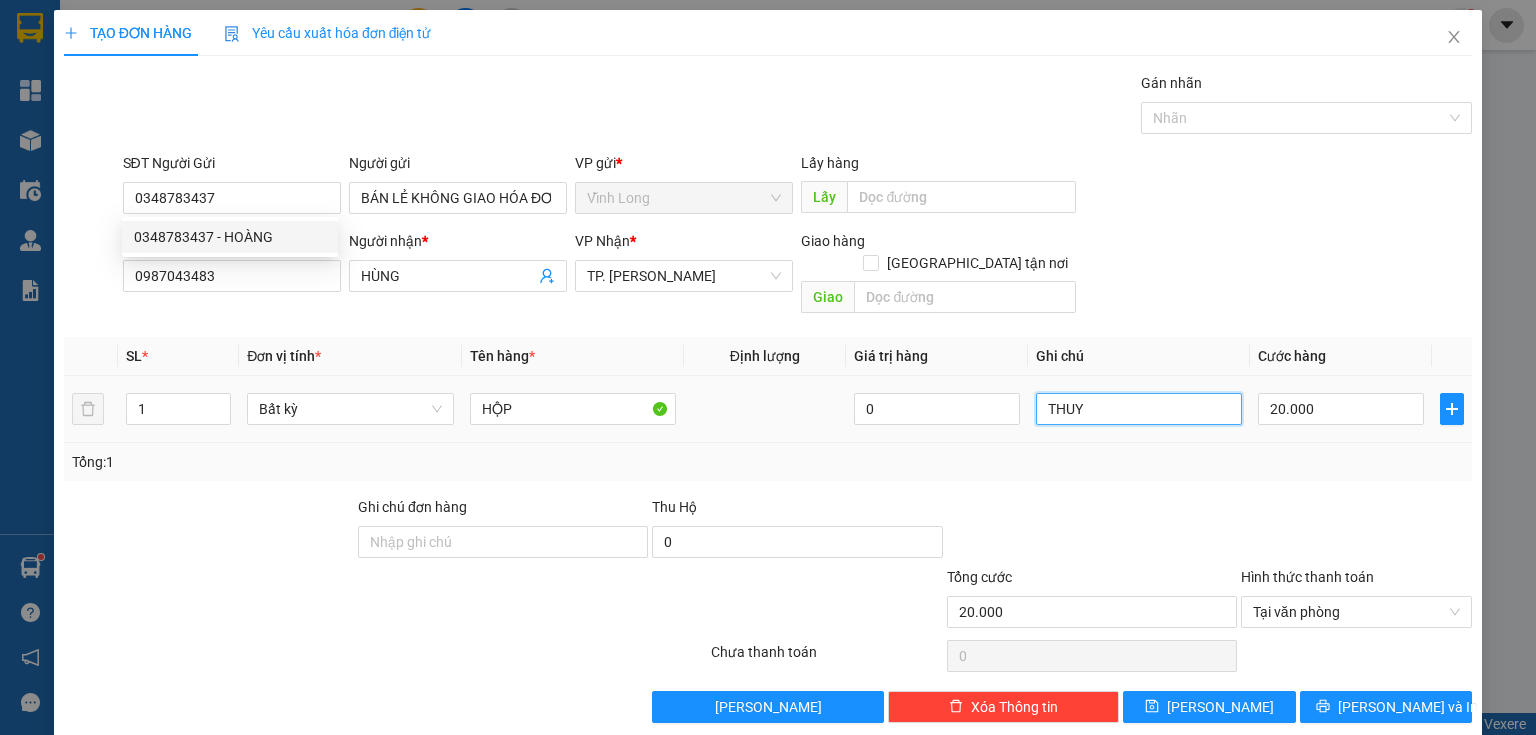 click on "THUY" at bounding box center [1139, 409] 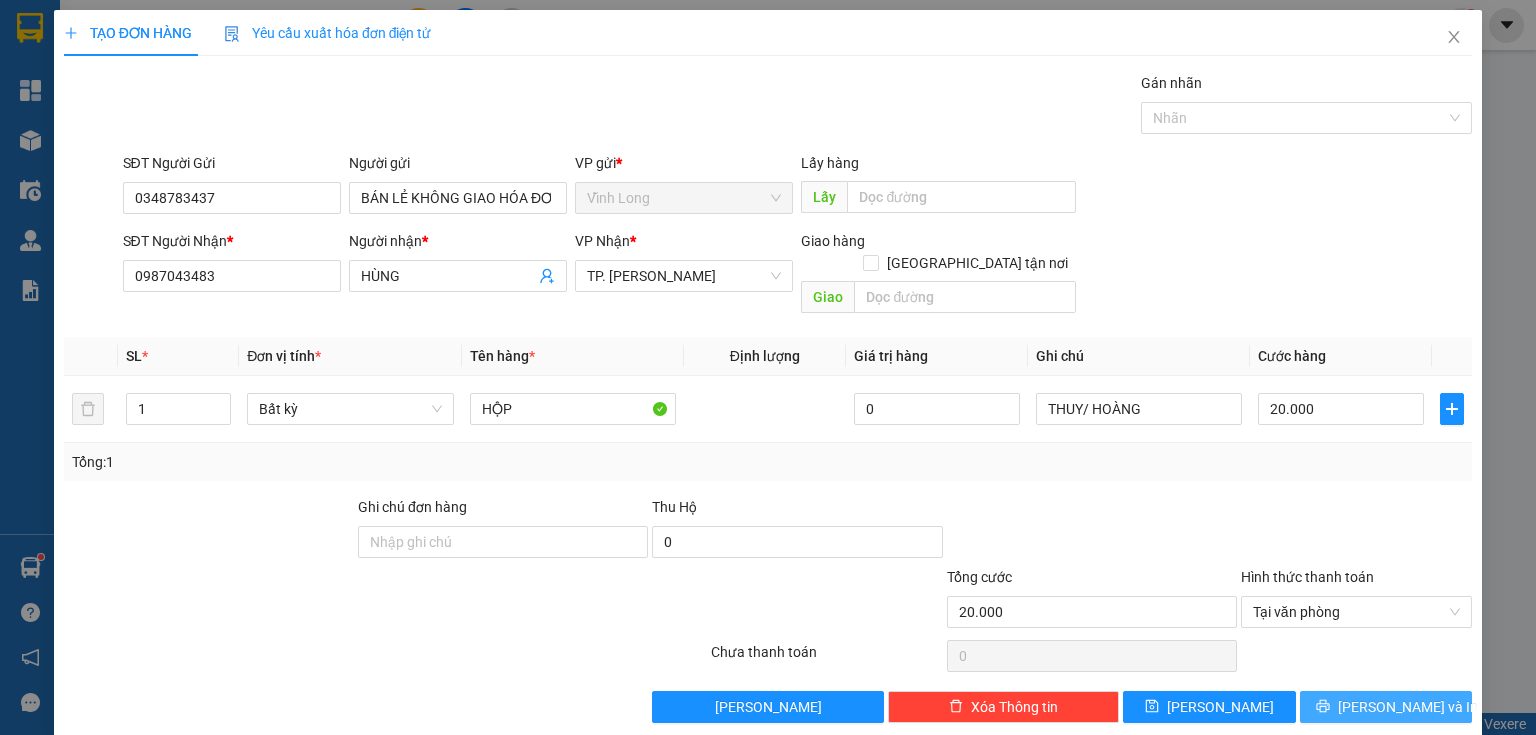 click on "Lưu và In" at bounding box center [1386, 707] 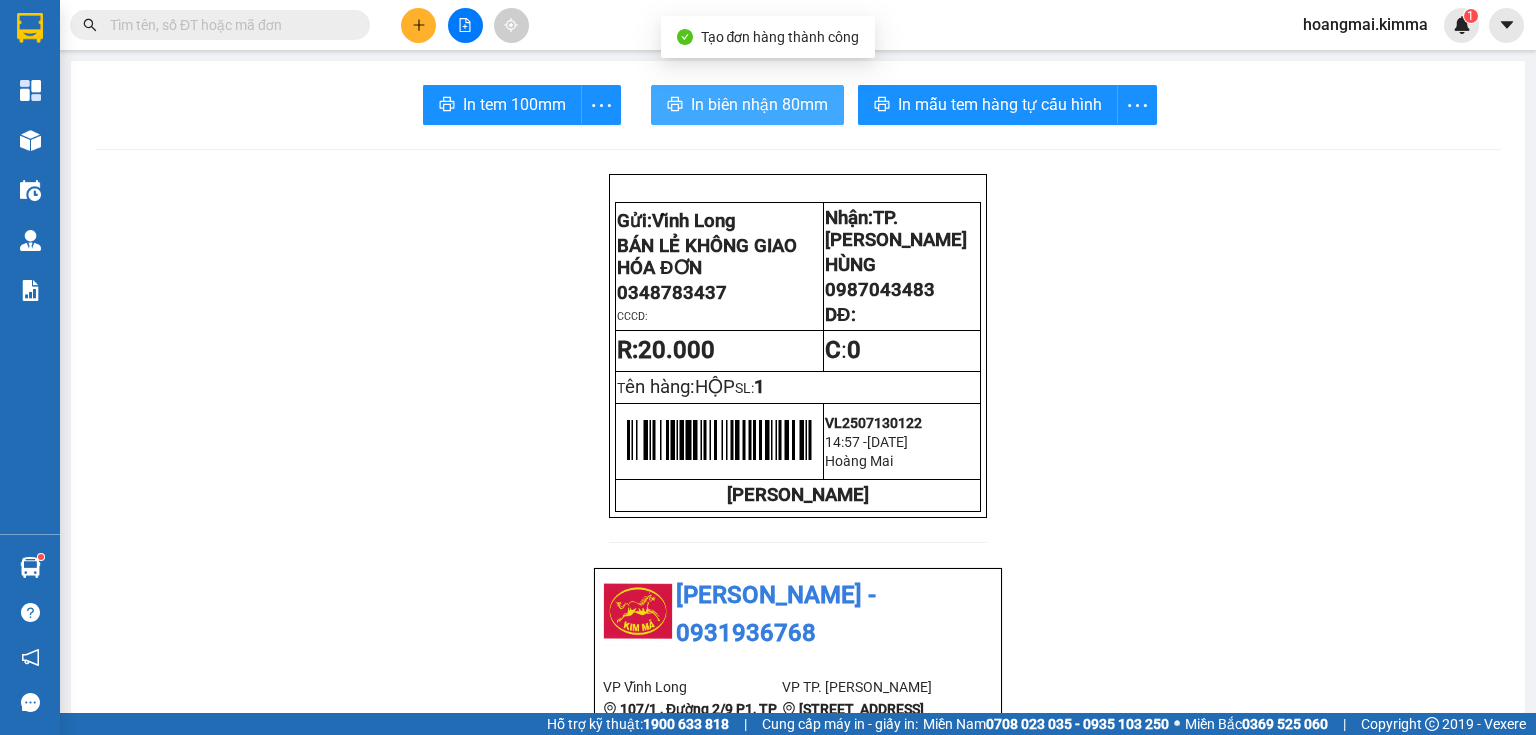 click on "In biên nhận 80mm" at bounding box center (759, 104) 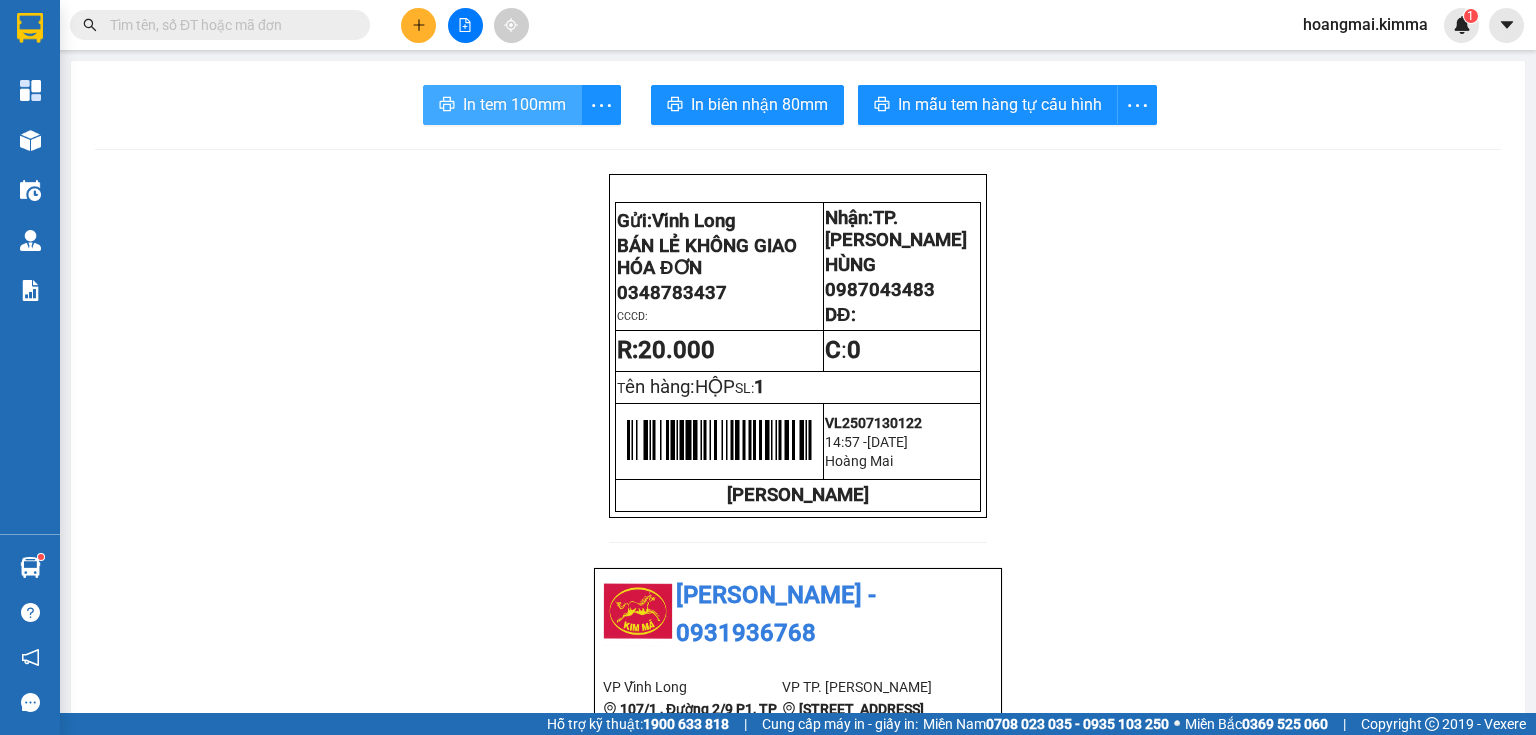 click on "In tem 100mm" at bounding box center [514, 104] 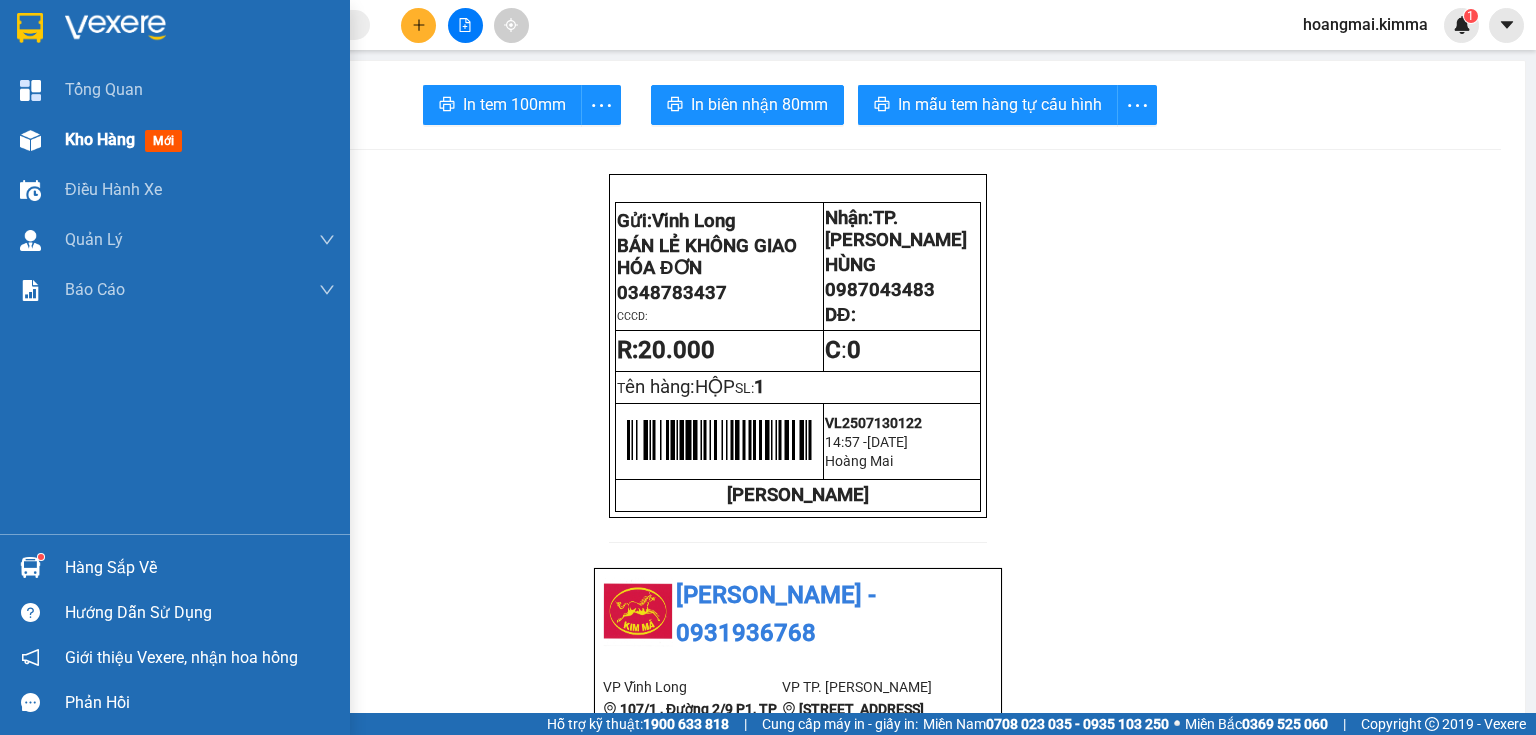 click at bounding box center [30, 140] 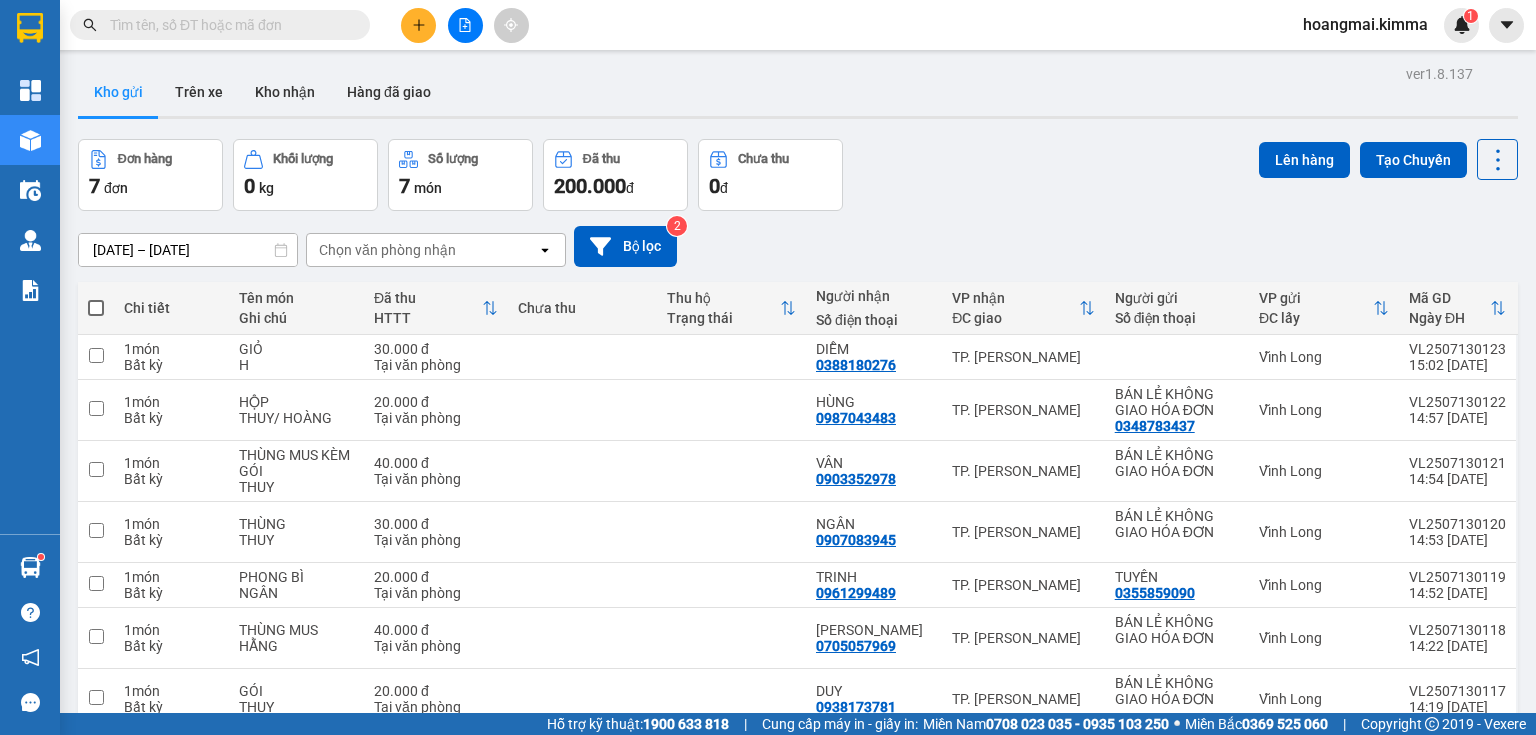 click on "100 / trang" at bounding box center (1436, 762) 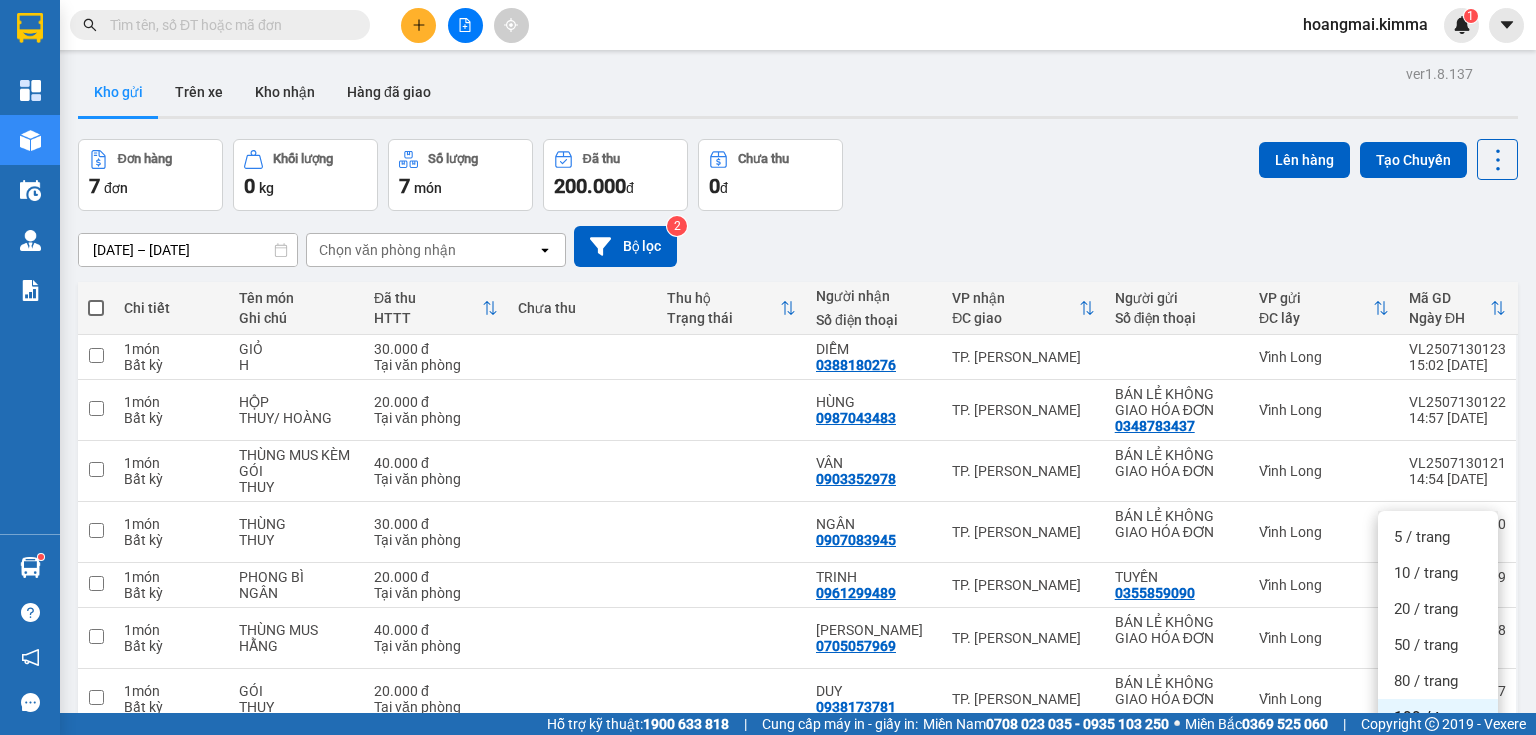 click at bounding box center [96, 308] 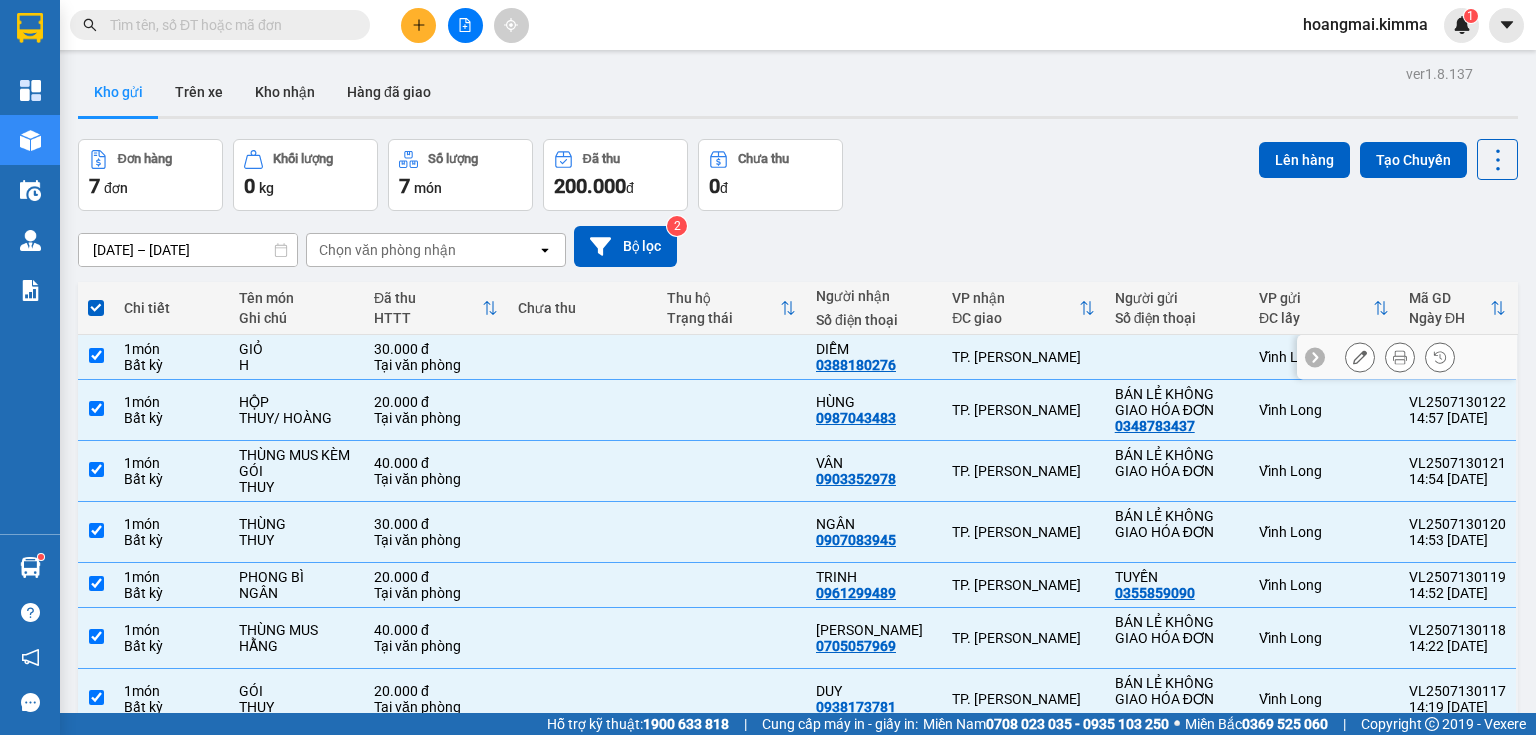 click at bounding box center [96, 357] 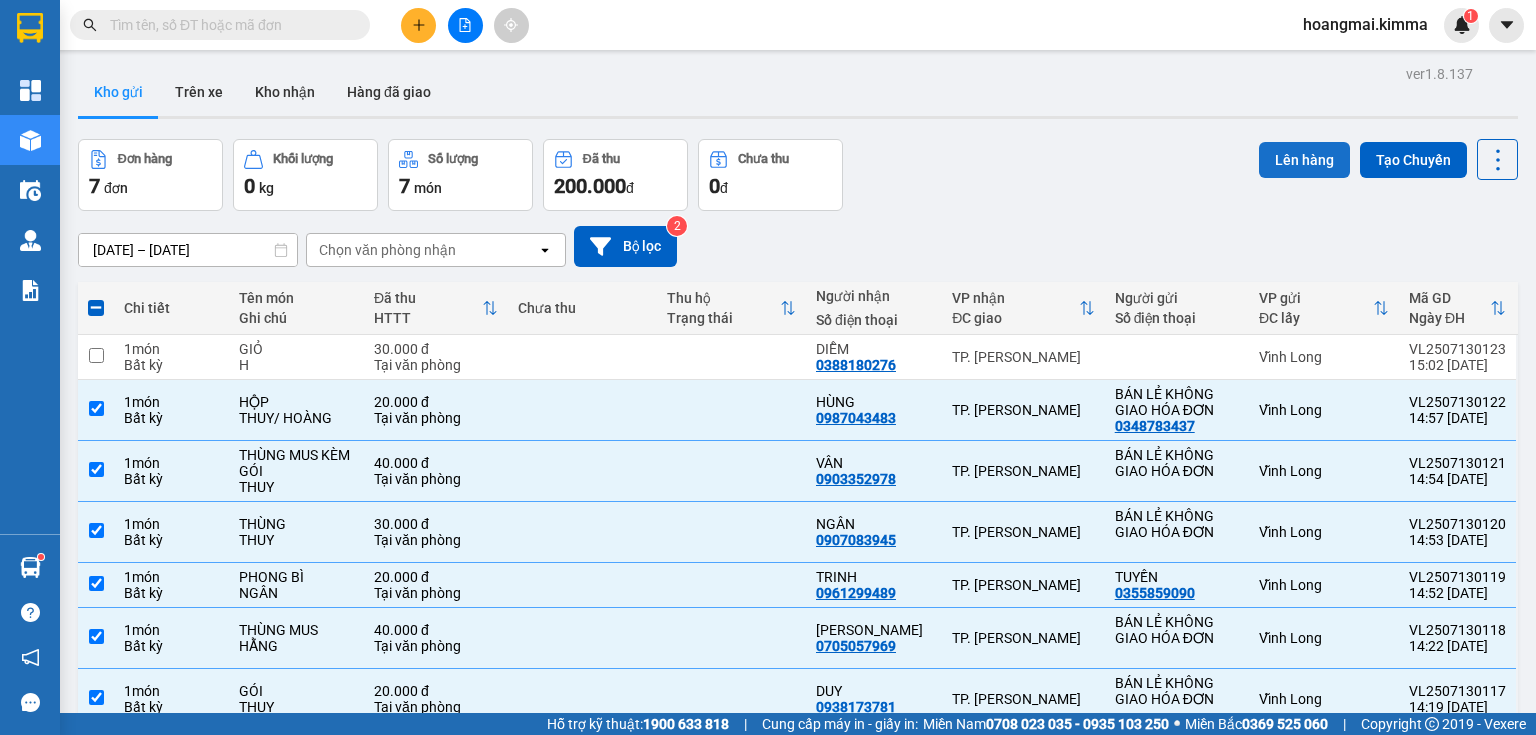 click on "Lên hàng" at bounding box center (1304, 160) 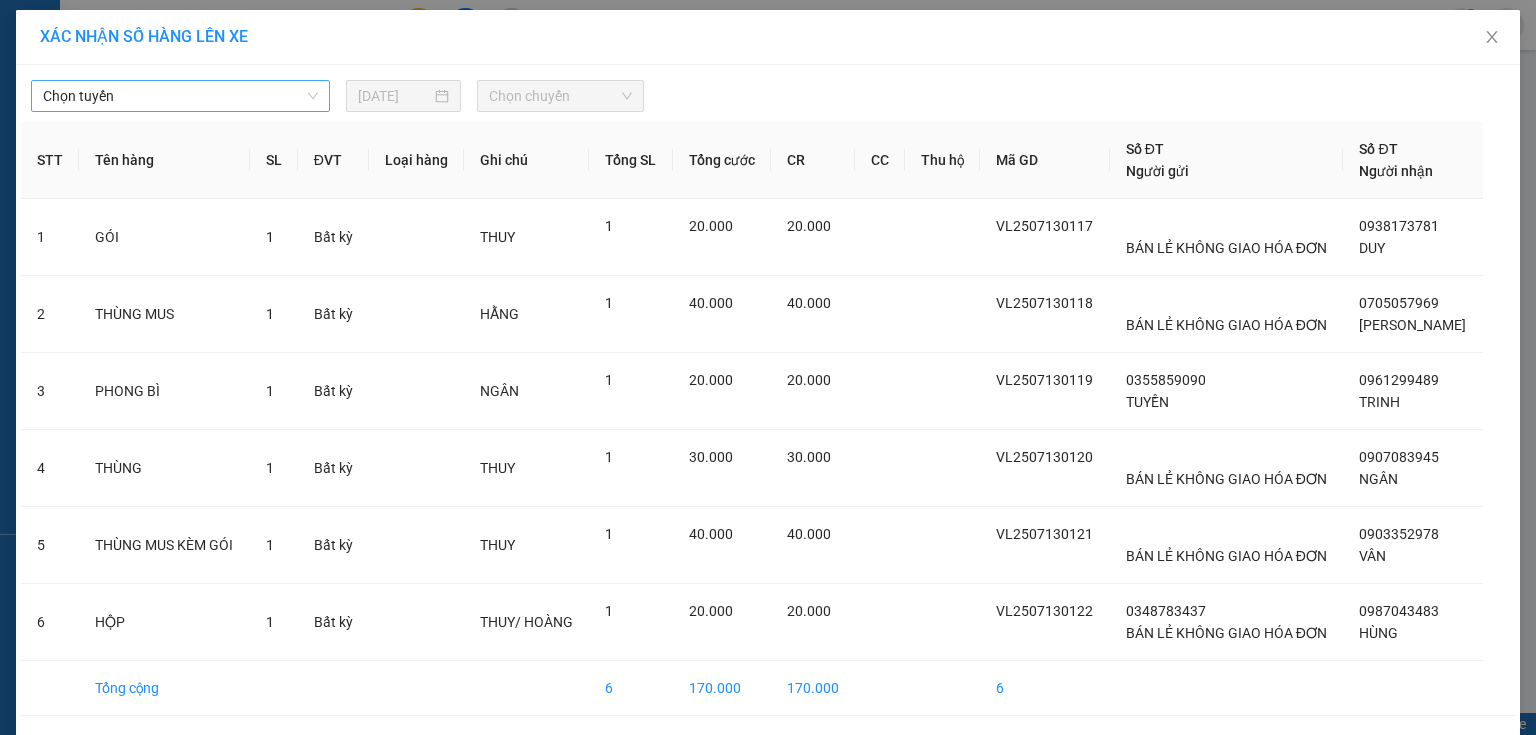 click on "Chọn tuyến" at bounding box center (180, 96) 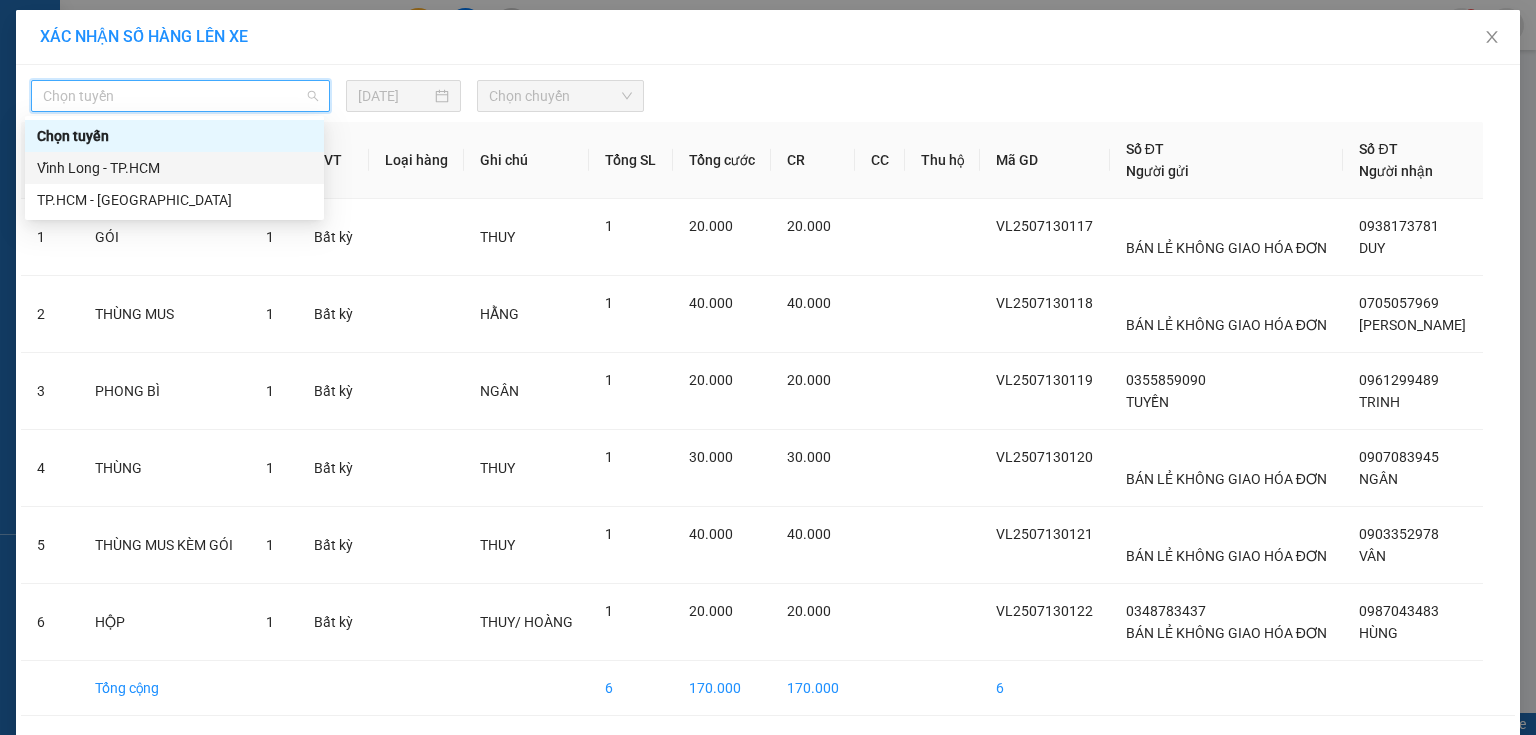 click on "Vĩnh Long - TP.HCM" at bounding box center [174, 168] 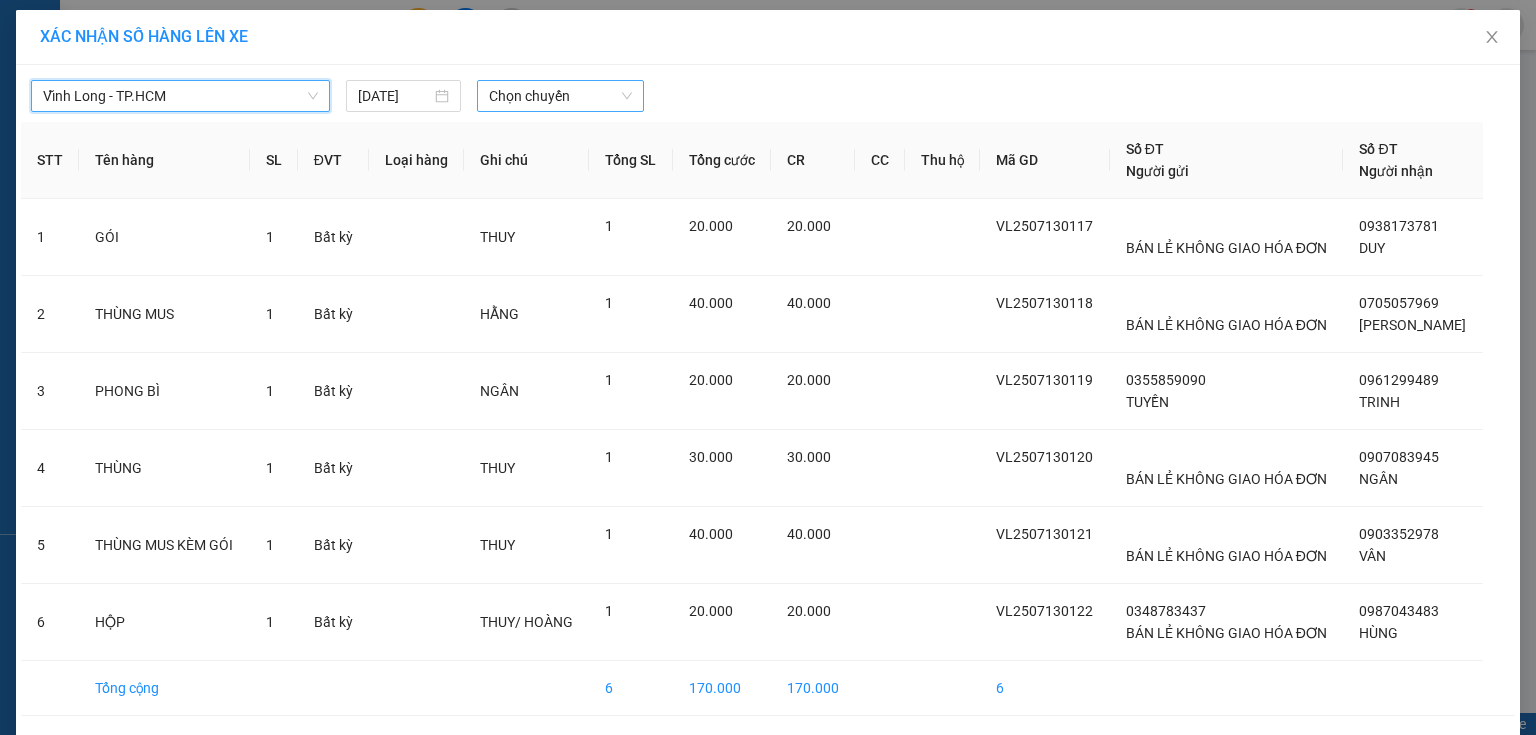 click on "Chọn chuyến" at bounding box center [561, 96] 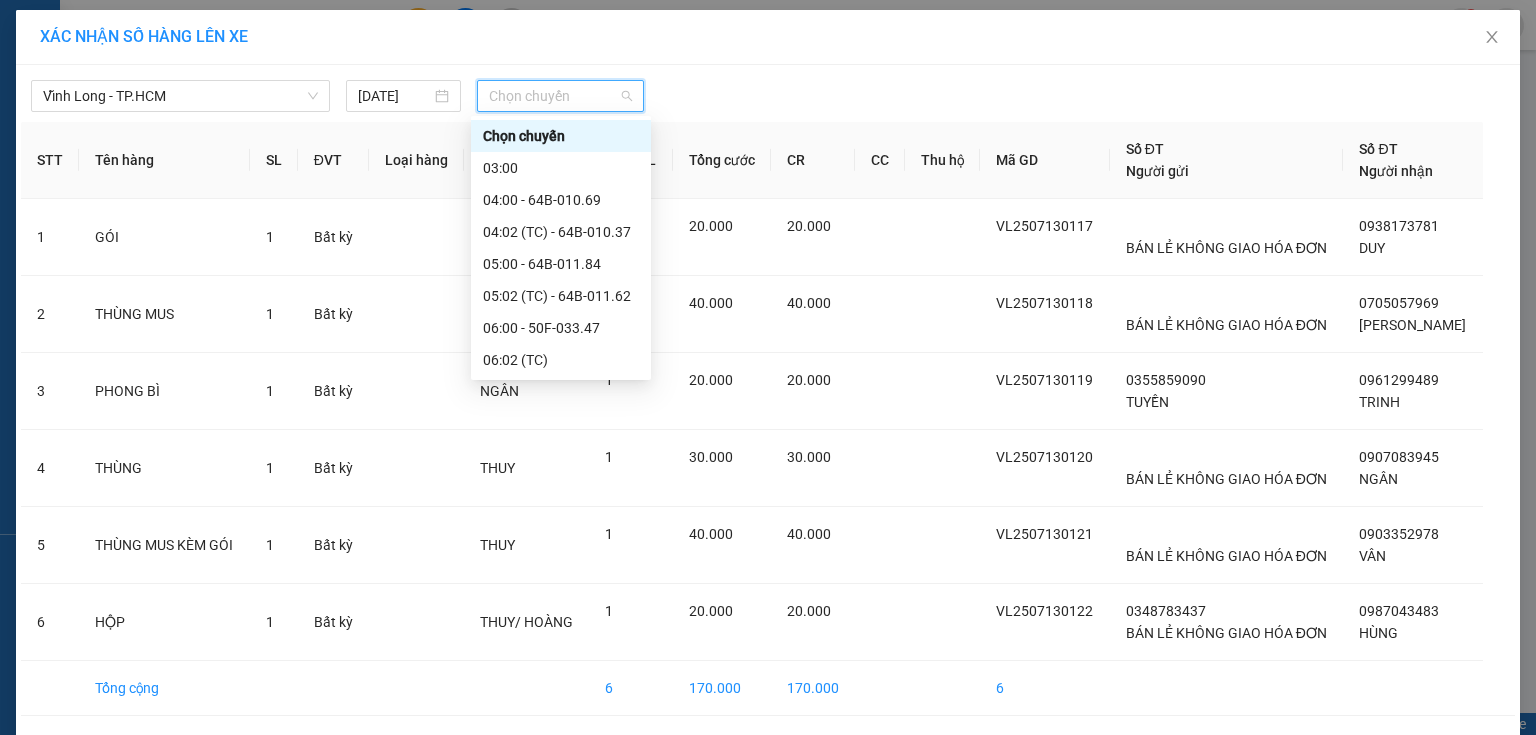 click on "15:00     - 64F-000.80" at bounding box center (561, 968) 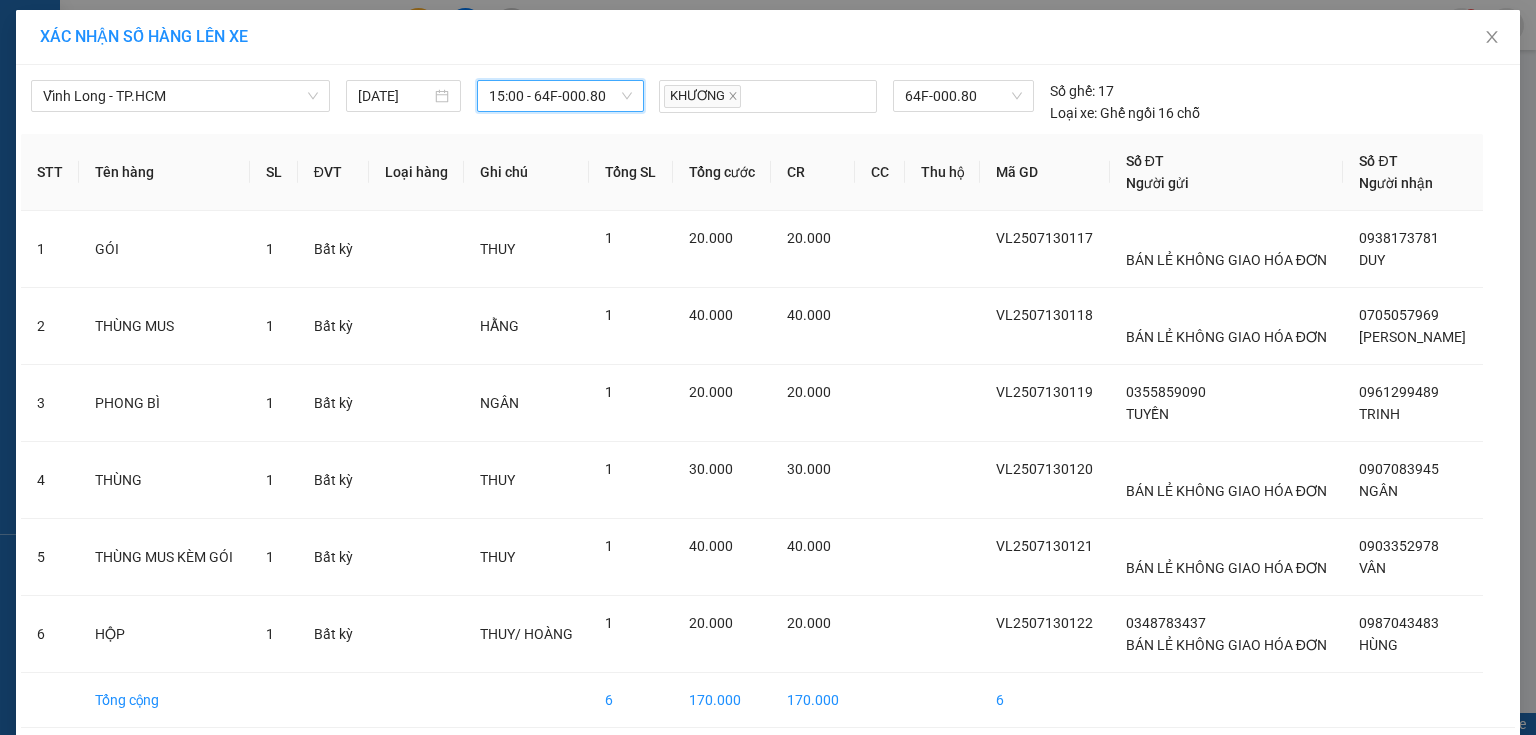 click on "Lên hàng" at bounding box center (841, 764) 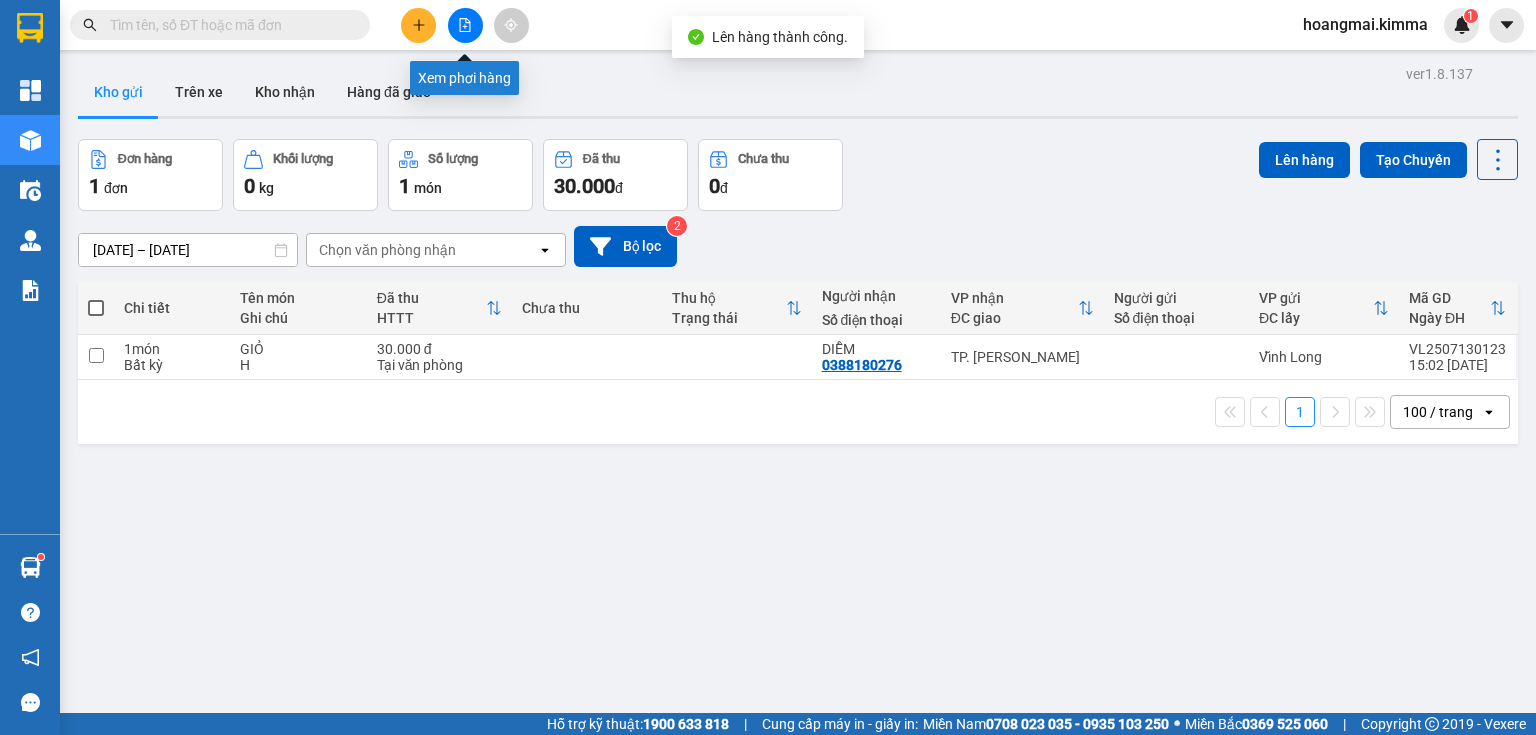 click at bounding box center (465, 25) 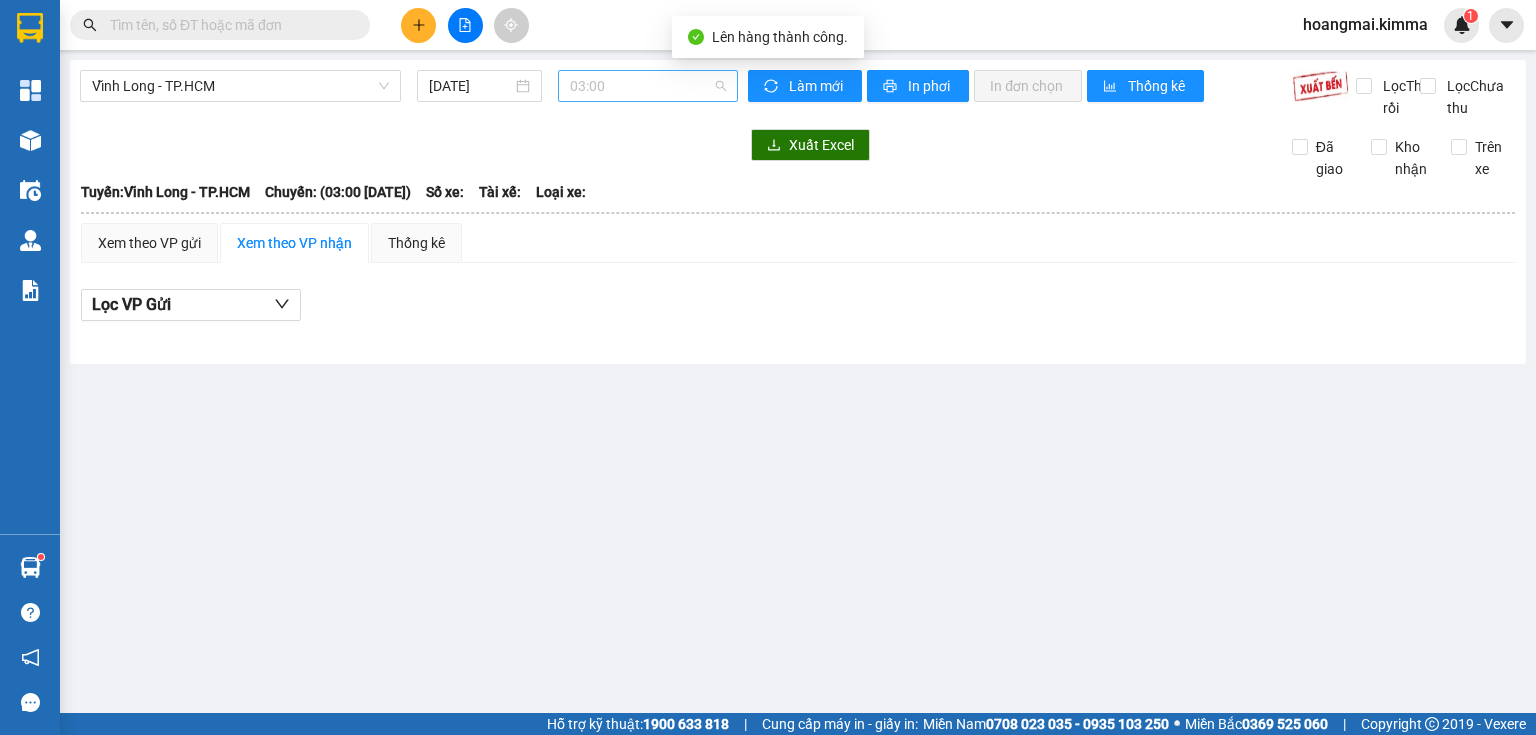 click on "03:00" at bounding box center (648, 86) 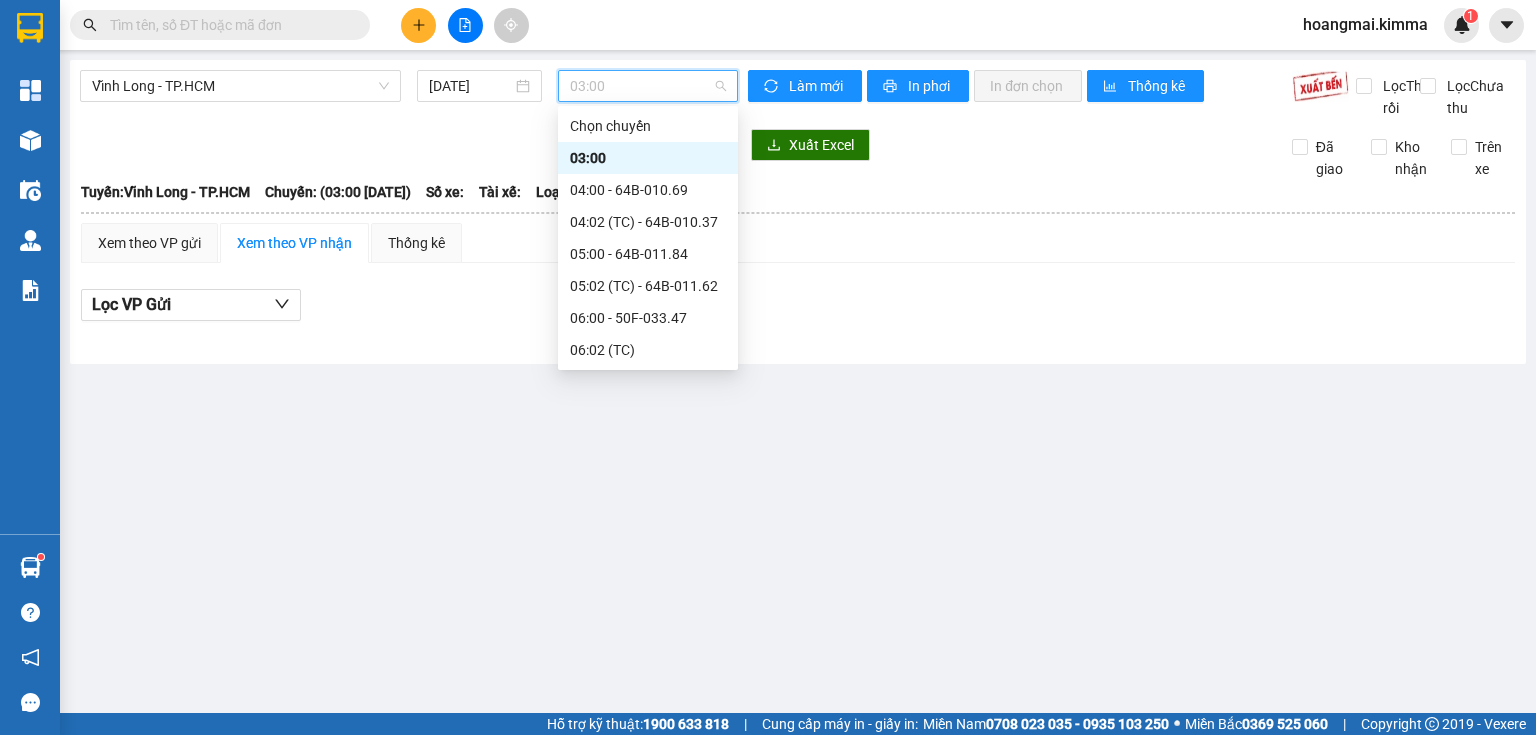 click on "15:00     - 64F-000.80" at bounding box center [648, 958] 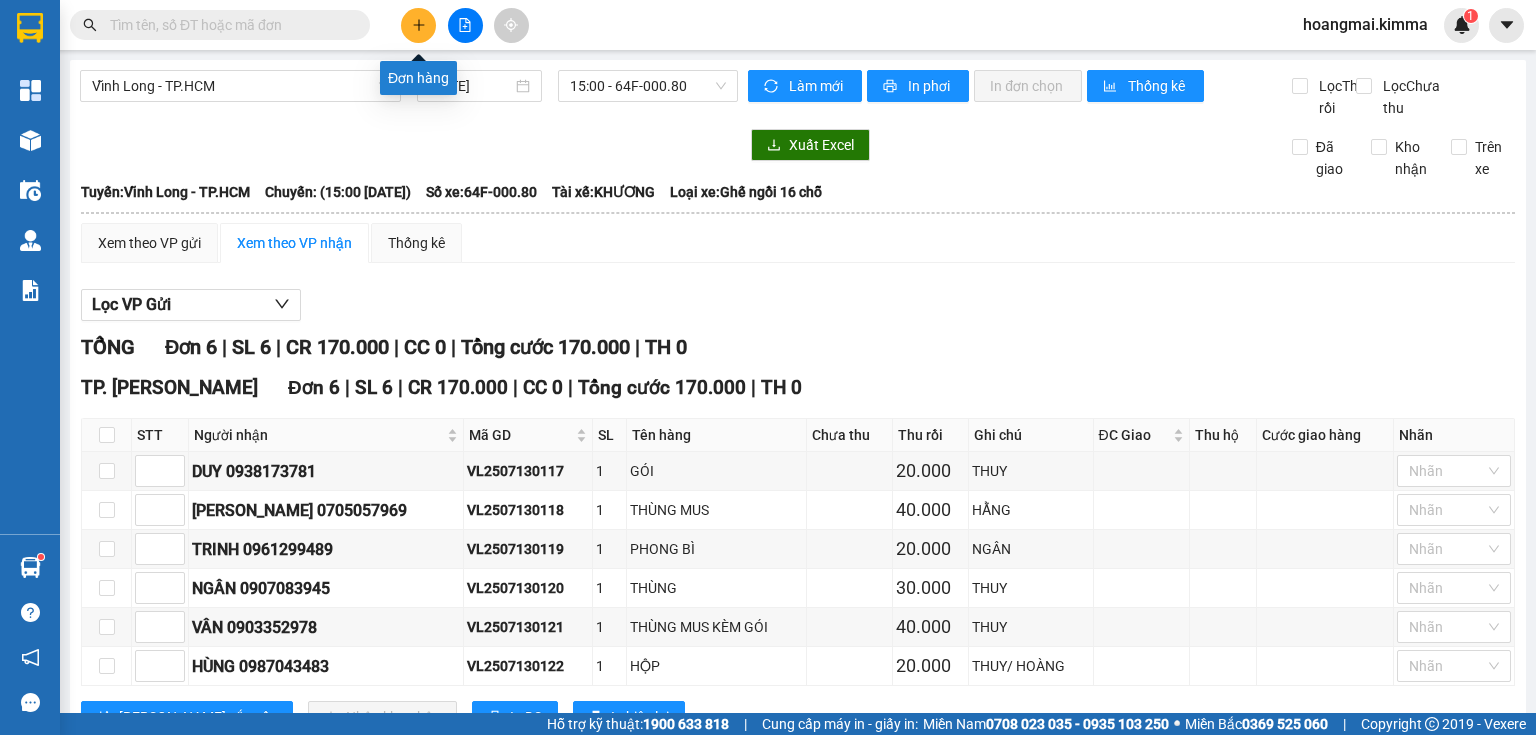 click at bounding box center (418, 25) 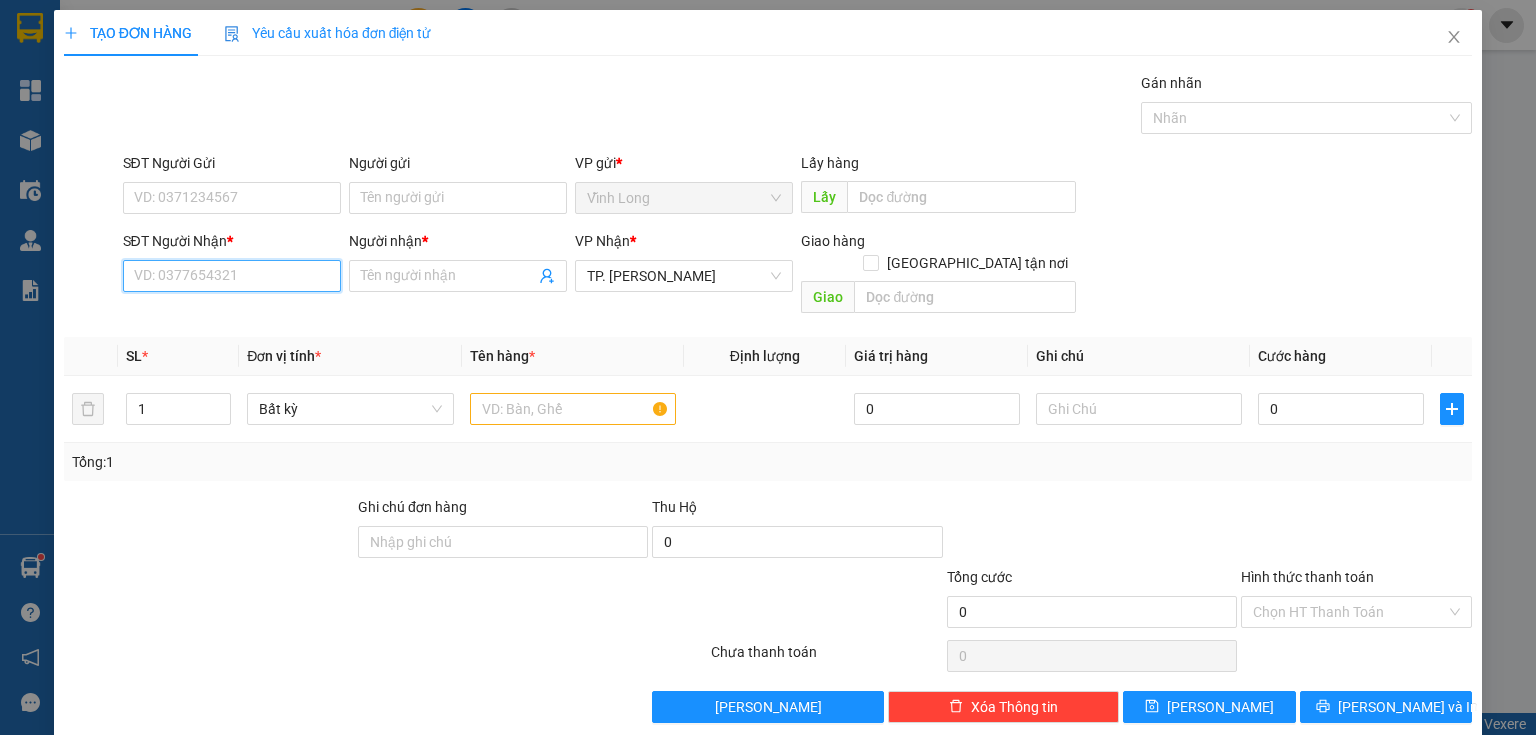 click on "SĐT Người Nhận  *" at bounding box center (232, 276) 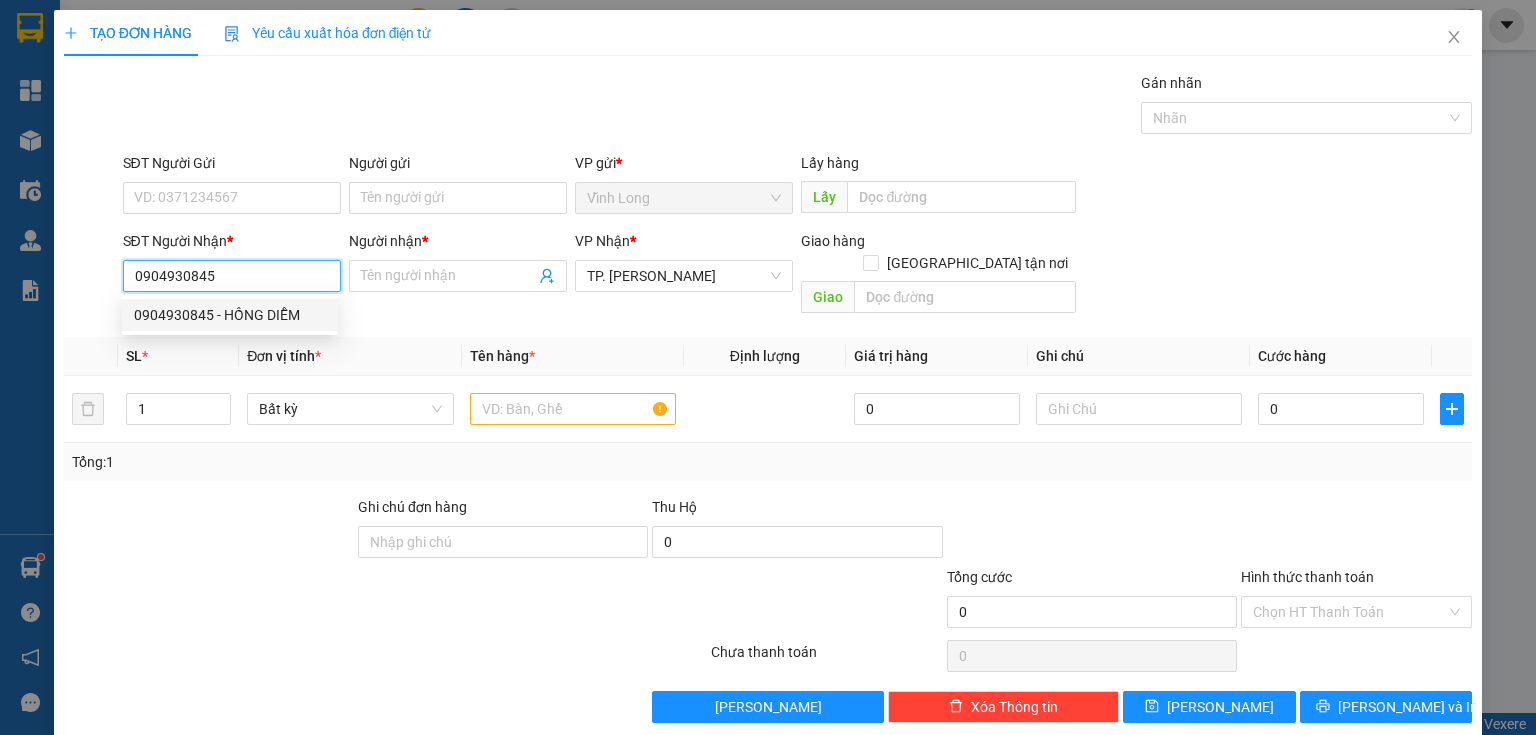 click on "0904930845 - HỒNG DIỄM" at bounding box center (230, 315) 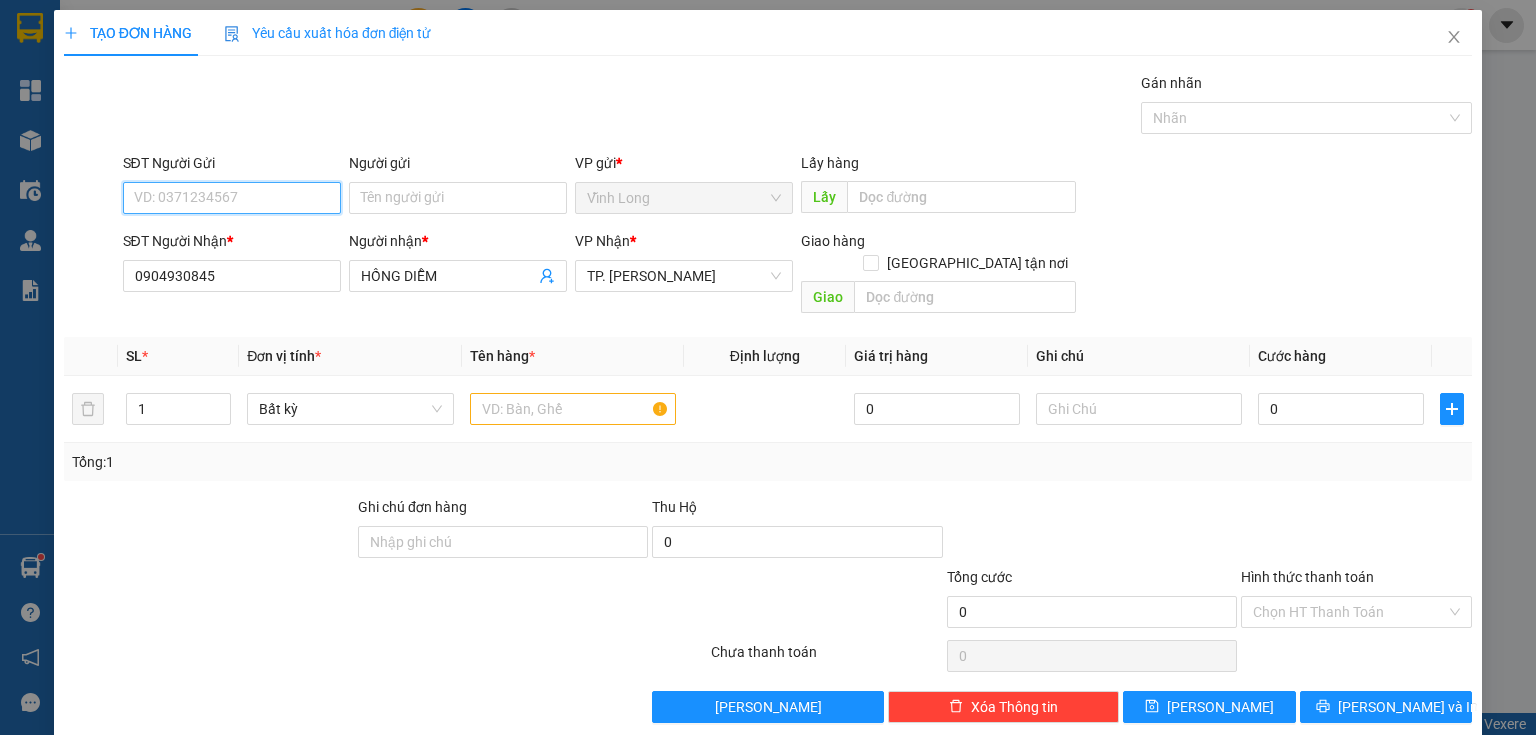 click on "SĐT Người Gửi" at bounding box center [232, 198] 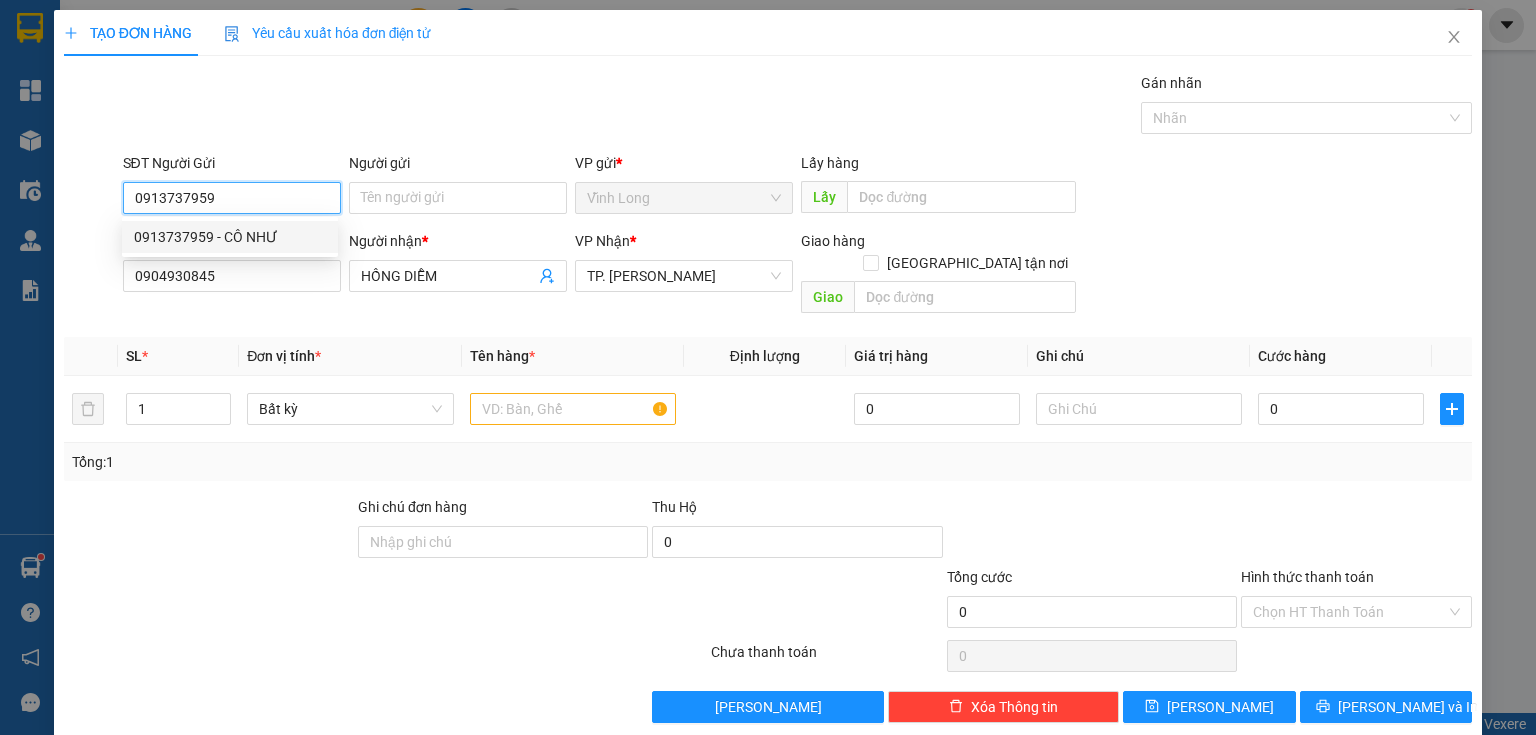 click on "0913737959 - CÔ NHƯ" at bounding box center [230, 237] 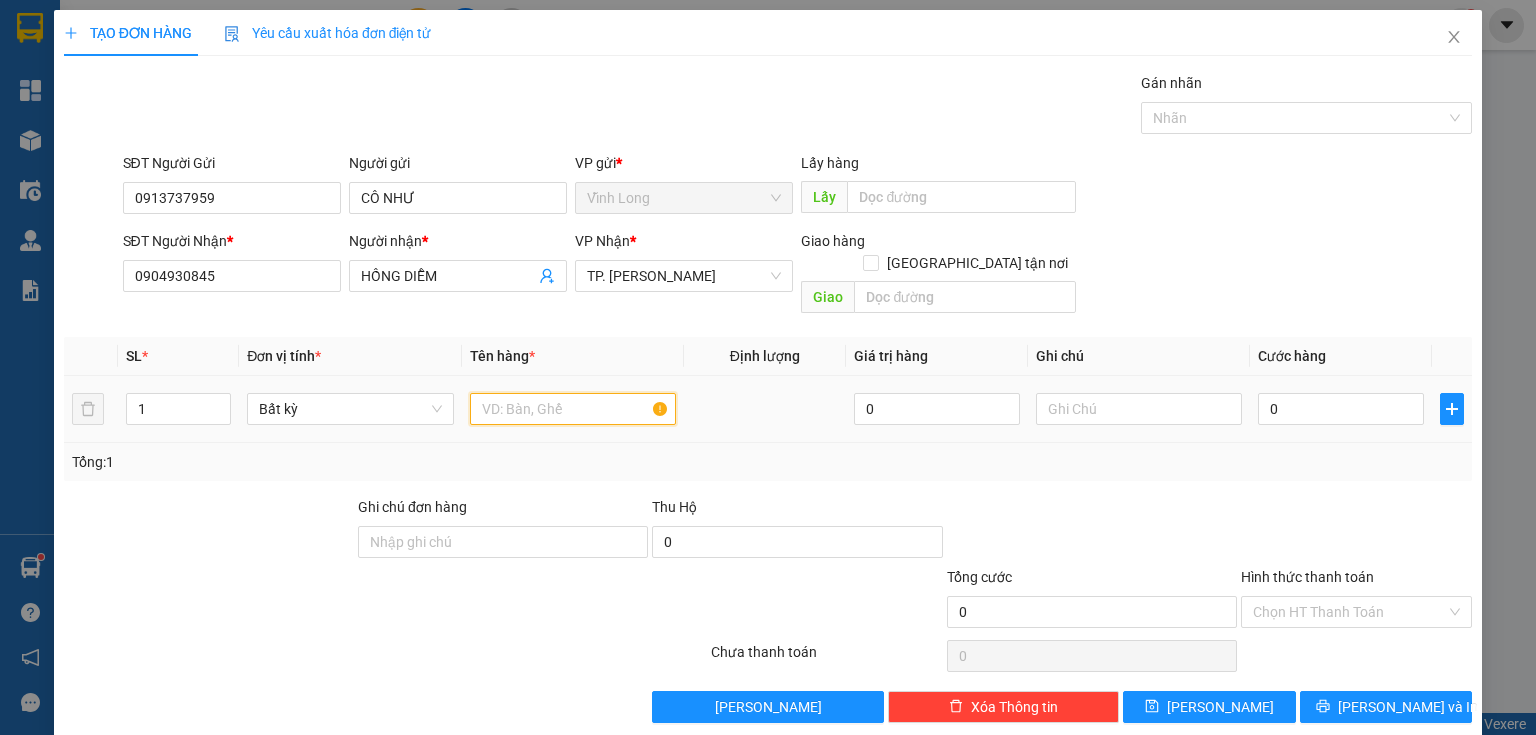 click at bounding box center [573, 409] 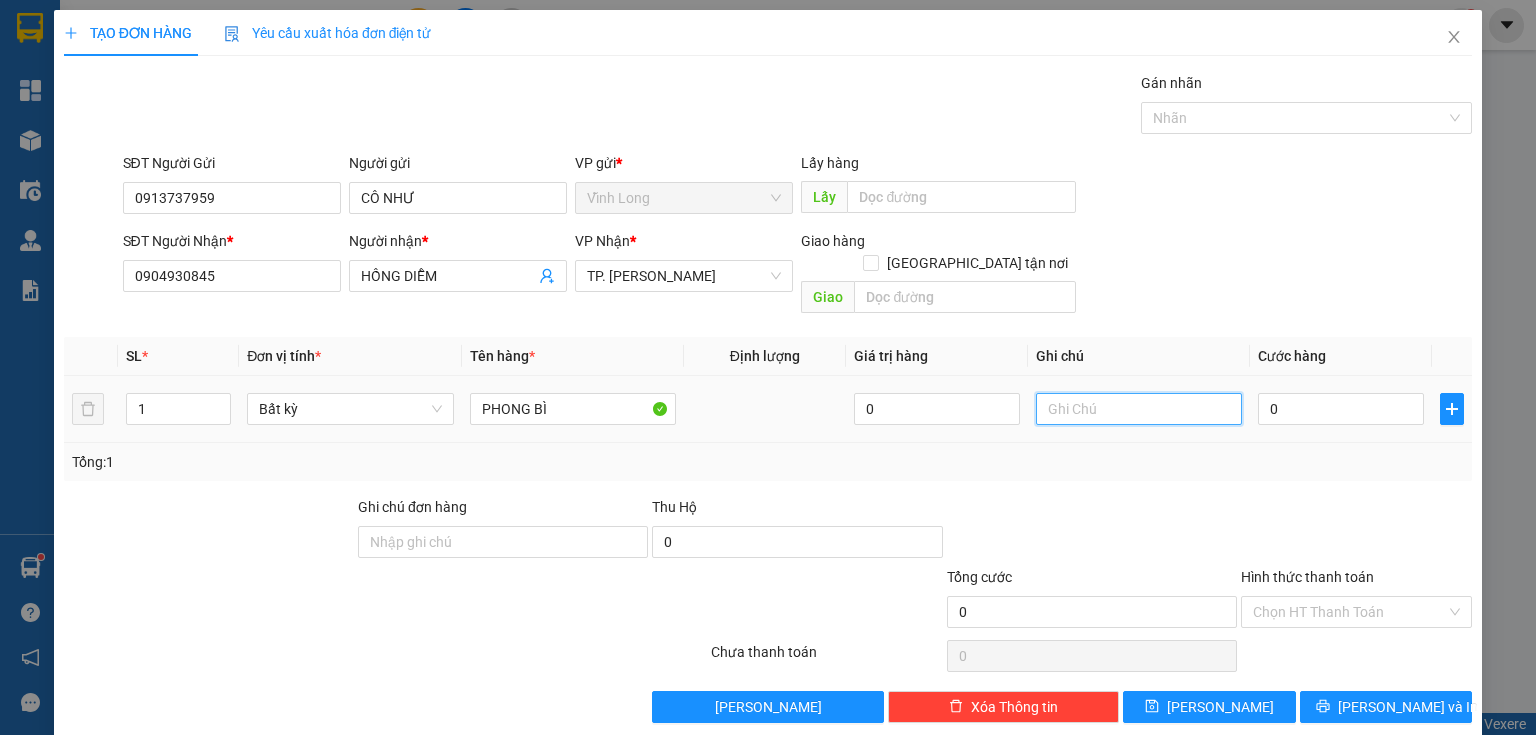 click at bounding box center [1139, 409] 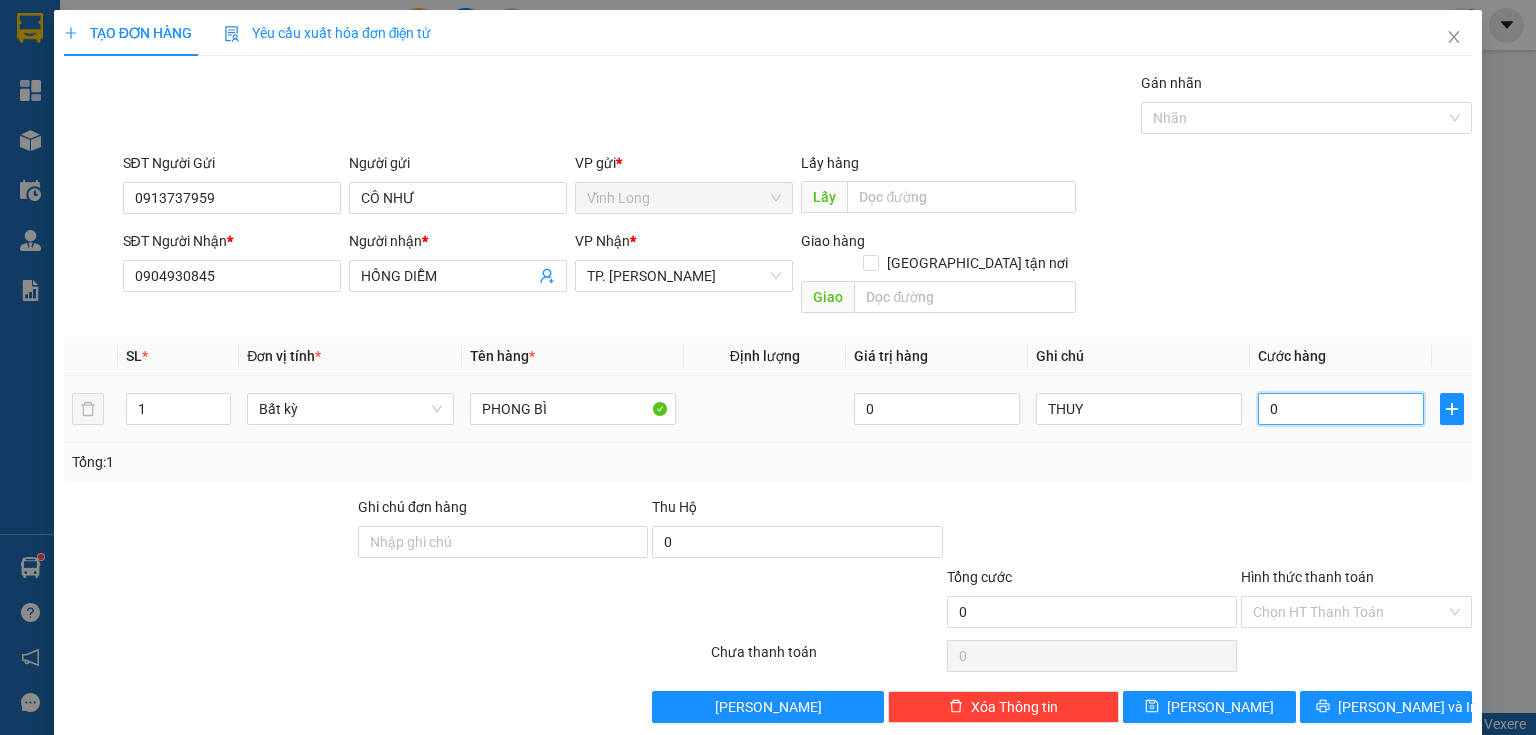 click on "0" at bounding box center [1341, 409] 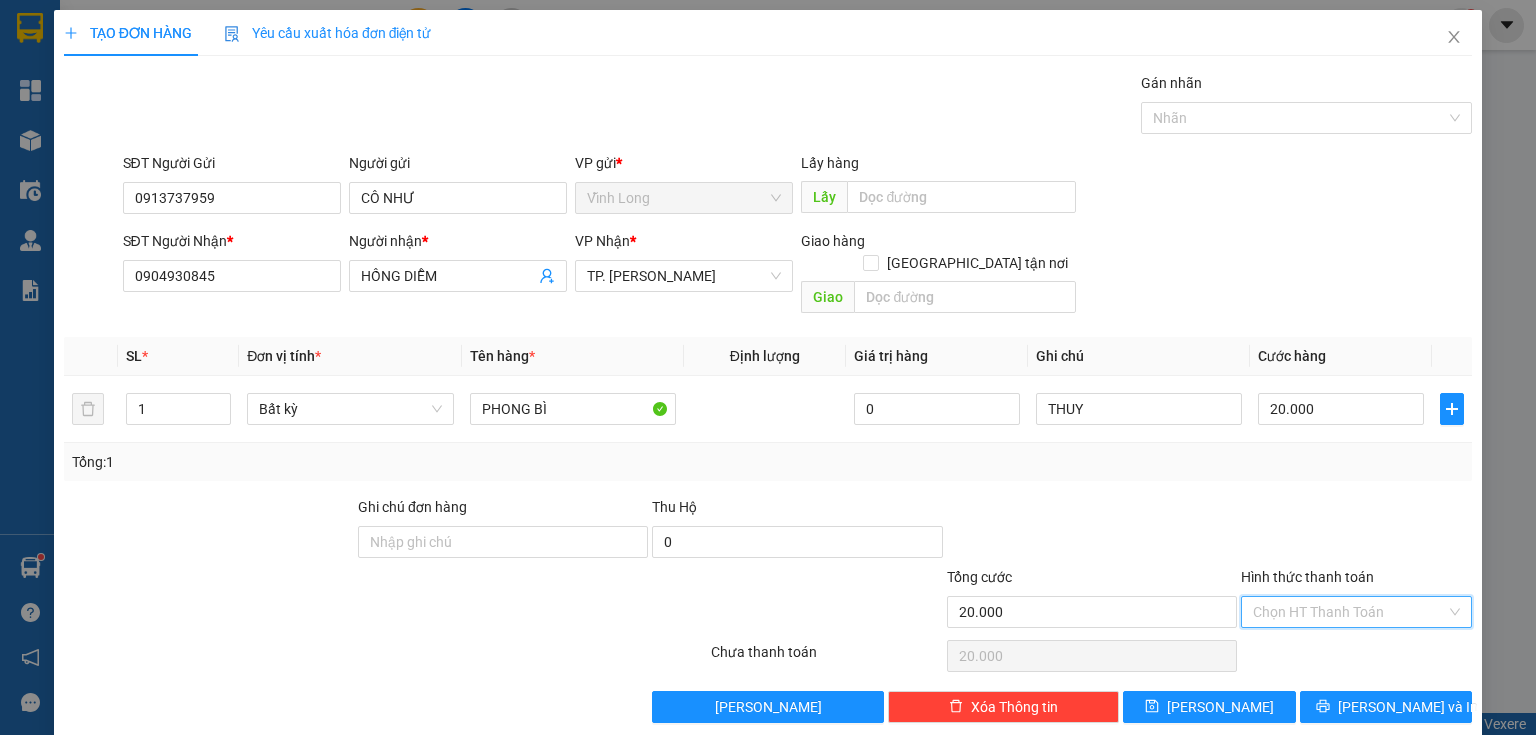 click on "Hình thức thanh toán" at bounding box center (1349, 612) 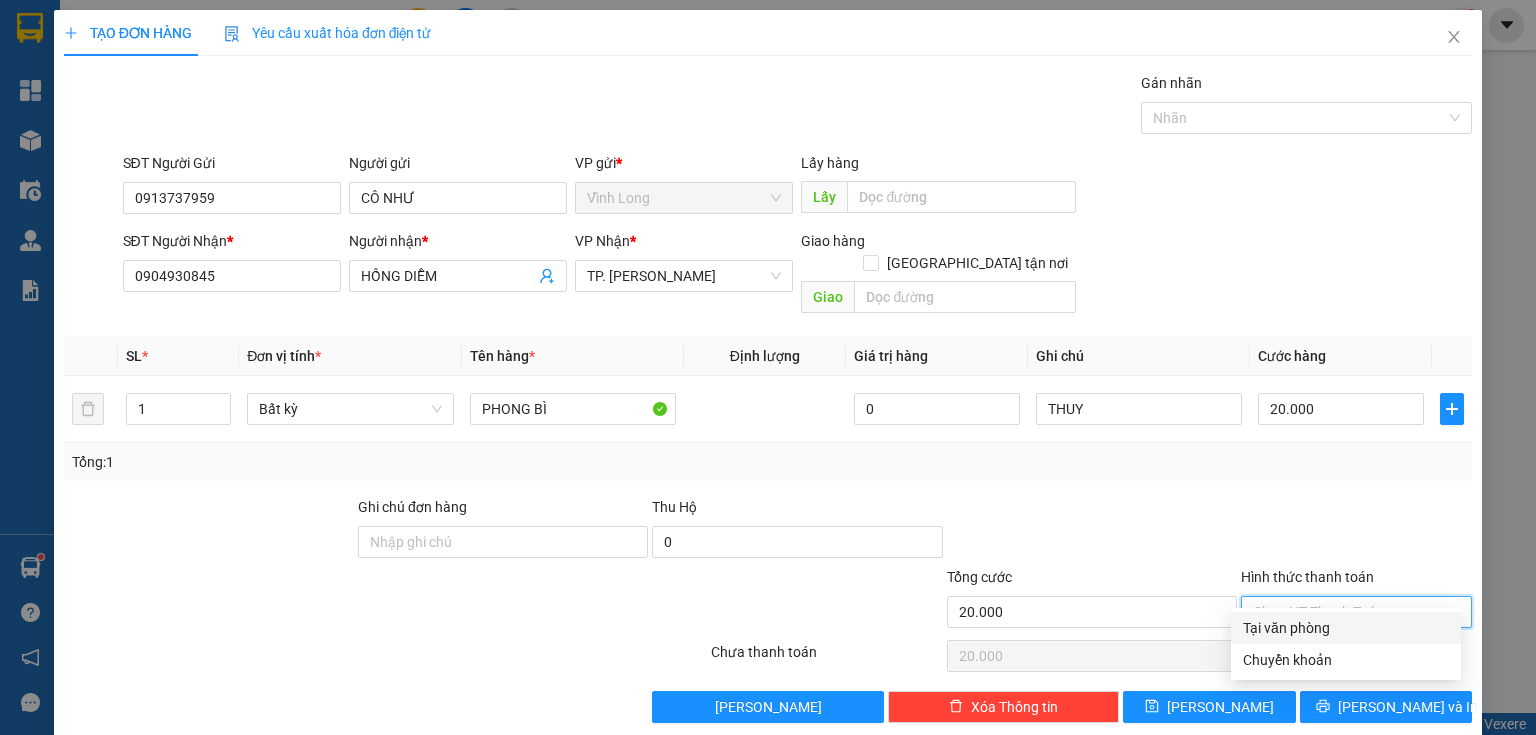 click on "Transit Pickup Surcharge Ids Transit Deliver Surcharge Ids Transit Deliver Surcharge Transit Deliver Surcharge Gói vận chuyển  * Tiêu chuẩn Gán nhãn   Nhãn SĐT Người Gửi 0913737959 Người gửi CÔ NHƯ VP gửi  * Vĩnh Long Lấy hàng Lấy SĐT Người Nhận  * 0904930845 Người nhận  * HỒNG DIỄM VP Nhận  * TP. Hồ Chí Minh Giao hàng Giao tận nơi Giao SL  * Đơn vị tính  * Tên hàng  * Định lượng Giá trị hàng Ghi chú Cước hàng                   1 Bất kỳ PHONG BÌ 0 THUY 20.000 Tổng:  1 Ghi chú đơn hàng Thu Hộ 0 Tổng cước 20.000 Hình thức thanh toán Chọn HT Thanh Toán Số tiền thu trước 0 Chưa thanh toán 20.000 Chọn HT Thanh Toán Lưu nháp Xóa Thông tin Lưu Lưu và In Tại văn phòng Chuyển khoản Tại văn phòng Chuyển khoản" at bounding box center [768, 397] 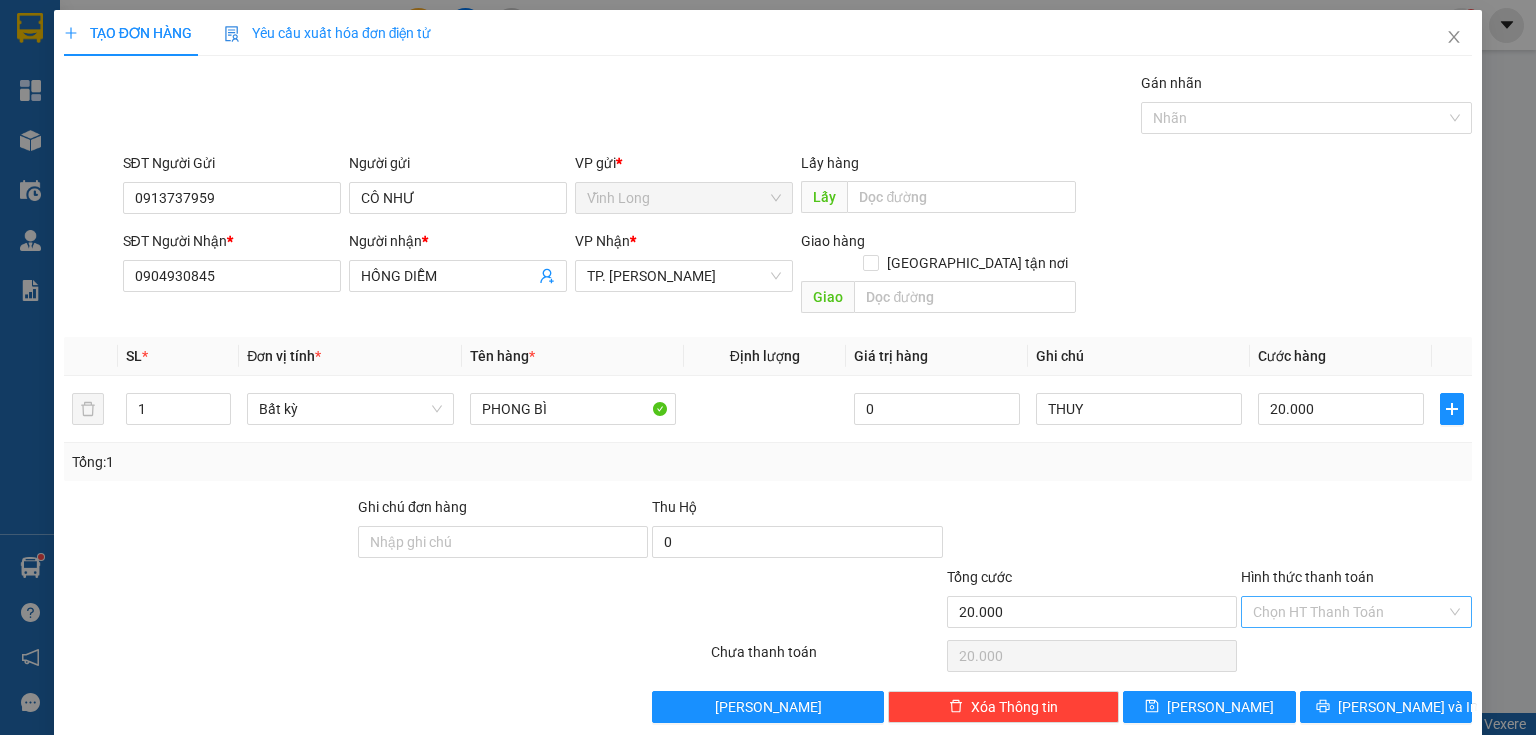 click on "Hình thức thanh toán" at bounding box center (1349, 612) 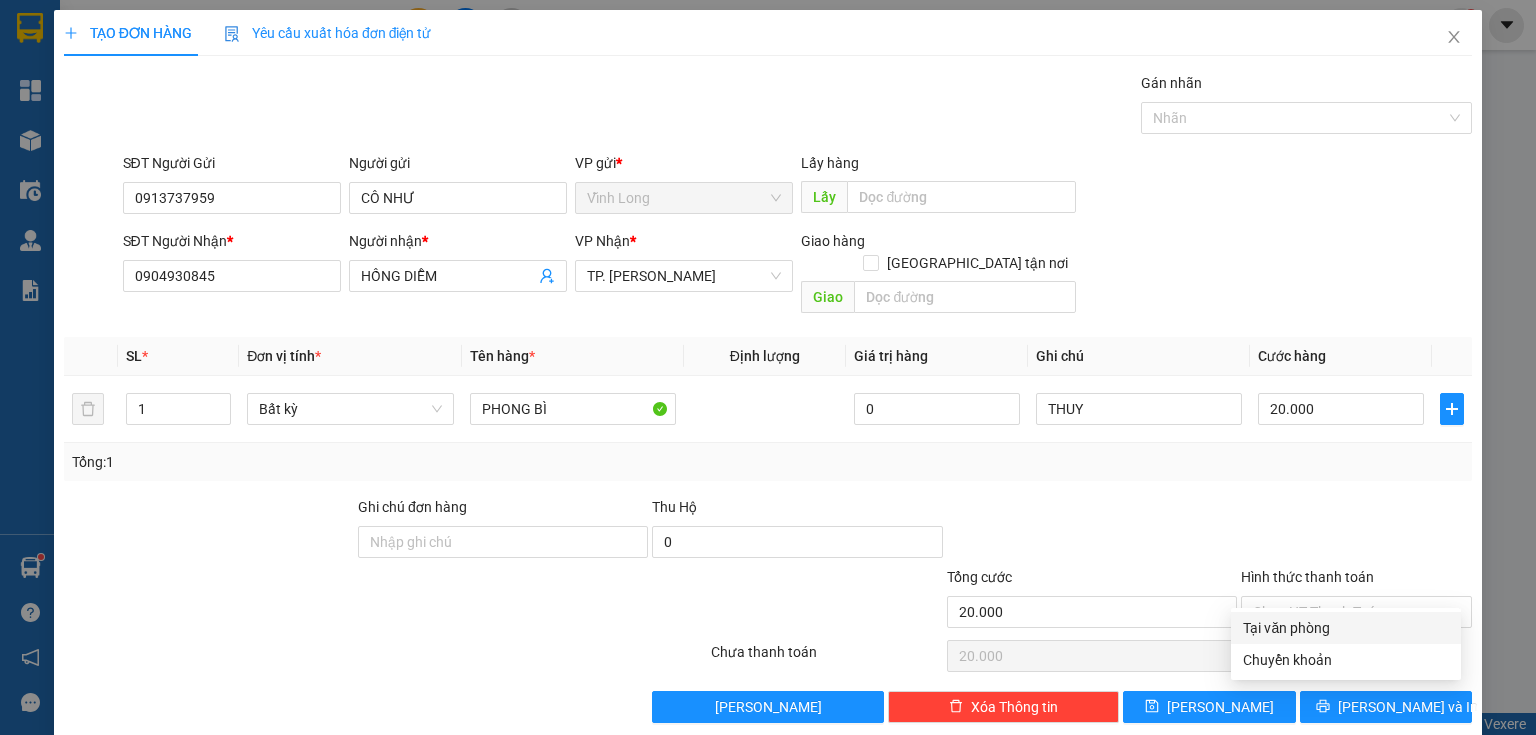 click on "Transit Pickup Surcharge Ids Transit Deliver Surcharge Ids Transit Deliver Surcharge Transit Deliver Surcharge Gói vận chuyển  * Tiêu chuẩn Gán nhãn   Nhãn SĐT Người Gửi 0913737959 Người gửi CÔ NHƯ VP gửi  * Vĩnh Long Lấy hàng Lấy SĐT Người Nhận  * 0904930845 Người nhận  * HỒNG DIỄM VP Nhận  * TP. Hồ Chí Minh Giao hàng Giao tận nơi Giao SL  * Đơn vị tính  * Tên hàng  * Định lượng Giá trị hàng Ghi chú Cước hàng                   1 Bất kỳ PHONG BÌ 0 THUY 20.000 Tổng:  1 Ghi chú đơn hàng Thu Hộ 0 Tổng cước 20.000 Hình thức thanh toán Chọn HT Thanh Toán Số tiền thu trước 0 Chưa thanh toán 20.000 Chọn HT Thanh Toán Lưu nháp Xóa Thông tin Lưu Lưu và In Tại văn phòng Chuyển khoản Tại văn phòng Chuyển khoản" at bounding box center [768, 397] 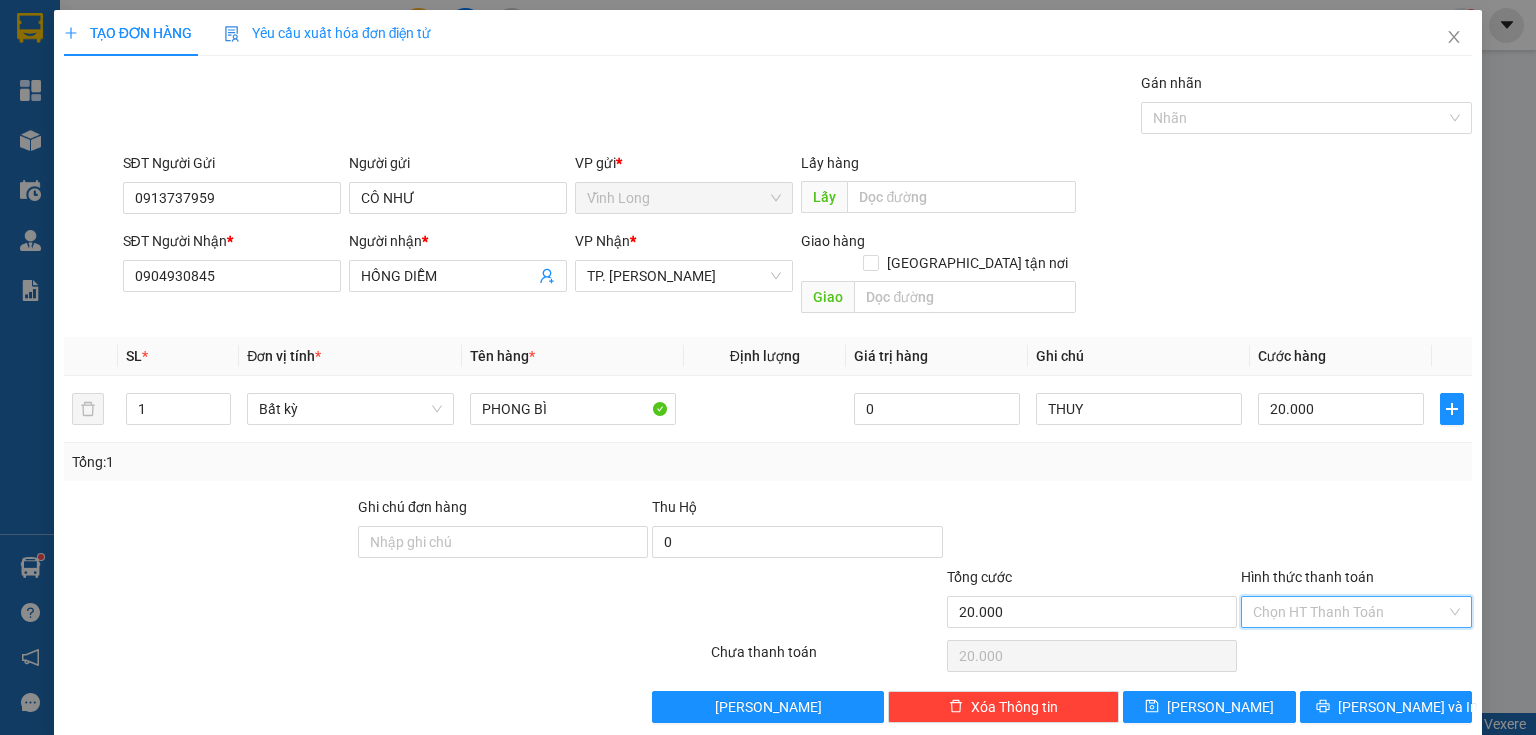 click on "Hình thức thanh toán" at bounding box center [1349, 612] 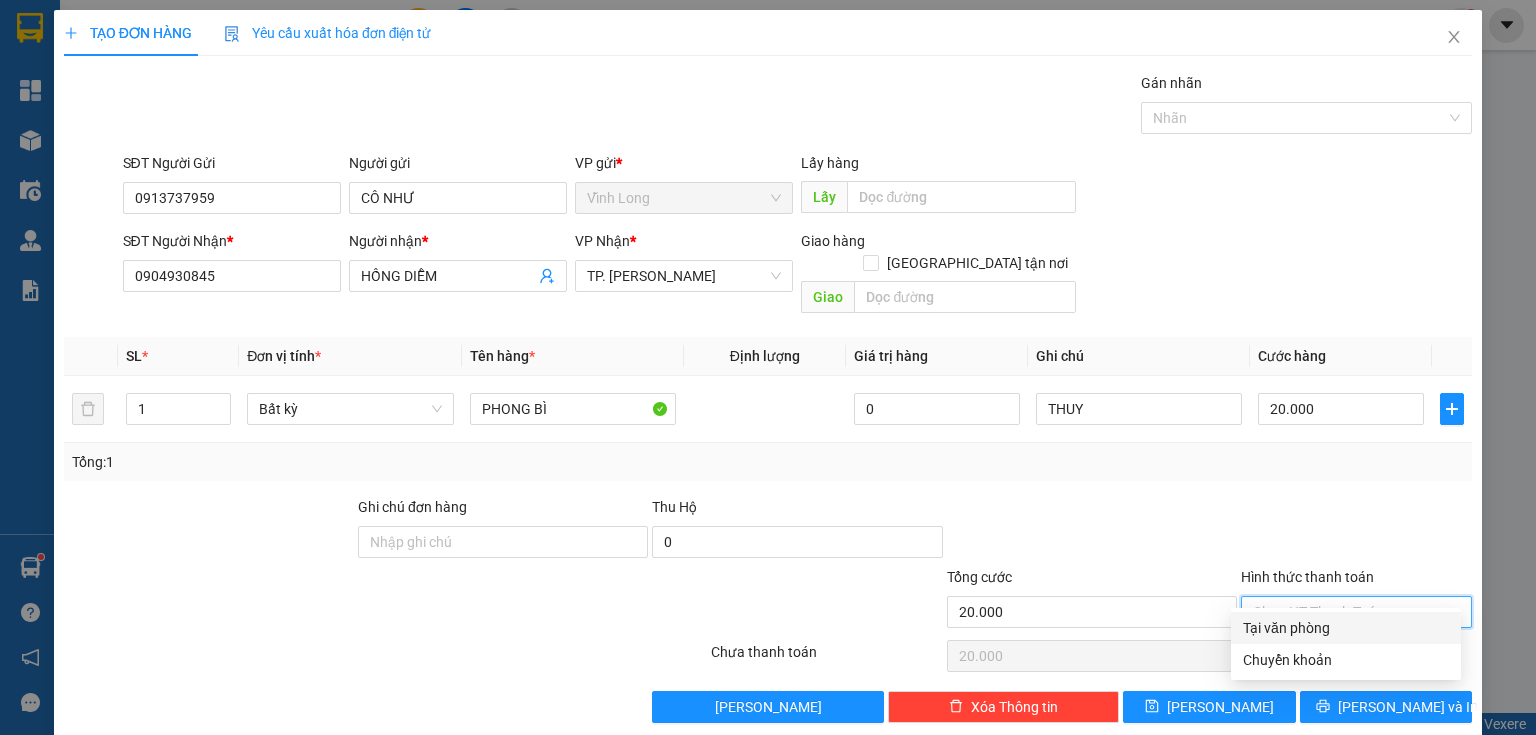 drag, startPoint x: 1267, startPoint y: 626, endPoint x: 1272, endPoint y: 635, distance: 10.29563 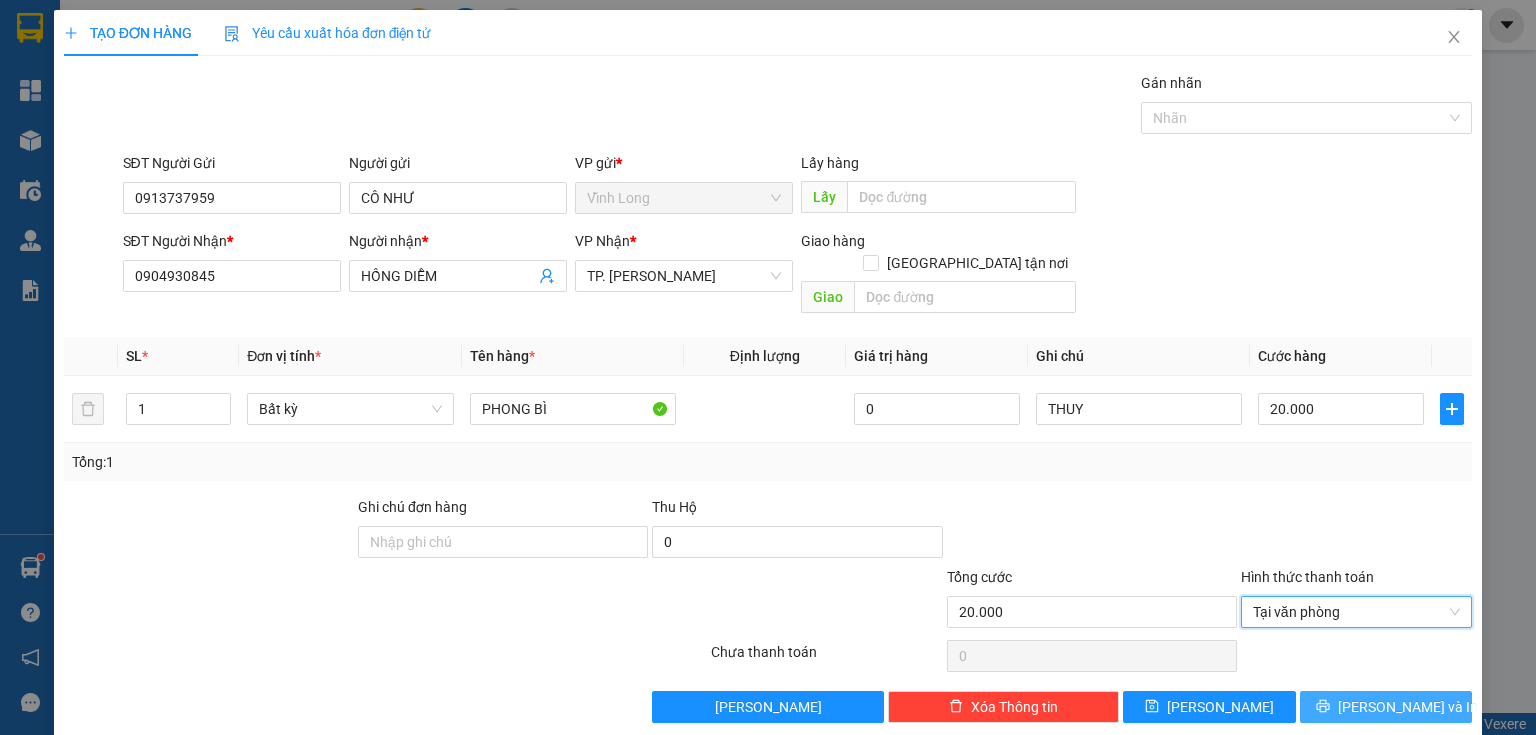 click on "Lưu và In" at bounding box center (1408, 707) 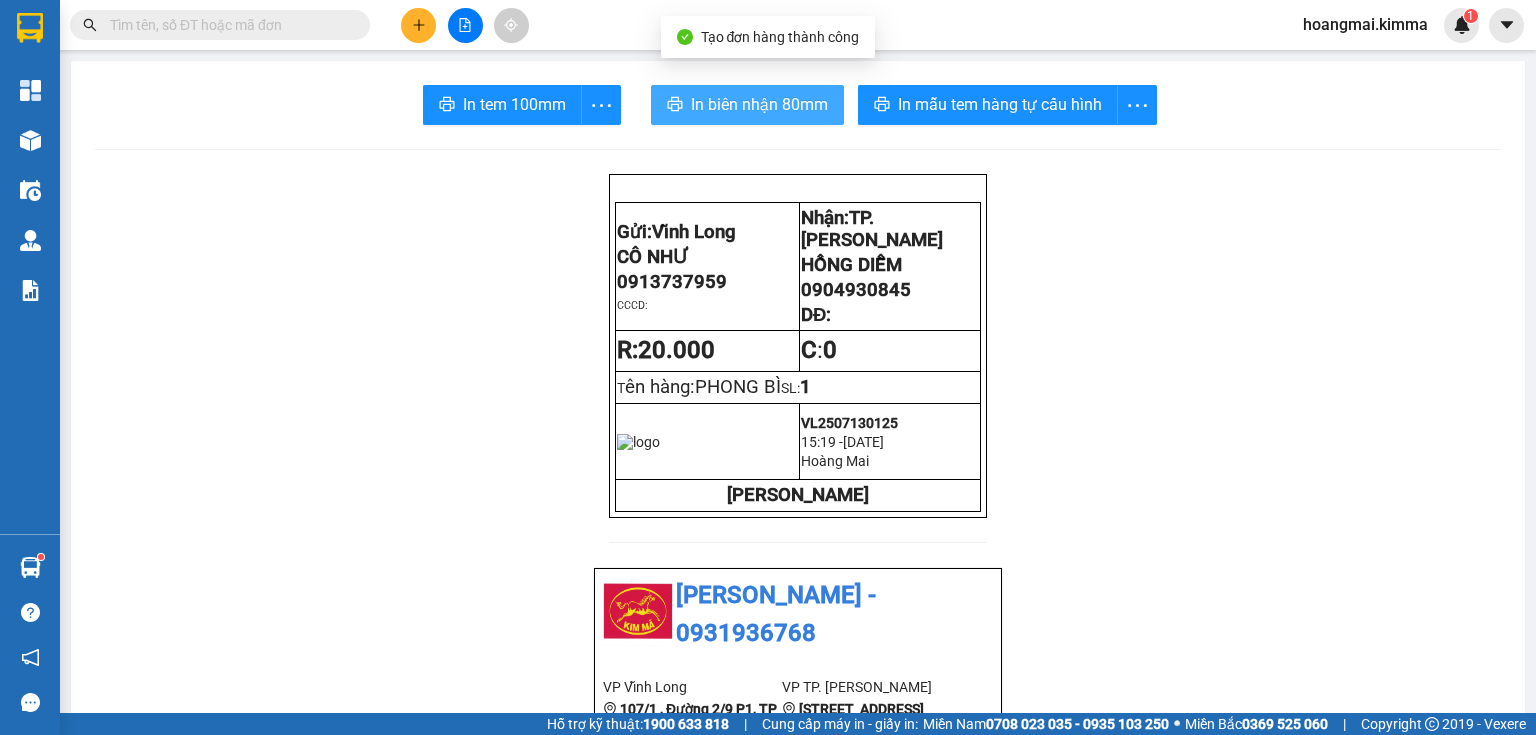 click on "In biên nhận 80mm" at bounding box center (759, 104) 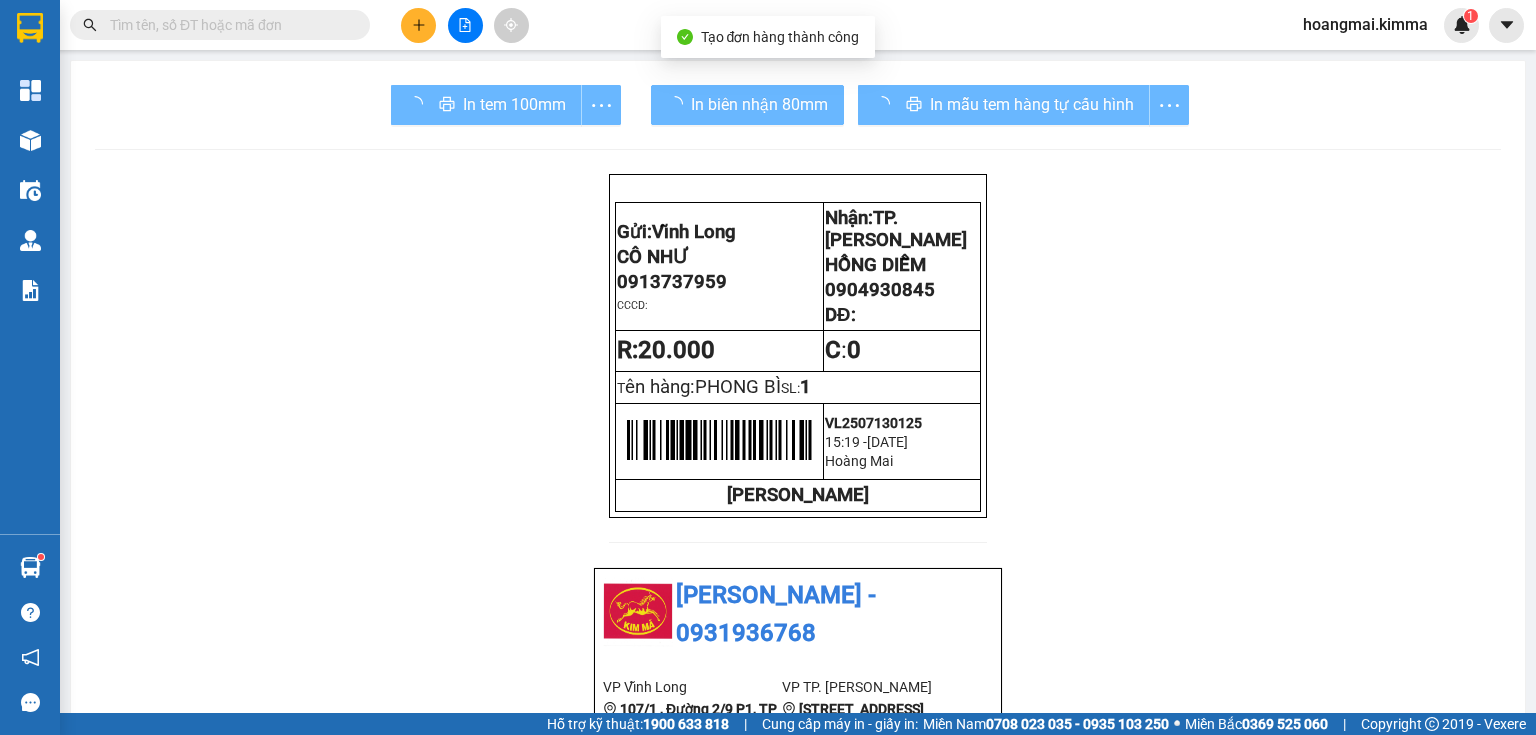click on "In tem 100mm" at bounding box center [506, 105] 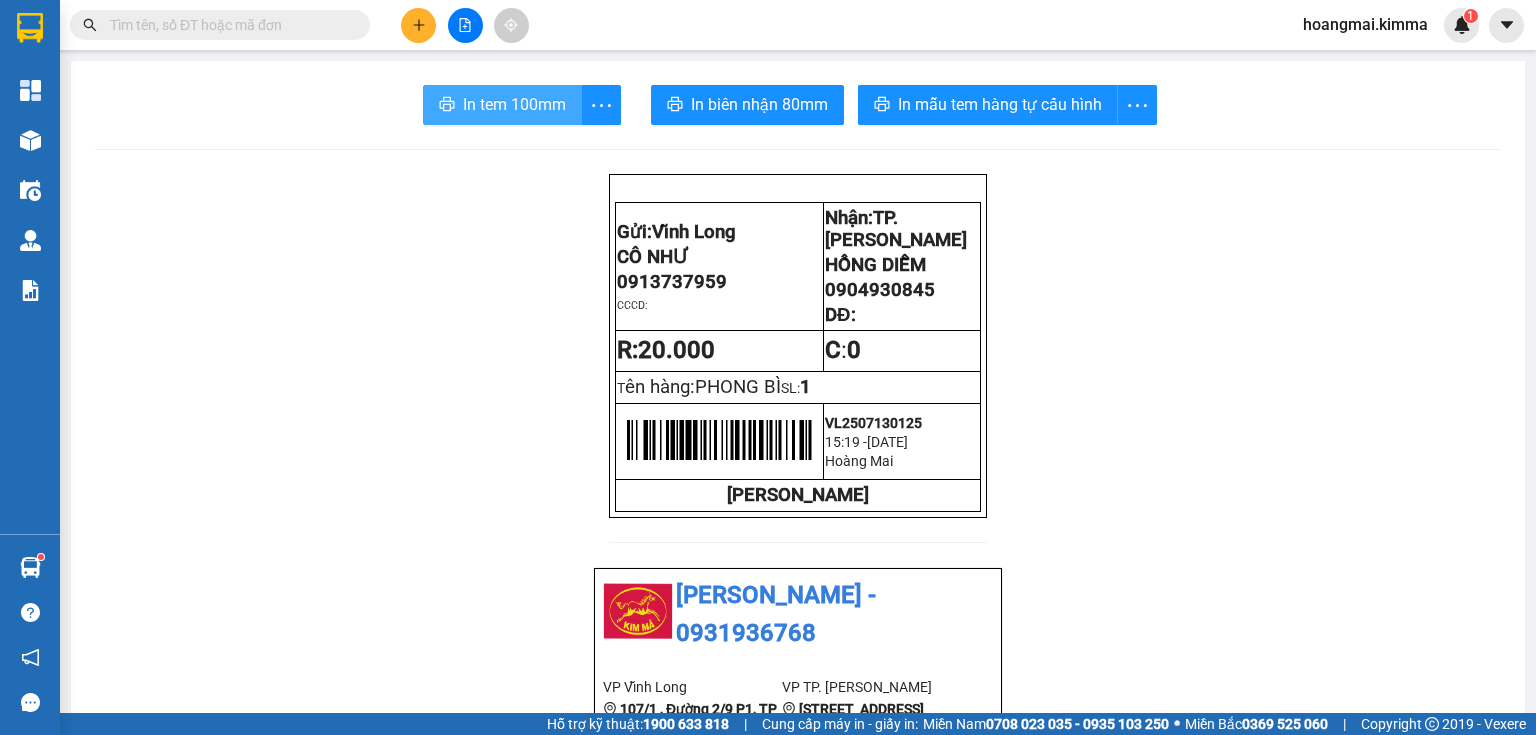 click on "In tem 100mm" at bounding box center (502, 105) 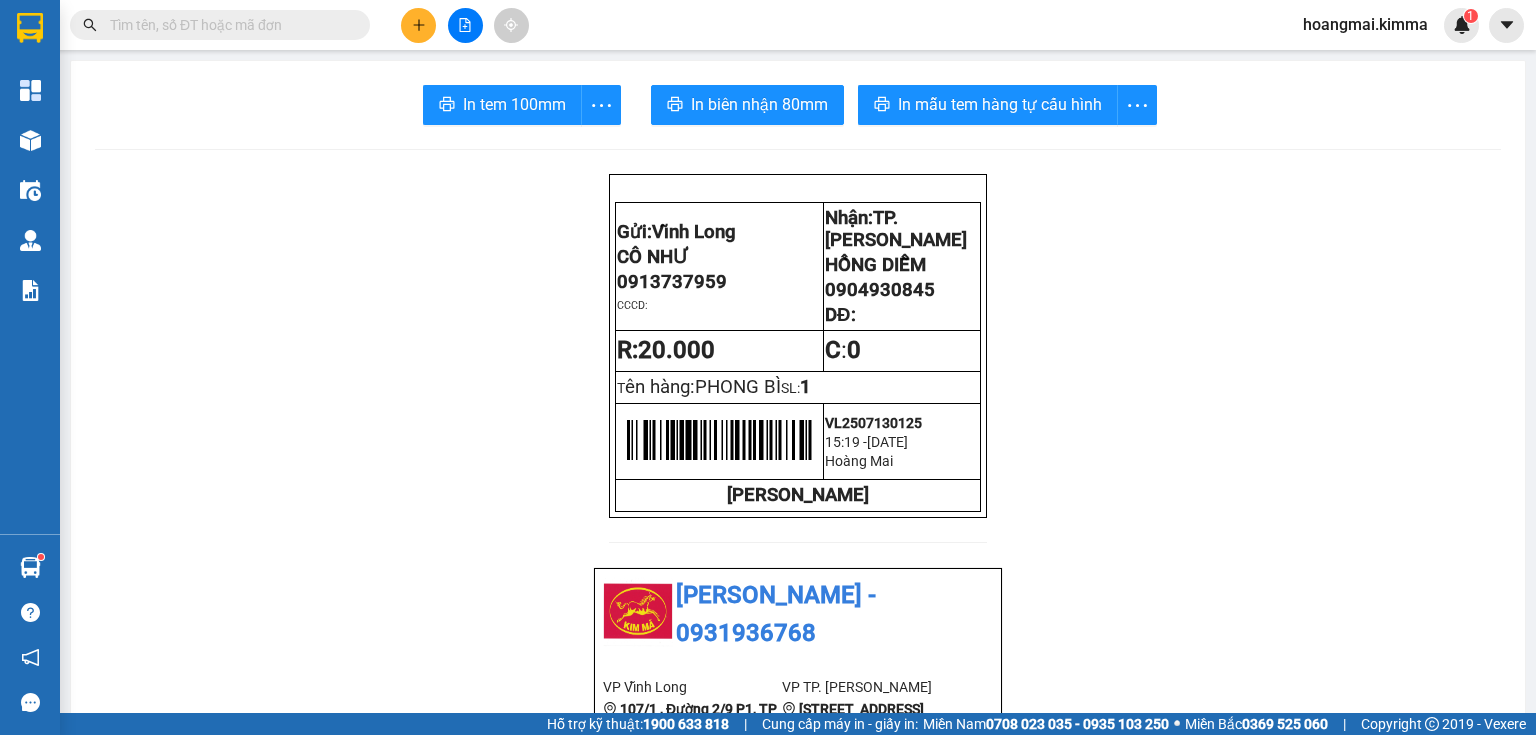 click at bounding box center [228, 25] 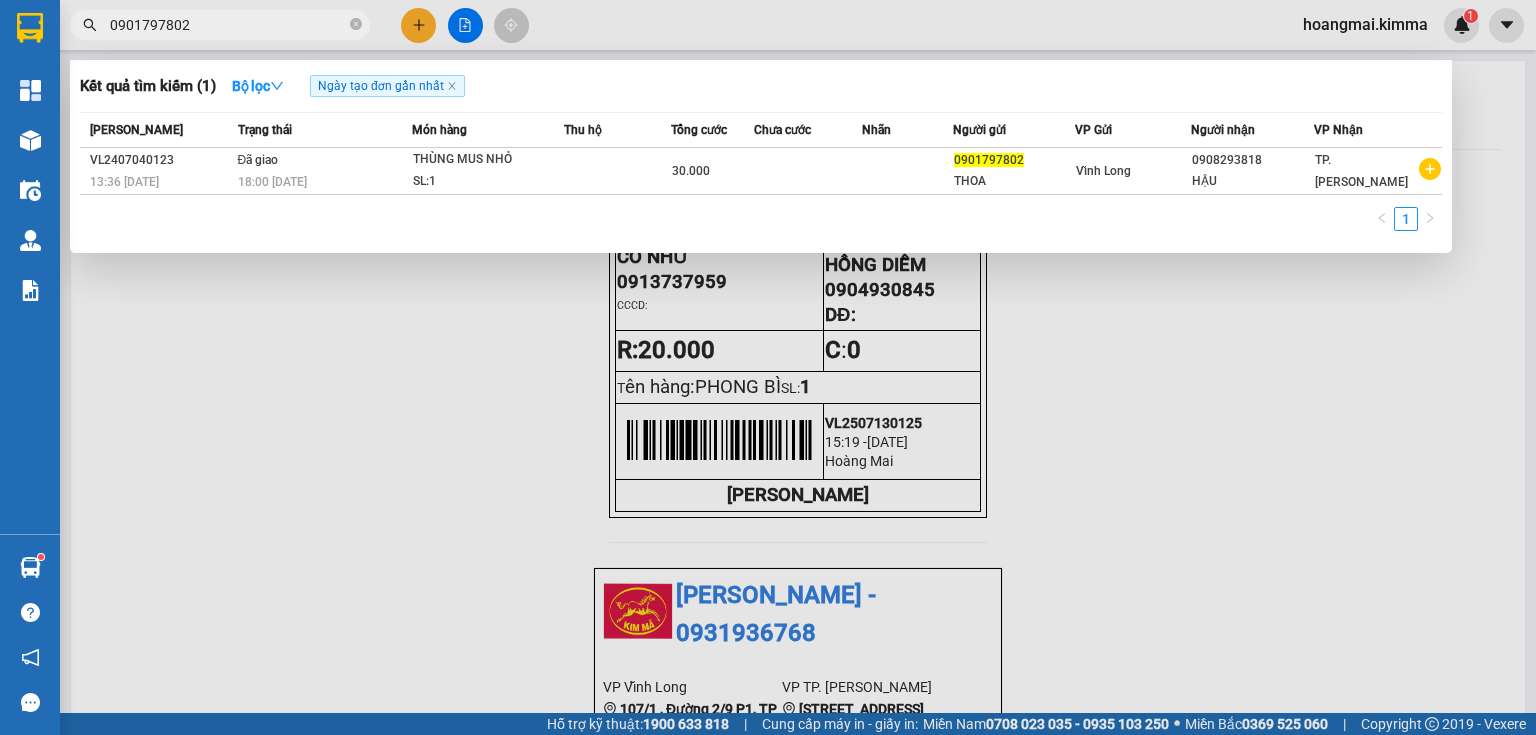 drag, startPoint x: 279, startPoint y: 31, endPoint x: 60, endPoint y: 44, distance: 219.3855 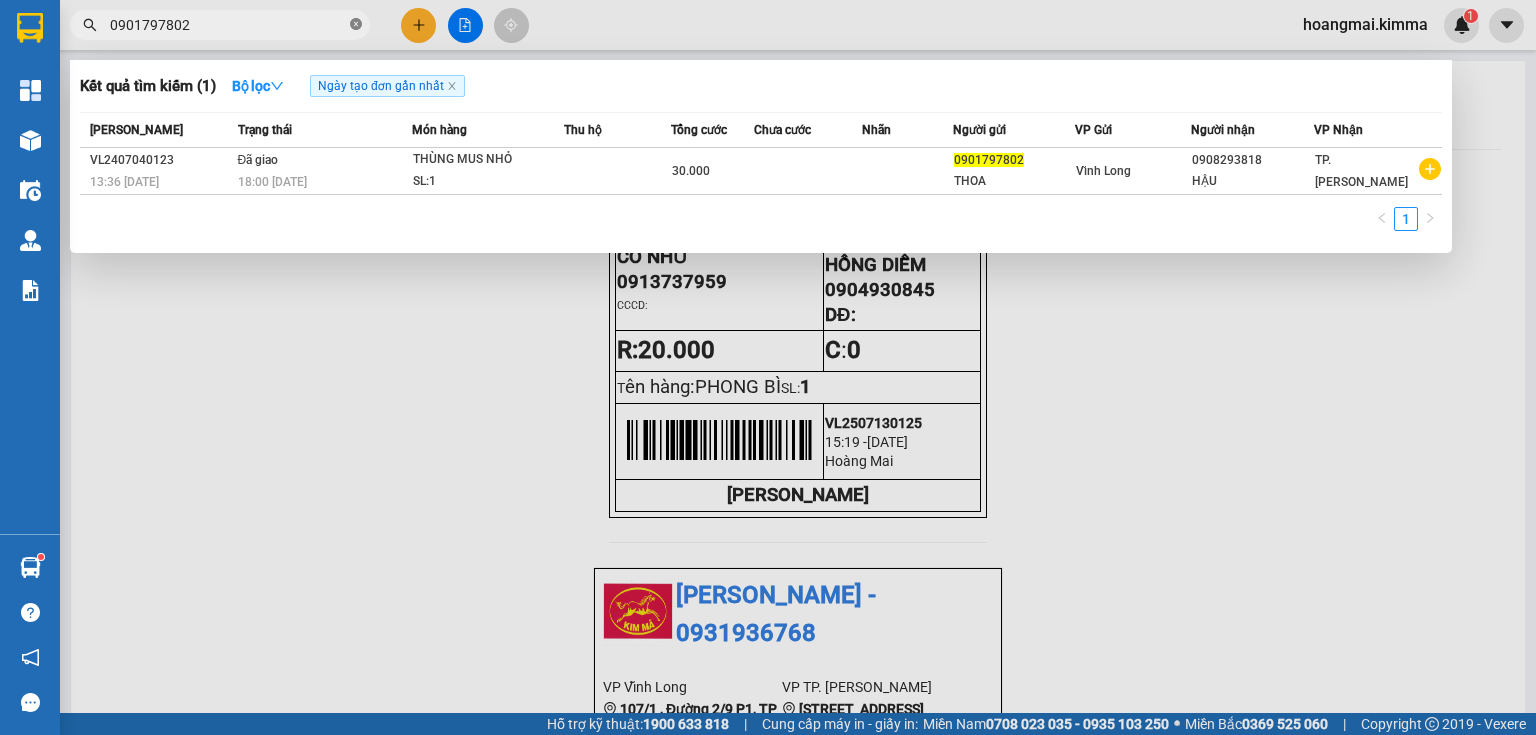 click 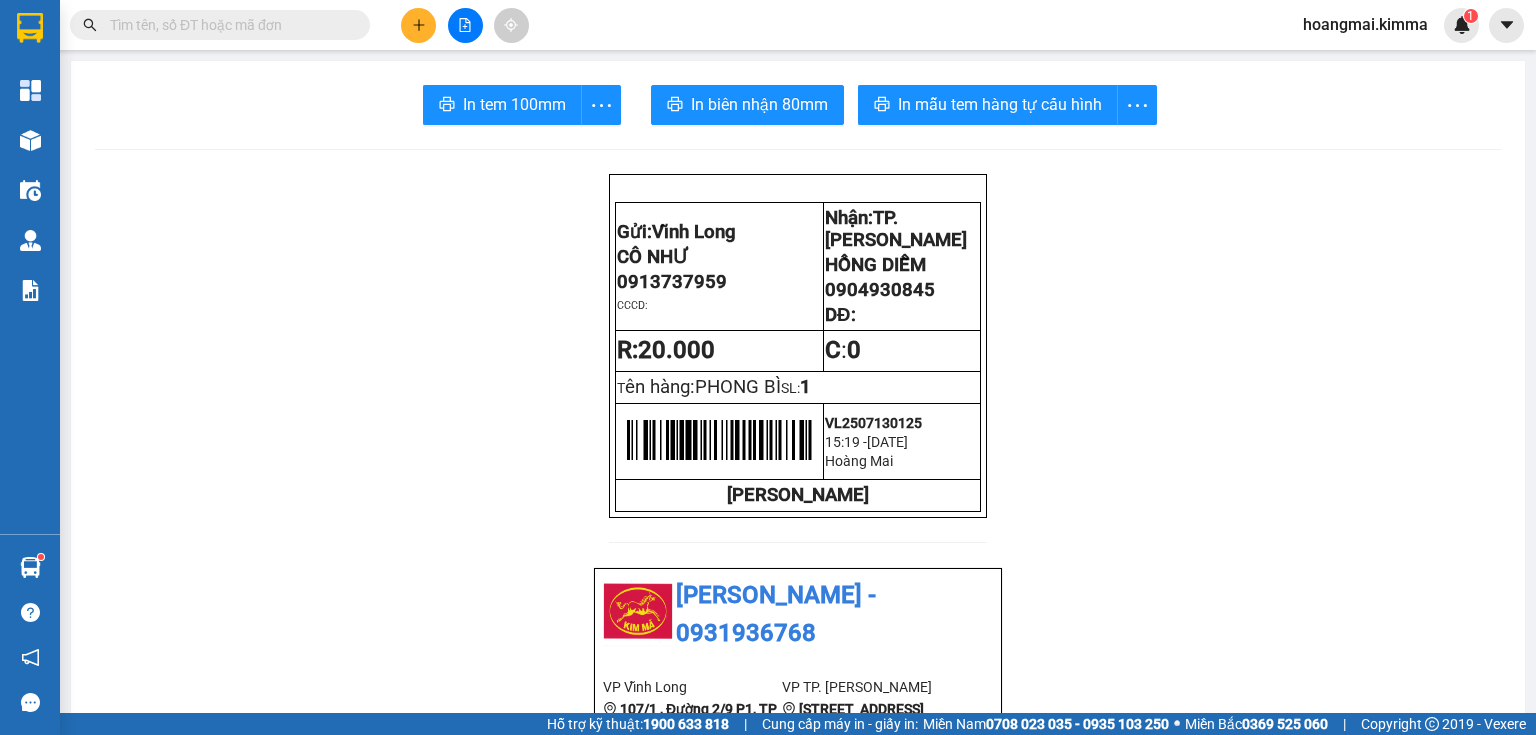 click 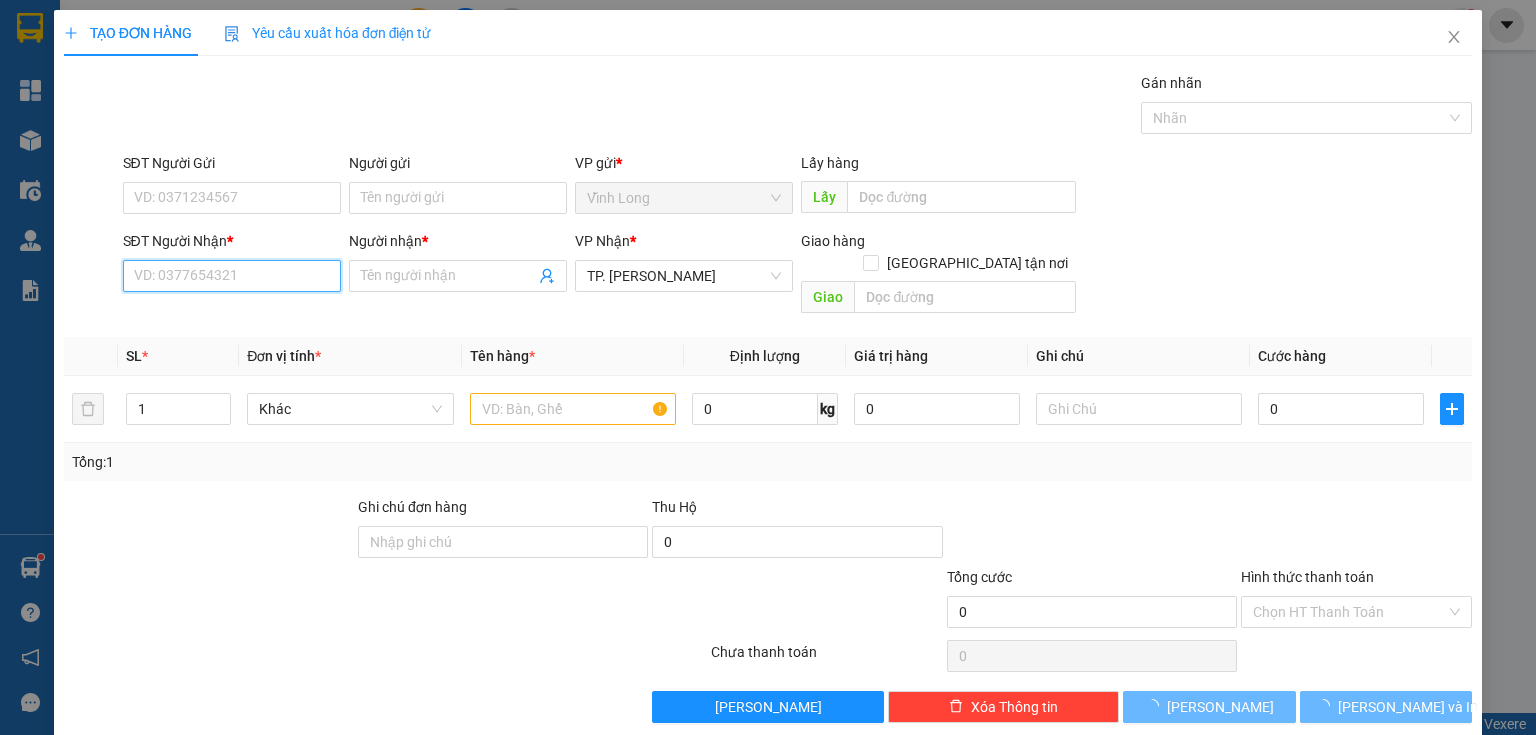 click on "SĐT Người Nhận  *" at bounding box center (232, 276) 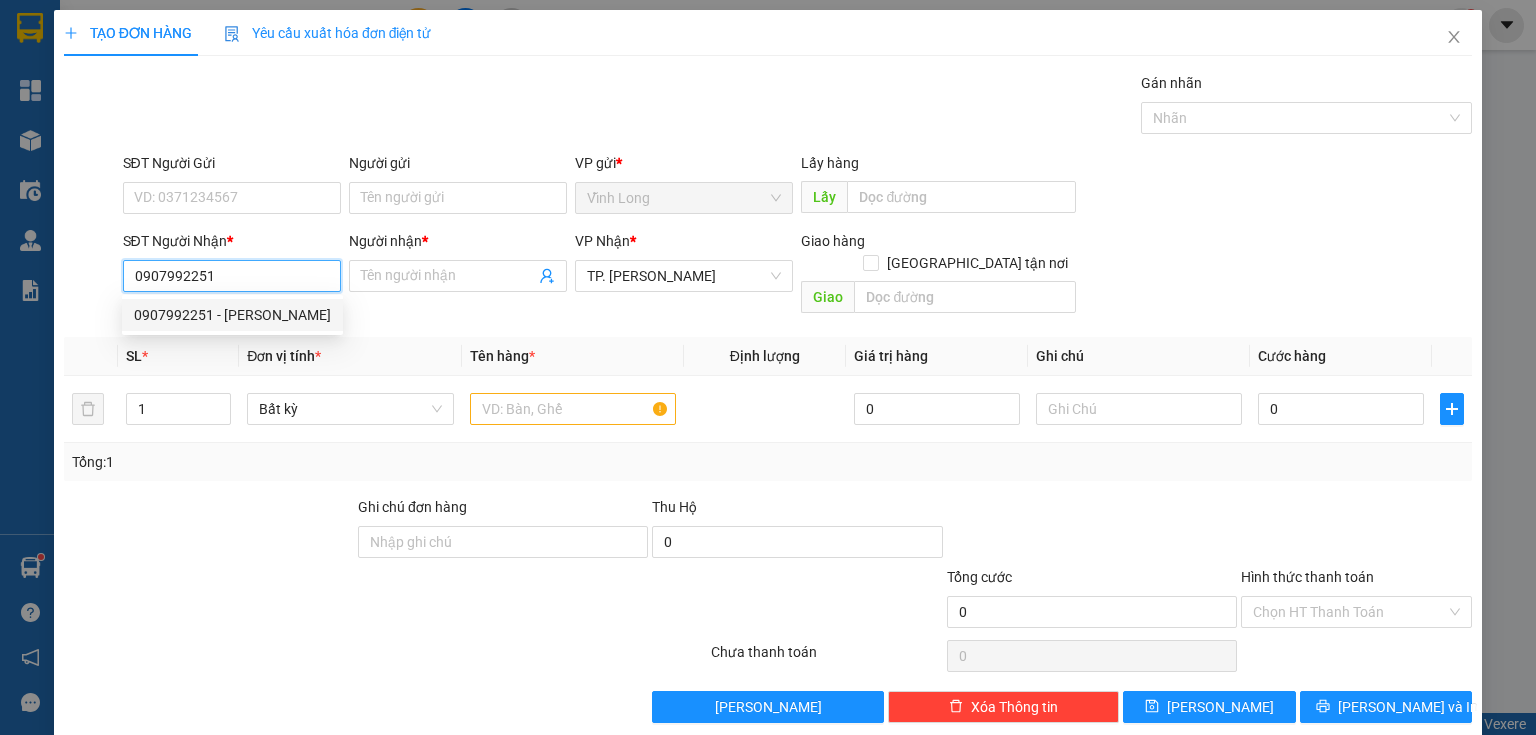 click on "0907992251 - KHÁNH VY" at bounding box center (232, 315) 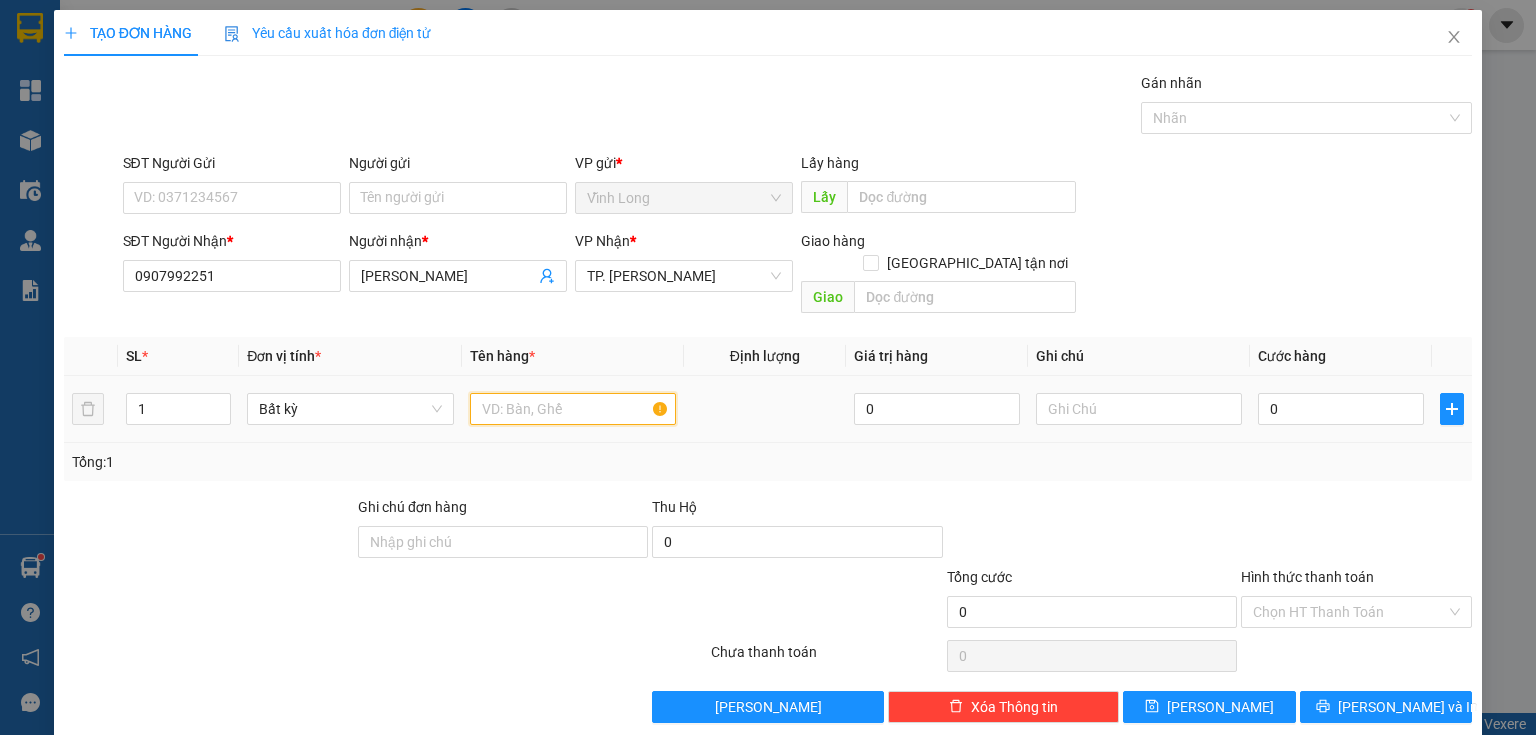 click at bounding box center (573, 409) 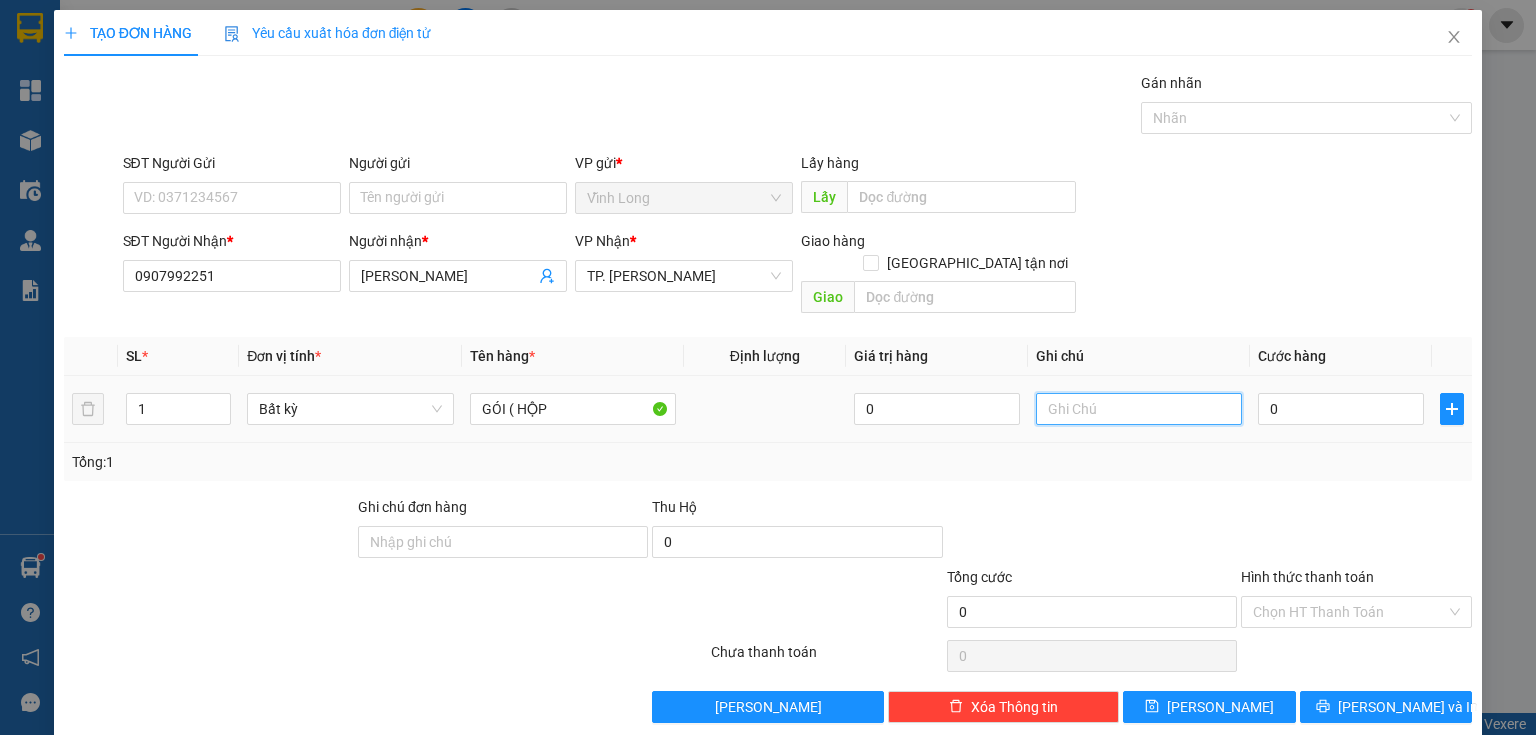 click at bounding box center (1139, 409) 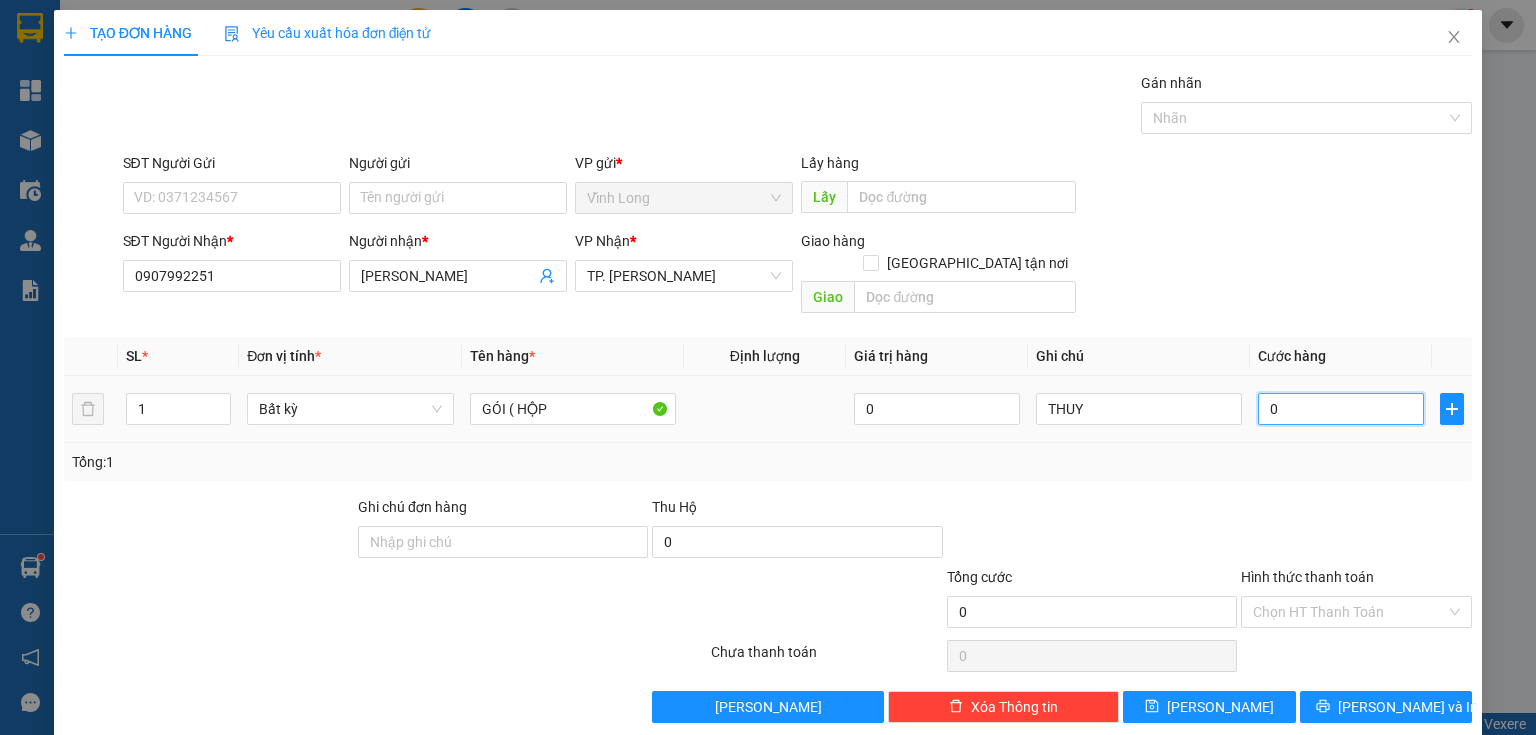 click on "0" at bounding box center (1341, 409) 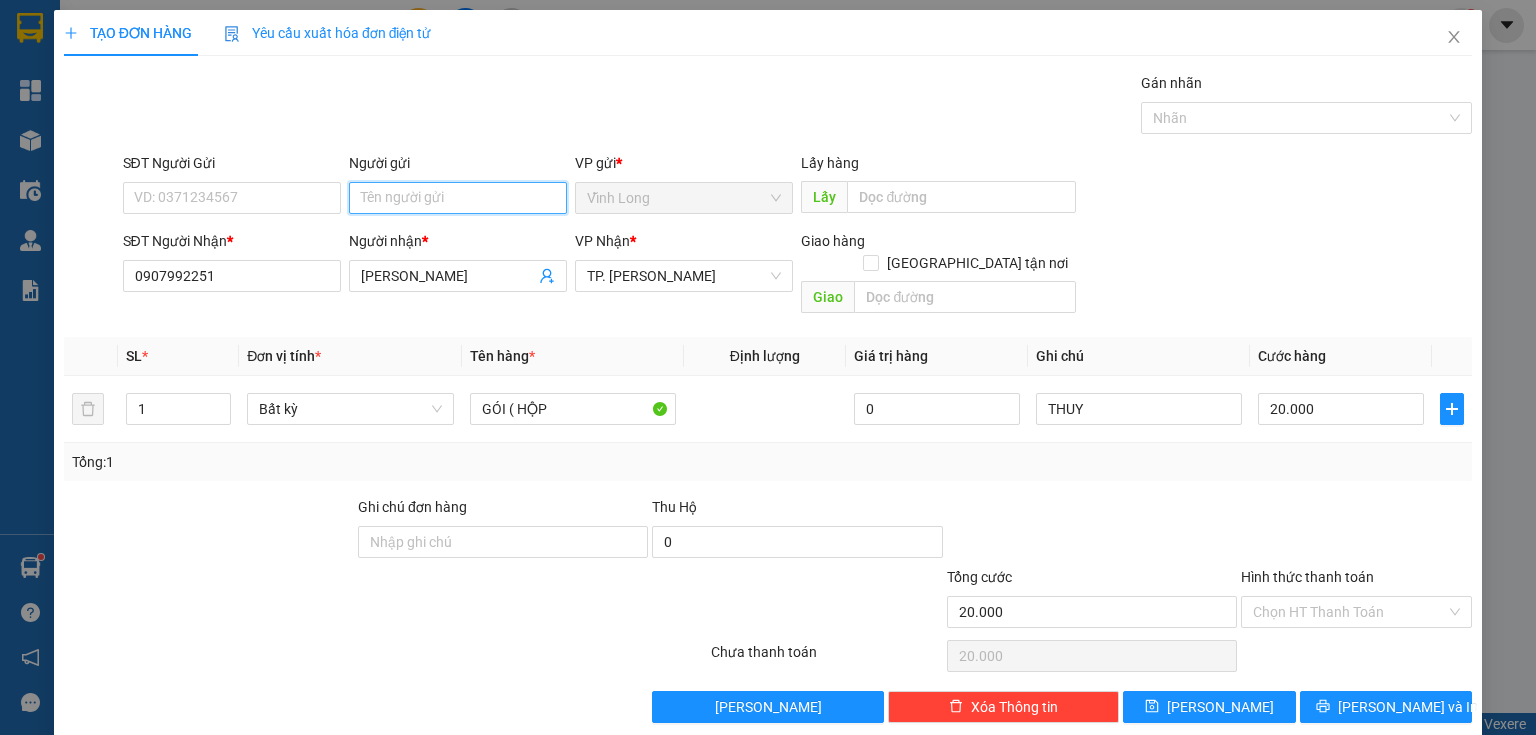 click on "Người gửi" at bounding box center (458, 198) 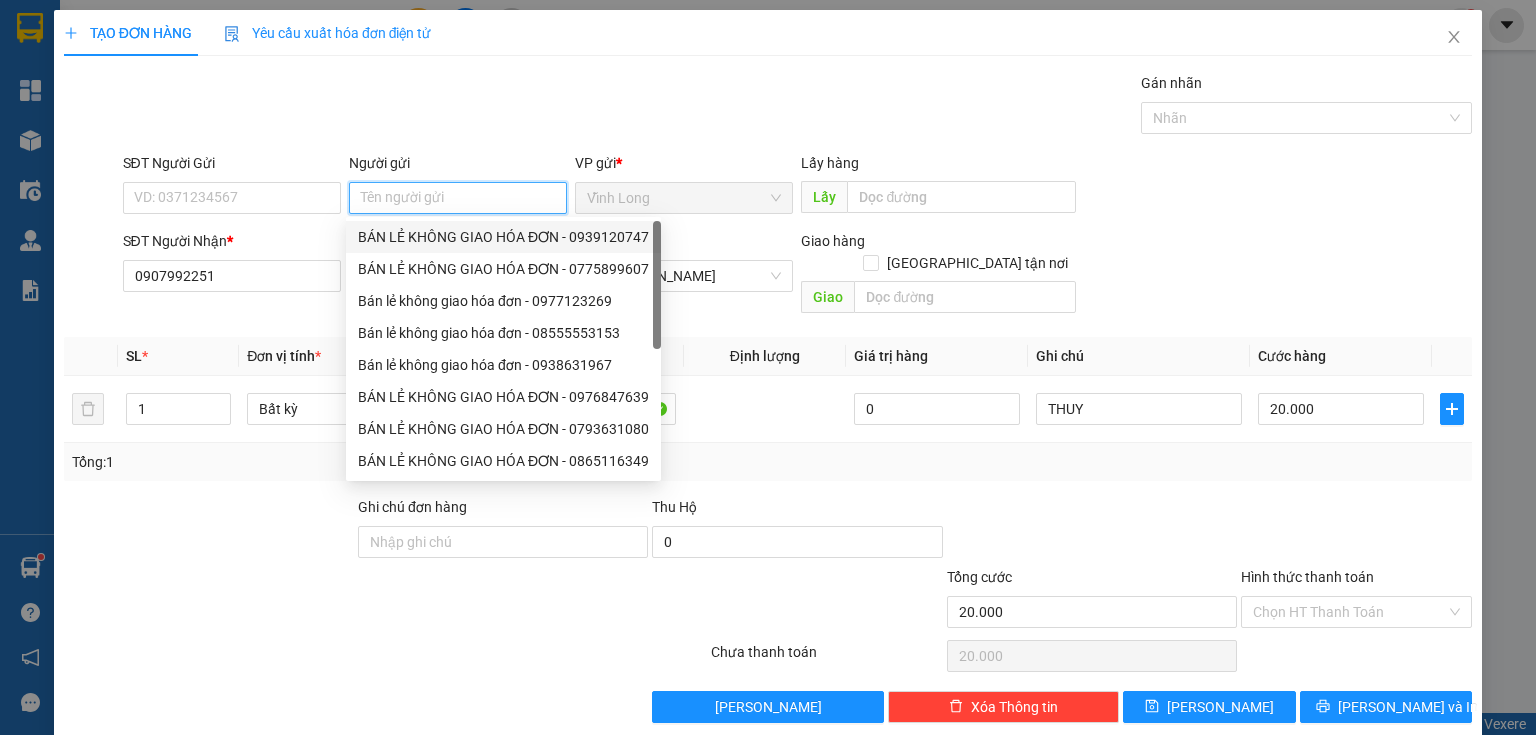 click on "BÁN LẺ KHÔNG GIAO HÓA ĐƠN - 0939120747" at bounding box center [503, 237] 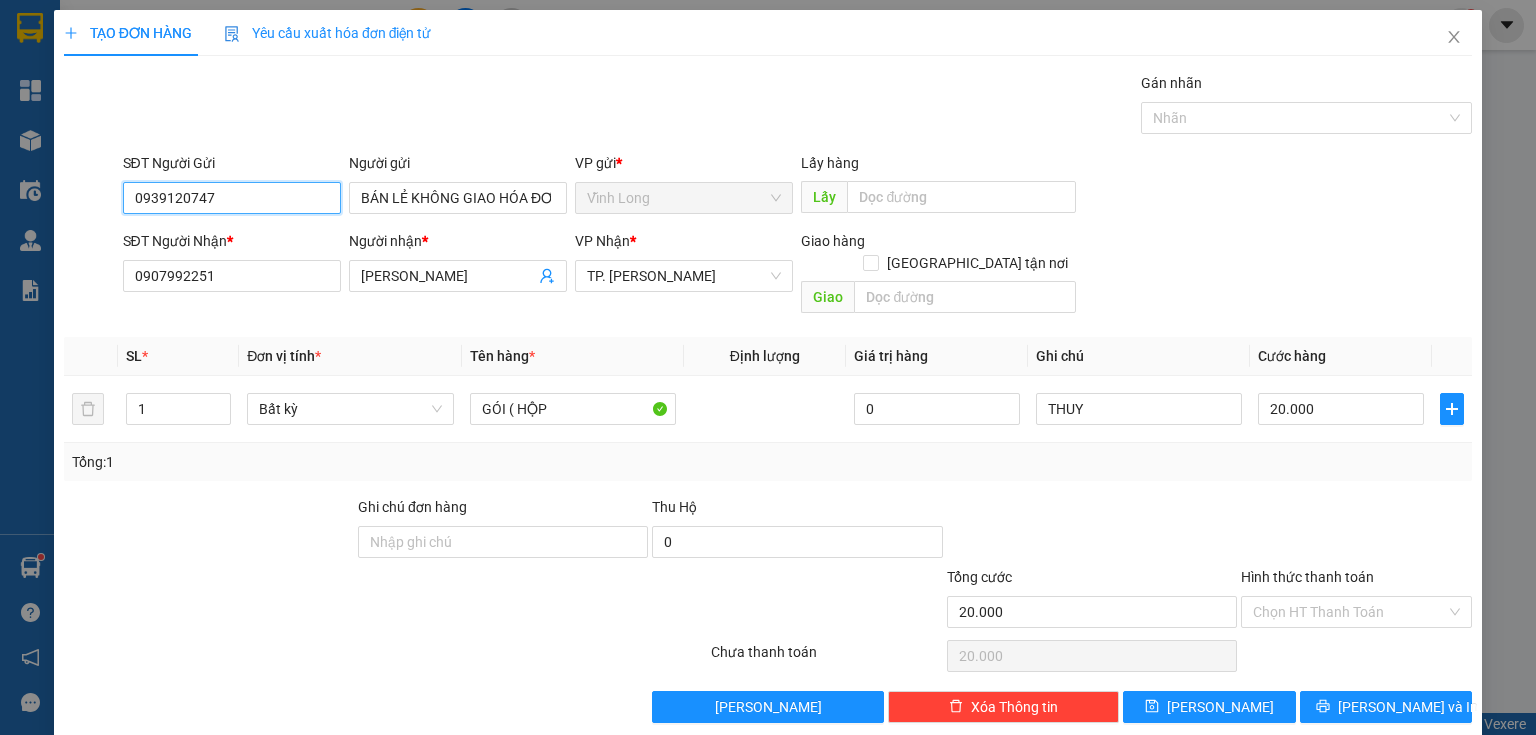 drag, startPoint x: 224, startPoint y: 187, endPoint x: 239, endPoint y: -49, distance: 236.47621 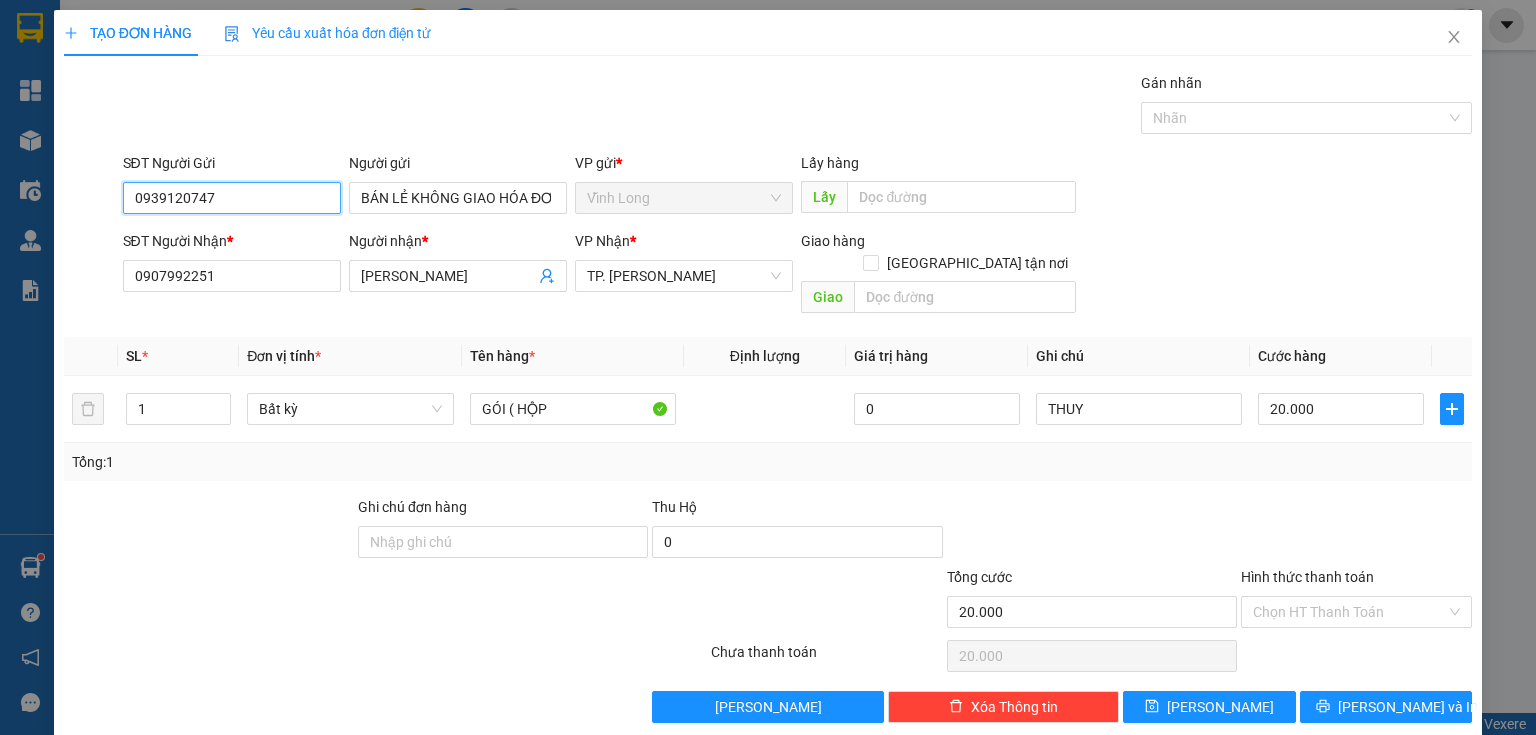 drag, startPoint x: 213, startPoint y: 198, endPoint x: 0, endPoint y: 223, distance: 214.46211 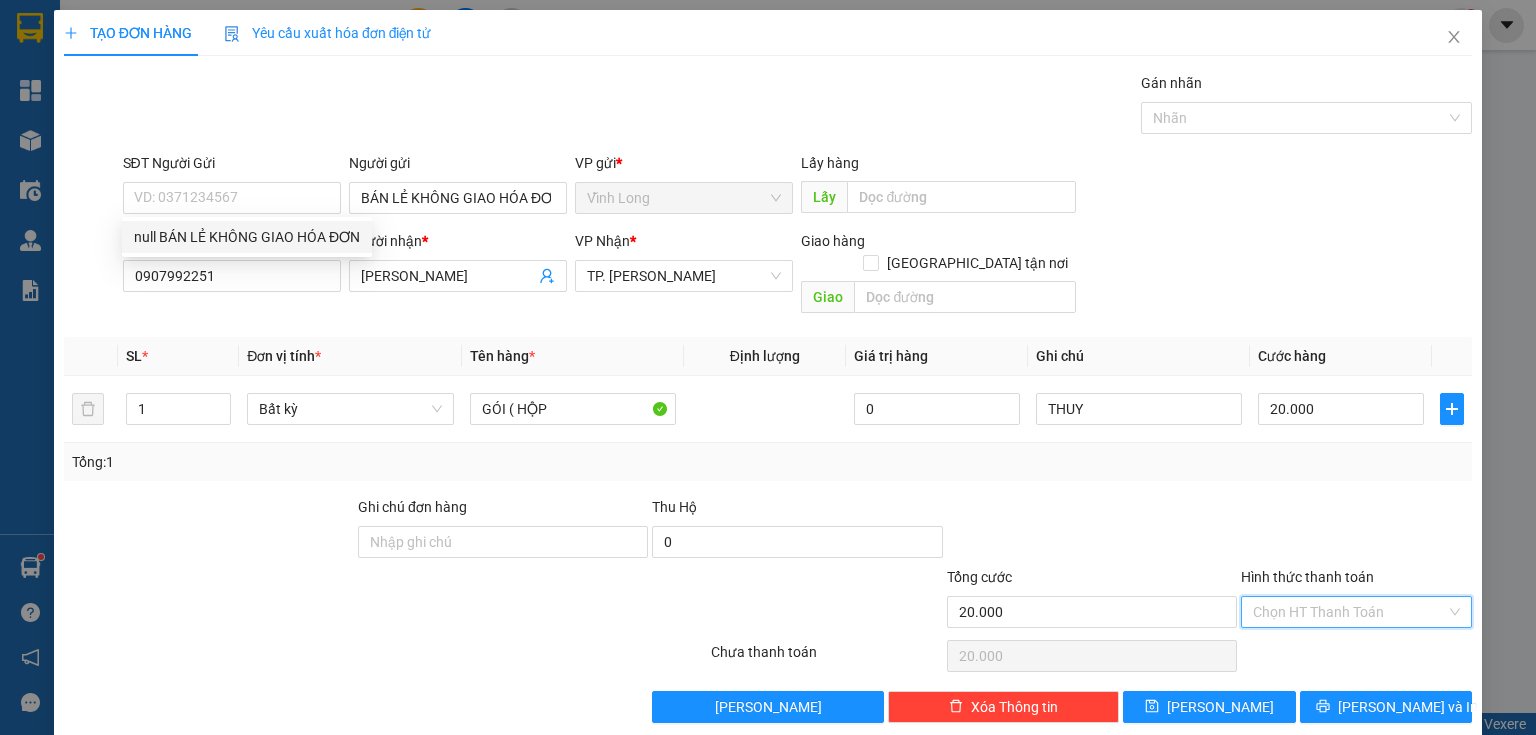 click on "Hình thức thanh toán" at bounding box center (1349, 612) 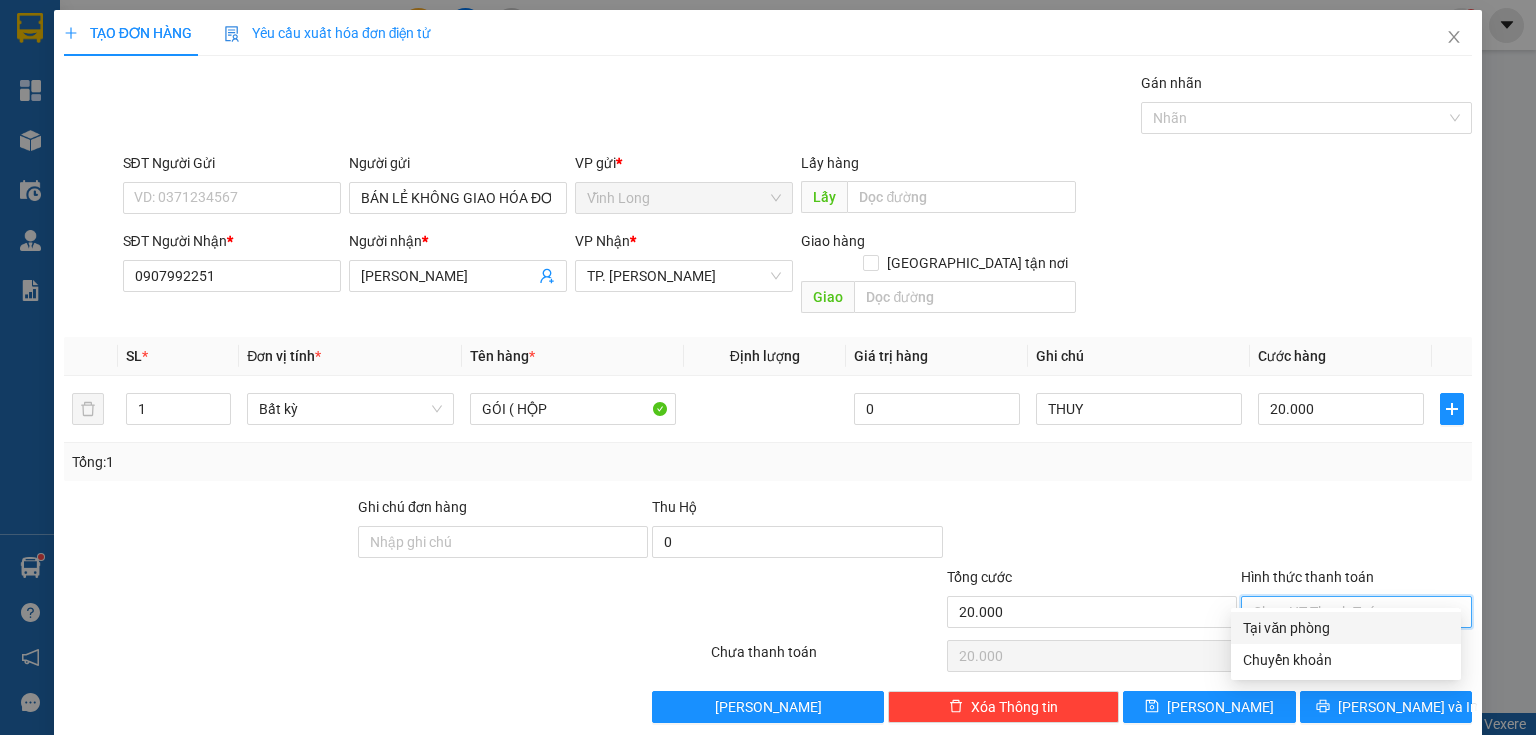 click on "Tại văn phòng" at bounding box center [1346, 628] 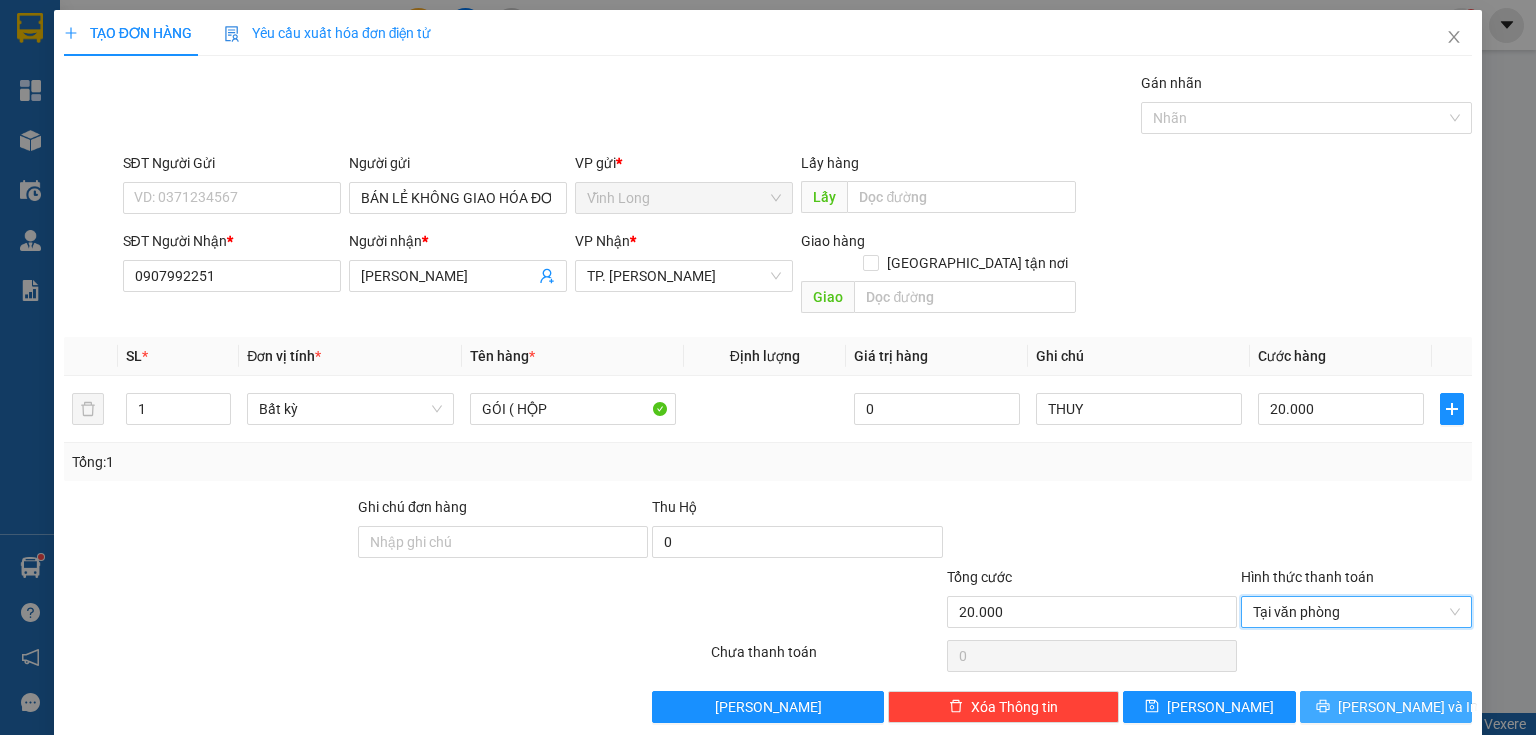 click on "Lưu và In" at bounding box center [1386, 707] 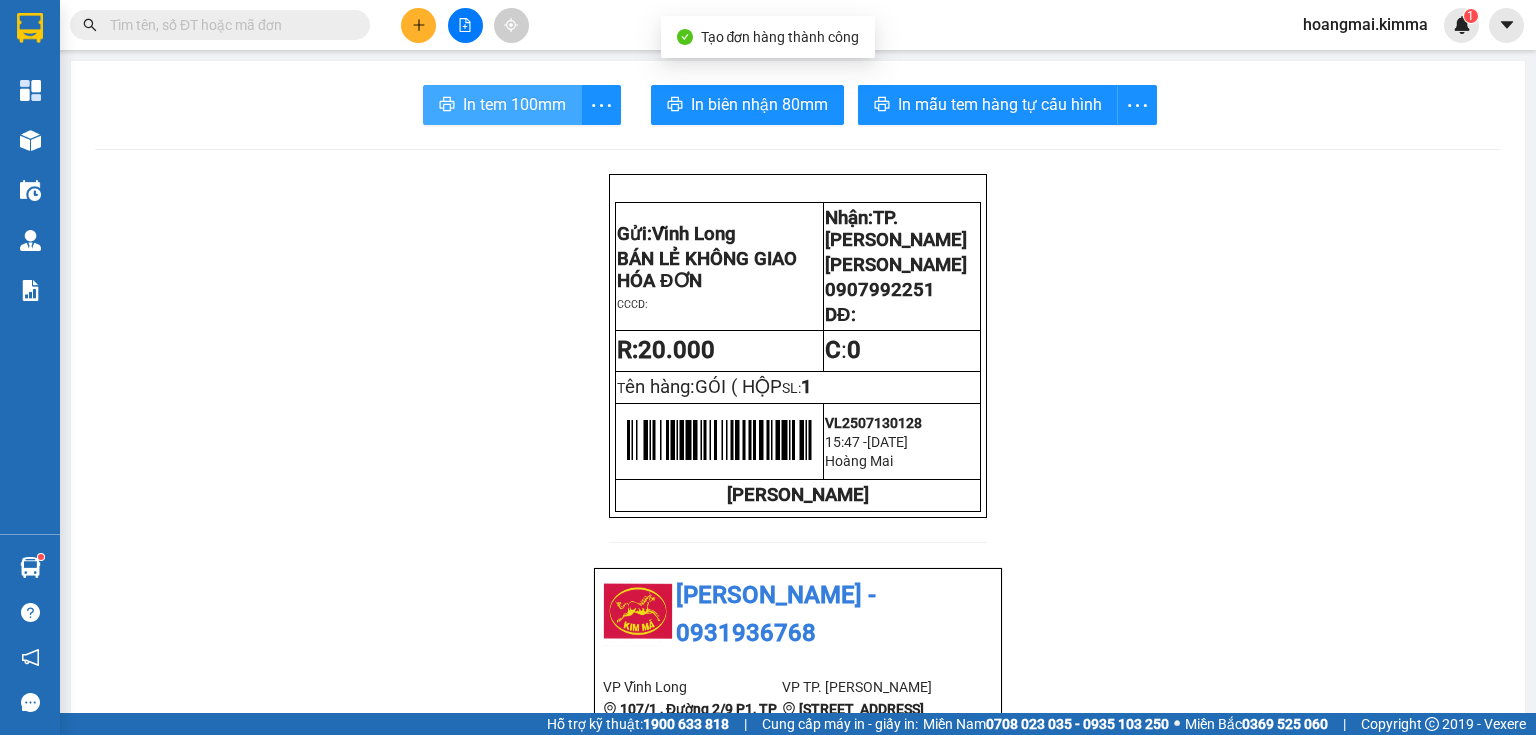 click on "In tem 100mm" at bounding box center (514, 104) 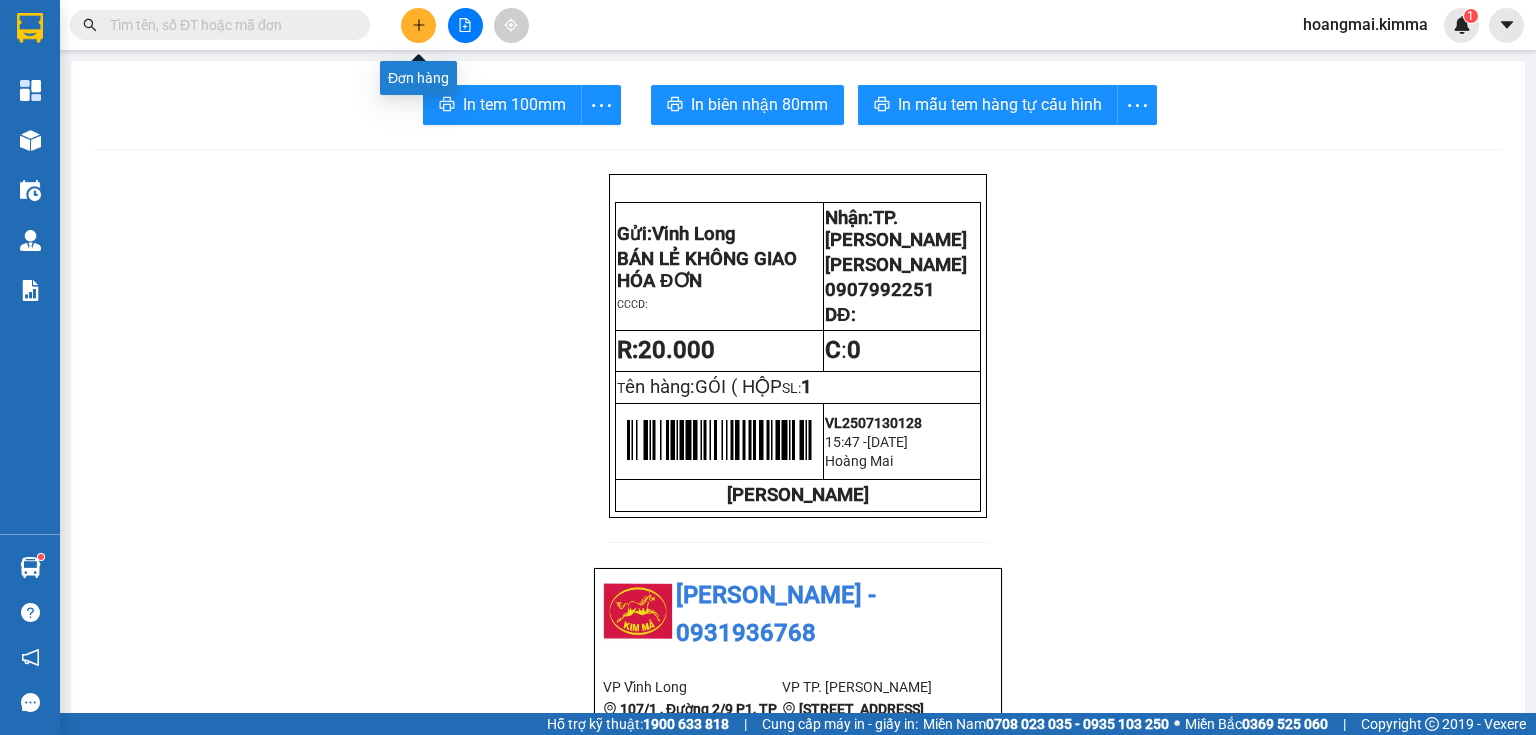 click at bounding box center [418, 25] 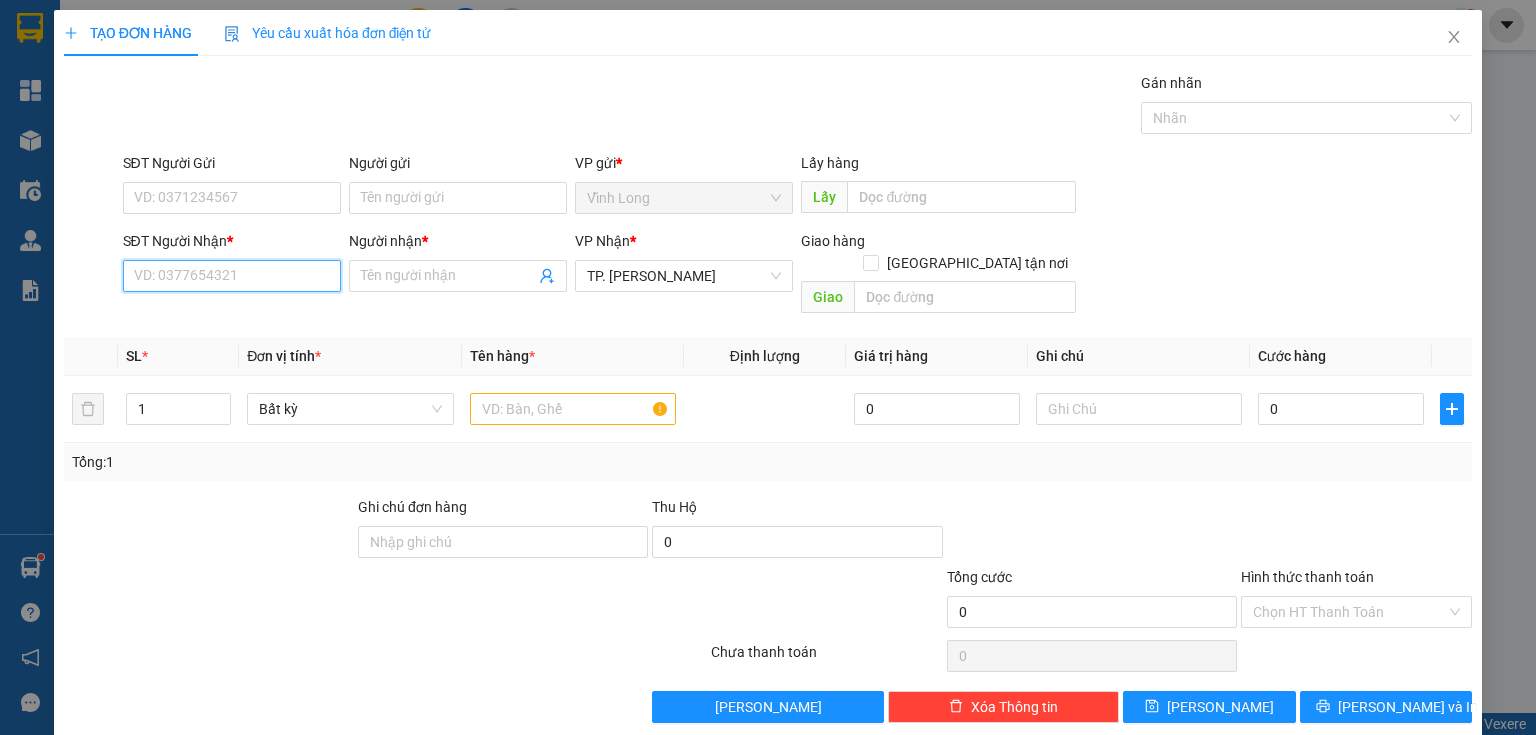click on "SĐT Người Nhận  *" at bounding box center [232, 276] 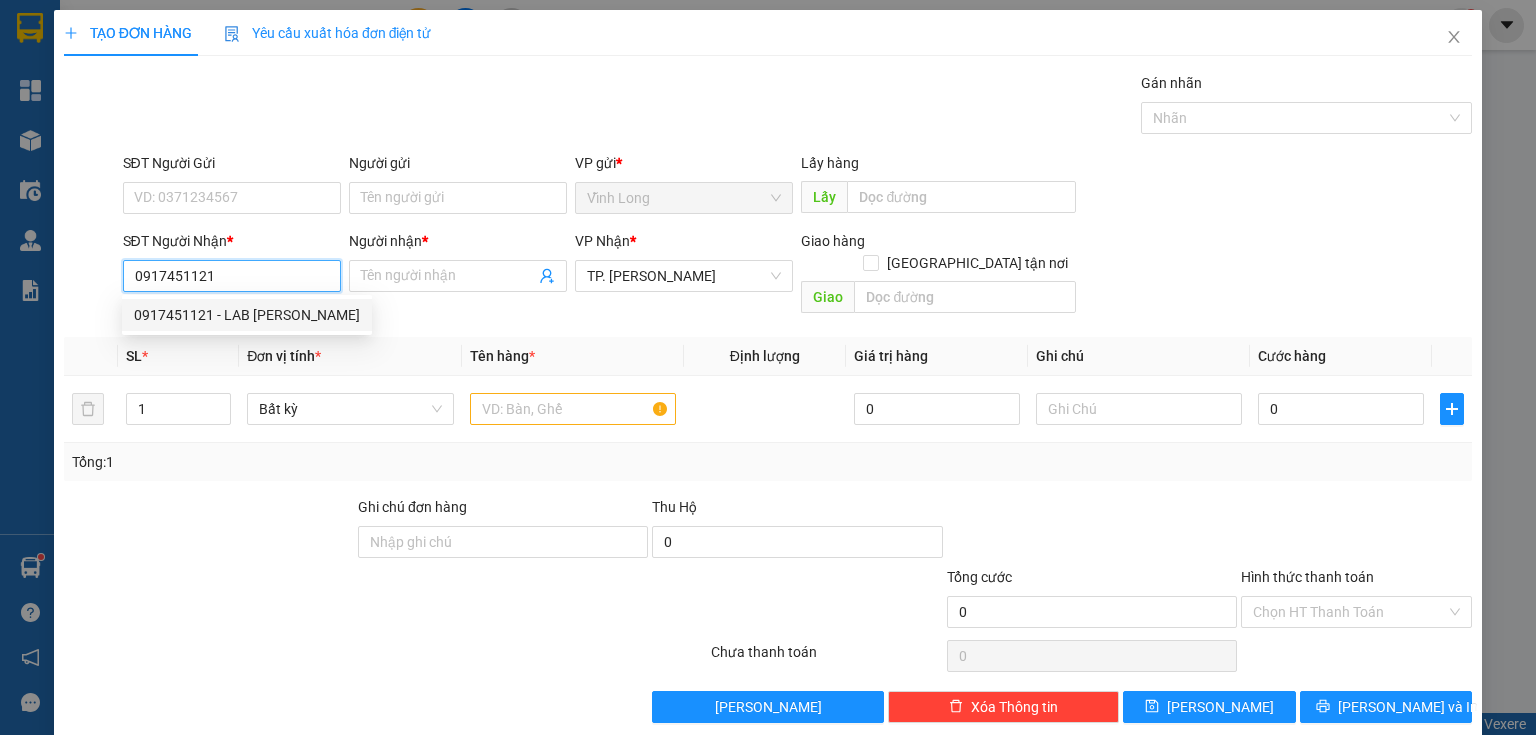 click on "0917451121 -  LAB KIM CHI" at bounding box center (247, 315) 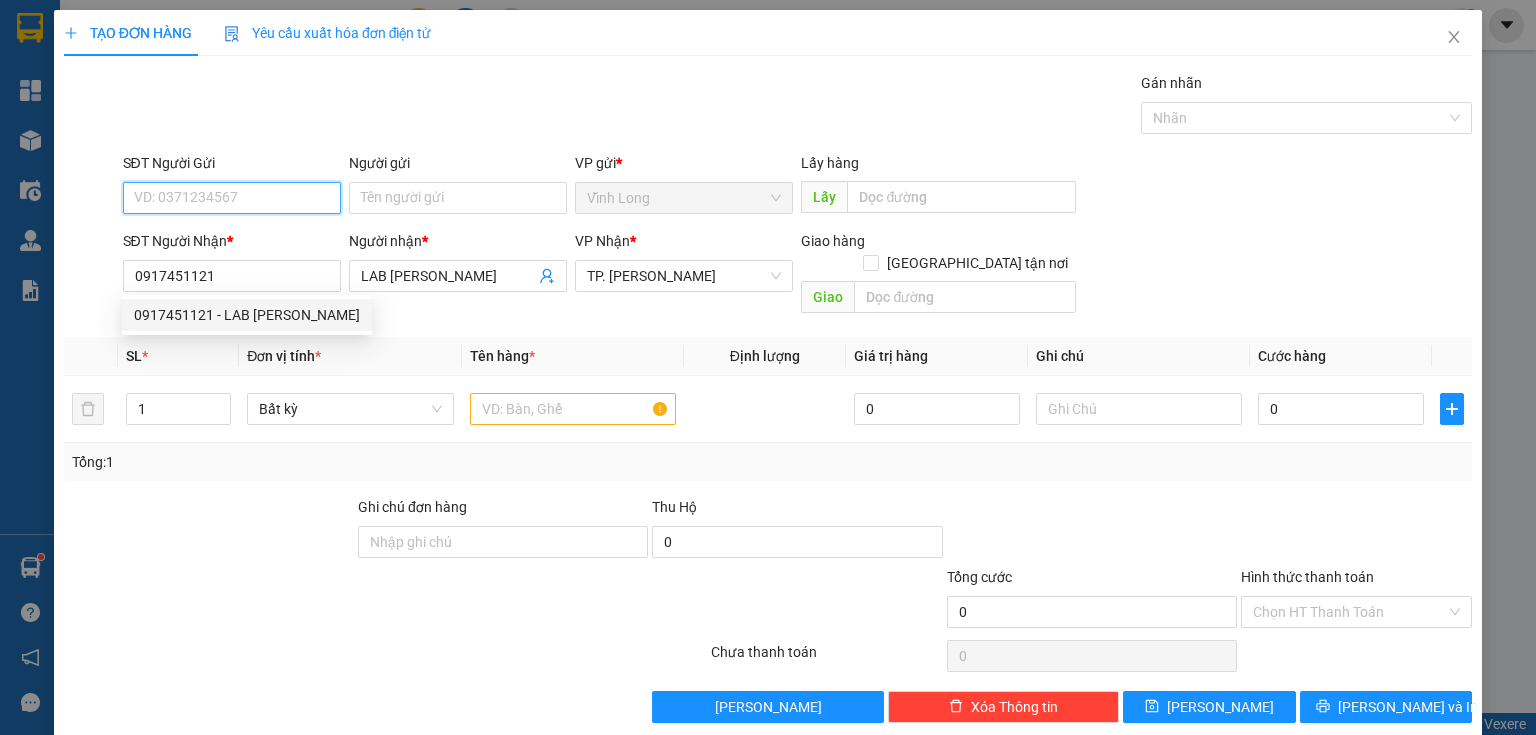 click on "SĐT Người Gửi" at bounding box center (232, 198) 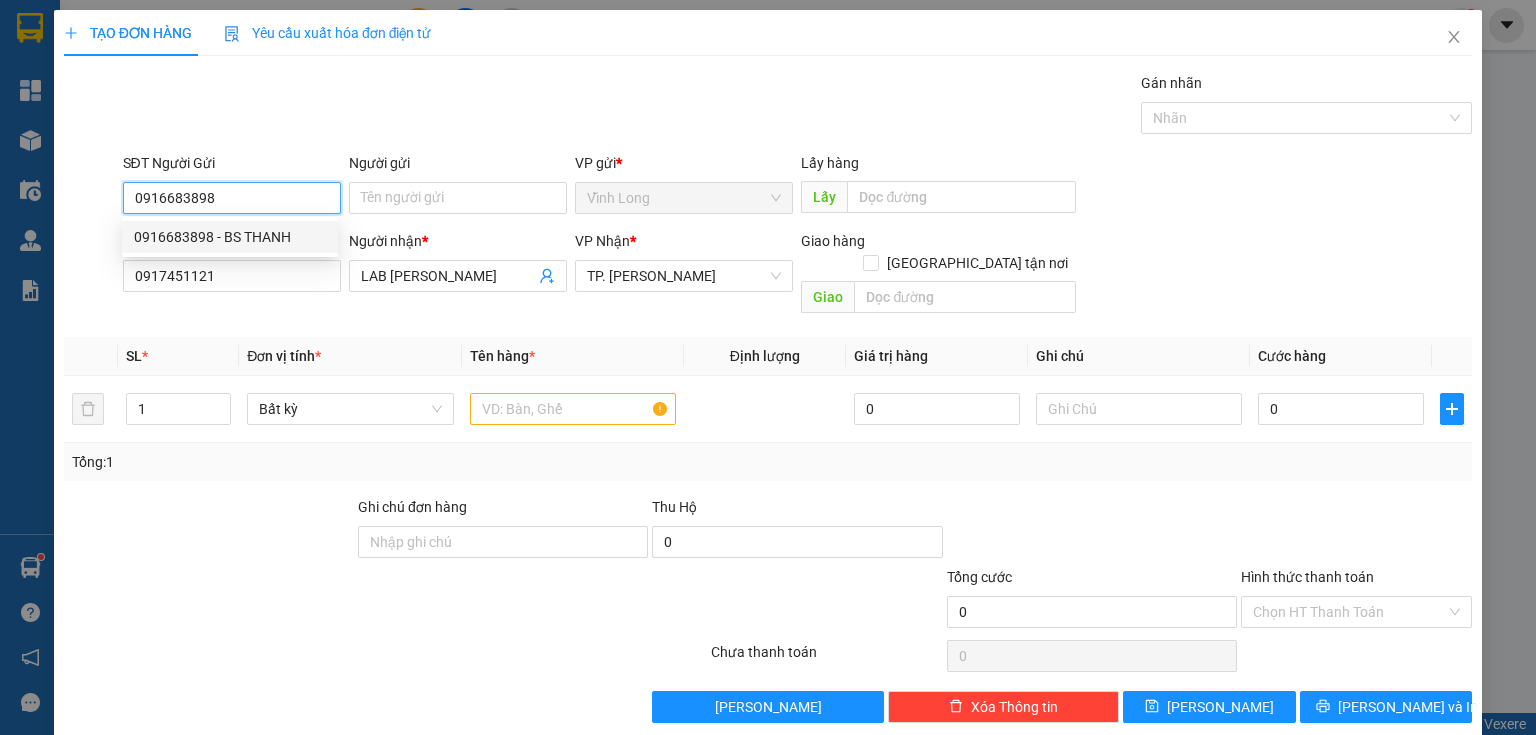 click on "0916683898 - BS THANH" at bounding box center [230, 237] 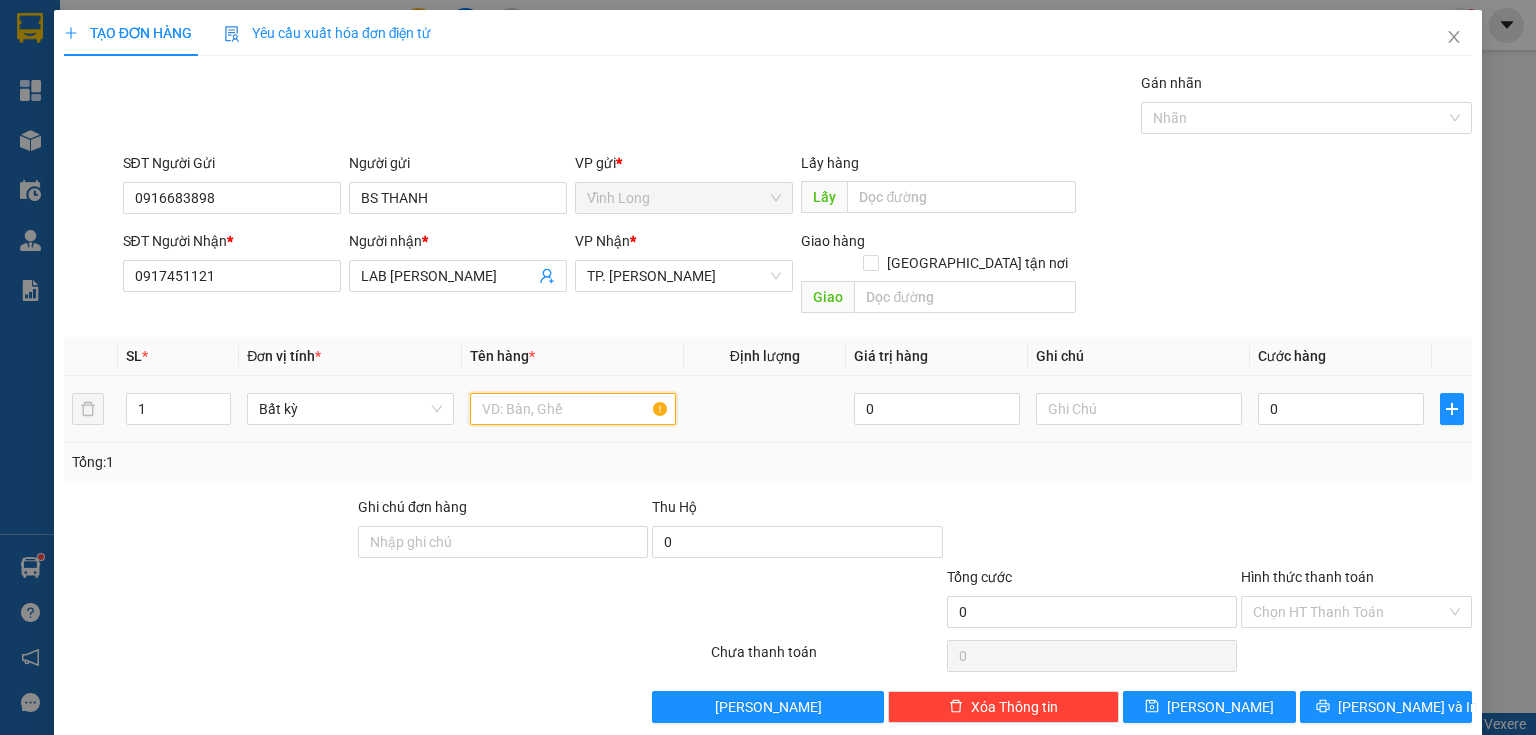 click at bounding box center (573, 409) 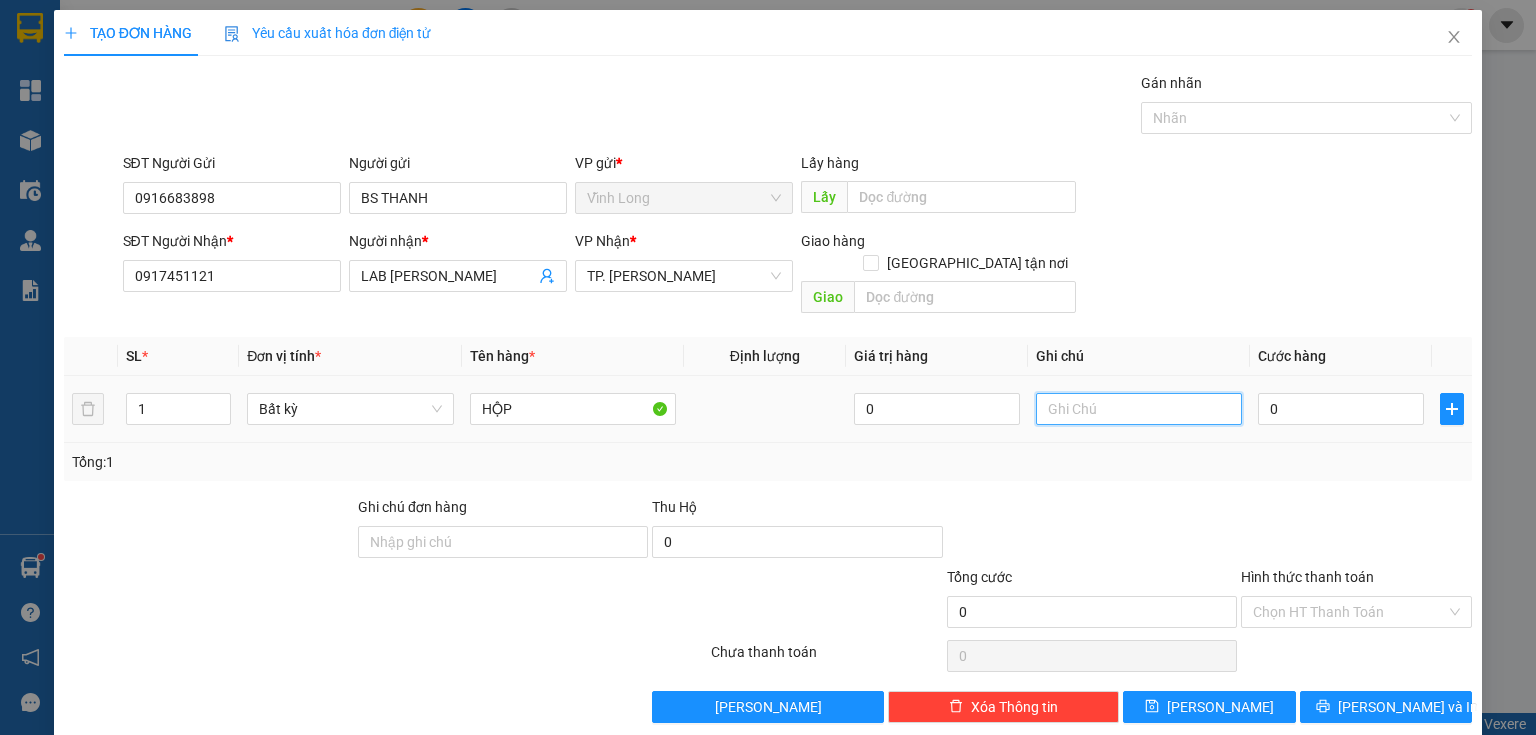 click at bounding box center (1139, 409) 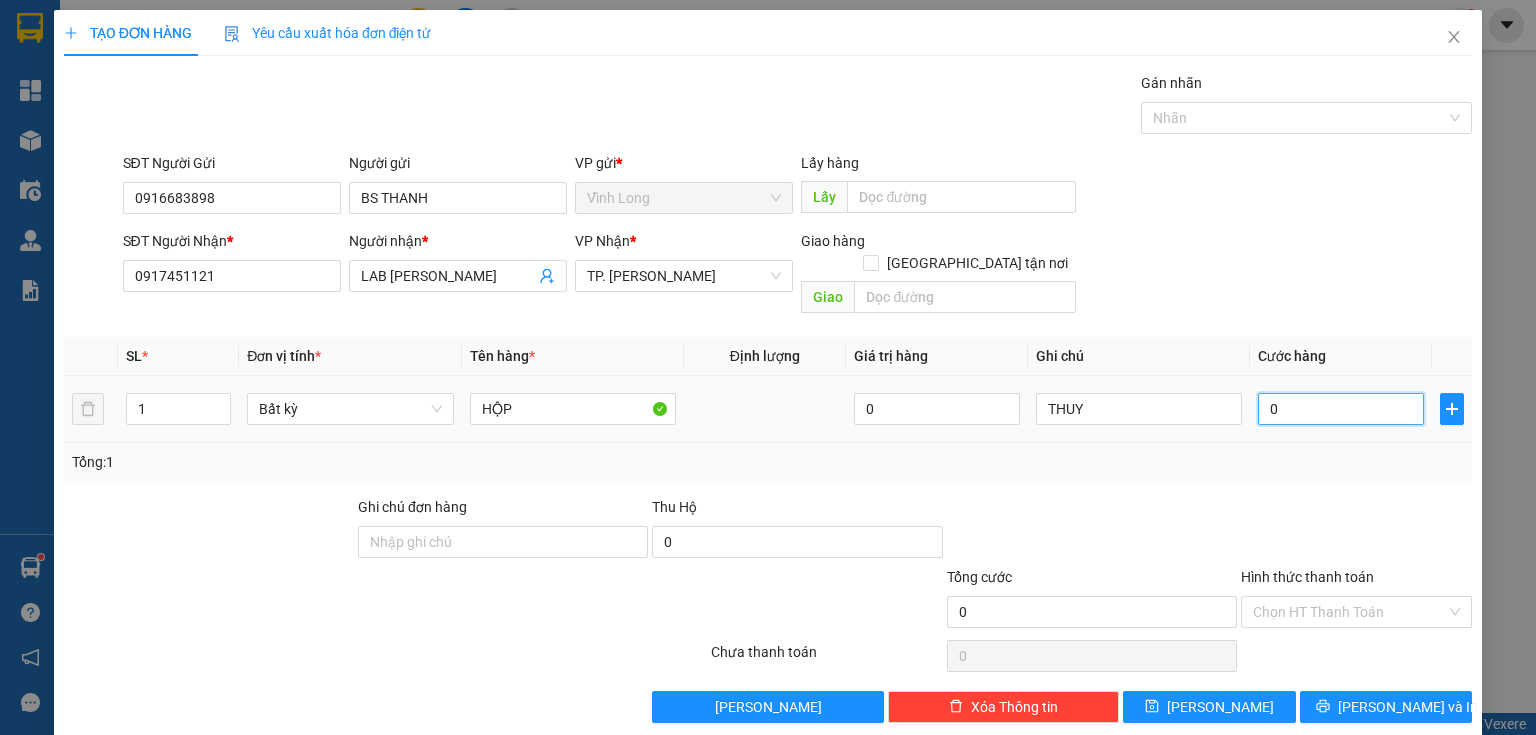 click on "0" at bounding box center (1341, 409) 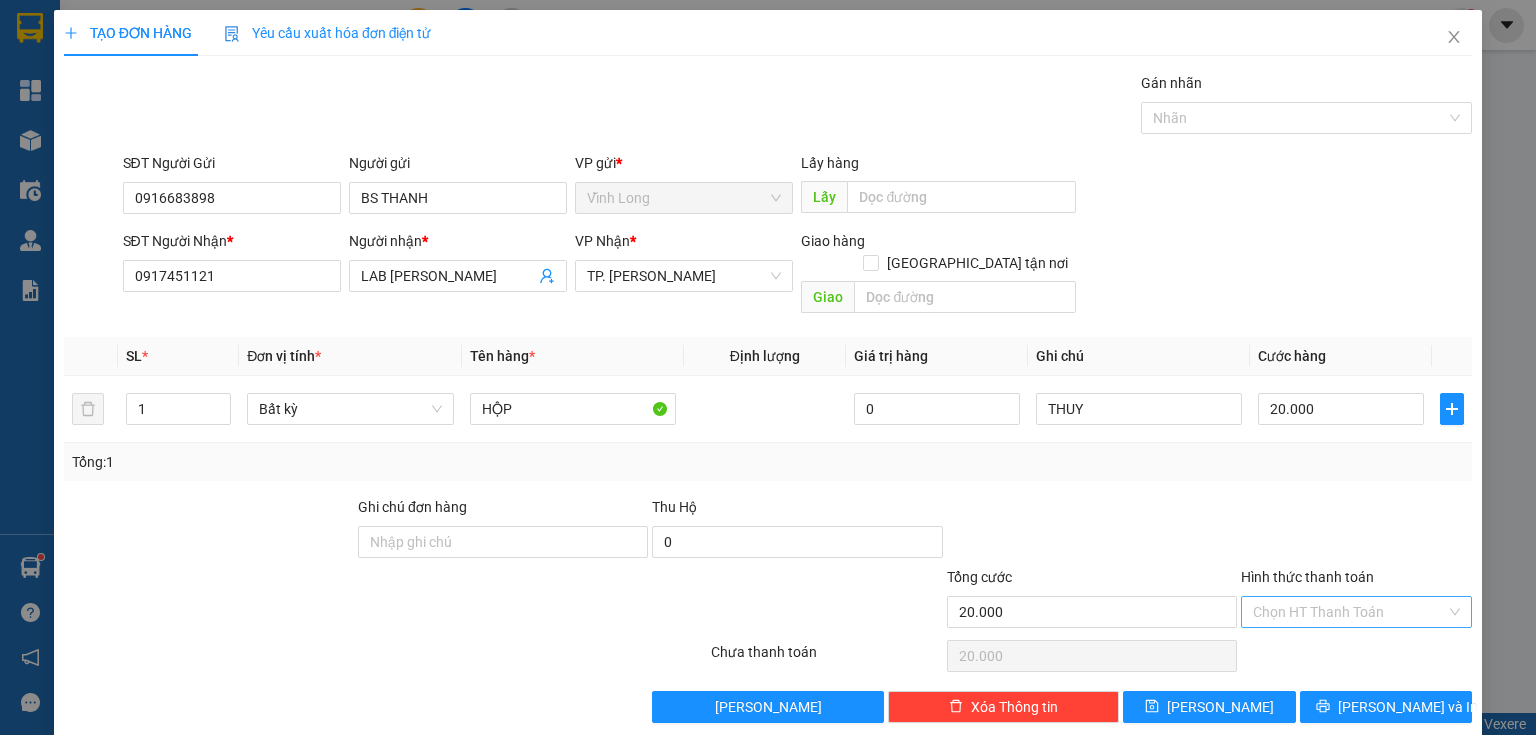 click on "Hình thức thanh toán" at bounding box center [1349, 612] 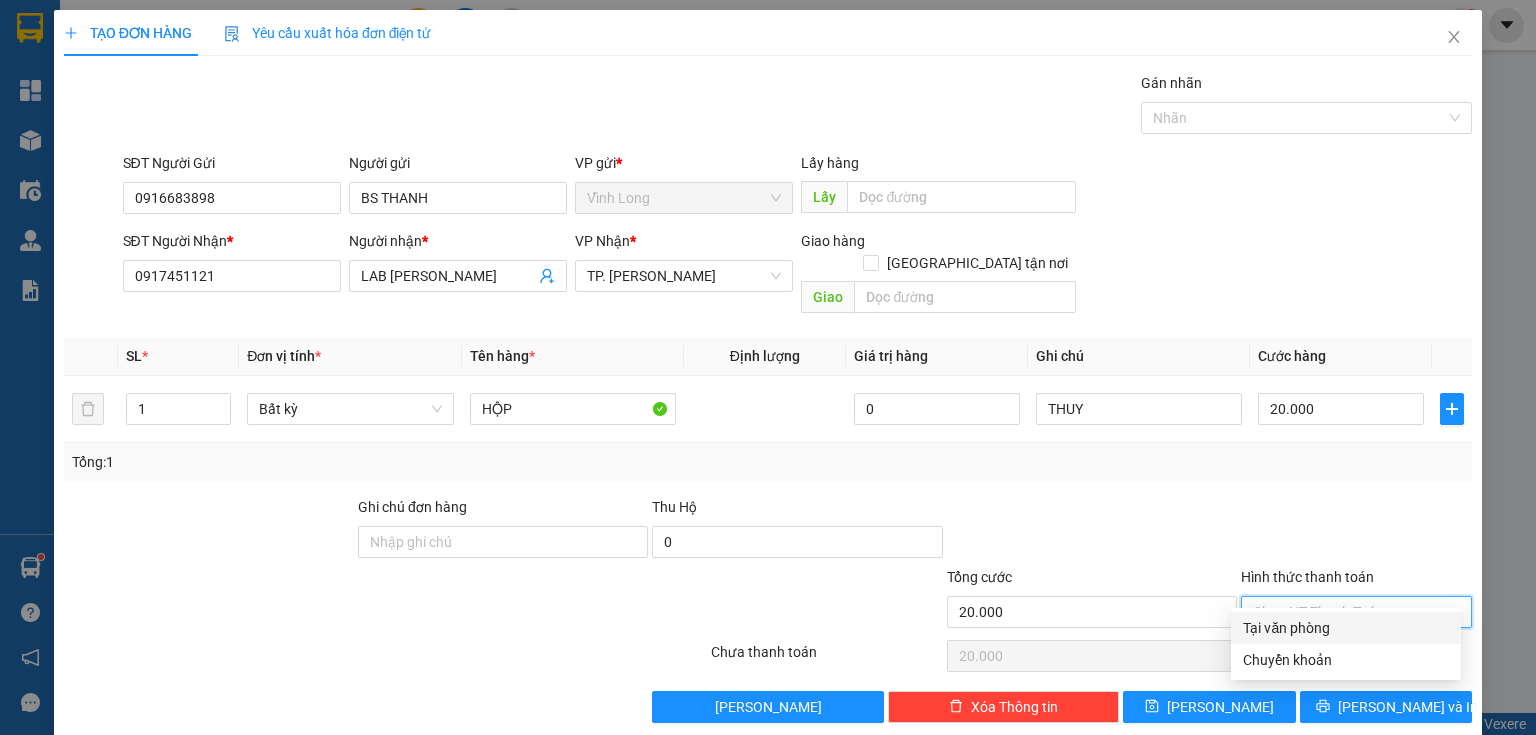 click on "Tại văn phòng" at bounding box center [1346, 628] 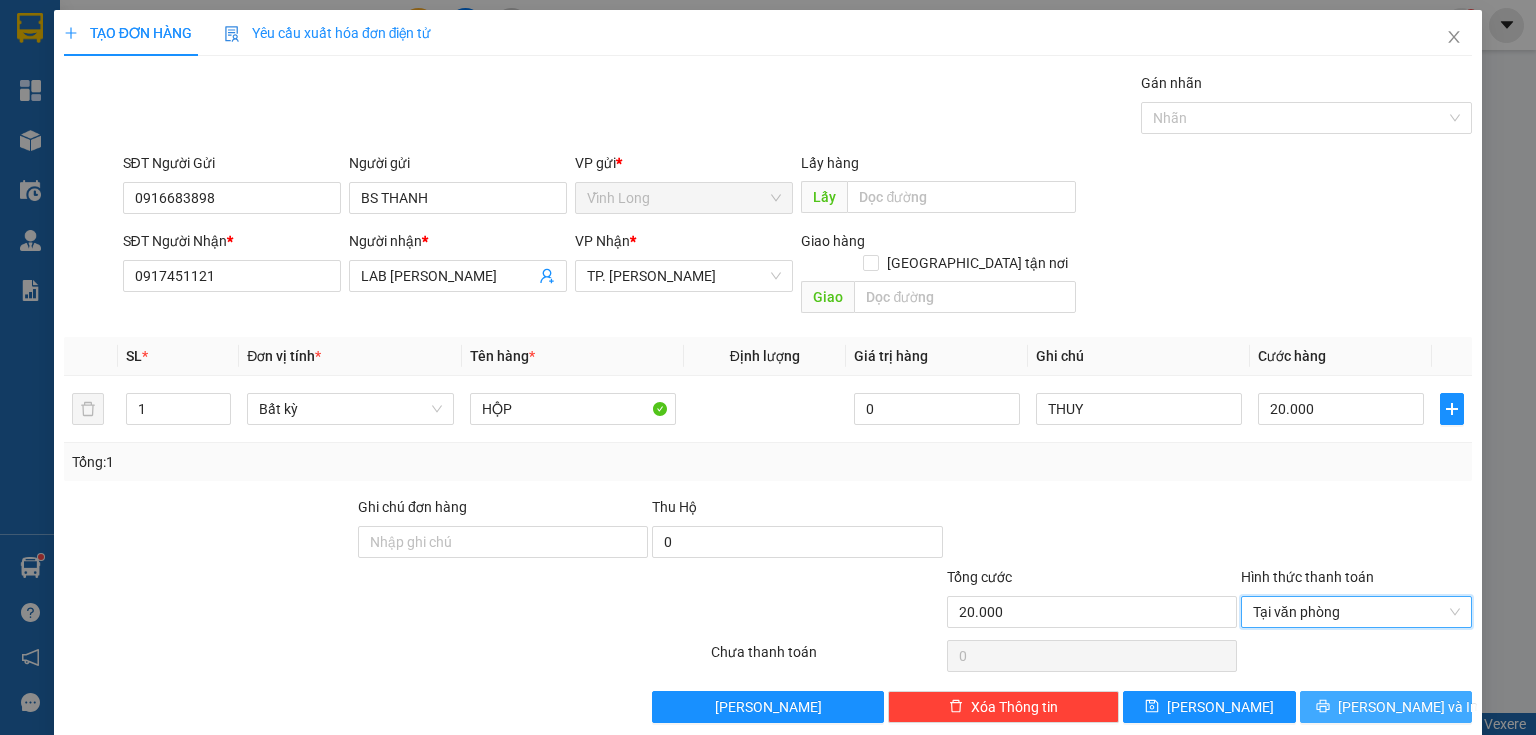 click on "Lưu và In" at bounding box center (1386, 707) 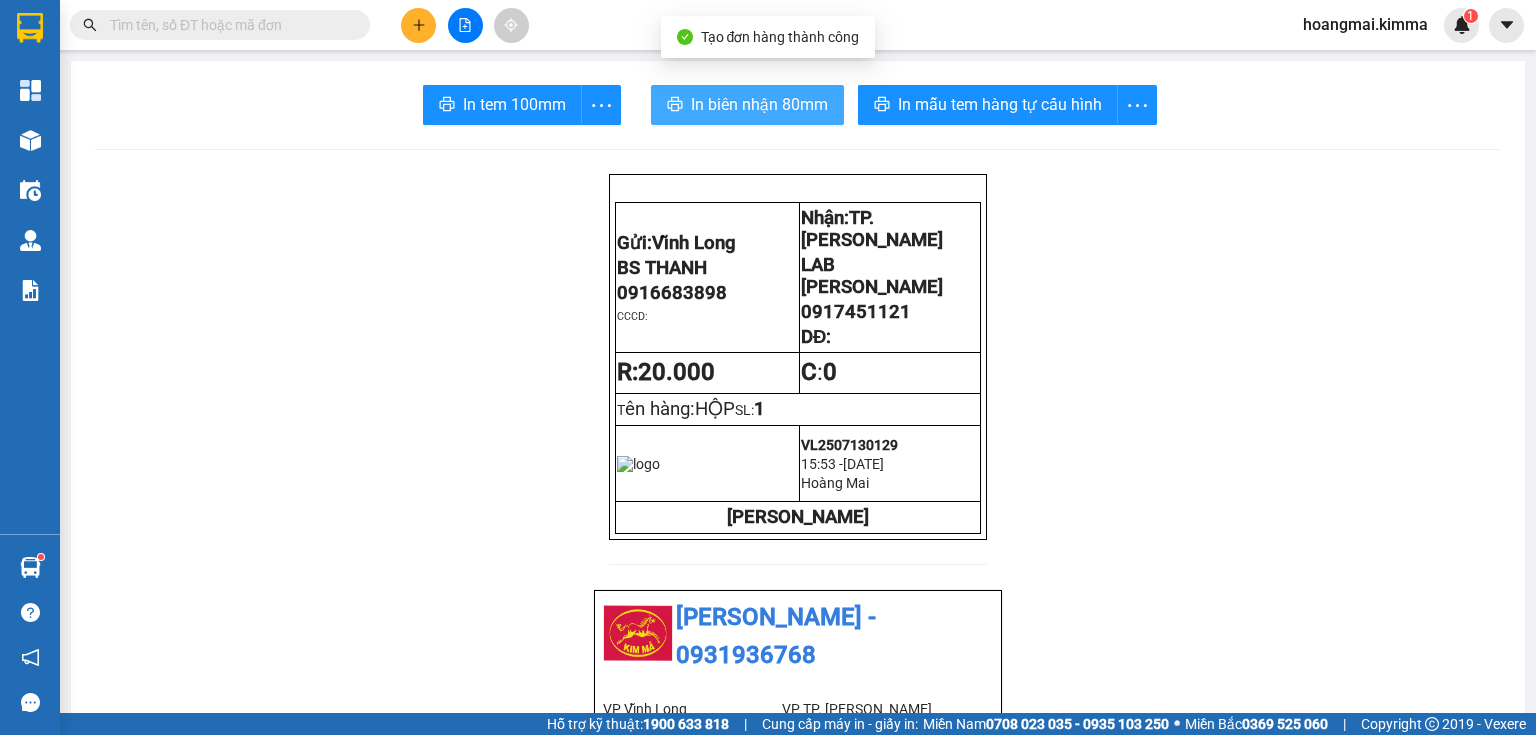 click on "In biên nhận 80mm" at bounding box center [759, 104] 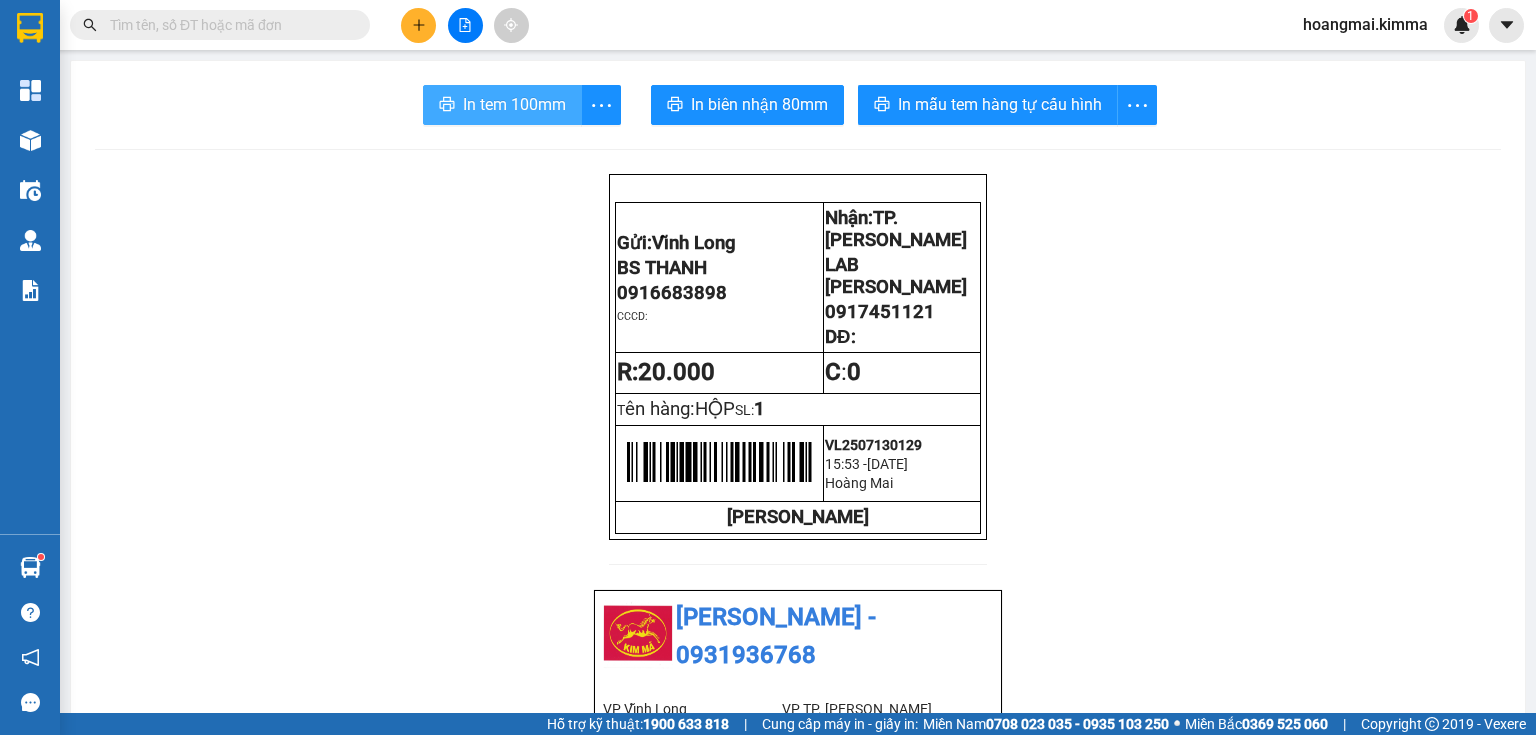 click on "In tem 100mm" at bounding box center [514, 104] 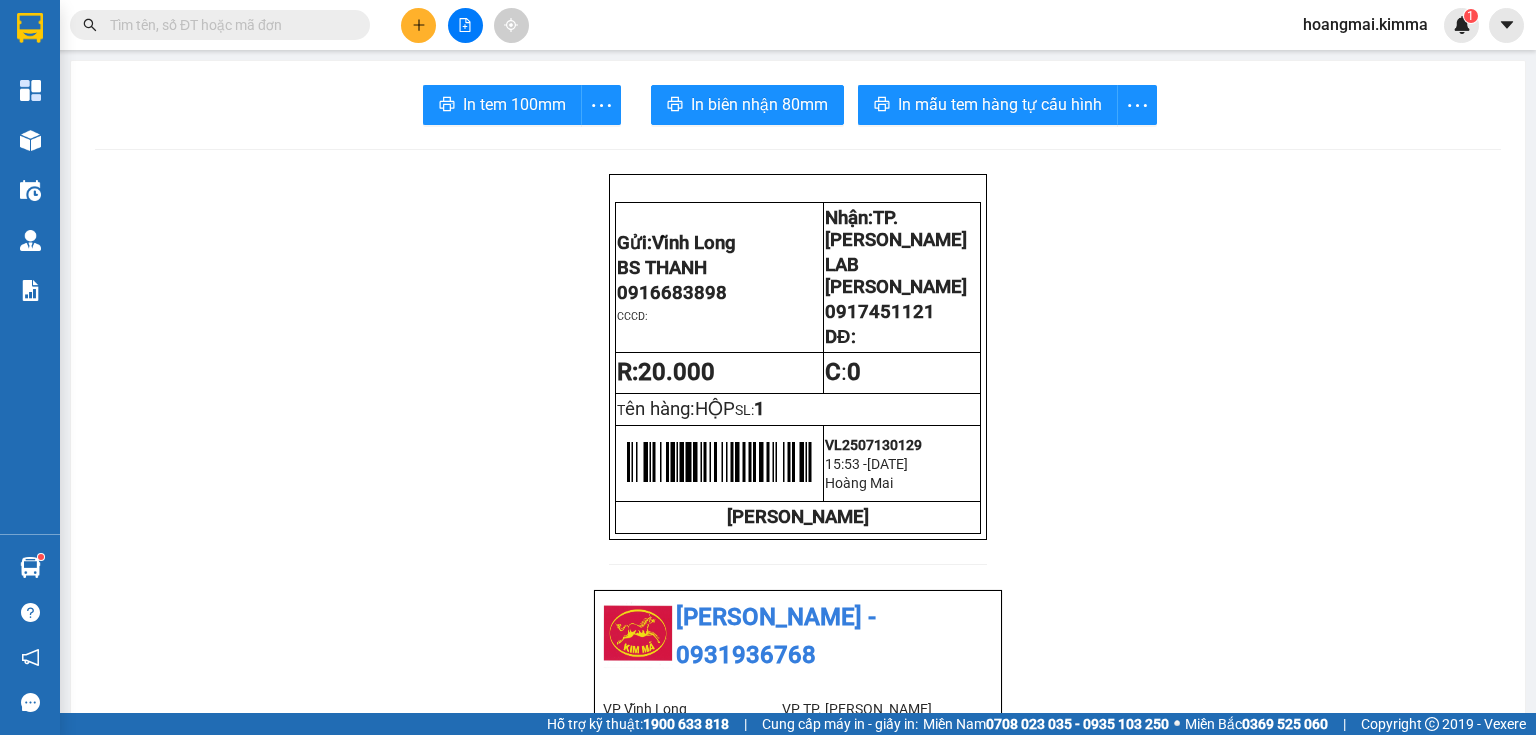 click at bounding box center (418, 25) 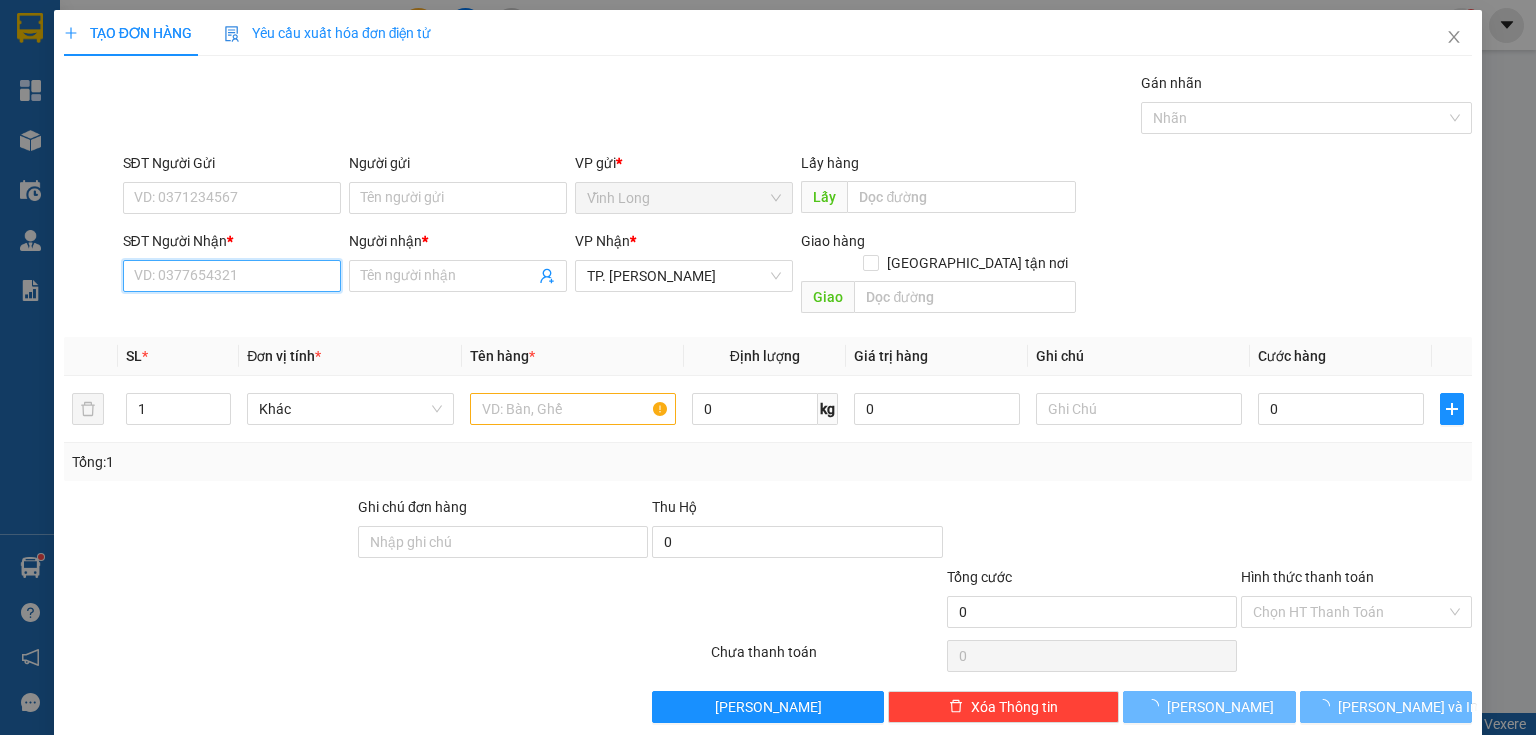 click on "SĐT Người Nhận  *" at bounding box center (232, 276) 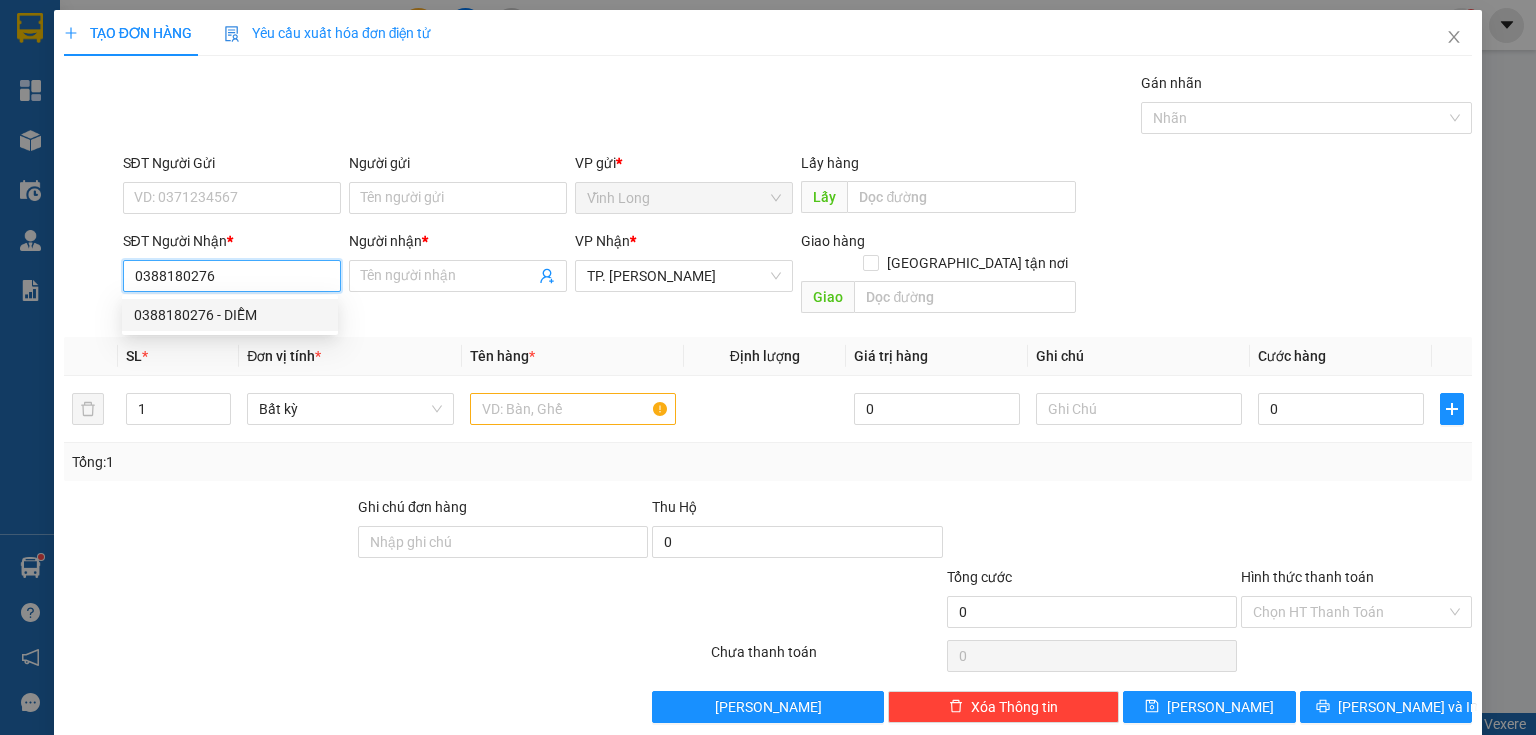 drag, startPoint x: 266, startPoint y: 280, endPoint x: 80, endPoint y: 300, distance: 187.07217 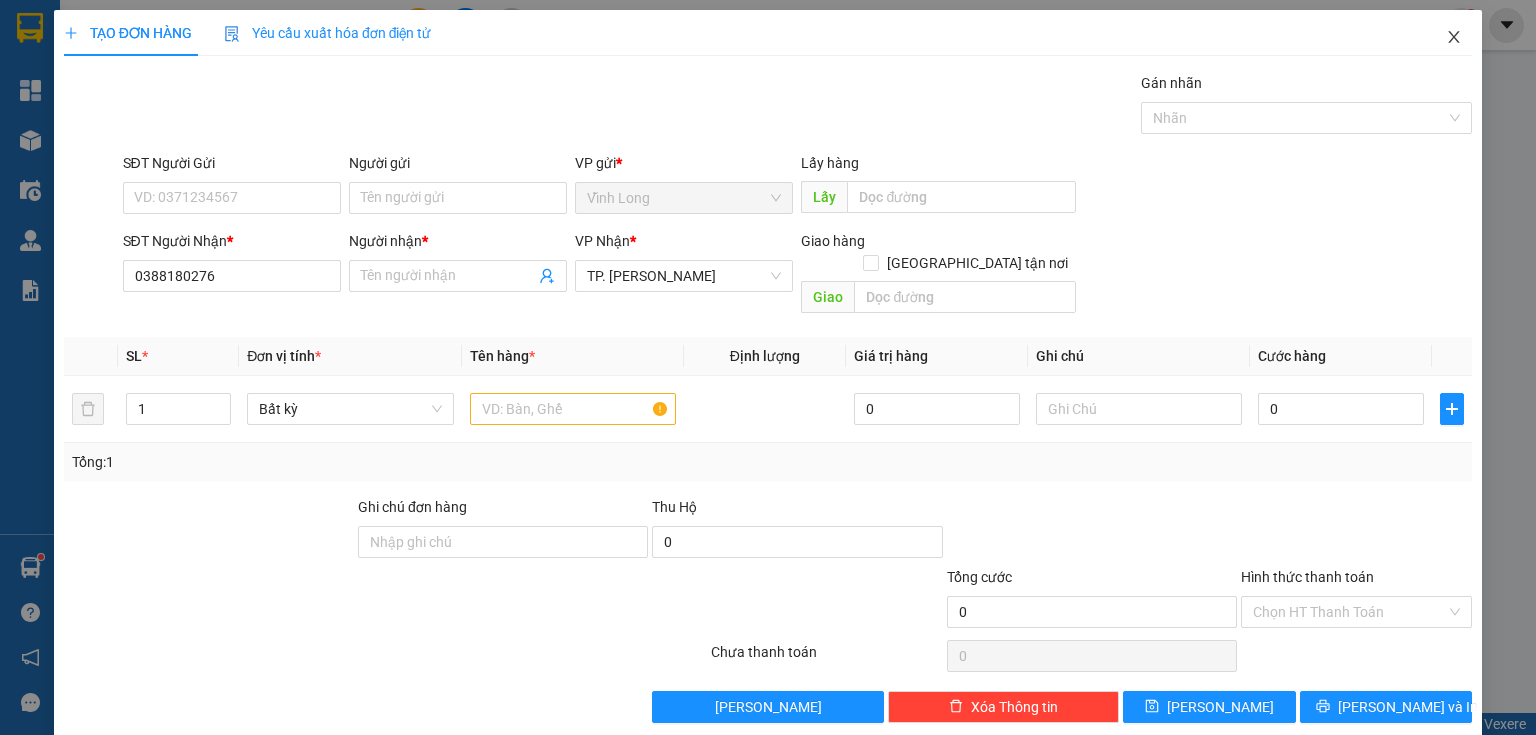 click at bounding box center (1454, 38) 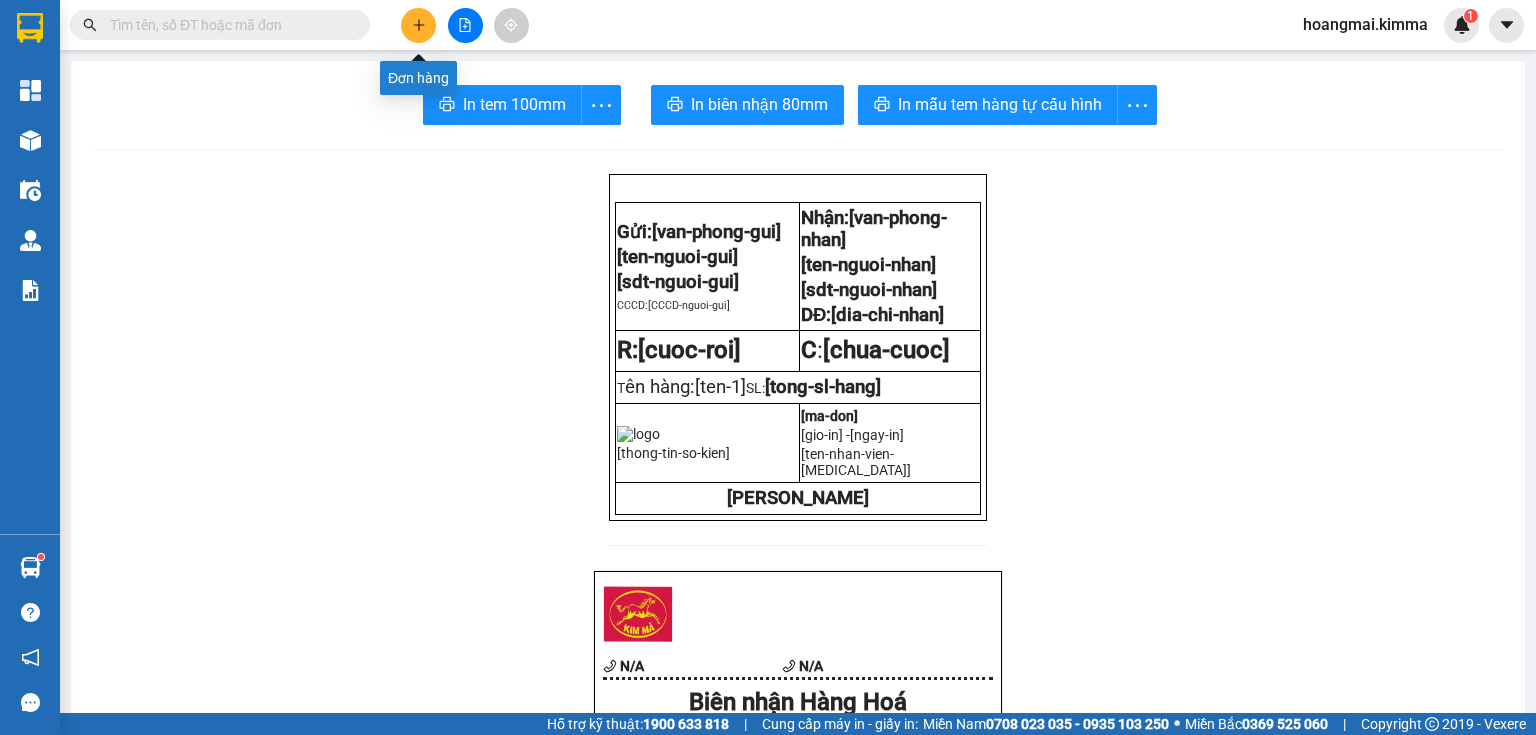 click at bounding box center [418, 25] 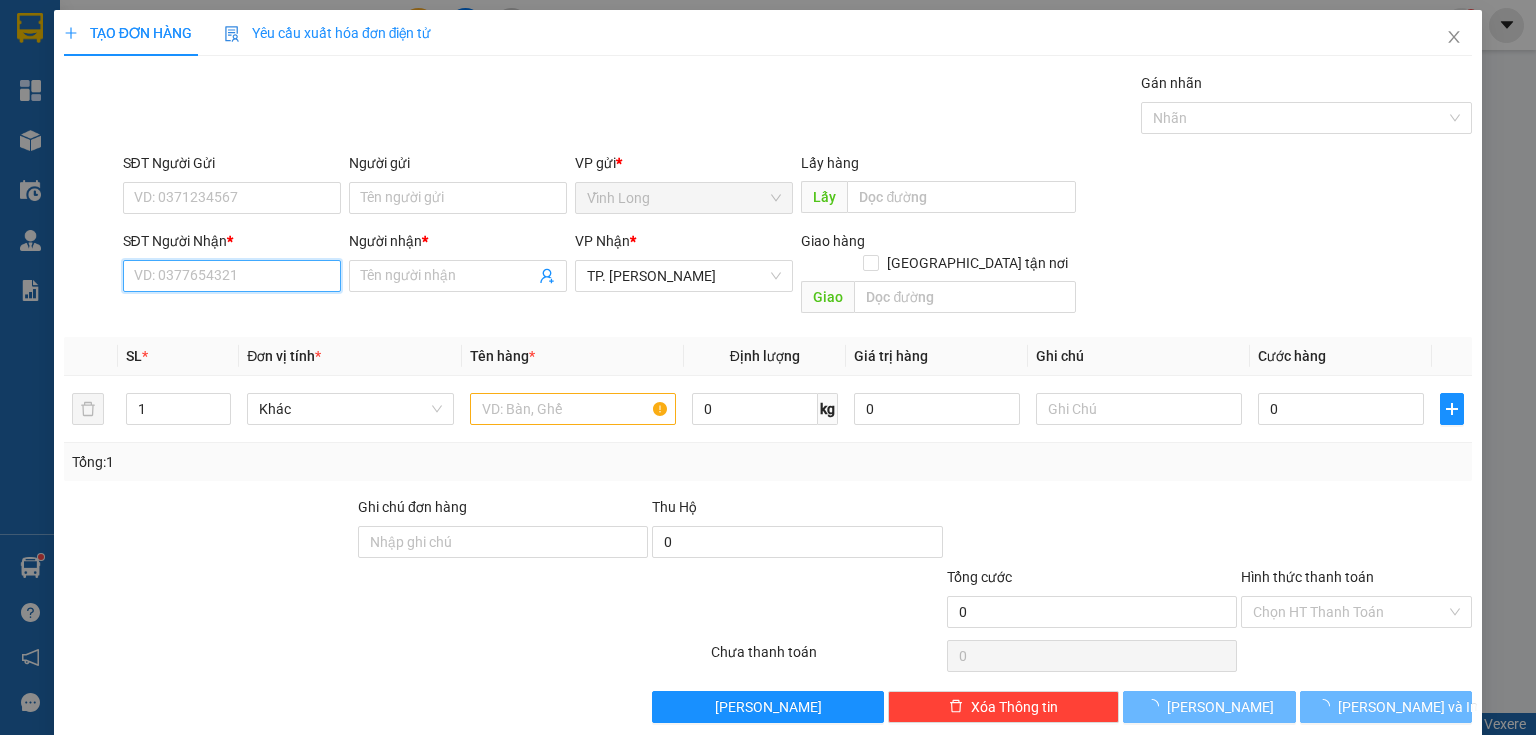 click on "SĐT Người Nhận  *" at bounding box center [232, 276] 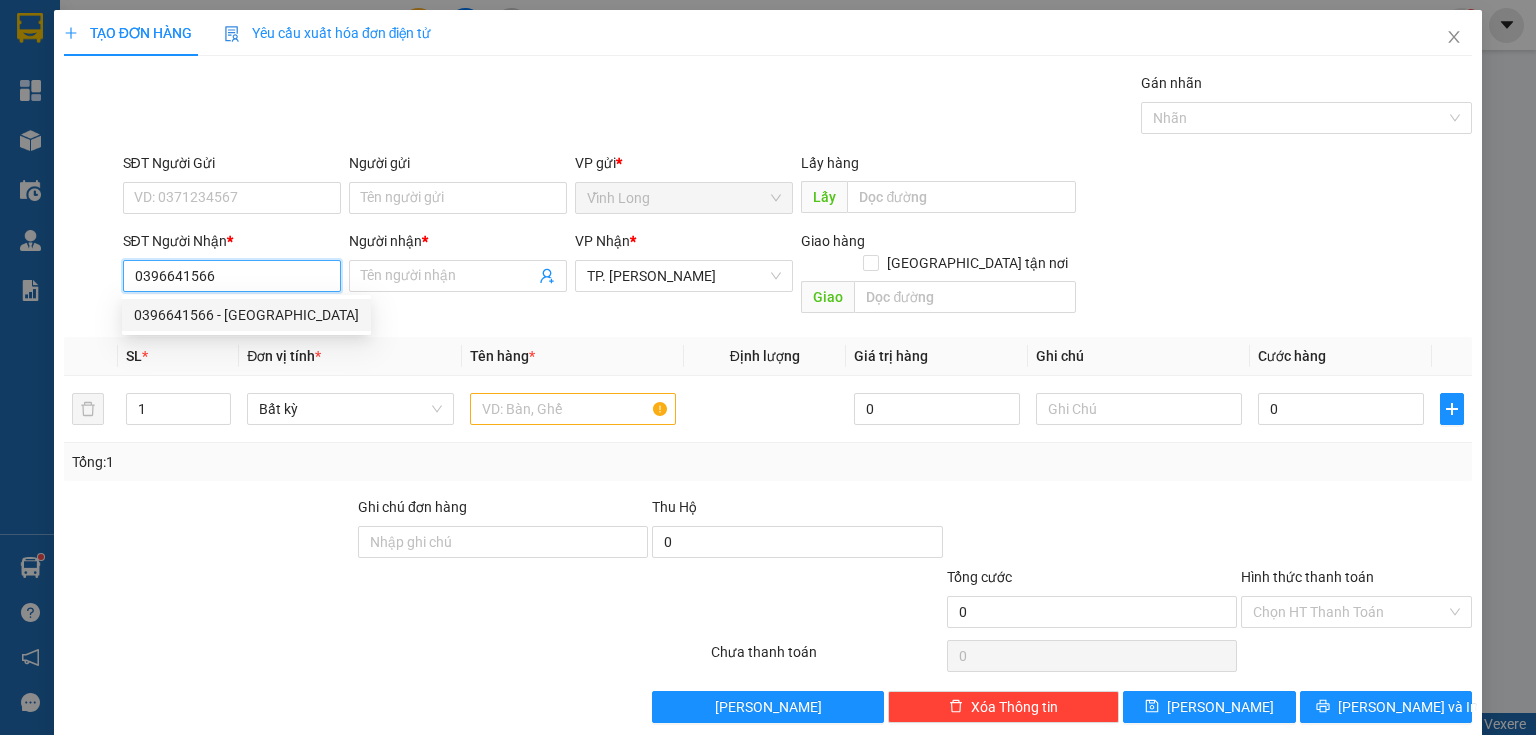 click on "0396641566 - TRƯỜNG MINH LAB" at bounding box center [246, 315] 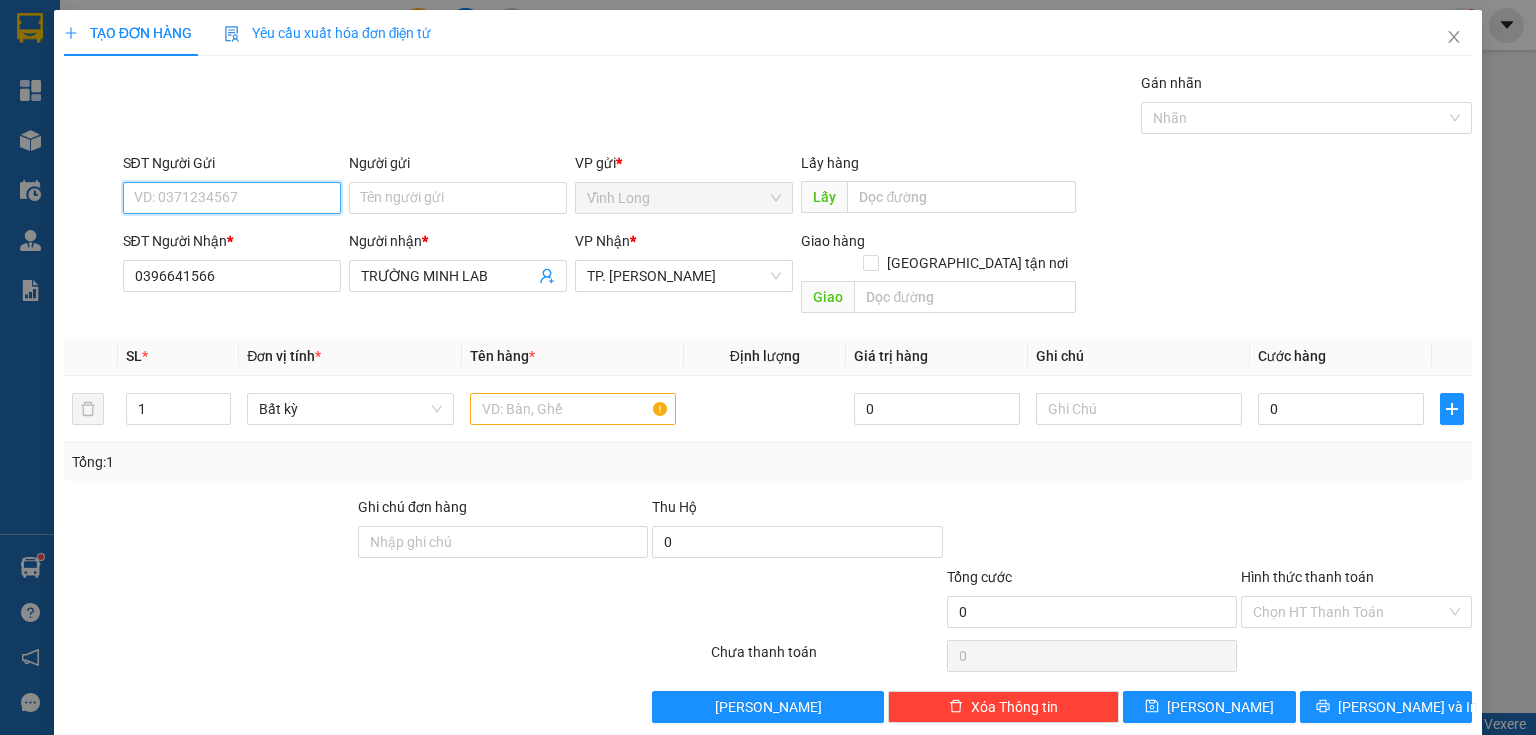 click on "SĐT Người Gửi" at bounding box center [232, 198] 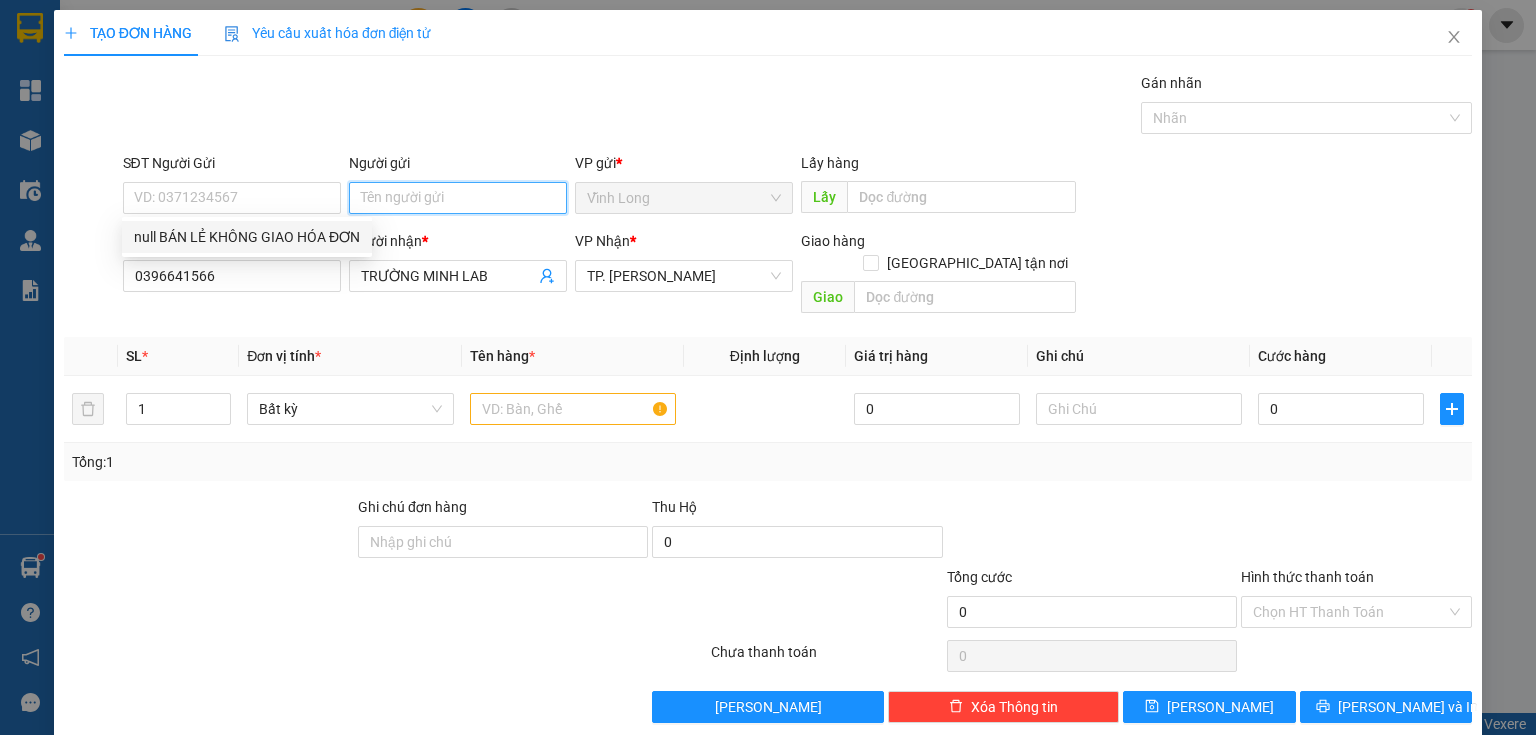 click on "Người gửi" at bounding box center (458, 198) 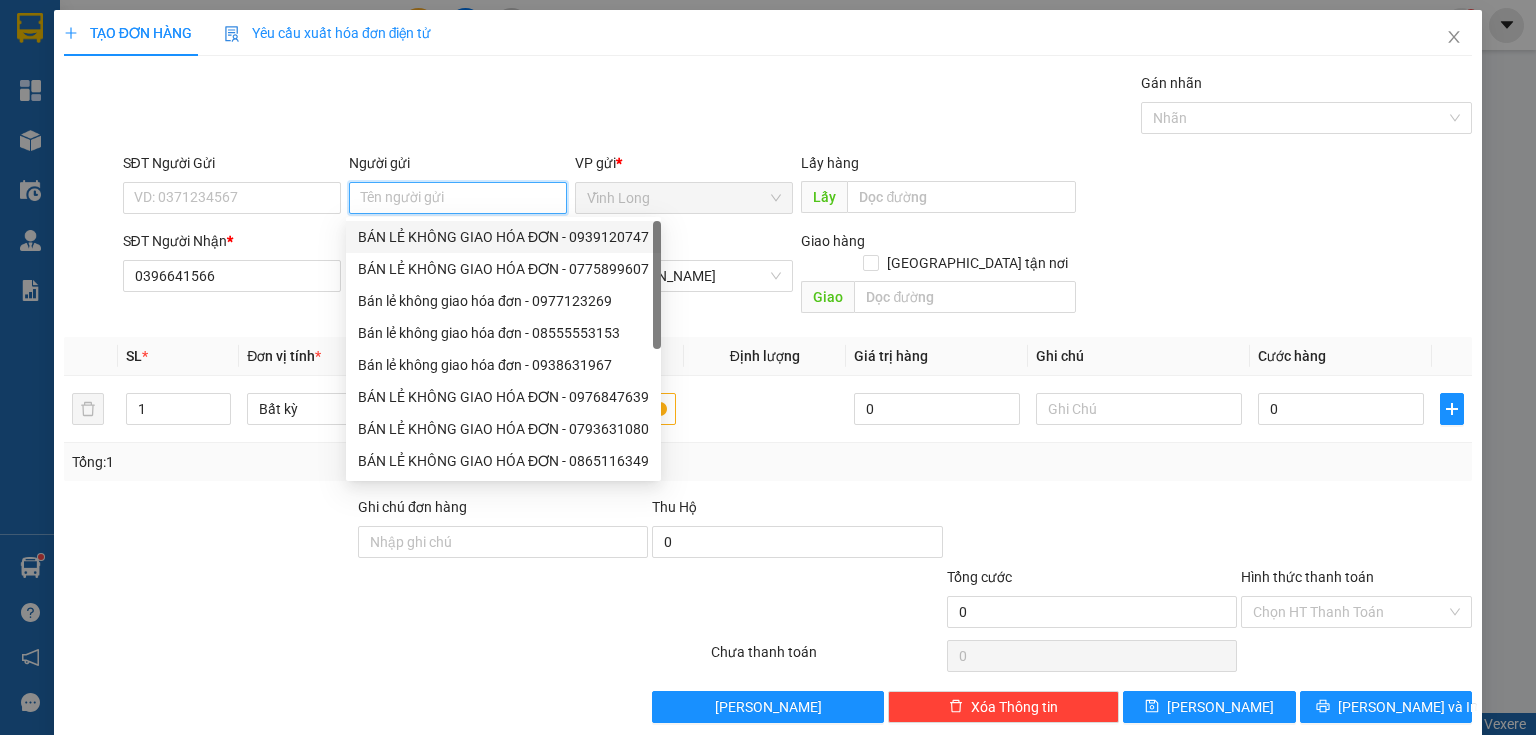 click on "BÁN LẺ KHÔNG GIAO HÓA ĐƠN - 0939120747" at bounding box center (503, 237) 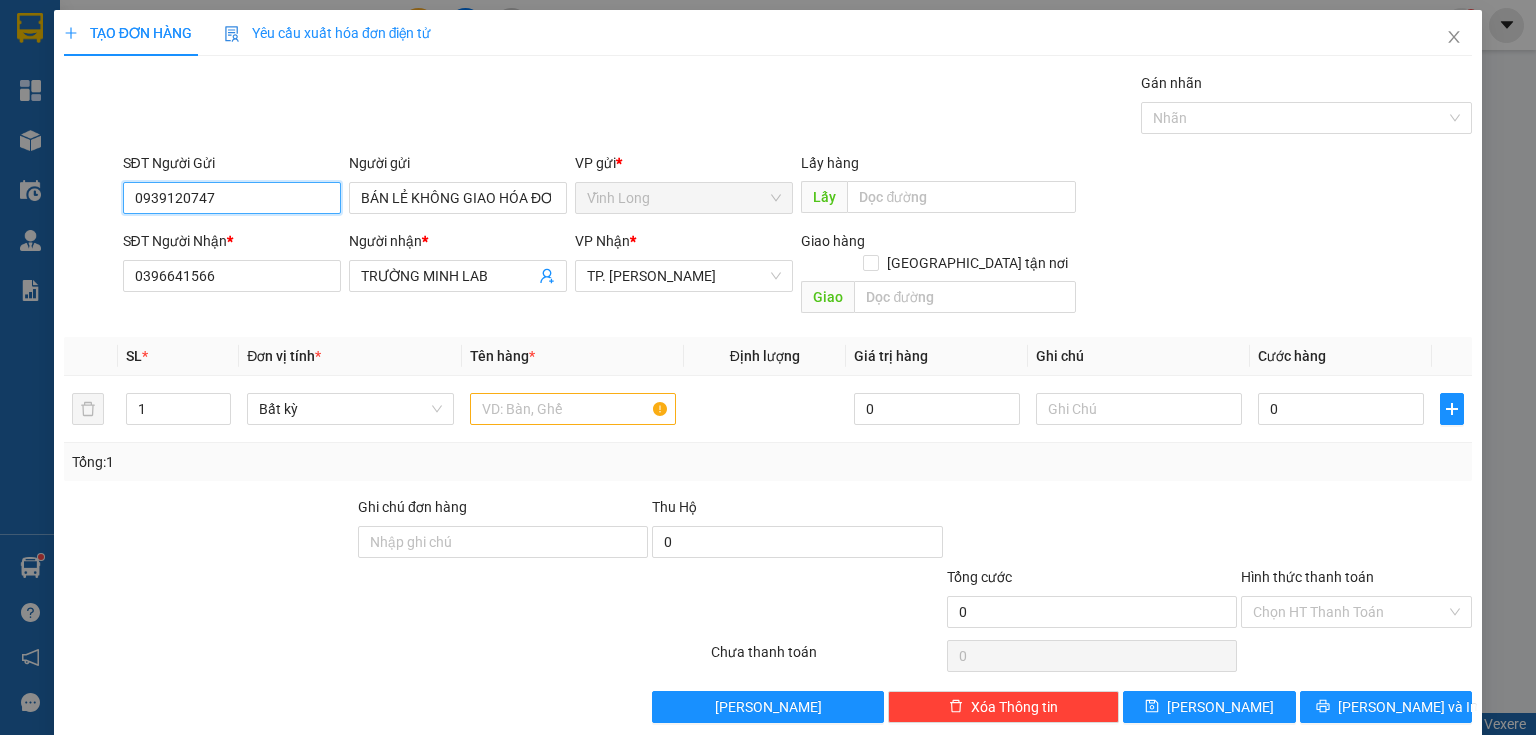 drag, startPoint x: 280, startPoint y: 208, endPoint x: 0, endPoint y: 285, distance: 290.39456 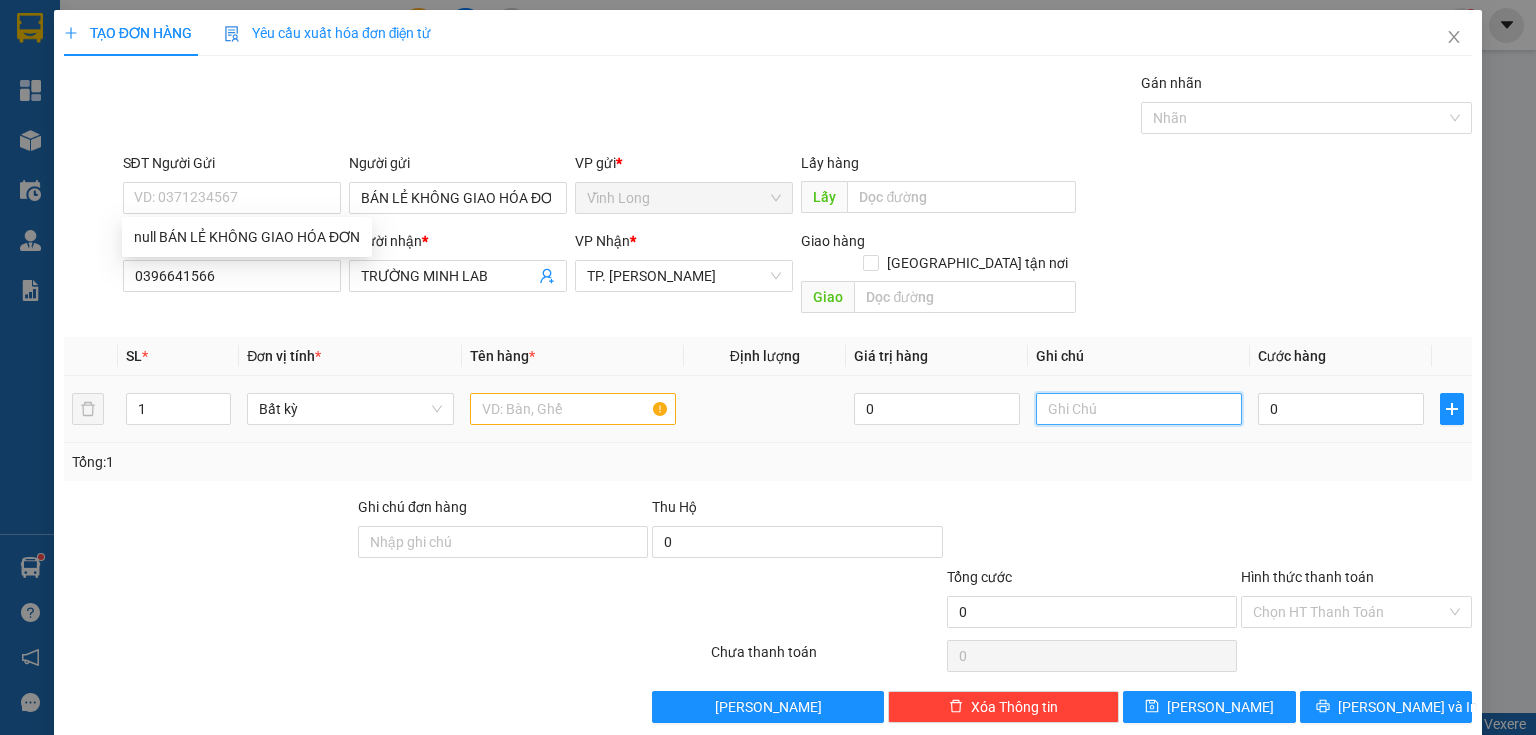 click at bounding box center (1139, 409) 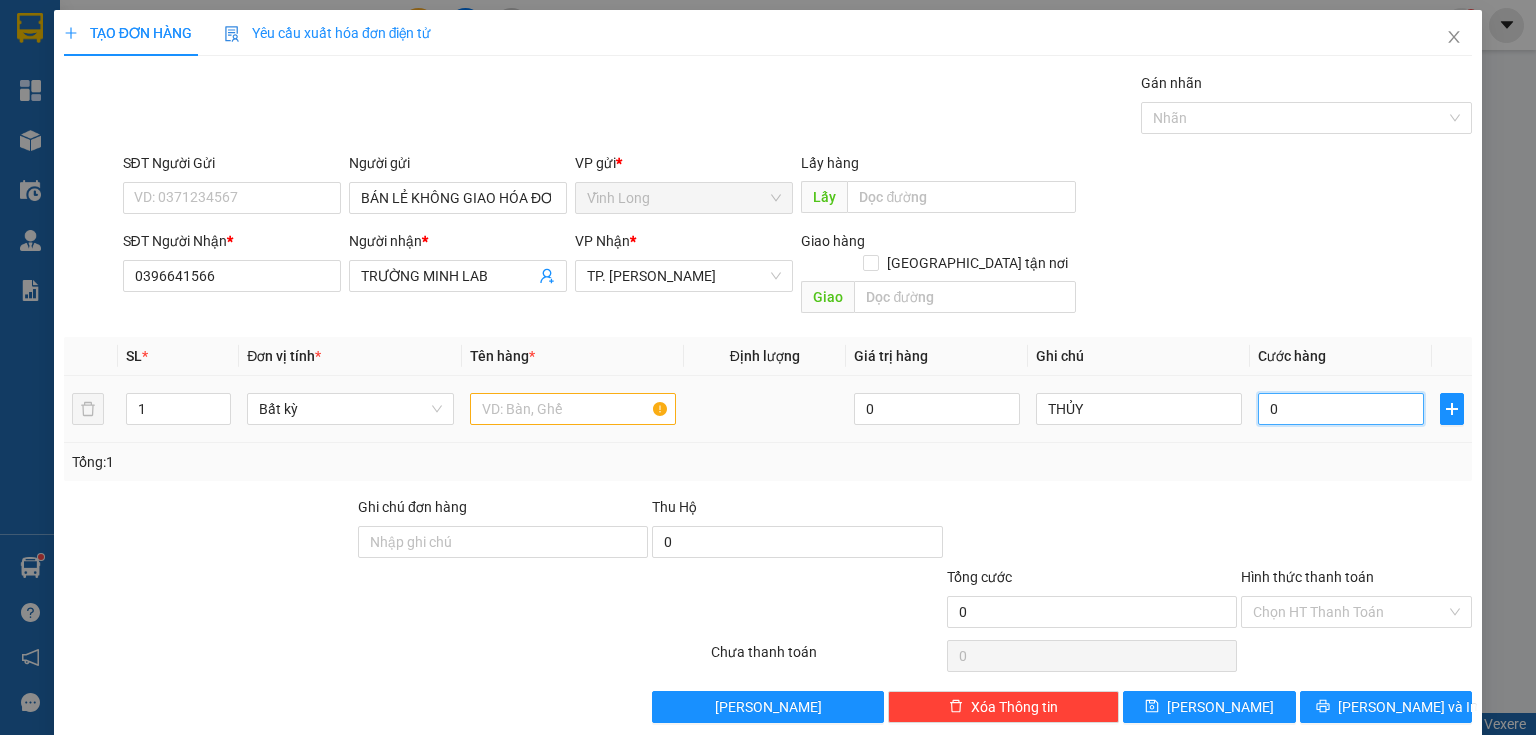 click on "0" at bounding box center (1341, 409) 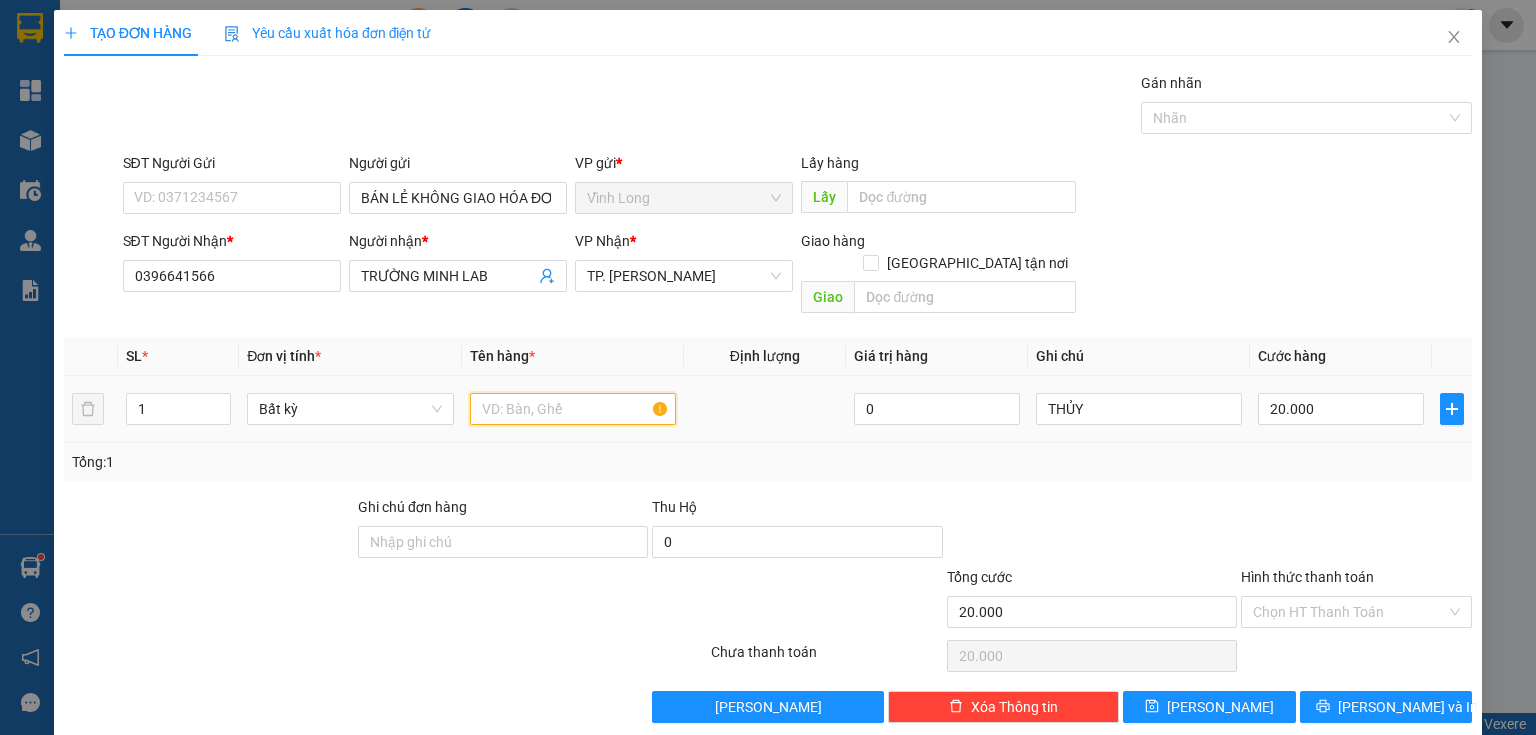 click at bounding box center (573, 409) 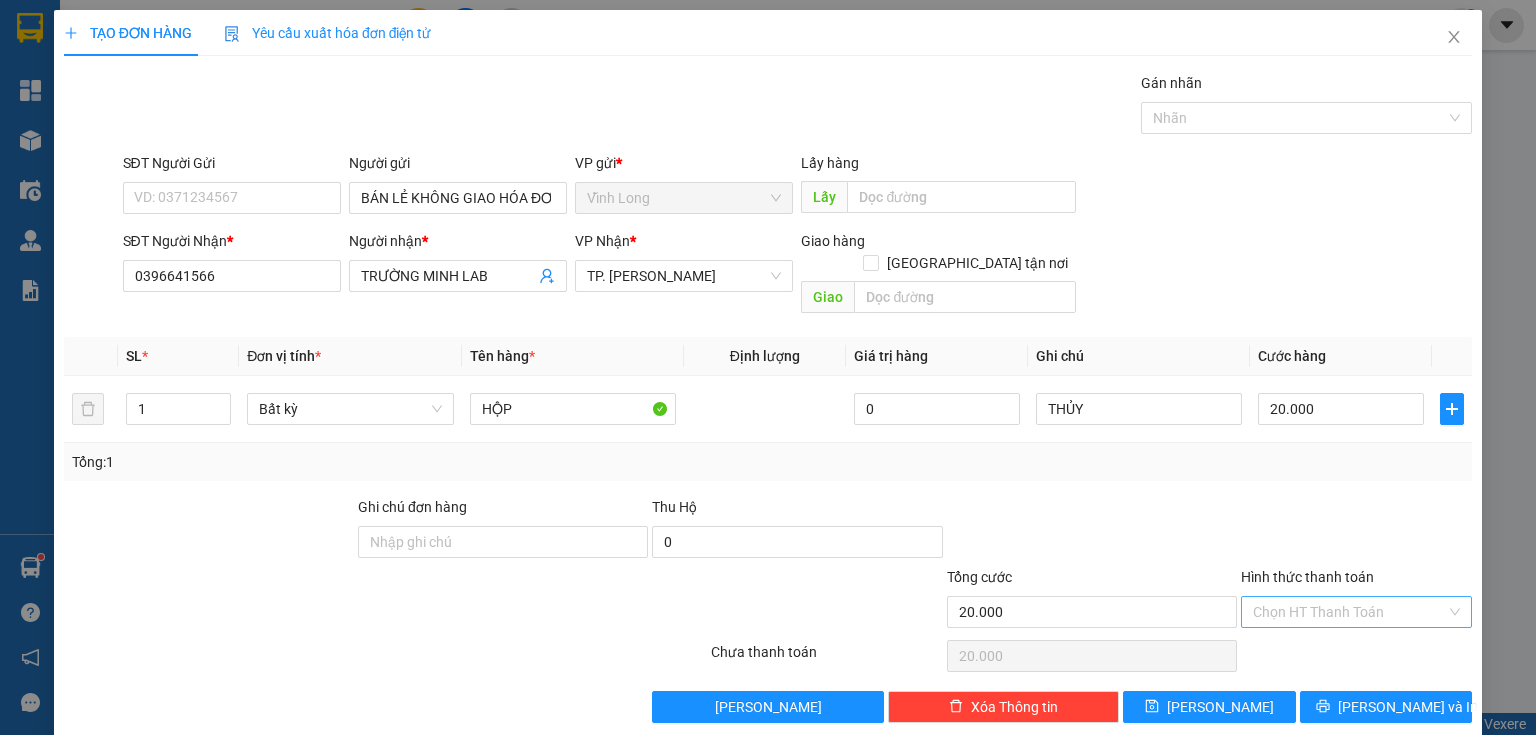click on "Hình thức thanh toán" at bounding box center (1349, 612) 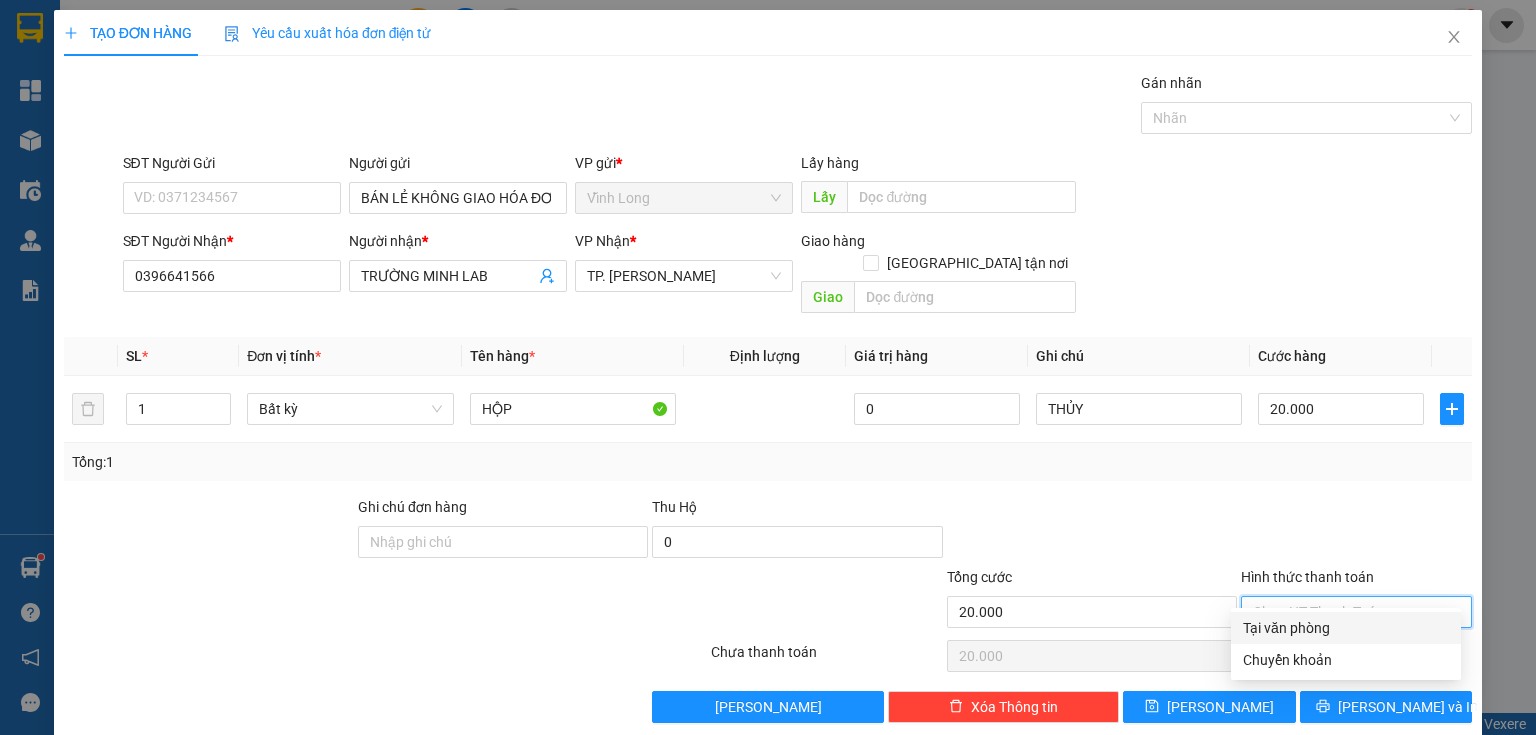 click on "Tại văn phòng" at bounding box center [1346, 628] 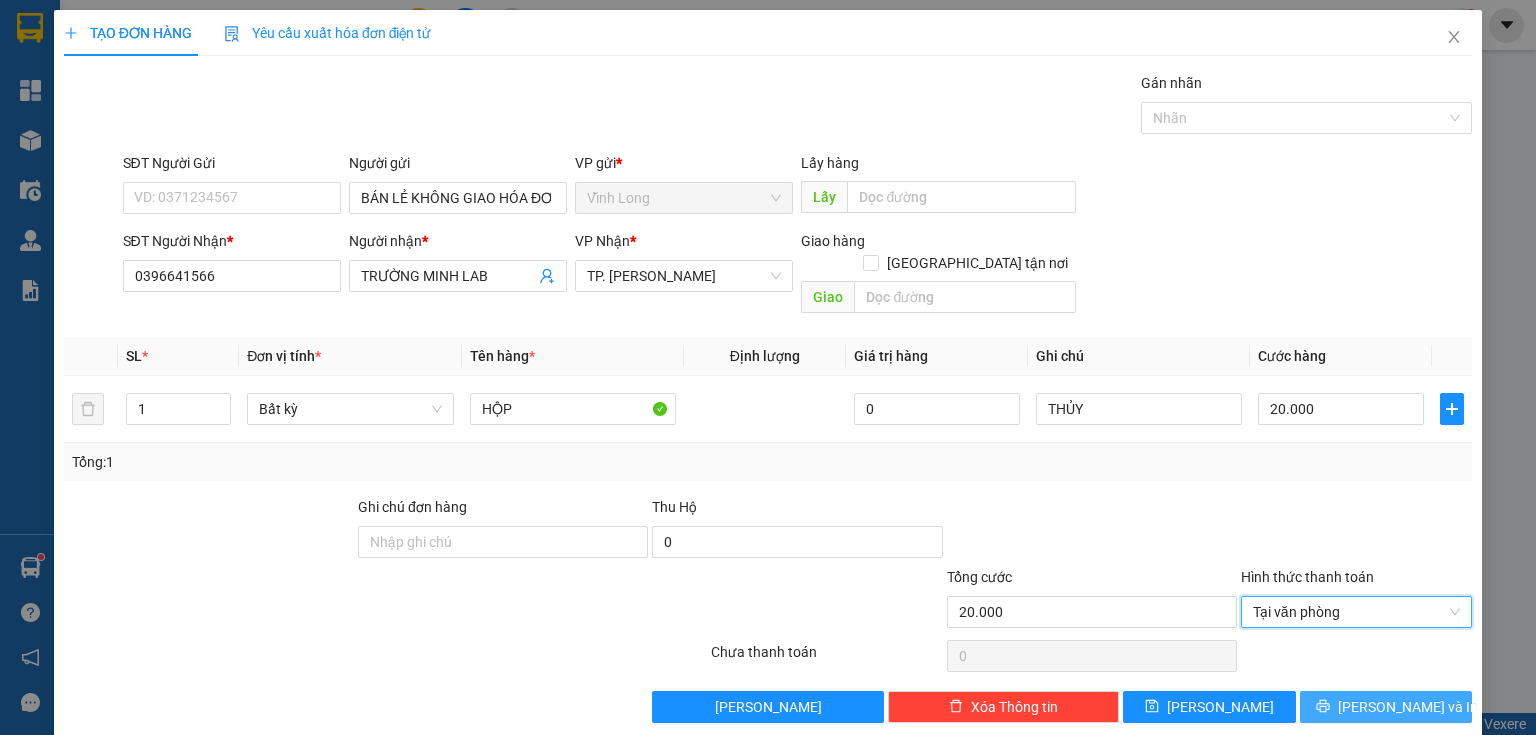 click on "Lưu và In" at bounding box center [1408, 707] 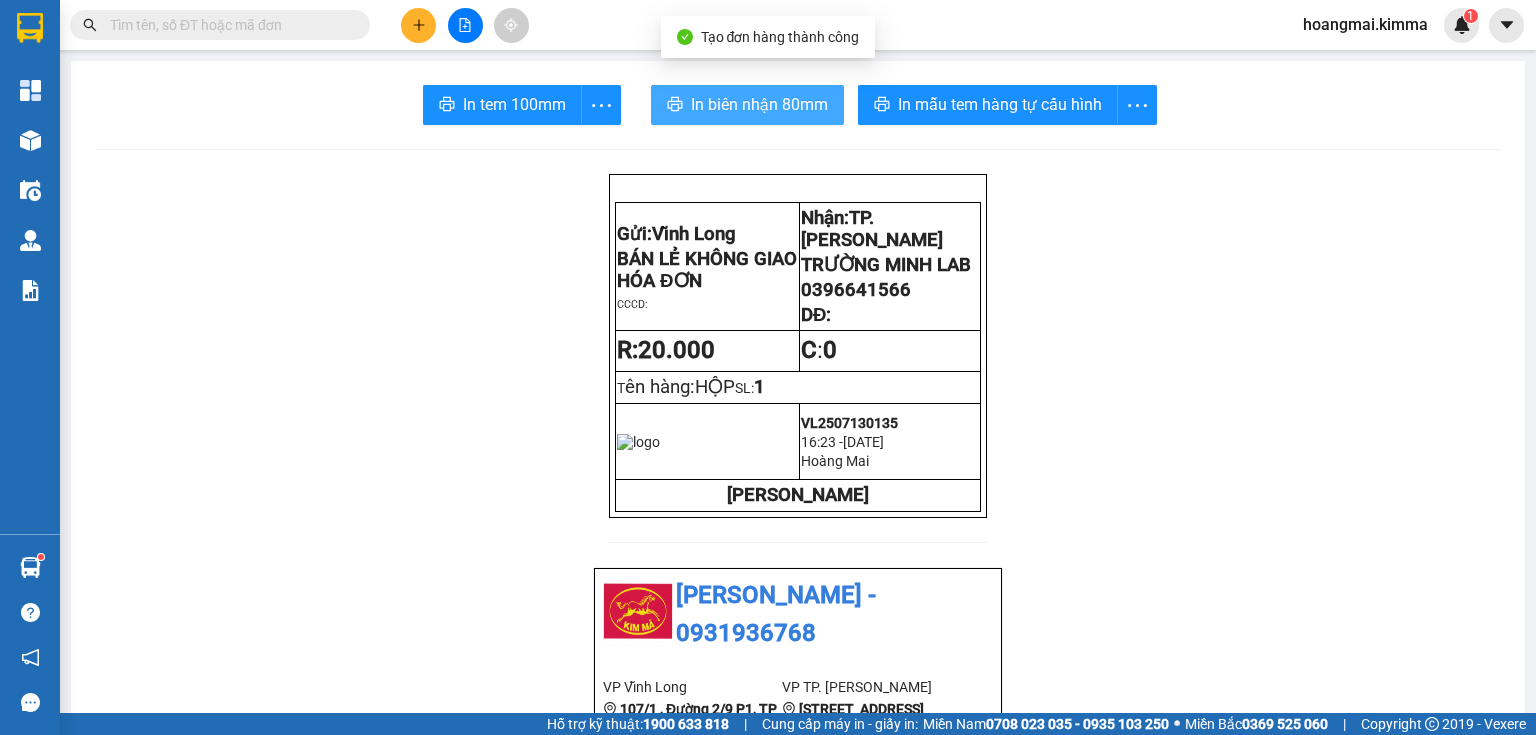 click on "In biên nhận 80mm" at bounding box center (759, 104) 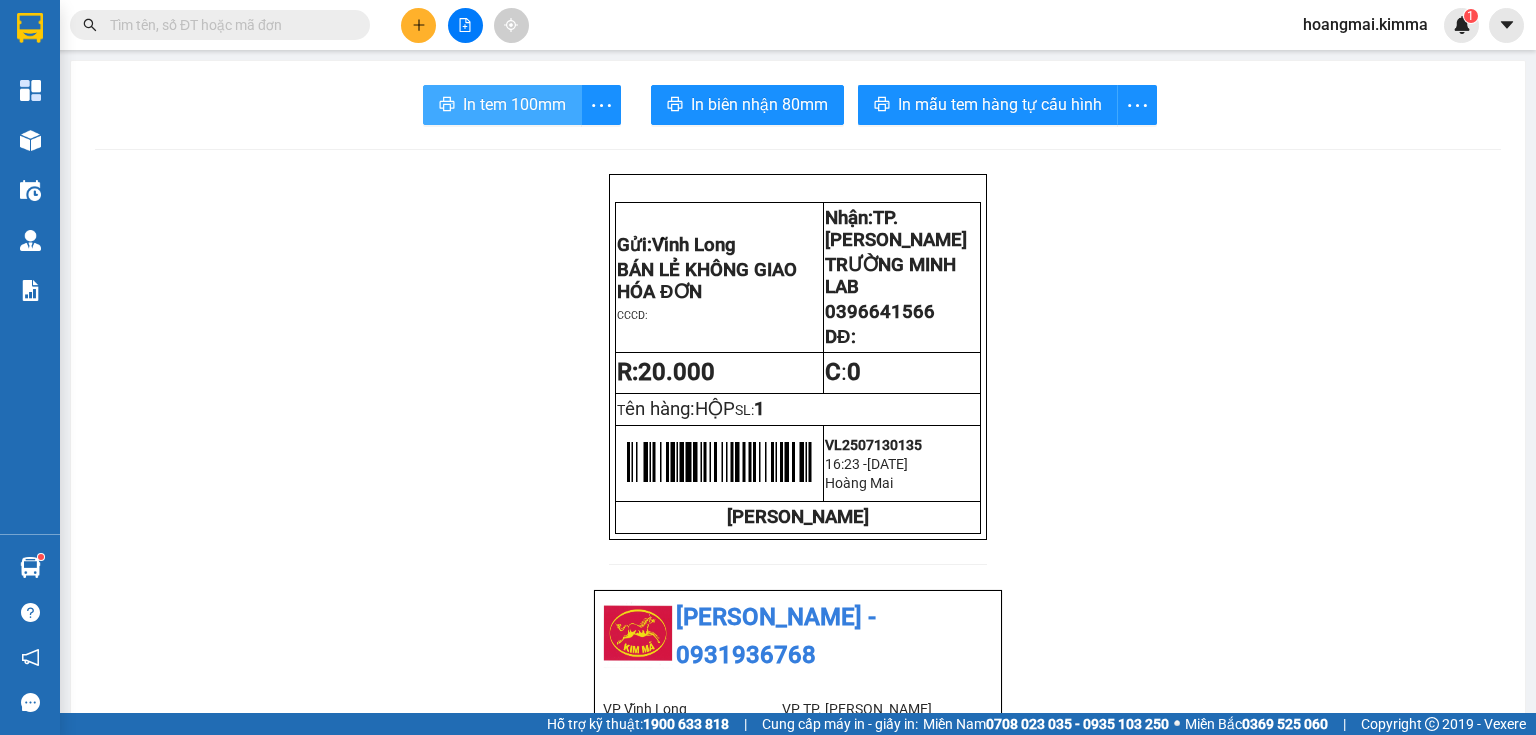 click on "In tem 100mm" at bounding box center (514, 104) 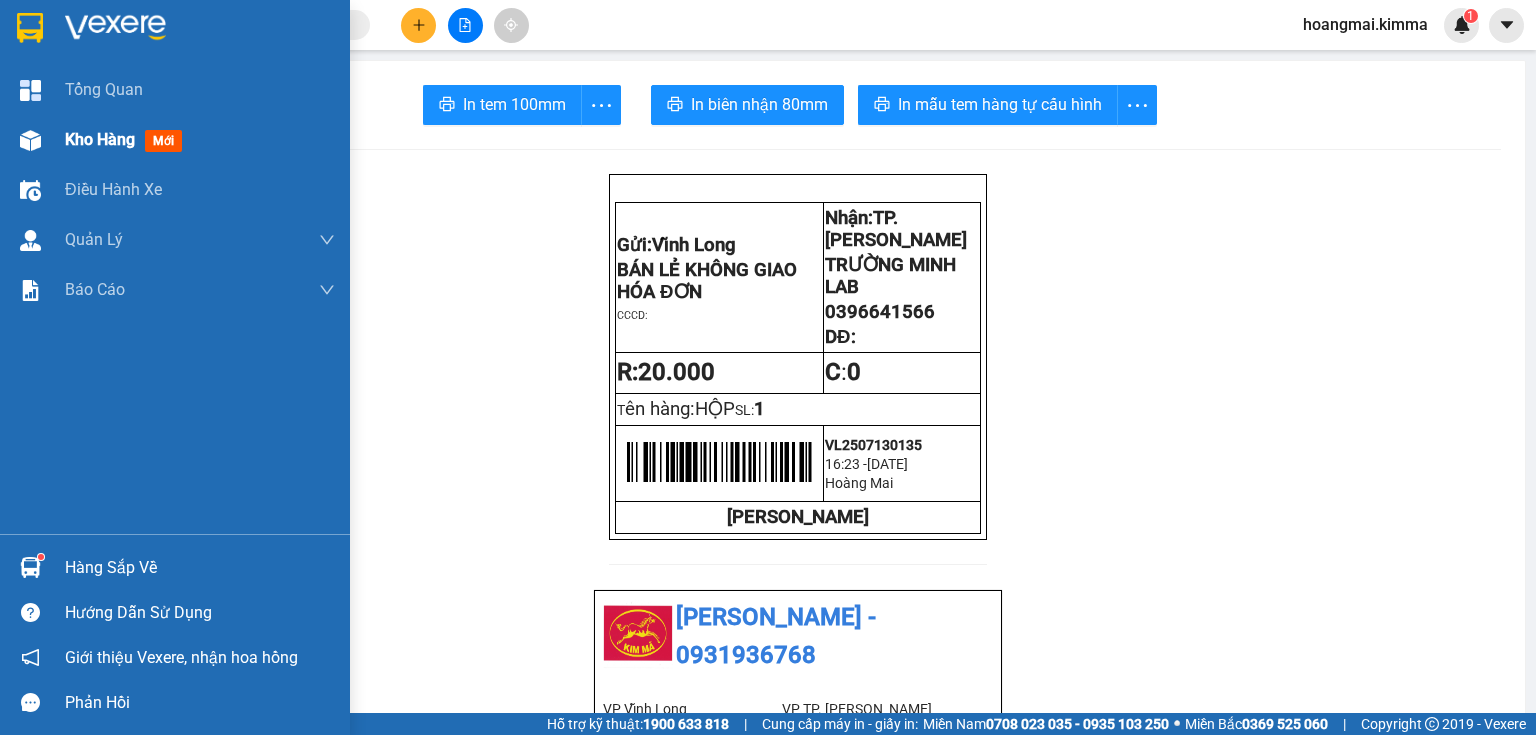 click at bounding box center (30, 140) 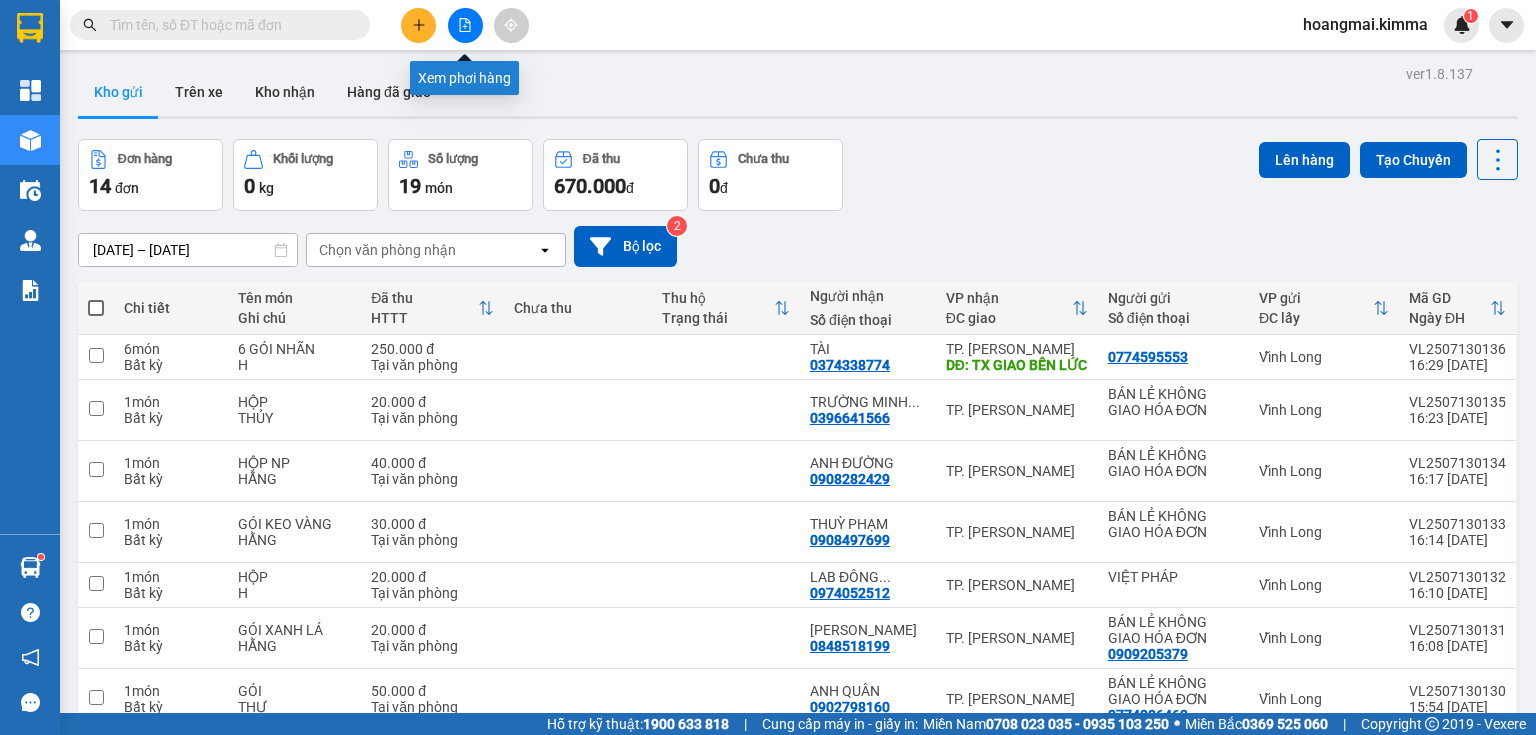 click 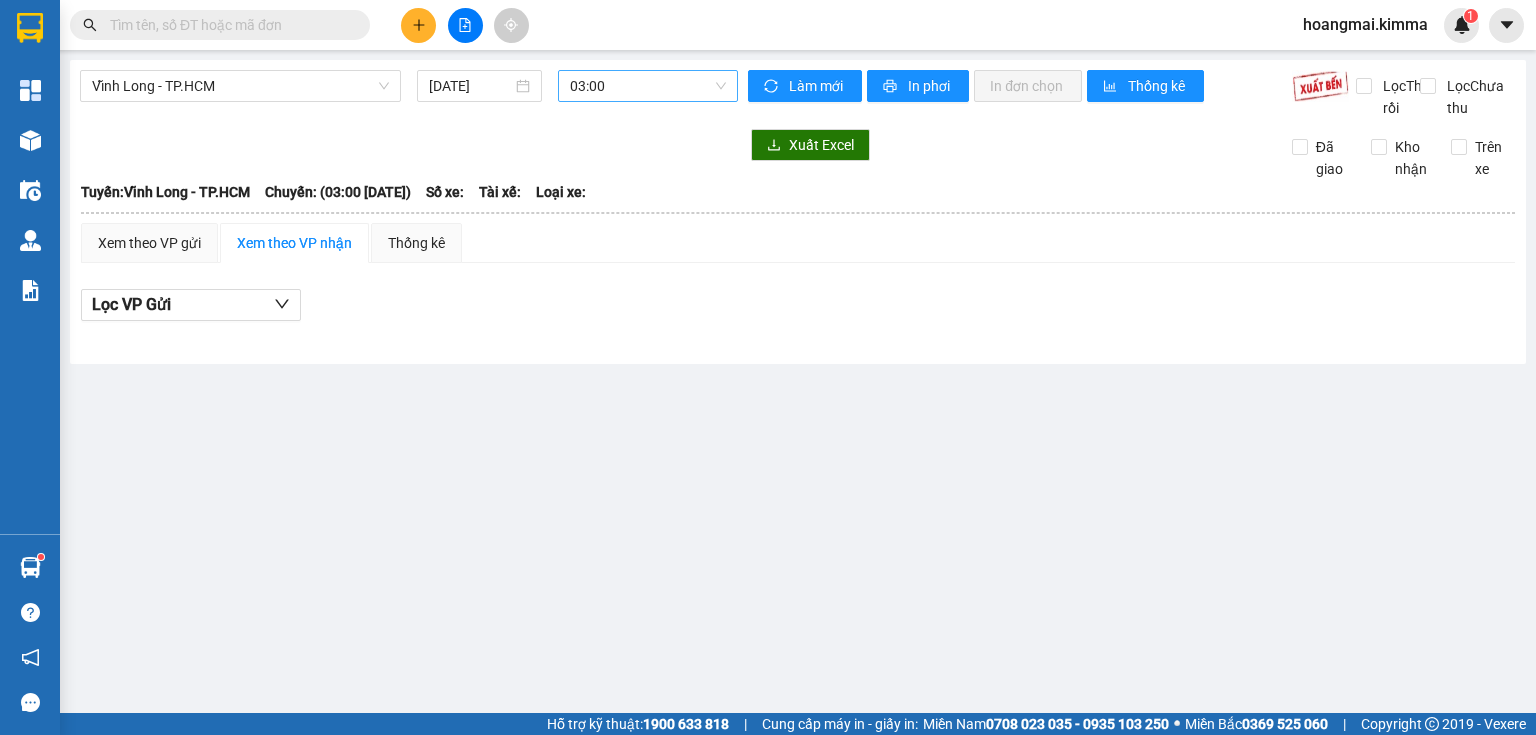 click on "03:00" at bounding box center [648, 86] 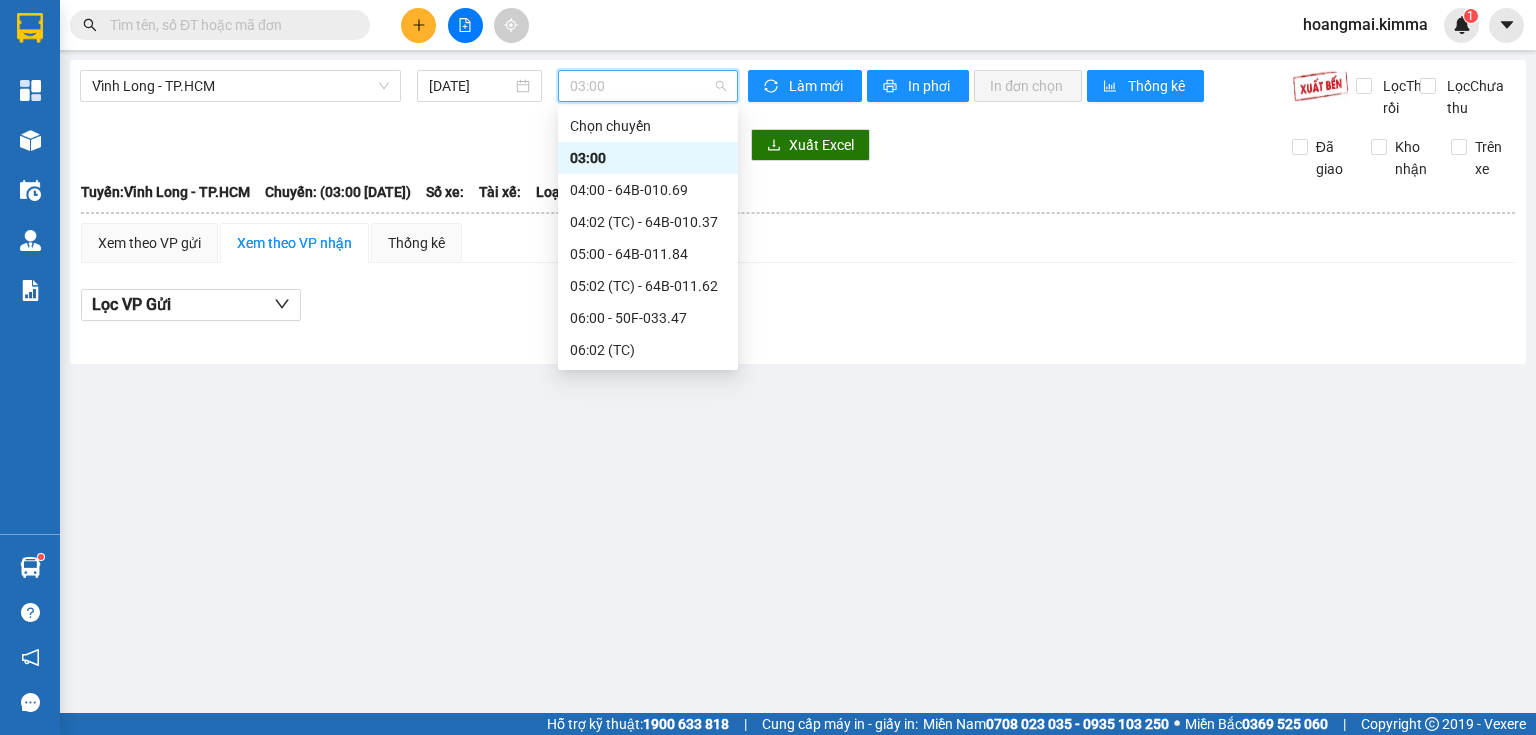 click on "15:00     - 64F-000.80" at bounding box center (648, 958) 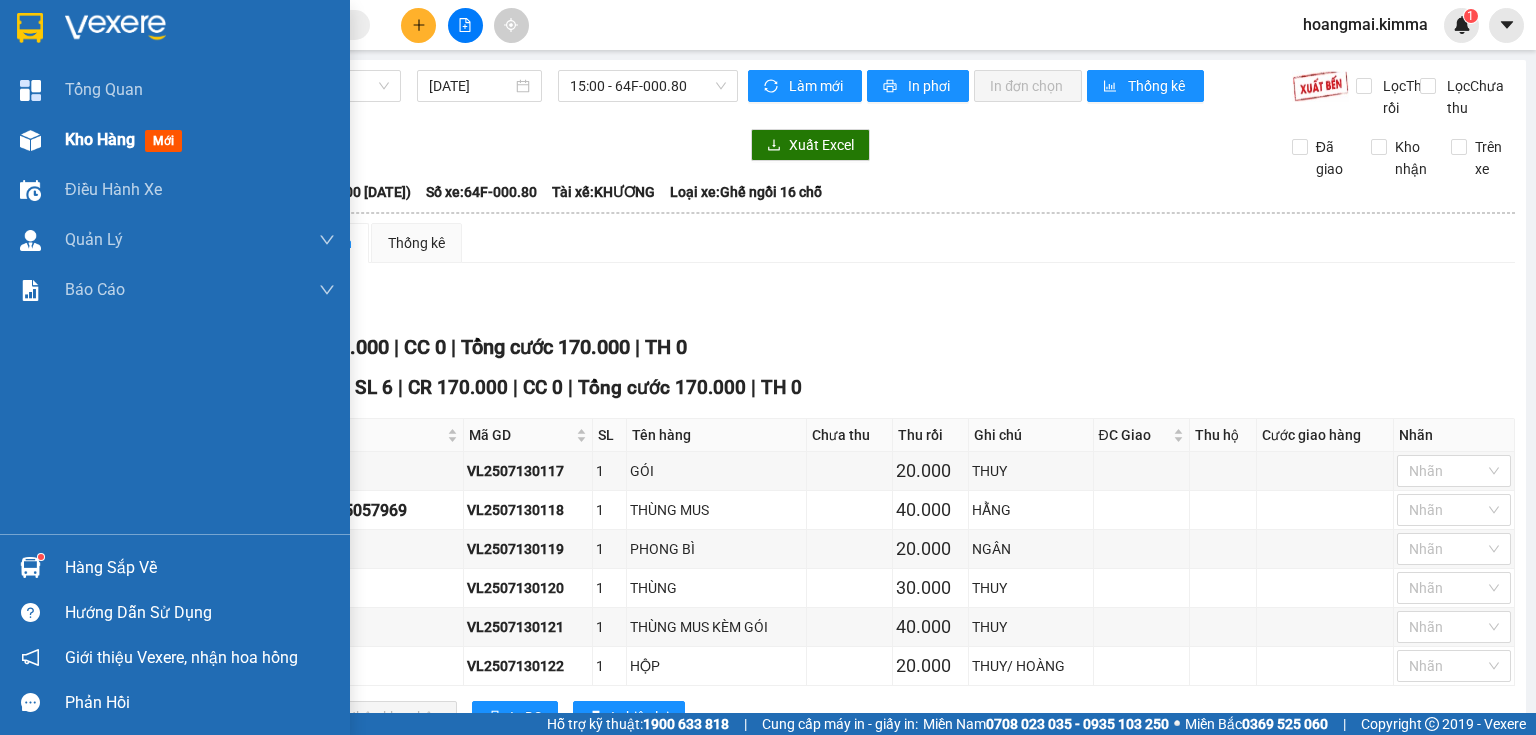 click at bounding box center (30, 140) 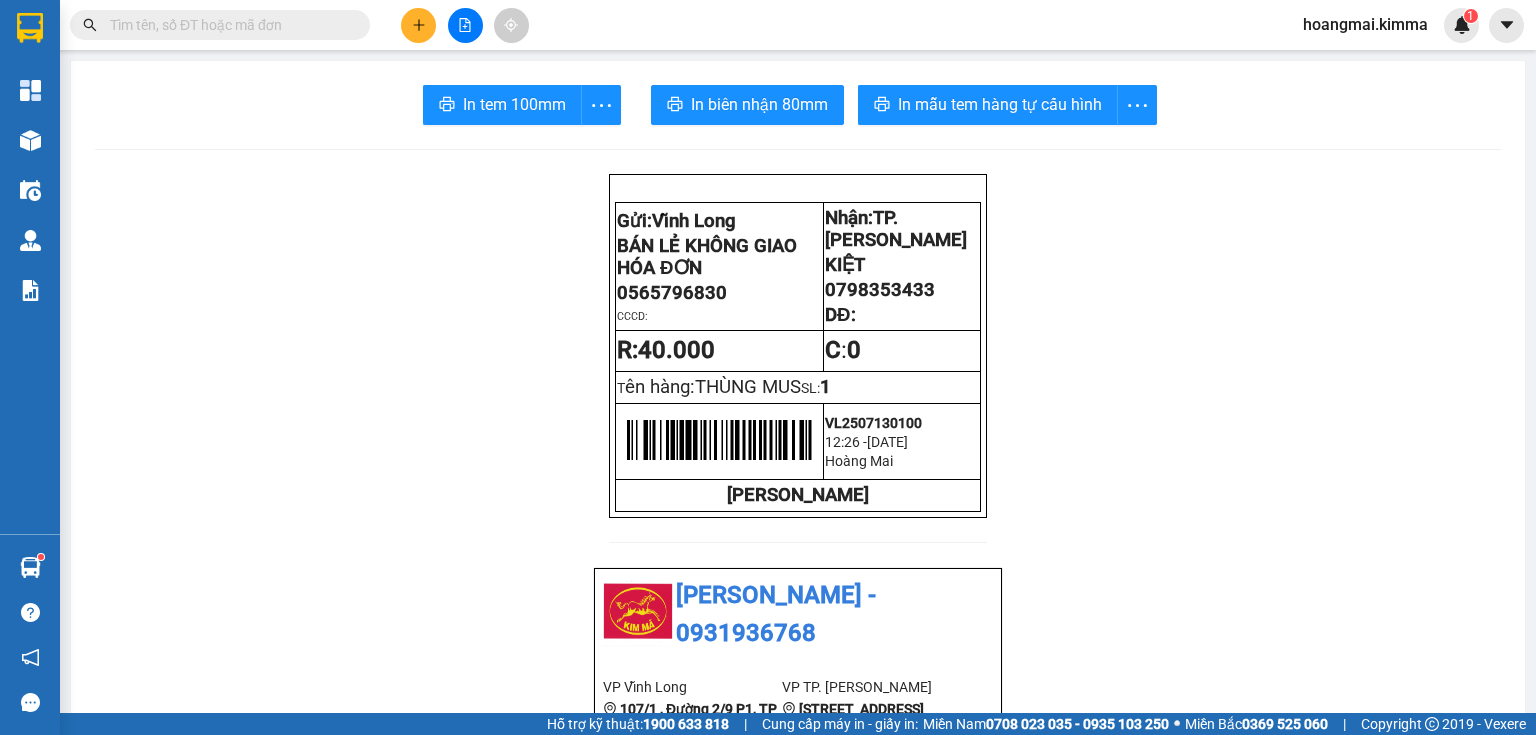 scroll, scrollTop: 0, scrollLeft: 0, axis: both 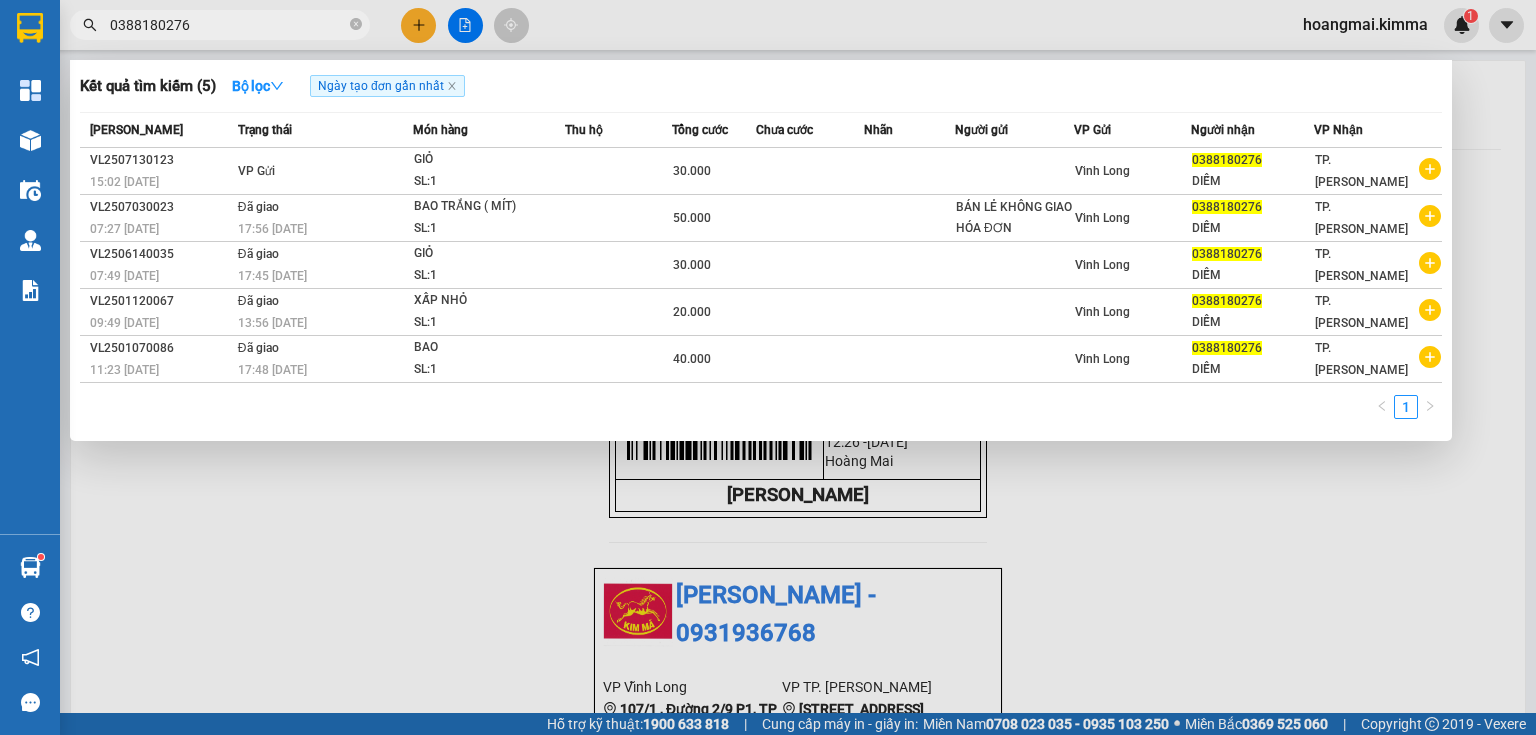 type on "0388180276" 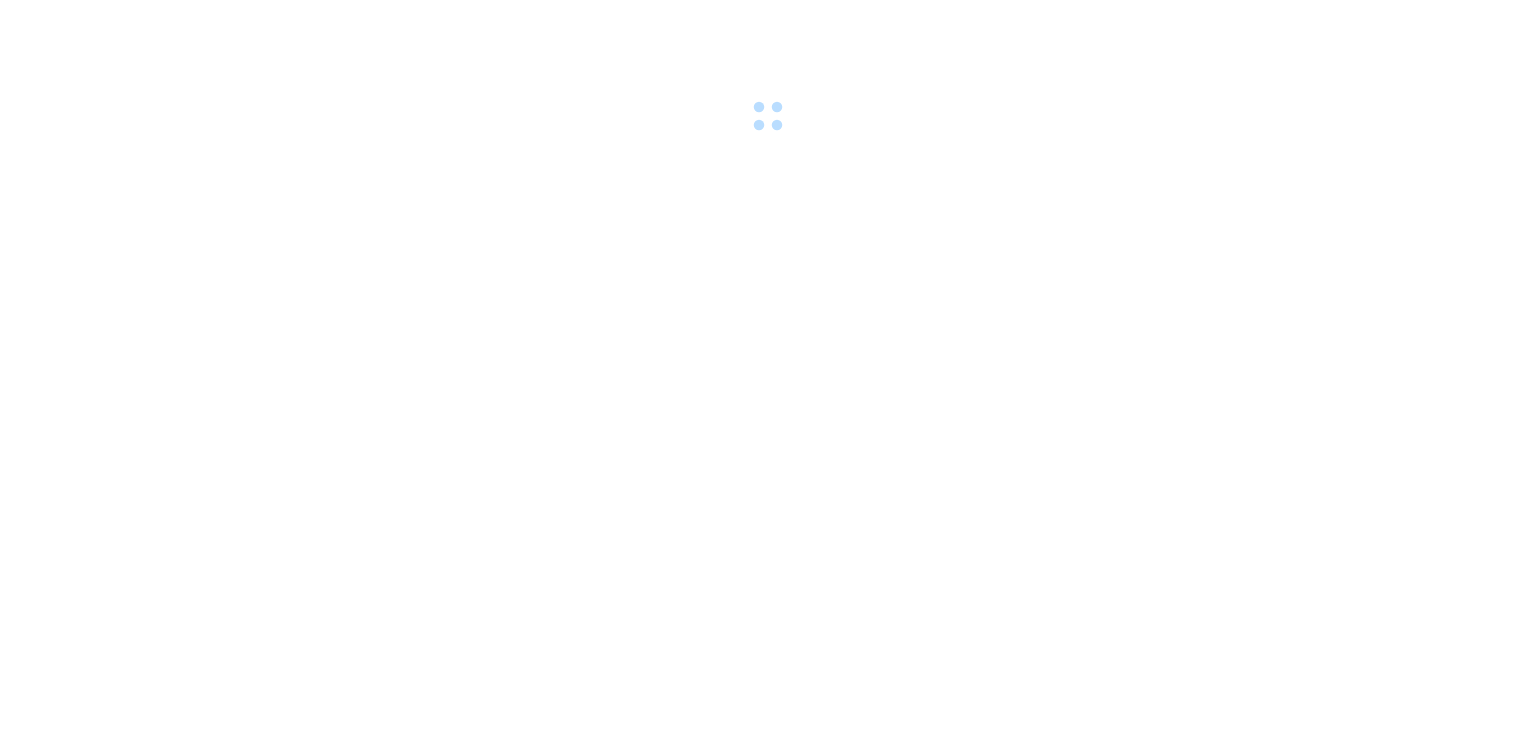 scroll, scrollTop: 0, scrollLeft: 0, axis: both 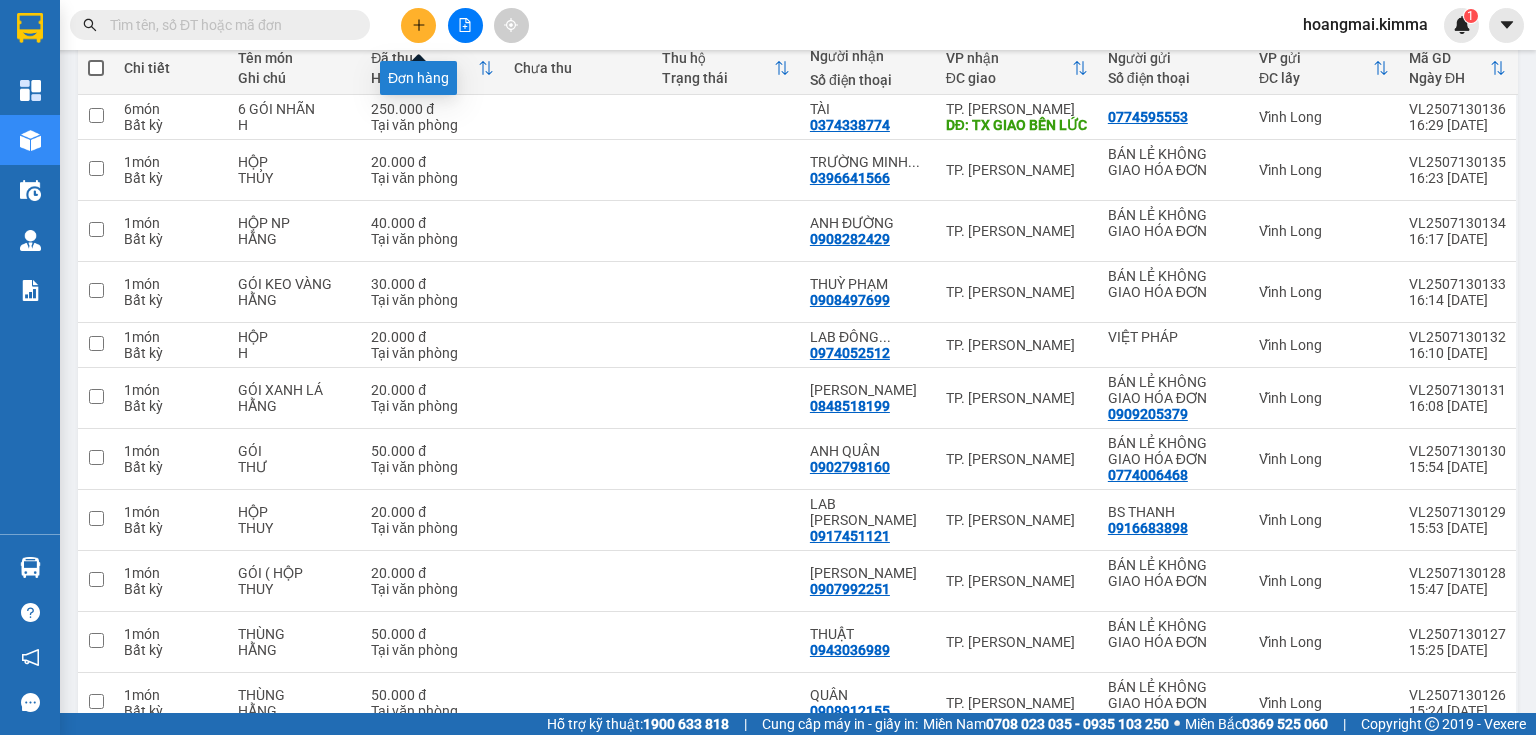 click 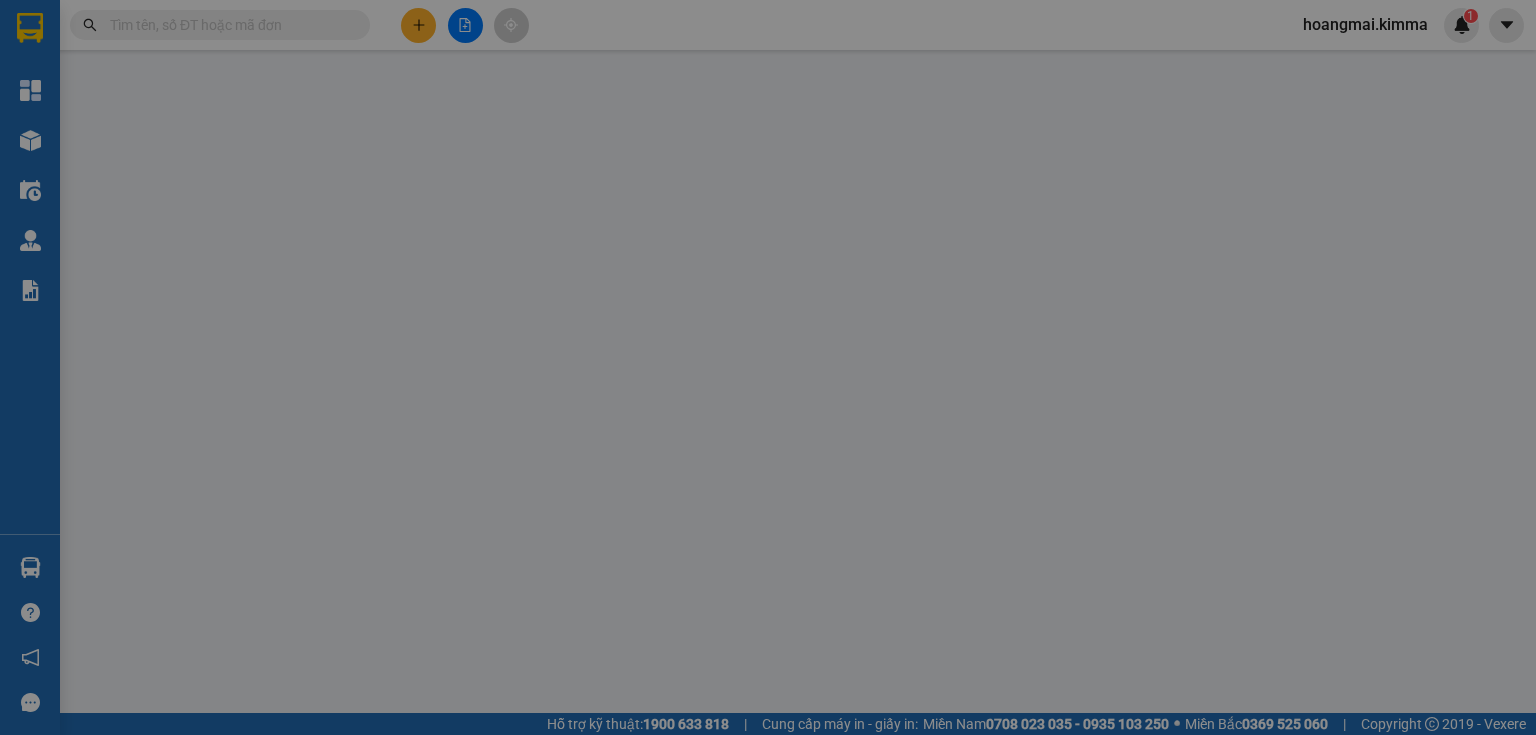 scroll, scrollTop: 0, scrollLeft: 0, axis: both 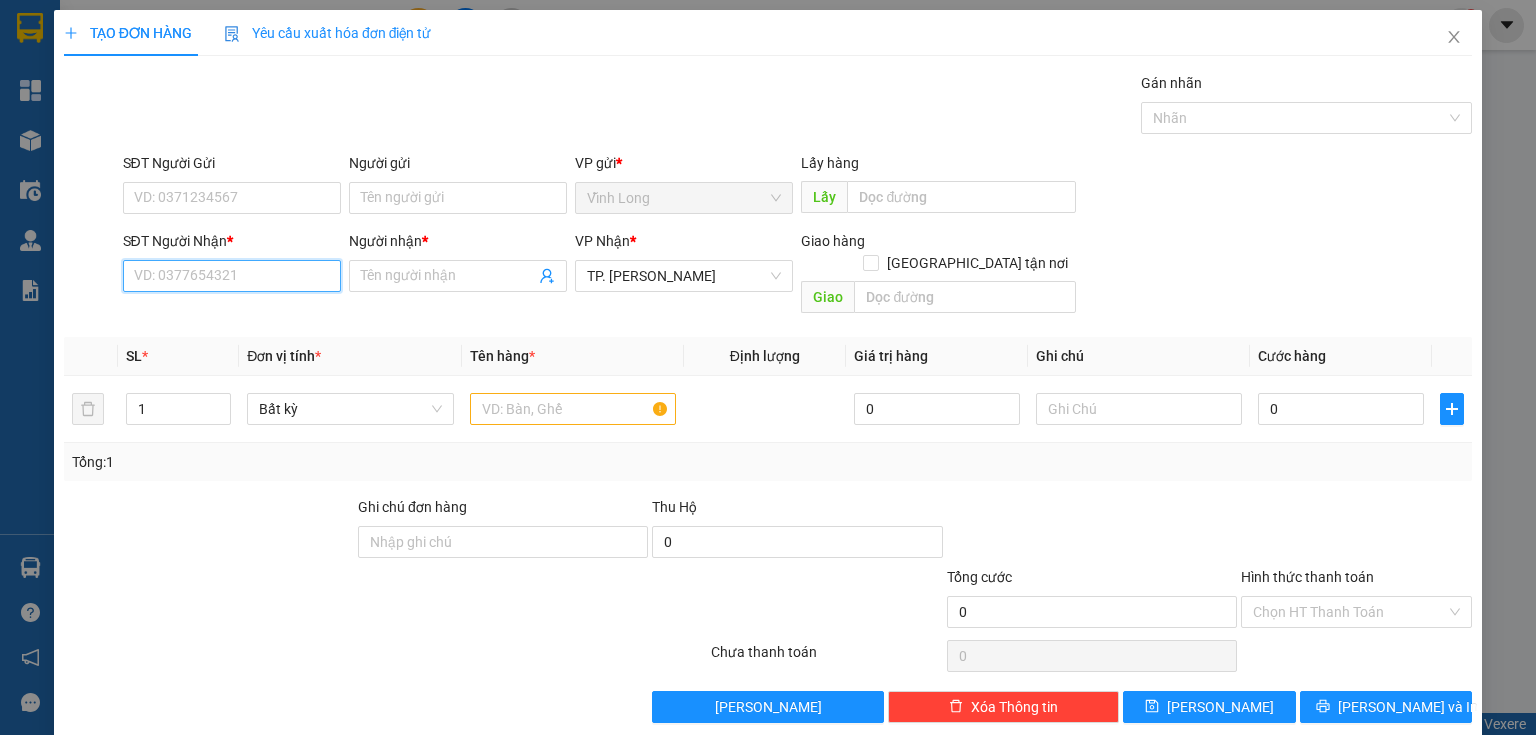 click on "SĐT Người Nhận  *" at bounding box center [232, 276] 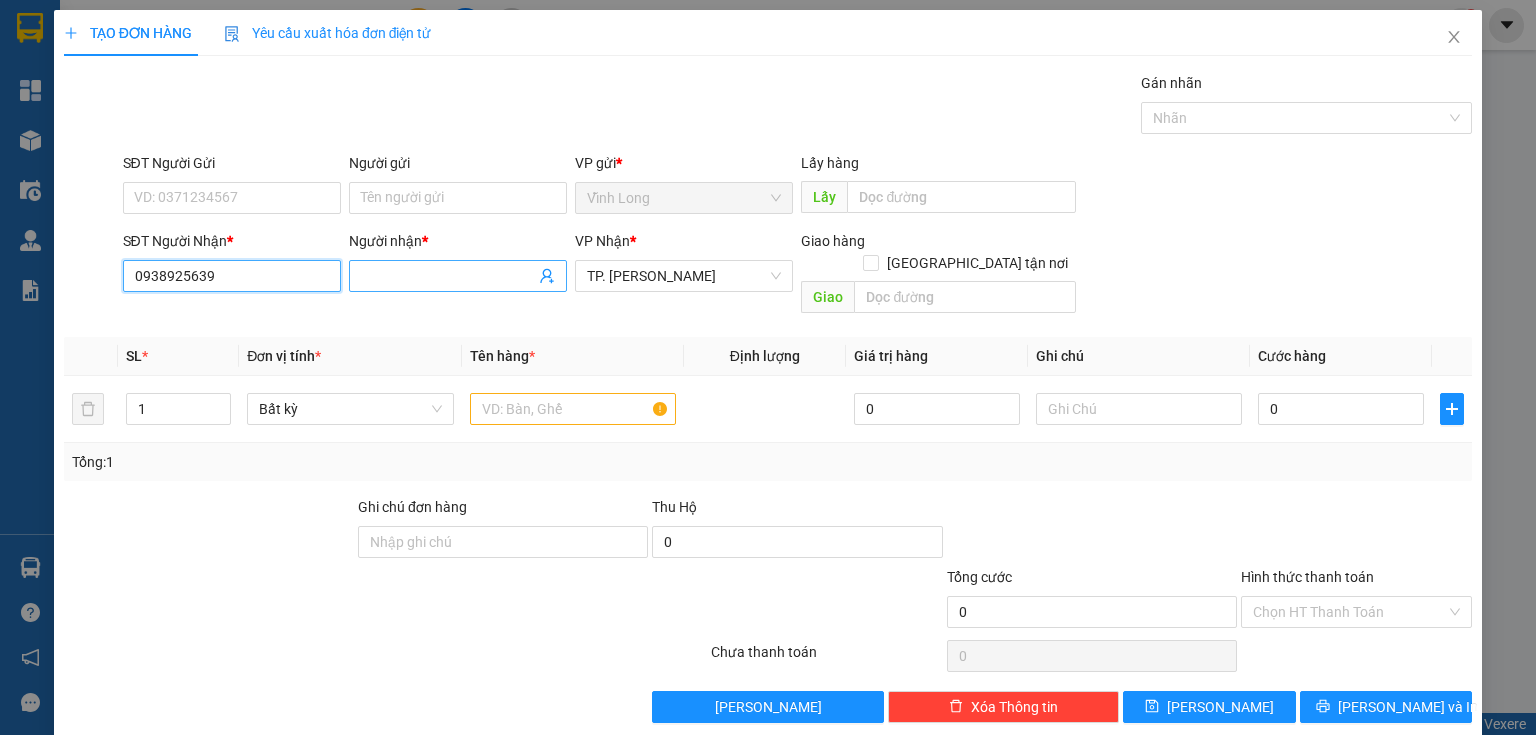 type on "0938925639" 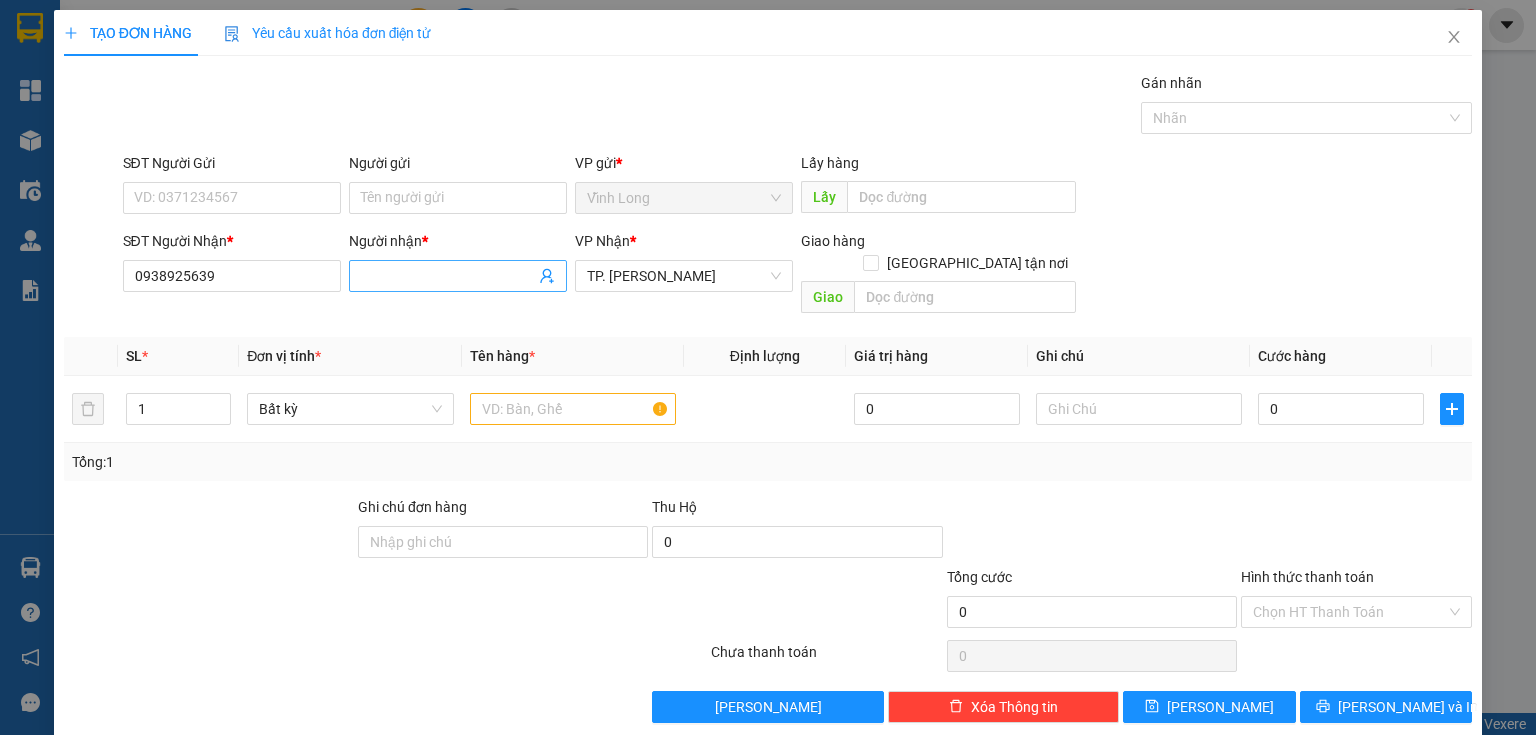 click on "Người nhận  *" at bounding box center [448, 276] 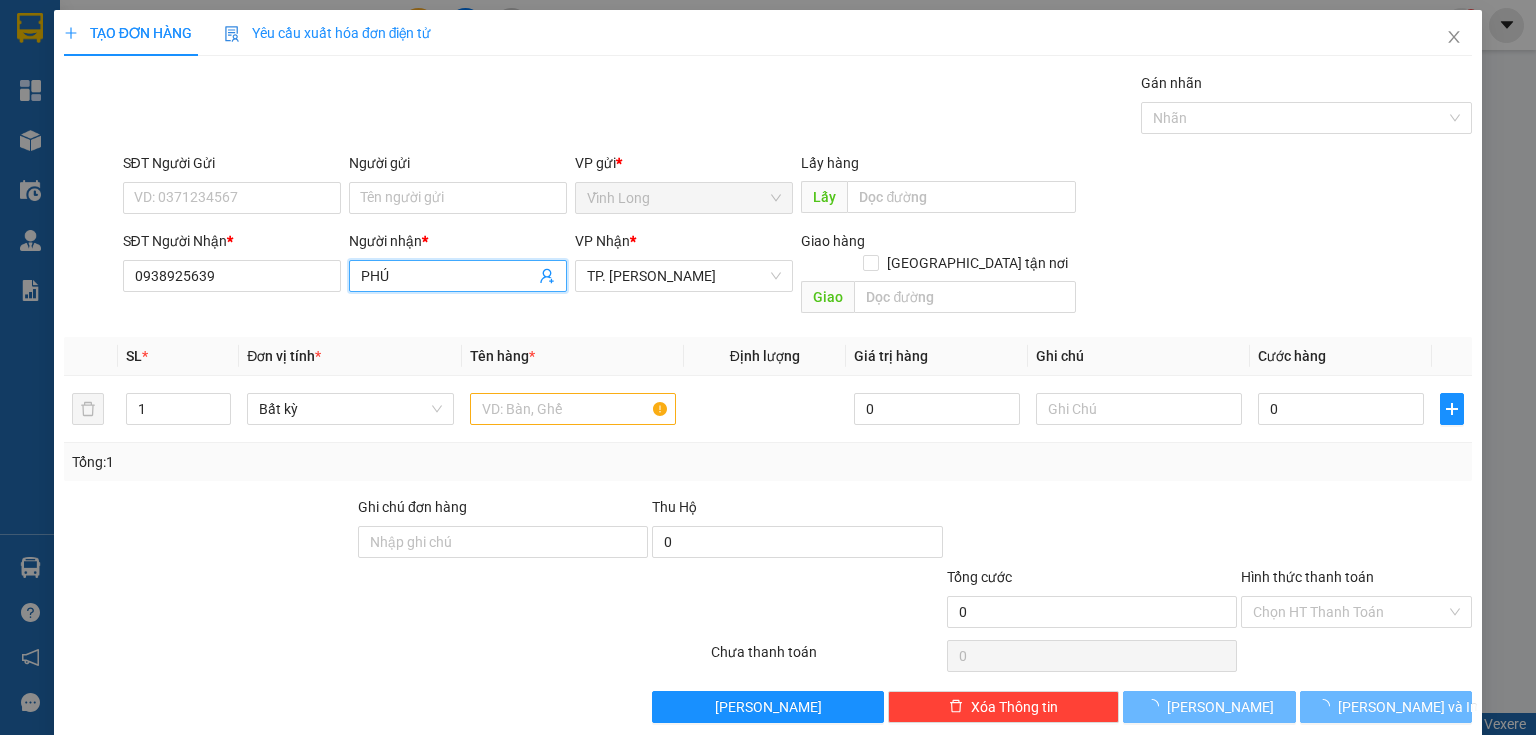 type on "PHÚ" 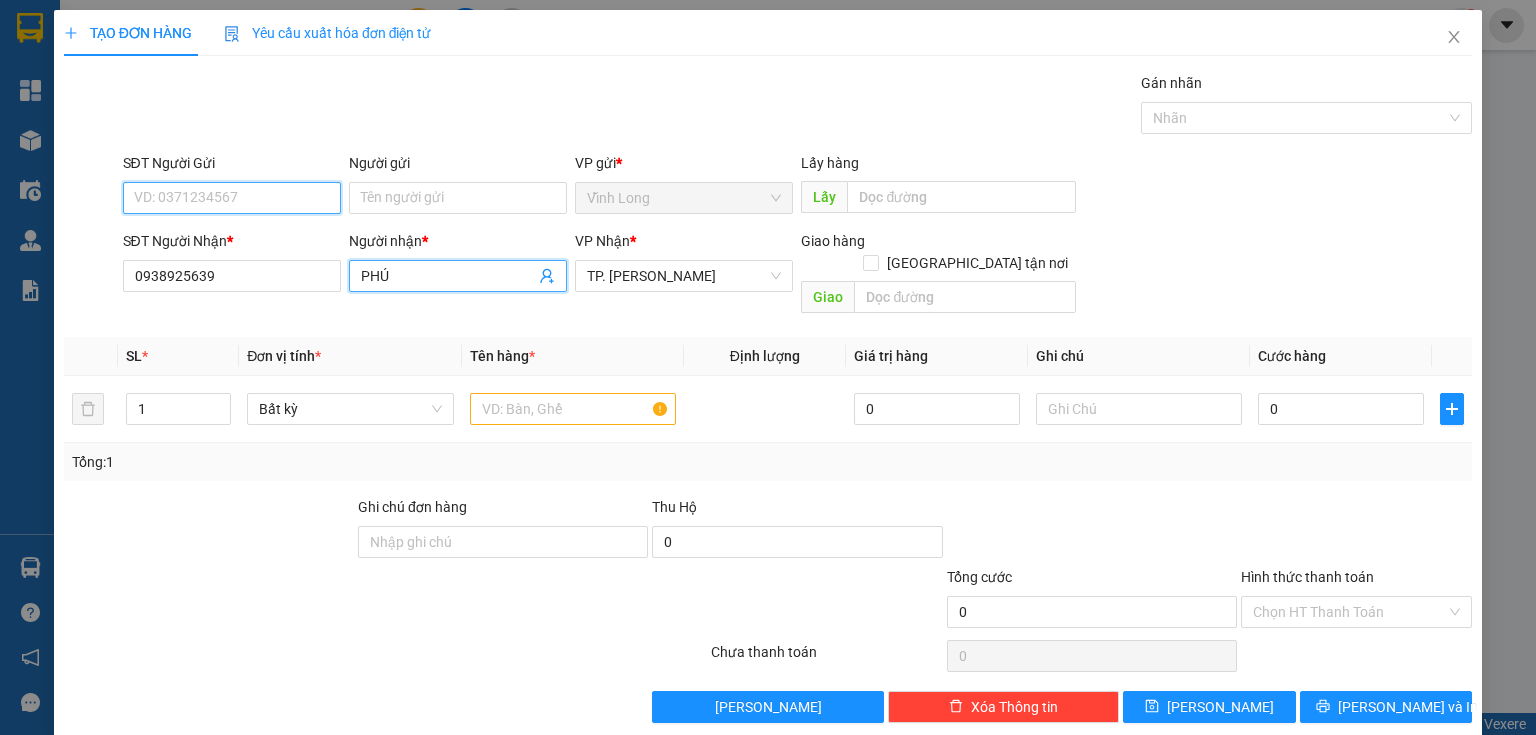 click on "SĐT Người Gửi" at bounding box center (232, 198) 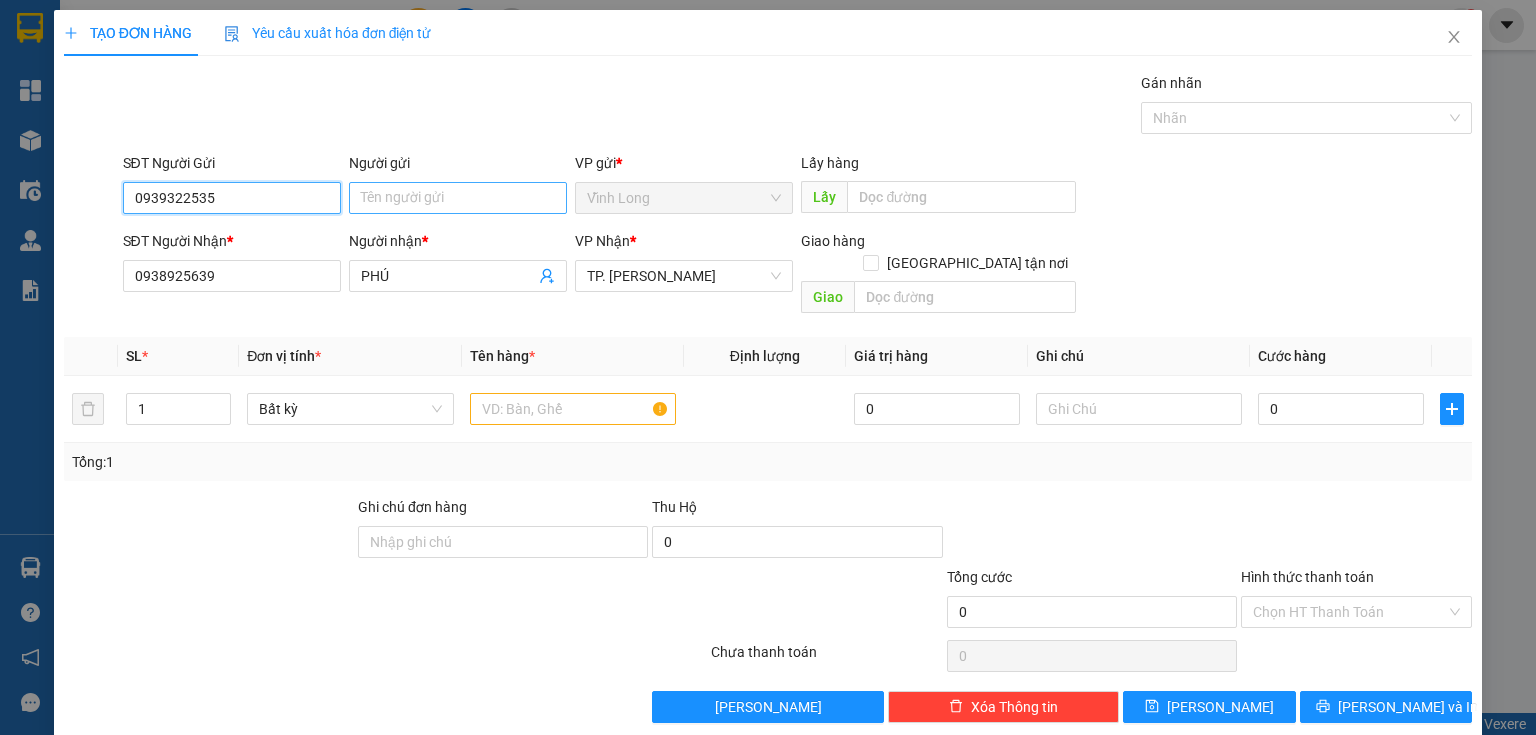 type on "0939322535" 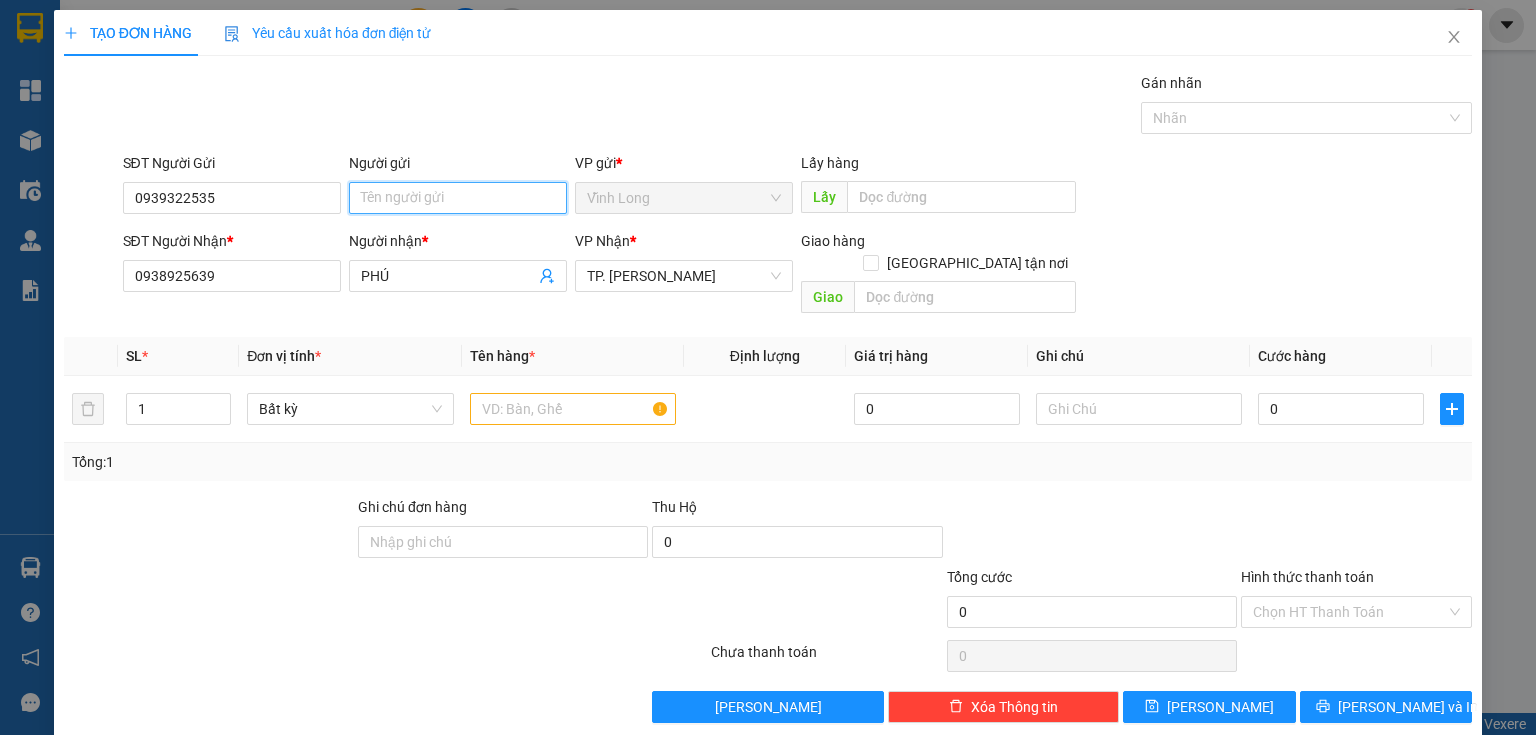 click on "Người gửi" at bounding box center [458, 198] 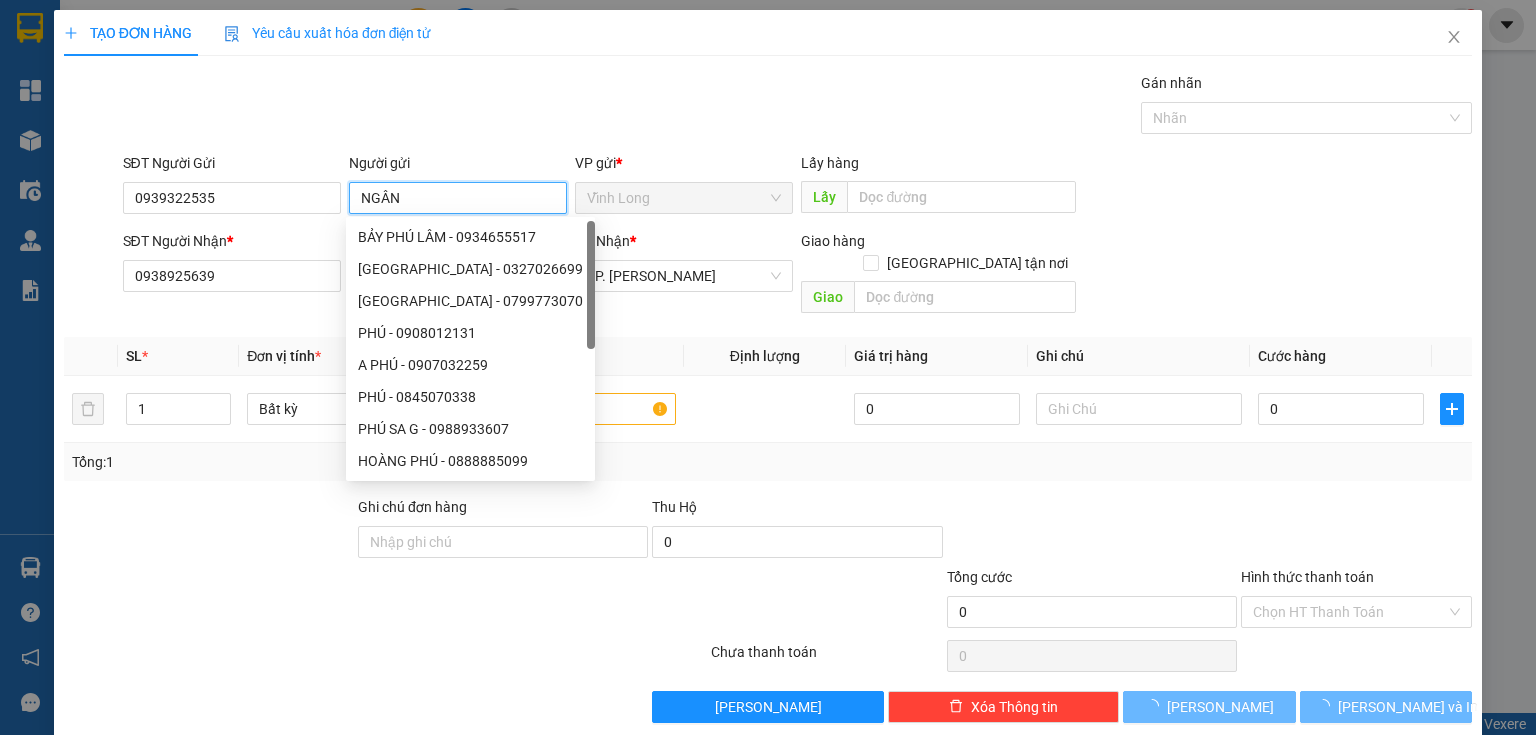 type on "NGÂN" 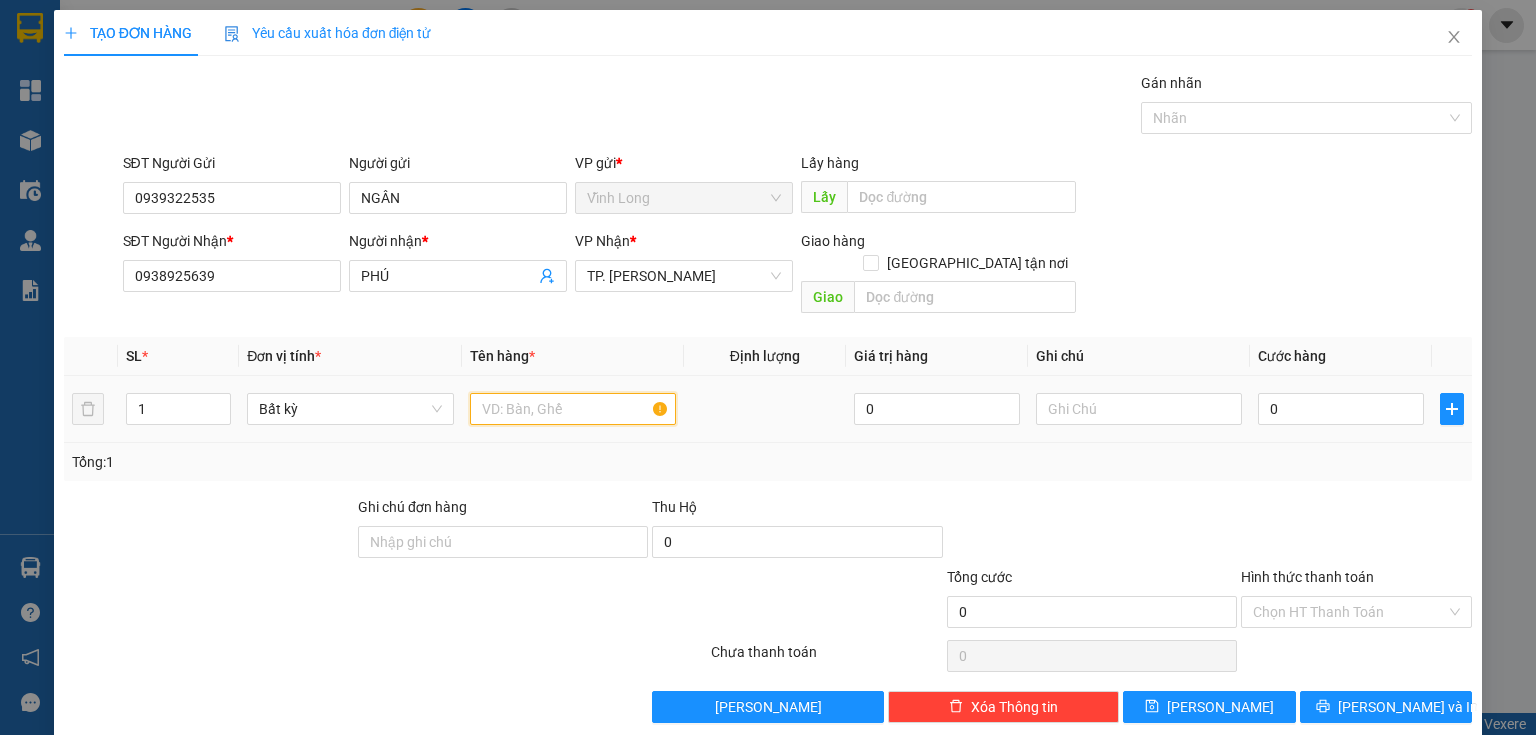 click at bounding box center (573, 409) 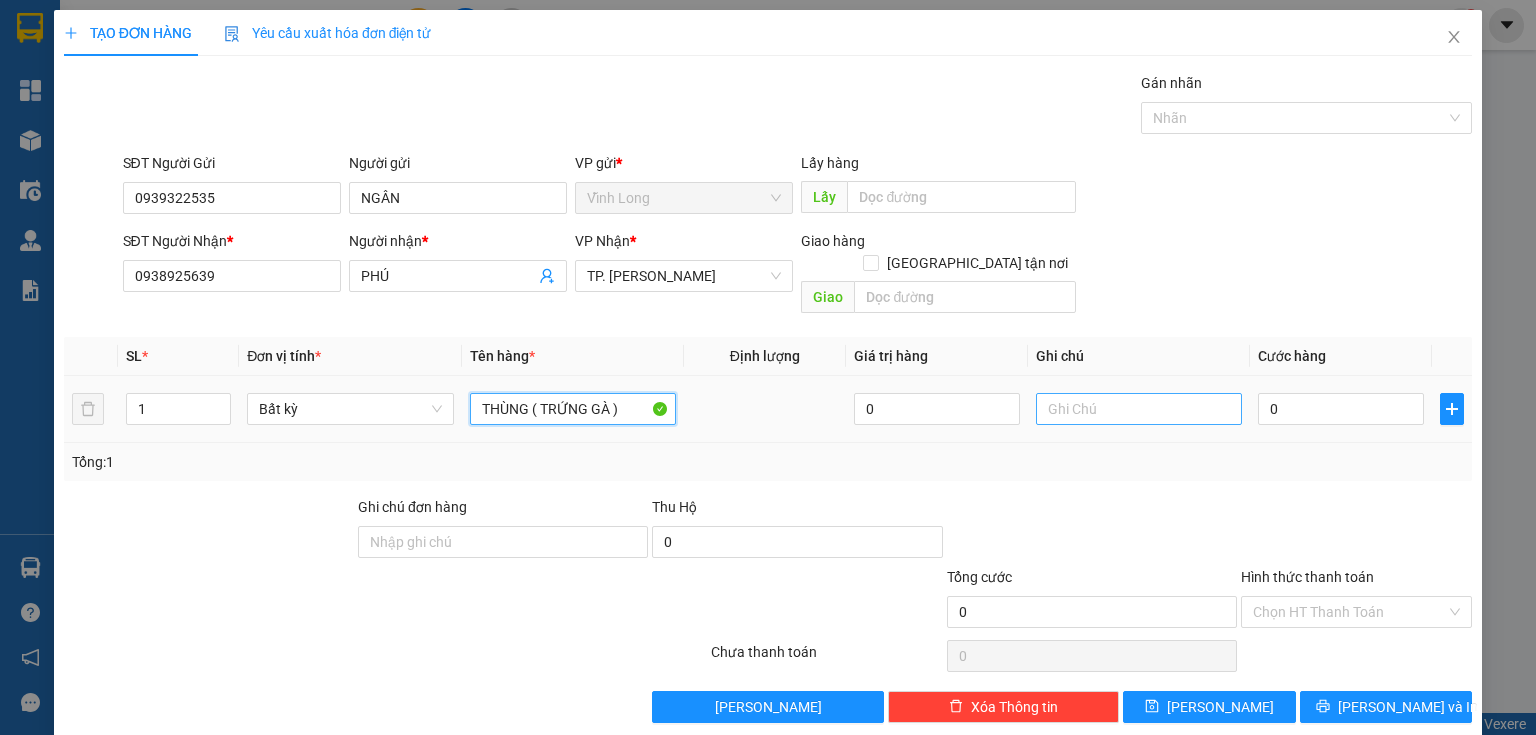 type on "THÙNG ( TRỨNG GÀ )" 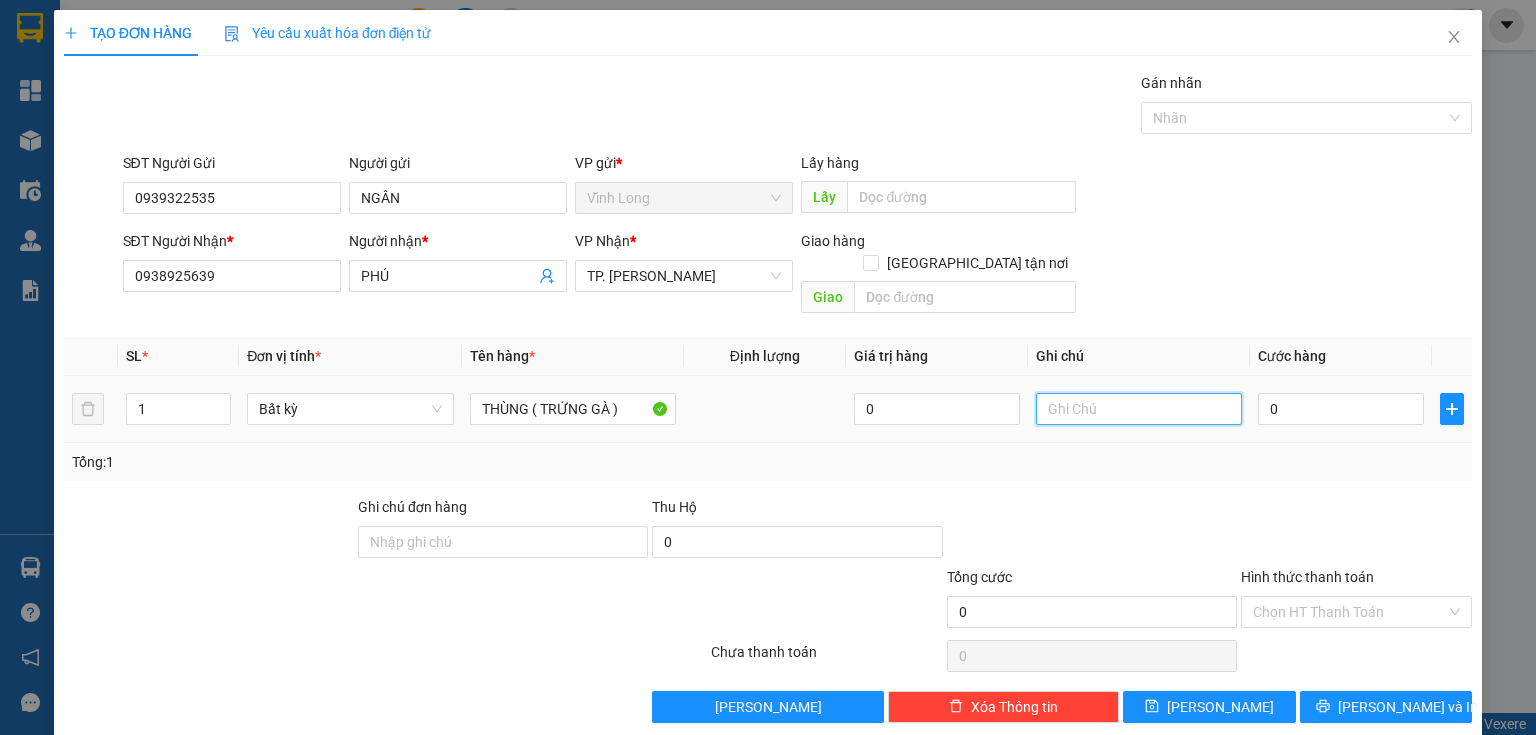 click at bounding box center (1139, 409) 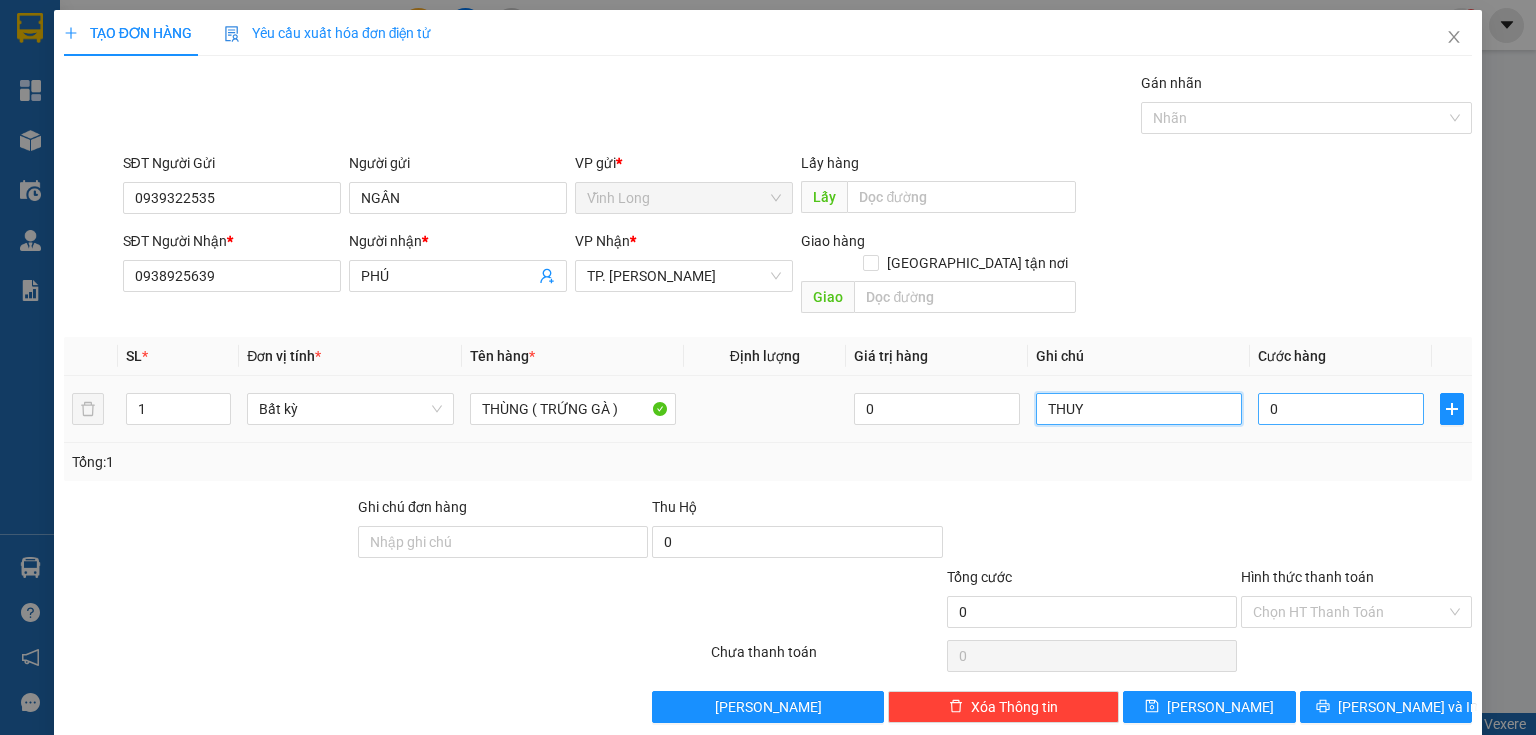 type on "THUY" 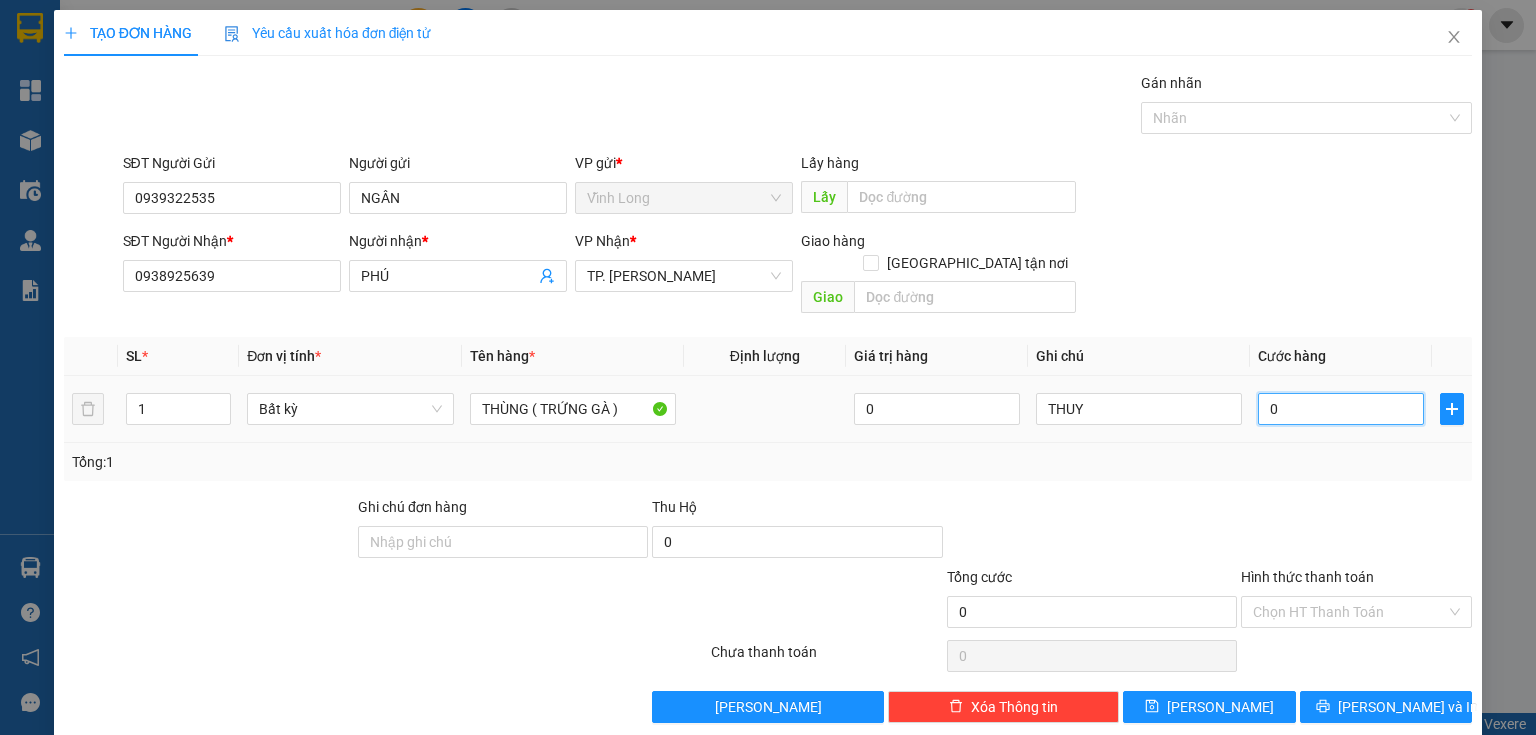 click on "0" at bounding box center [1341, 409] 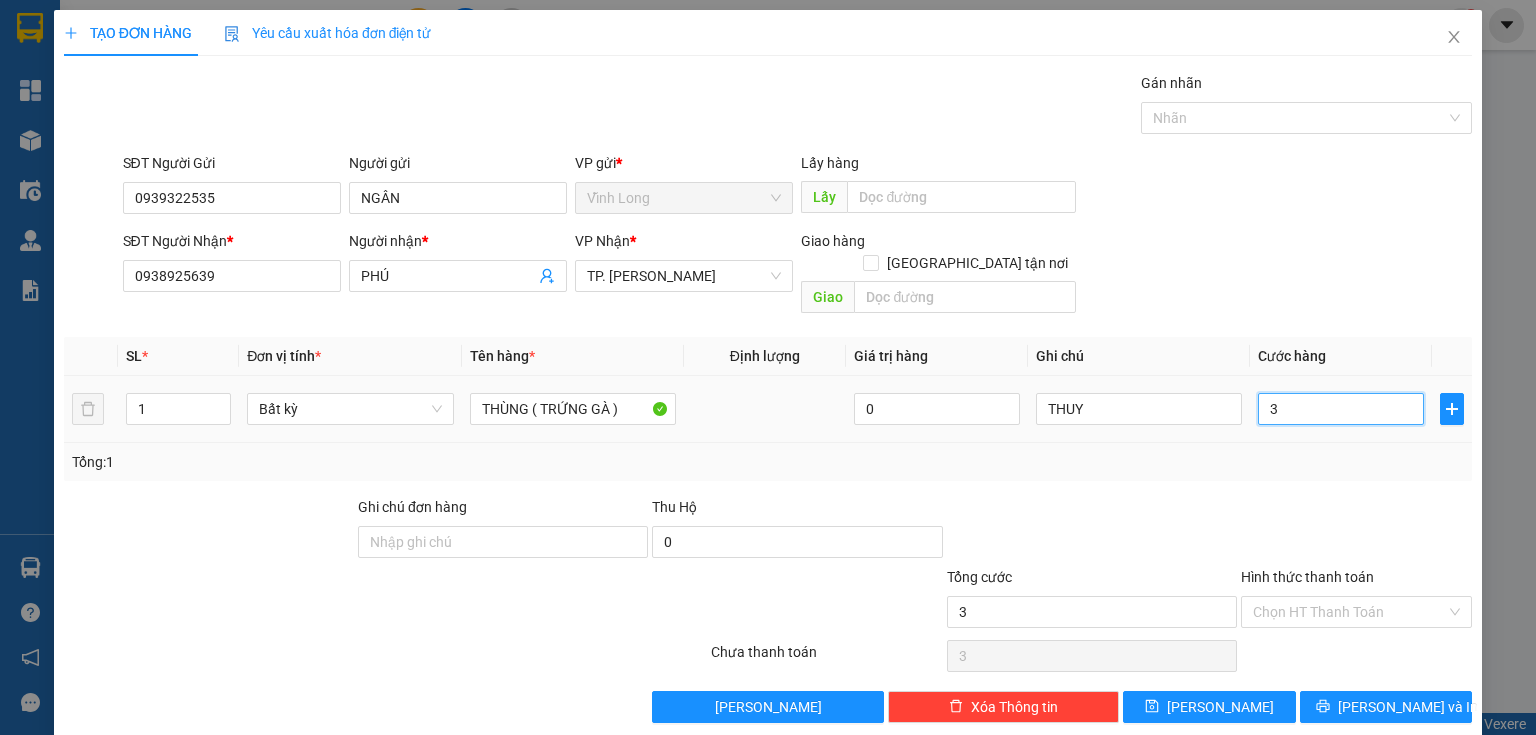 type on "30" 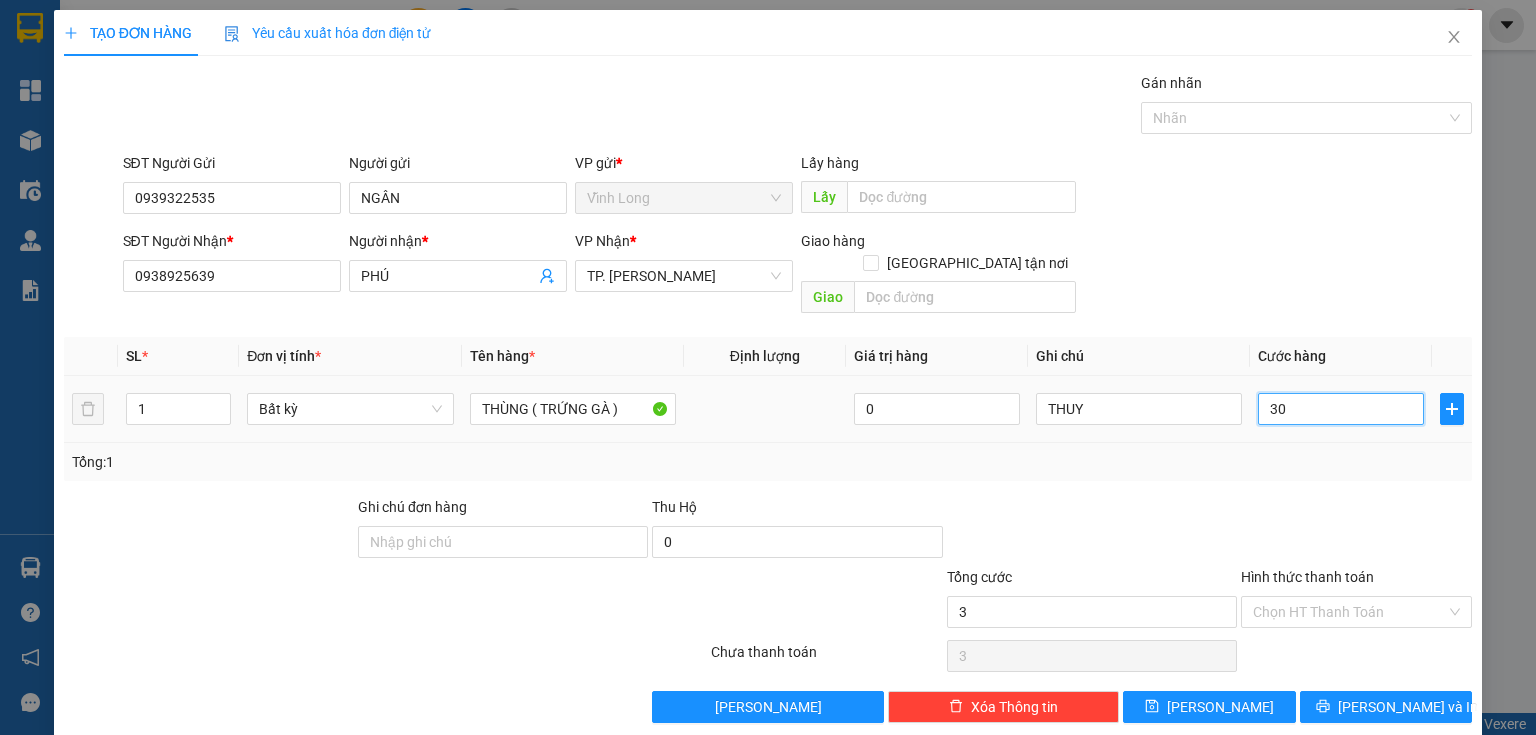 type on "30" 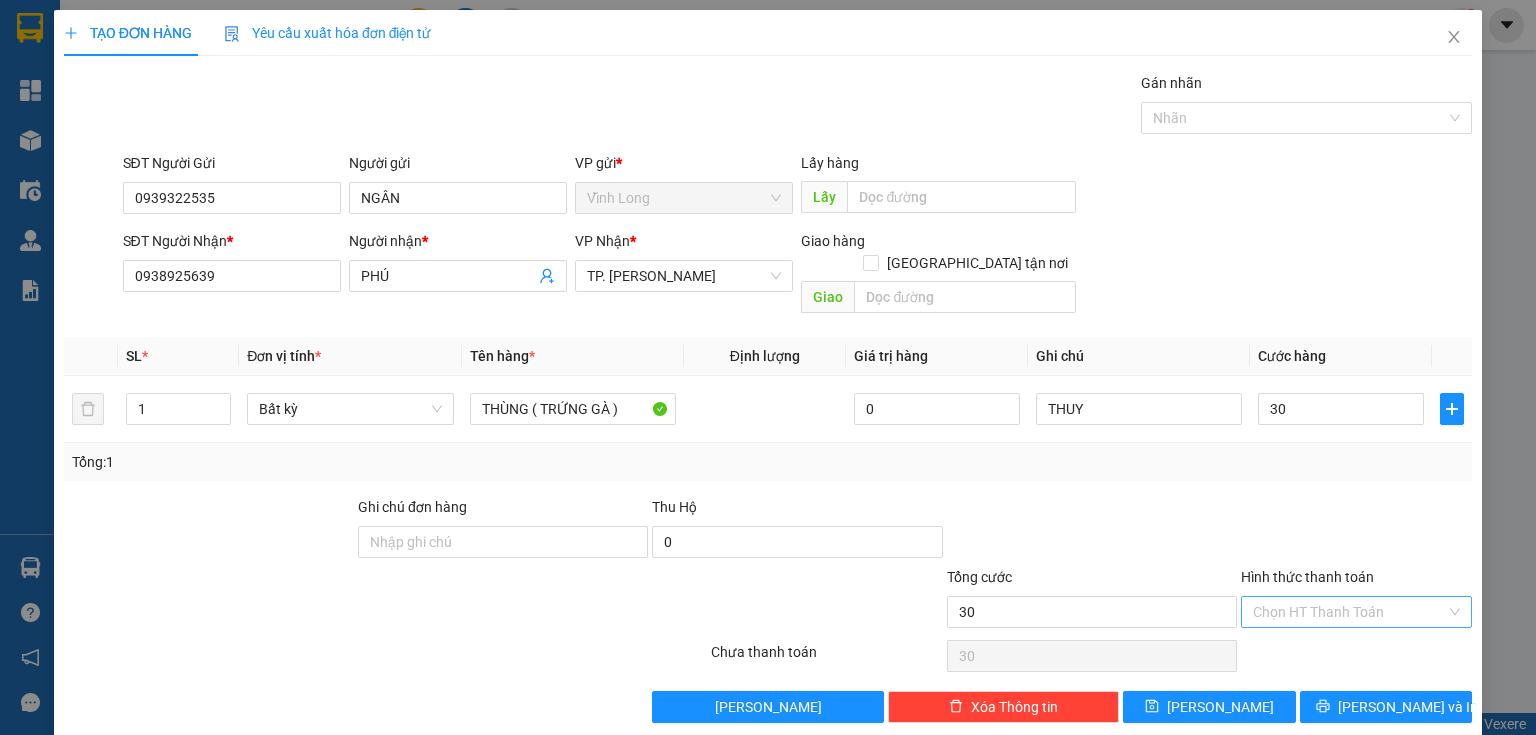 type on "30.000" 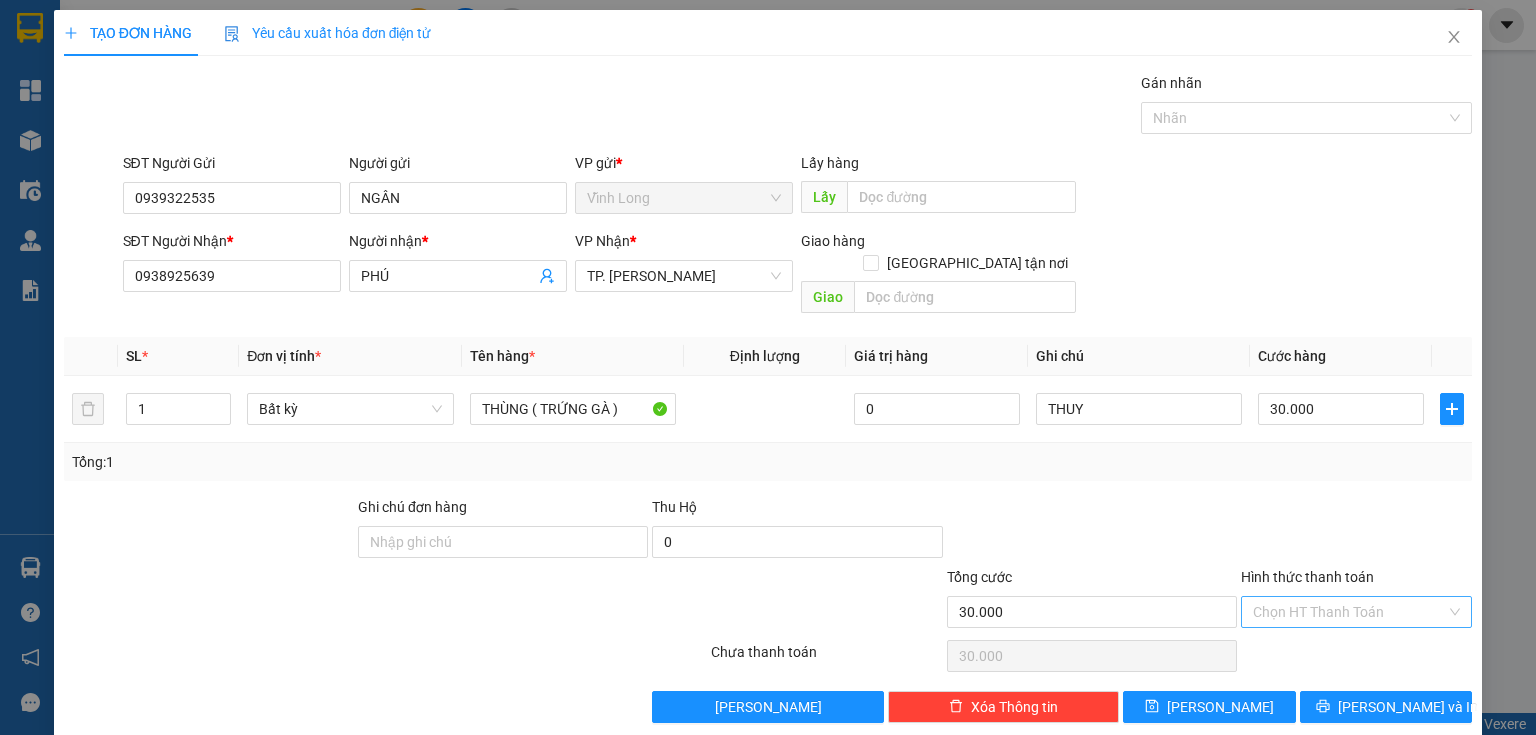 click on "Hình thức thanh toán" at bounding box center (1349, 612) 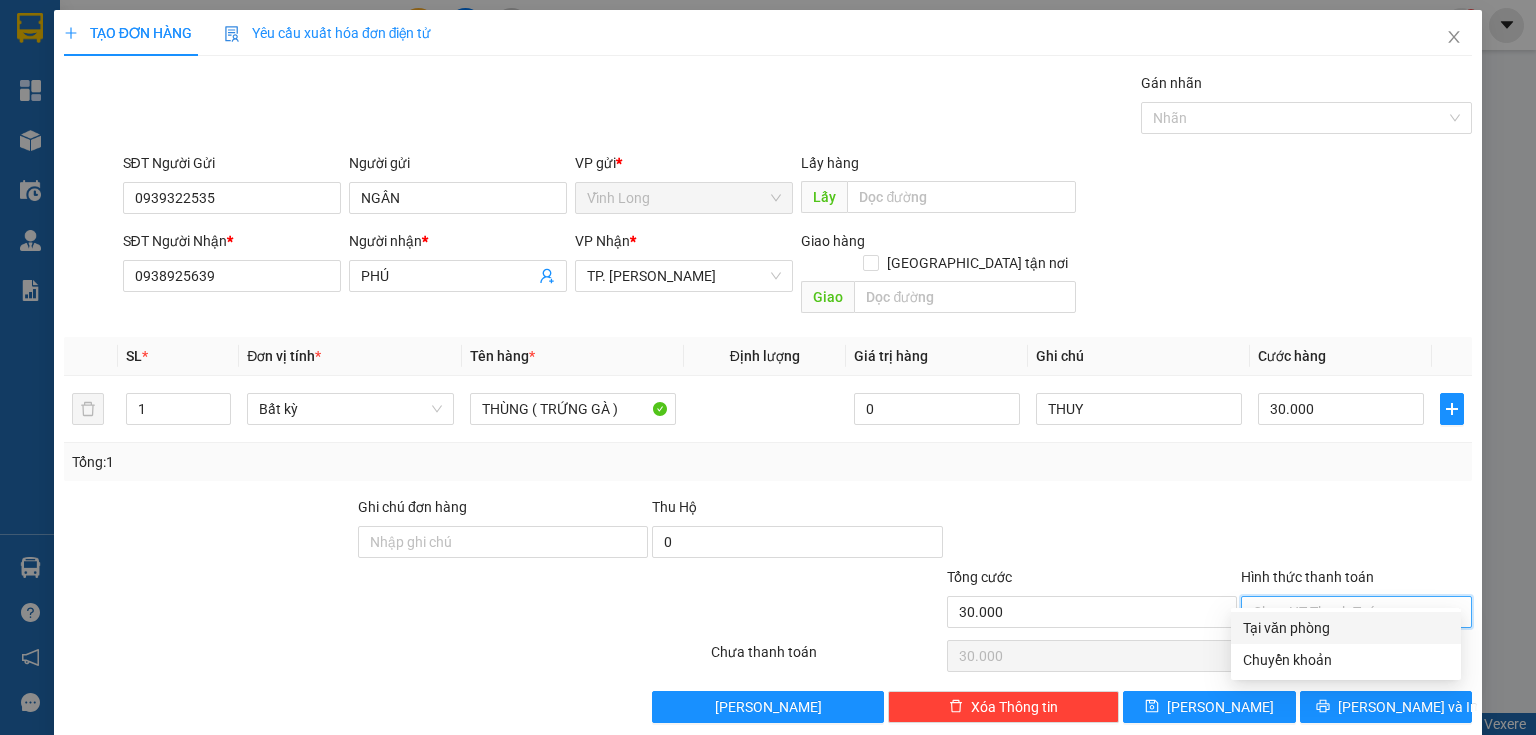 click on "Transit Pickup Surcharge Ids Transit Deliver Surcharge Ids Transit Deliver Surcharge Transit Deliver Surcharge Gói vận chuyển  * Tiêu chuẩn Gán nhãn   Nhãn SĐT Người Gửi 0939322535 Người gửi NGÂN VP gửi  * Vĩnh Long Lấy hàng Lấy SĐT Người Nhận  * 0938925639 Người nhận  * PHÚ VP Nhận  * TP. Hồ Chí Minh Giao hàng Giao tận nơi Giao SL  * Đơn vị tính  * Tên hàng  * Định lượng Giá trị hàng Ghi chú Cước hàng                   1 Bất kỳ THÙNG ( TRỨNG GÀ ) 0 THUY 30.000 Tổng:  1 Ghi chú đơn hàng Thu Hộ 0 Tổng cước 30.000 Hình thức thanh toán Chọn HT Thanh Toán Số tiền thu trước 0 Chưa thanh toán 30.000 Chọn HT Thanh Toán Lưu nháp Xóa Thông tin Lưu Lưu và In Tại văn phòng Chuyển khoản Tại văn phòng Chuyển khoản" at bounding box center (768, 397) 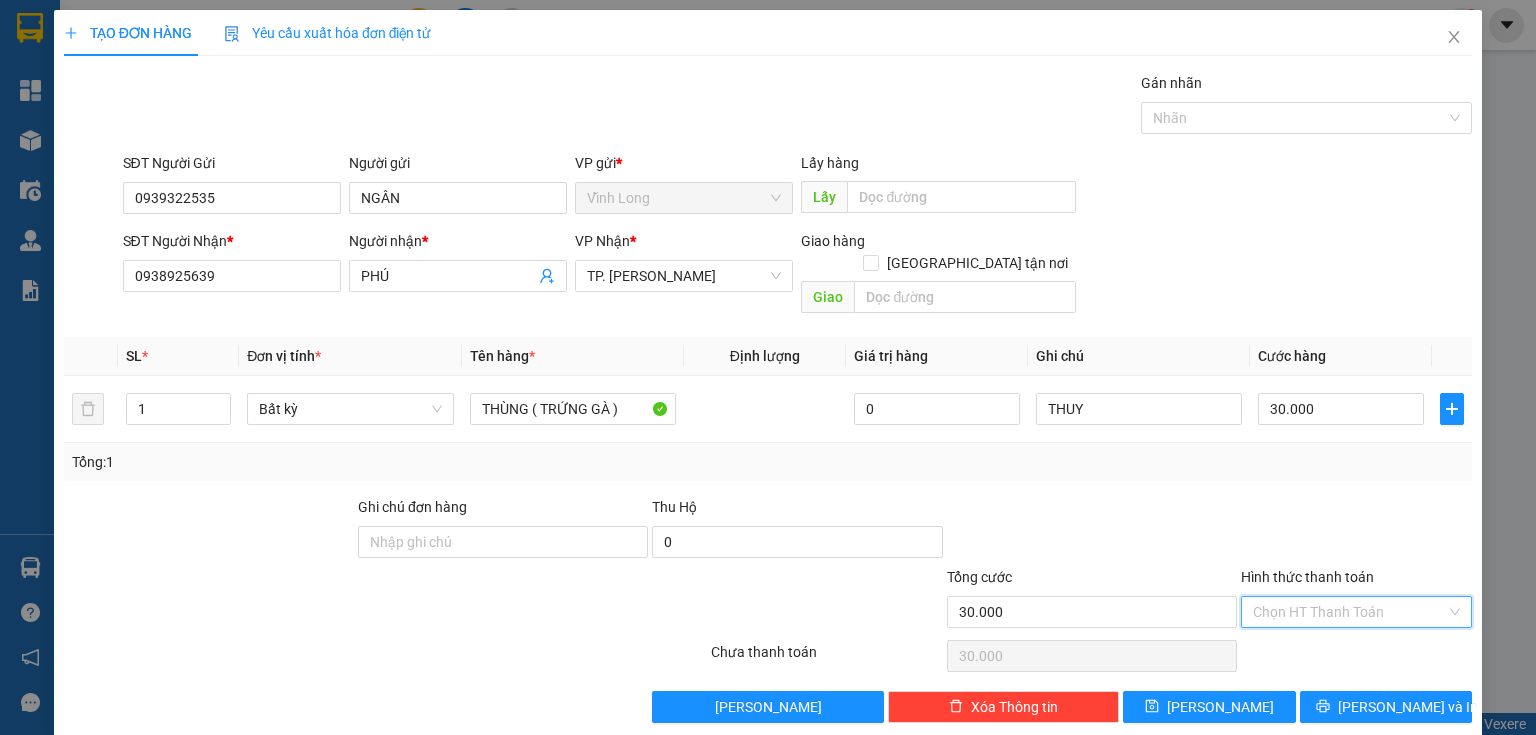 click on "Hình thức thanh toán" at bounding box center [1349, 612] 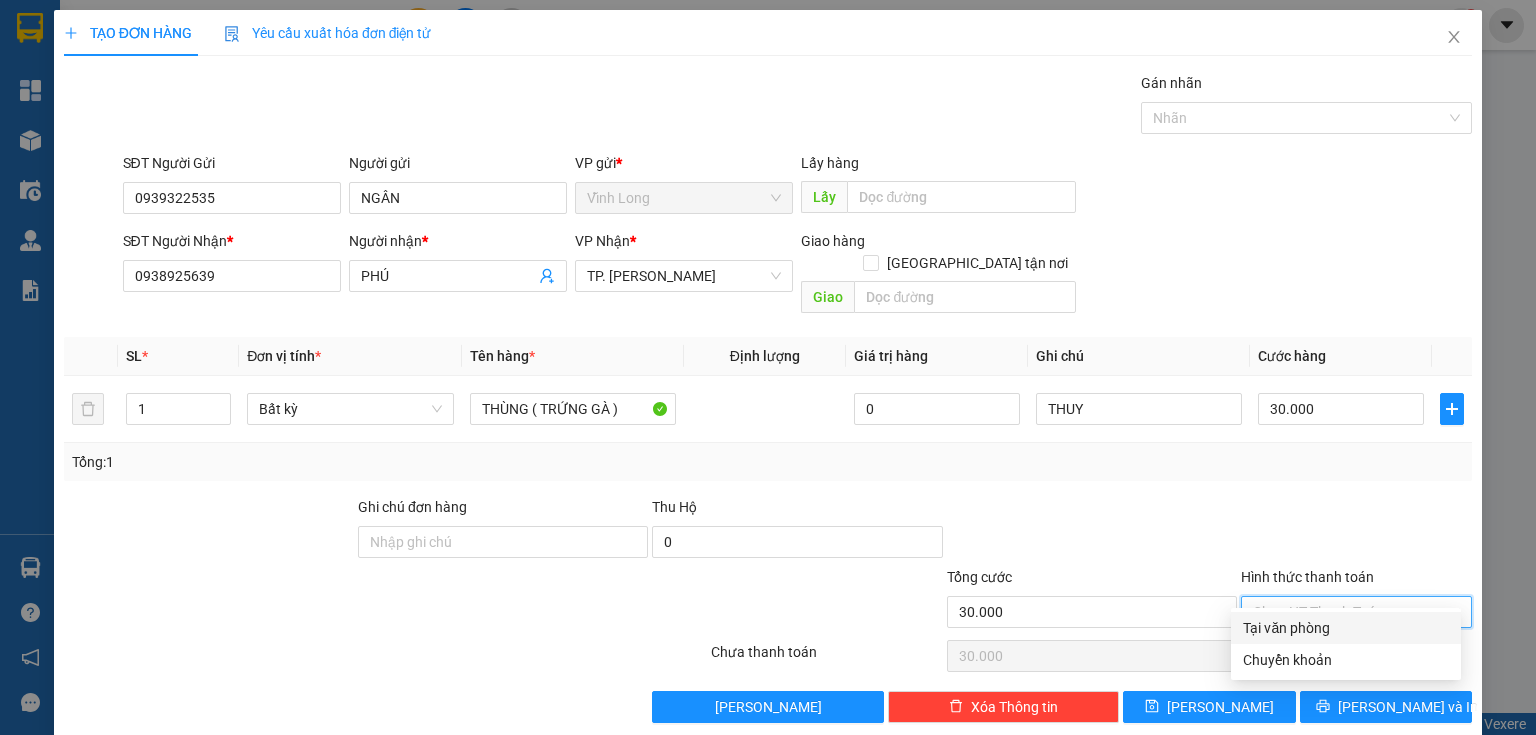 click on "Tại văn phòng" at bounding box center [1346, 628] 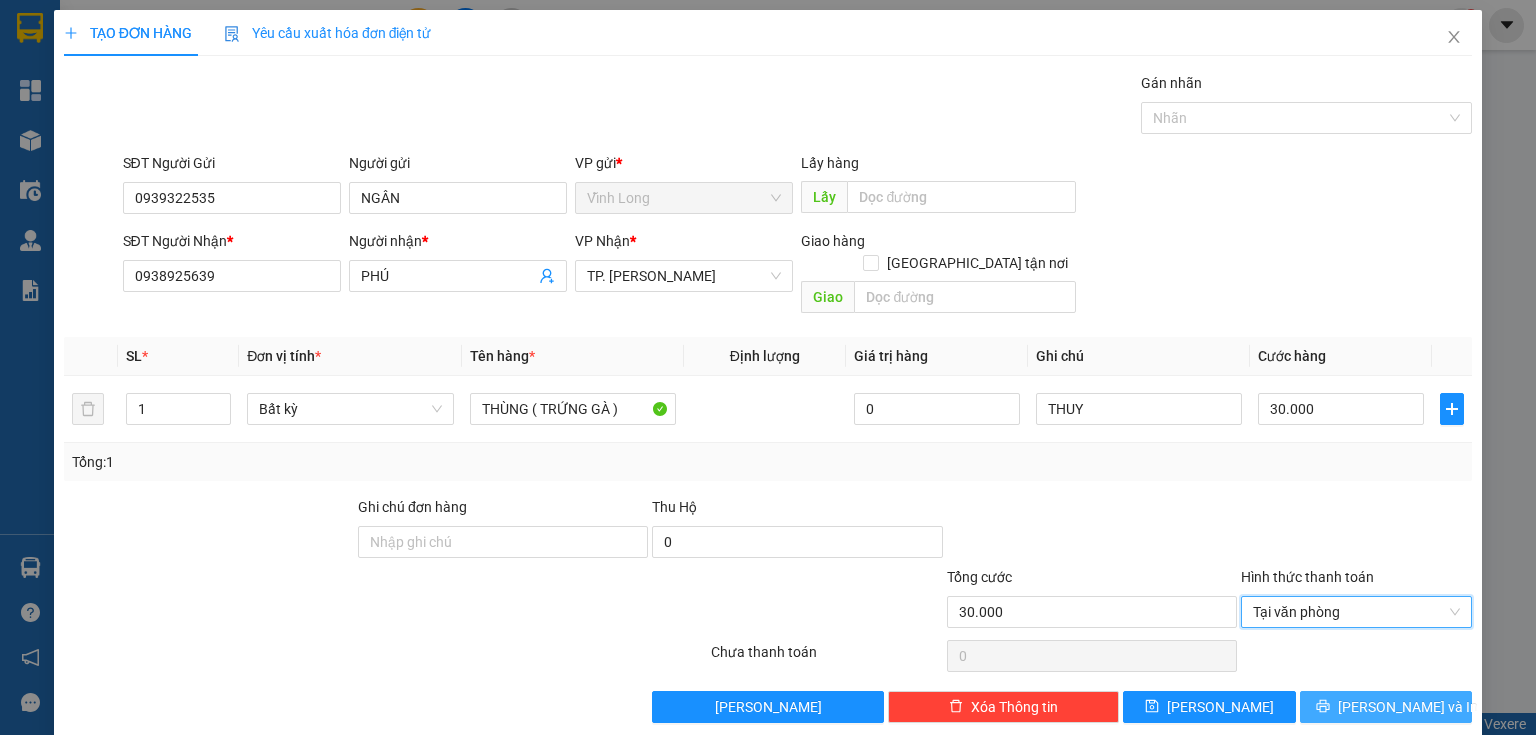 click on "Lưu và In" at bounding box center [1408, 707] 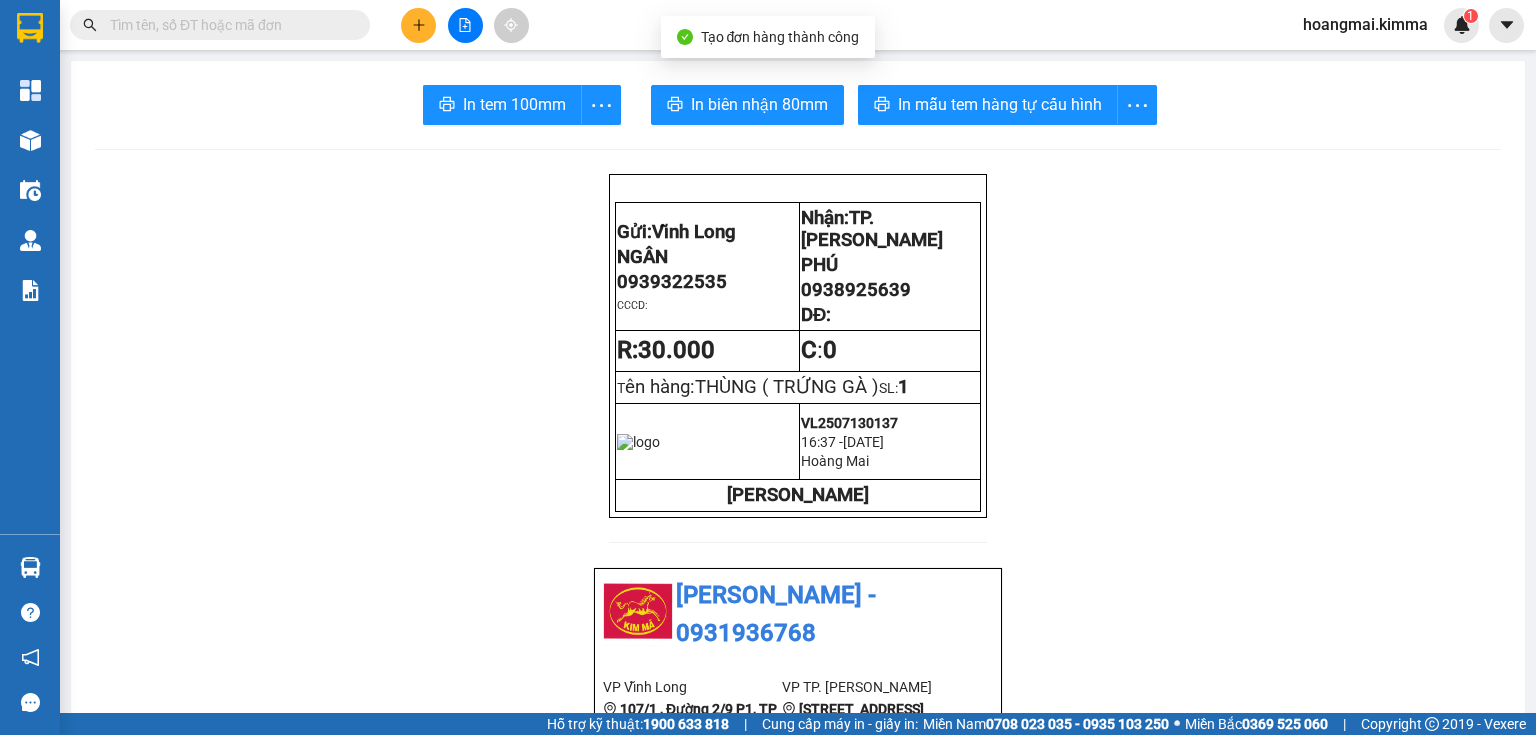 click on "In tem 100mm
In biên nhận 80mm  In mẫu tem hàng tự cấu hình
Gửi:  Vĩnh Long
NGÂN
0939322535
CCCD:
Nhận:  TP. Hồ Chí Minh
PHÚ
0938925639
DĐ:
R:  30.000
C :  0
T ên hàng:  THÙNG ( TRỨNG GÀ )           SL:  1
VL2507130137
16:37 -  13-07-2025
Hoàng Mai
KIM MÃ
KIM MÃ - 0931936768 VP Vĩnh Long   107/1 , Đường 2/9 P1, TP Vĩnh Long   02703828818 VP TP. Hồ Chí Minh   296A Trần Phú ,P8 , Quận 5   0931936768 Biên nhận Hàng Hoá Mã đơn:   VL2507130137 In ngày:  13/07/2025   16:37 Gửi :   NGÂN  - 0939322535 VP Vĩnh Long Nhận :   PHÚ  - 0938925639 VP TP. Hồ Chí Minh Ghi chú:  THUY   Tên (giá trị hàng) SL Cước món hàng Bất kỳ - THÙNG ( TRỨNG GÀ )   (0) 1 30.000 Tổng cộng 1 30.000 Loading... Thu rồi : 30.000 VND Tổng phải thu : 0 VND Khách hàng Quy định nhận/gửi hàng : Gửi:    Vĩnh Long NGÂN  0939322535" at bounding box center (798, 1087) 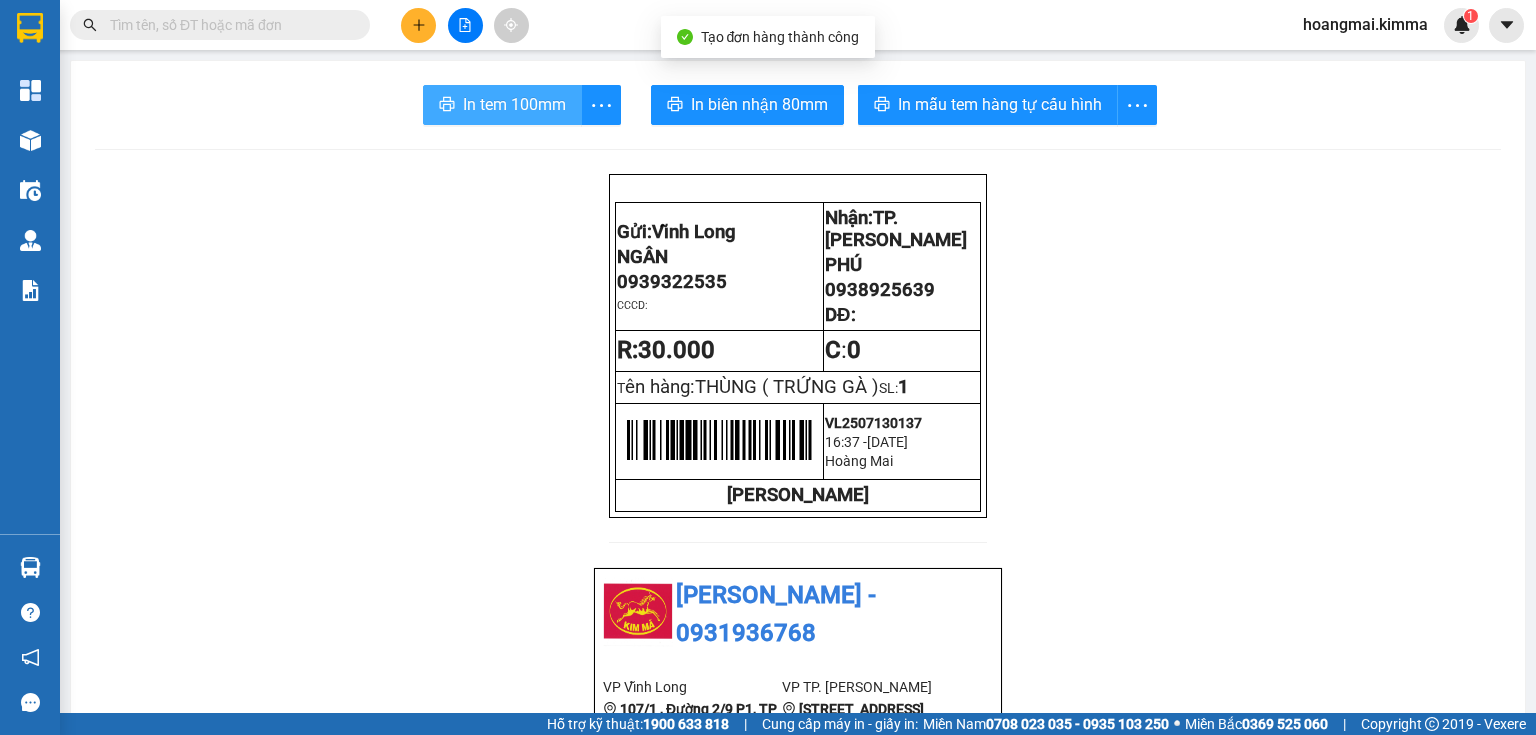 click on "In tem 100mm" at bounding box center (514, 104) 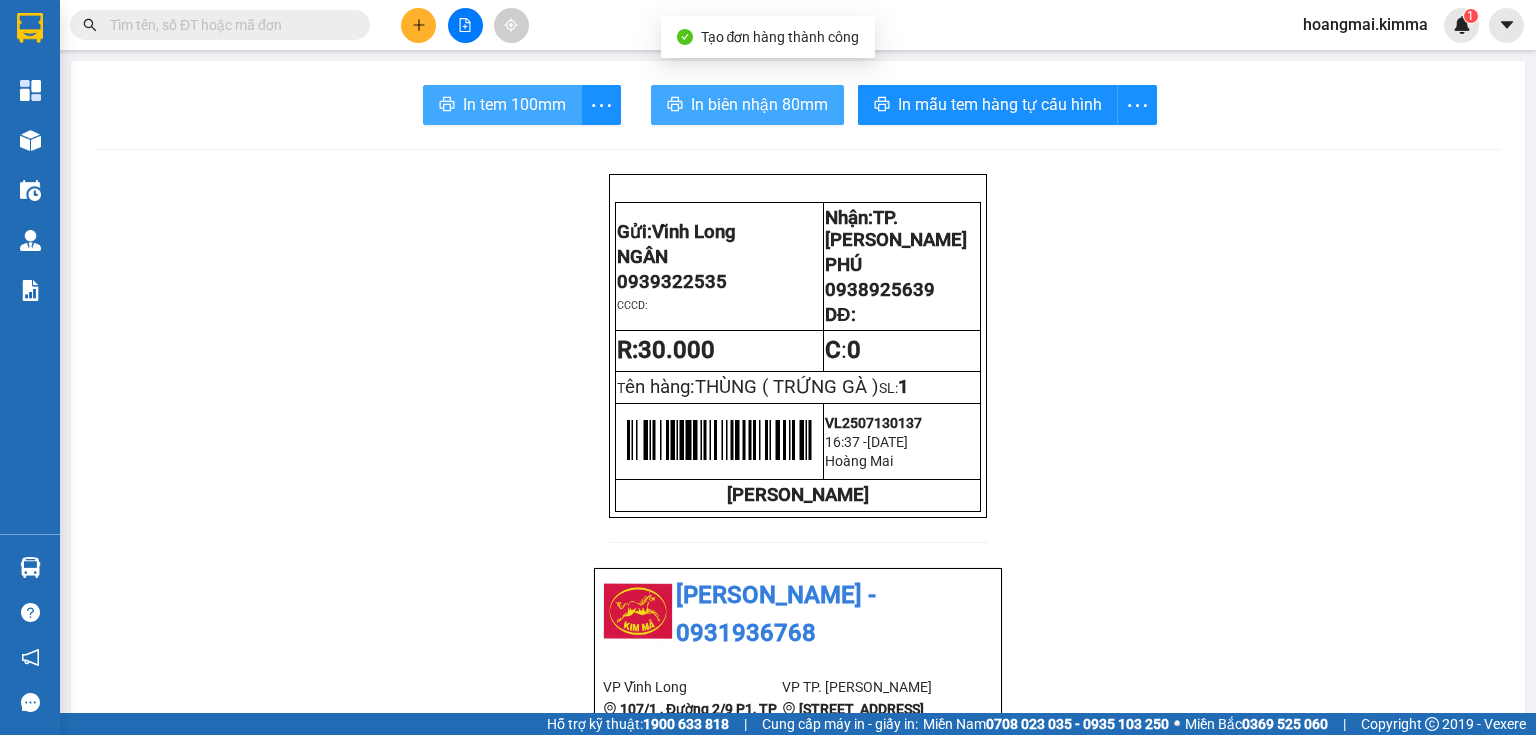 scroll, scrollTop: 0, scrollLeft: 0, axis: both 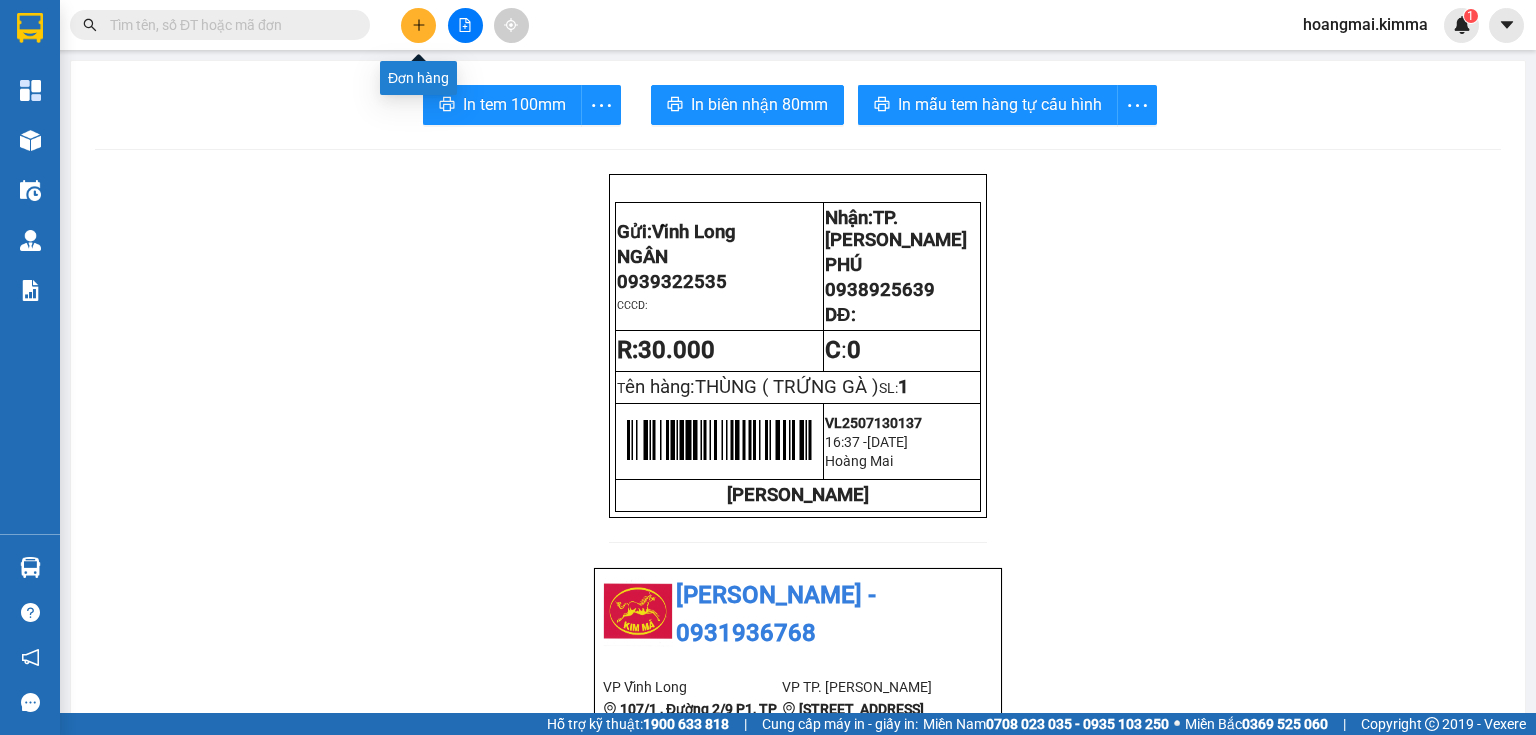 click at bounding box center [418, 25] 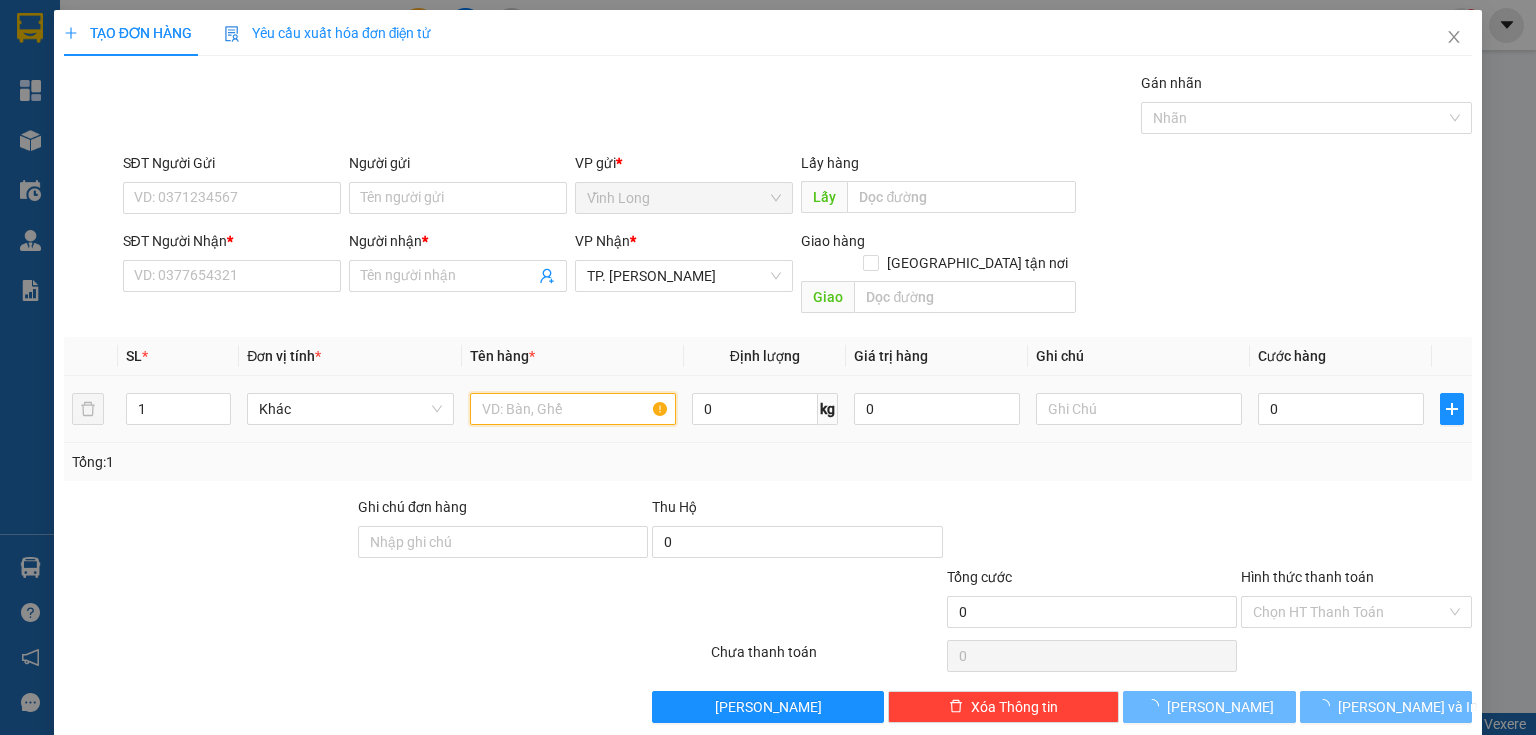 click at bounding box center (573, 409) 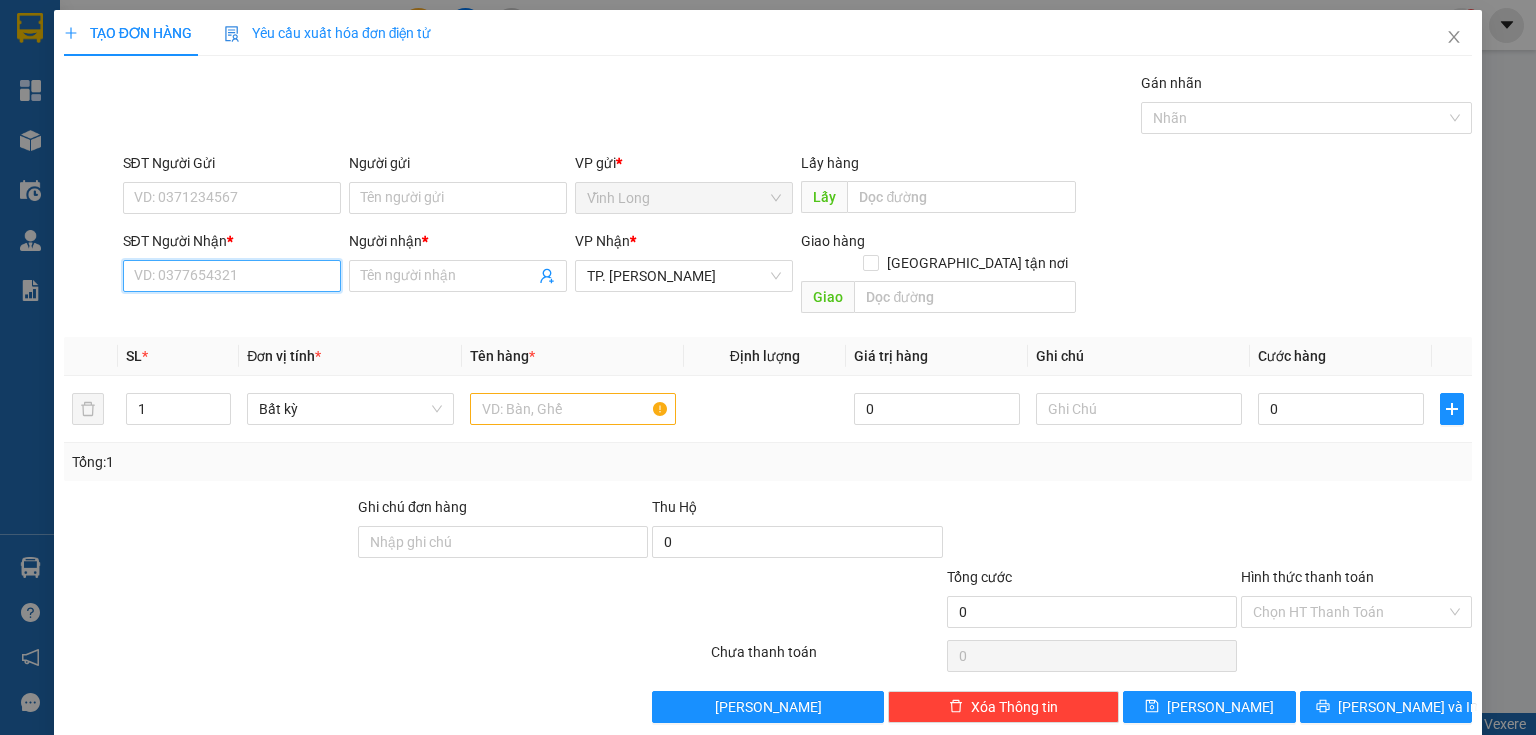 click on "SĐT Người Nhận  *" at bounding box center (232, 276) 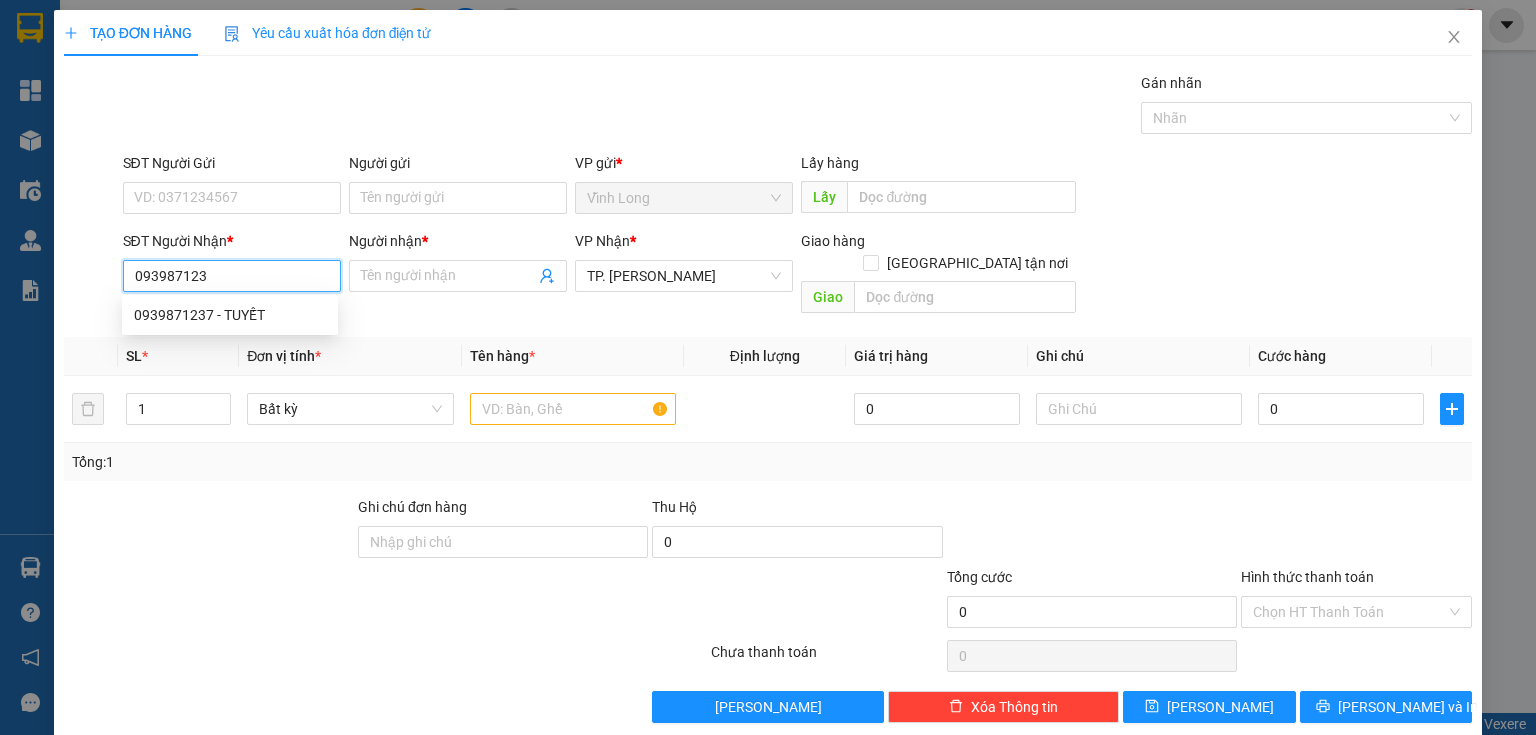 type on "0939871237" 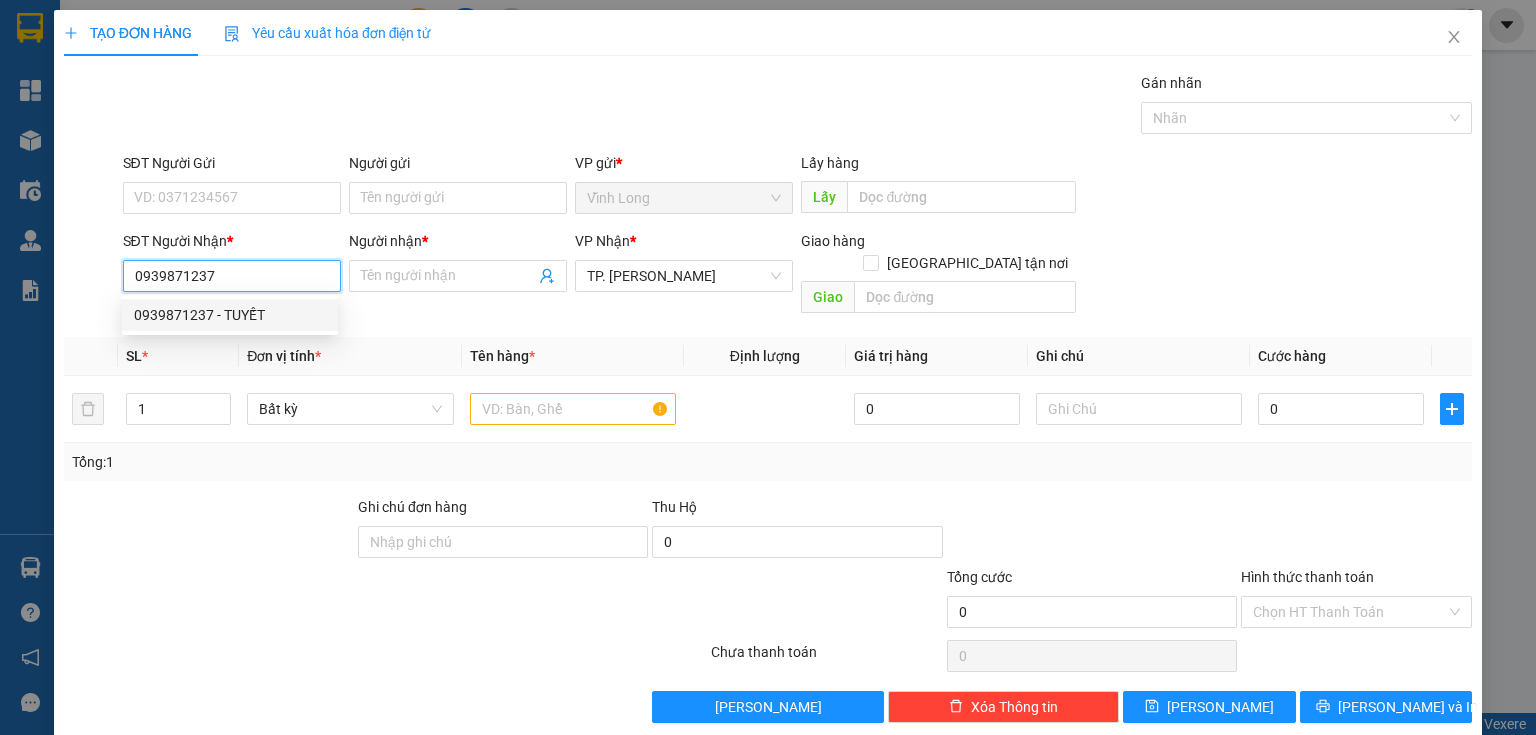 click on "0939871237 - TUYẾT" at bounding box center [230, 315] 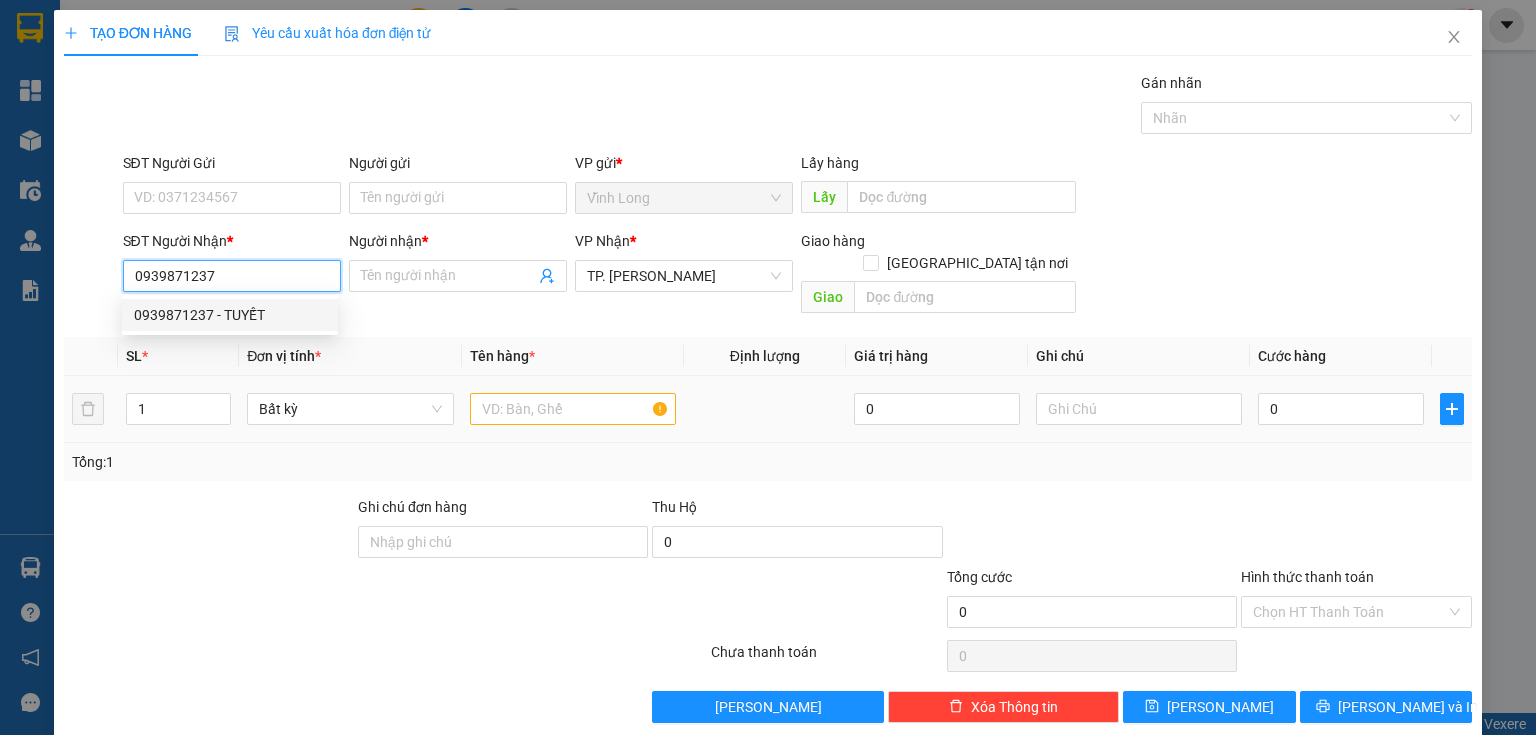type on "TUYẾT" 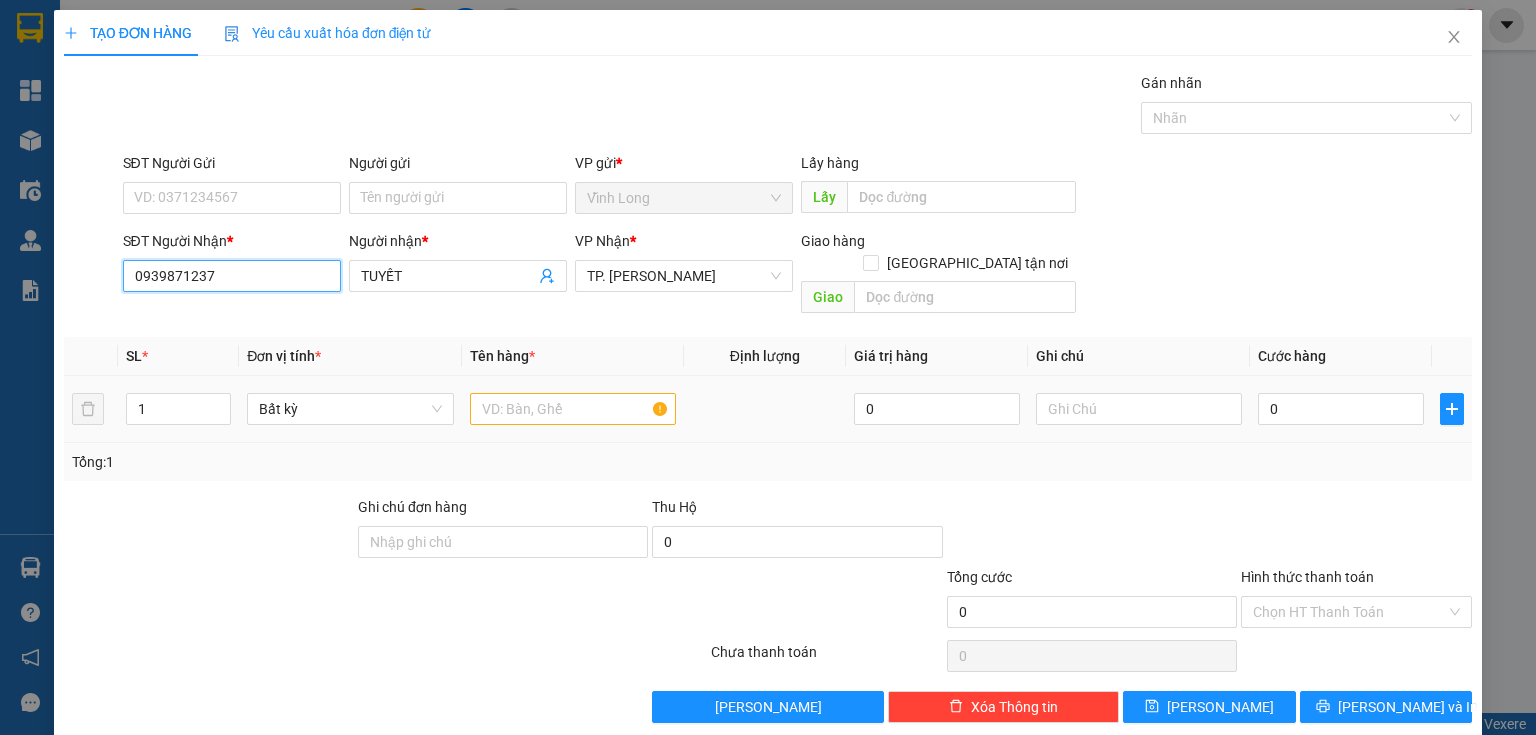 type on "0939871237" 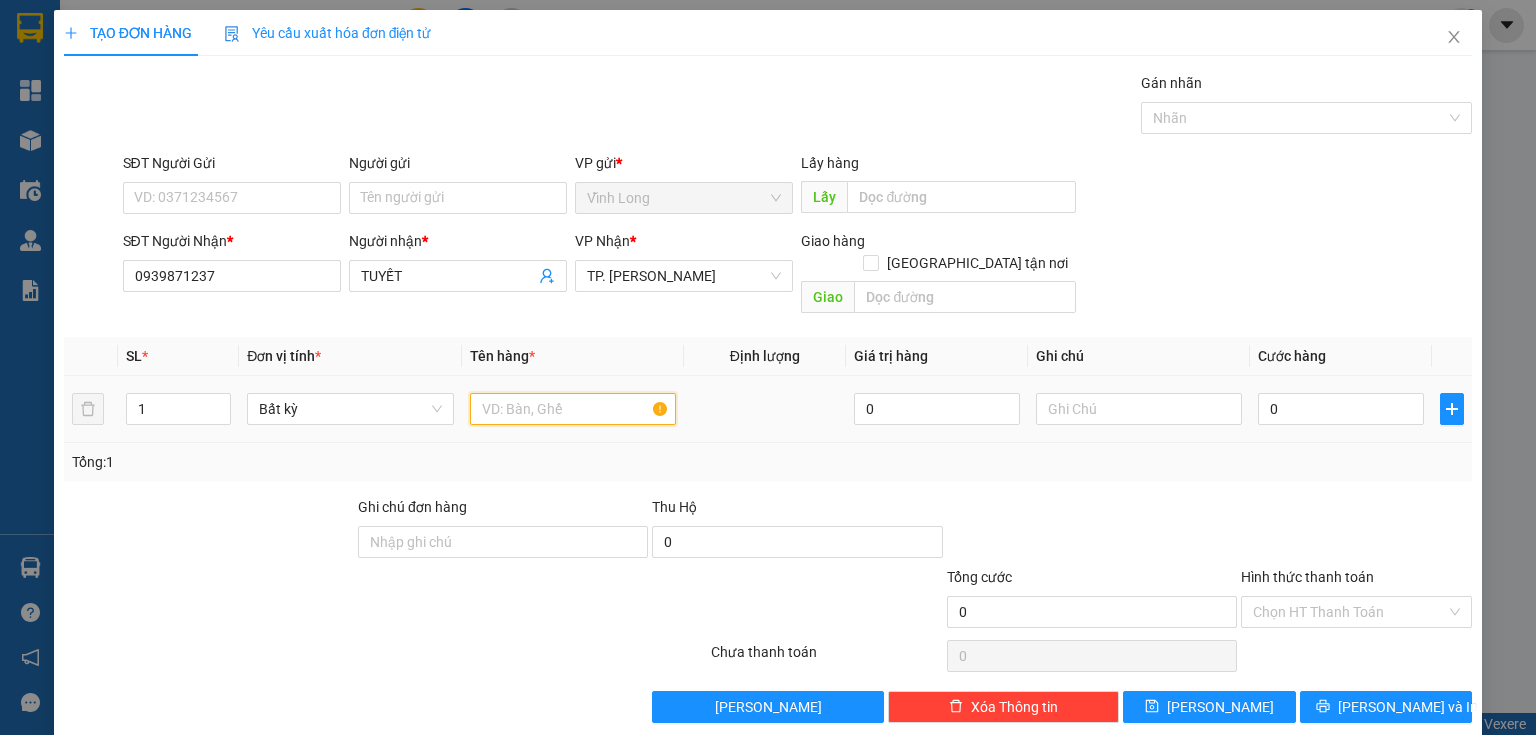 click at bounding box center [573, 409] 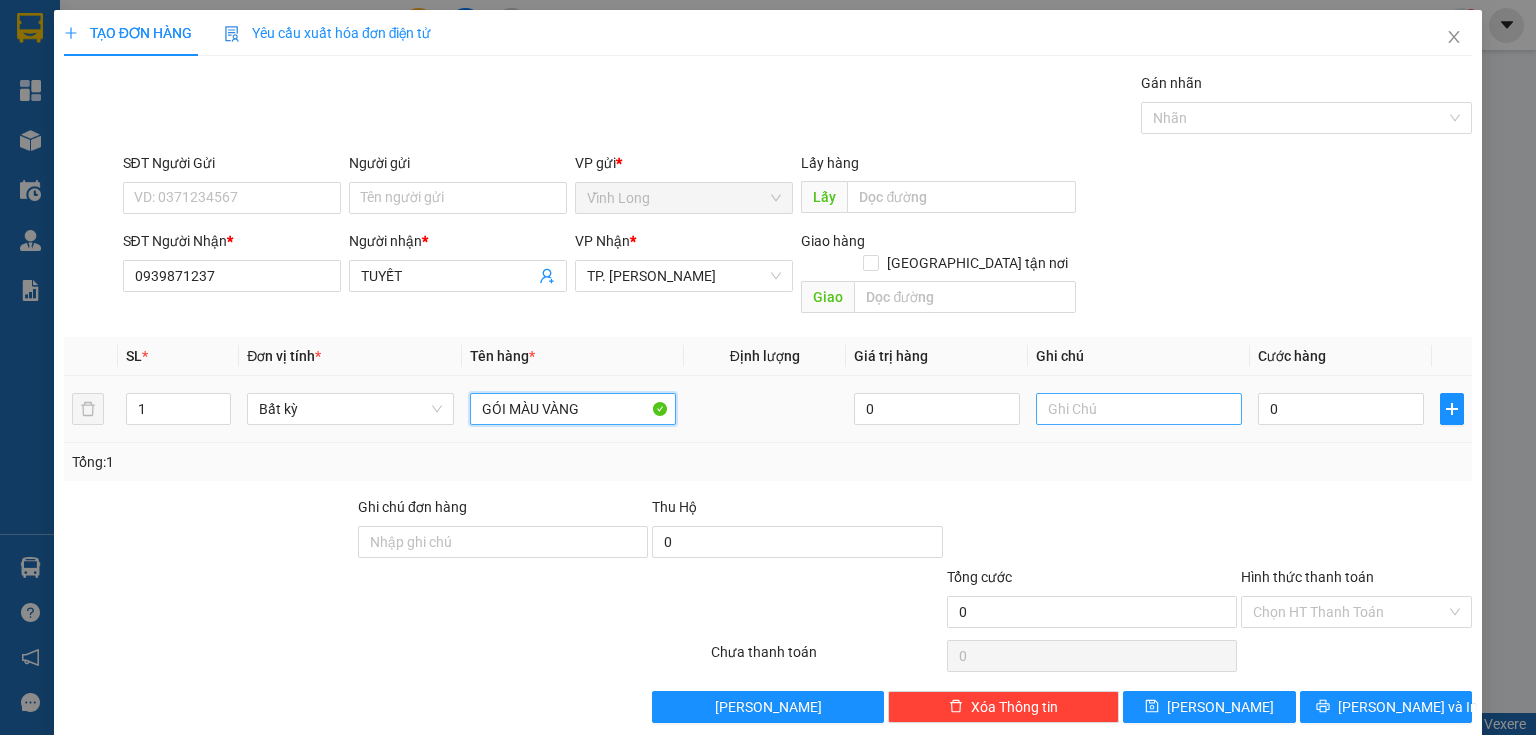 type on "GÓI MÀU VÀNG" 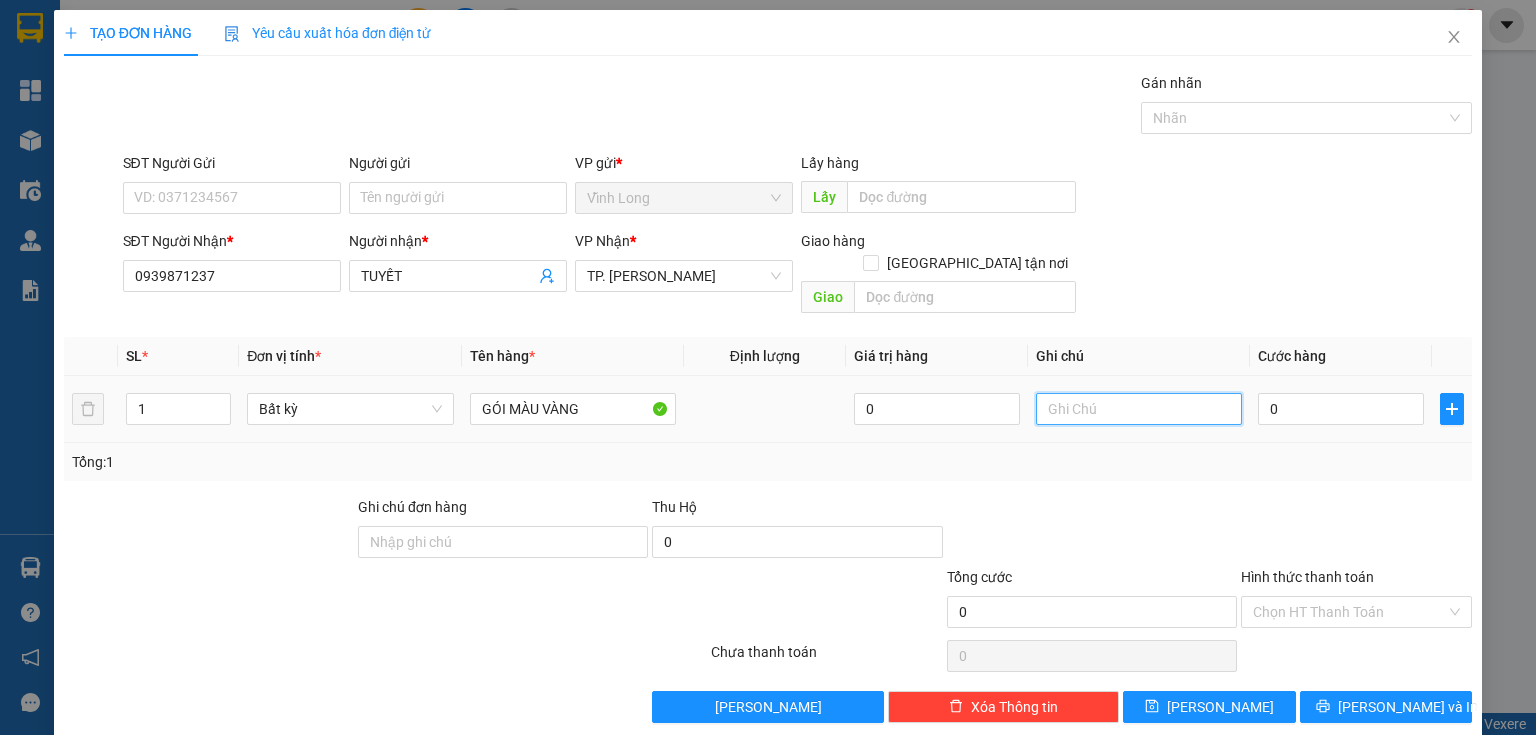 click at bounding box center (1139, 409) 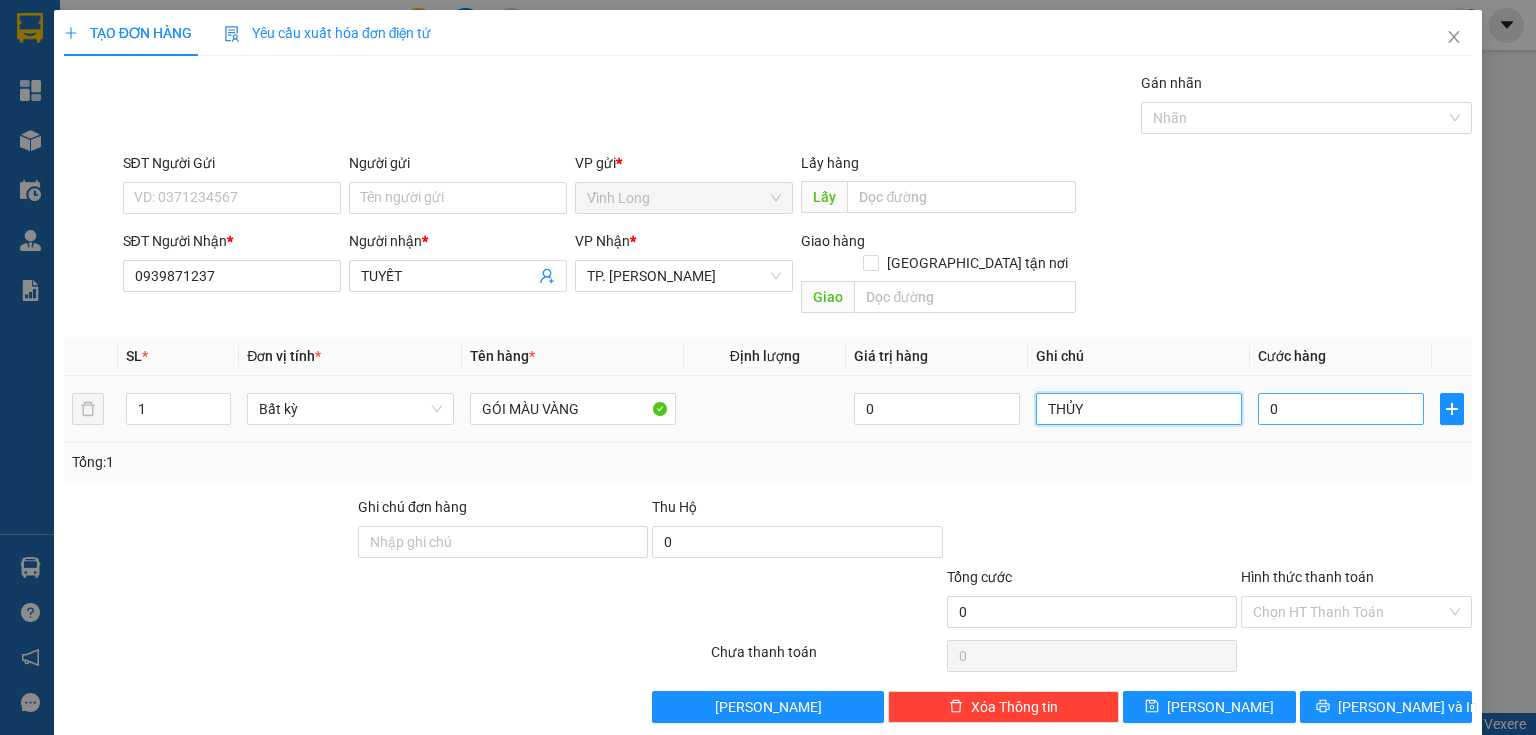 type on "THỦY" 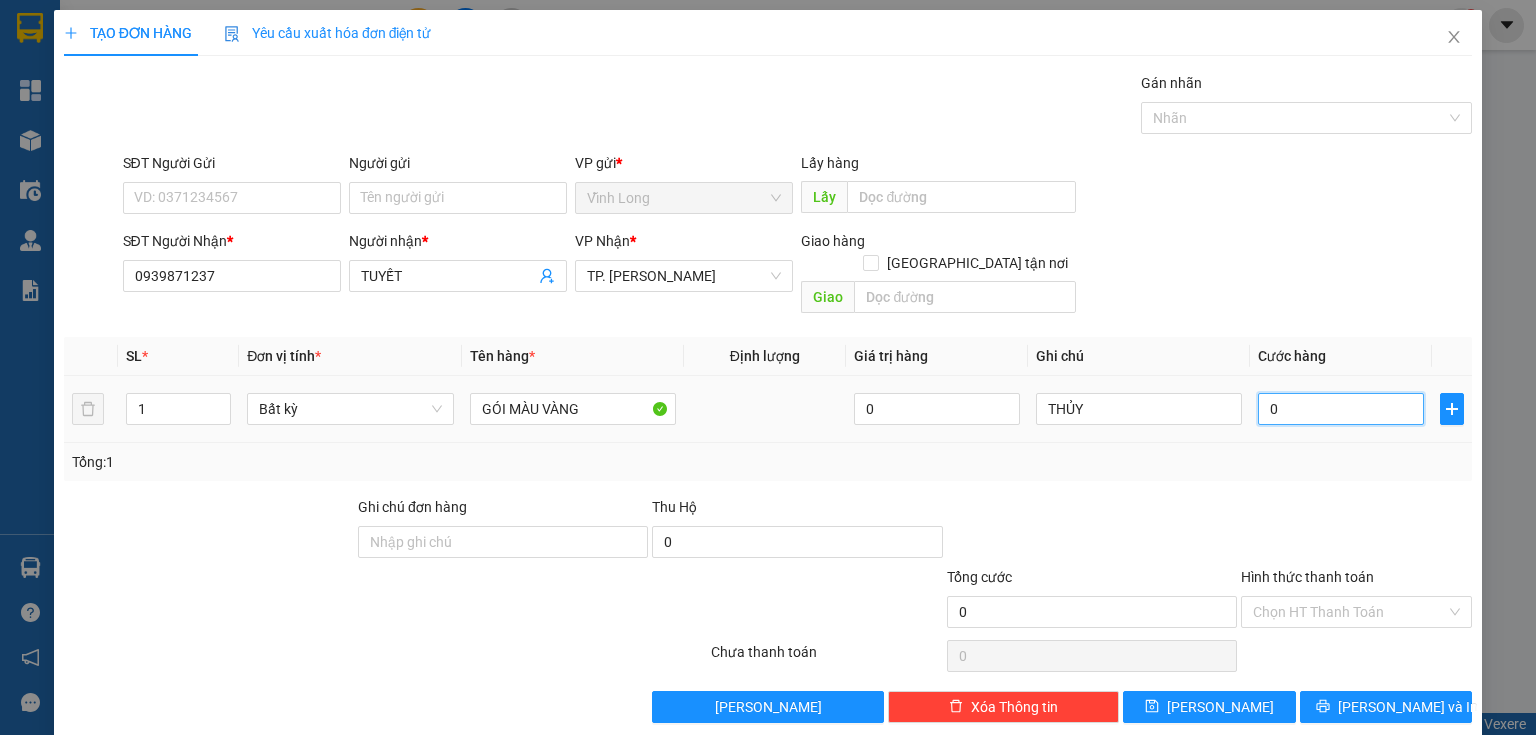click on "0" at bounding box center (1341, 409) 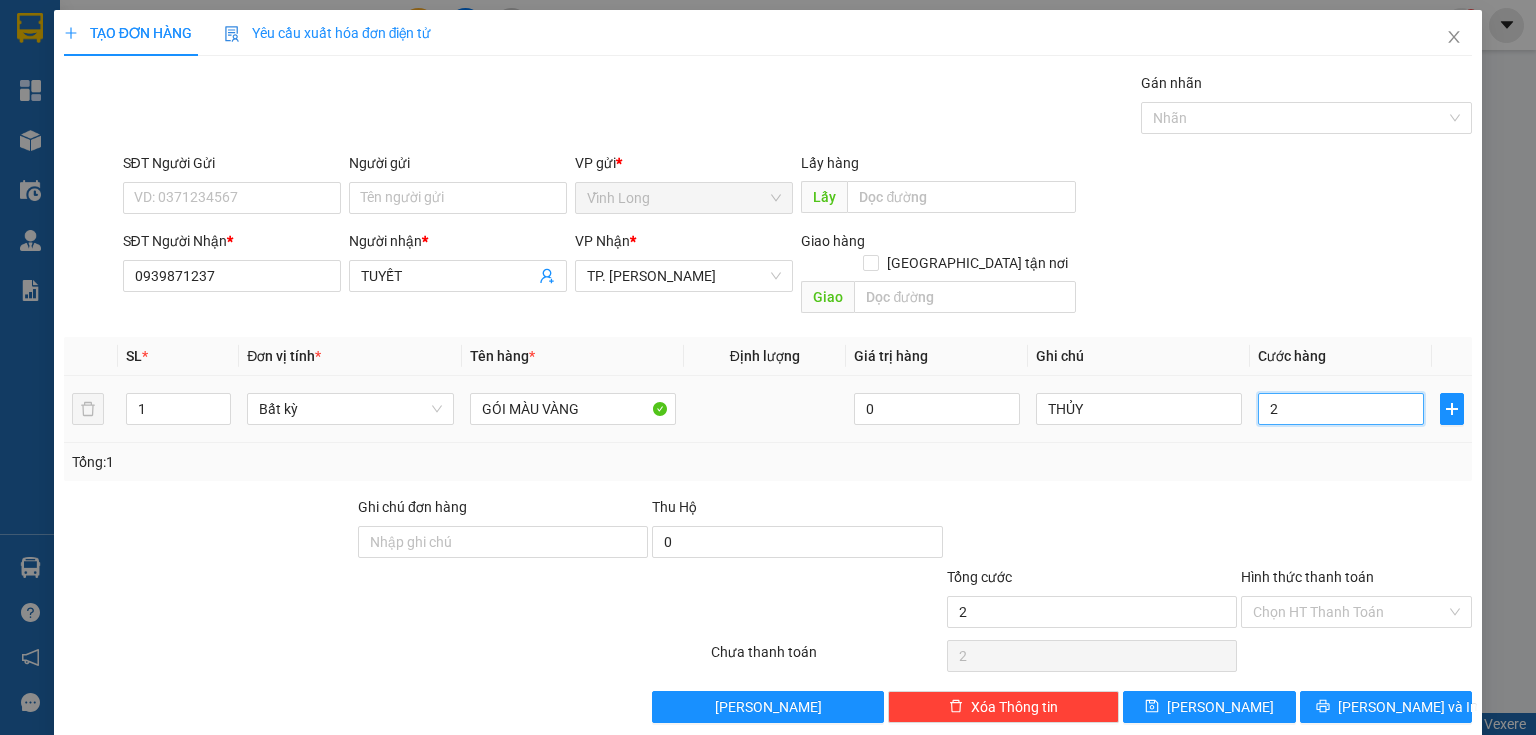 type on "20" 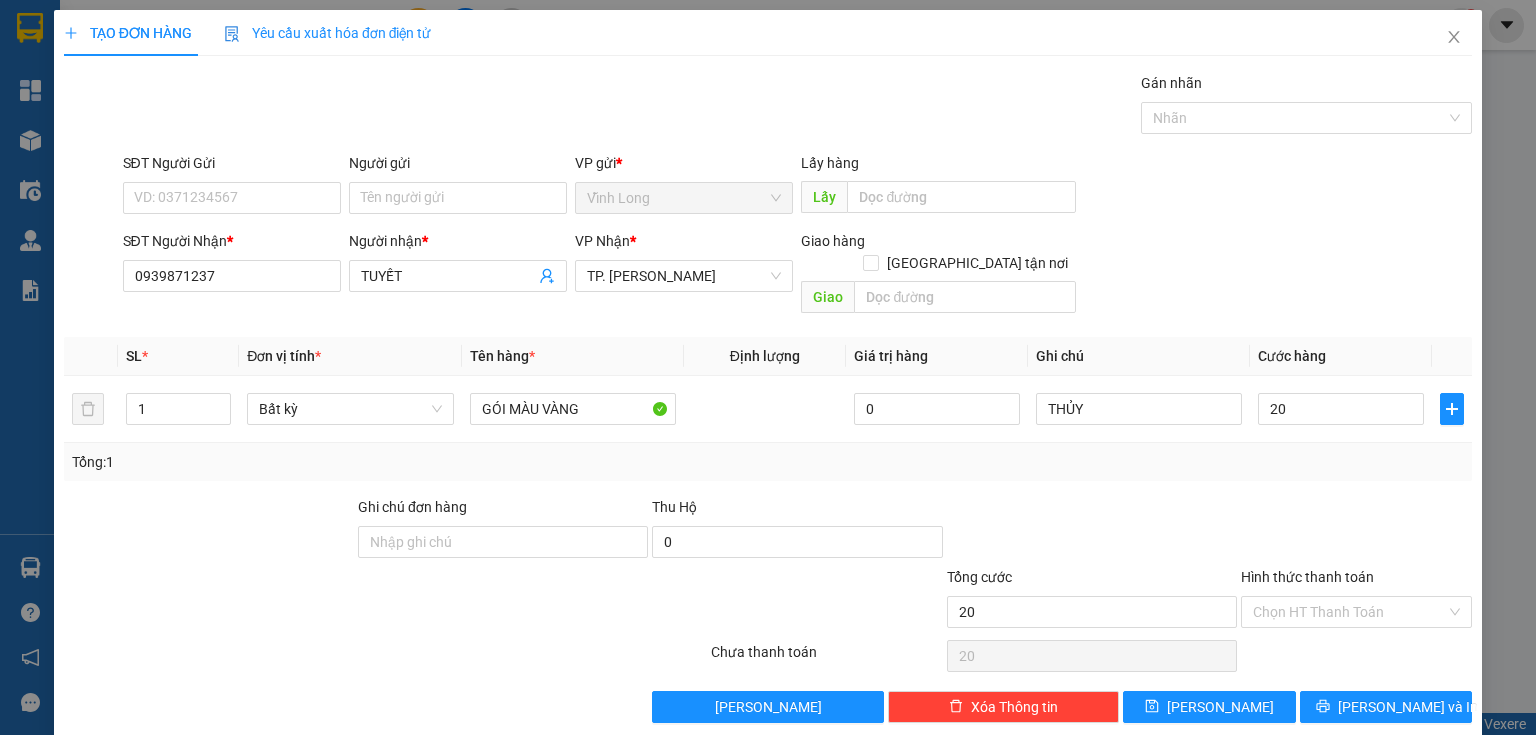 type on "20.000" 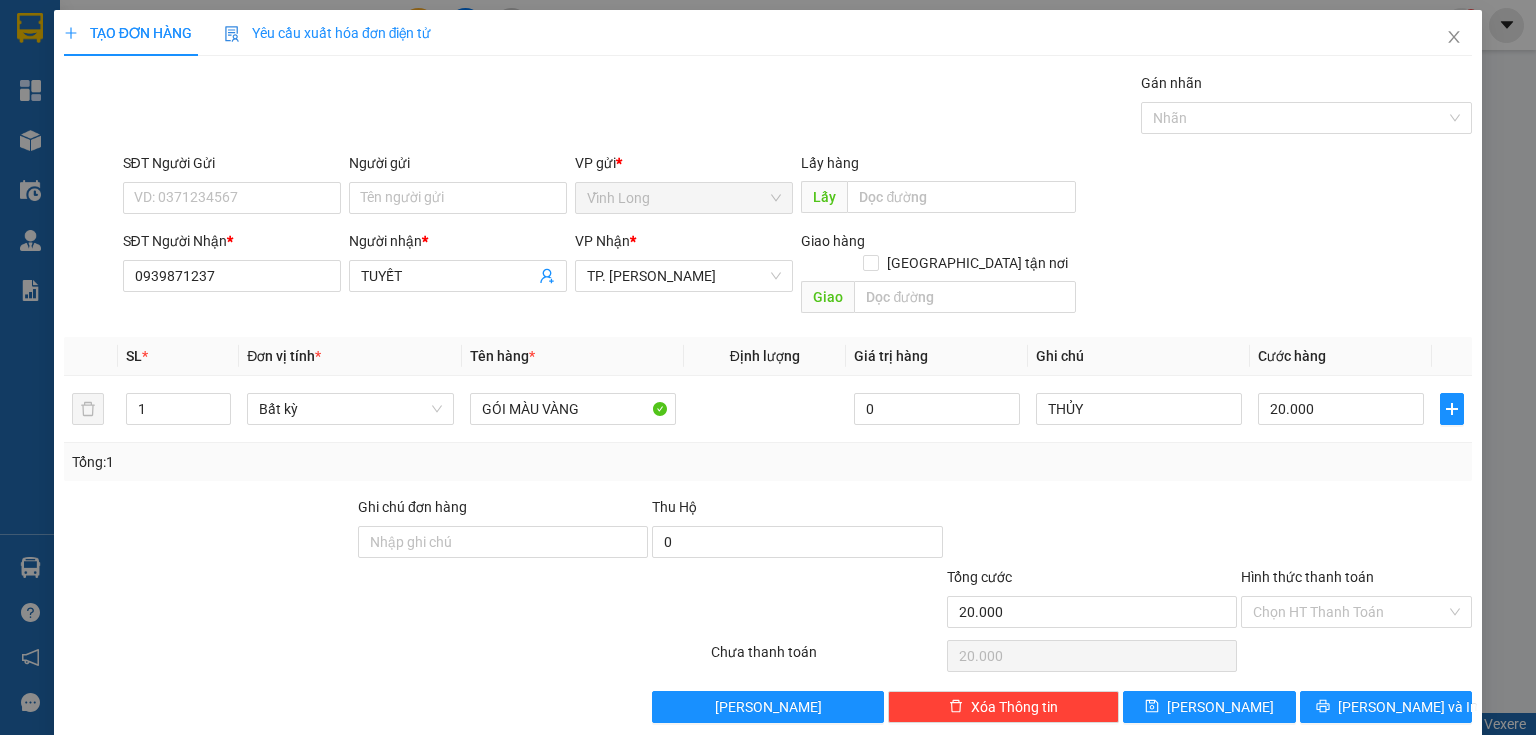 click on "Người gửi Tên người gửi" at bounding box center [458, 187] 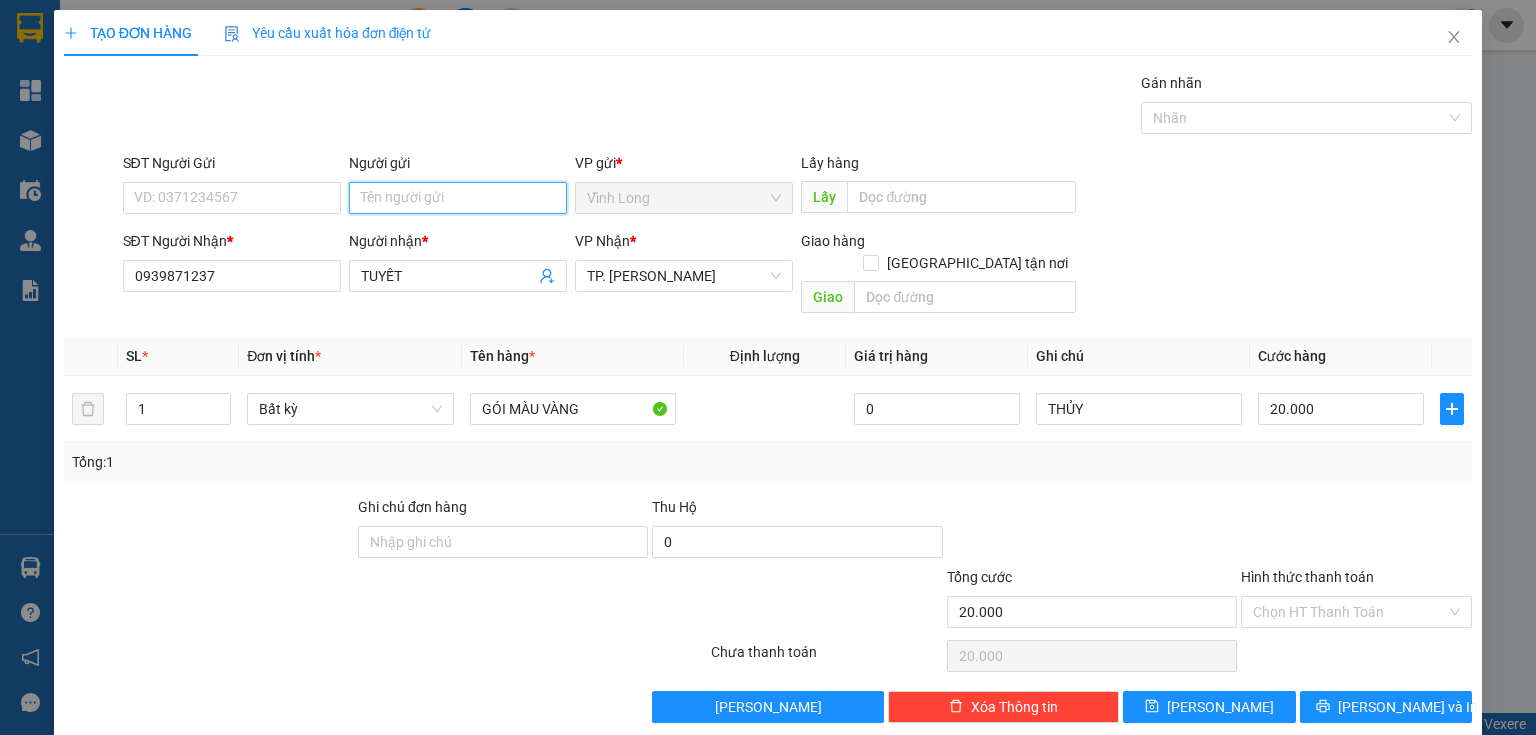 click on "Người gửi" at bounding box center [458, 198] 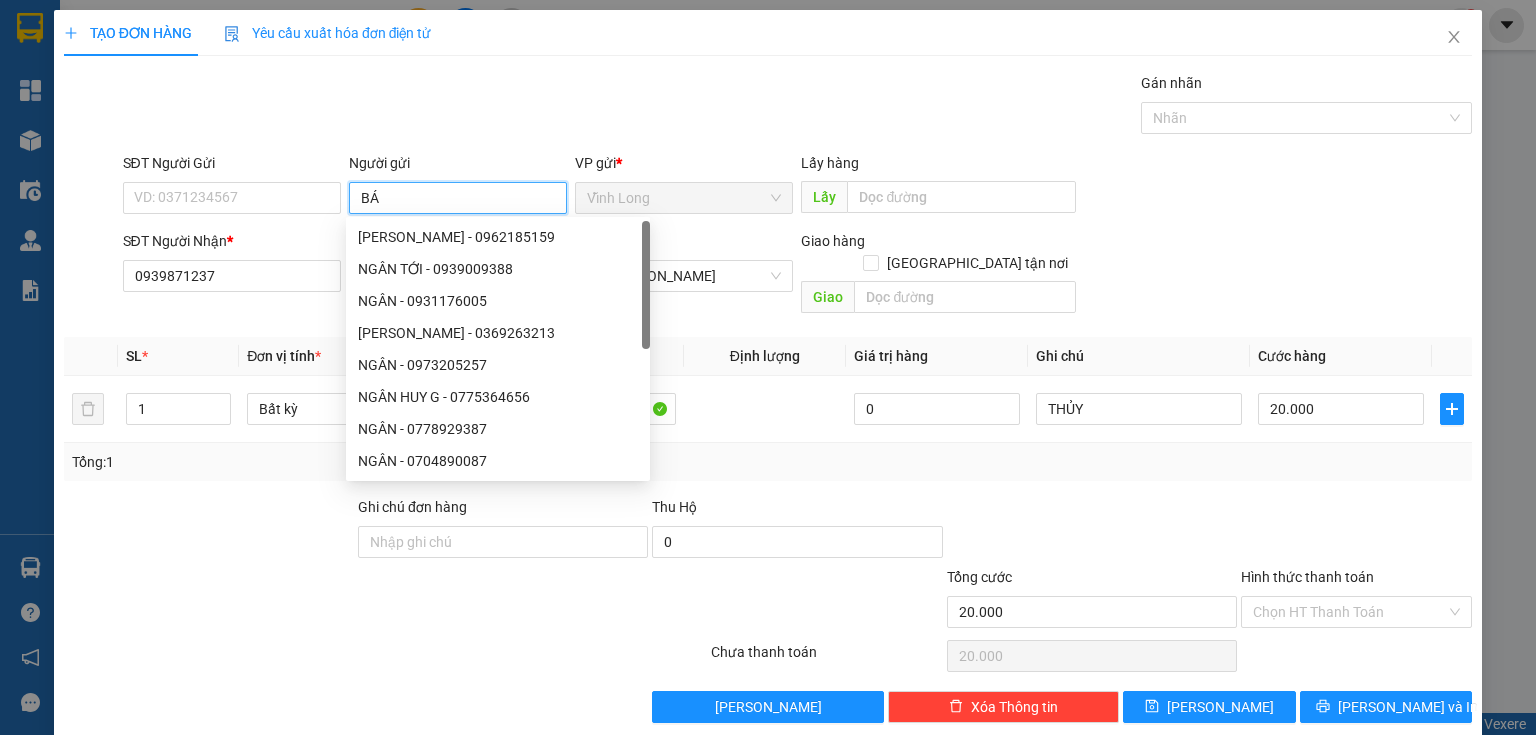 type on "BÁN" 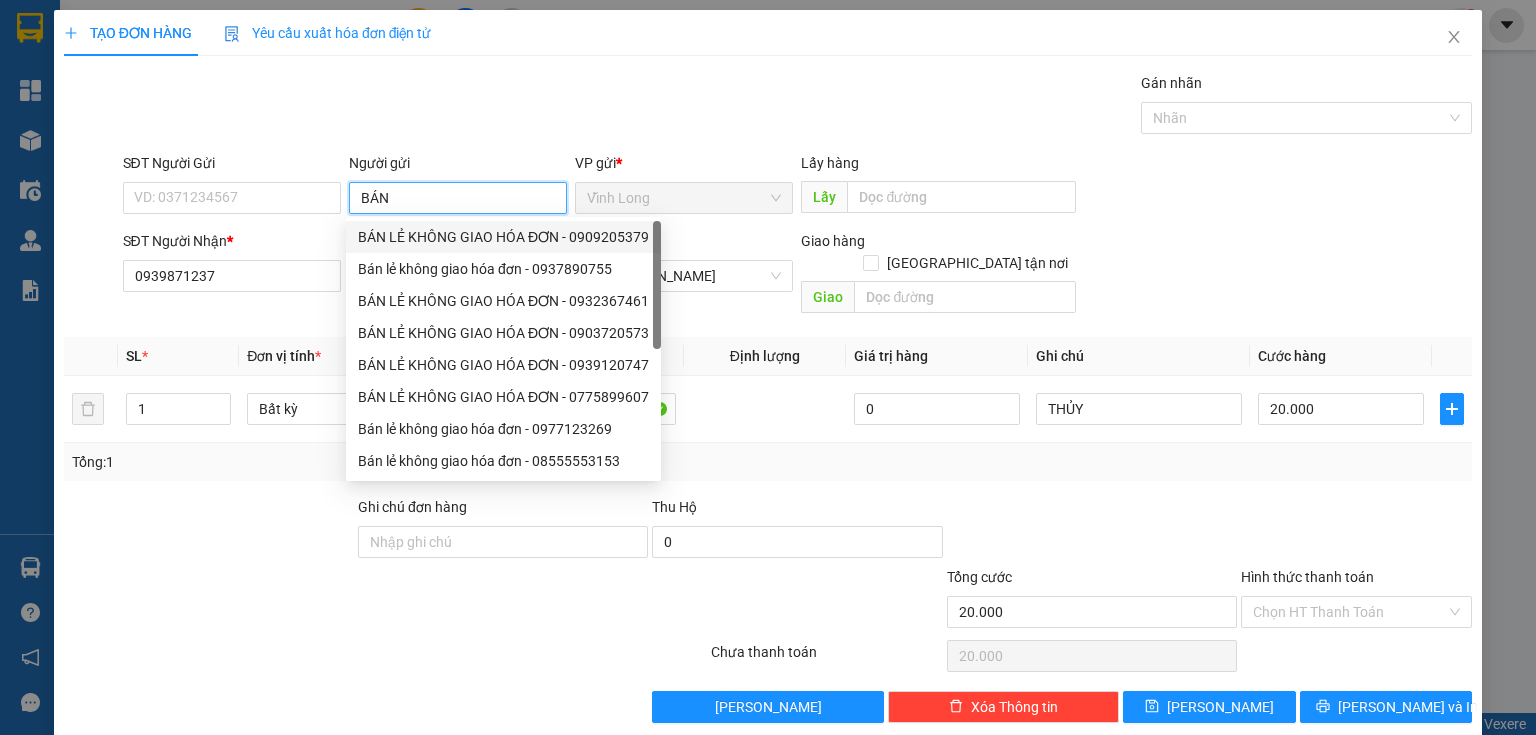 click on "BÁN LẺ KHÔNG GIAO HÓA ĐƠN - 0909205379" at bounding box center [503, 237] 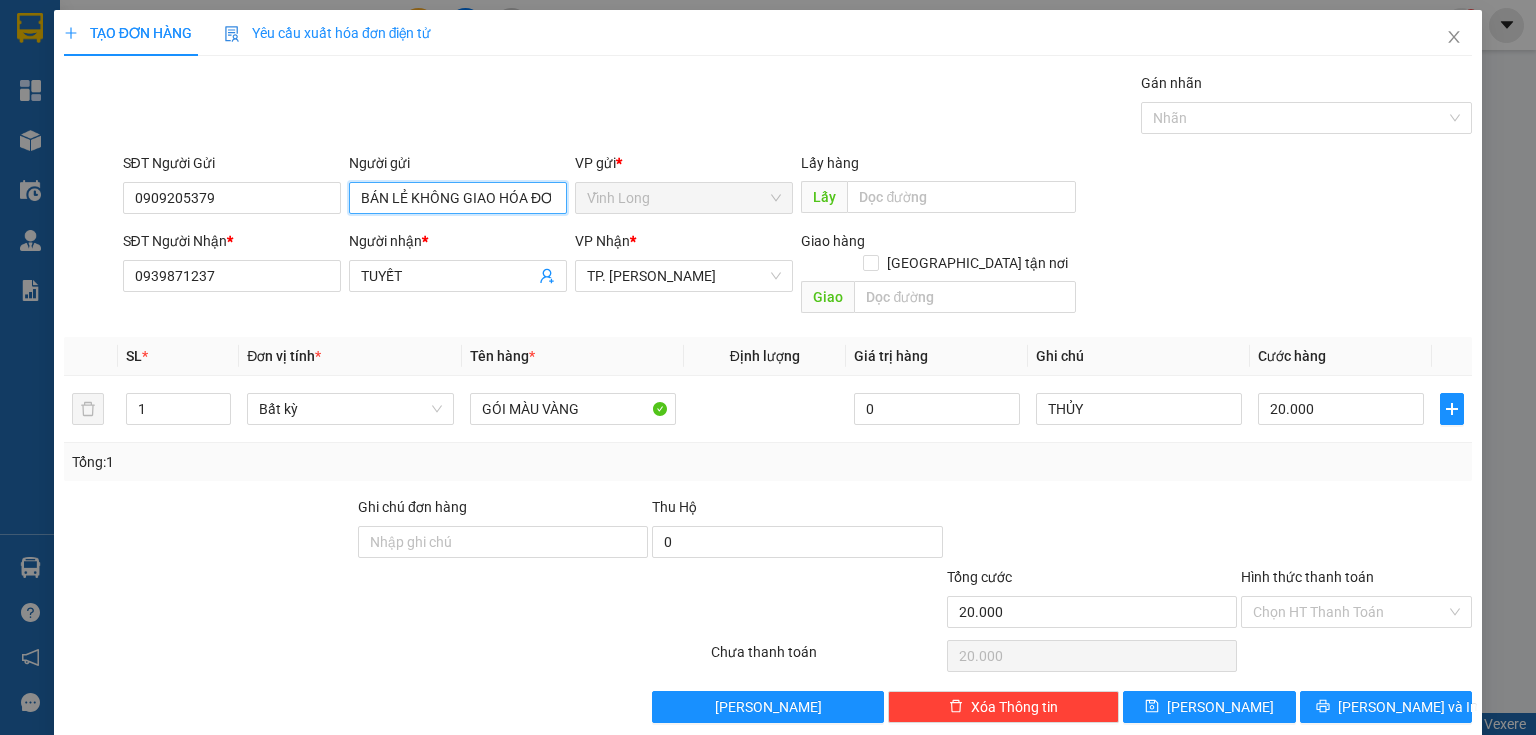 type on "BÁN LẺ KHÔNG GIAO HÓA ĐƠN" 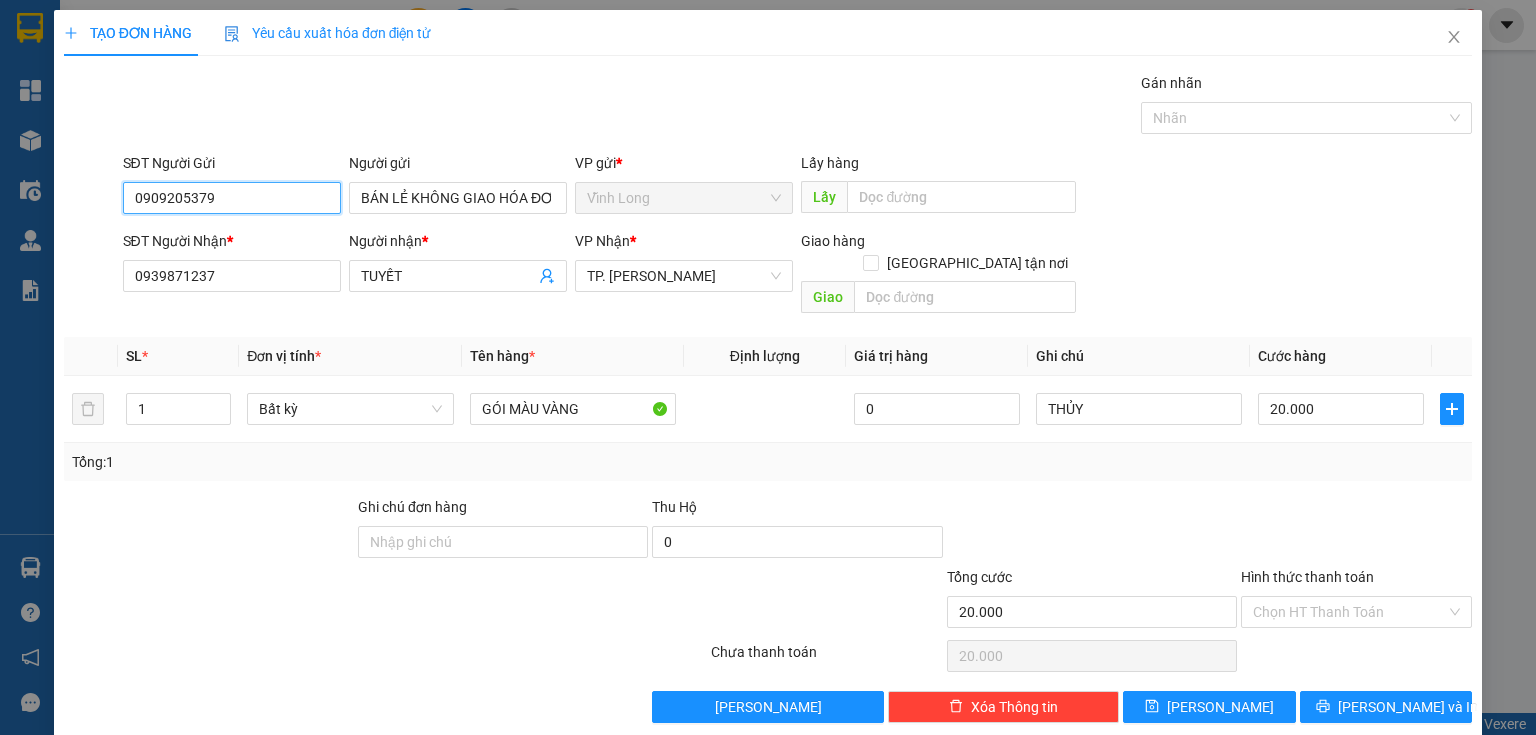 click on "TẠO ĐƠN HÀNG Yêu cầu xuất hóa đơn điện tử Transit Pickup Surcharge Ids Transit Deliver Surcharge Ids Transit Deliver Surcharge Transit Deliver Surcharge Gói vận chuyển  * Tiêu chuẩn Gán nhãn   Nhãn SĐT Người Gửi 0909205379 Người gửi BÁN LẺ KHÔNG GIAO HÓA ĐƠN BÁN LẺ KHÔNG GIAO HÓA ĐƠN VP gửi  * Vĩnh Long Lấy hàng Lấy SĐT Người Nhận  * 0939871237 Người nhận  * TUYẾT VP Nhận  * TP. Hồ Chí Minh Giao hàng Giao tận nơi Giao SL  * Đơn vị tính  * Tên hàng  * Định lượng Giá trị hàng Ghi chú Cước hàng                   1 Bất kỳ GÓI MÀU VÀNG 0 THỦY 20.000 Tổng:  1 Ghi chú đơn hàng Thu Hộ 0 Tổng cước 20.000 Hình thức thanh toán Chọn HT Thanh Toán Số tiền thu trước 0 Chưa thanh toán 20.000 Chọn HT Thanh Toán Lưu nháp Xóa Thông tin Lưu Lưu và In" at bounding box center [768, 367] 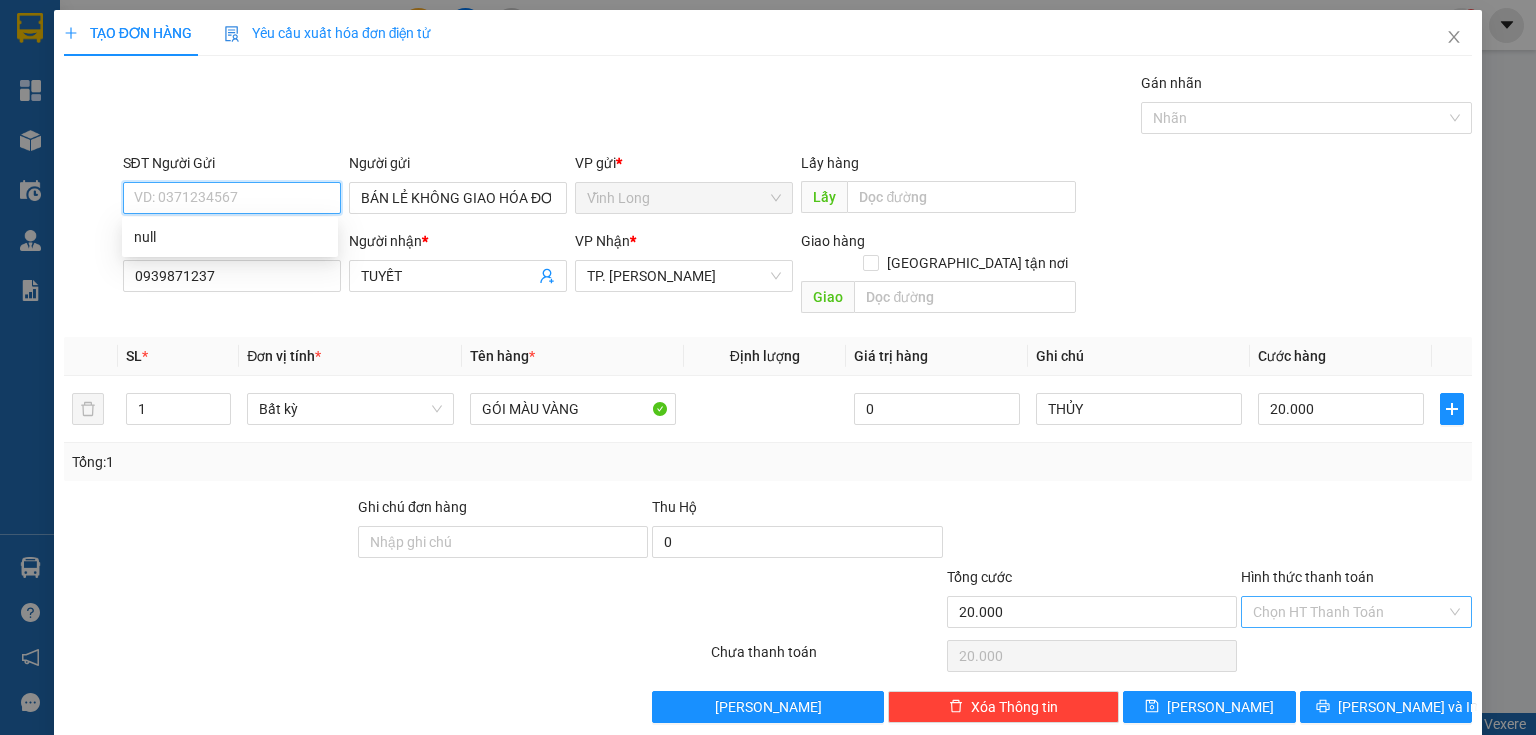 type 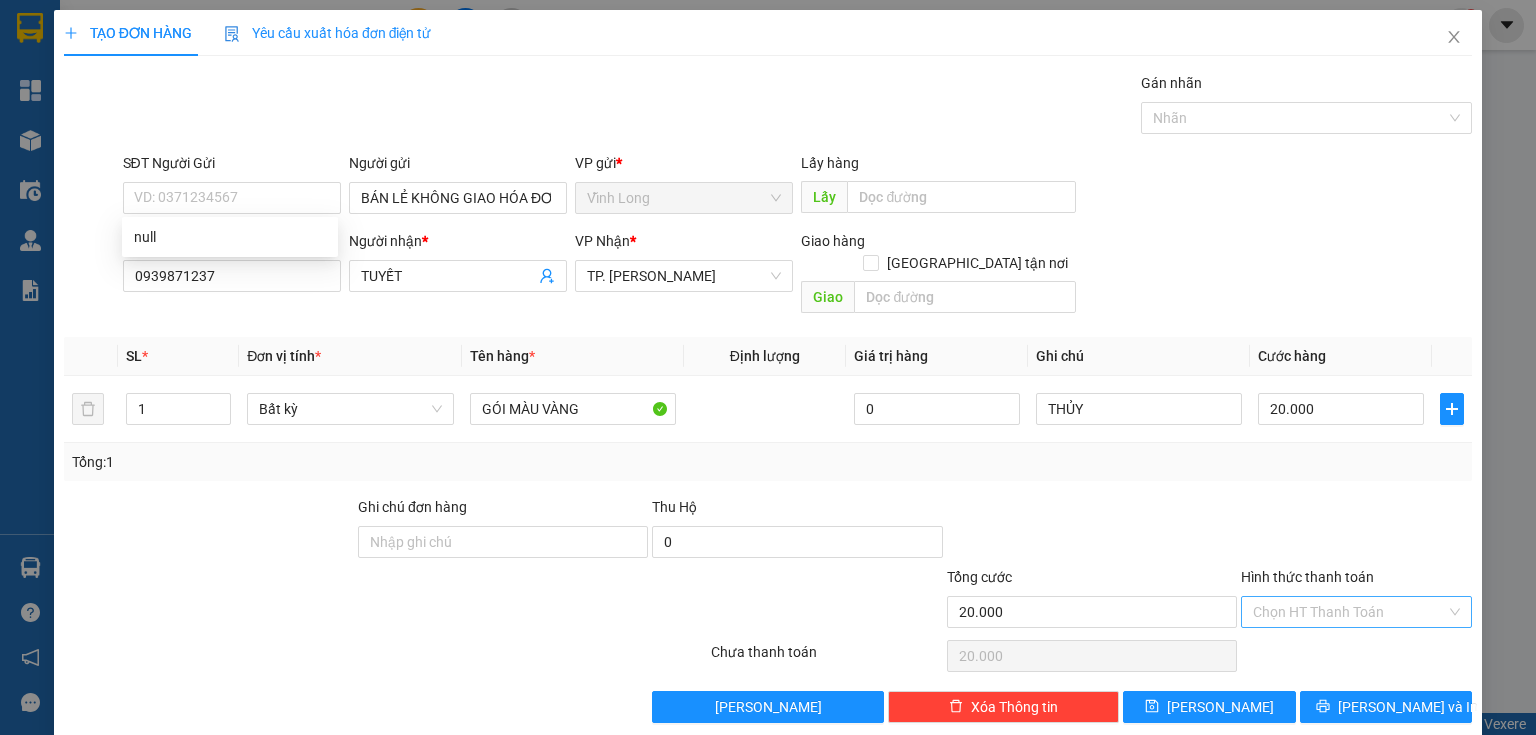 click on "Hình thức thanh toán" at bounding box center (1349, 612) 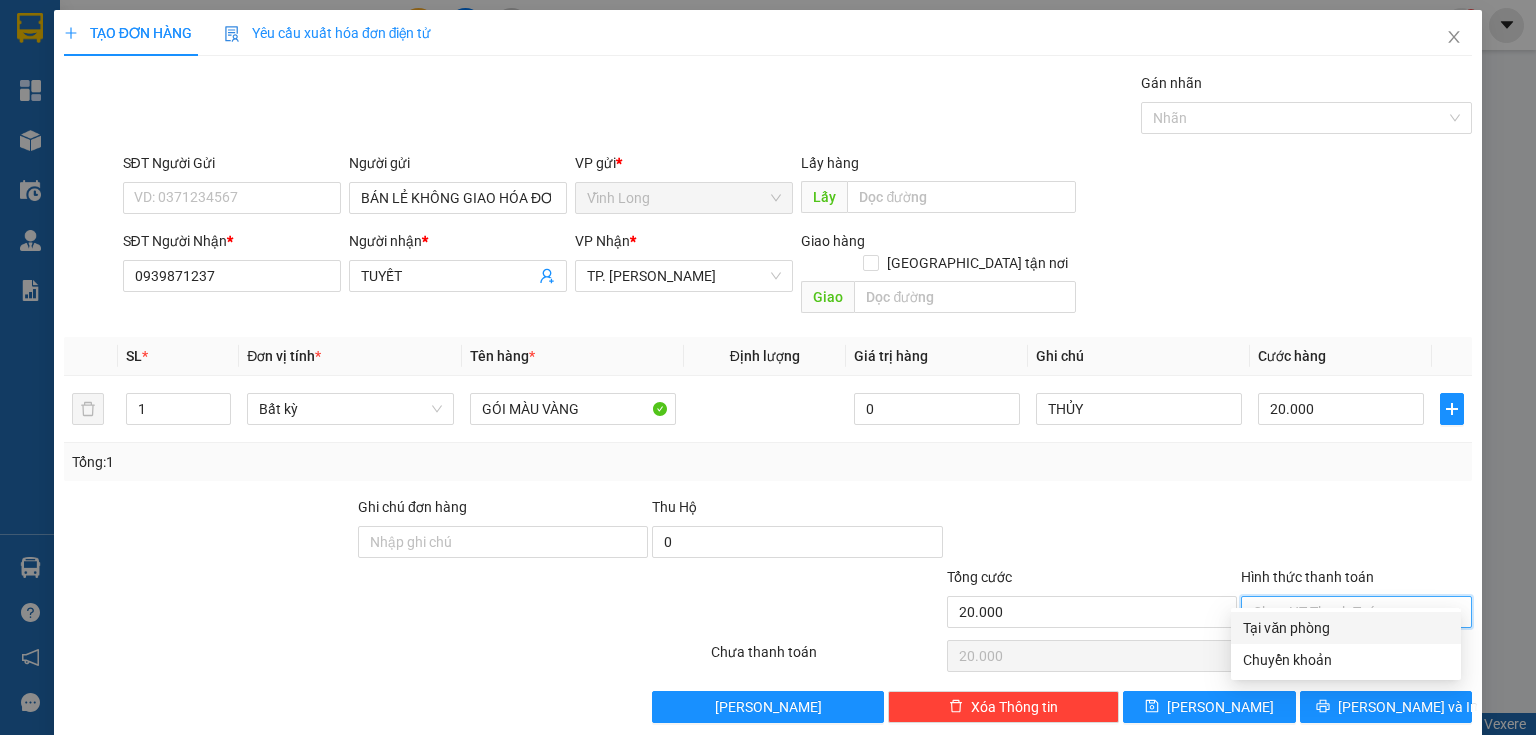 click on "Tại văn phòng" at bounding box center (1346, 628) 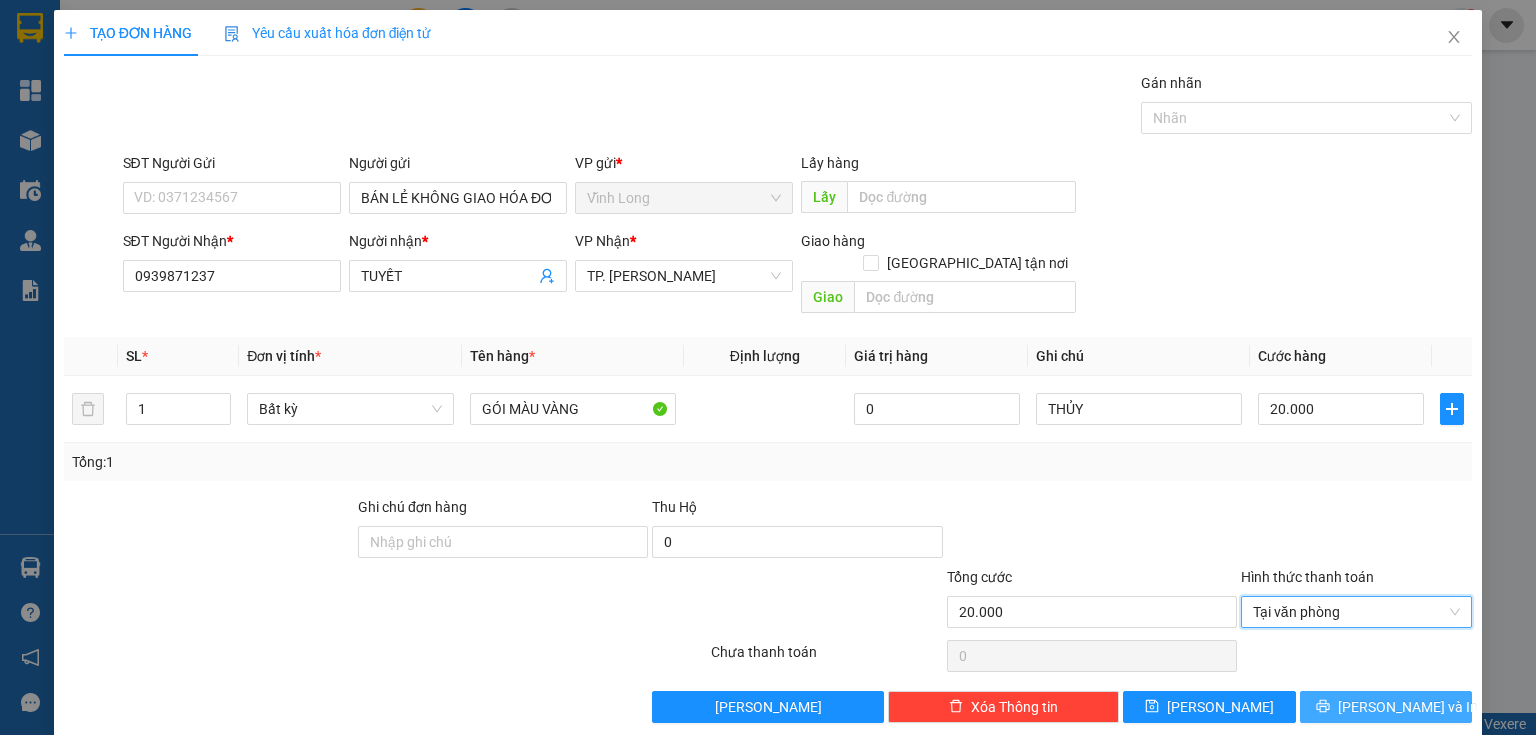 click on "Lưu và In" at bounding box center (1408, 707) 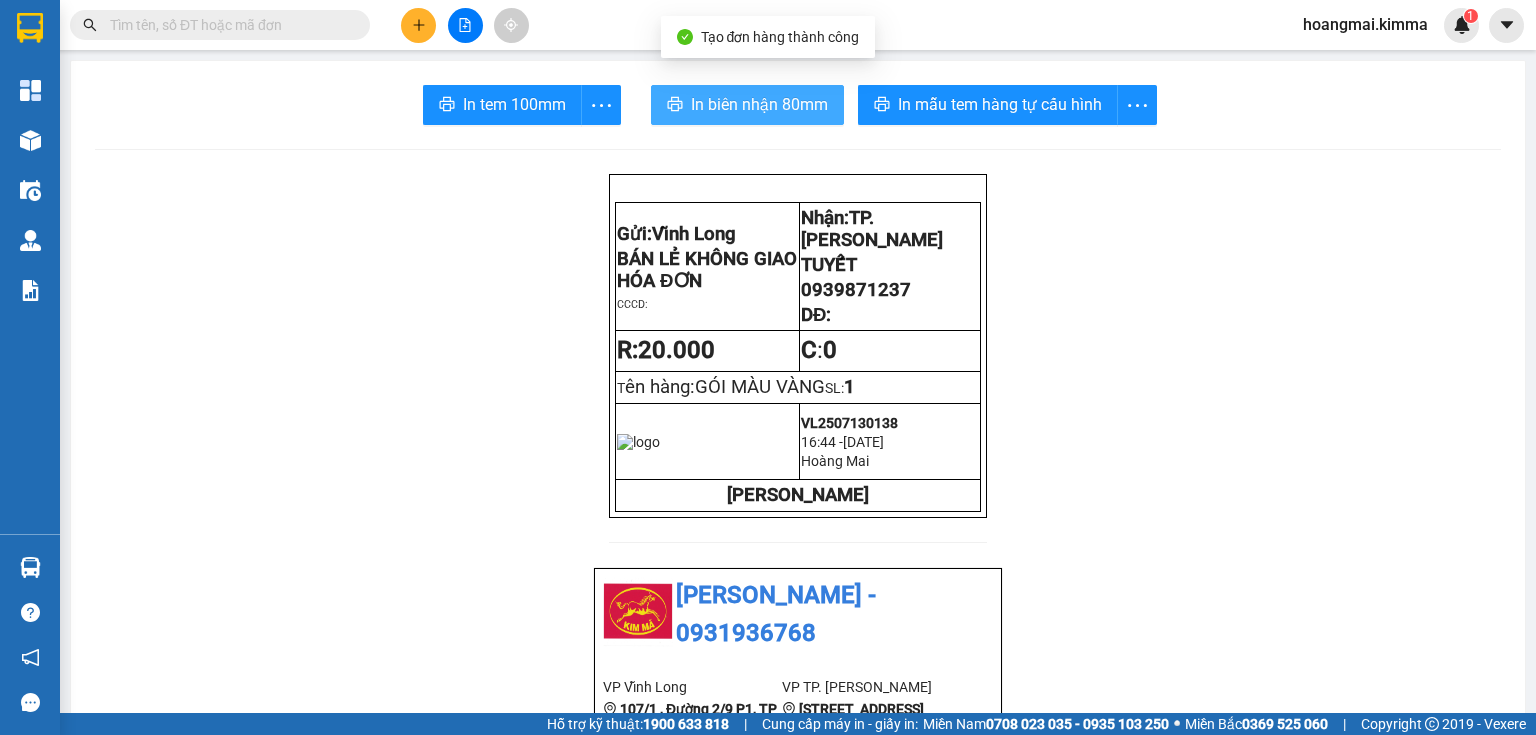 click 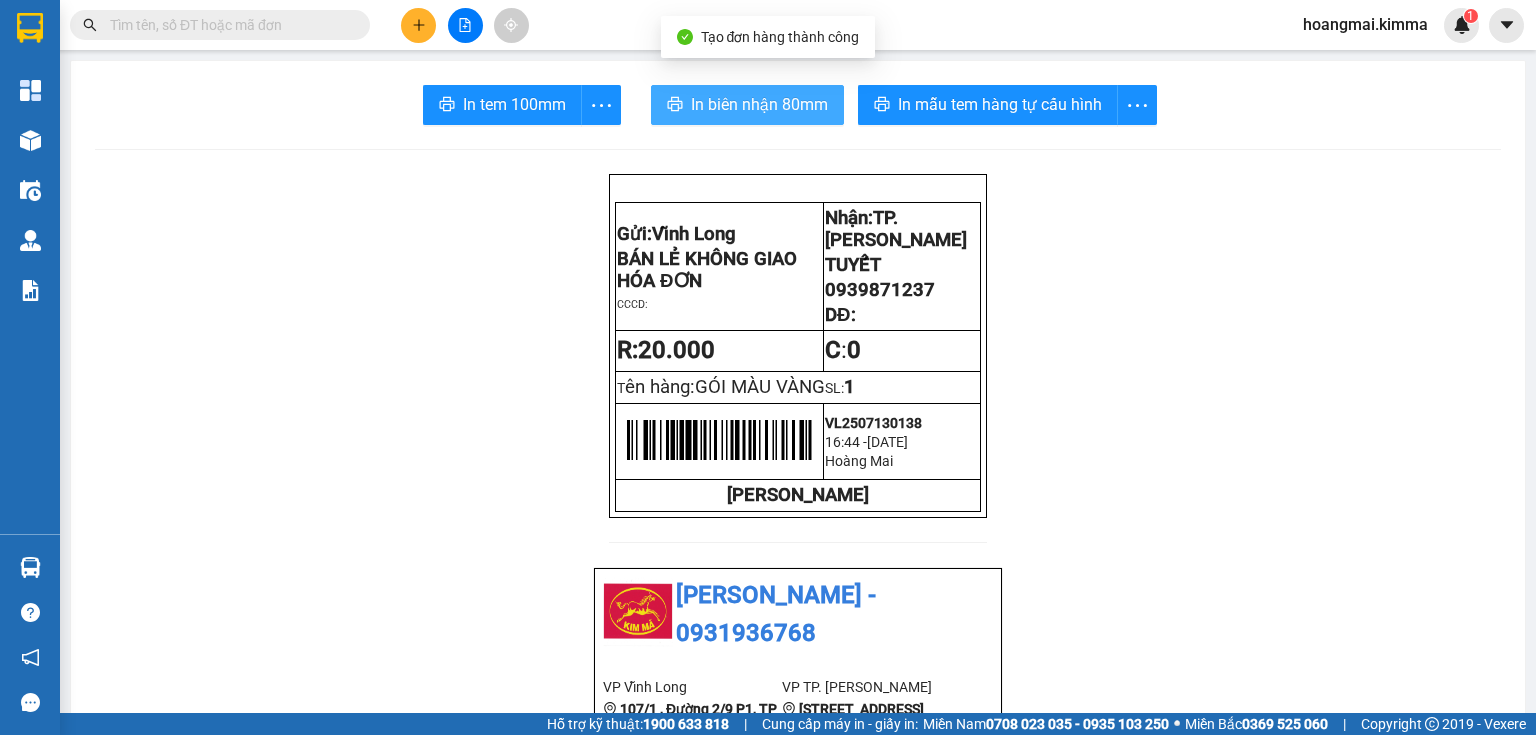 scroll, scrollTop: 0, scrollLeft: 0, axis: both 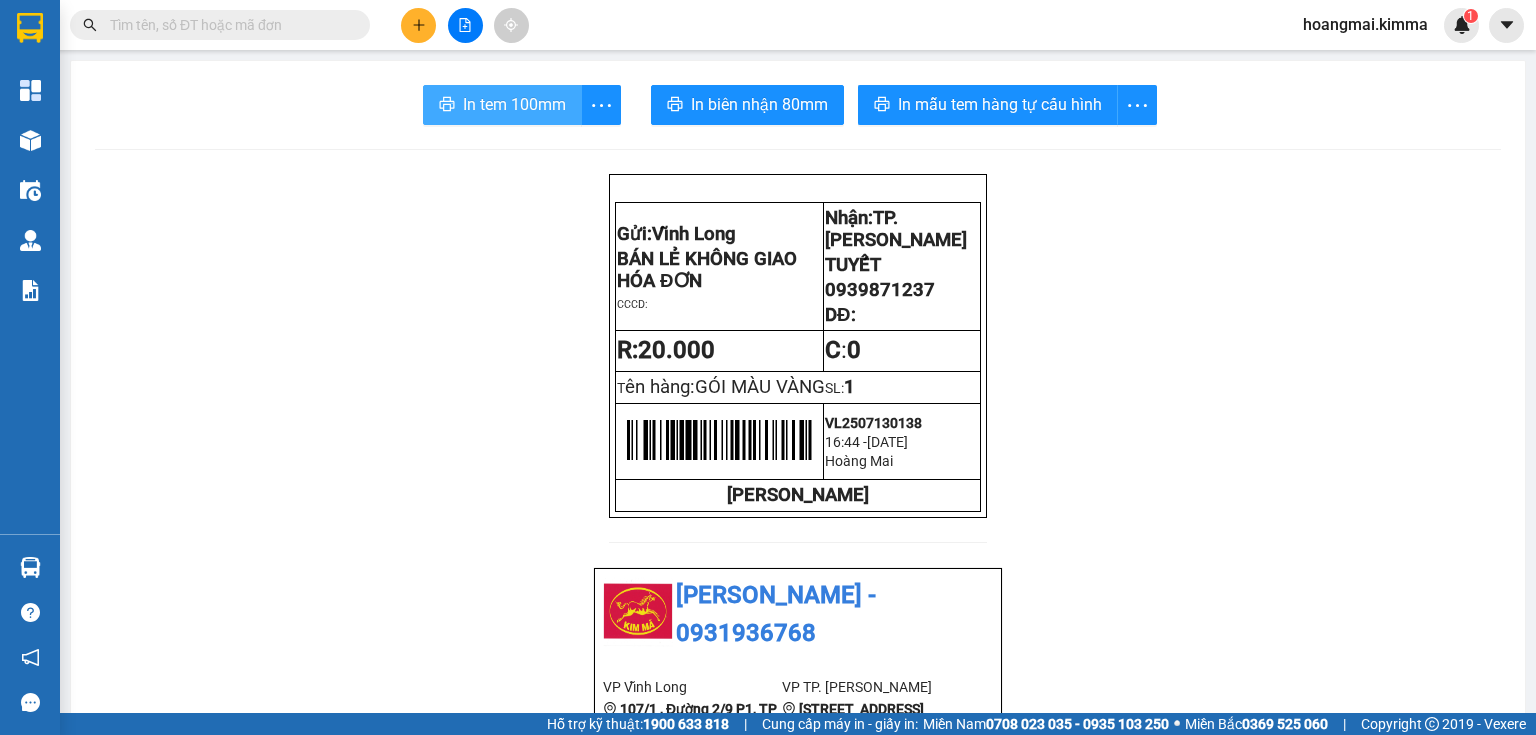 click on "In tem 100mm" at bounding box center (514, 104) 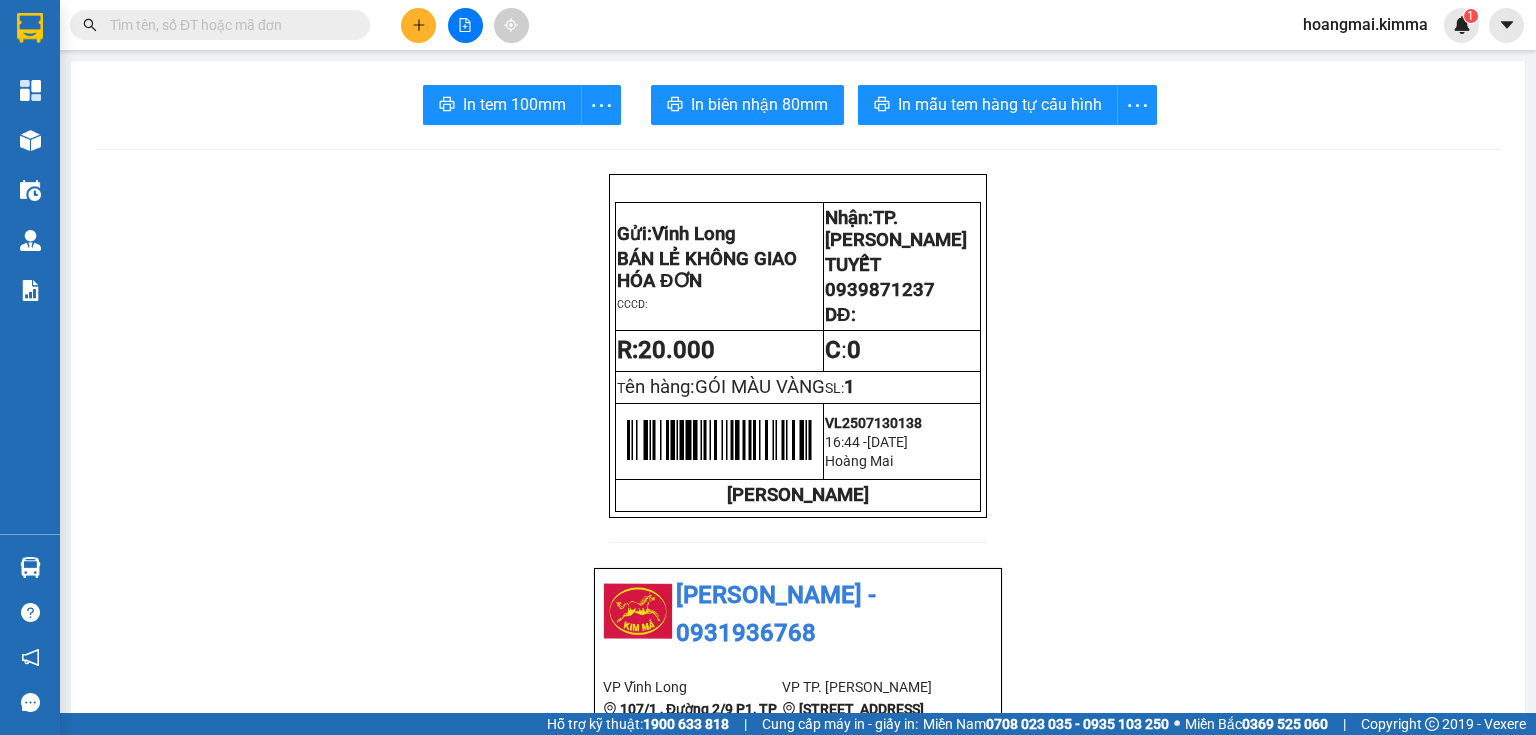 click at bounding box center (418, 25) 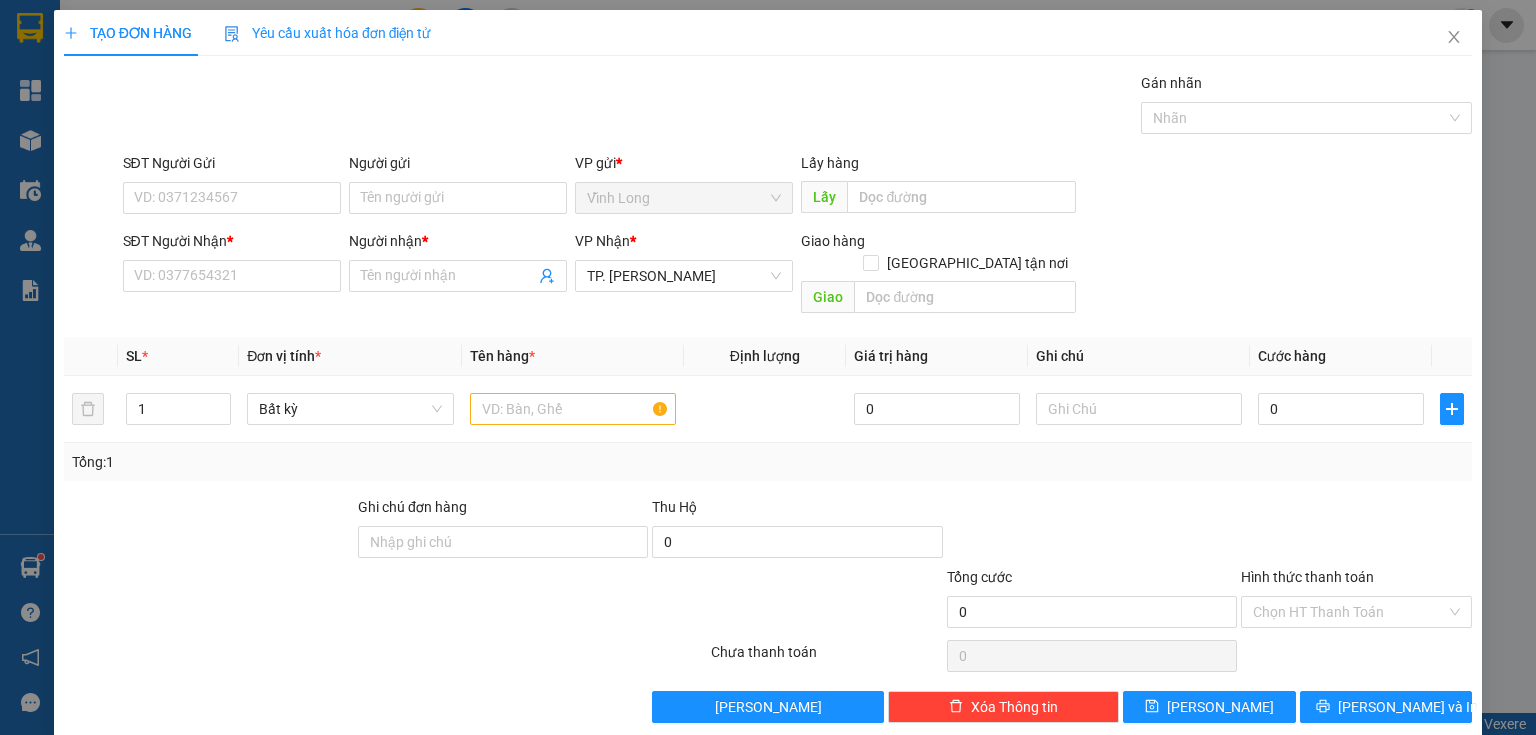click on "TẠO ĐƠN HÀNG Yêu cầu xuất hóa đơn điện tử Transit Pickup Surcharge Ids Transit Deliver Surcharge Ids Transit Deliver Surcharge Transit Deliver Surcharge Gói vận chuyển  * Tiêu chuẩn Gán nhãn   Nhãn SĐT Người Gửi VD: 0371234567 Người gửi Tên người gửi VP gửi  * Vĩnh Long Lấy hàng Lấy SĐT Người Nhận  * VD: 0377654321 Người nhận  * Tên người nhận VP Nhận  * TP. Hồ Chí Minh Giao hàng Giao tận nơi Giao SL  * Đơn vị tính  * Tên hàng  * Định lượng Giá trị hàng Ghi chú Cước hàng                   1 Bất kỳ 0 0 Tổng:  1 Ghi chú đơn hàng Thu Hộ 0 Tổng cước 0 Hình thức thanh toán Chọn HT Thanh Toán Số tiền thu trước 0 Chưa thanh toán 0 Chọn HT Thanh Toán Lưu nháp Xóa Thông tin Lưu Lưu và In" at bounding box center [768, 367] 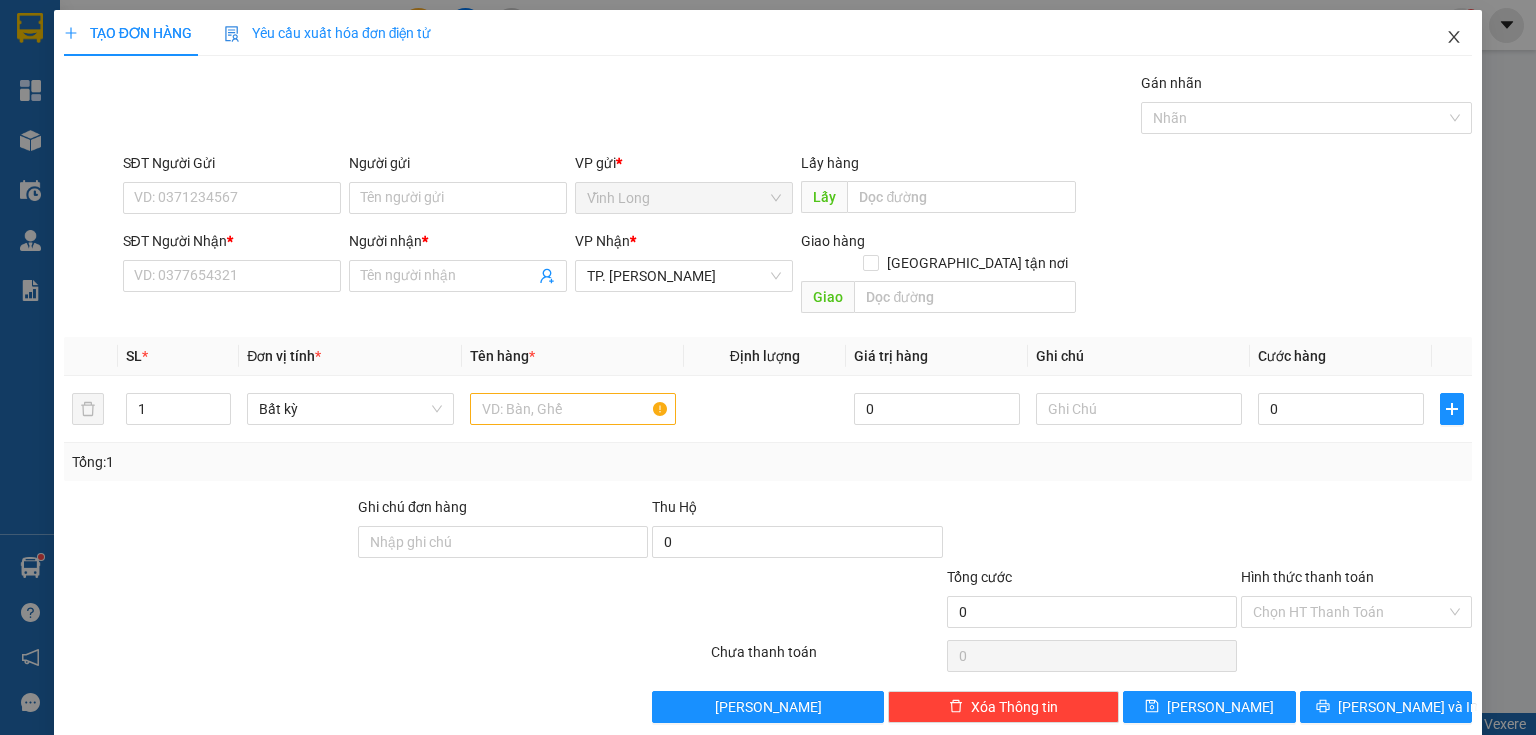 click 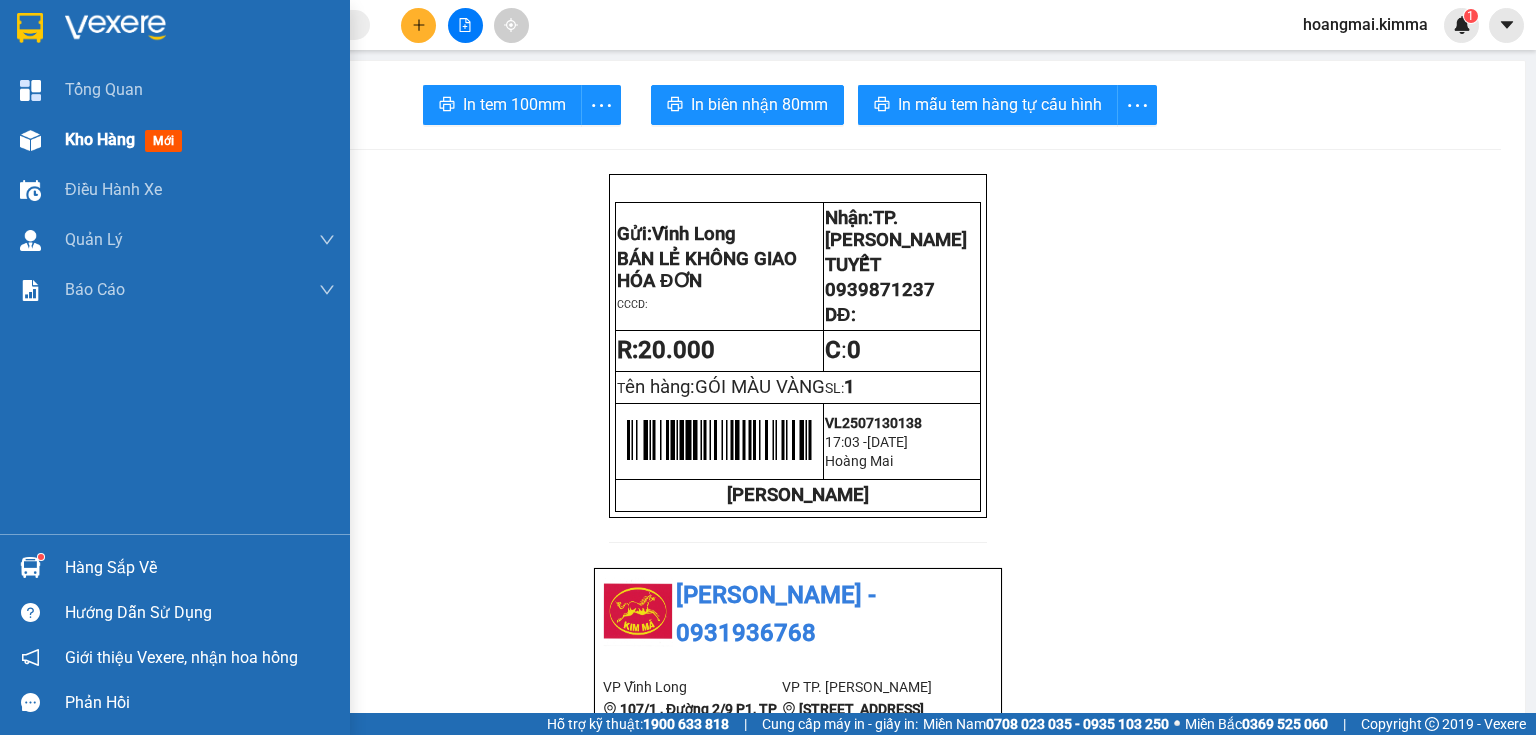click at bounding box center (30, 140) 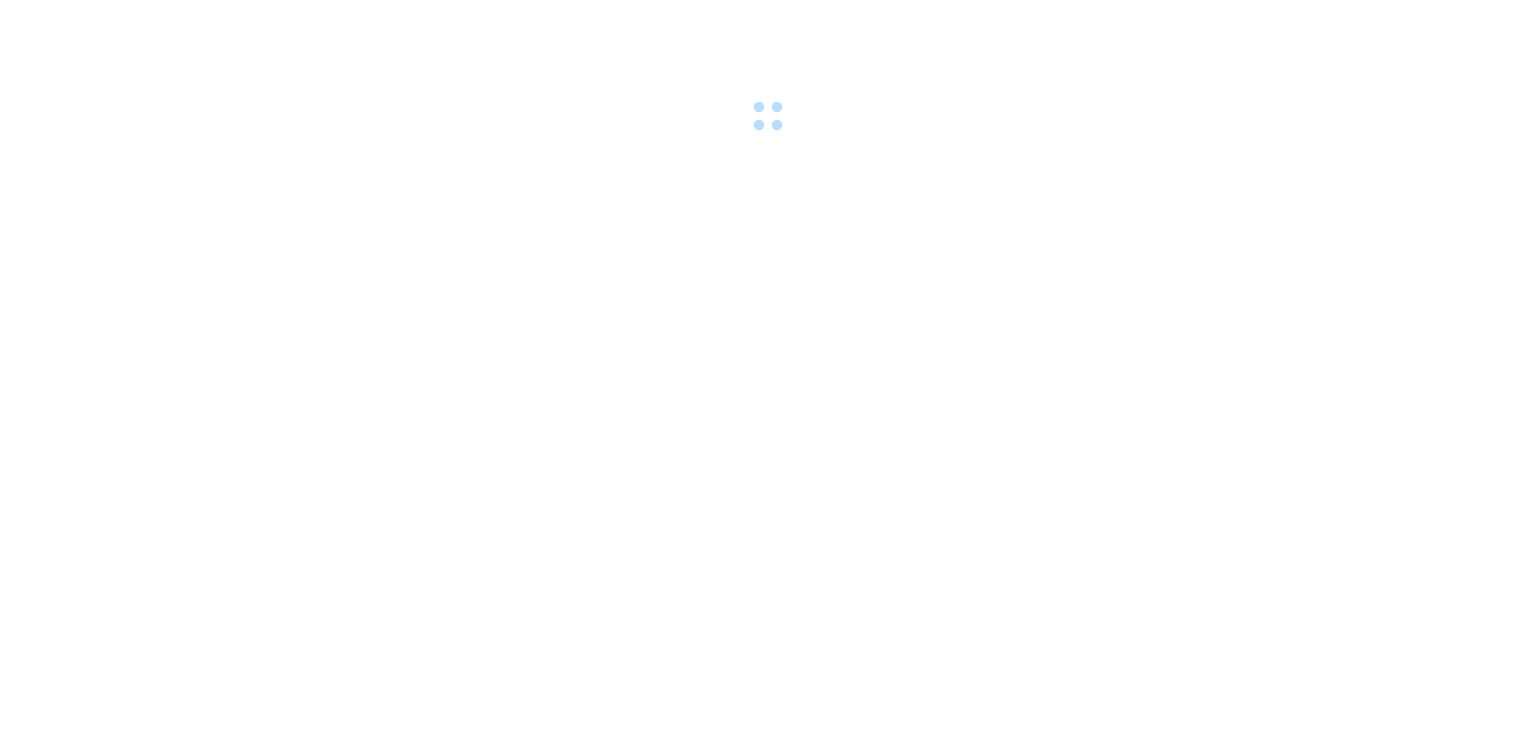 scroll, scrollTop: 0, scrollLeft: 0, axis: both 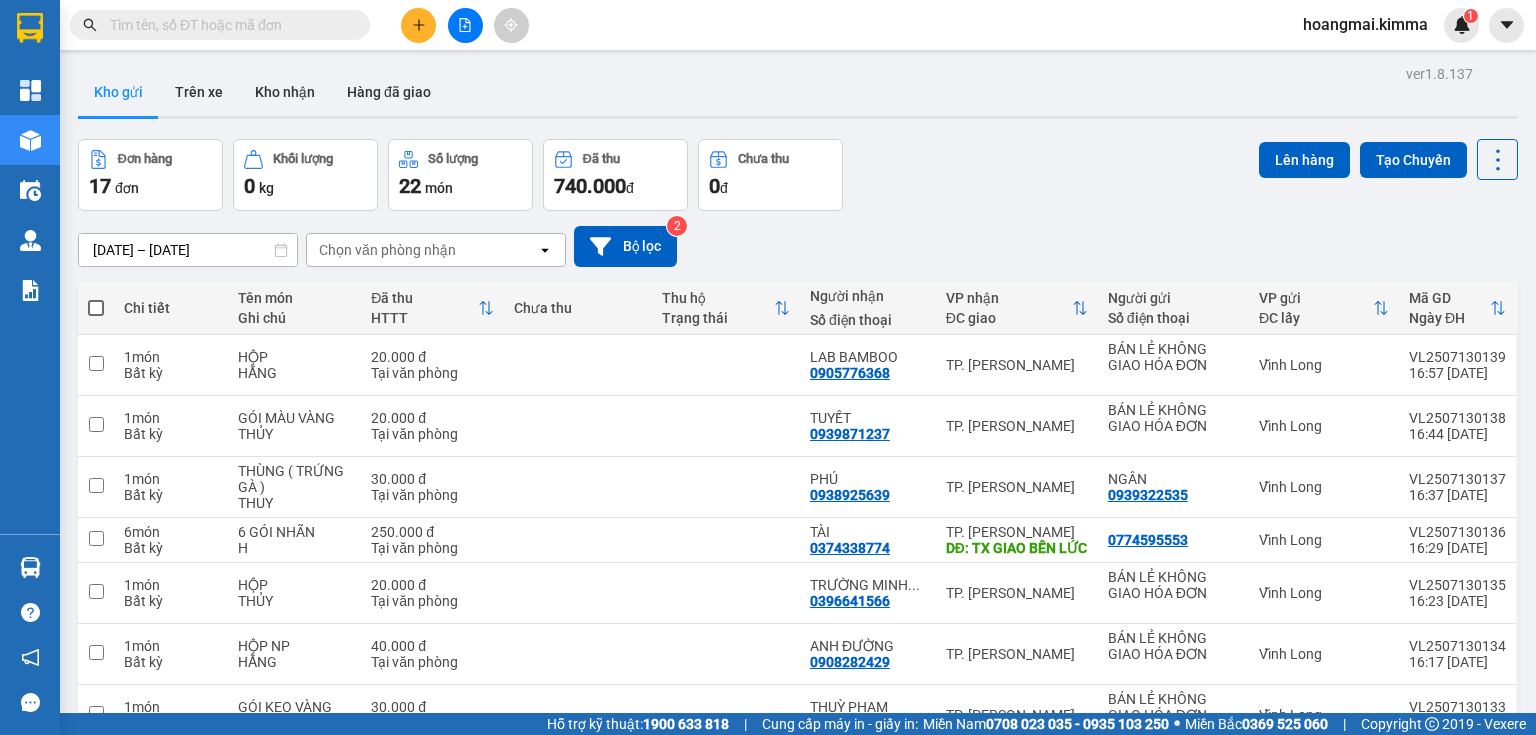 click 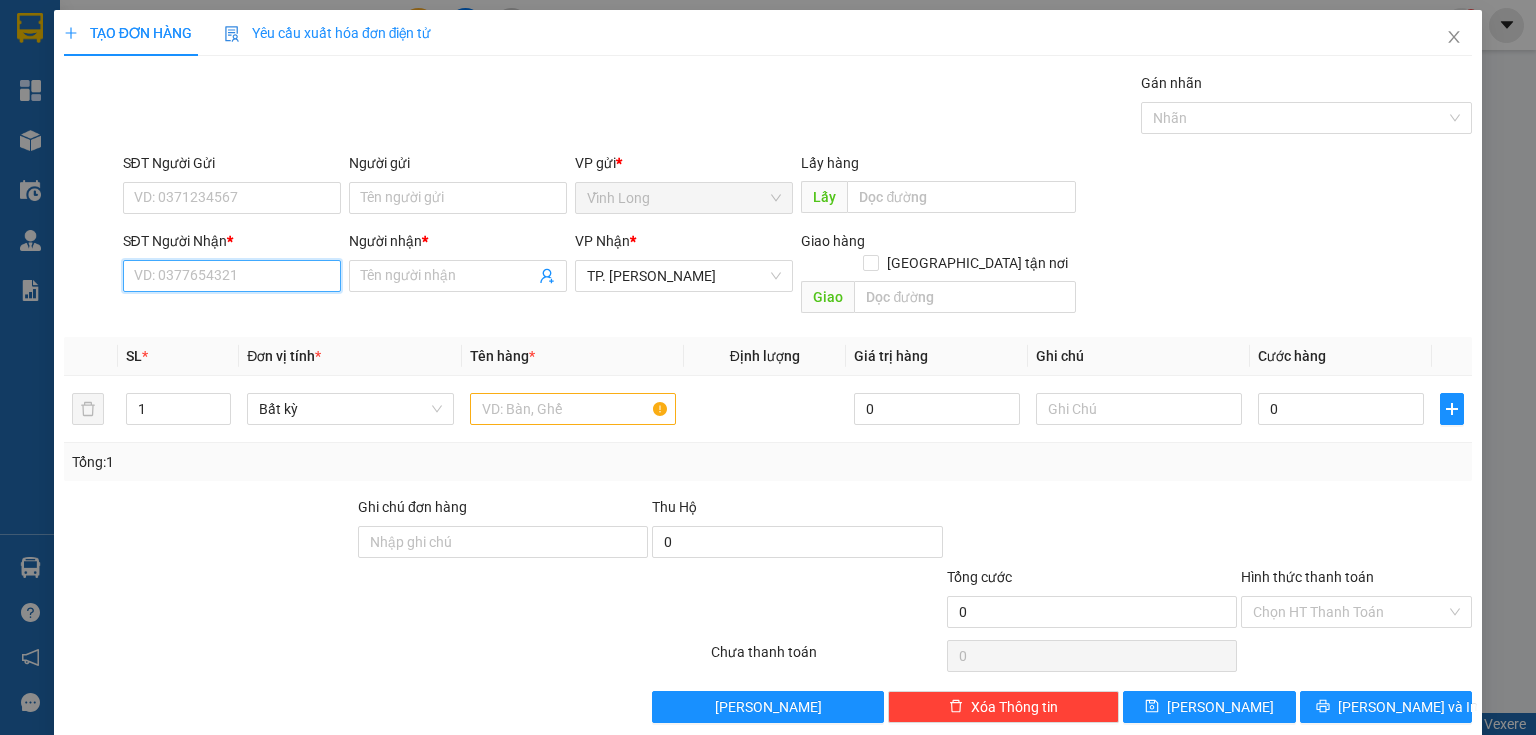 drag, startPoint x: 294, startPoint y: 281, endPoint x: 311, endPoint y: 268, distance: 21.400934 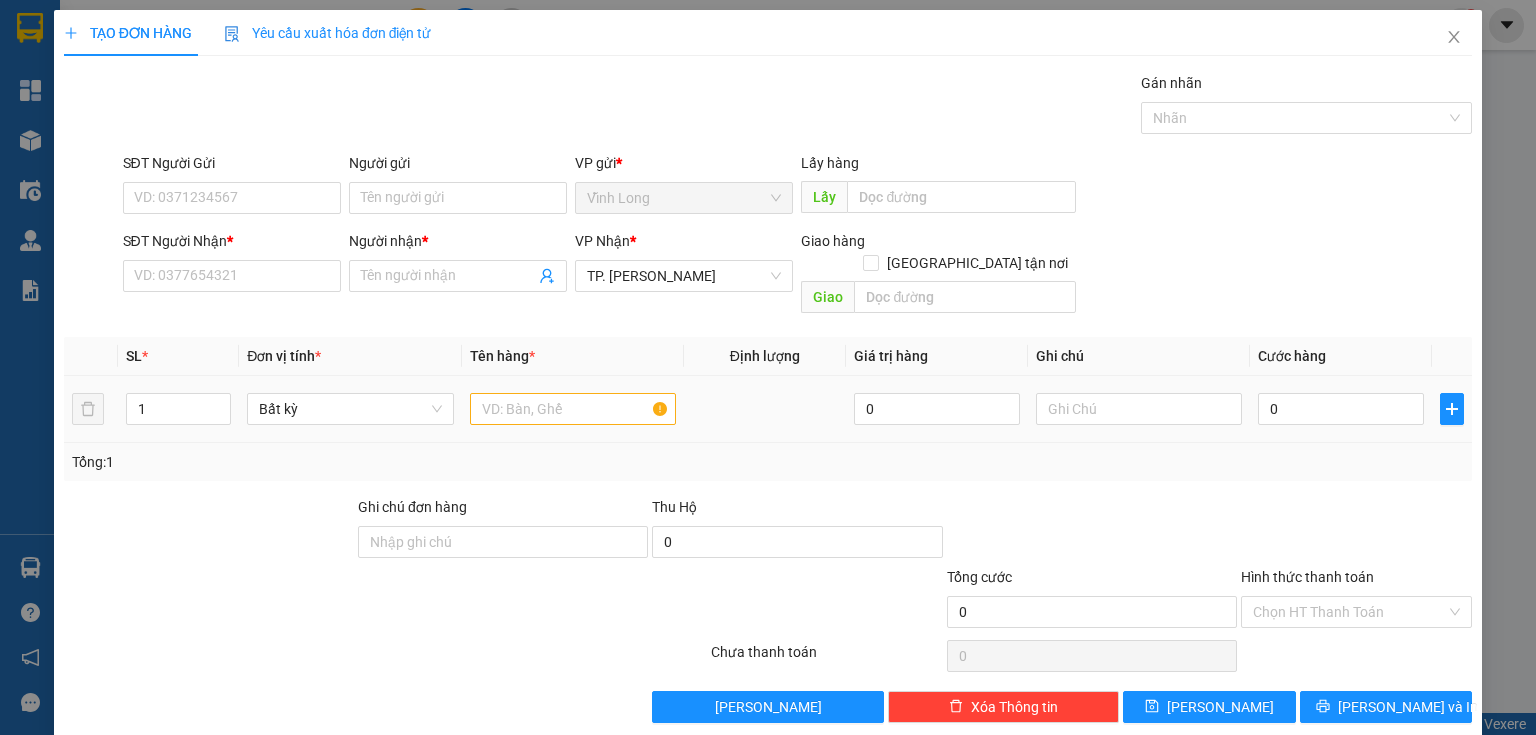 click at bounding box center [573, 409] 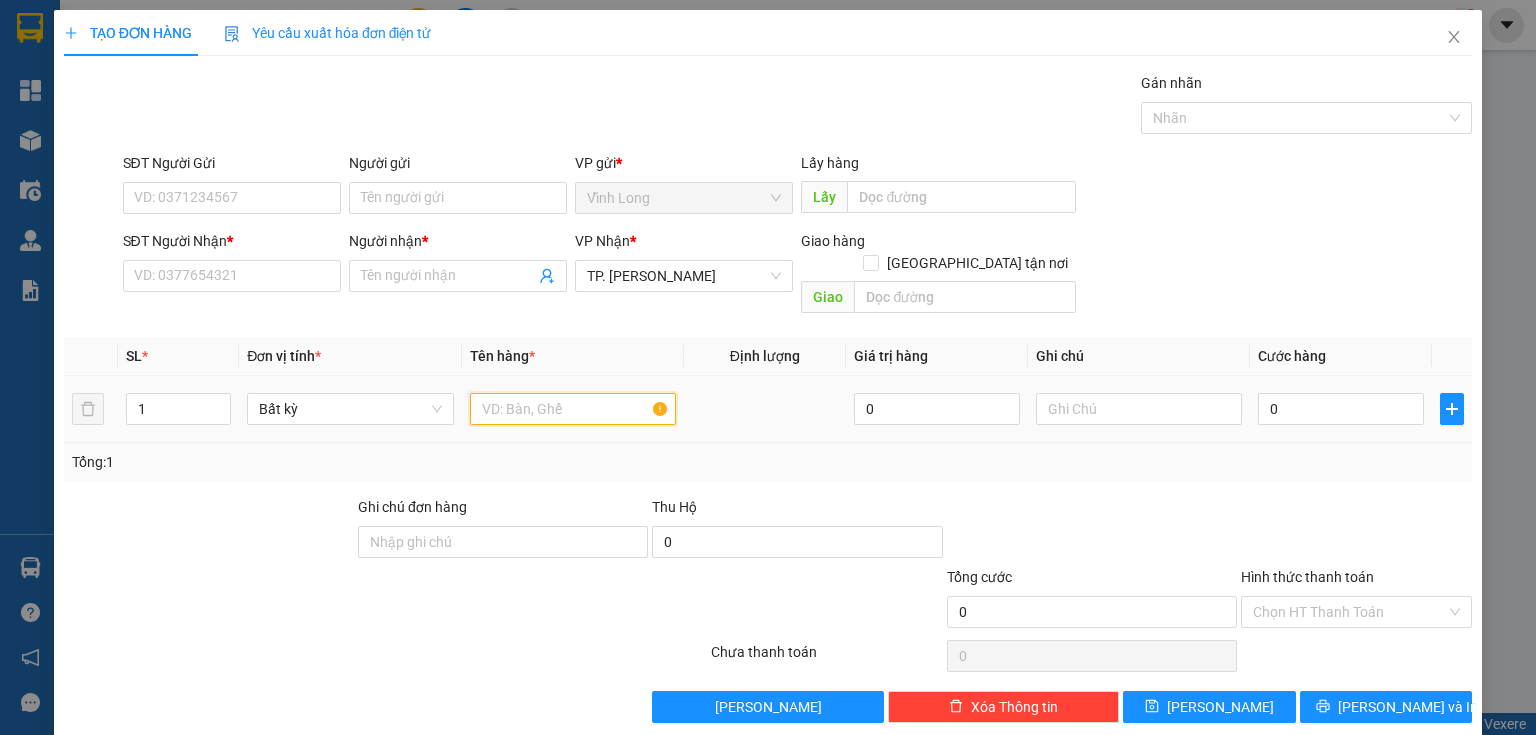 drag, startPoint x: 592, startPoint y: 373, endPoint x: 602, endPoint y: 387, distance: 17.20465 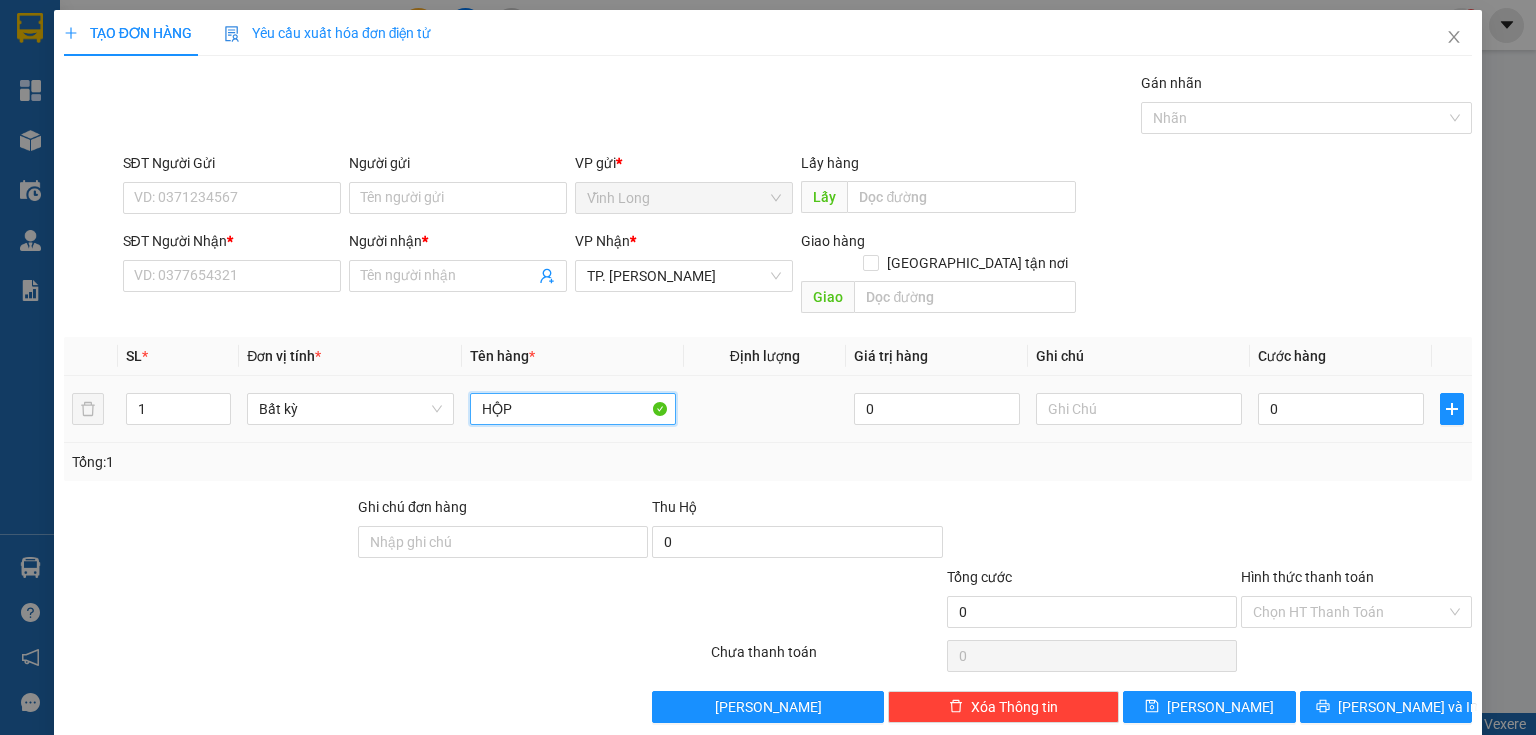 type on "HỘP" 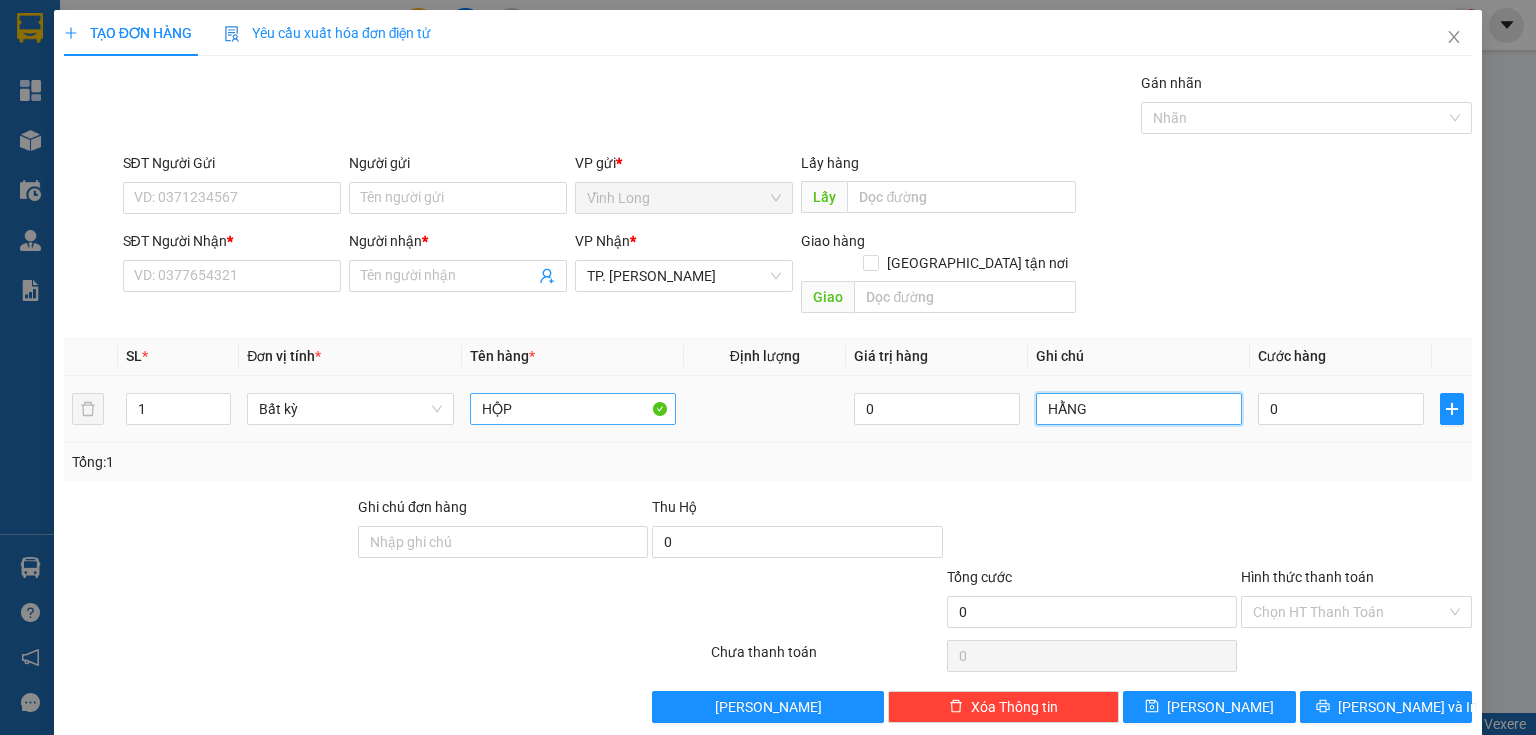 type on "HẰNG" 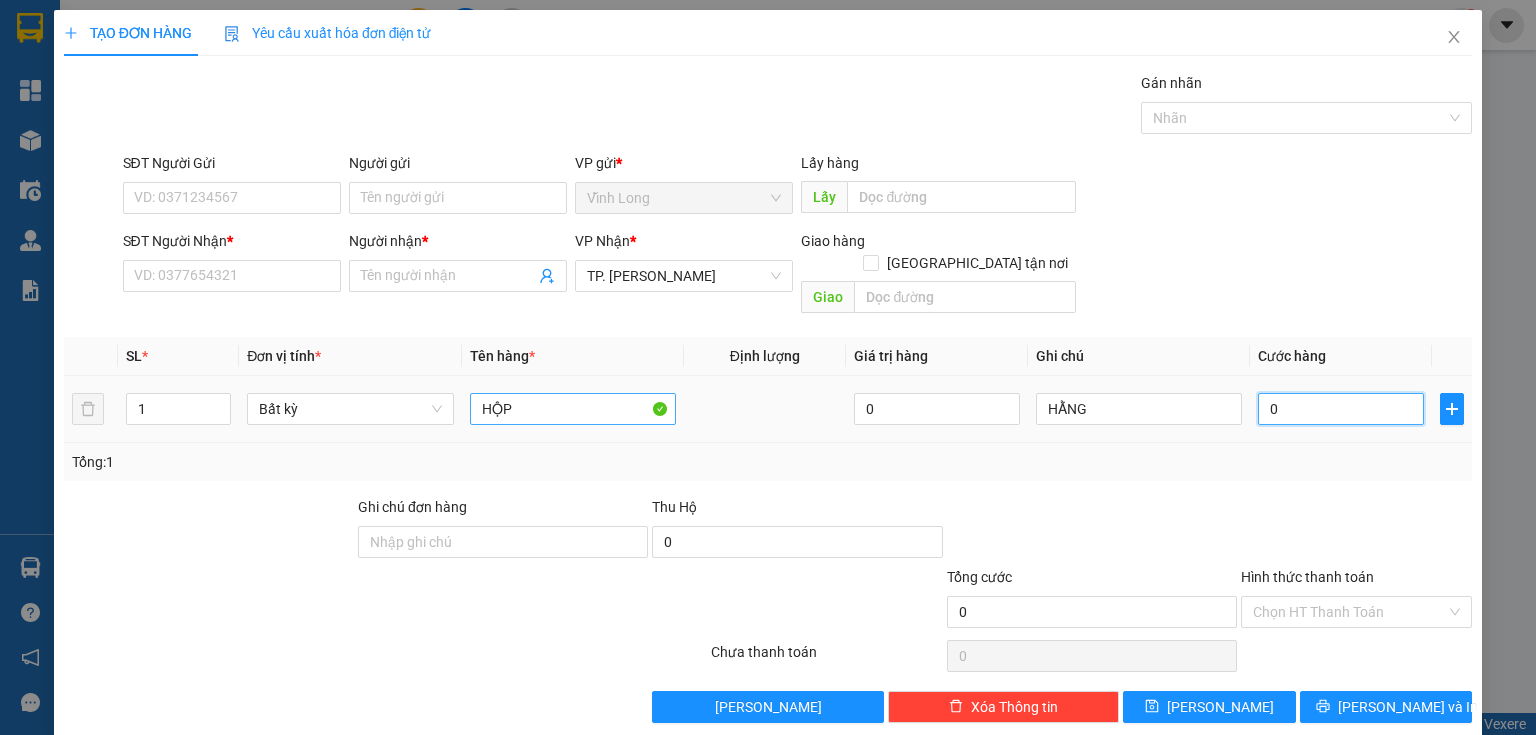 type on "2" 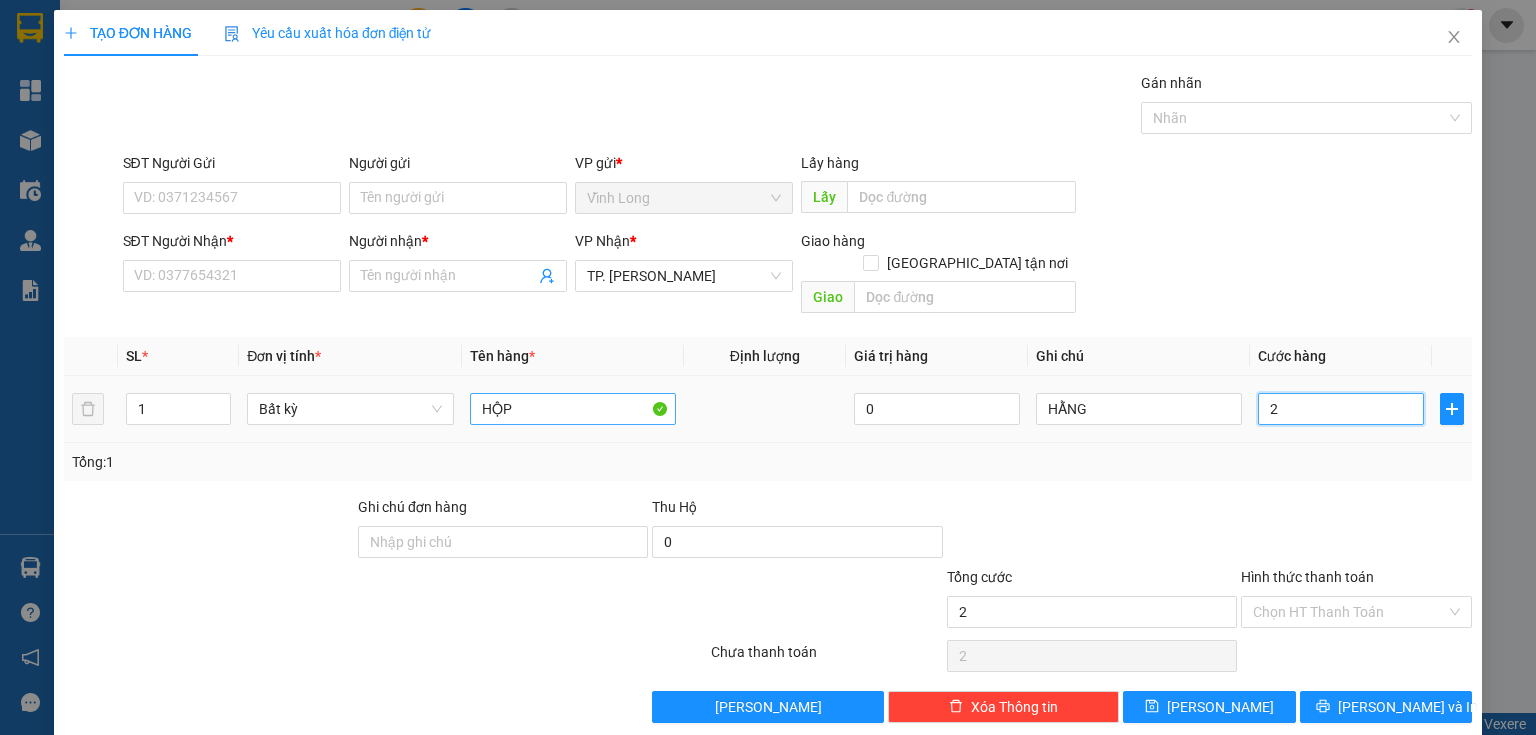 type on "20" 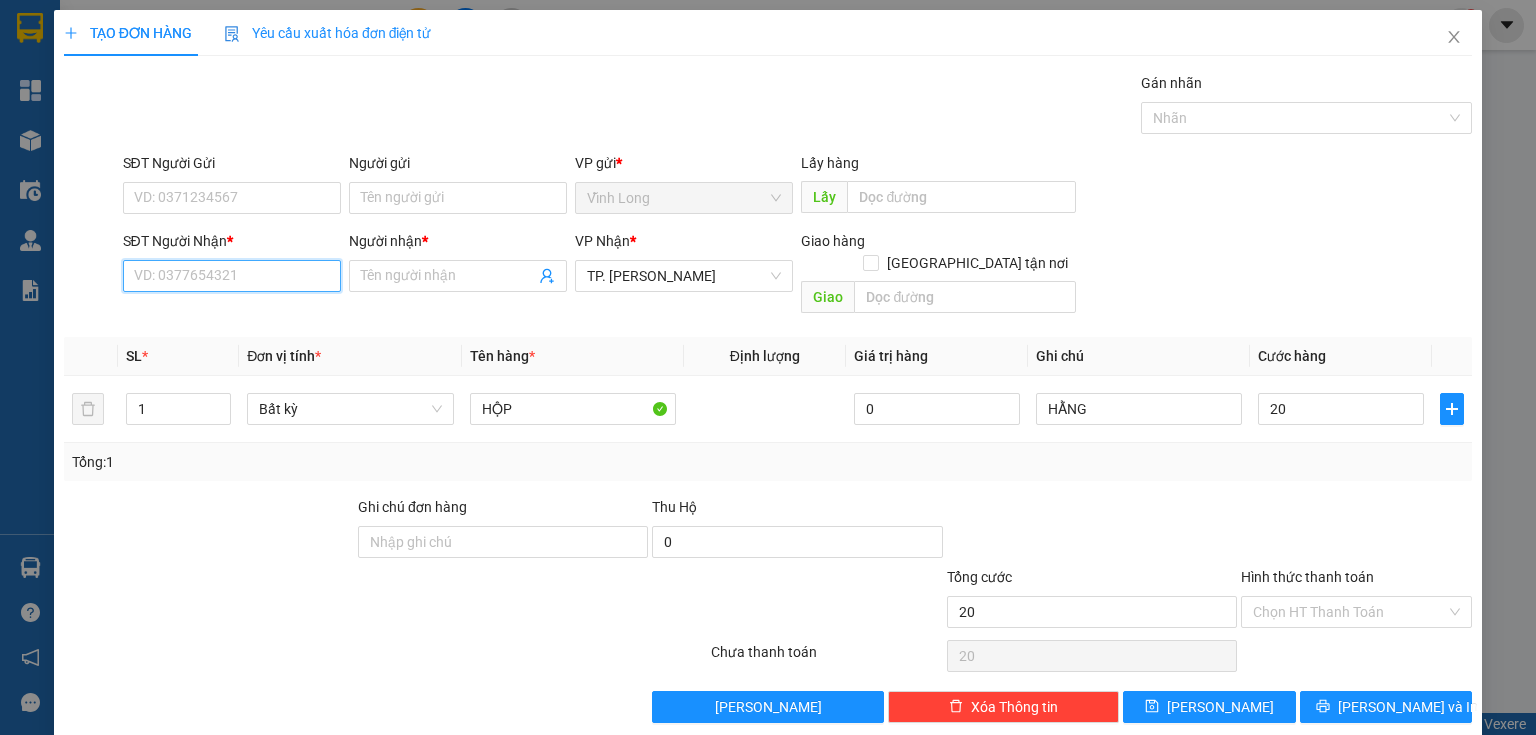 type on "20.000" 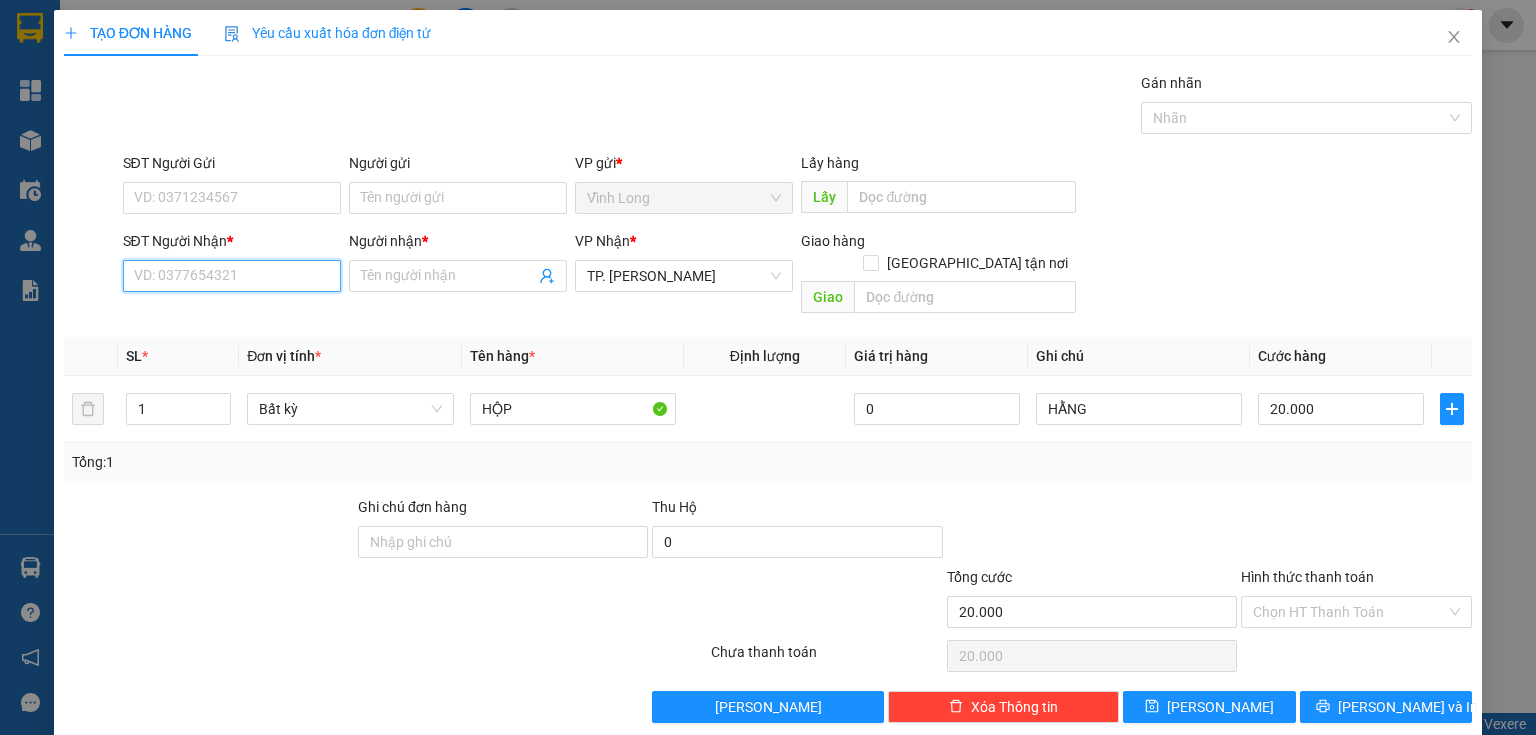 click on "SĐT Người Nhận  *" at bounding box center [232, 276] 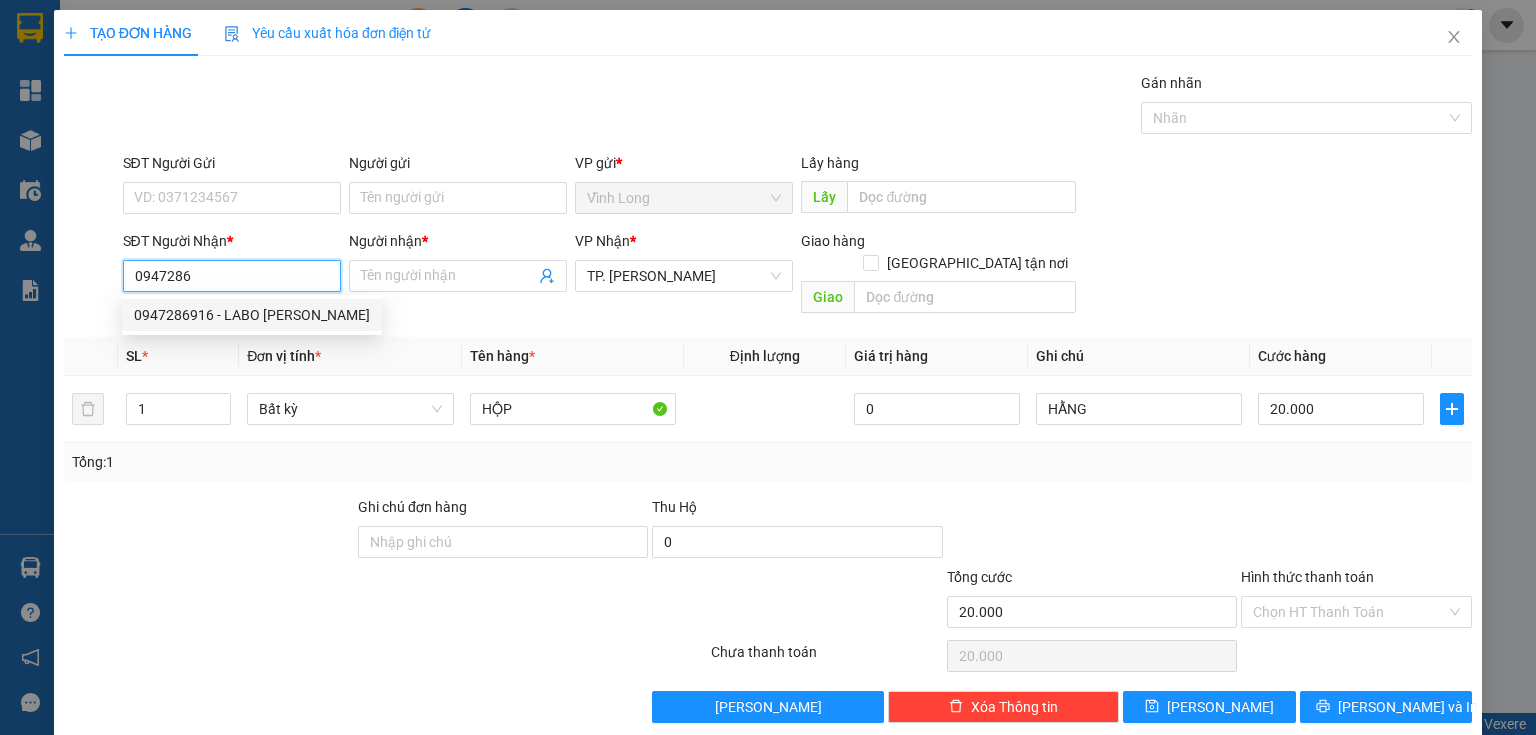 click on "0947286916 - LABO LÊ MINH PHƯỚC" at bounding box center [252, 315] 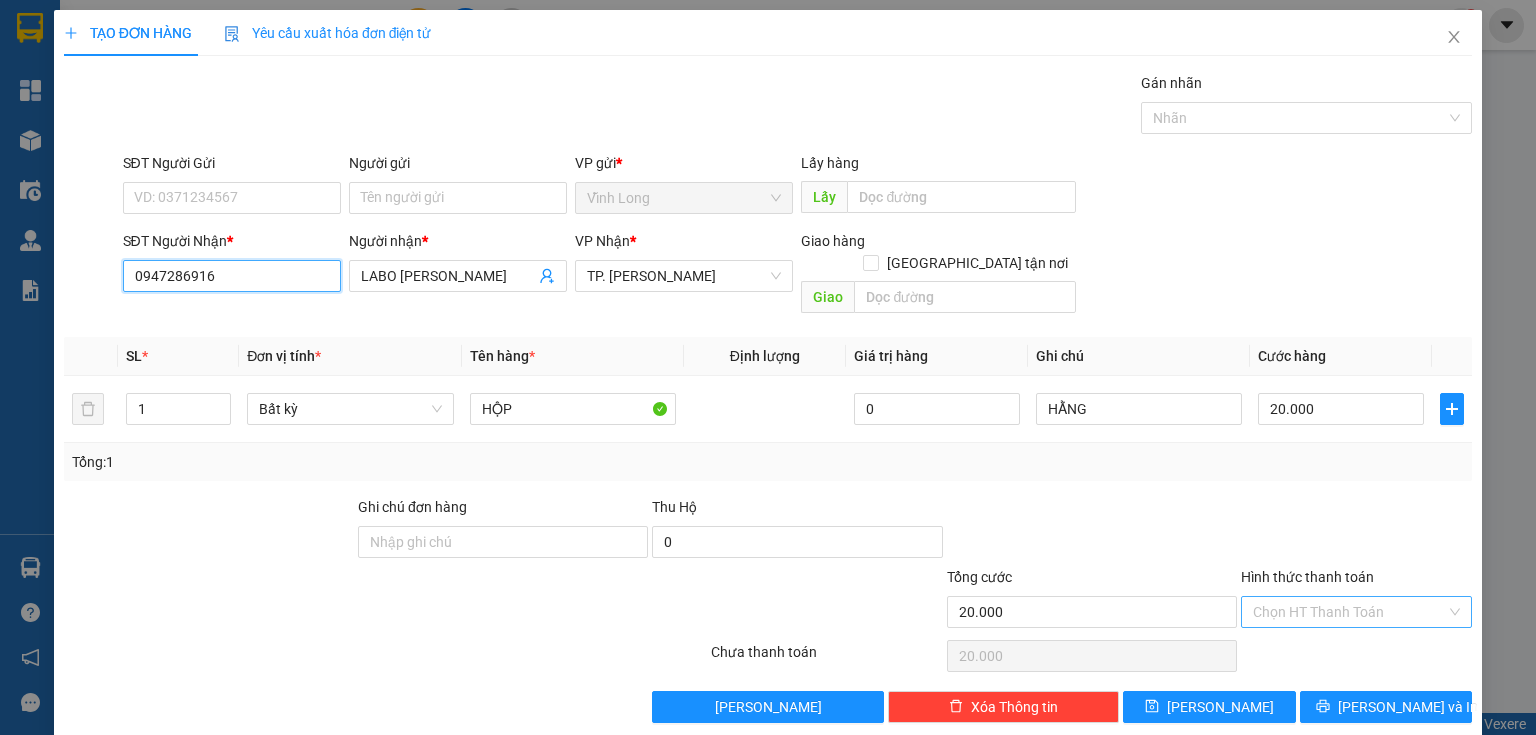 type on "0947286916" 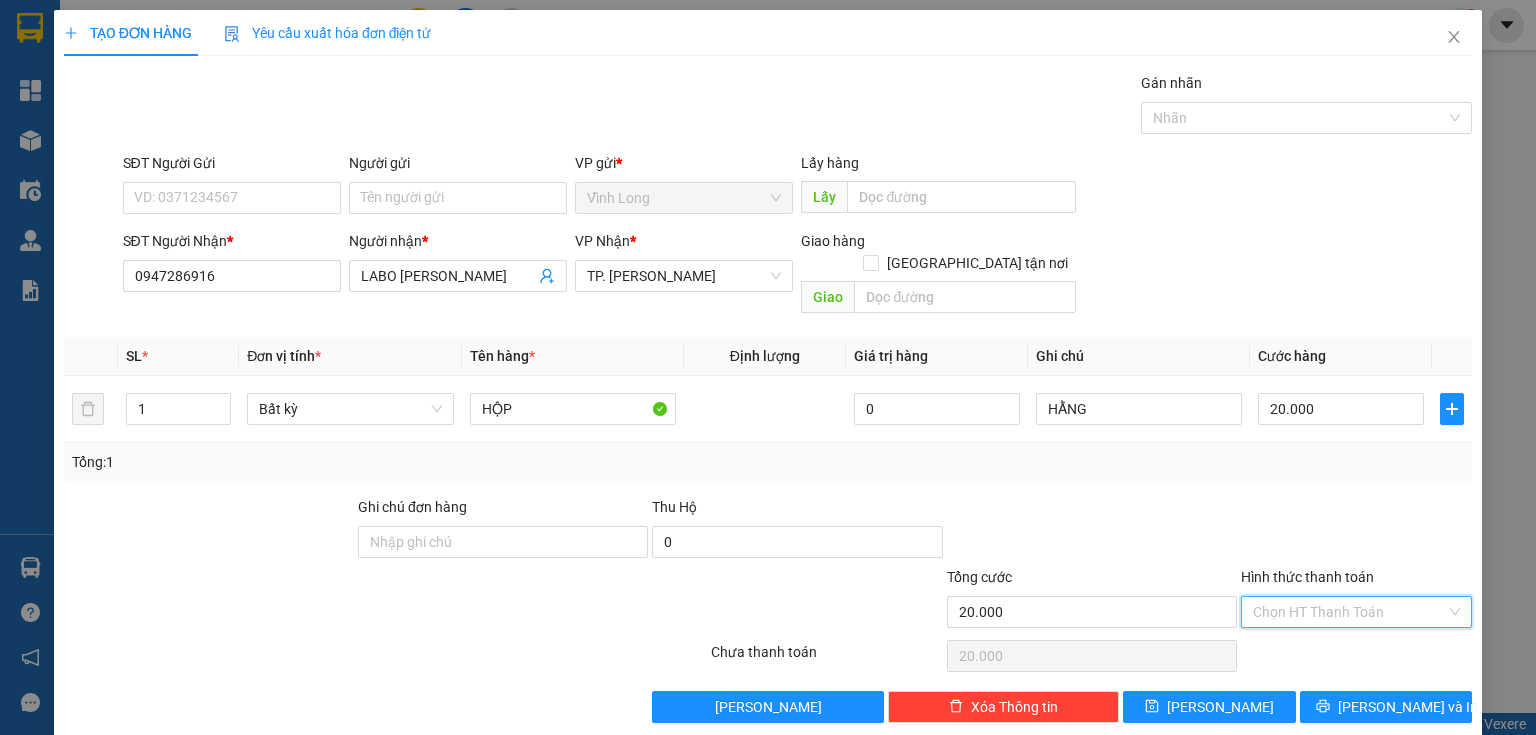 click on "Hình thức thanh toán" at bounding box center [1349, 612] 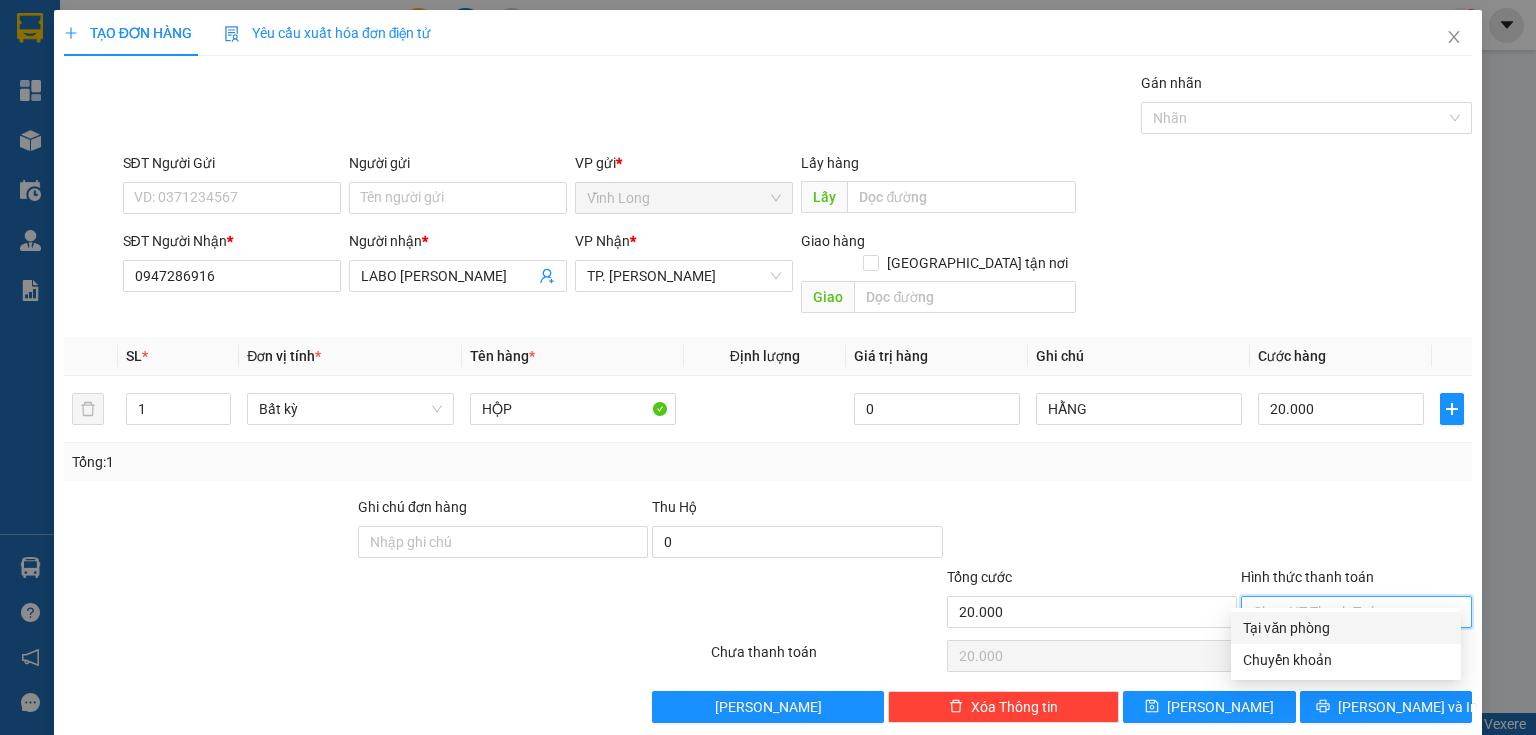 drag, startPoint x: 1265, startPoint y: 619, endPoint x: 1268, endPoint y: 604, distance: 15.297058 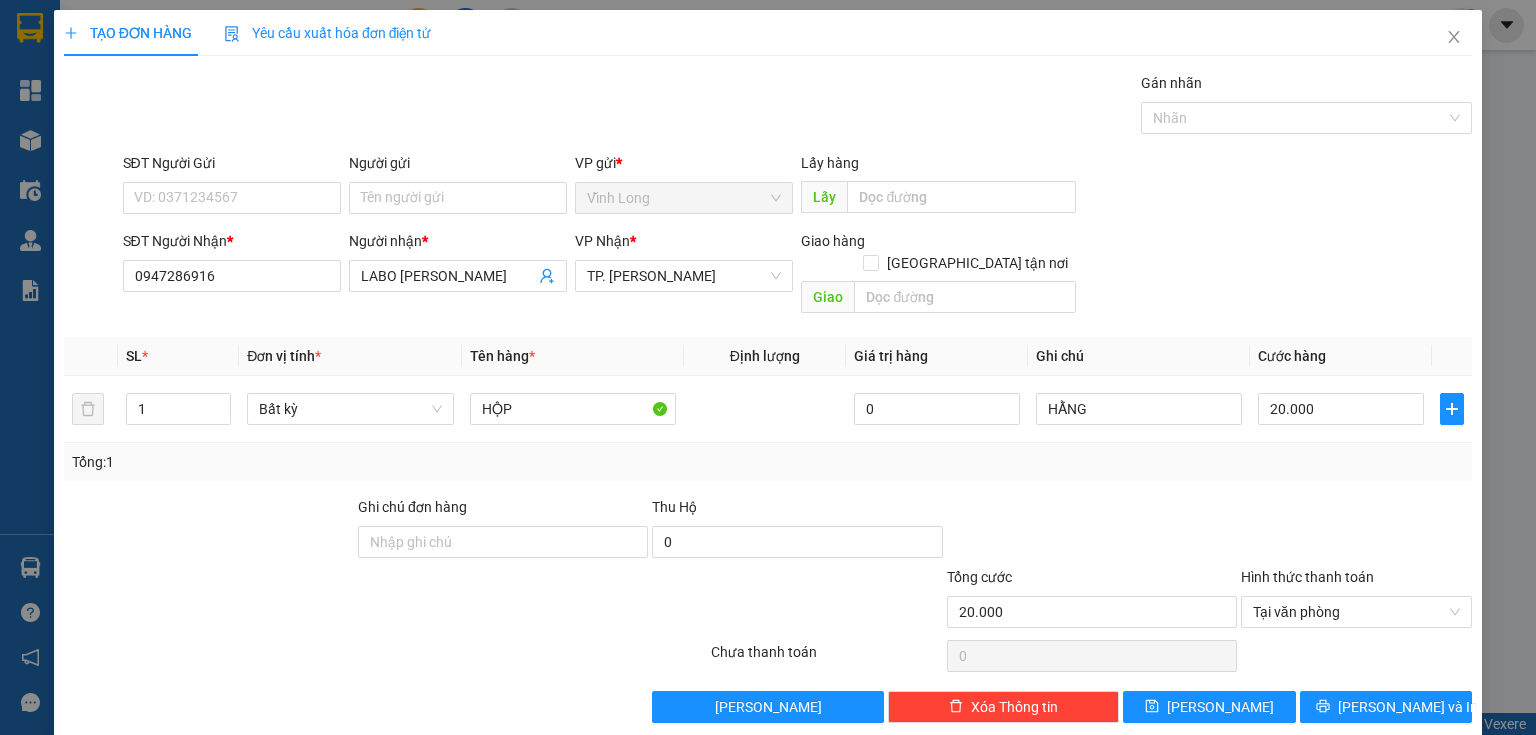 click at bounding box center [1356, 531] 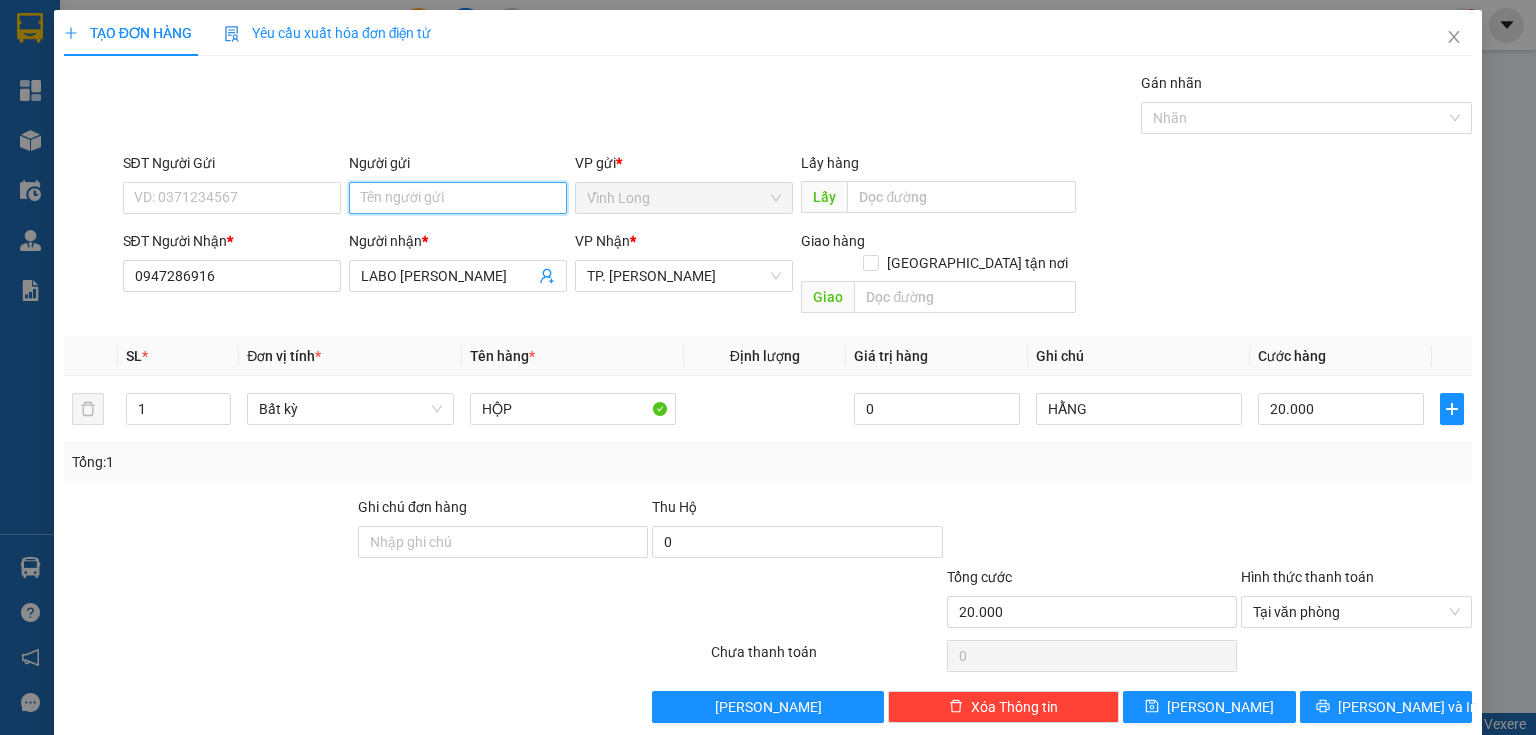 click on "Người gửi" at bounding box center (458, 198) 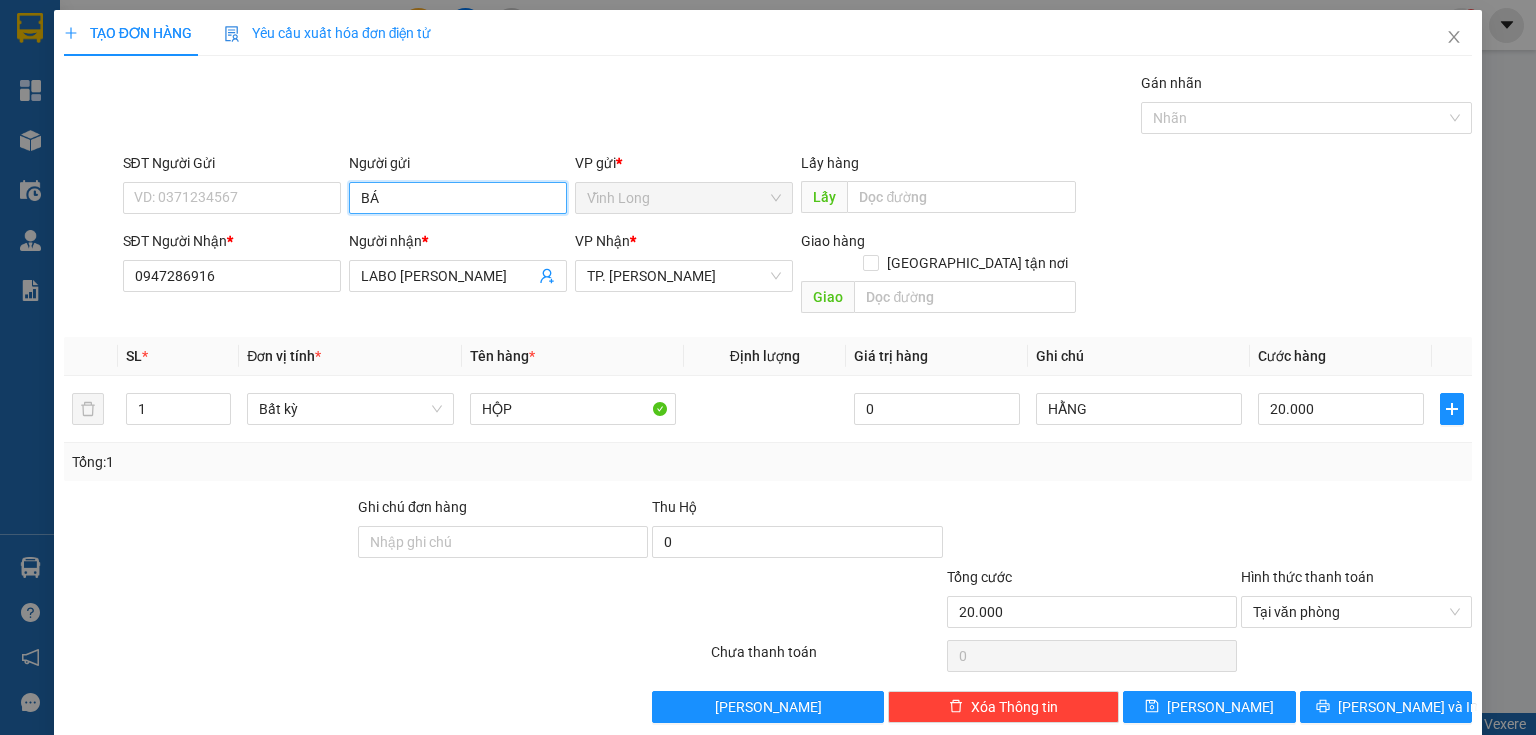 type on "BÁN" 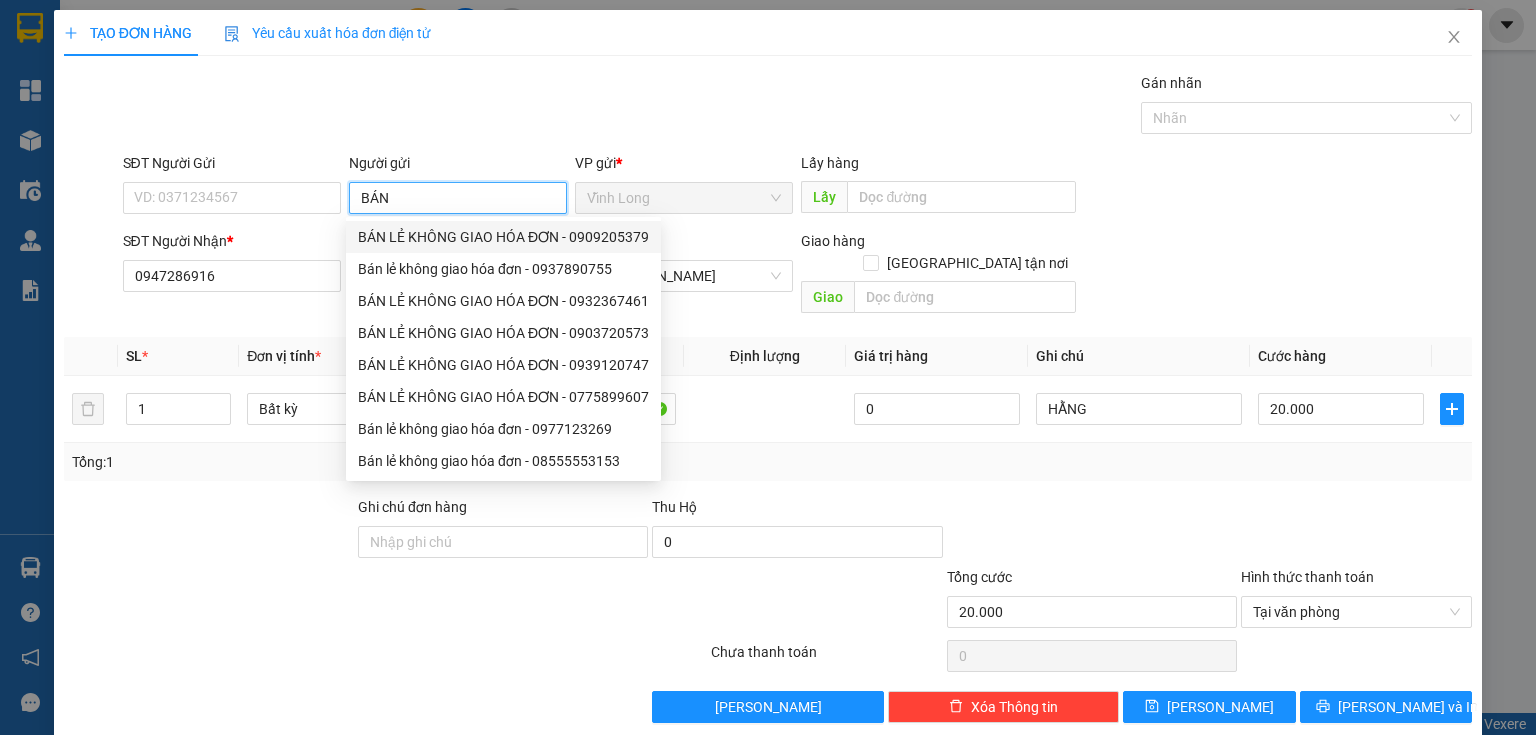 click on "BÁN LẺ KHÔNG GIAO HÓA ĐƠN - 0909205379" at bounding box center (503, 237) 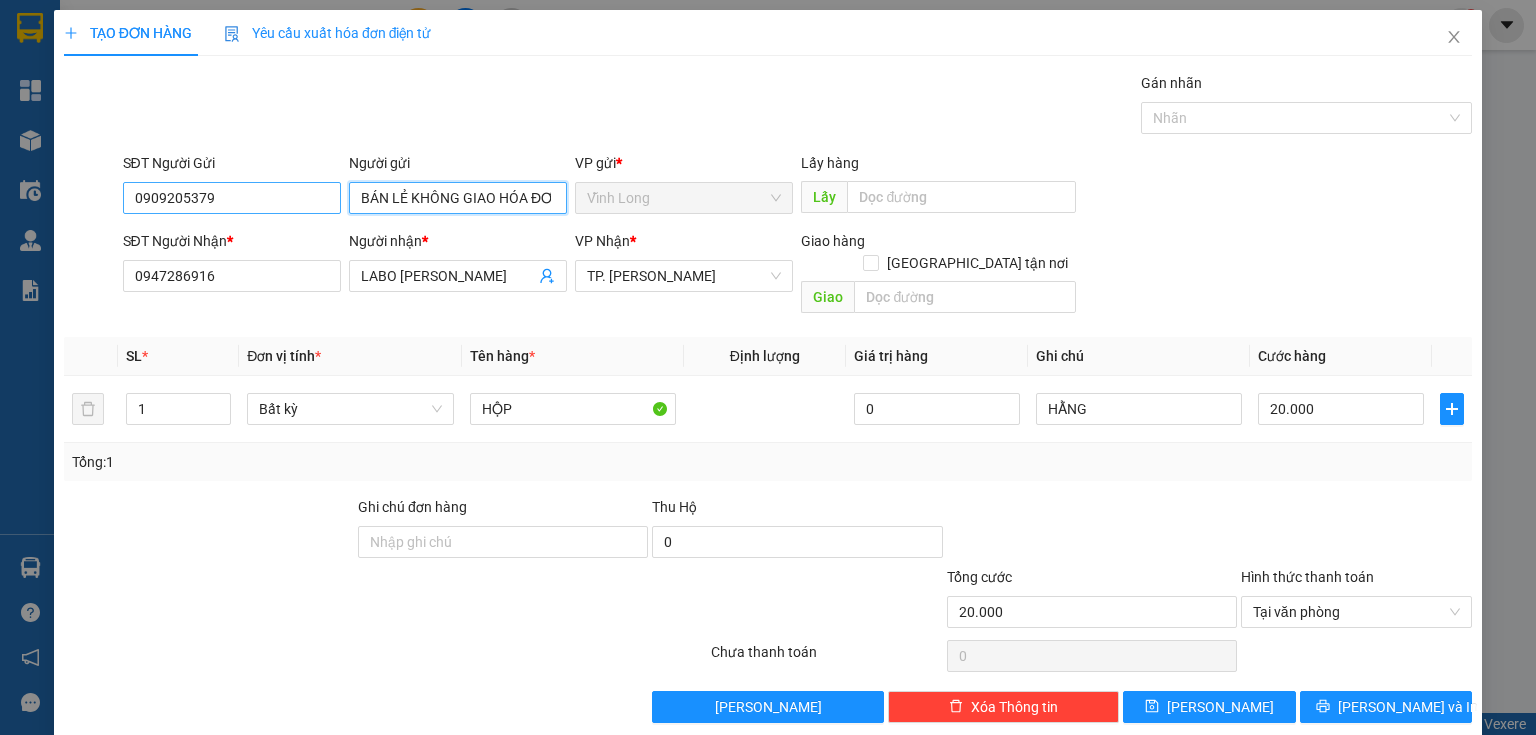 type on "BÁN LẺ KHÔNG GIAO HÓA ĐƠN" 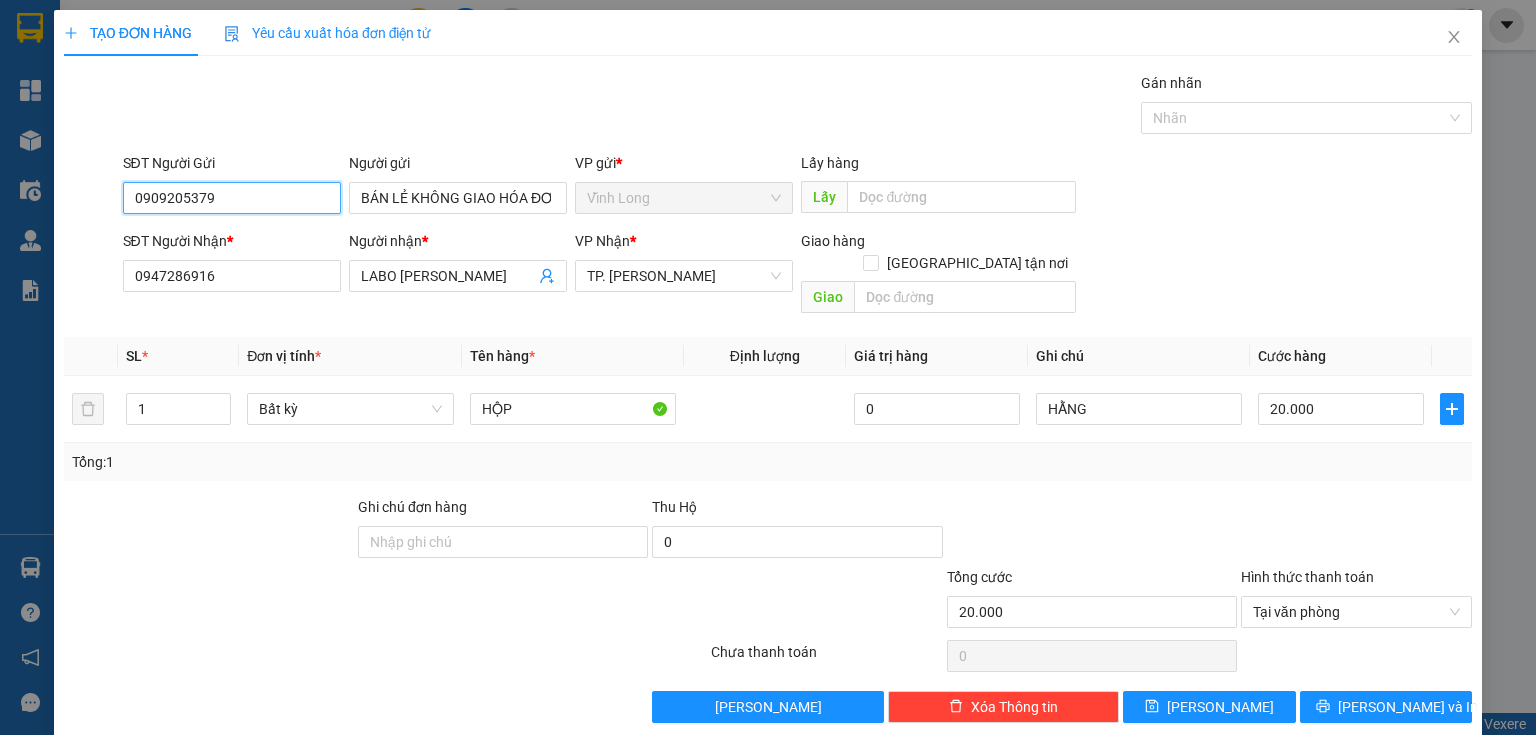 drag, startPoint x: 153, startPoint y: 204, endPoint x: 0, endPoint y: 206, distance: 153.01308 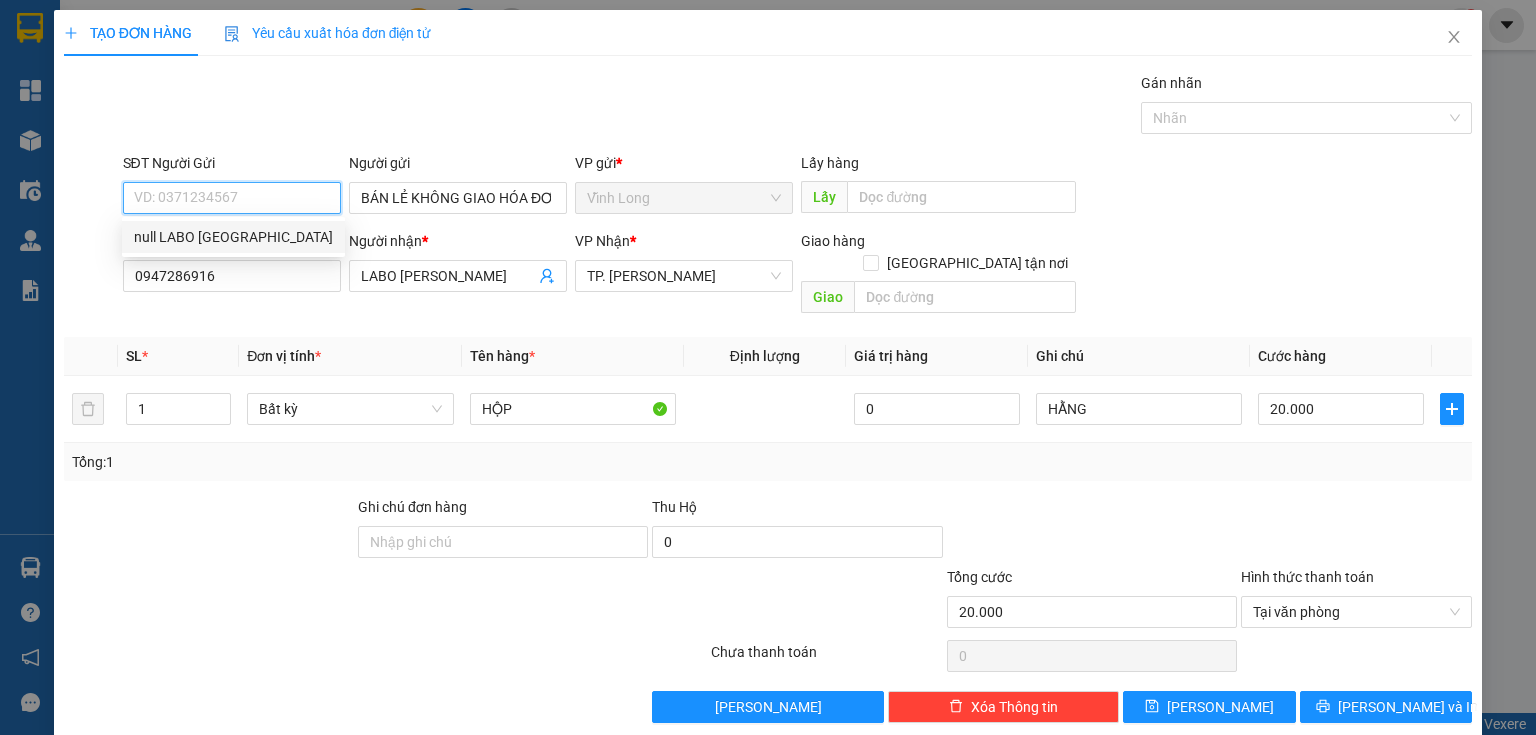 type 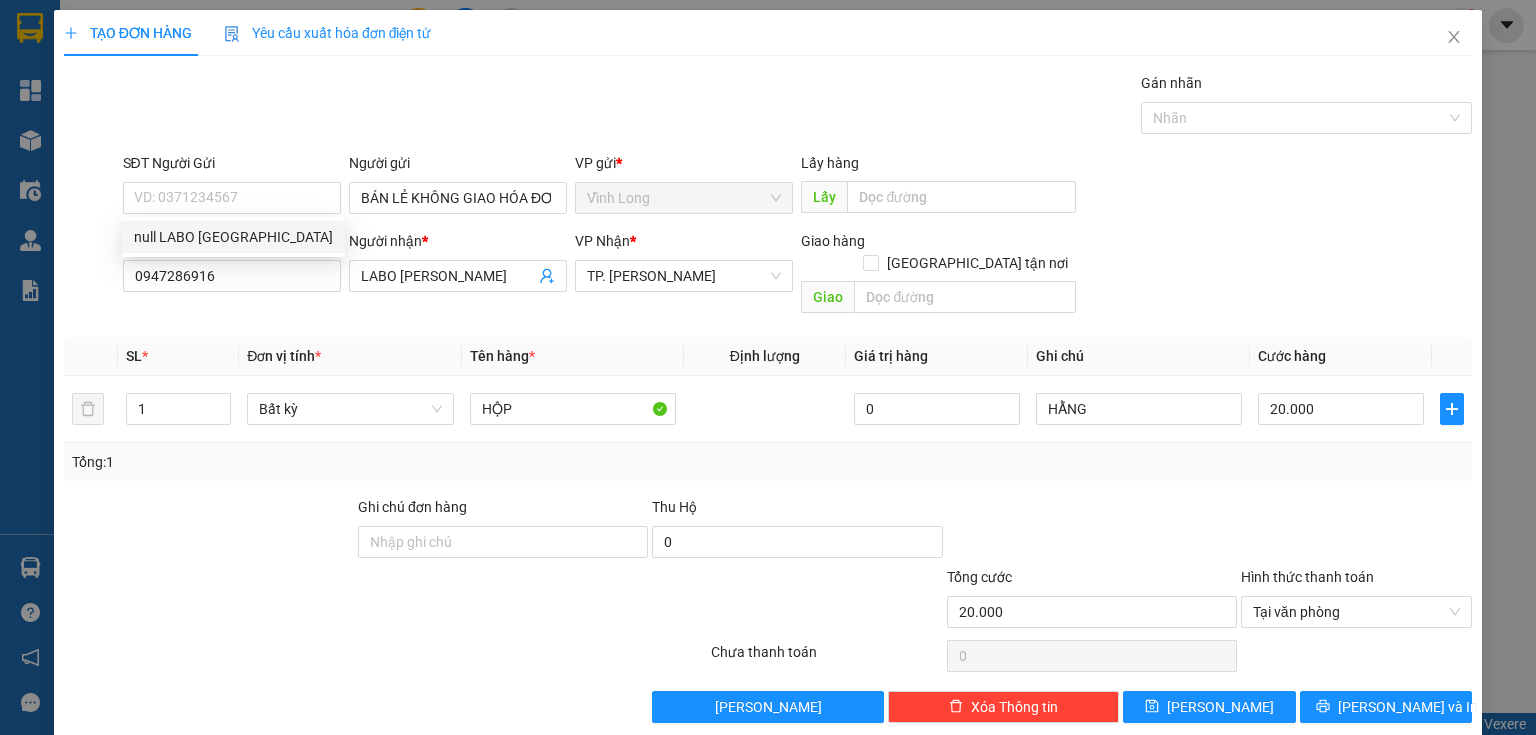 click at bounding box center (1092, 531) 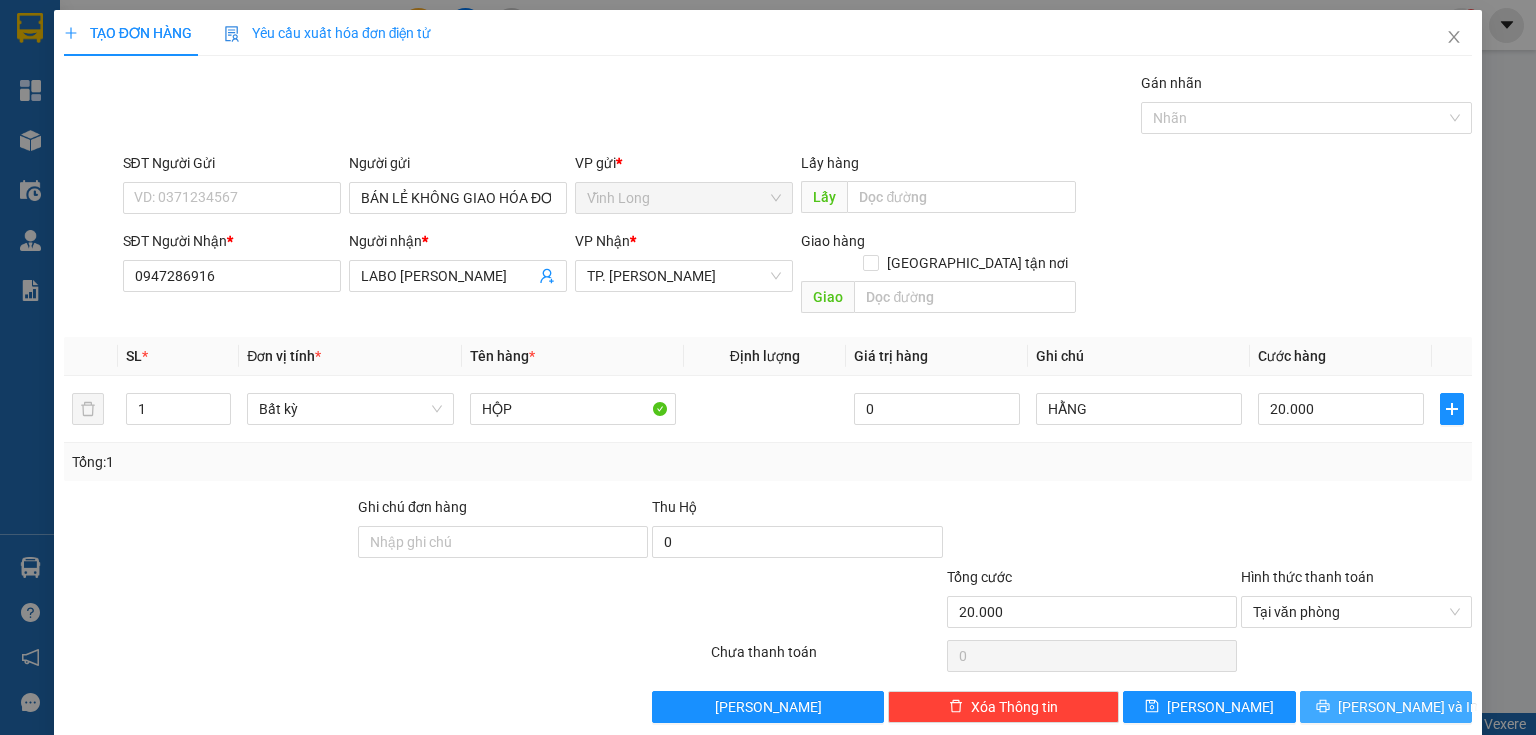 click on "Lưu và In" at bounding box center [1386, 707] 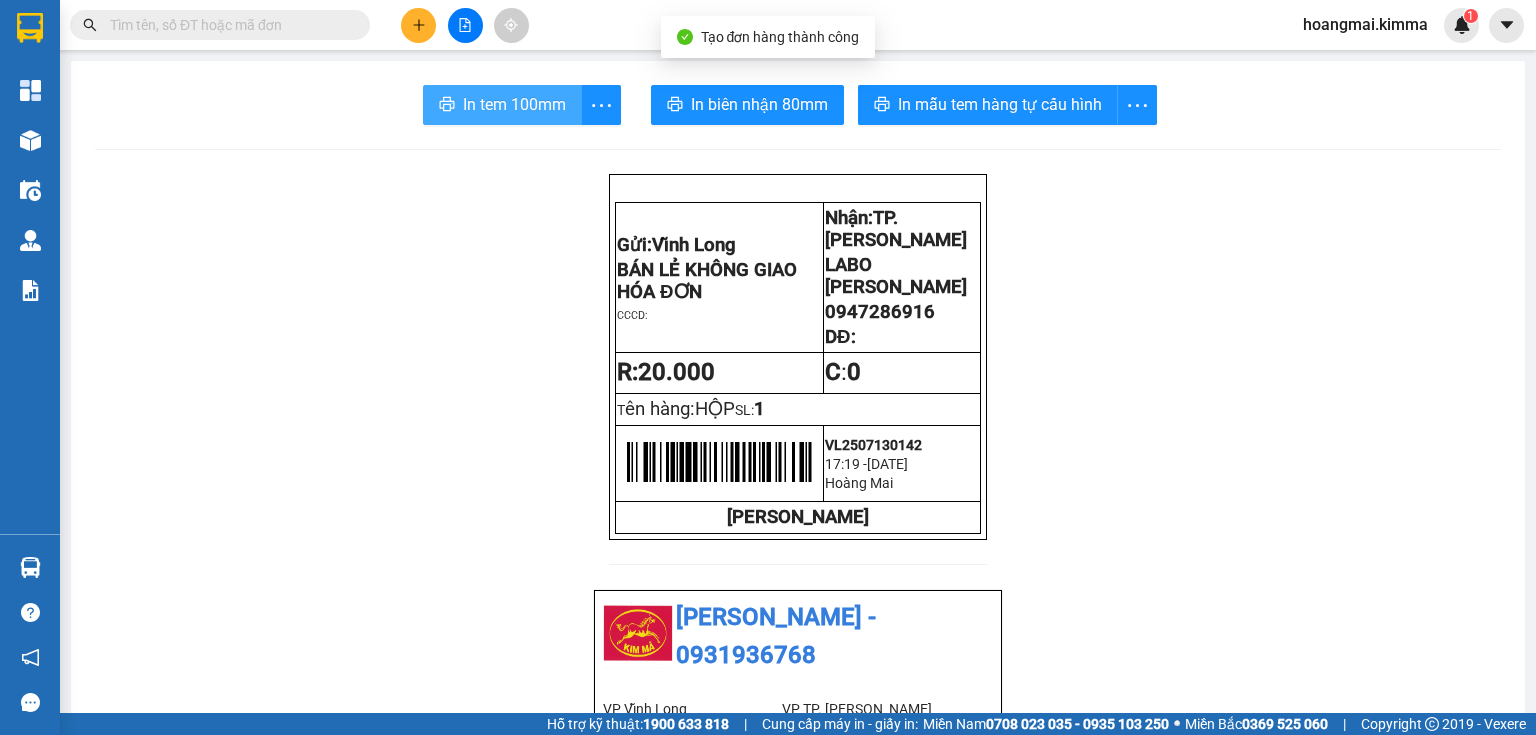 click on "In tem 100mm" at bounding box center [514, 104] 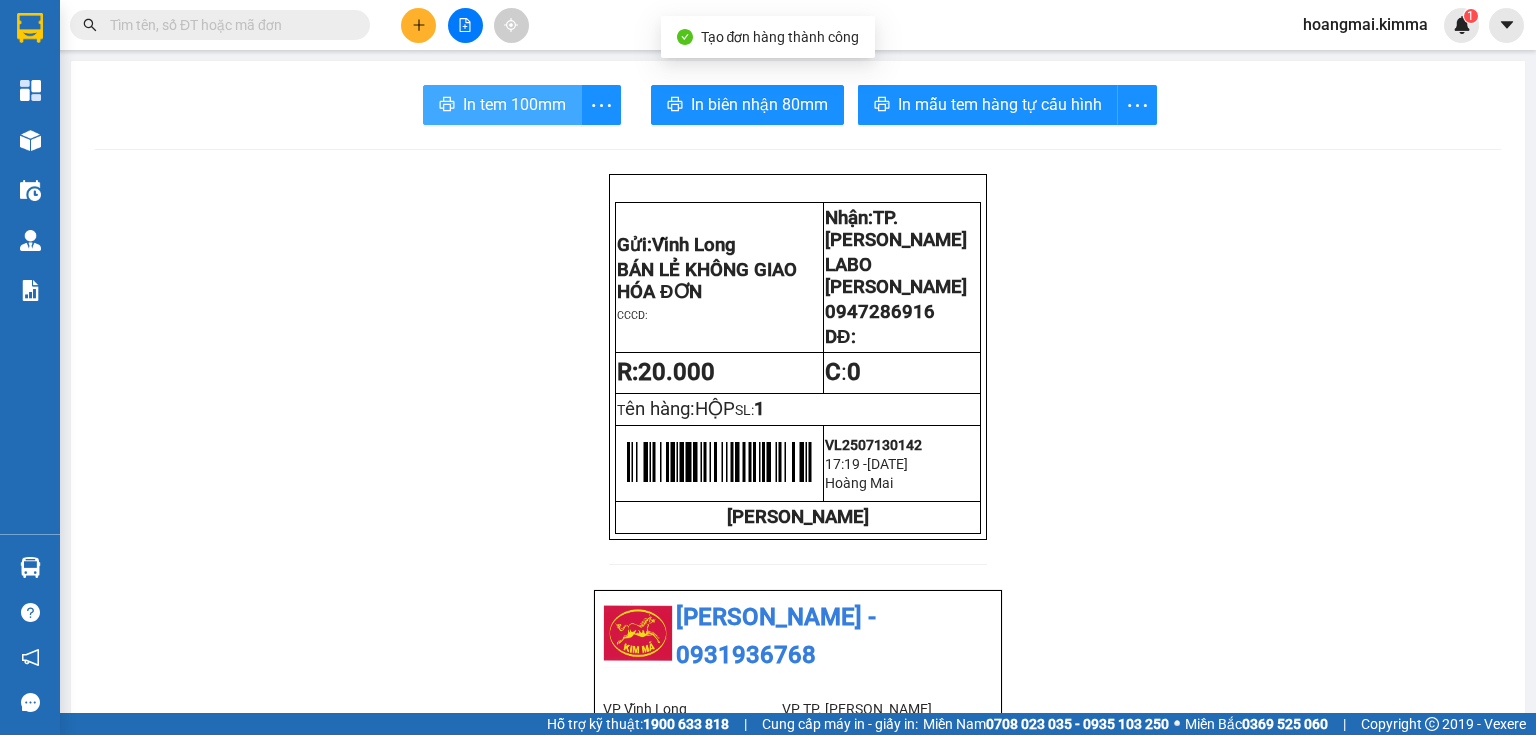 scroll, scrollTop: 0, scrollLeft: 0, axis: both 